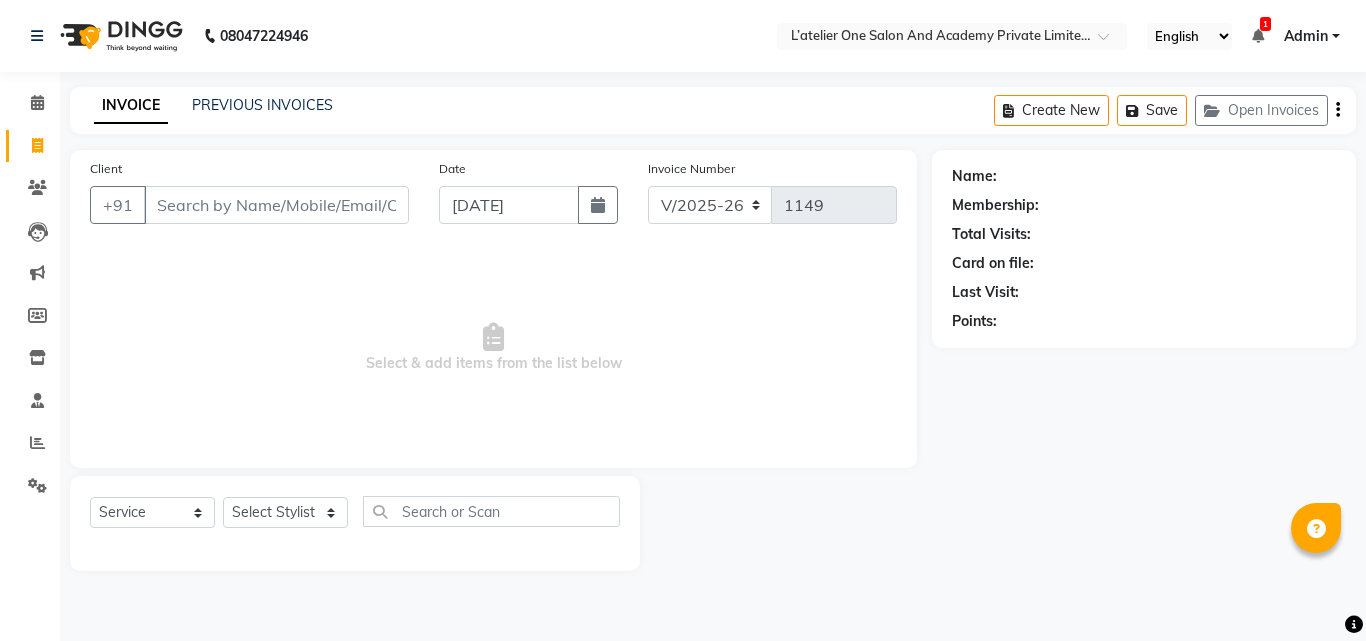 select on "6939" 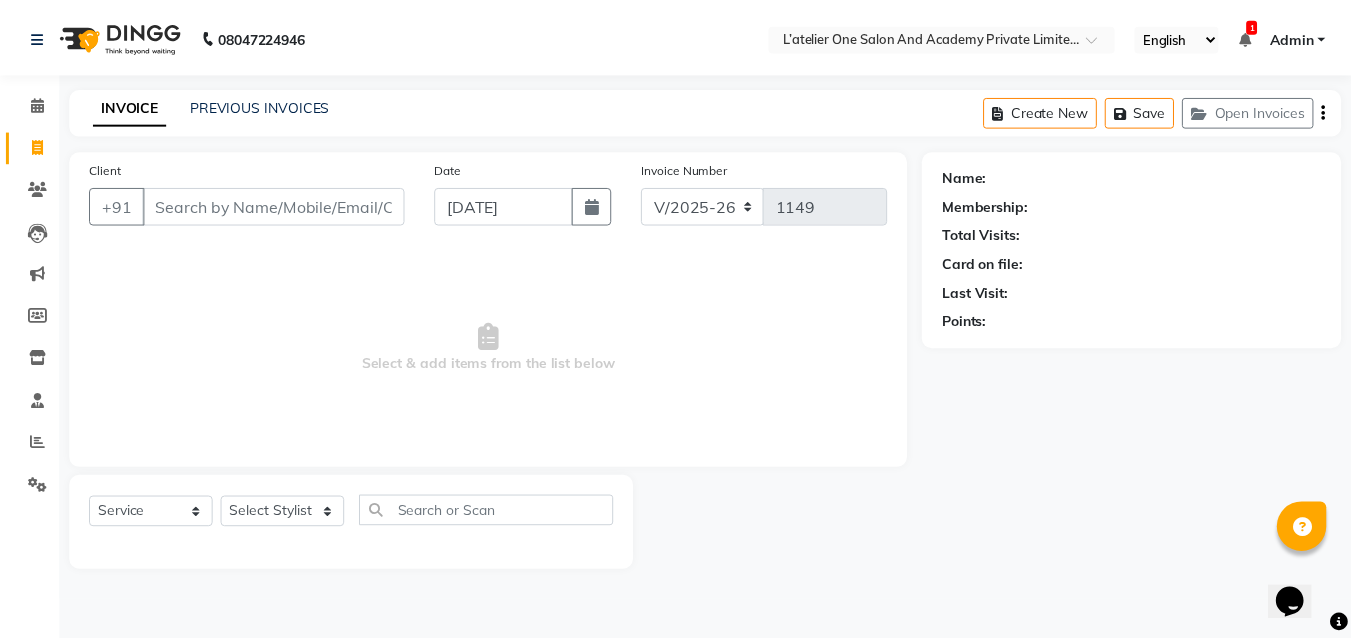 scroll, scrollTop: 0, scrollLeft: 0, axis: both 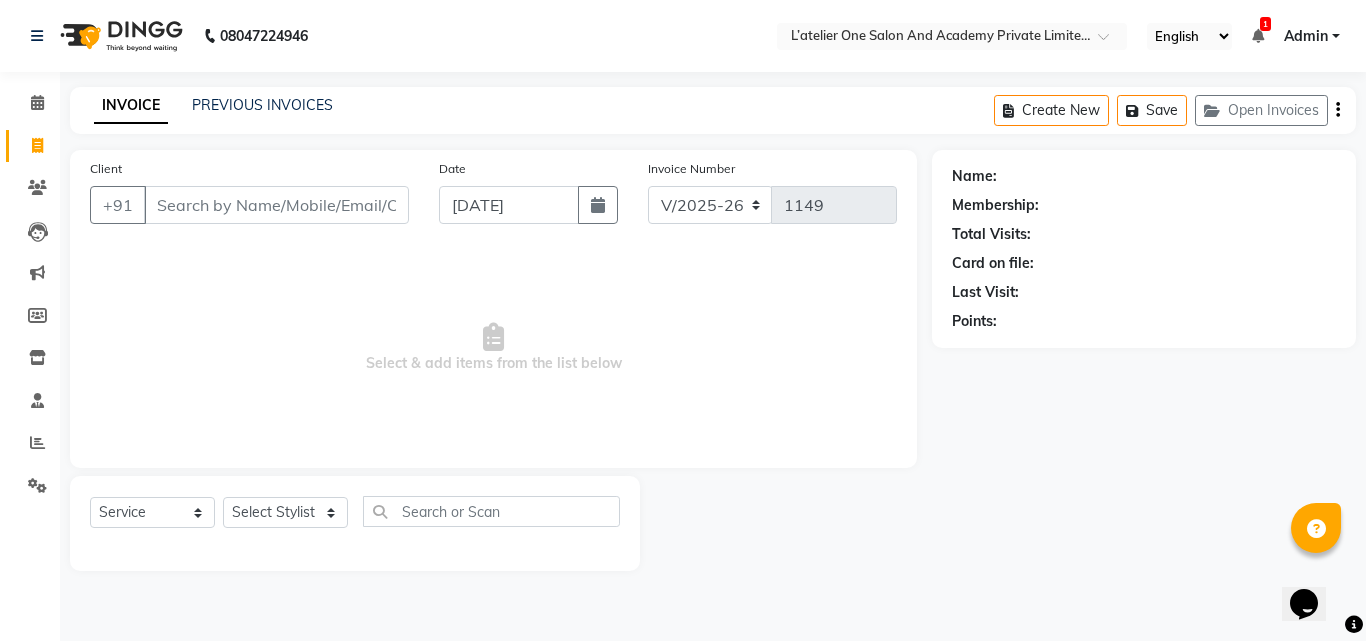 click on "1" at bounding box center [1265, 24] 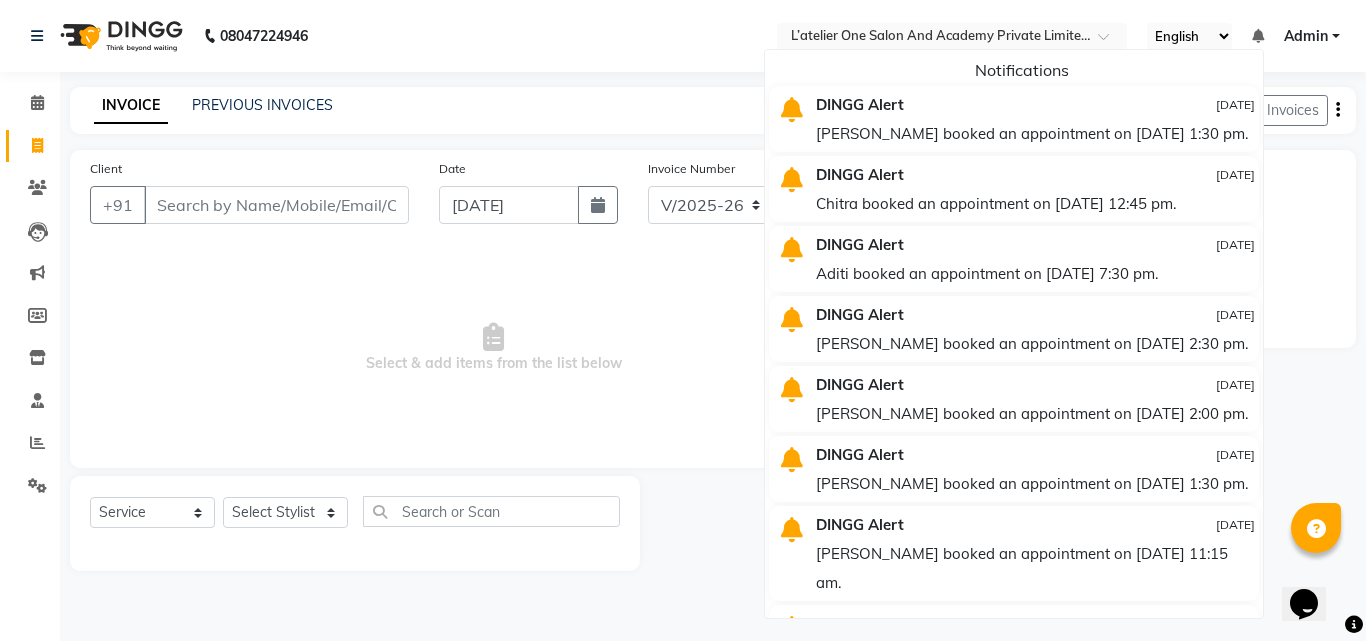 click on "Neha booked an appointment on 13-07-2025 at 1:30 pm." at bounding box center [1035, 133] 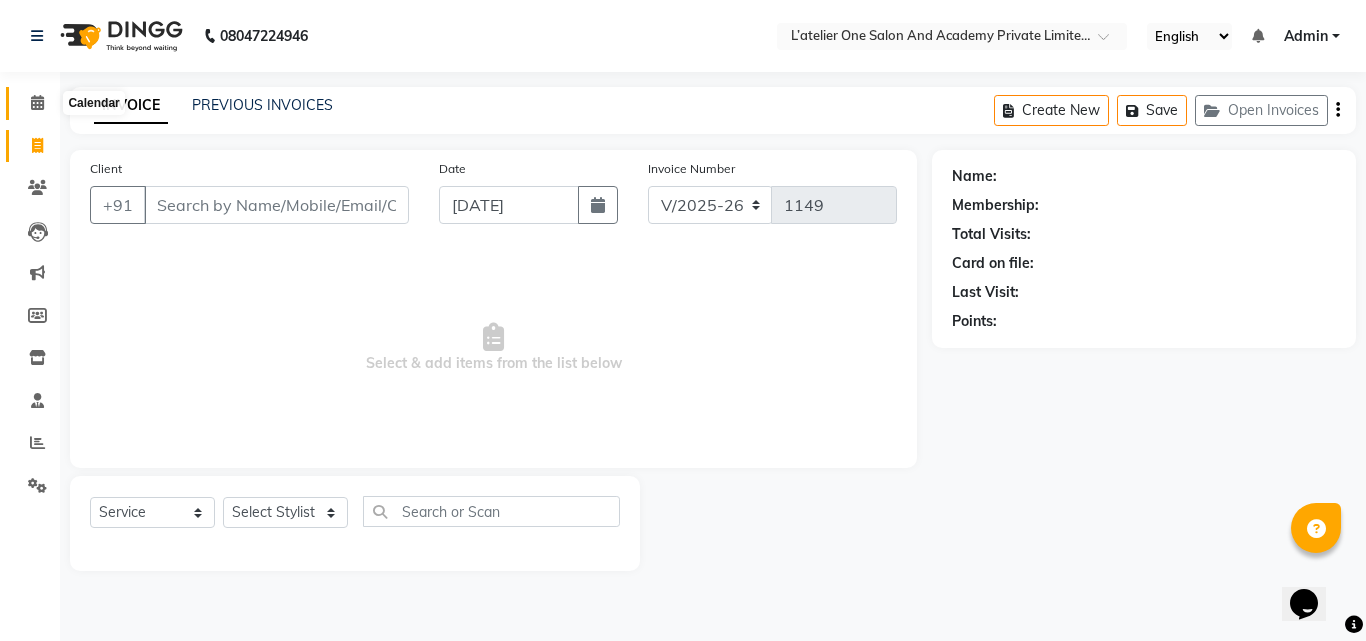 click 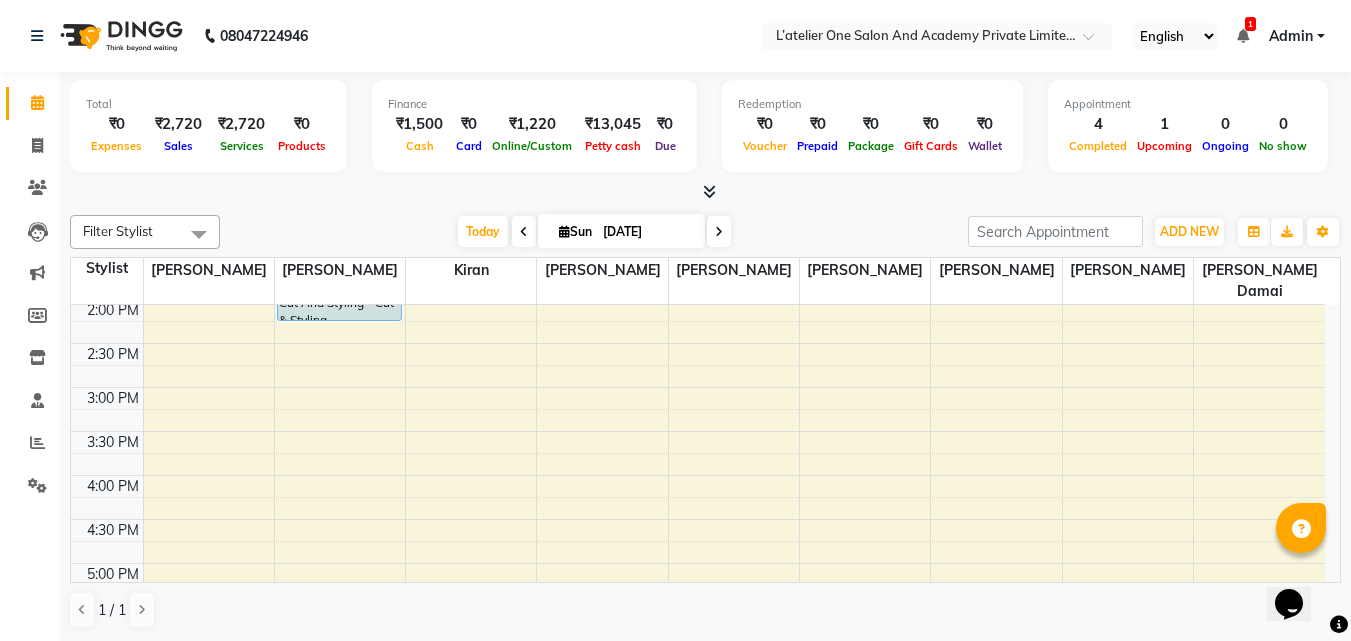 scroll, scrollTop: 267, scrollLeft: 0, axis: vertical 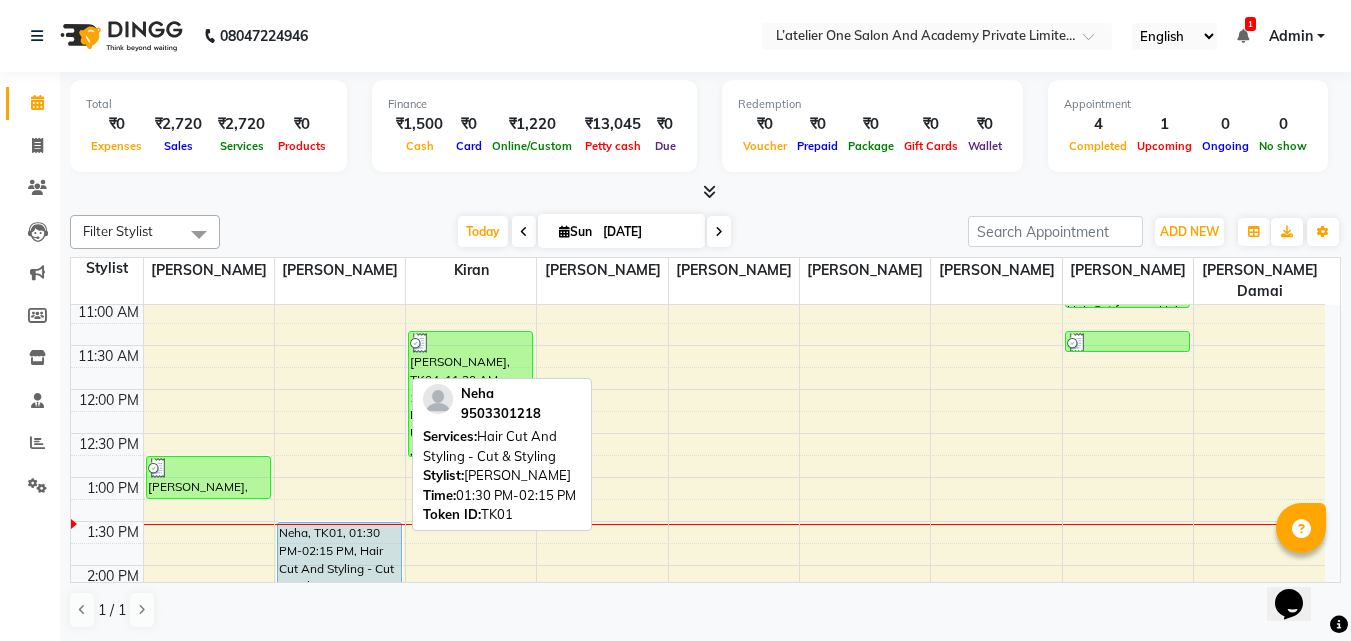 click on "Neha, TK01, 01:30 PM-02:15 PM, Hair Cut And Styling - Cut & Styling" at bounding box center (339, 554) 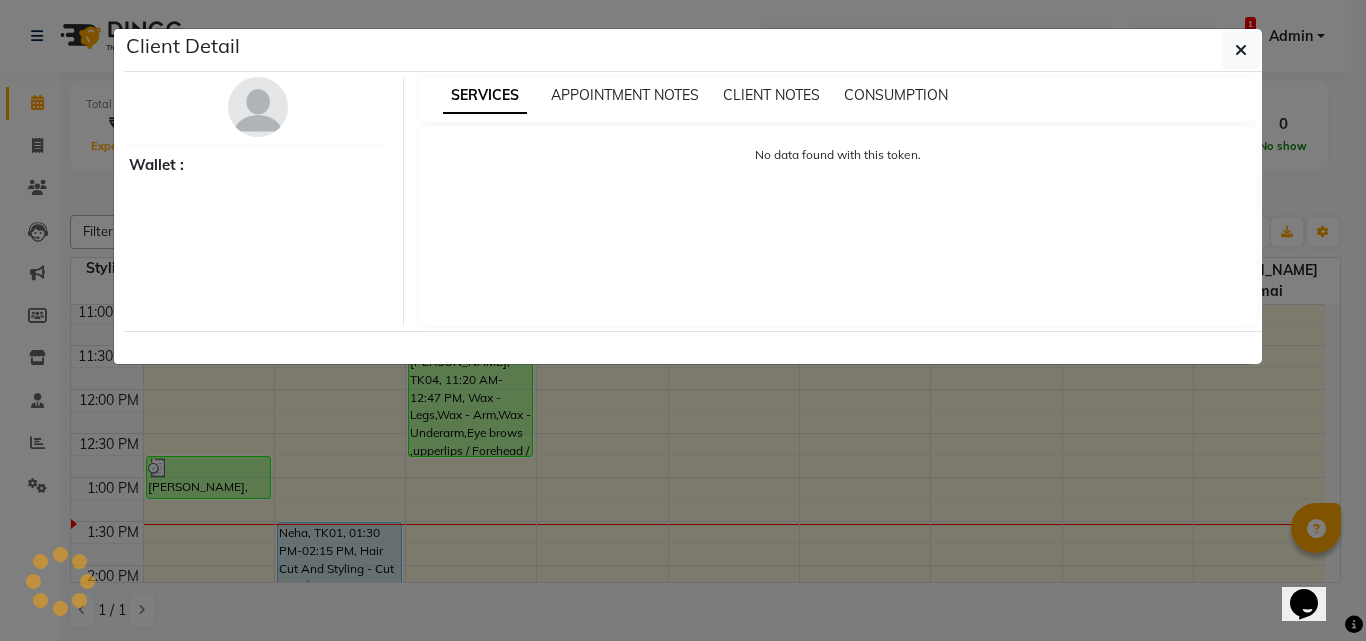 select on "5" 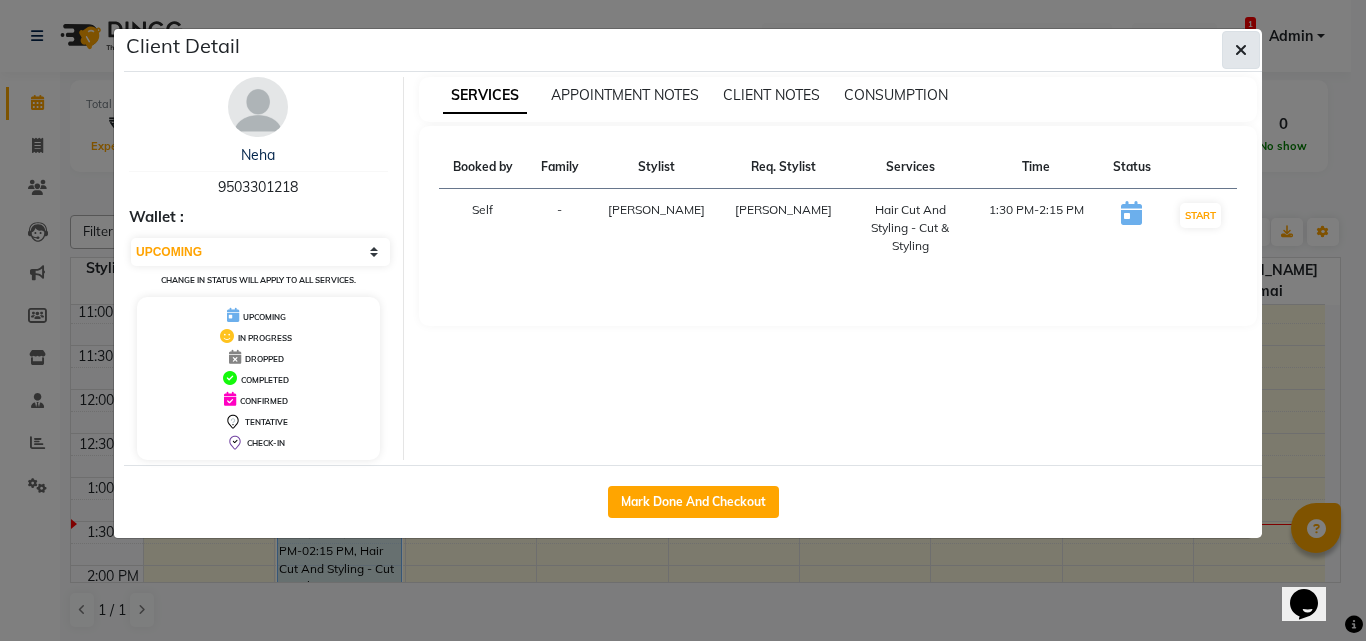 click 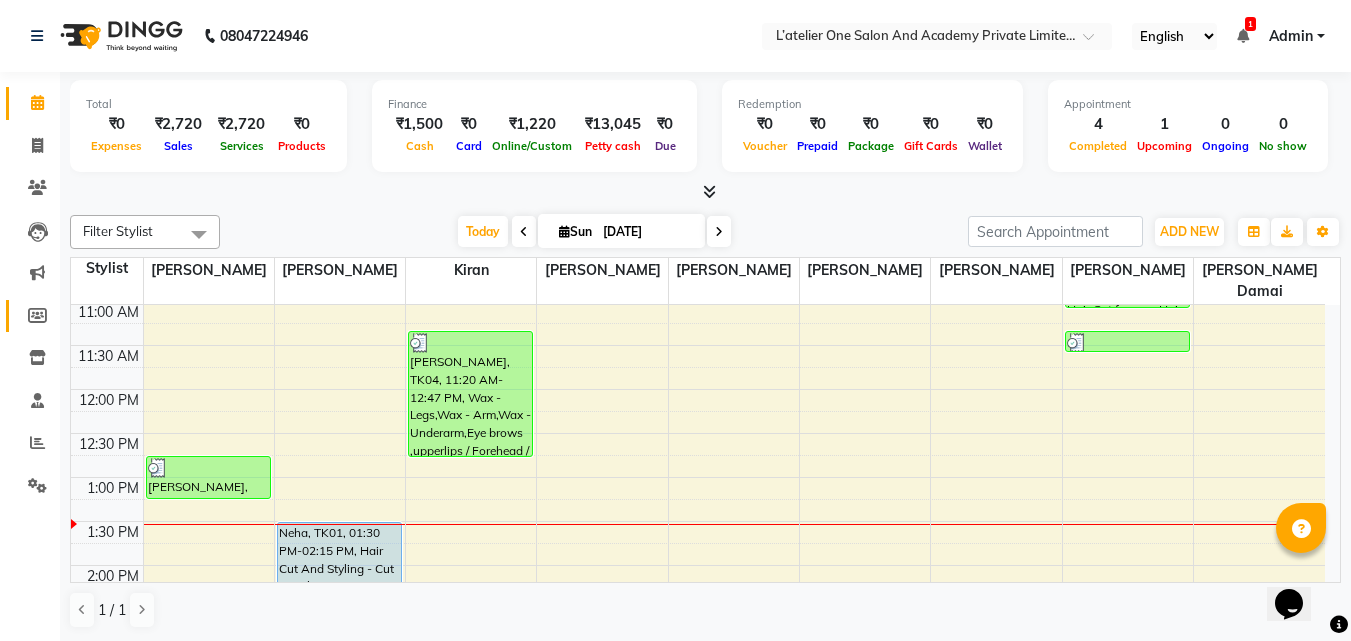 click 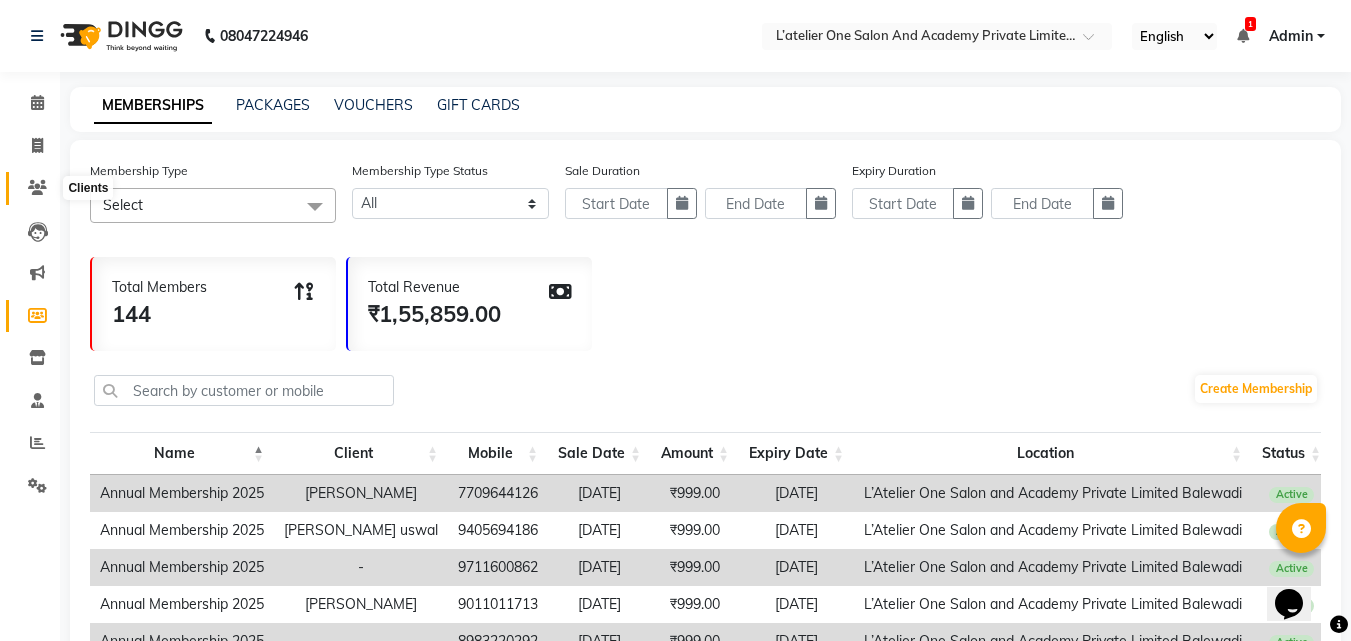 click 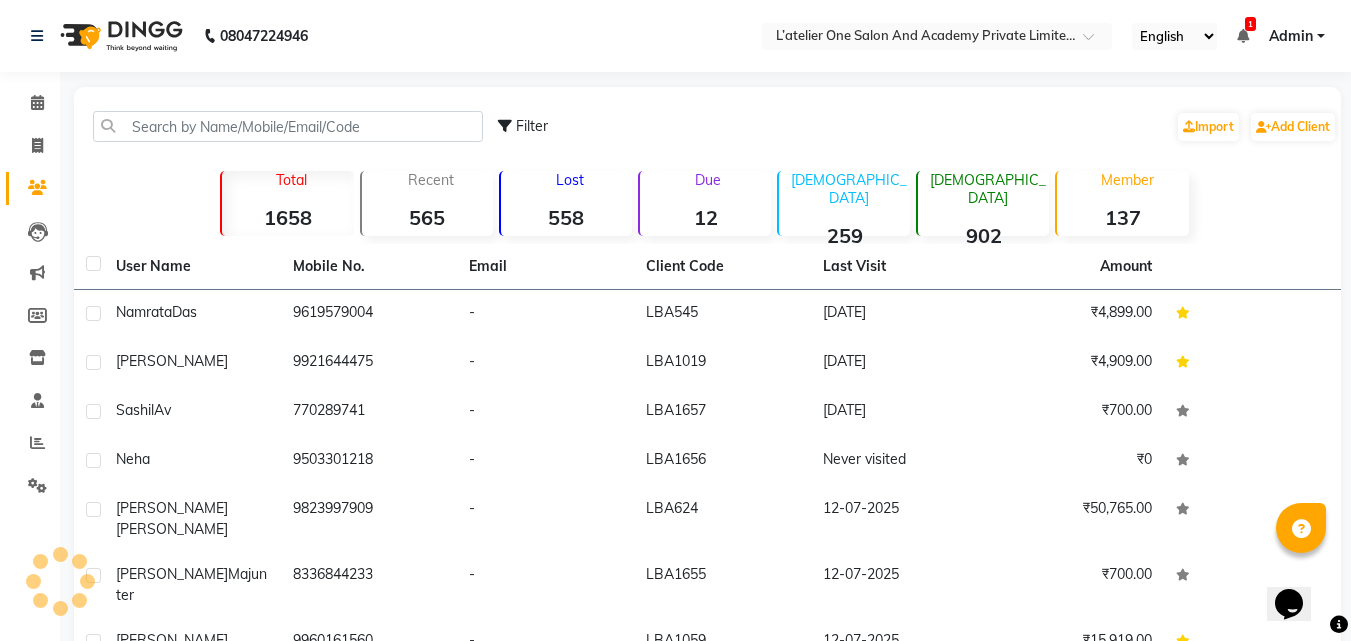 click on "558" 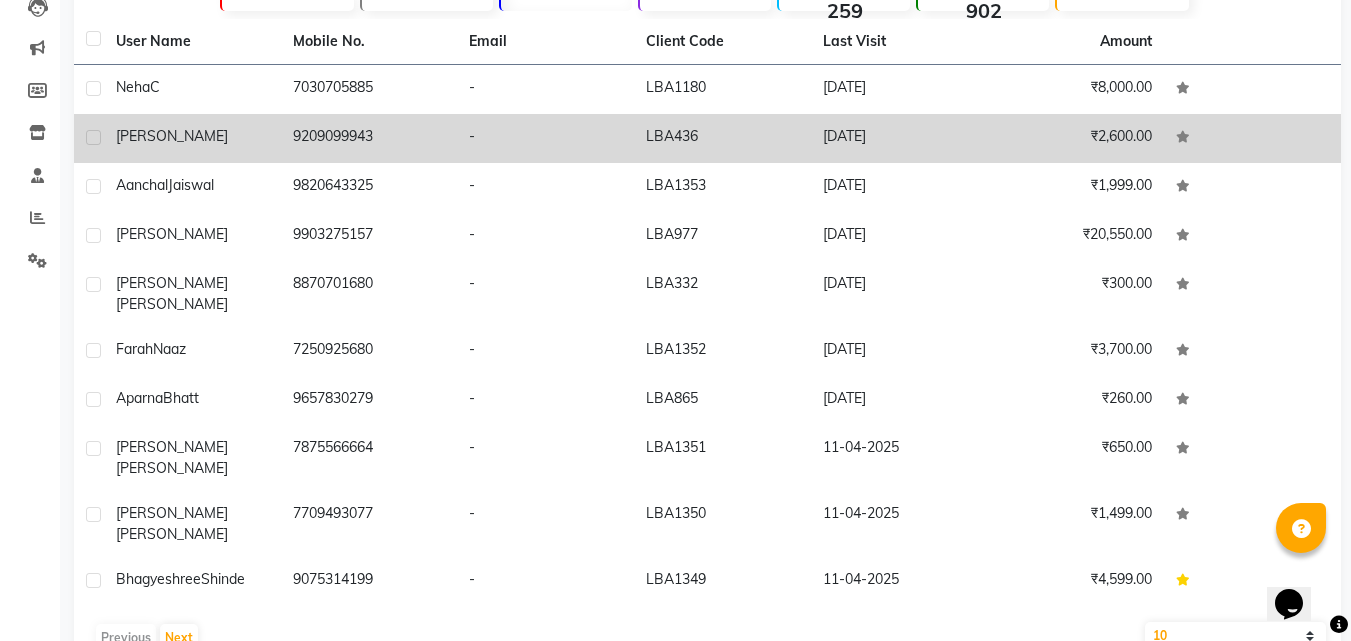 scroll, scrollTop: 0, scrollLeft: 0, axis: both 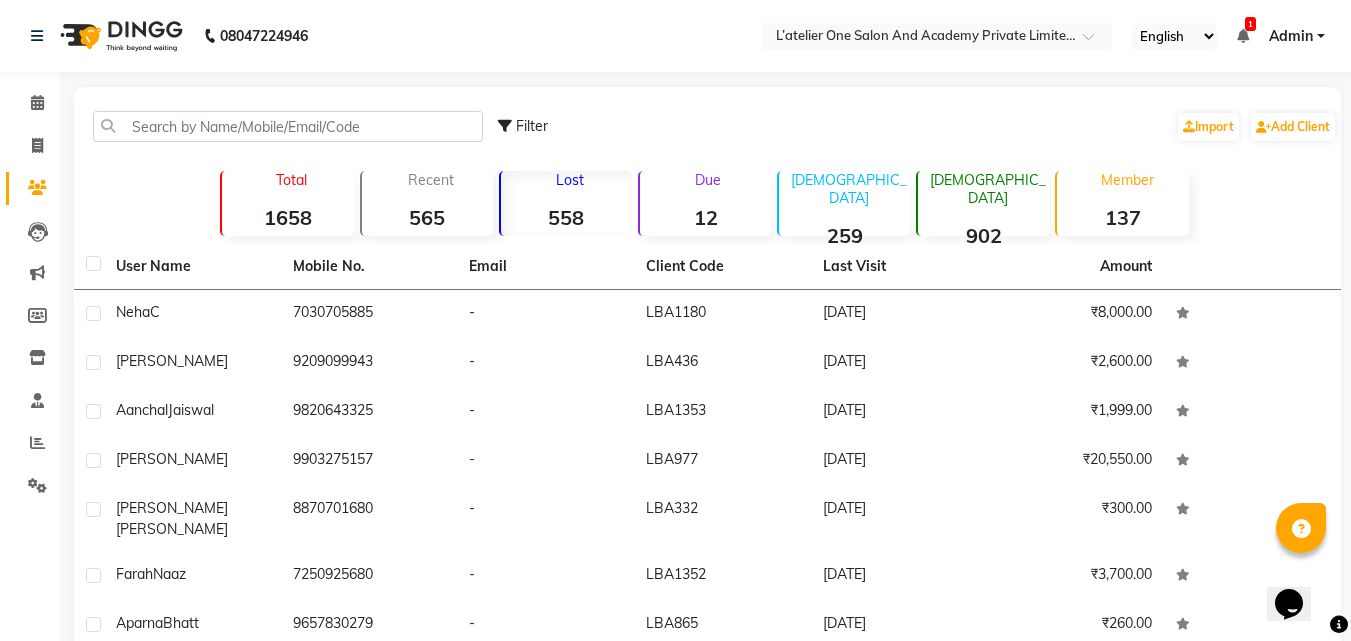 click on "565" 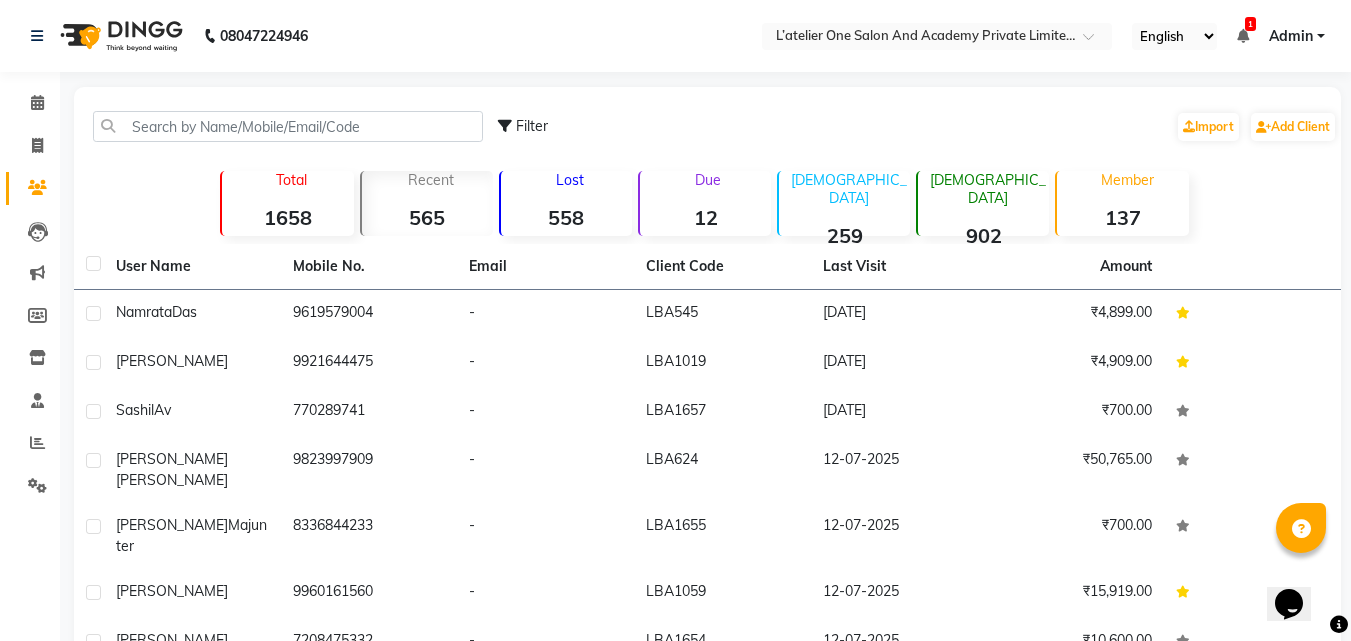 click on "558" 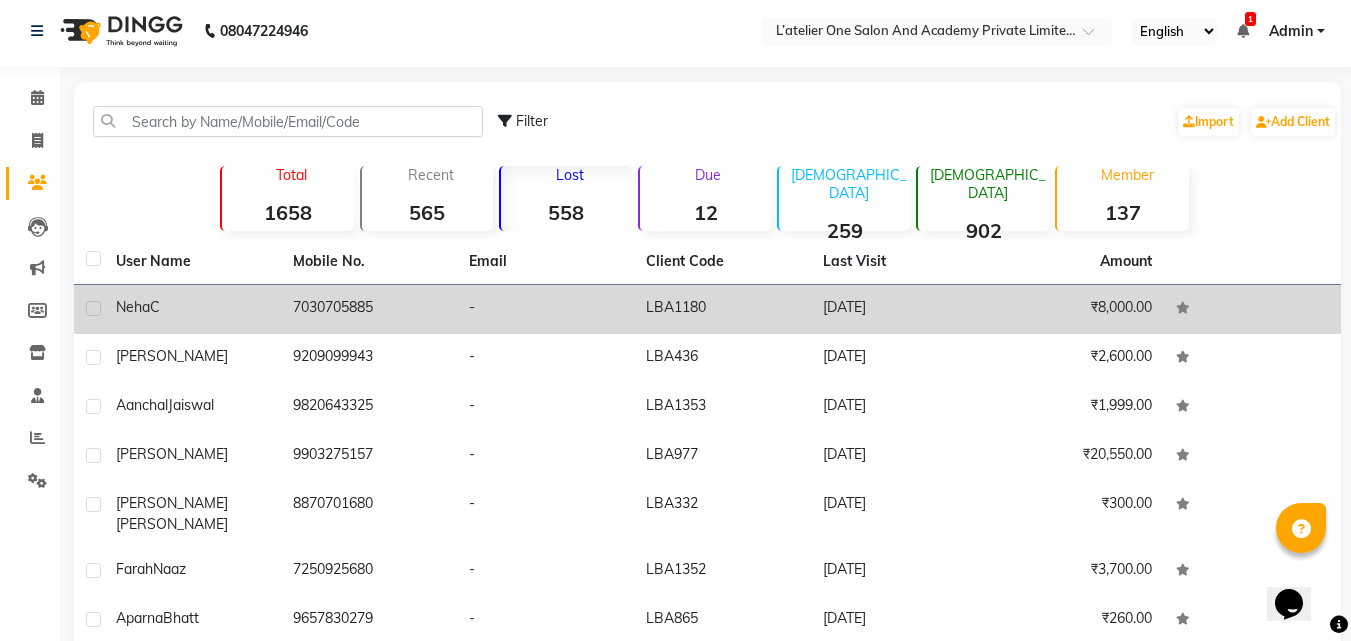 scroll, scrollTop: 0, scrollLeft: 0, axis: both 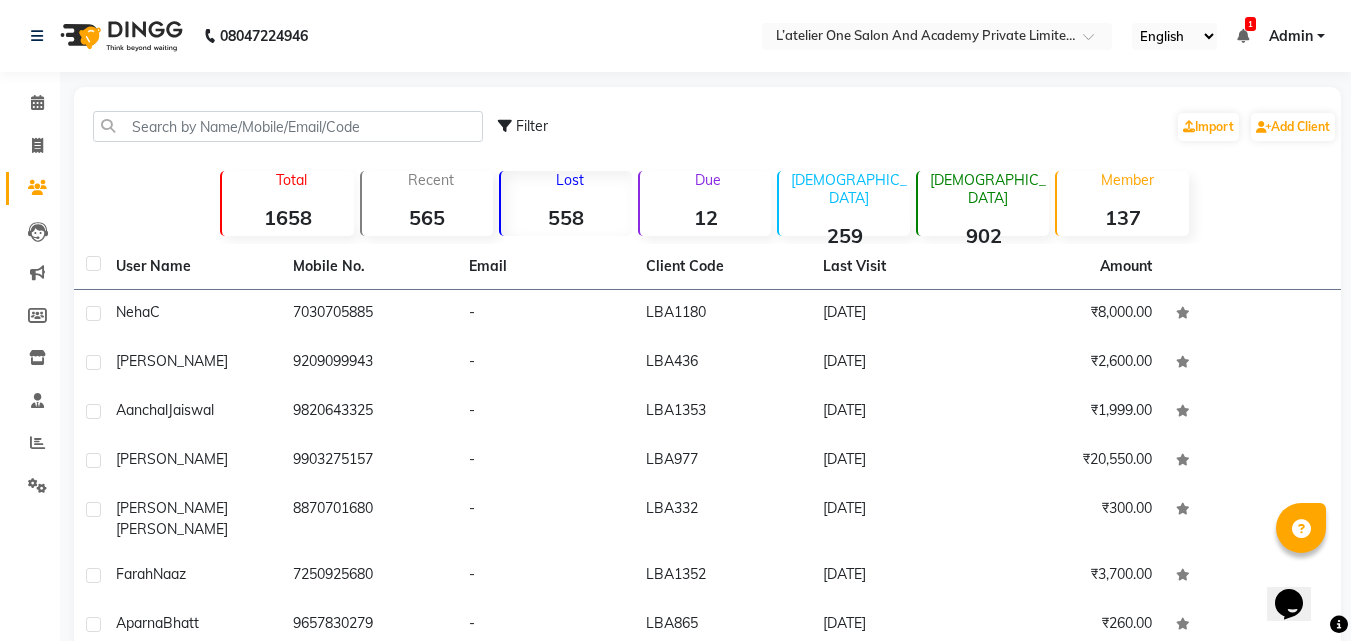 click 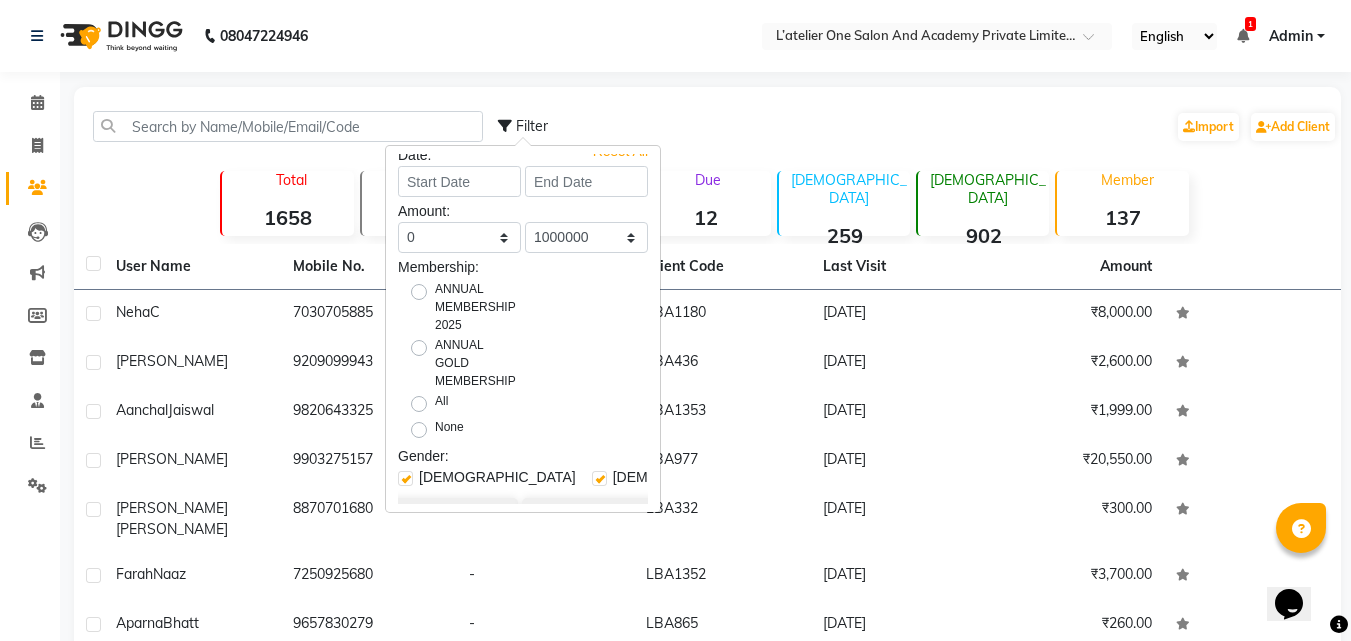 scroll, scrollTop: 52, scrollLeft: 0, axis: vertical 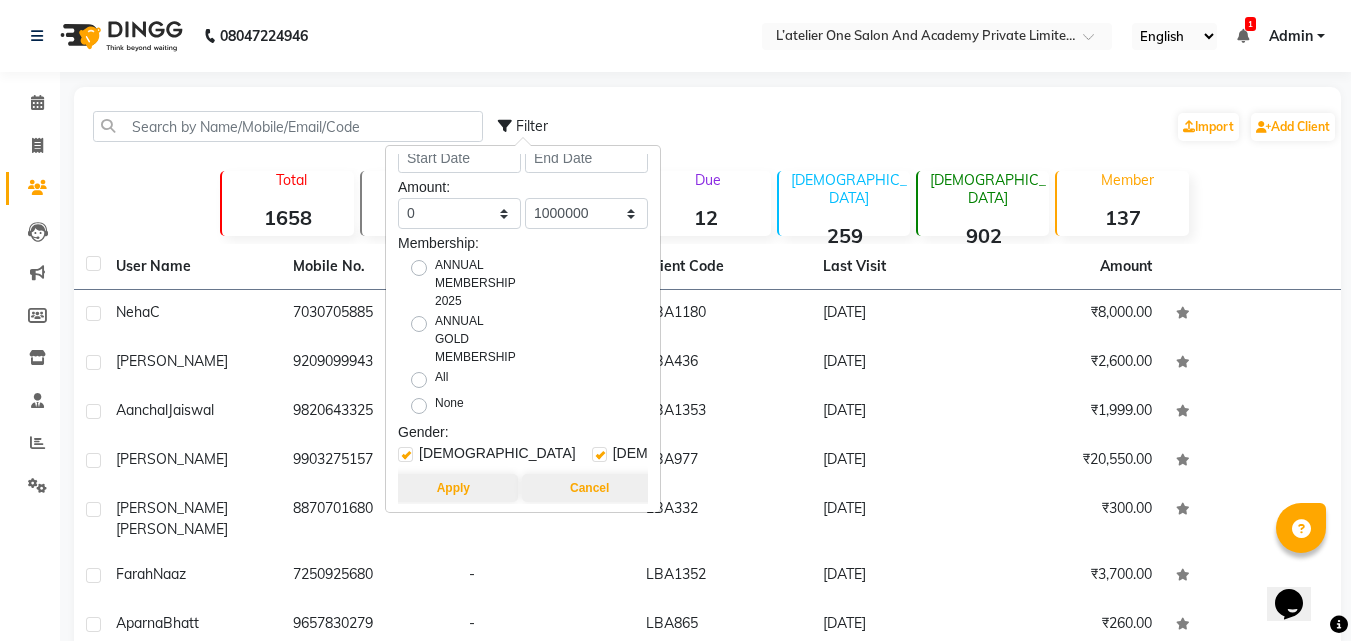 click at bounding box center (405, 454) 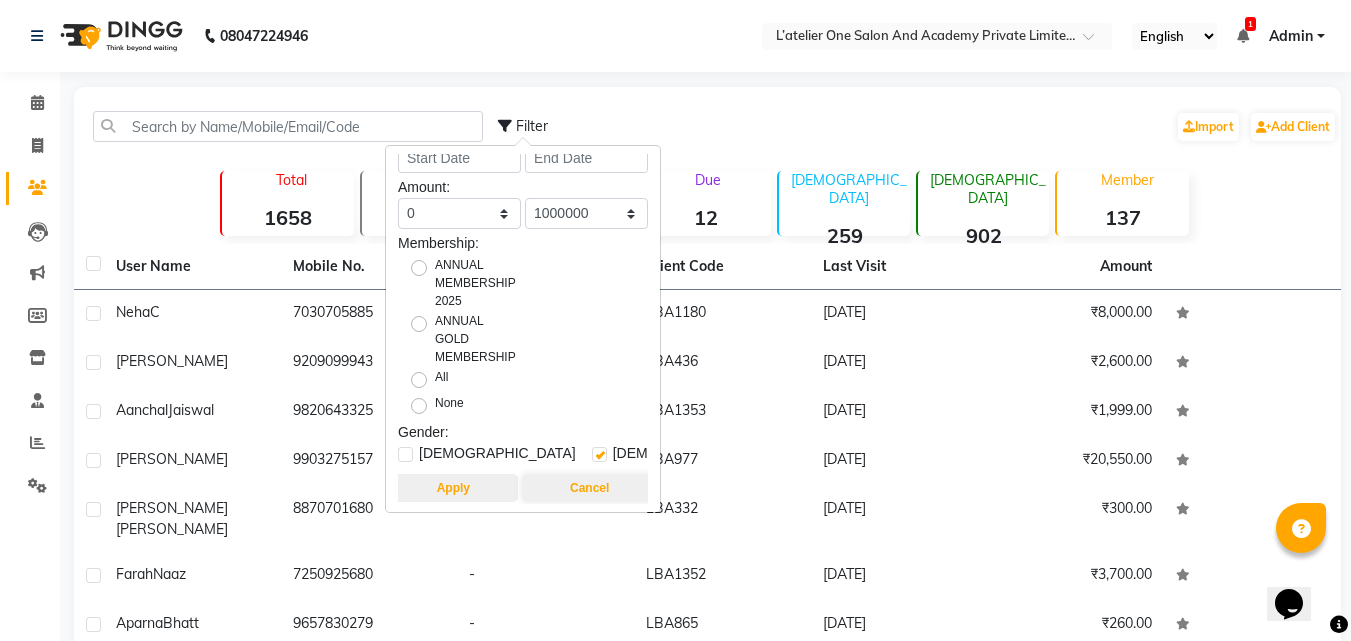 click on "Apply" at bounding box center (453, 488) 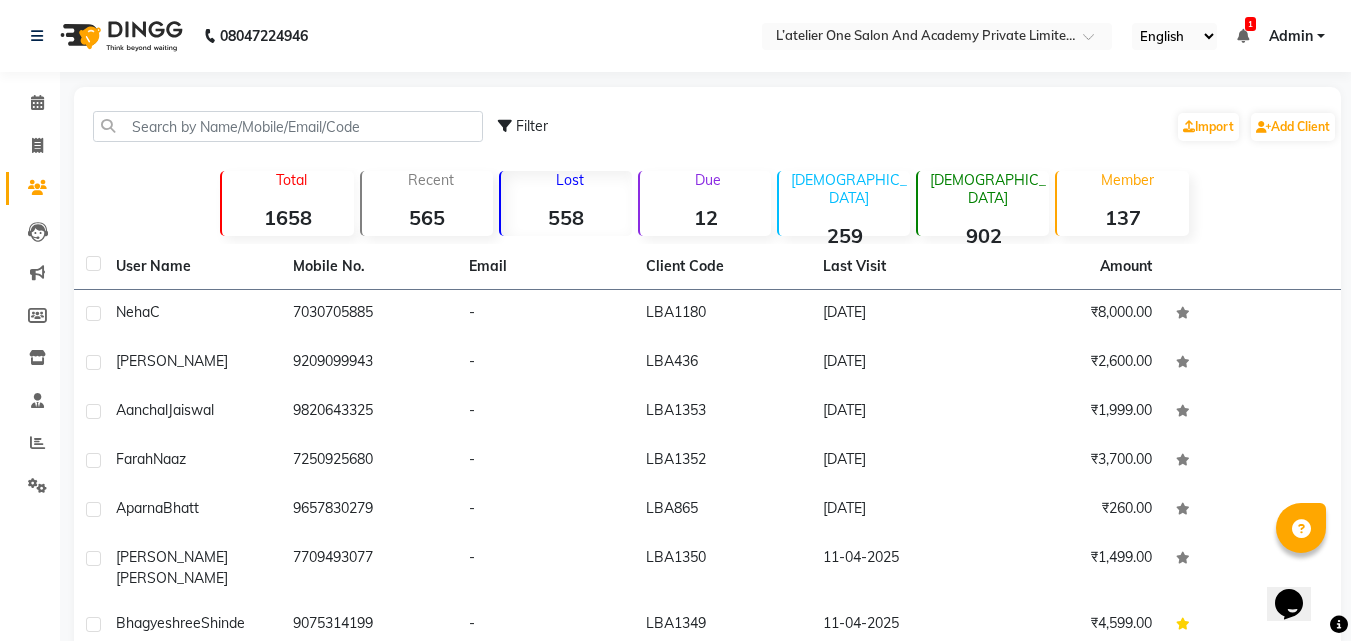 click on "Filter" 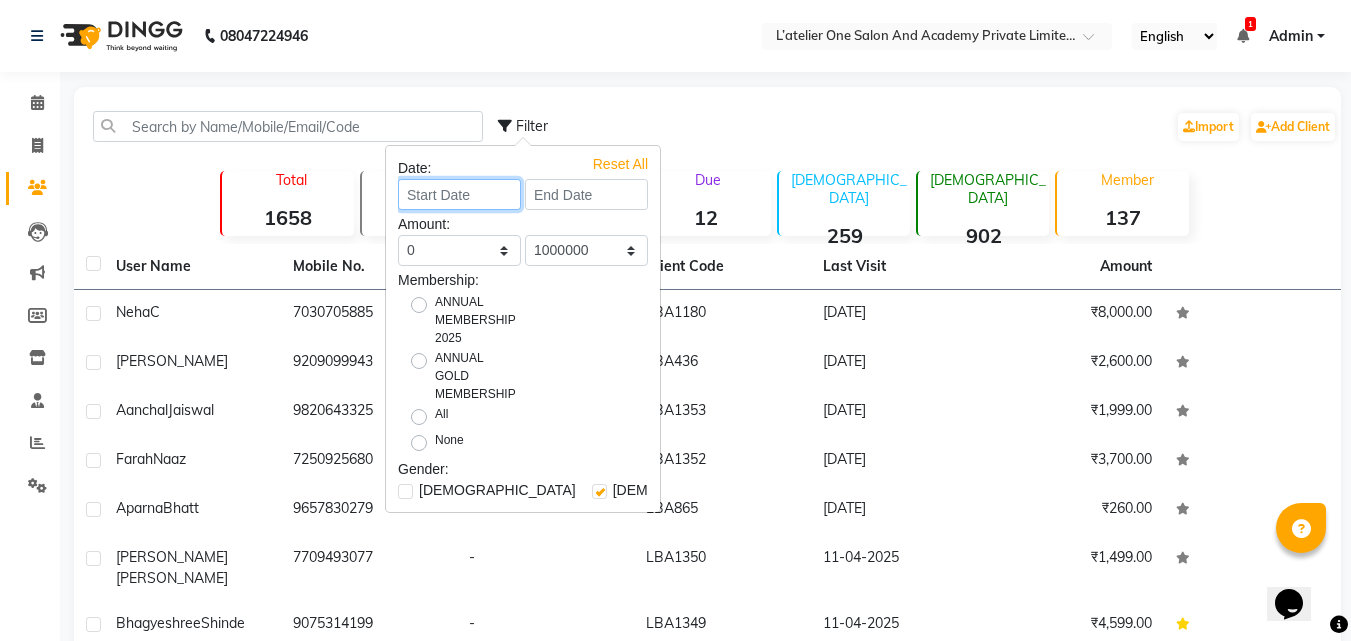 click at bounding box center [459, 194] 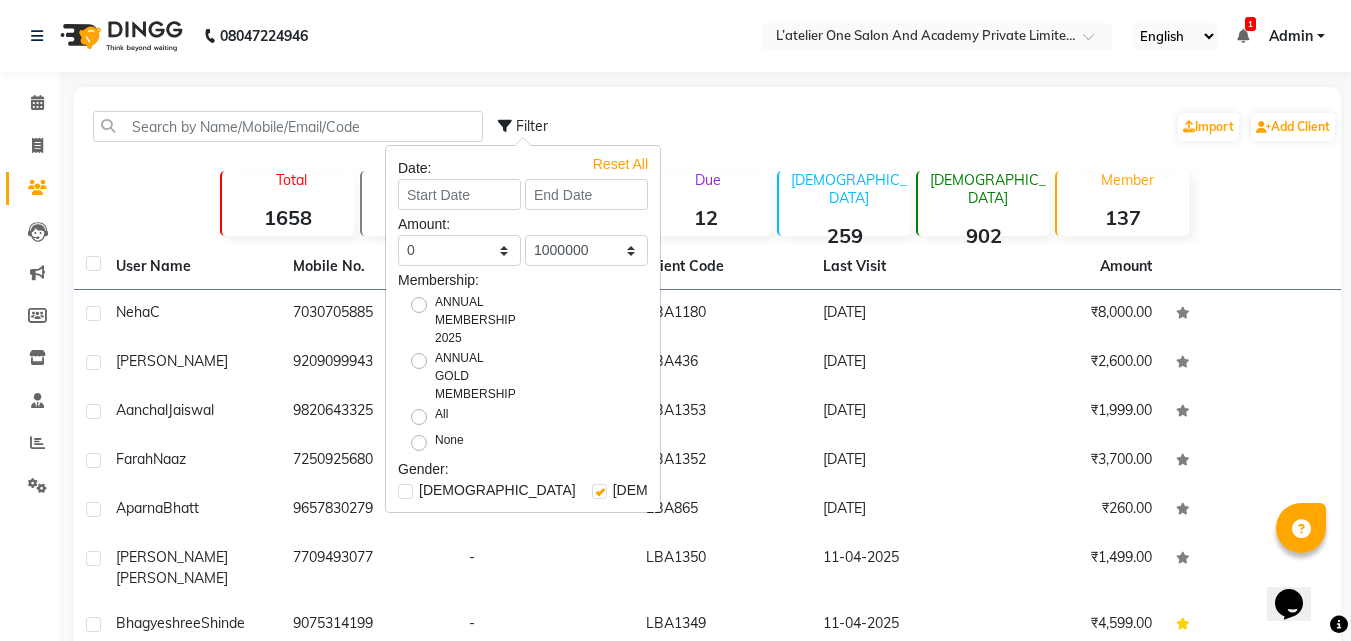 select on "7" 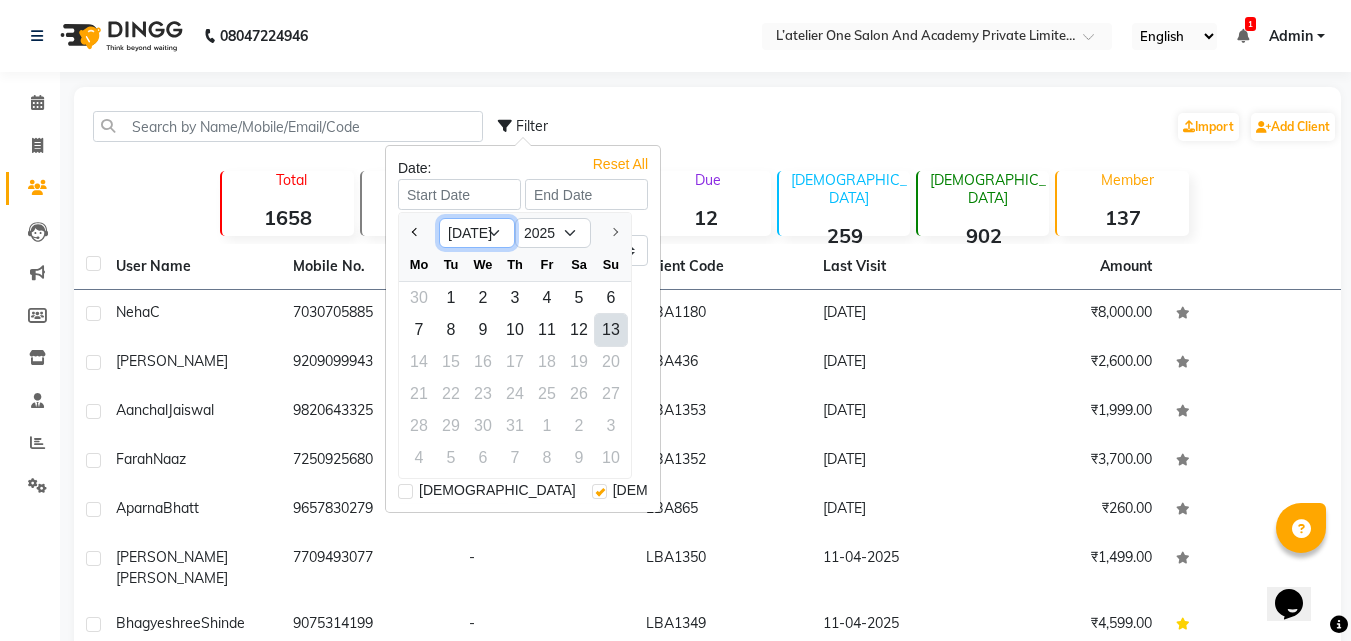 click on "Jan Feb Mar Apr May Jun Jul" at bounding box center (477, 233) 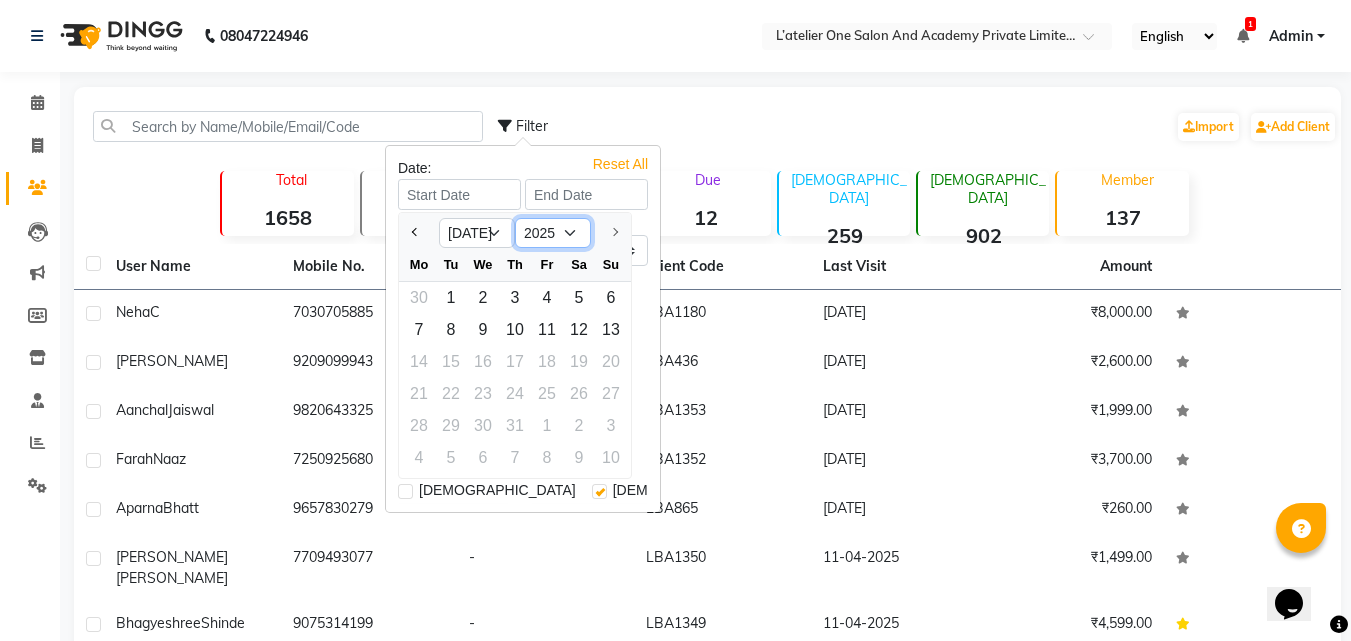 drag, startPoint x: 527, startPoint y: 233, endPoint x: 531, endPoint y: 246, distance: 13.601471 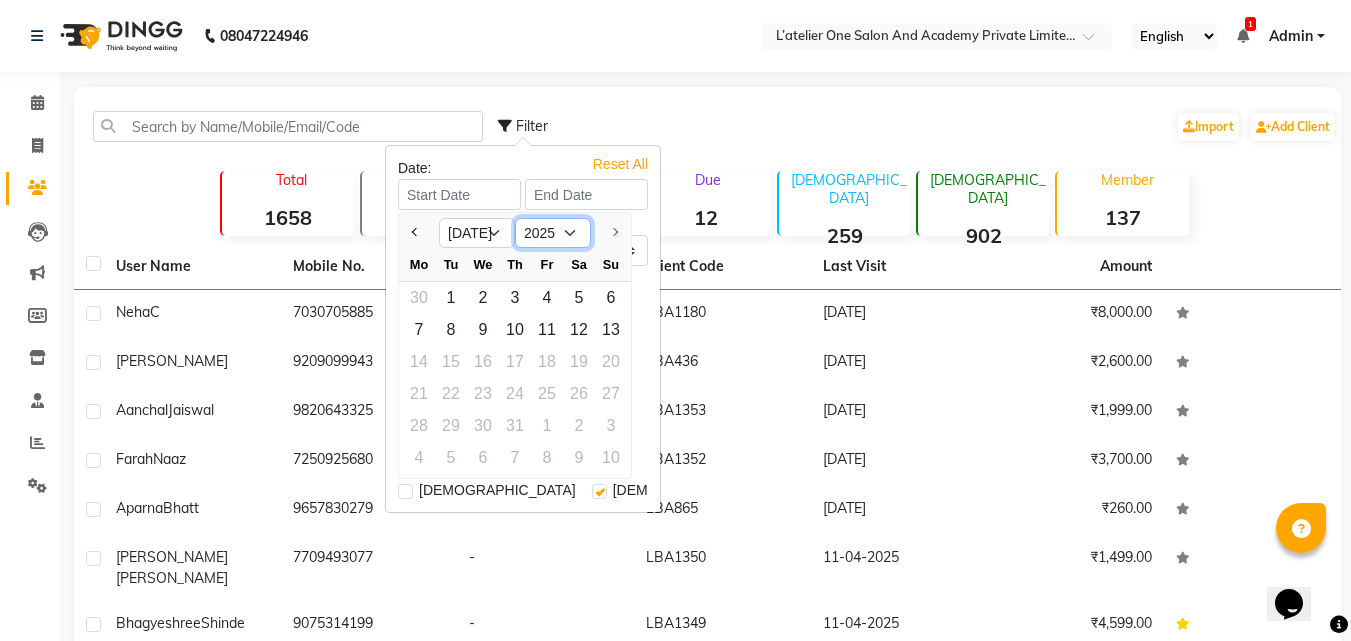 click on "2015 2016 2017 2018 2019 2020 2021 2022 2023 2024 2025" at bounding box center (553, 233) 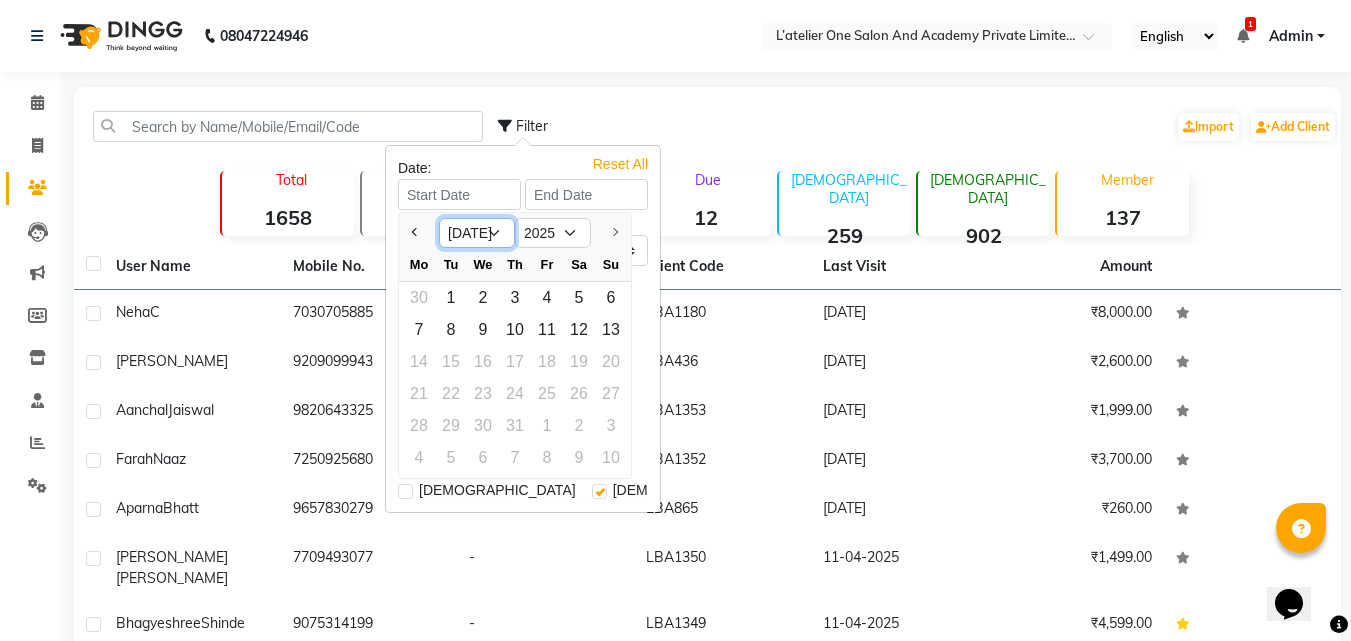 drag, startPoint x: 514, startPoint y: 231, endPoint x: 528, endPoint y: 231, distance: 14 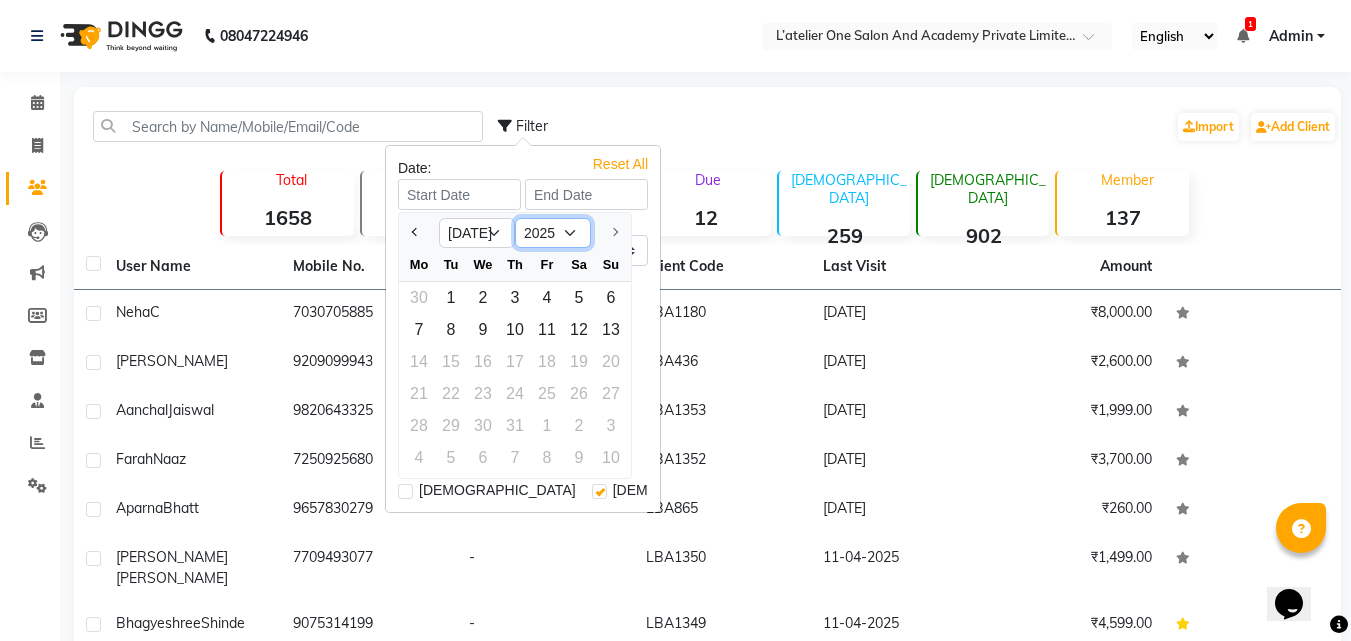 click on "2015 2016 2017 2018 2019 2020 2021 2022 2023 2024 2025" at bounding box center (553, 233) 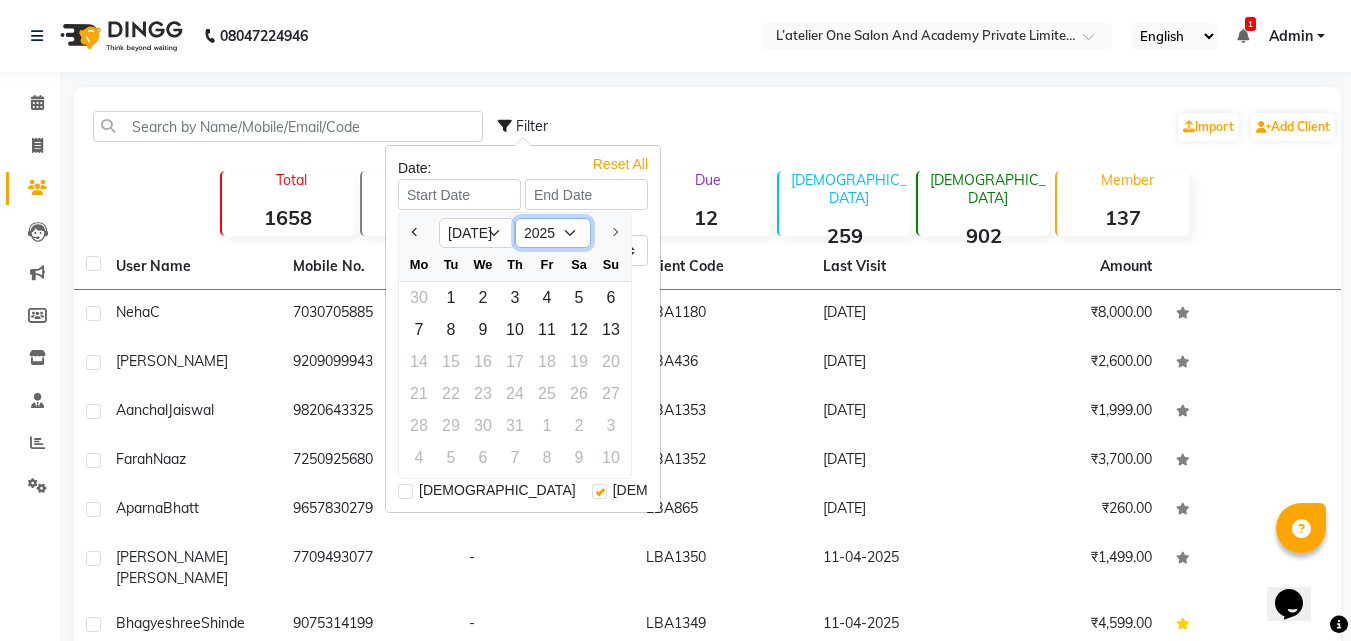 select on "2024" 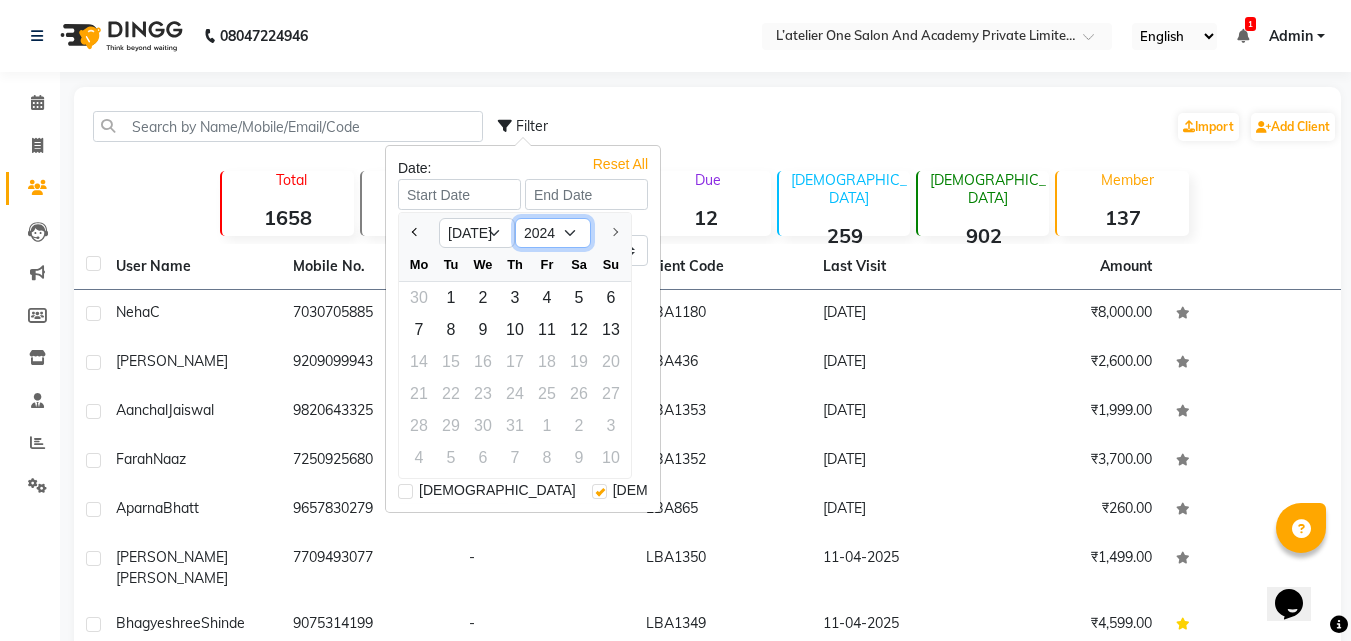 click on "2015 2016 2017 2018 2019 2020 2021 2022 2023 2024 2025" at bounding box center [553, 233] 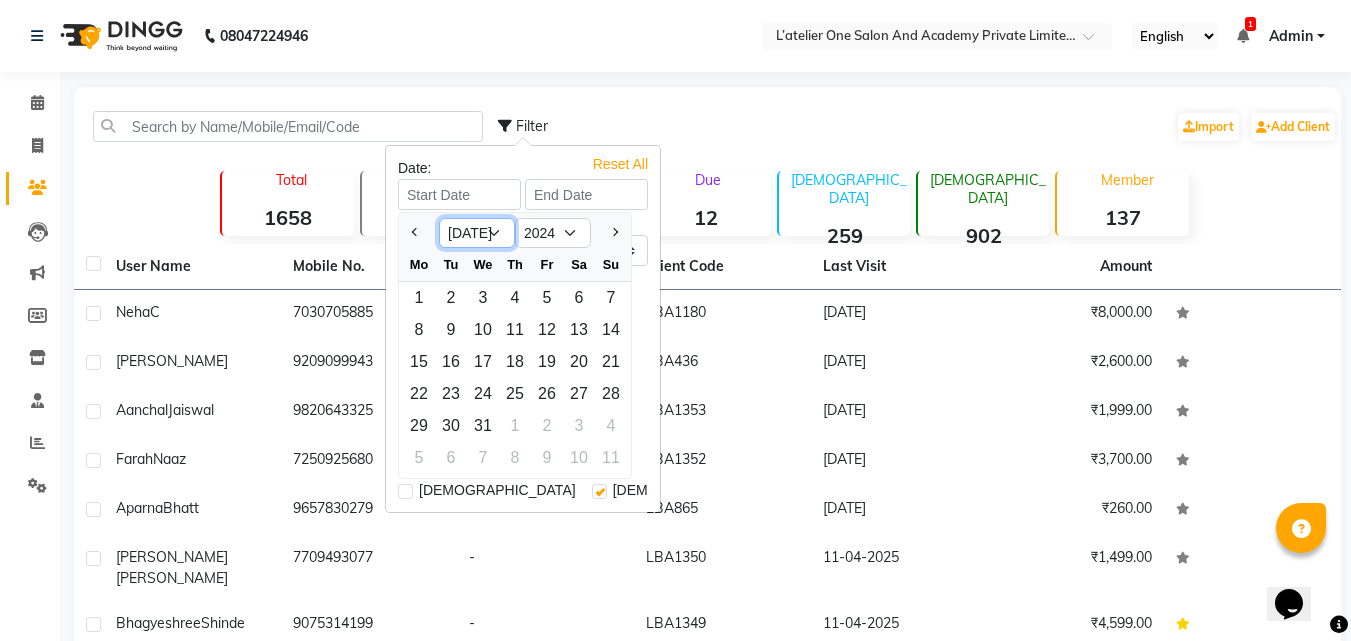 click on "Jan Feb Mar Apr May Jun Jul Aug Sep Oct Nov Dec" at bounding box center (477, 233) 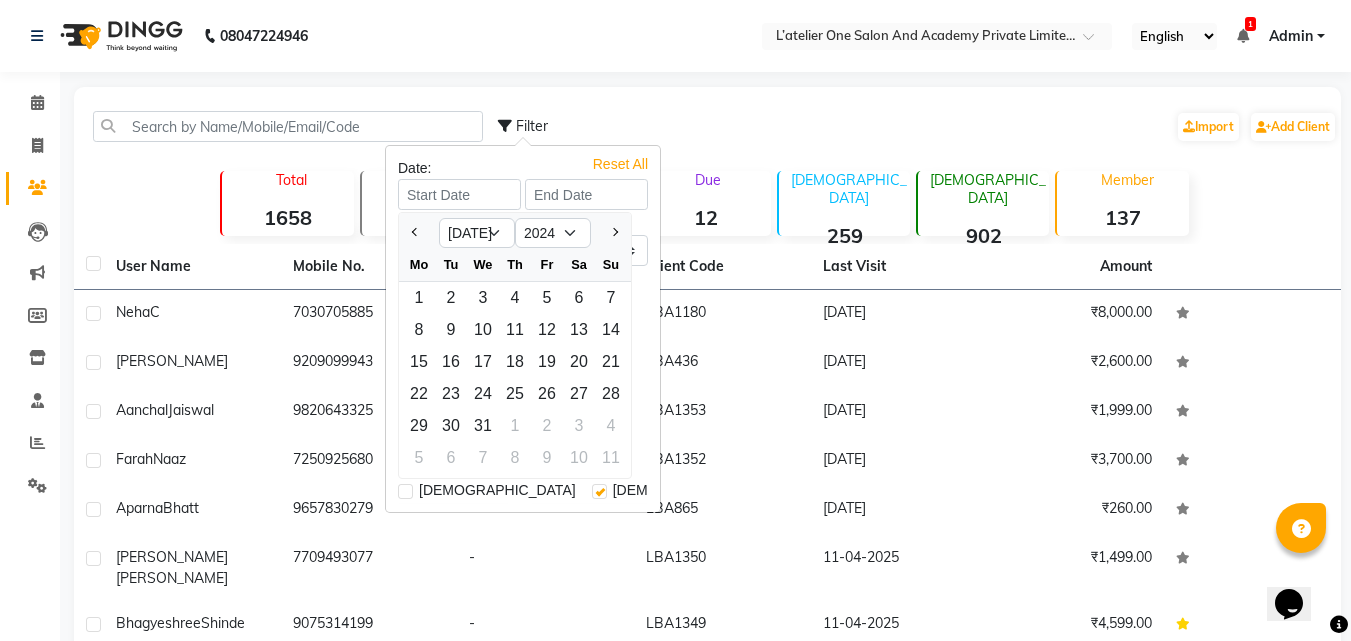 click on "08047224946 Select Location × L’atelier One Salon And Academy Private Limited, Balewadi English ENGLISH Español العربية मराठी हिंदी ગુજરાતી தமிழ் 中文 1 Notifications  DINGG Alert   13-07-2025   Neha booked an appointment on 13-07-2025 at 1:30 pm.   DINGG Alert   18-06-2025   Chitra booked an appointment on 19-06-2025 at 12:45 pm.   DINGG Alert   11-06-2025   Aditi booked an appointment on 11-06-2025 at 7:30 pm.   DINGG Alert   19-05-2025   Radhika booked an appointment on 19-05-2025 at 2:30 pm.   DINGG Alert   04-05-2025   ISHA booked an appointment on 04-05-2025 at 2:00 pm.   DINGG Alert   26-04-2025   Saili booked an appointment on 26-04-2025 at 1:30 pm.   DINGG Alert   03-01-2025   Apurva booked an appointment on 03-01-2025 at 11:15 am.   DINGG Alert   21-12-2024   Sanika booked an appointment on 21-12-2024 at 7:00 pm.  Admin Manage Profile Change Password Sign out  Version:3.15.4   Calendar  Invoice  Clients  Leads   Marketing  Members" at bounding box center [675, 320] 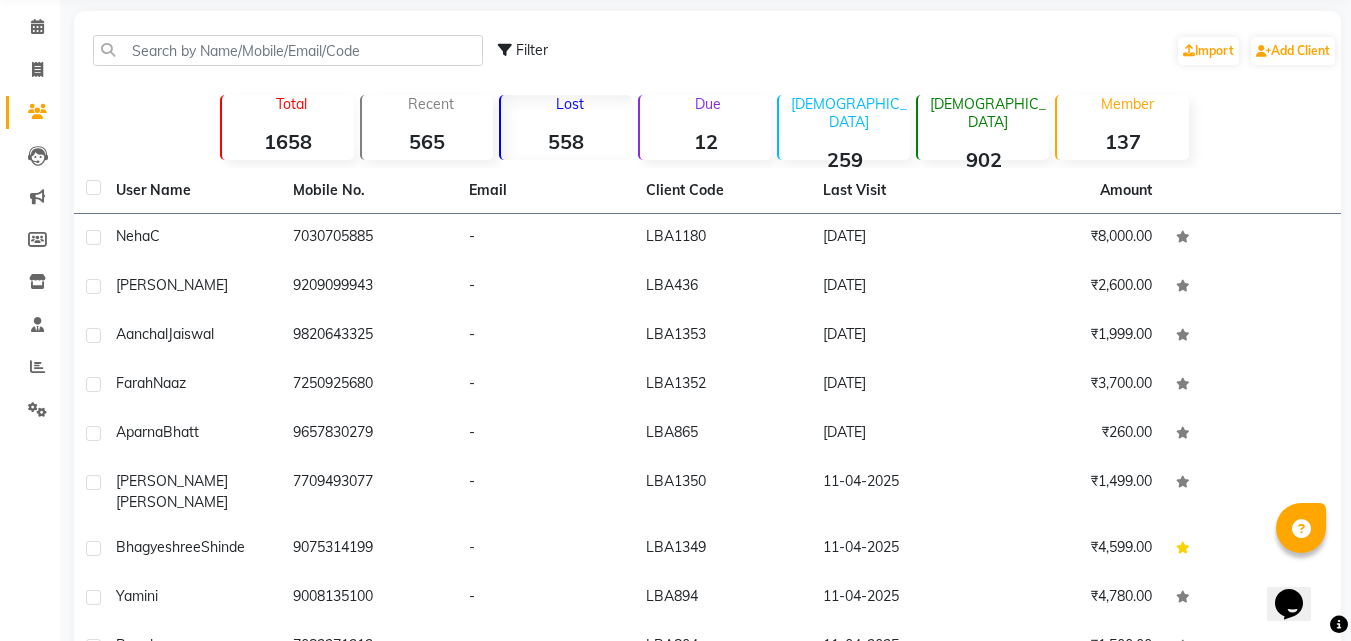 scroll, scrollTop: 0, scrollLeft: 0, axis: both 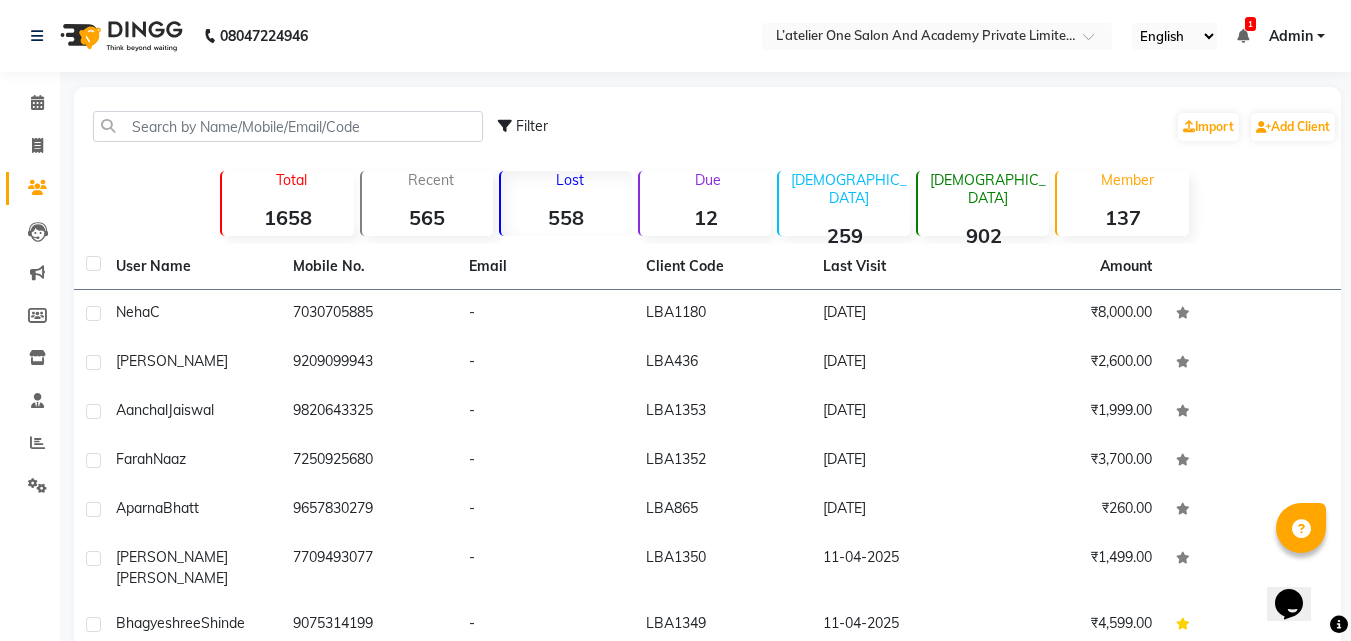 click on "Filter" 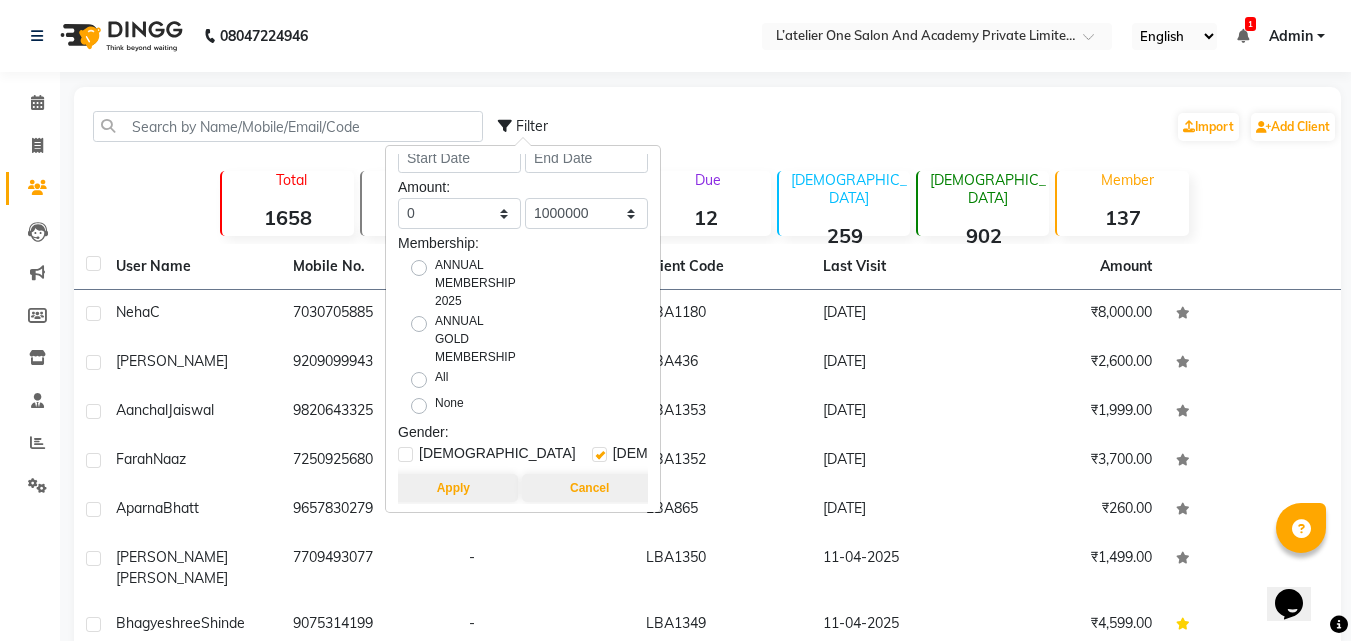 scroll, scrollTop: 0, scrollLeft: 0, axis: both 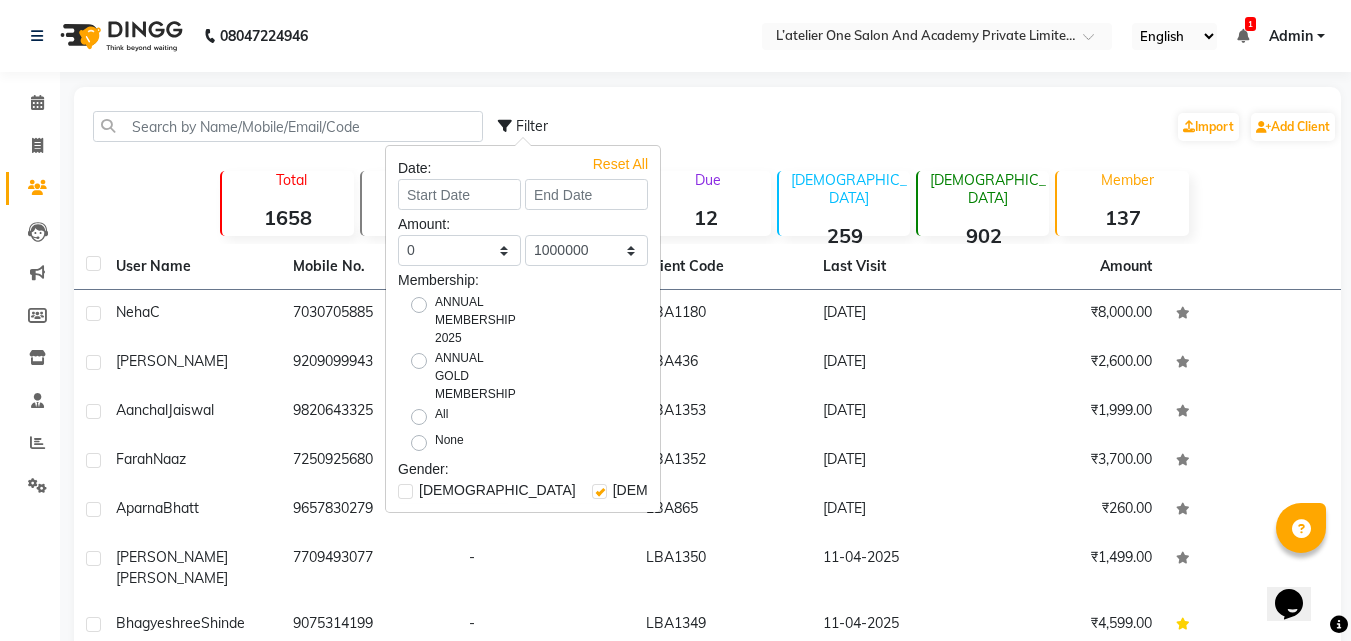 drag, startPoint x: 464, startPoint y: 175, endPoint x: 462, endPoint y: 194, distance: 19.104973 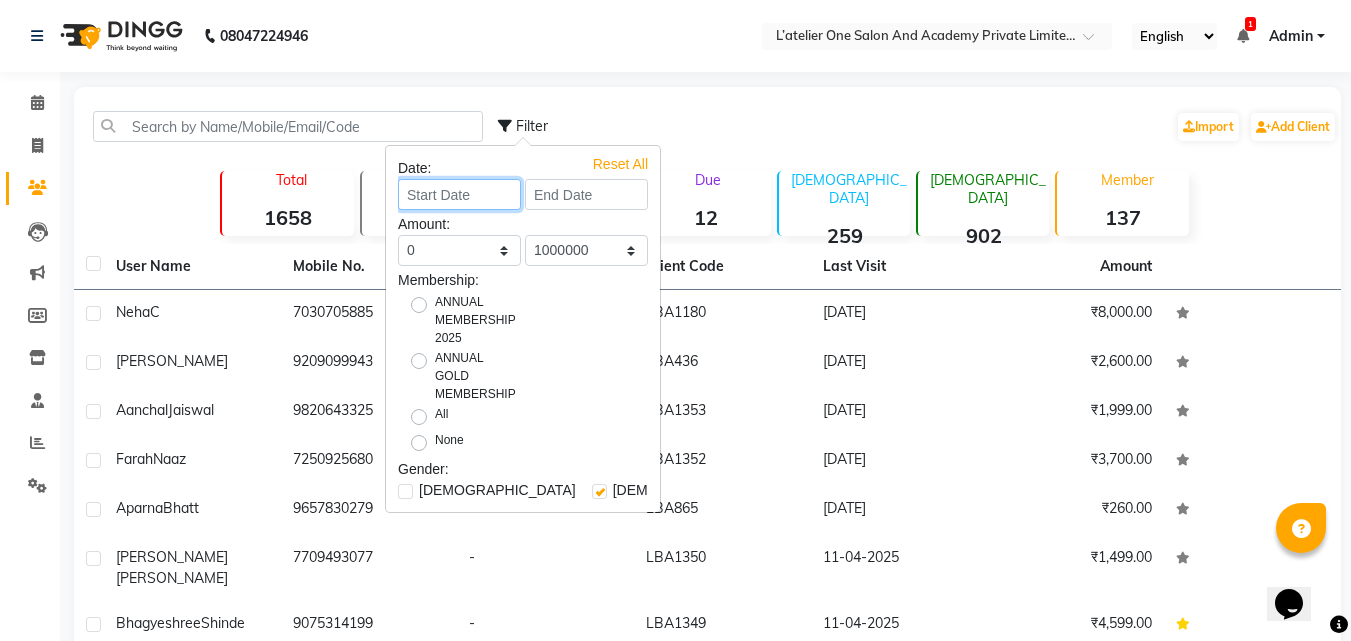 click at bounding box center [459, 194] 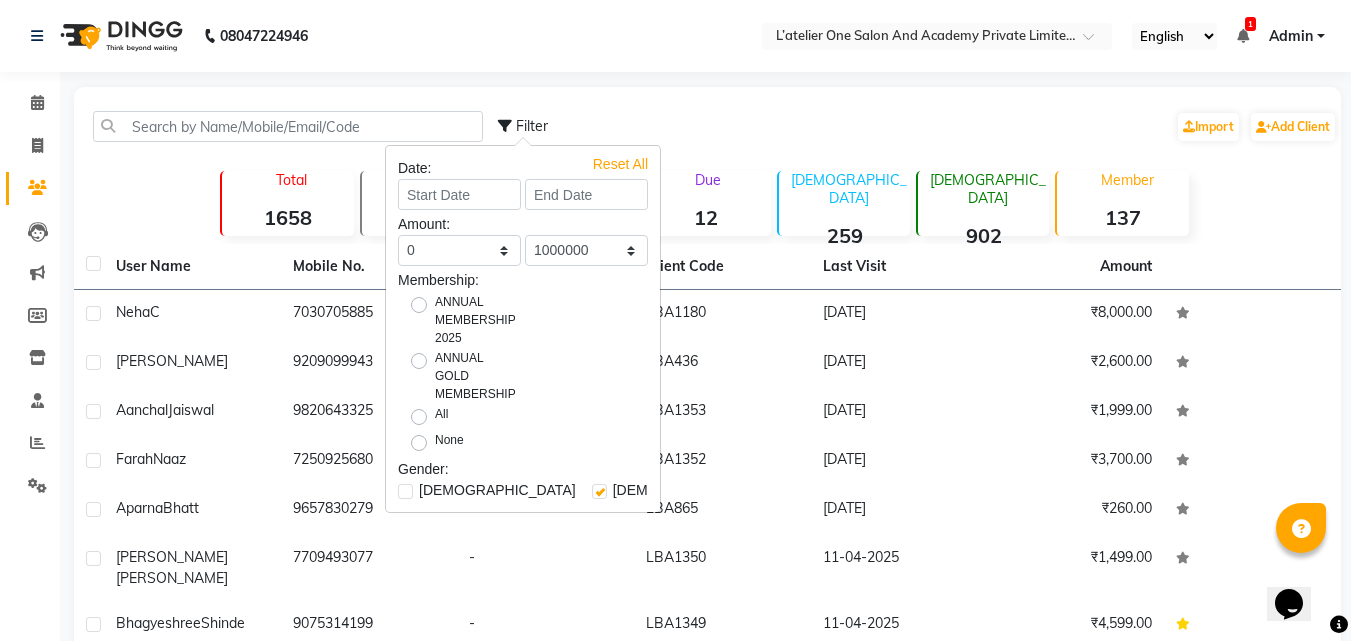 select on "7" 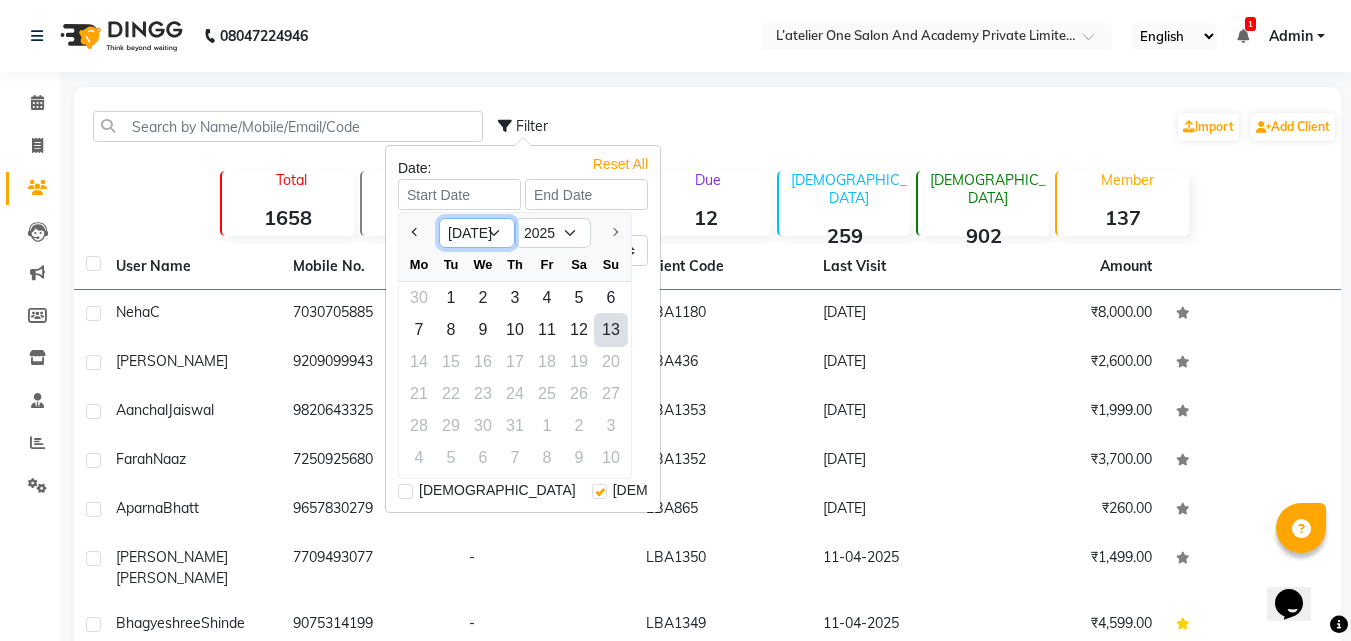 click on "Jan Feb Mar Apr May Jun Jul" at bounding box center [477, 233] 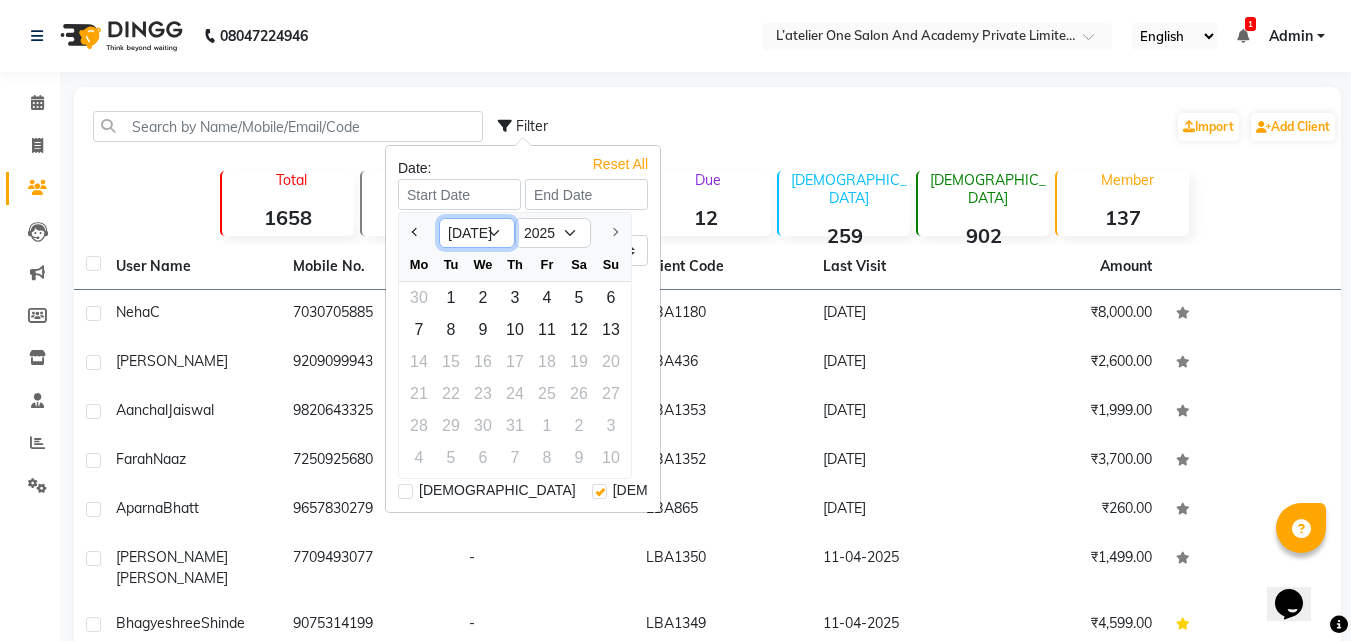 select on "3" 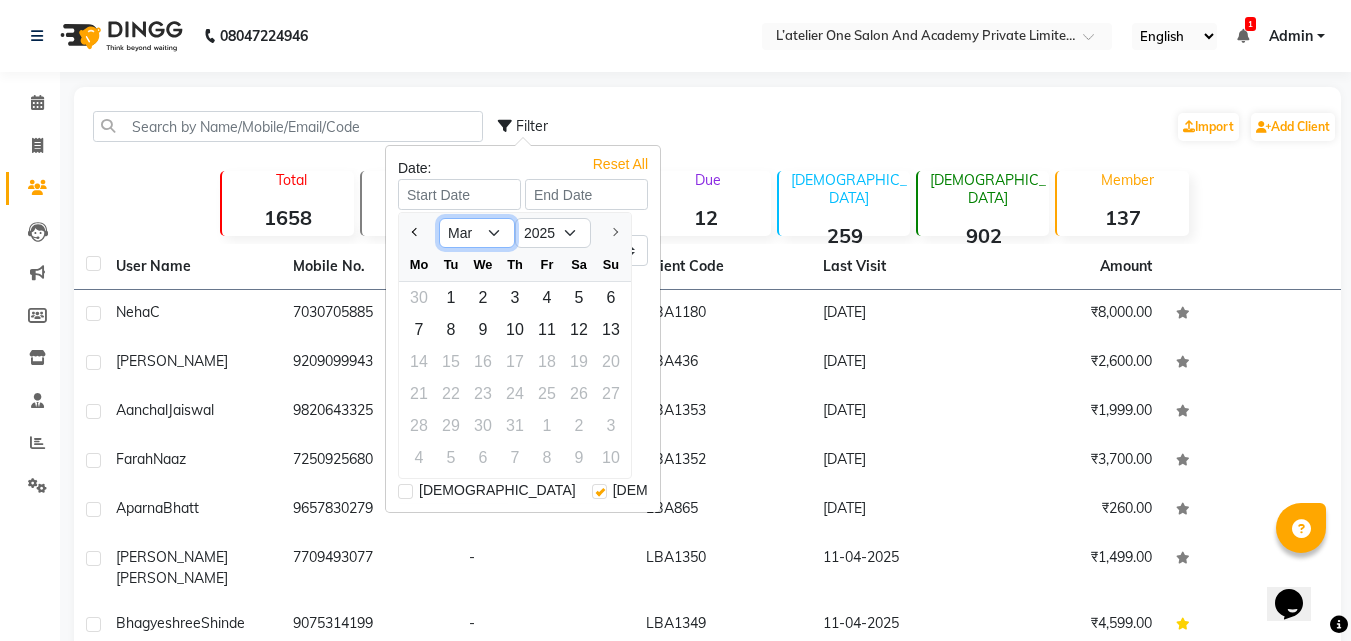 click on "Jan Feb Mar Apr May Jun Jul" at bounding box center [477, 233] 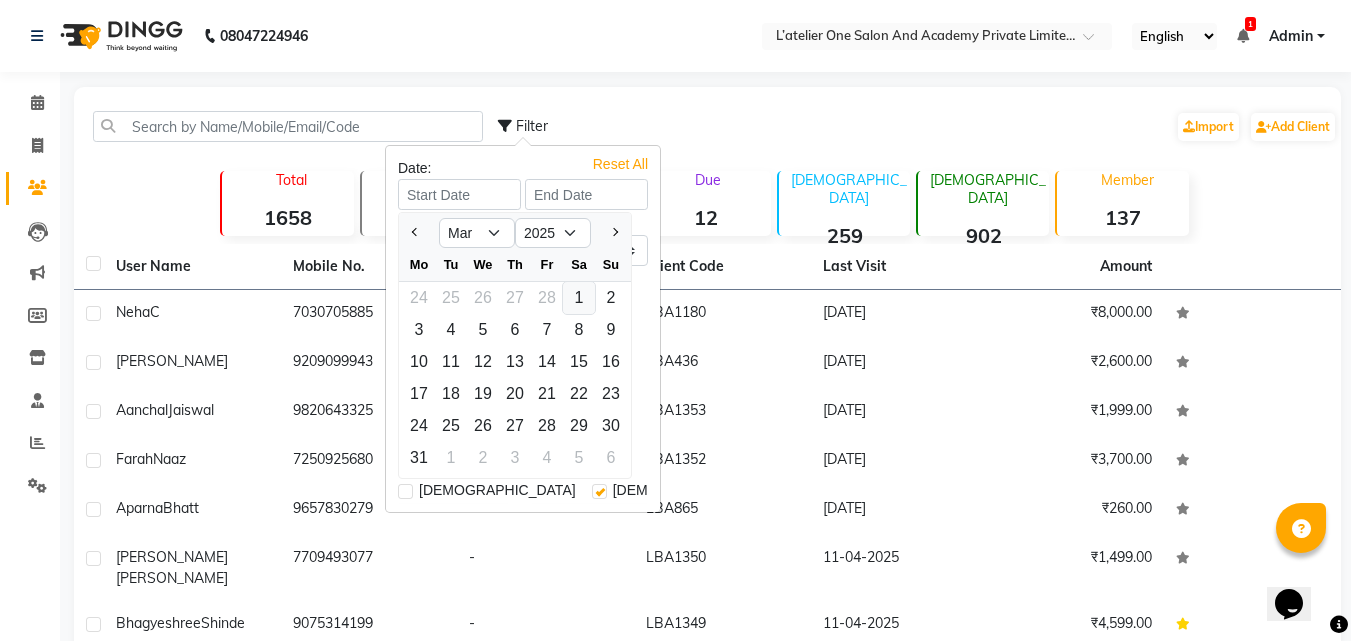 click on "1" at bounding box center (579, 298) 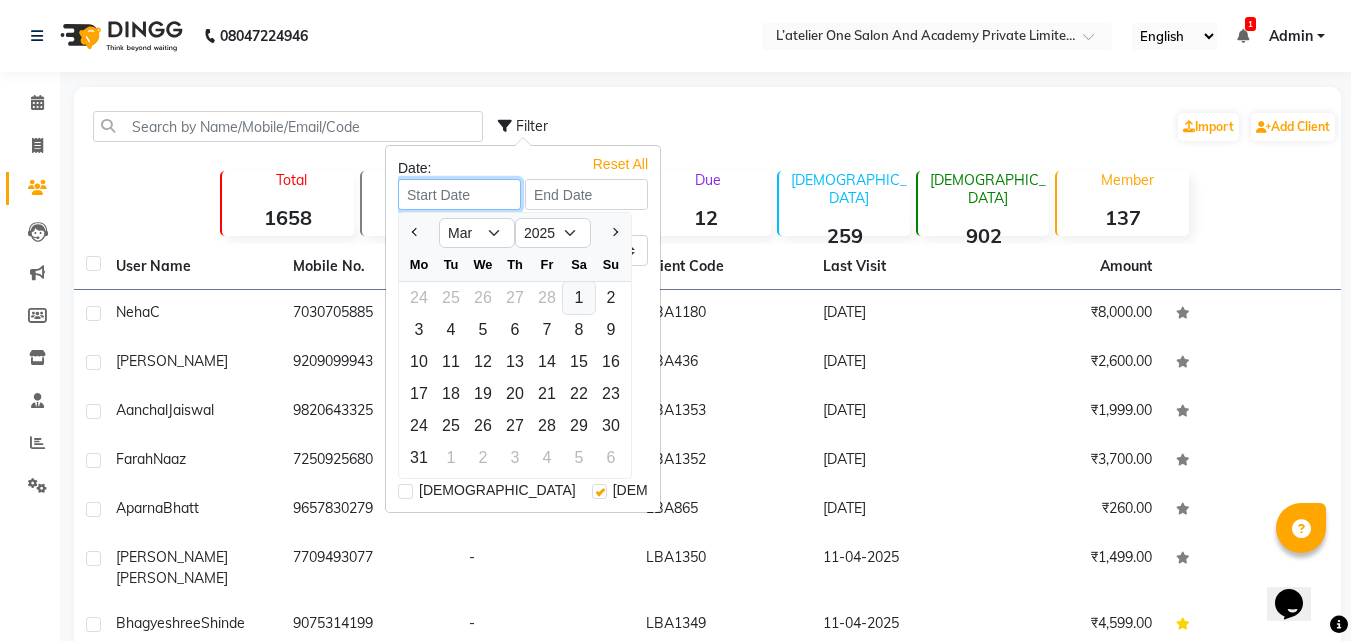 type on "01-03-2025" 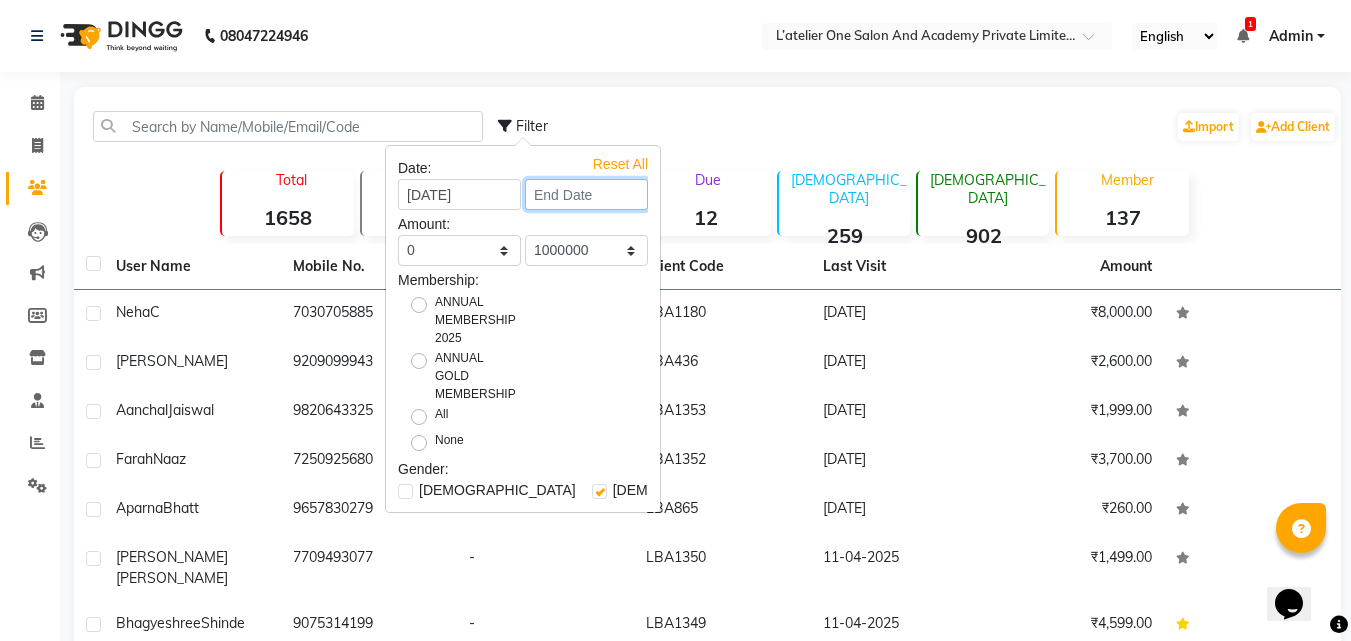 click at bounding box center (586, 194) 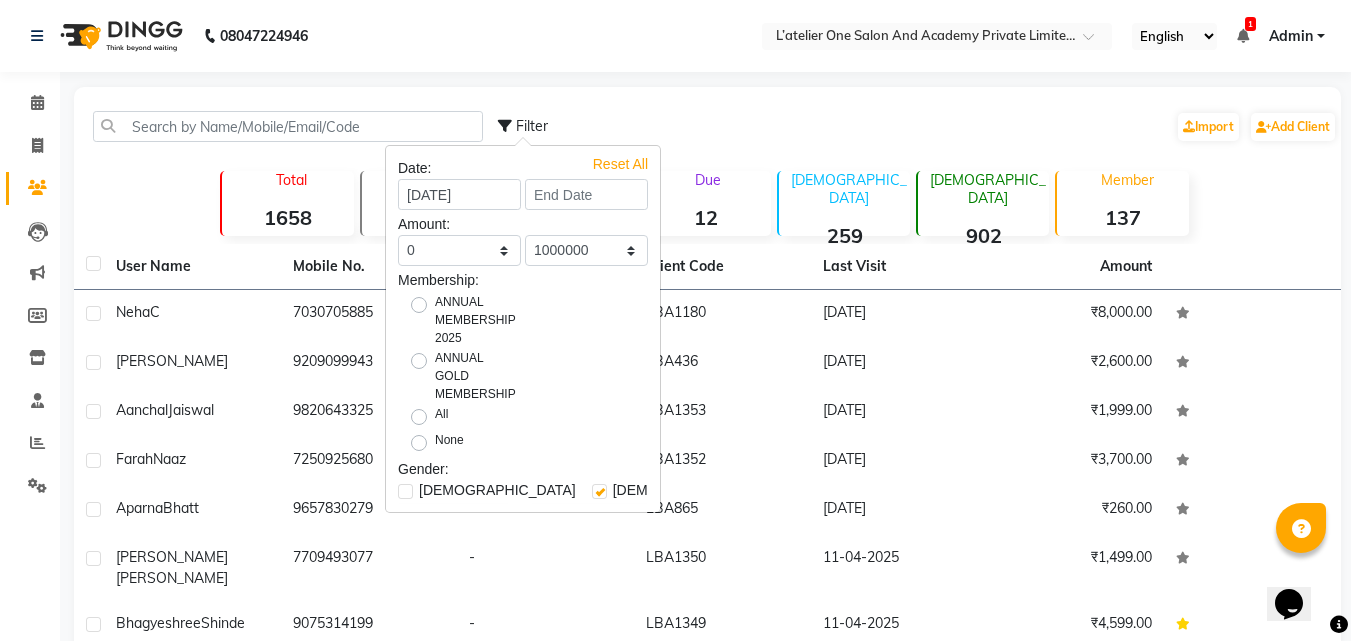 select on "3" 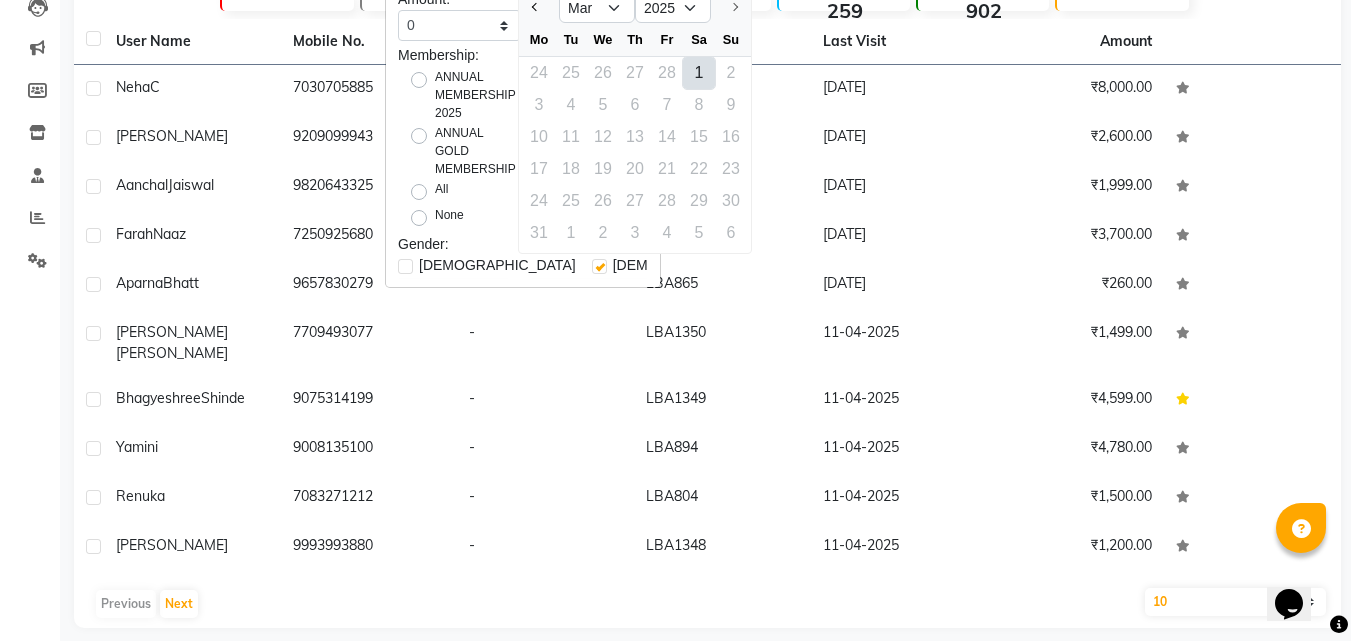 scroll, scrollTop: 0, scrollLeft: 0, axis: both 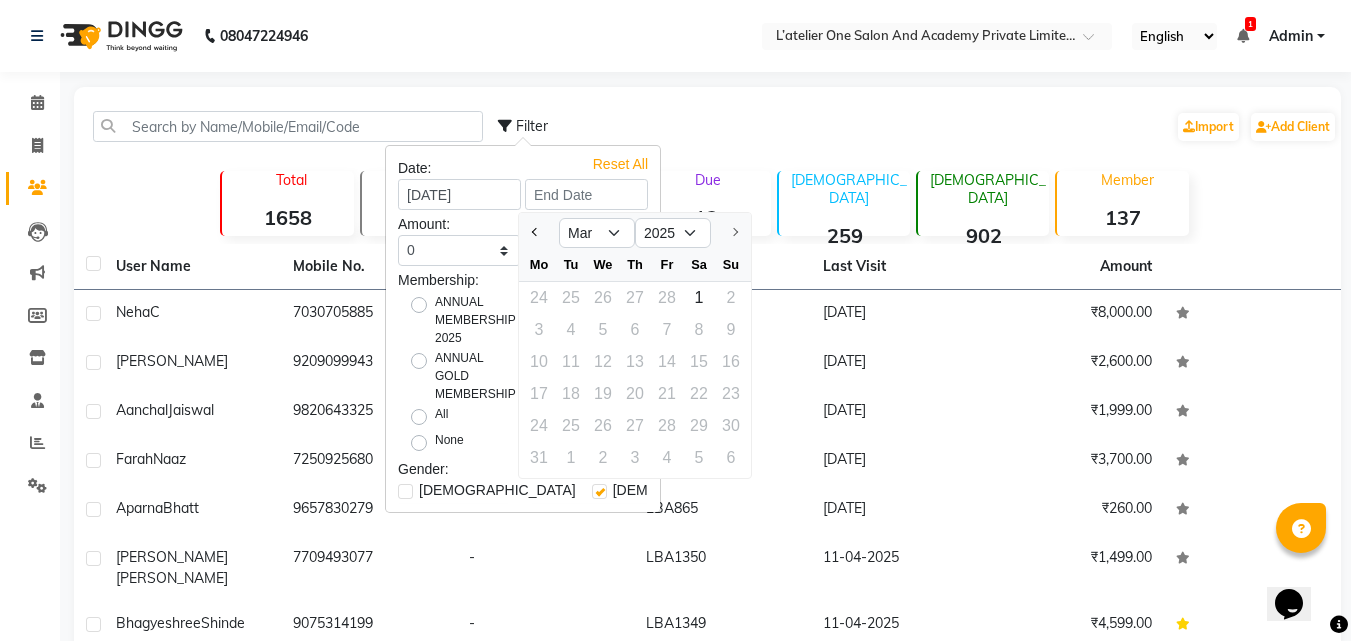 click at bounding box center [731, 233] 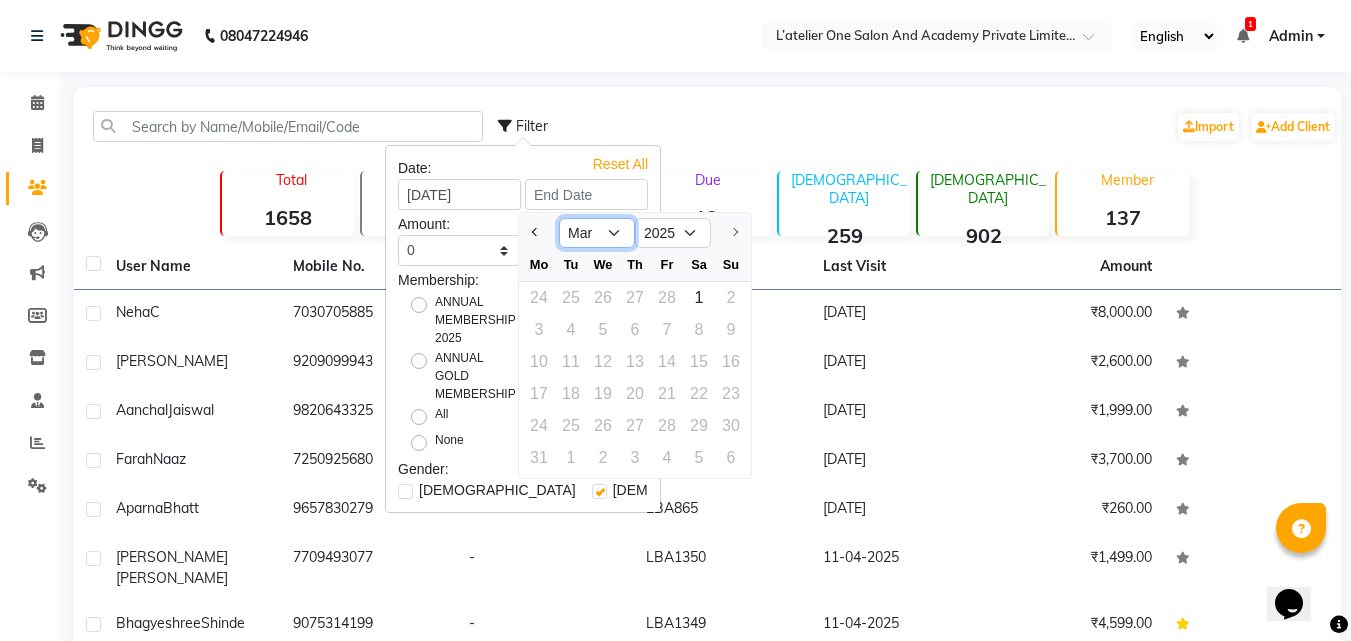 click on "Feb Mar" at bounding box center [597, 233] 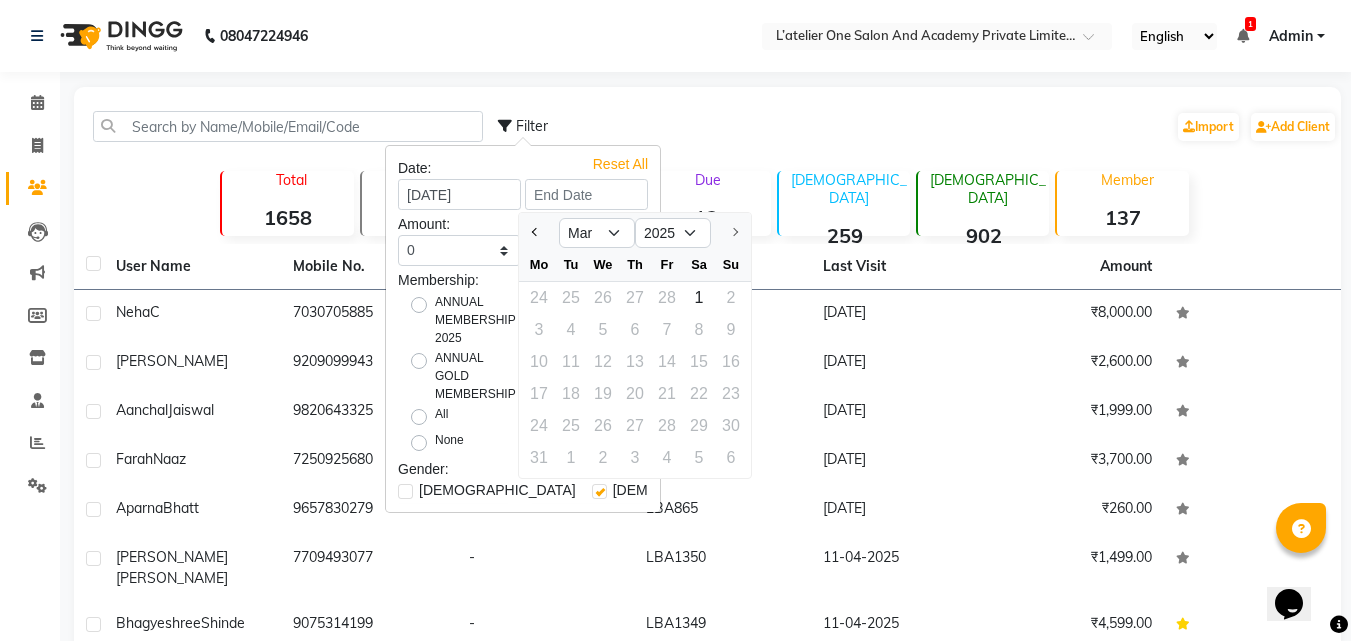 click on "Date:" at bounding box center (523, 168) 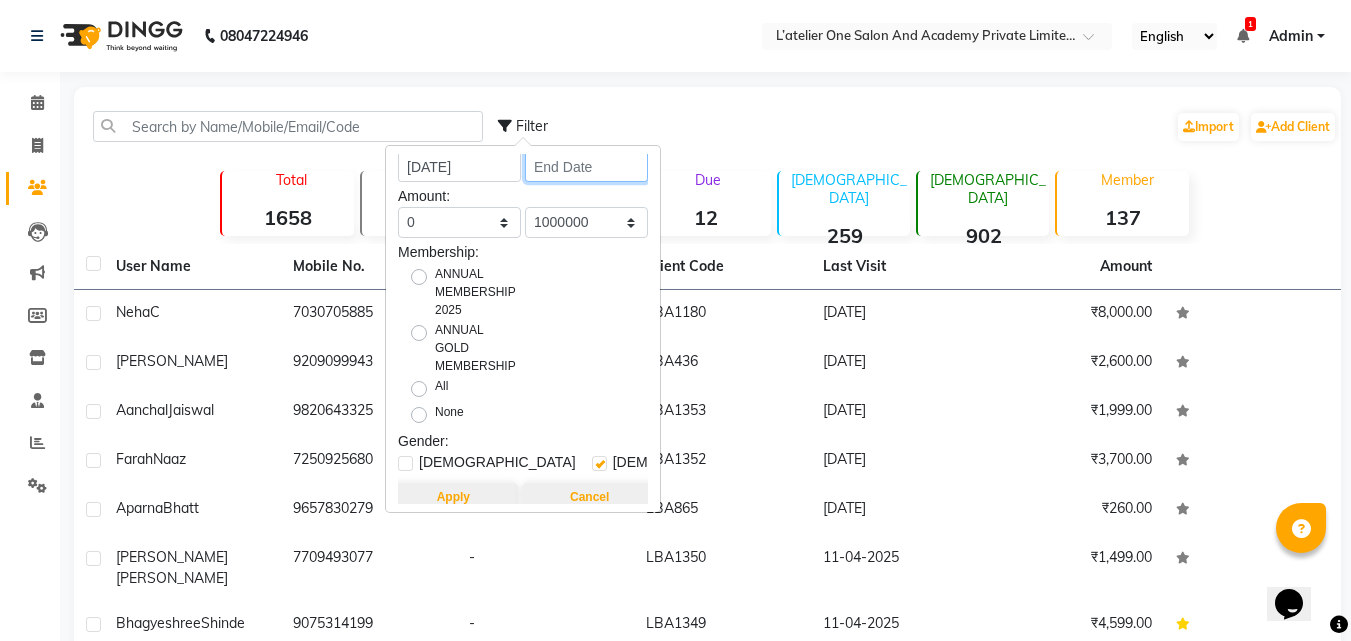 scroll, scrollTop: 52, scrollLeft: 0, axis: vertical 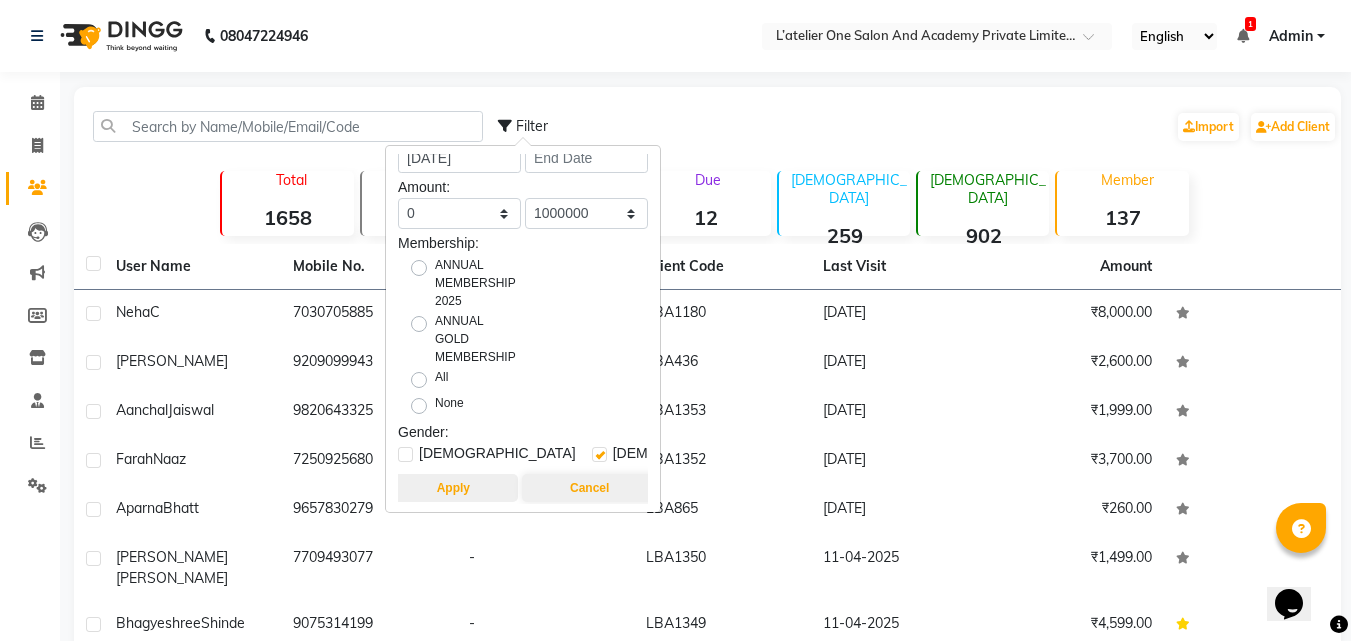 click on "Apply" at bounding box center [453, 488] 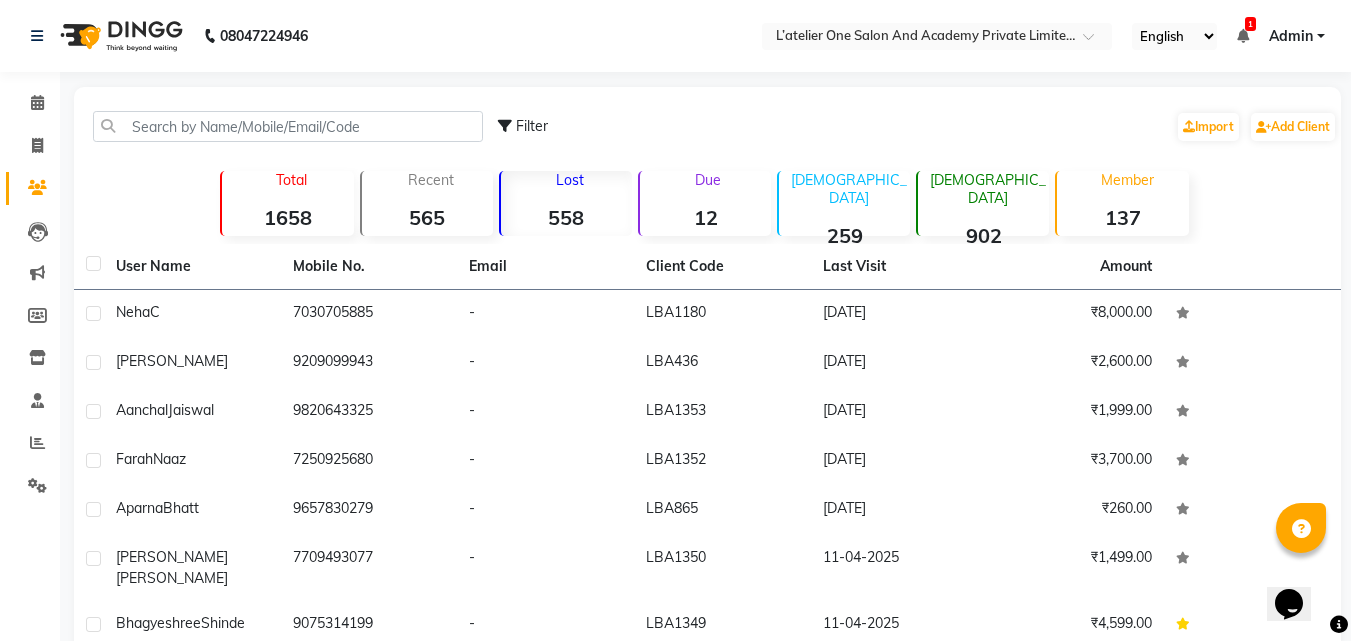 click on "Lost  558" 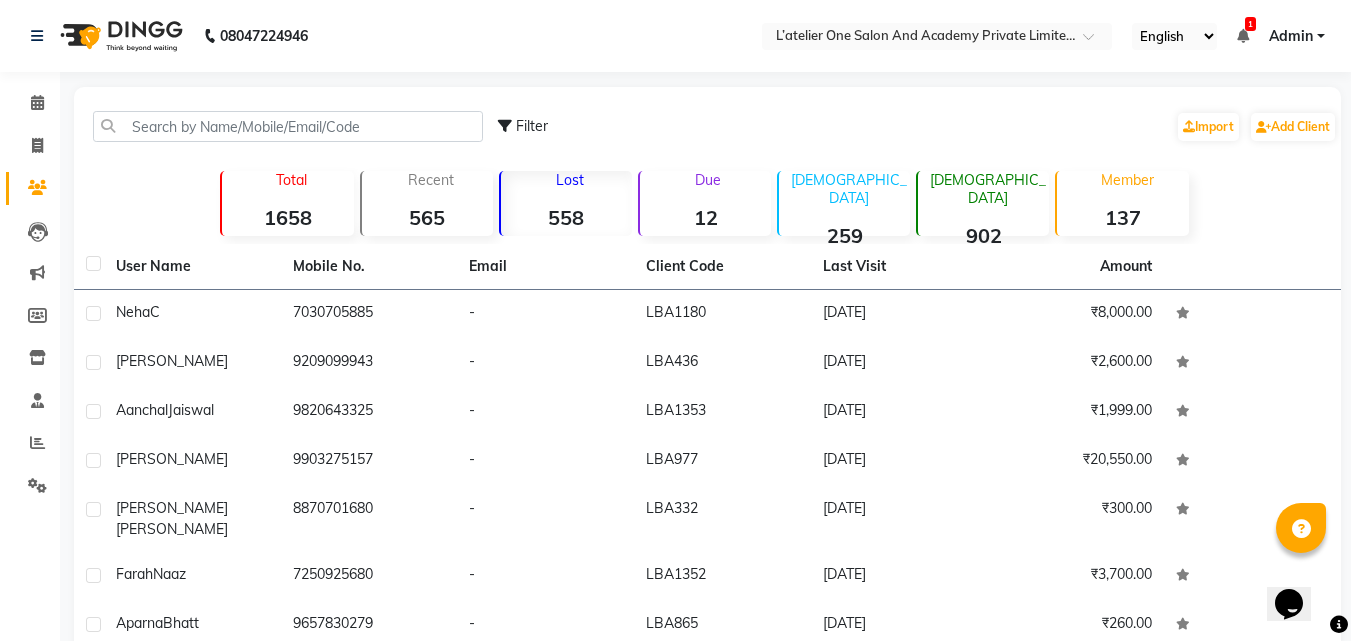 click on "Lost" 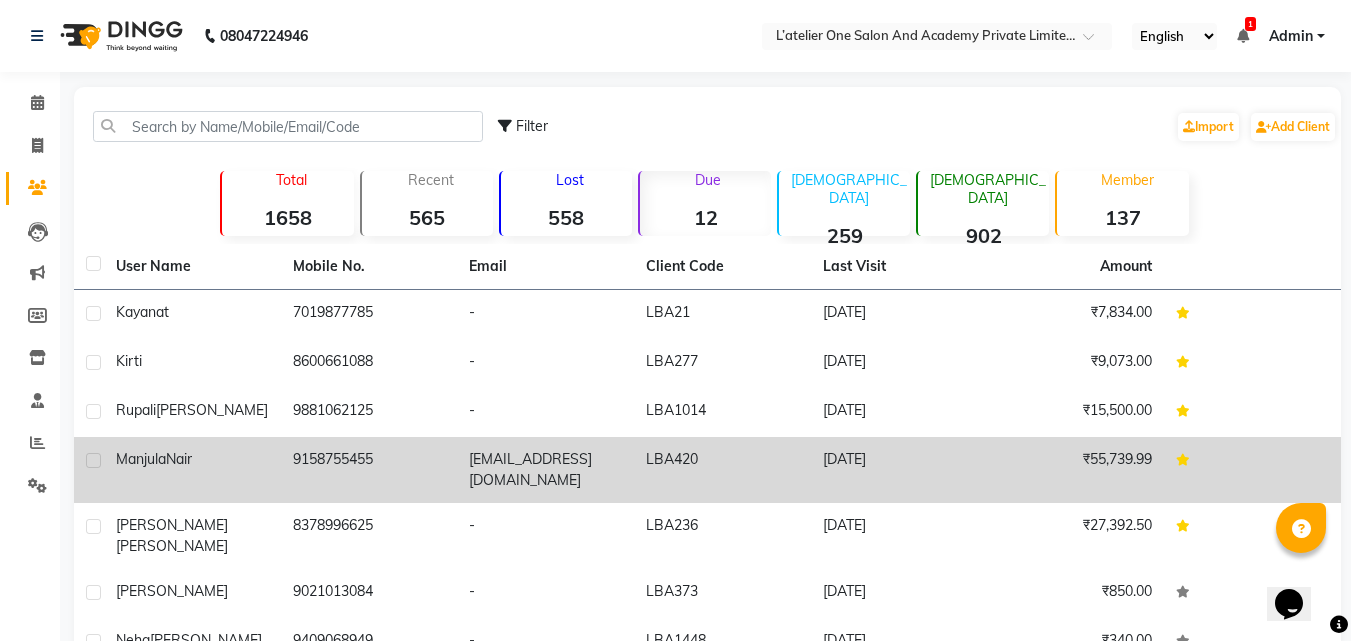 scroll, scrollTop: 242, scrollLeft: 0, axis: vertical 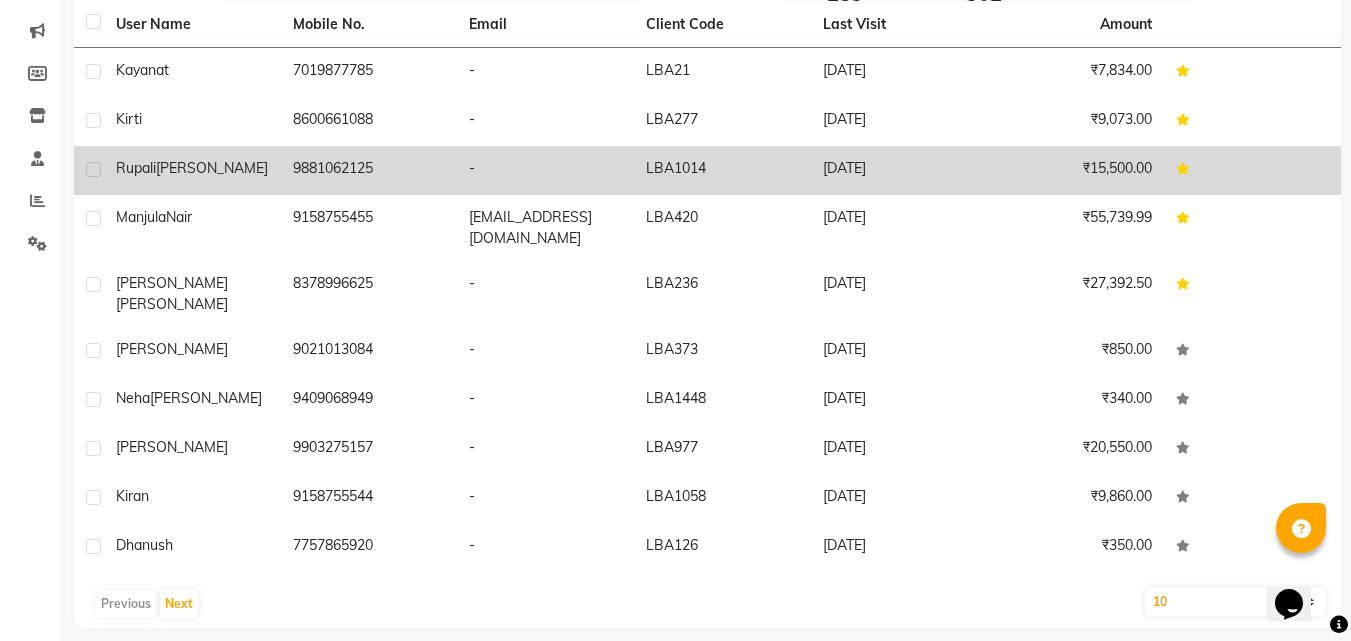 click 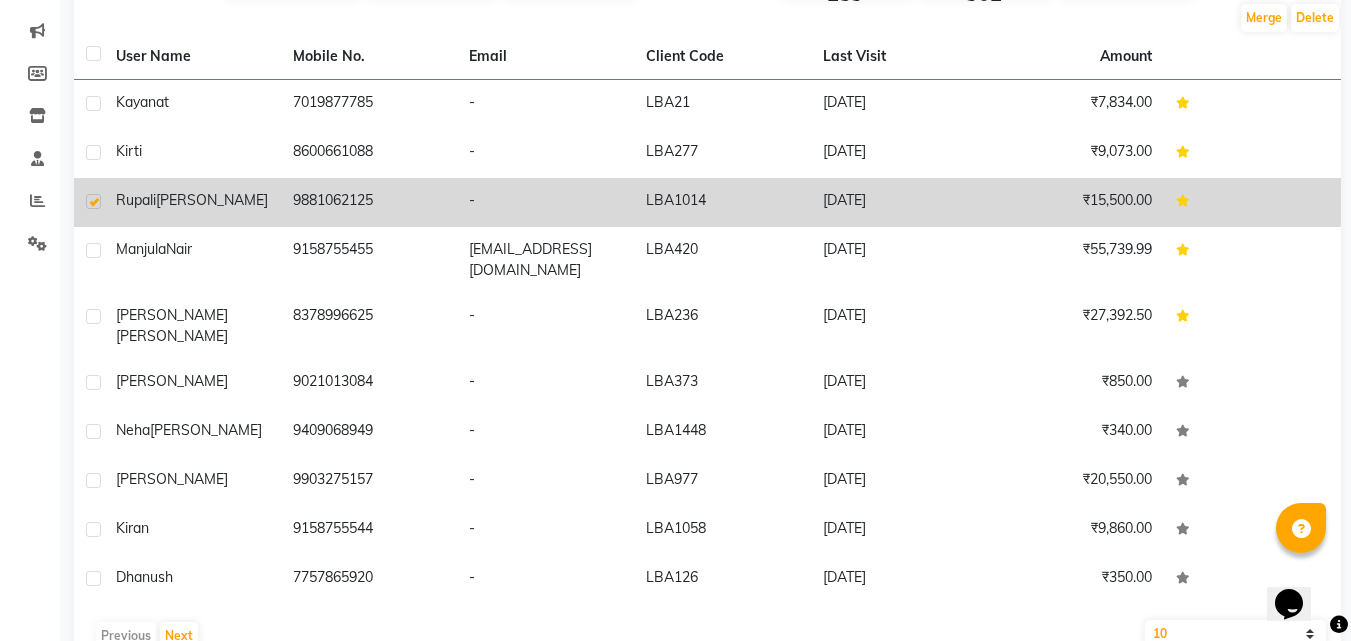 click 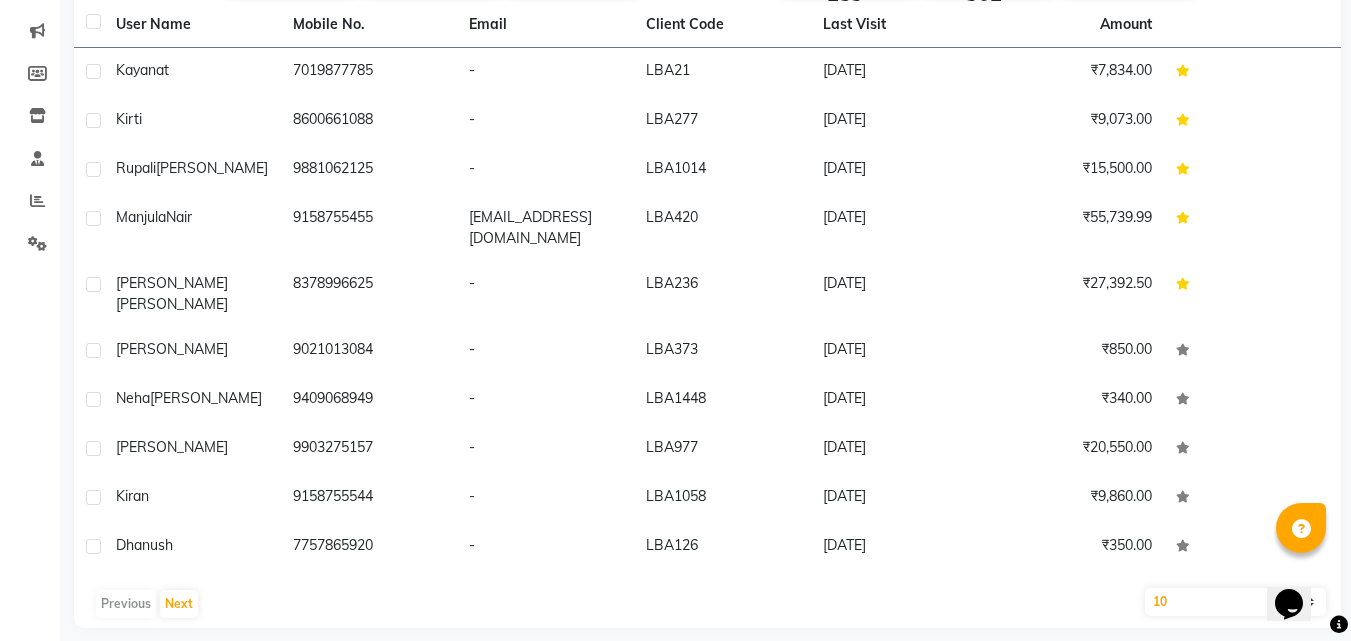 scroll, scrollTop: 0, scrollLeft: 0, axis: both 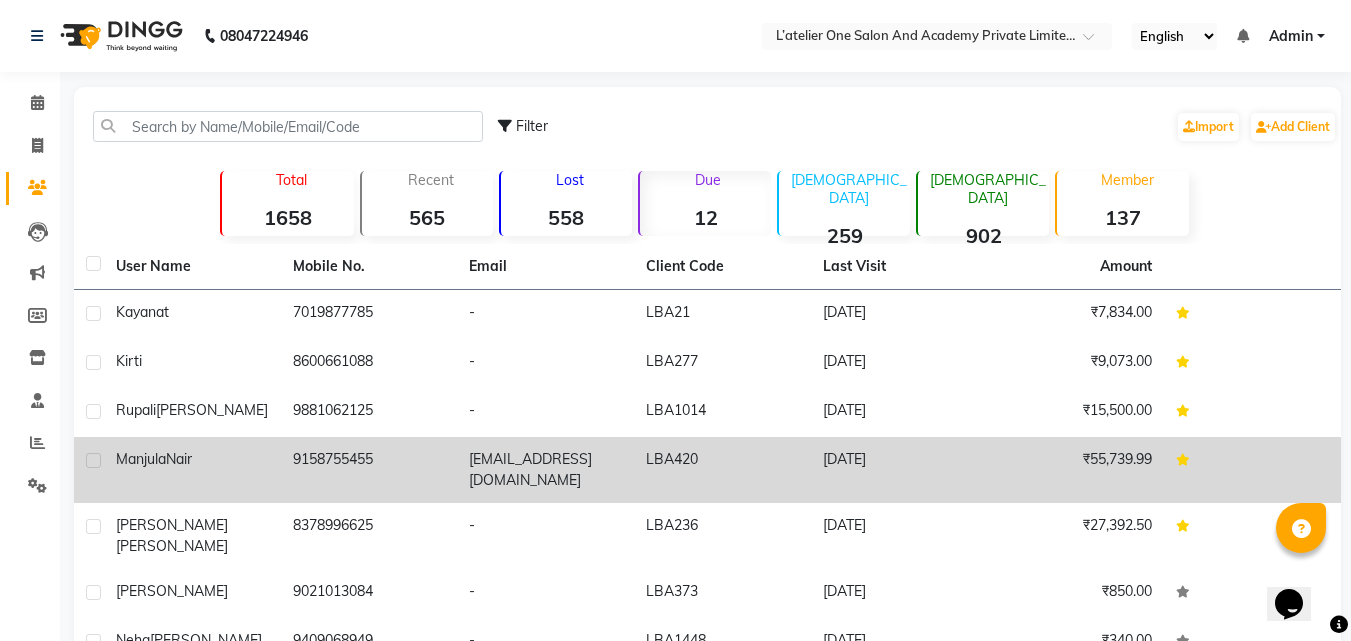 click 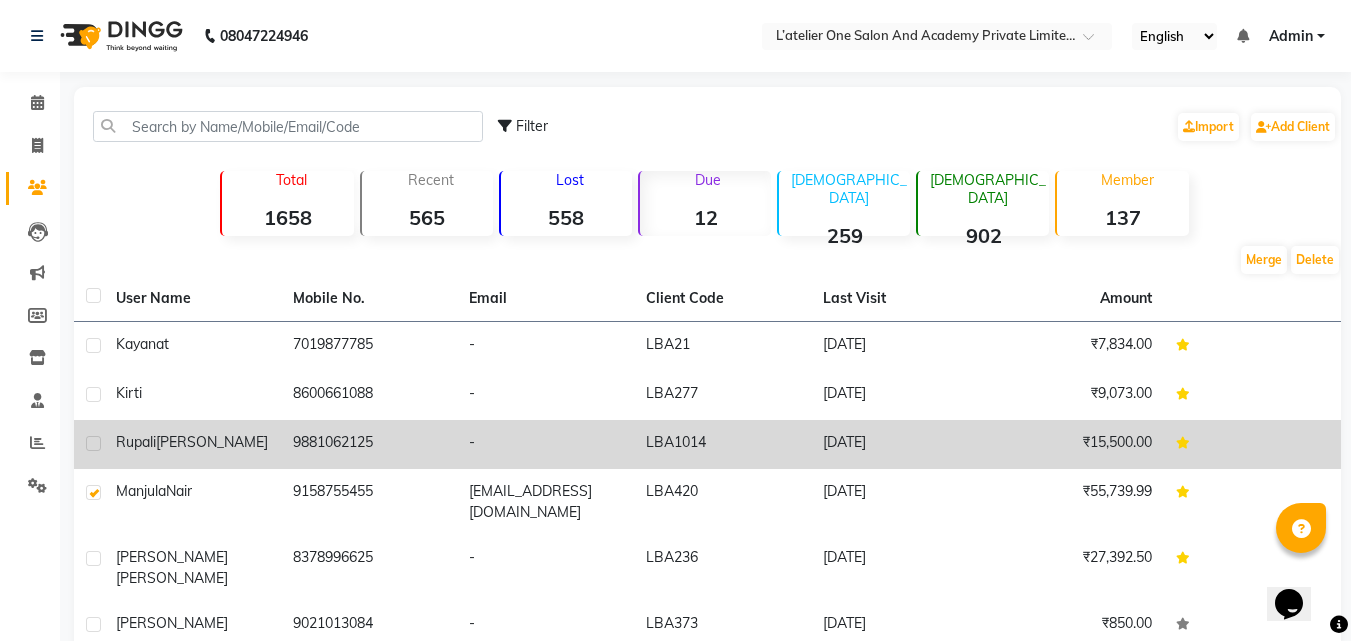 click 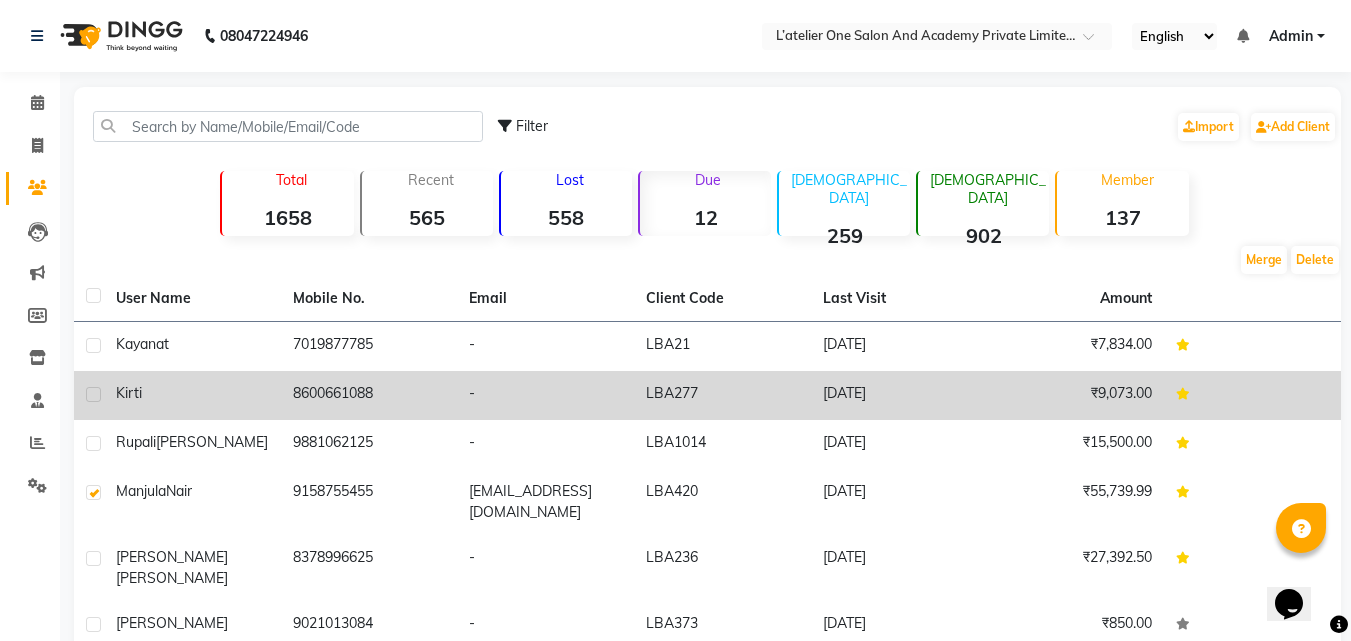 click 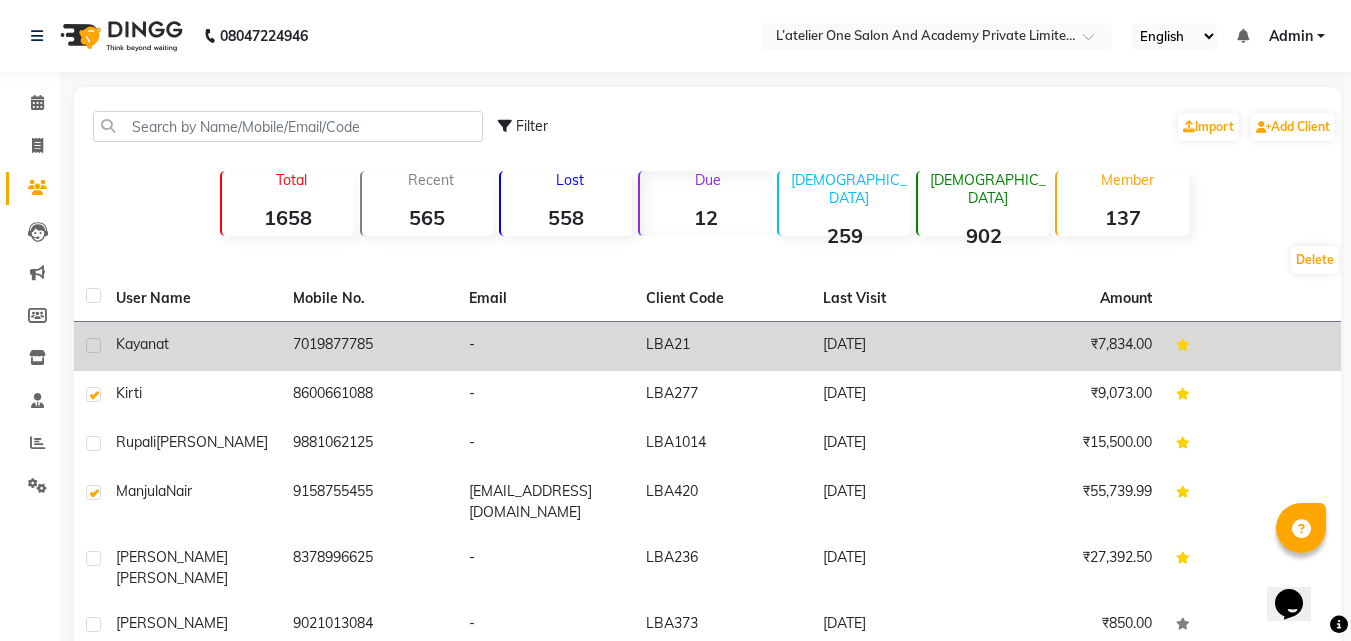 click 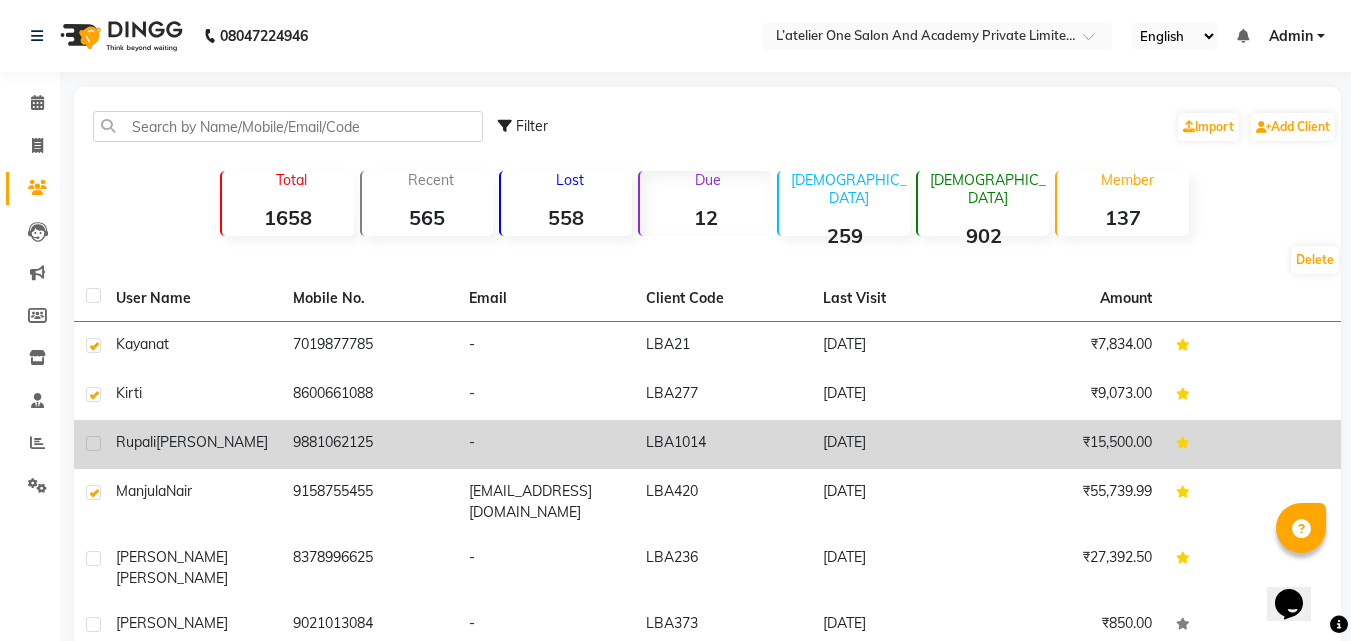 drag, startPoint x: 90, startPoint y: 444, endPoint x: 107, endPoint y: 435, distance: 19.235384 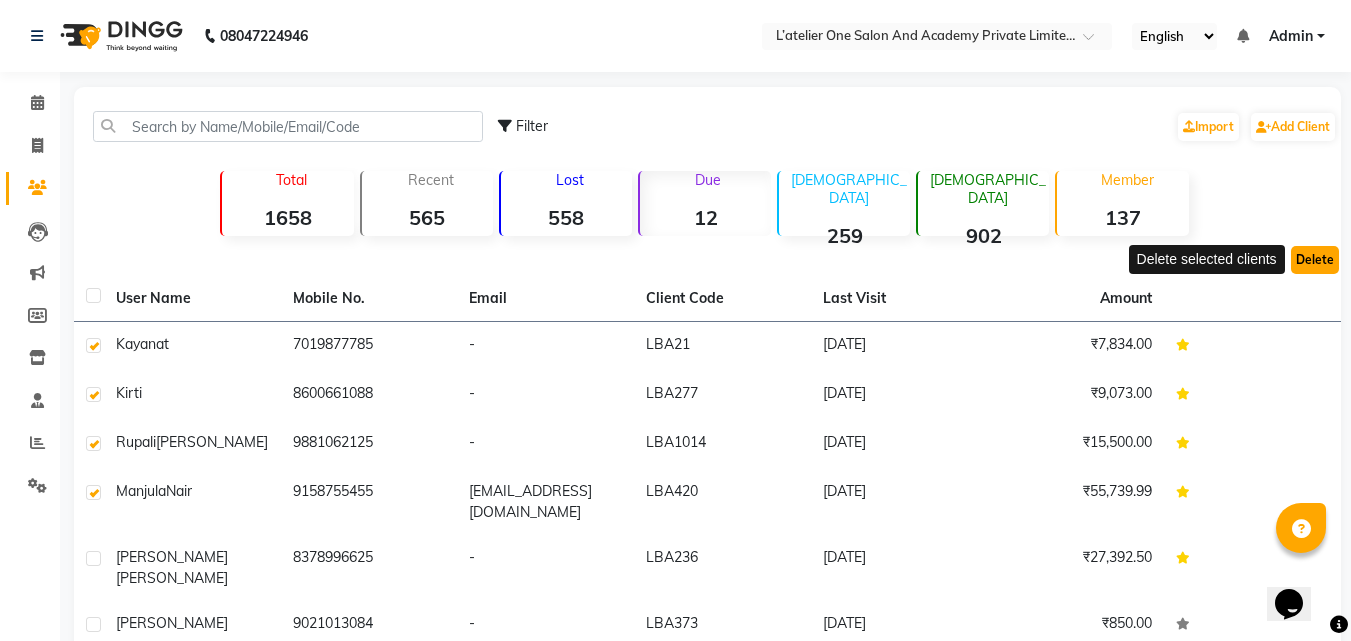 click on "Delete" 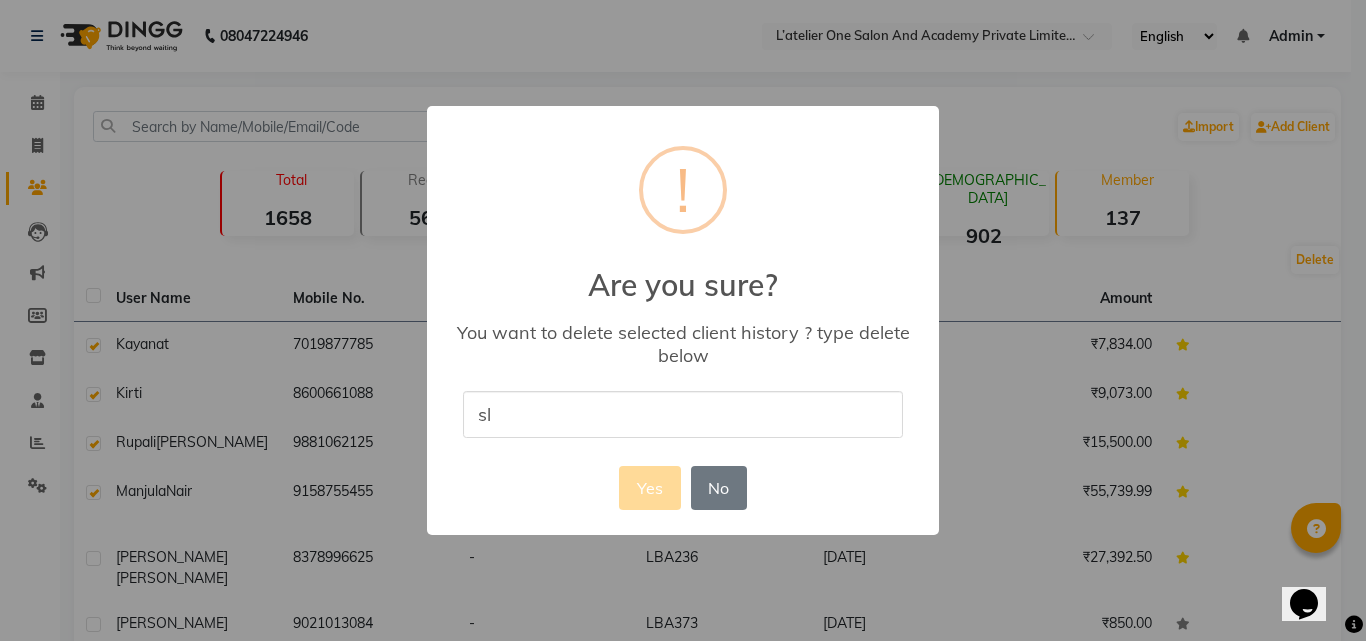 type on "s" 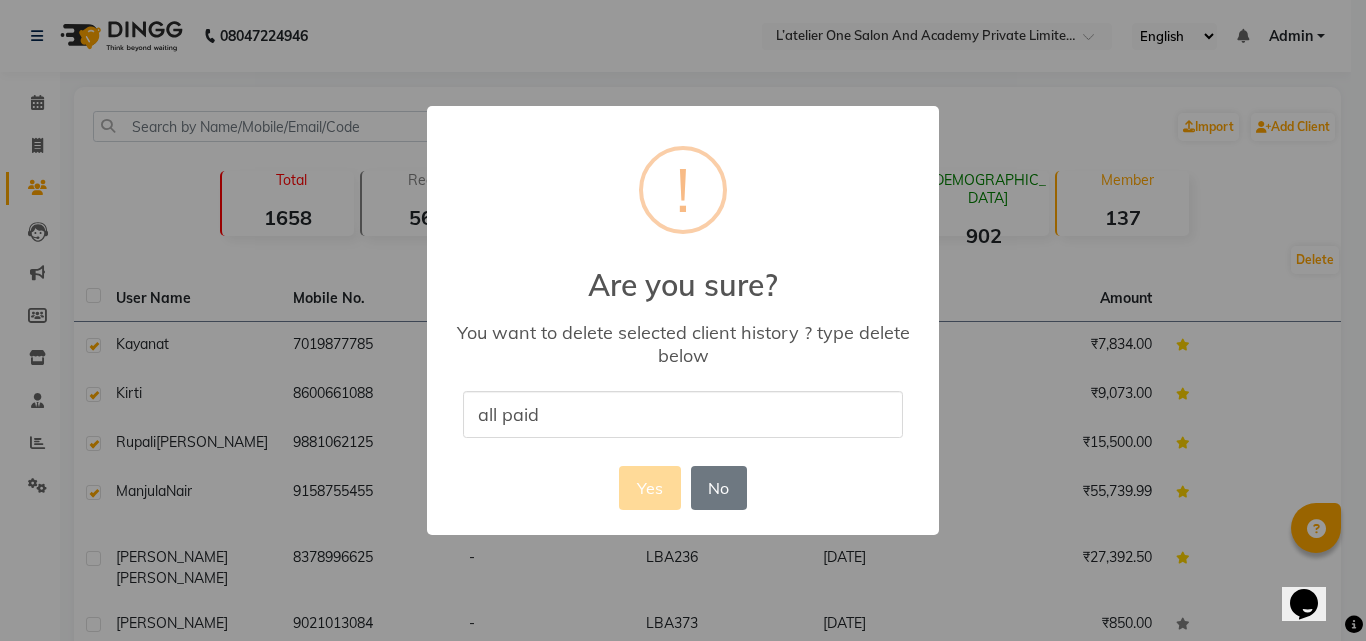 click on "all paid" at bounding box center (683, 414) 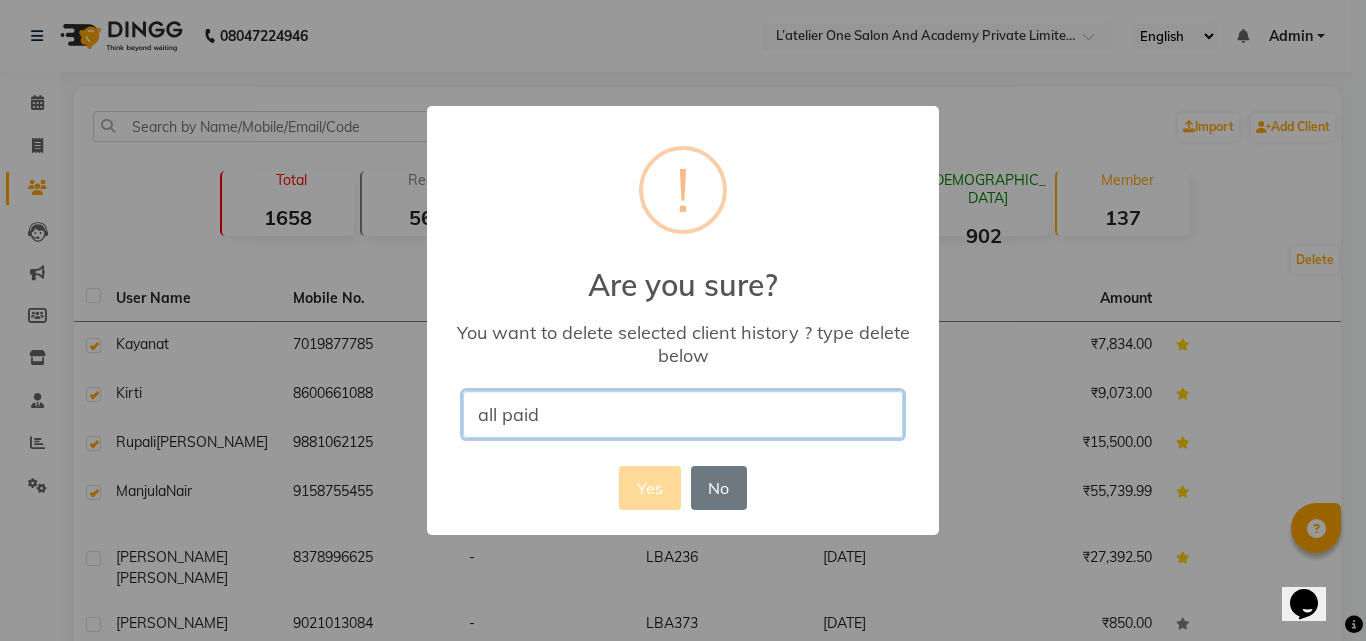 click on "all paid" at bounding box center [683, 414] 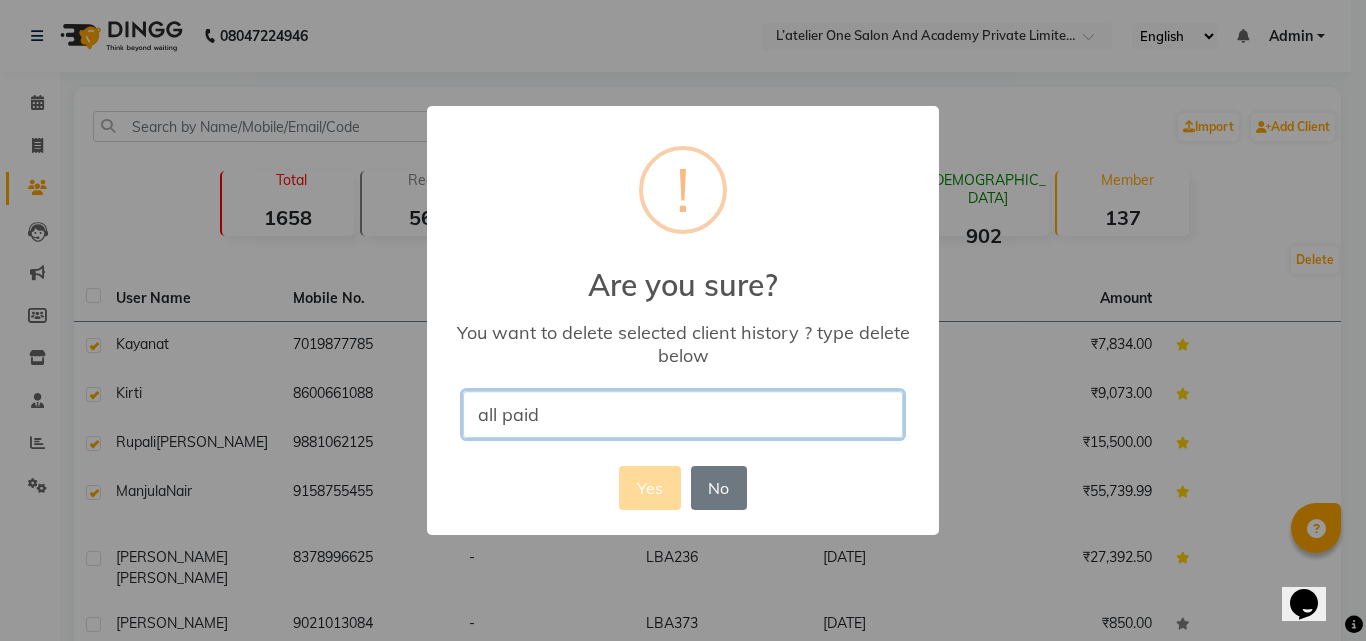 click on "all paid" at bounding box center [683, 414] 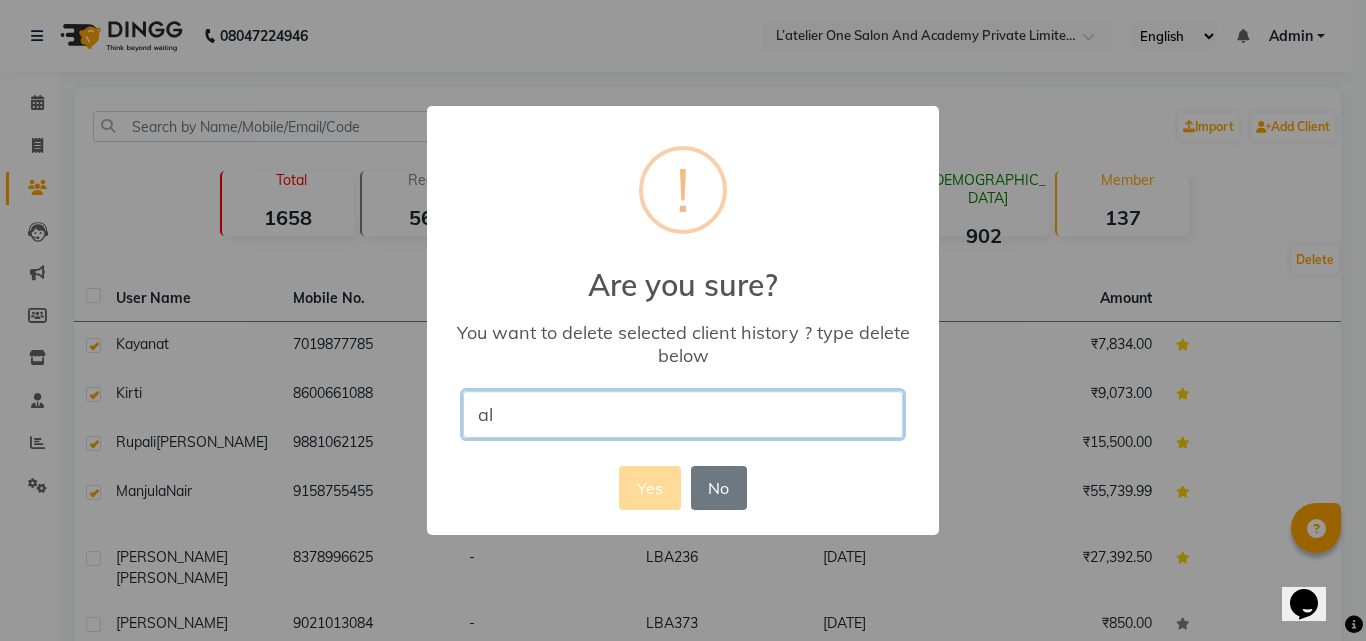 type on "a" 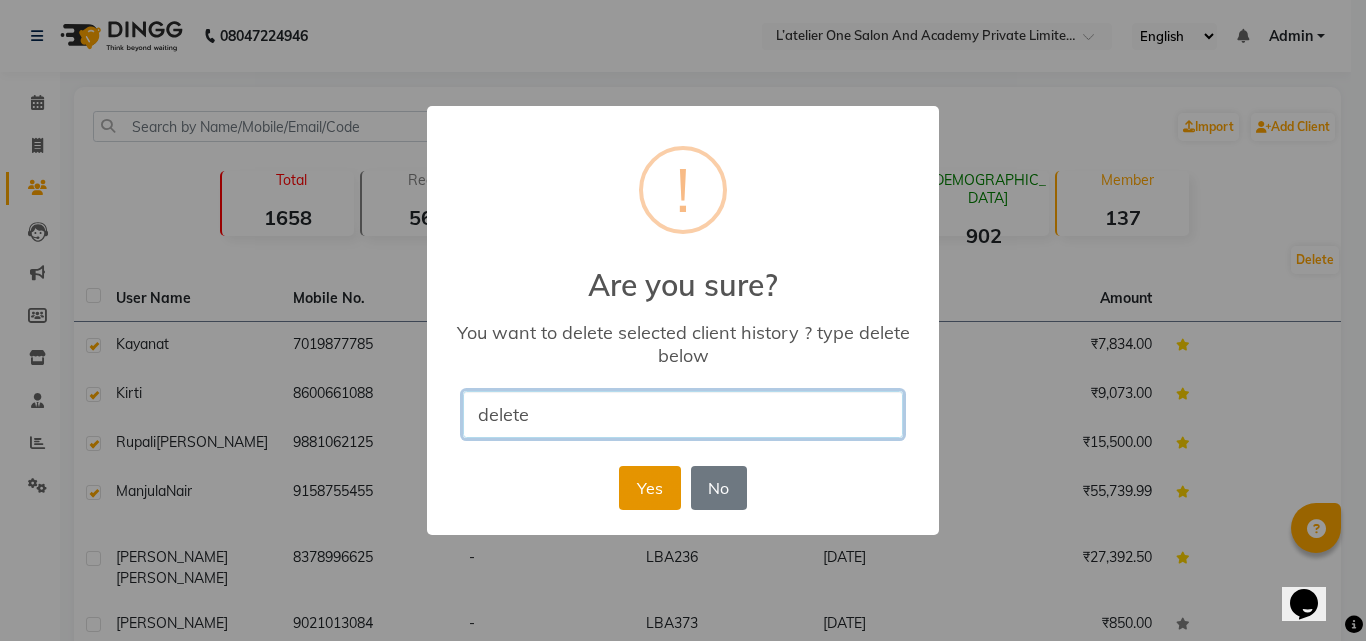 type on "delete" 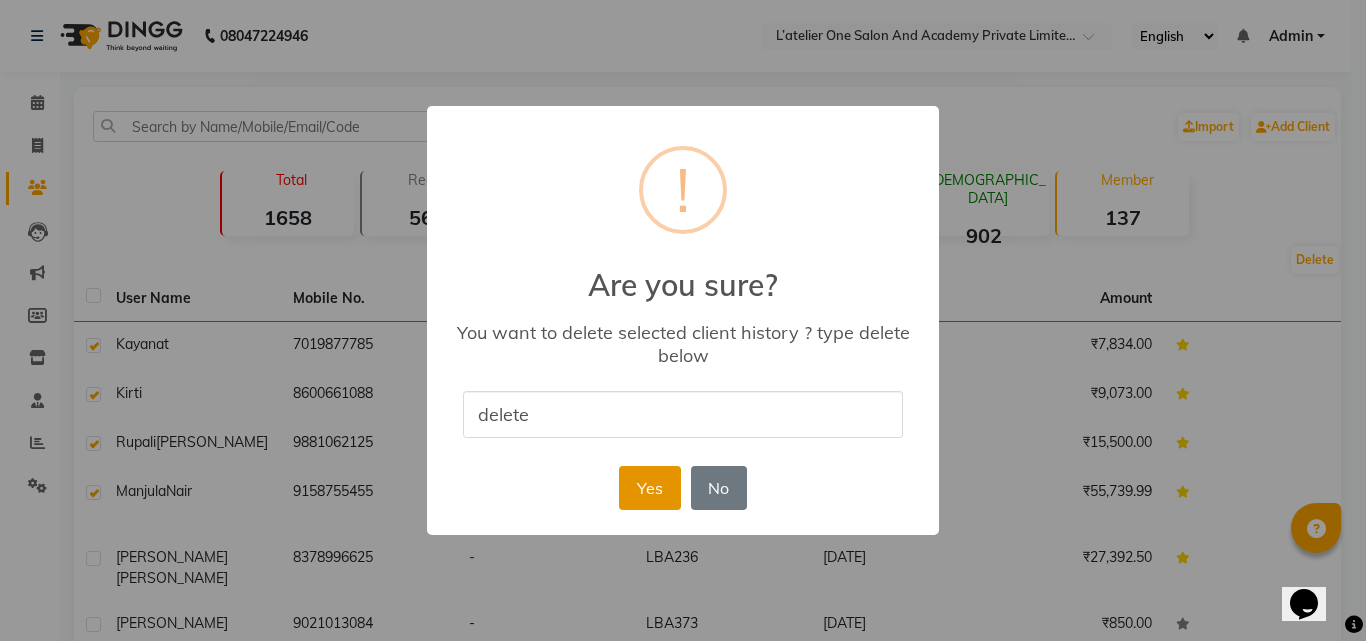 click on "Yes" at bounding box center (649, 488) 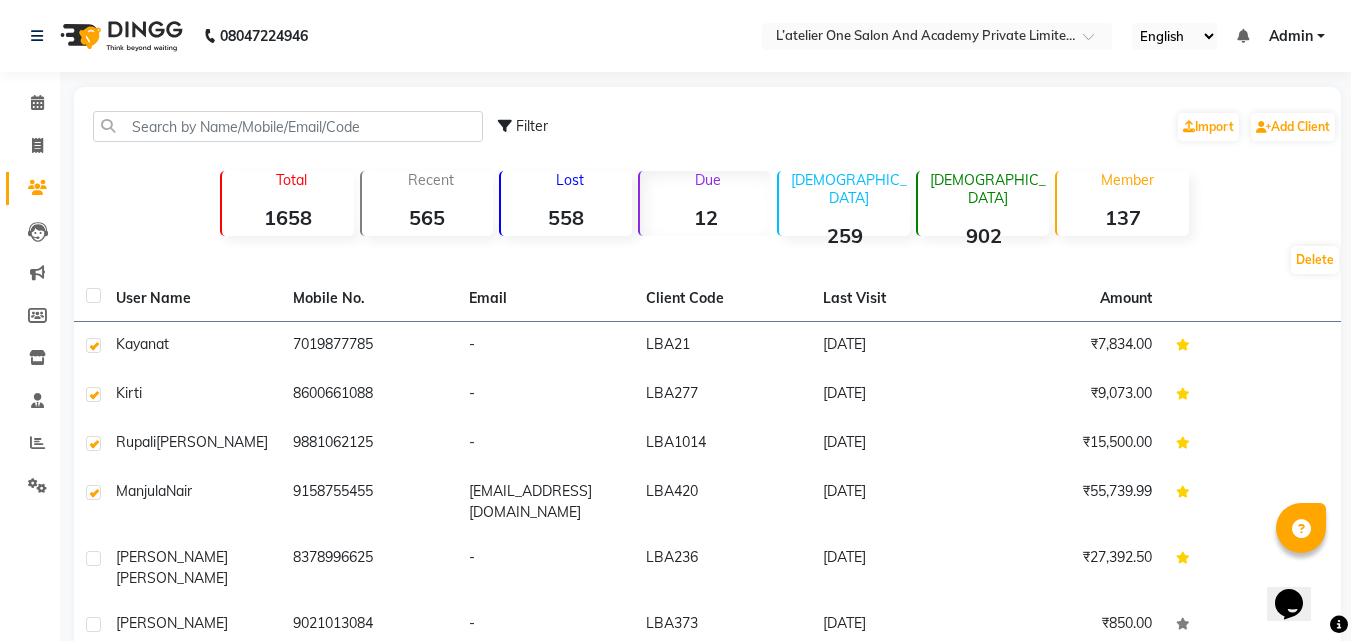 click on "558" 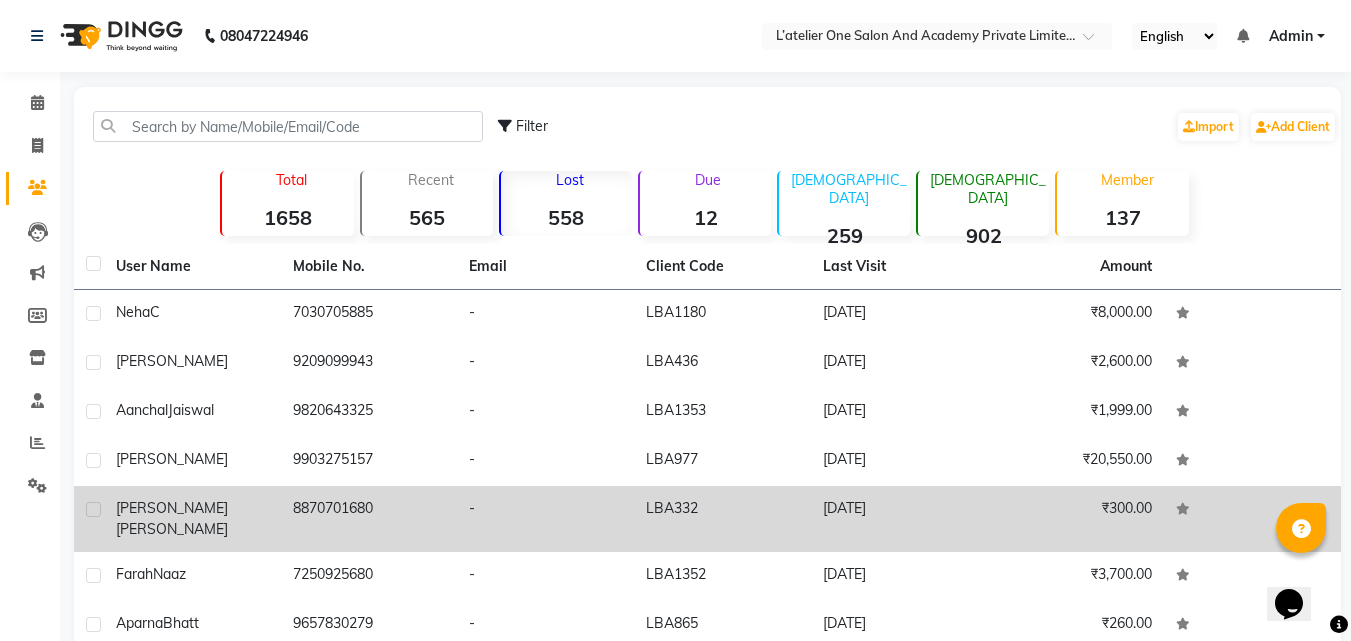 scroll, scrollTop: 225, scrollLeft: 0, axis: vertical 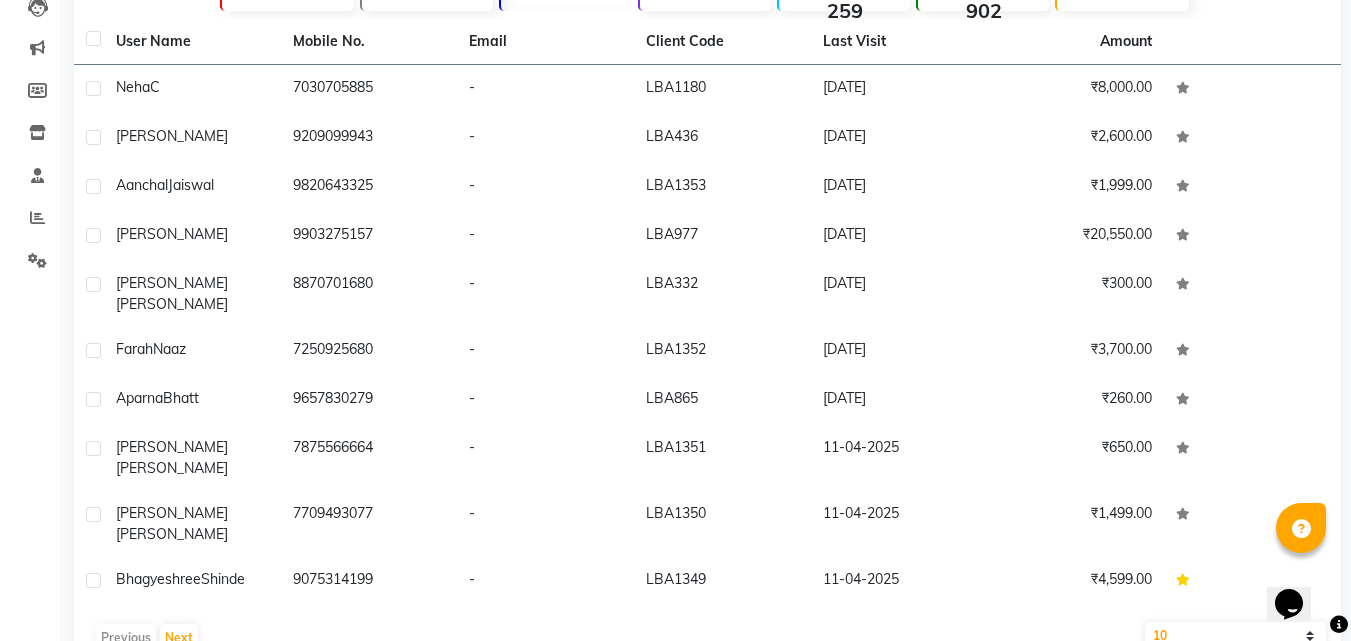 click on "10   50   100" 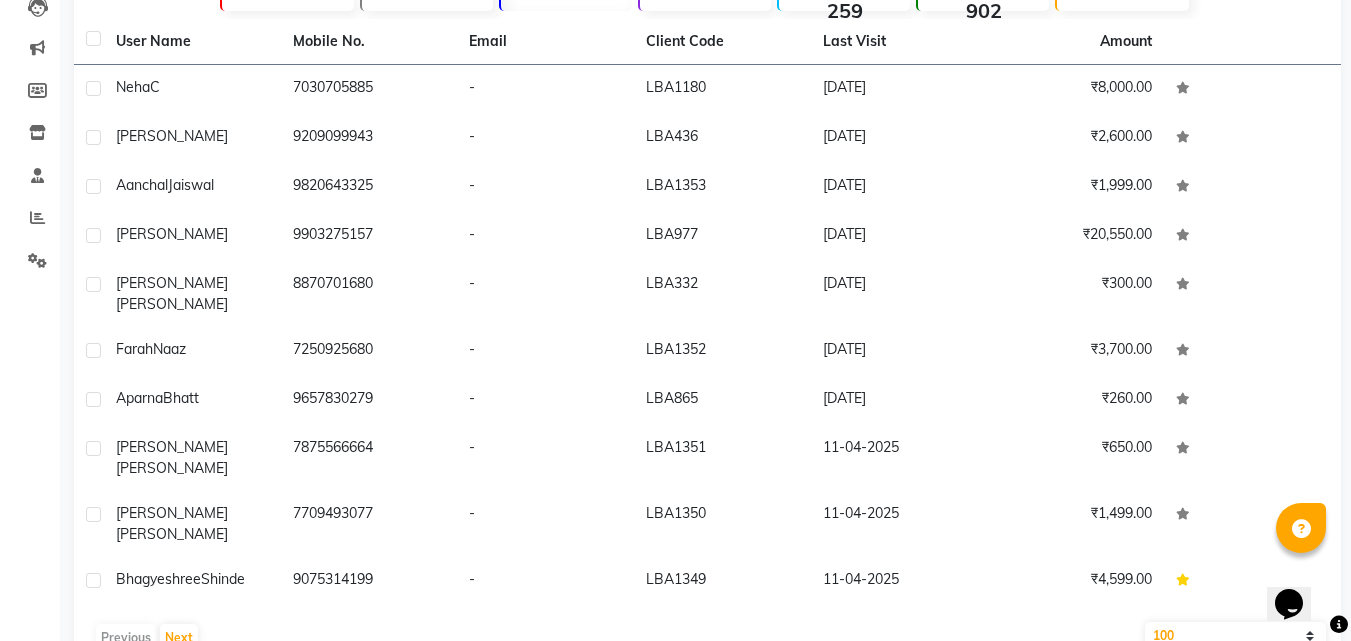 click on "10   50   100" 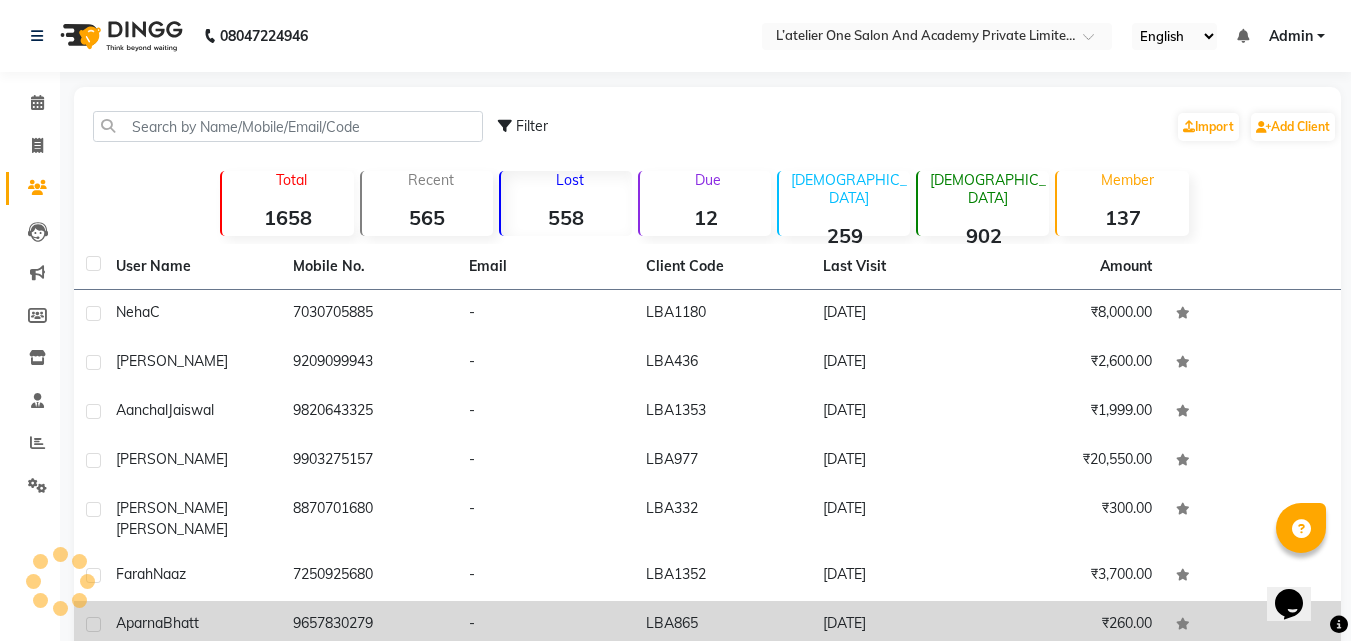 scroll, scrollTop: 225, scrollLeft: 0, axis: vertical 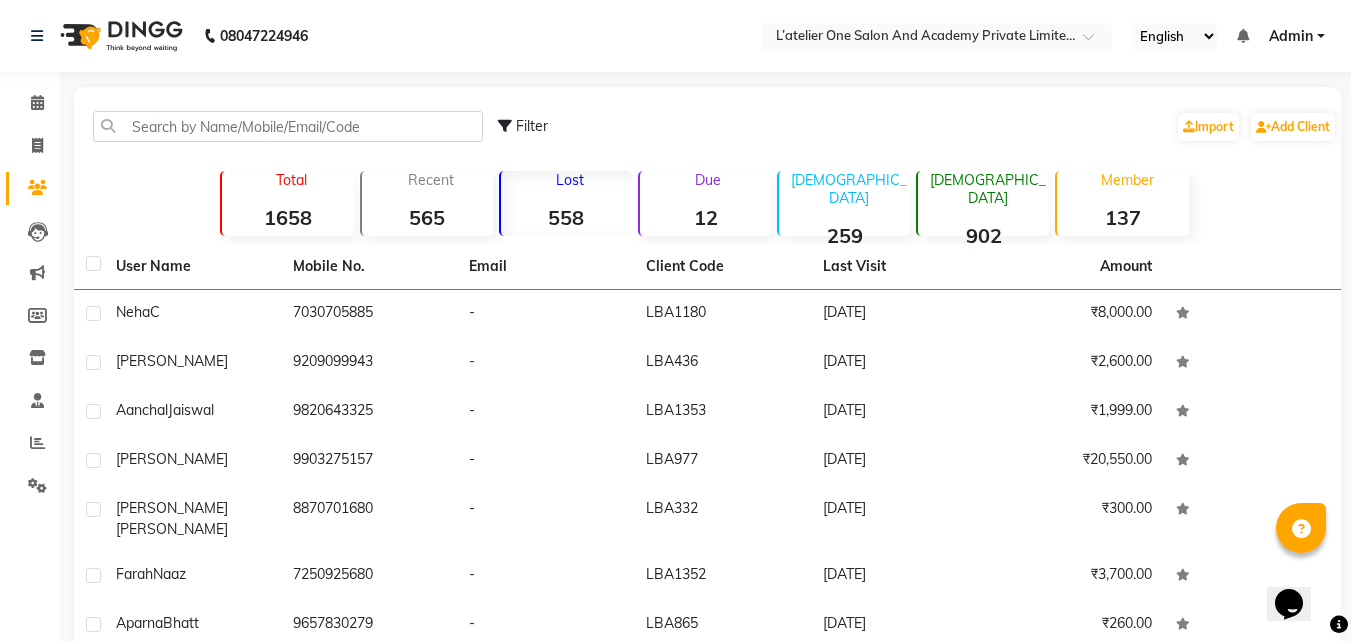 click 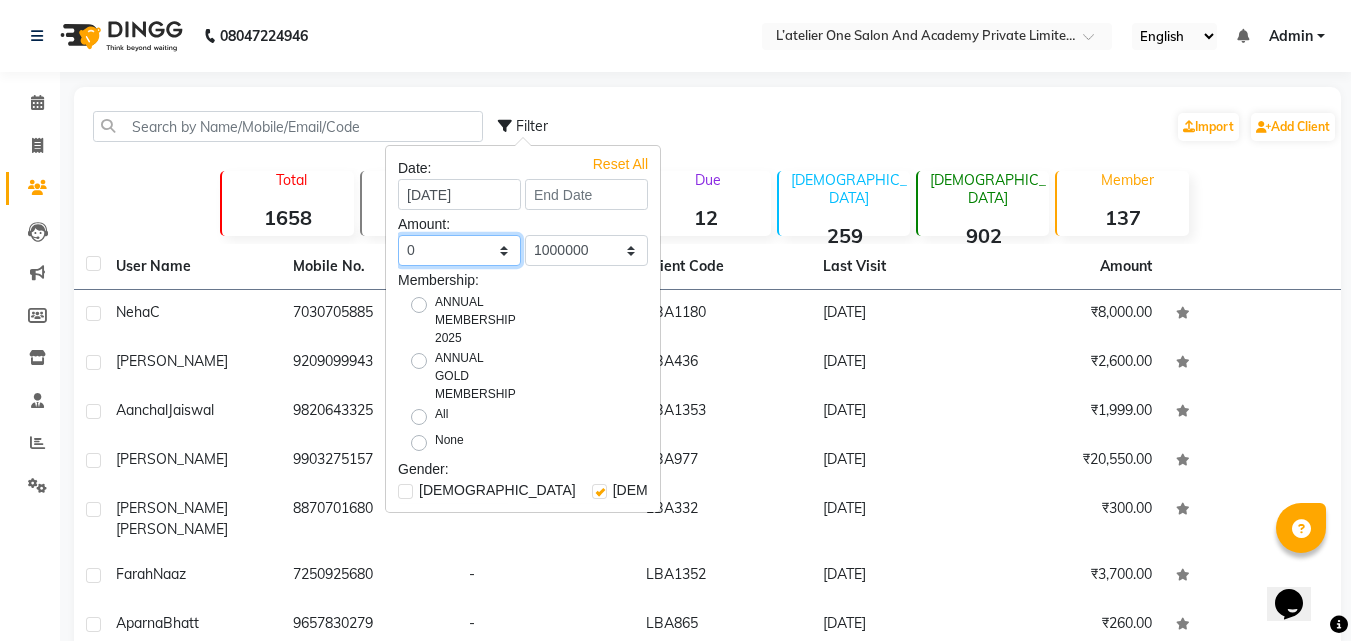 click on "0   500   1000   1500   2000   3000   4000   5000   10000   100000   1000000" at bounding box center (459, 250) 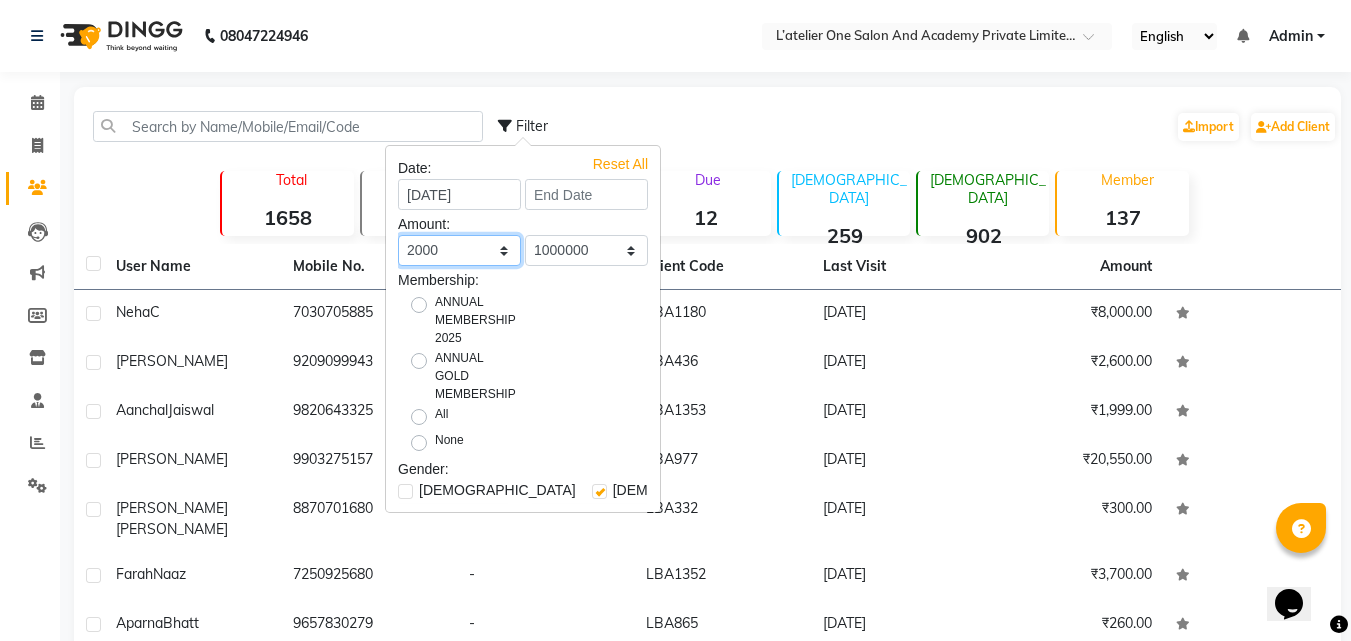 click on "0   500   1000   1500   2000   3000   4000   5000   10000   100000   1000000" at bounding box center (459, 250) 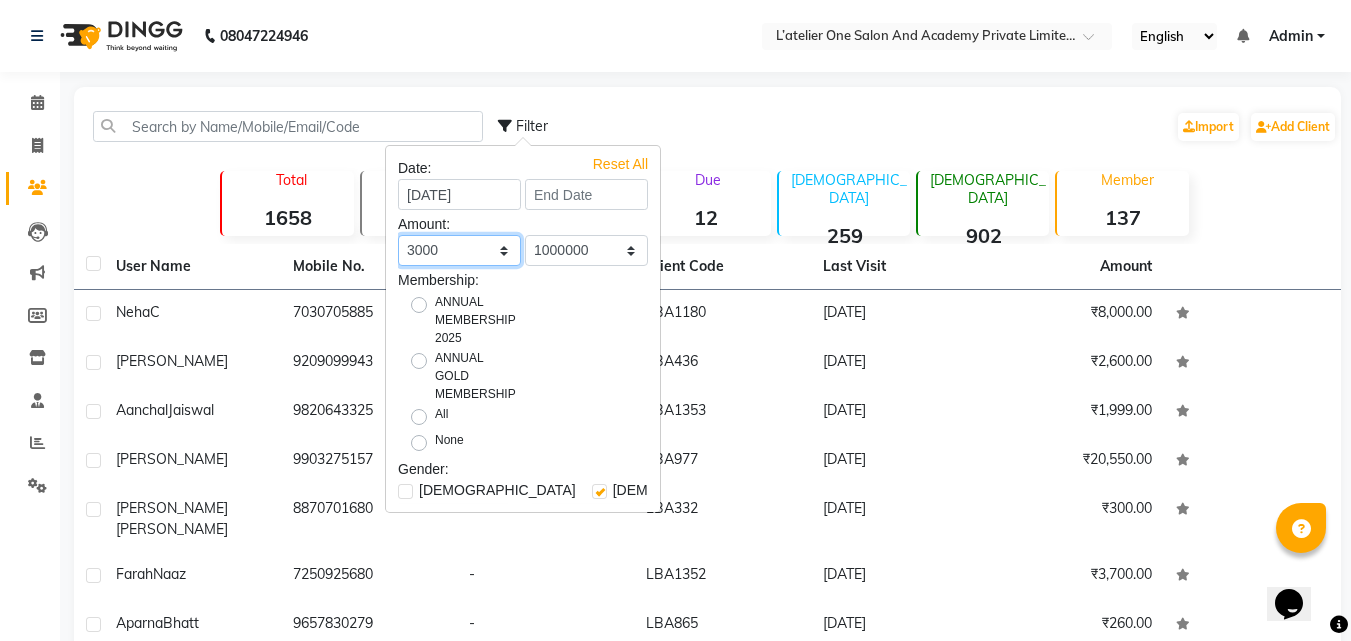 click on "0   500   1000   1500   2000   3000   4000   5000   10000   100000   1000000" at bounding box center (459, 250) 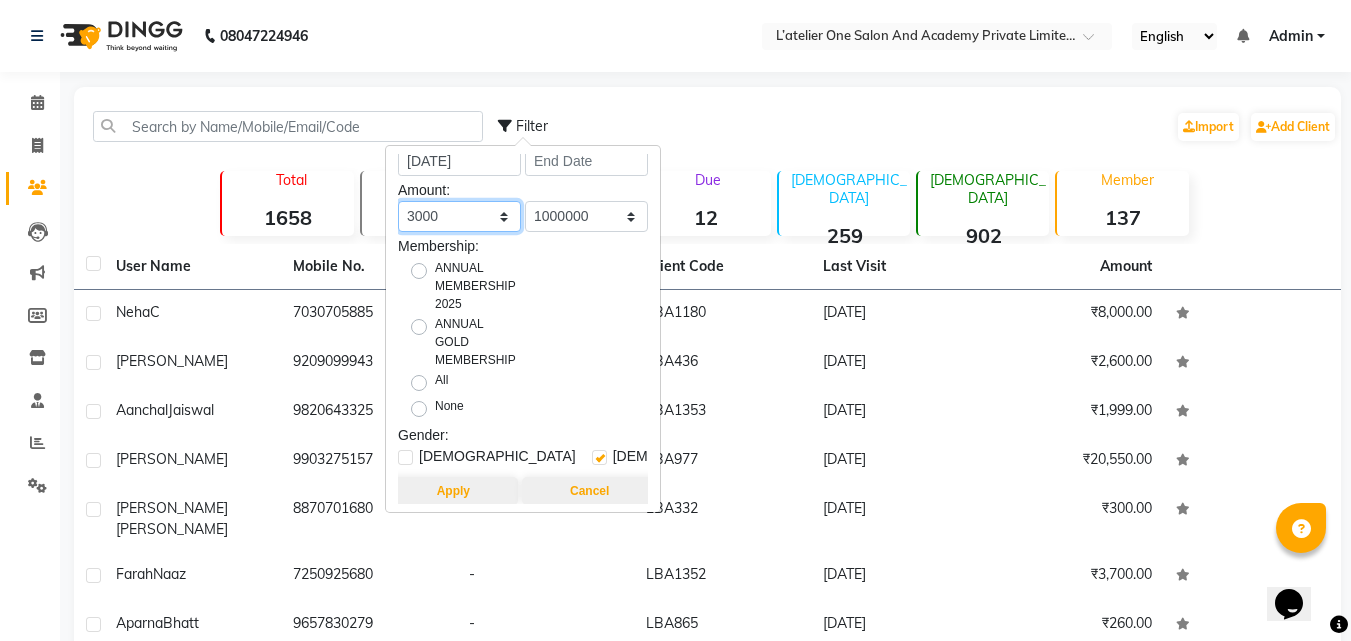 scroll, scrollTop: 52, scrollLeft: 0, axis: vertical 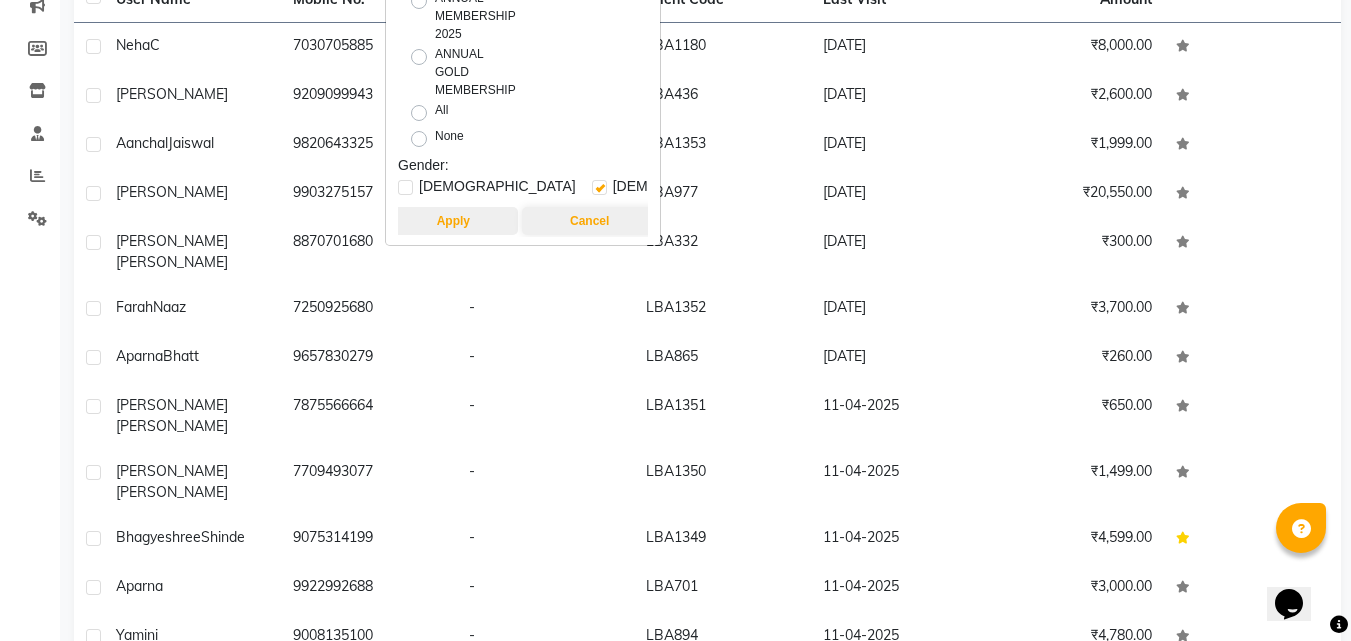 click on "Apply" at bounding box center (453, 221) 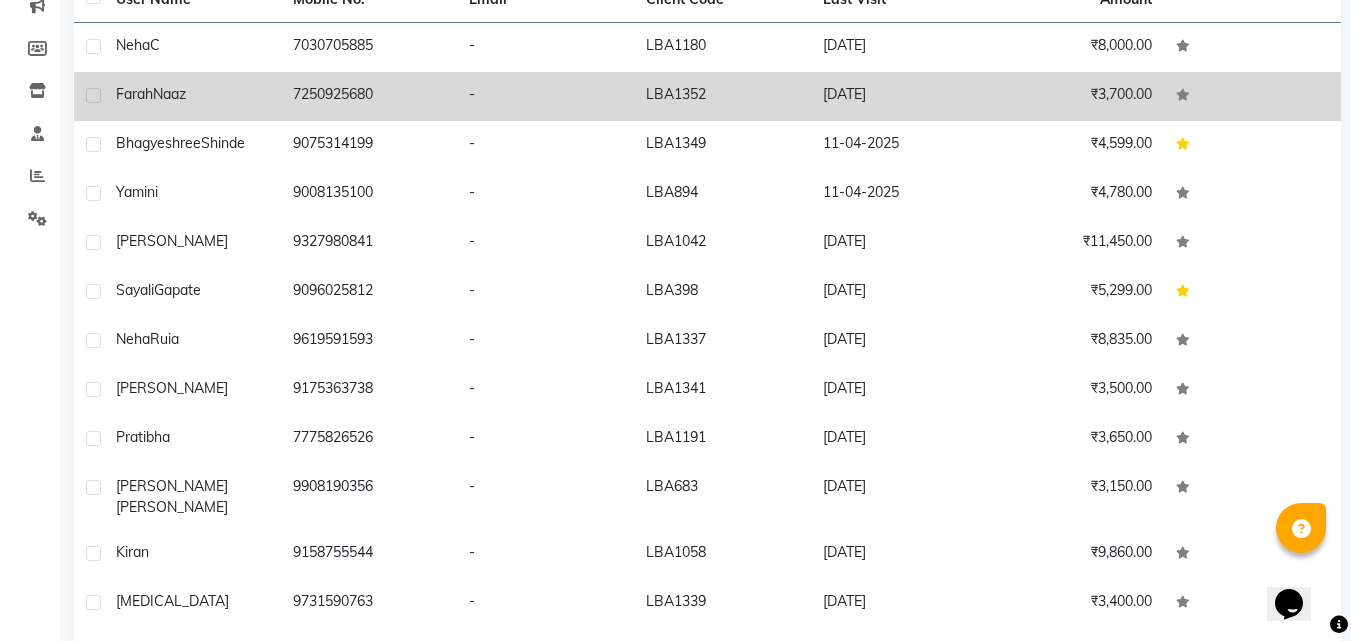 scroll, scrollTop: 0, scrollLeft: 0, axis: both 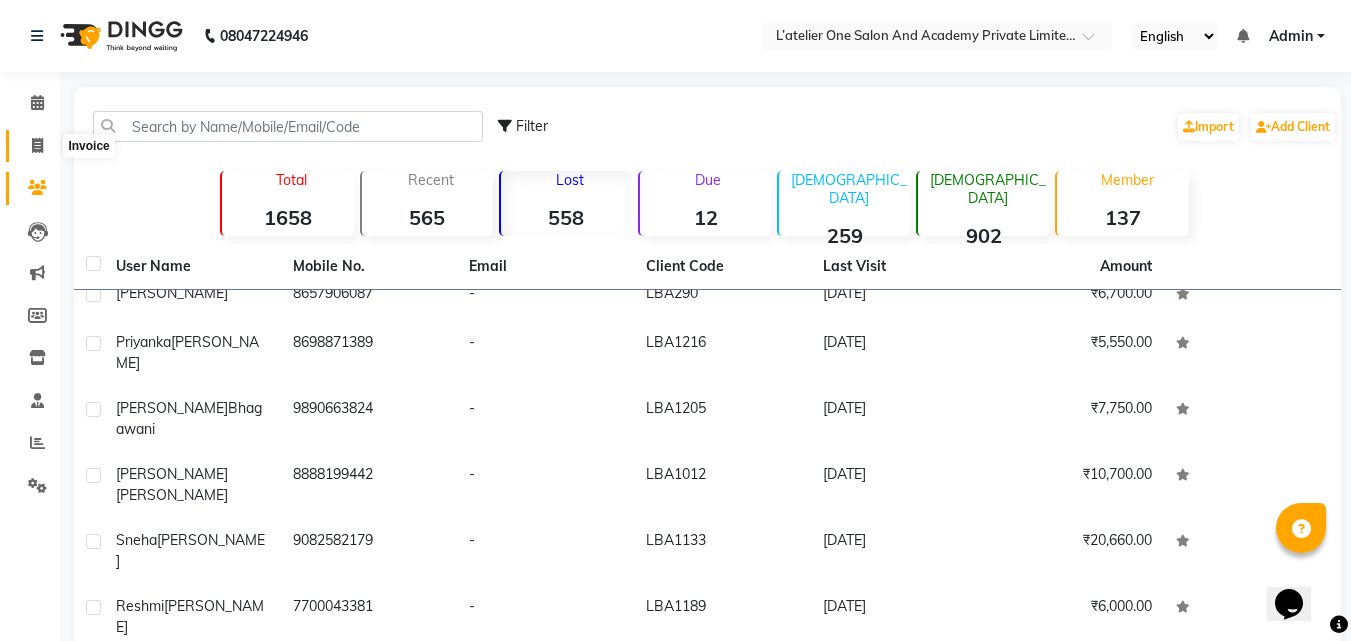 click 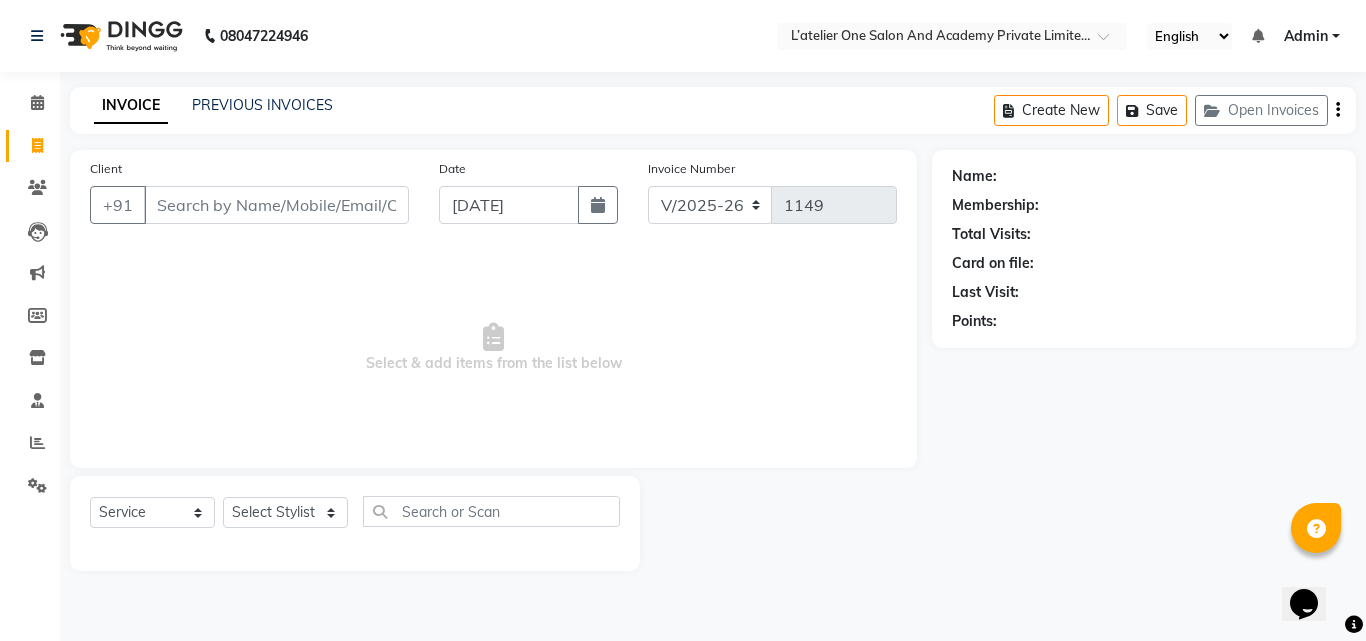 click on "Client" at bounding box center (276, 205) 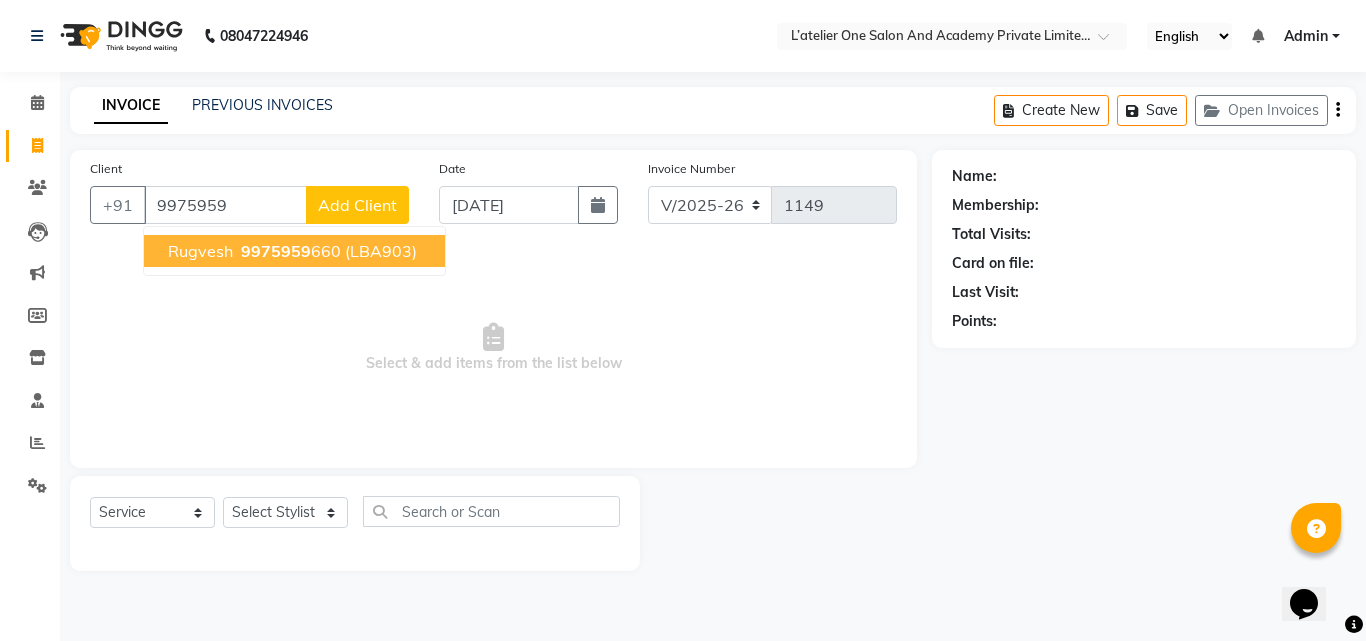 click on "Rugvesh" at bounding box center (200, 251) 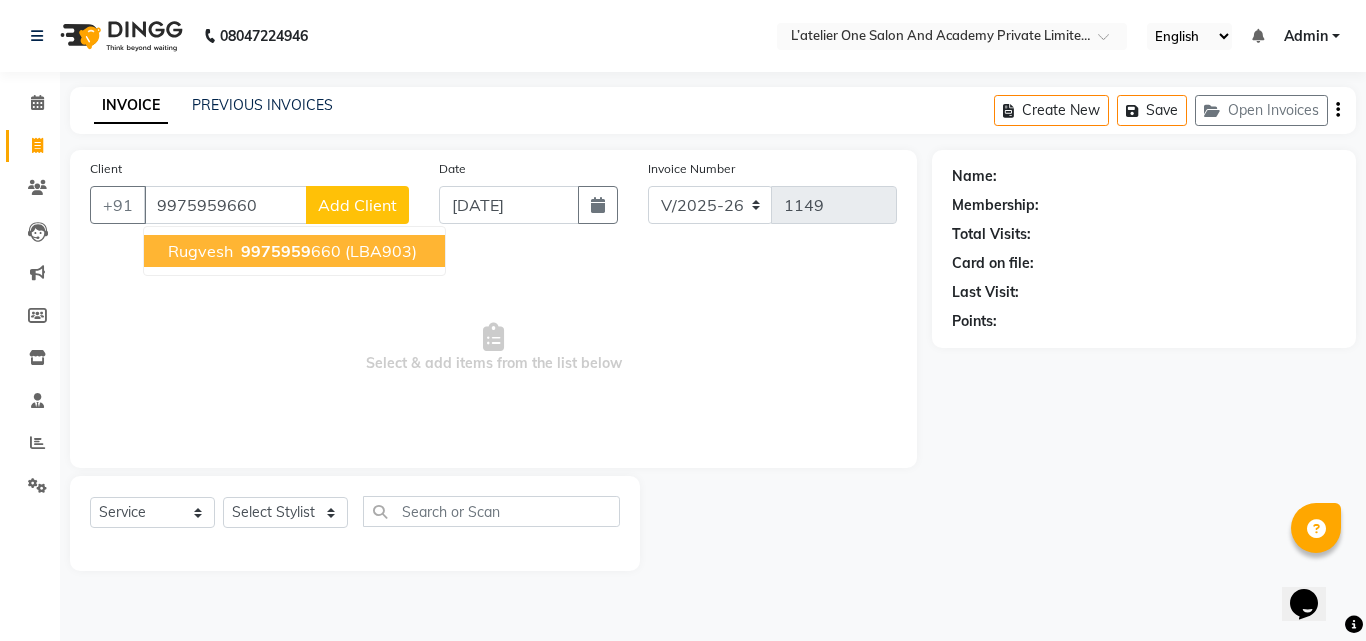 type on "9975959660" 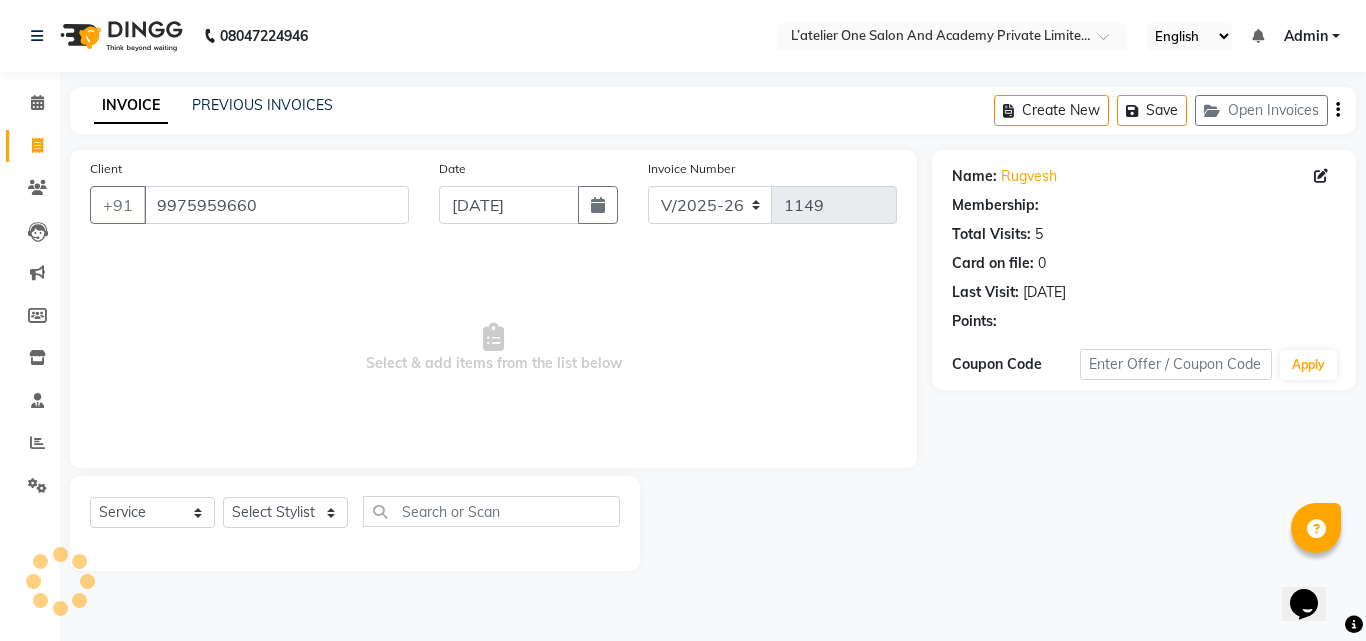 select on "1: Object" 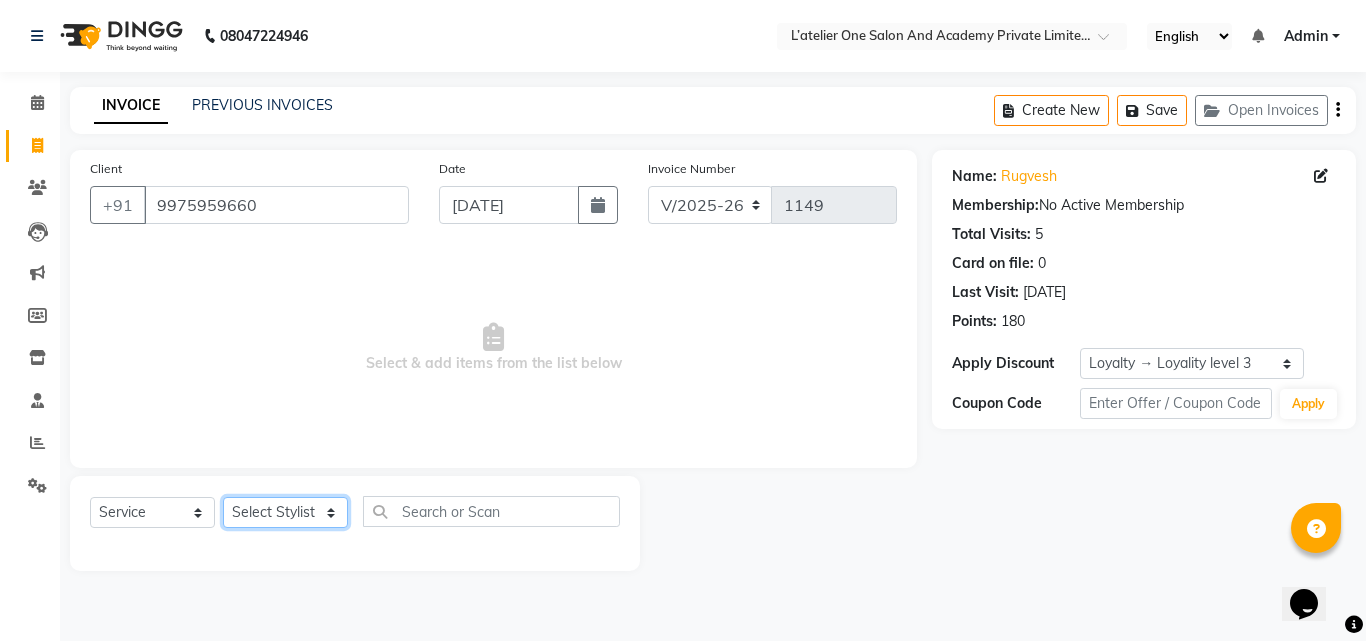 click on "Select Stylist Aditya Waykar Kiran  Manasi Rane Nivrutti Raut  Pramila Bodekar Ravi  Shubham Dhawale Sneha Verma Sonal Damai" 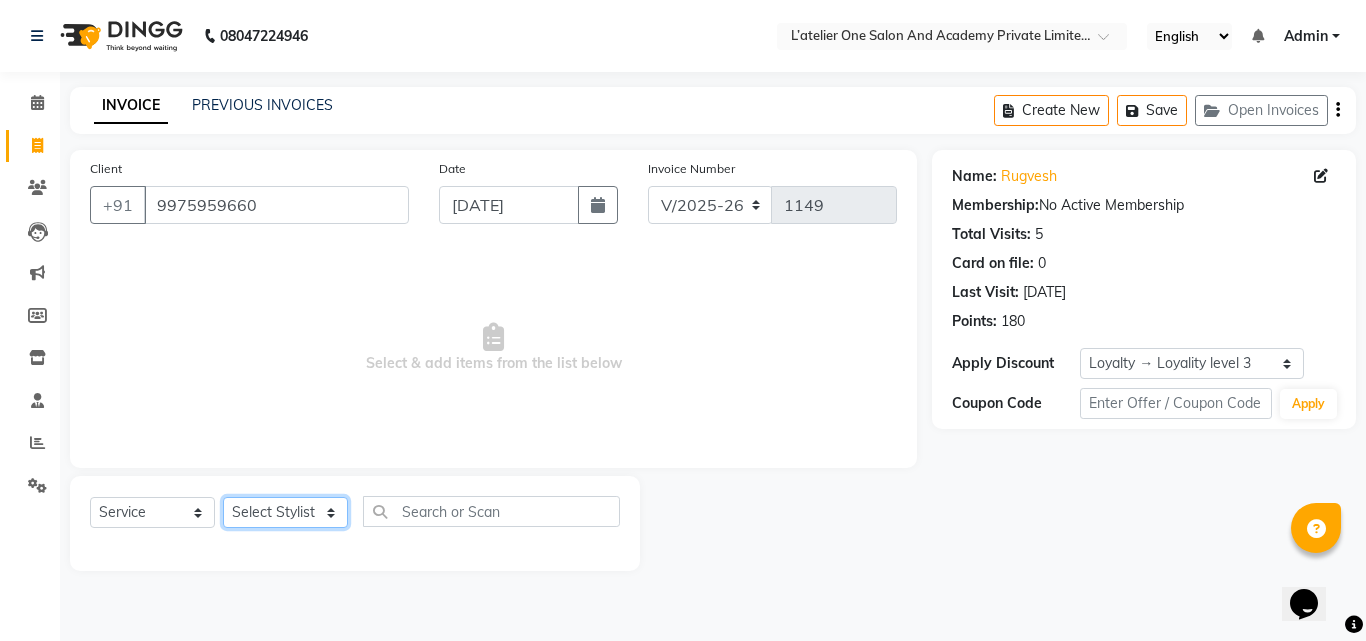 select on "68174" 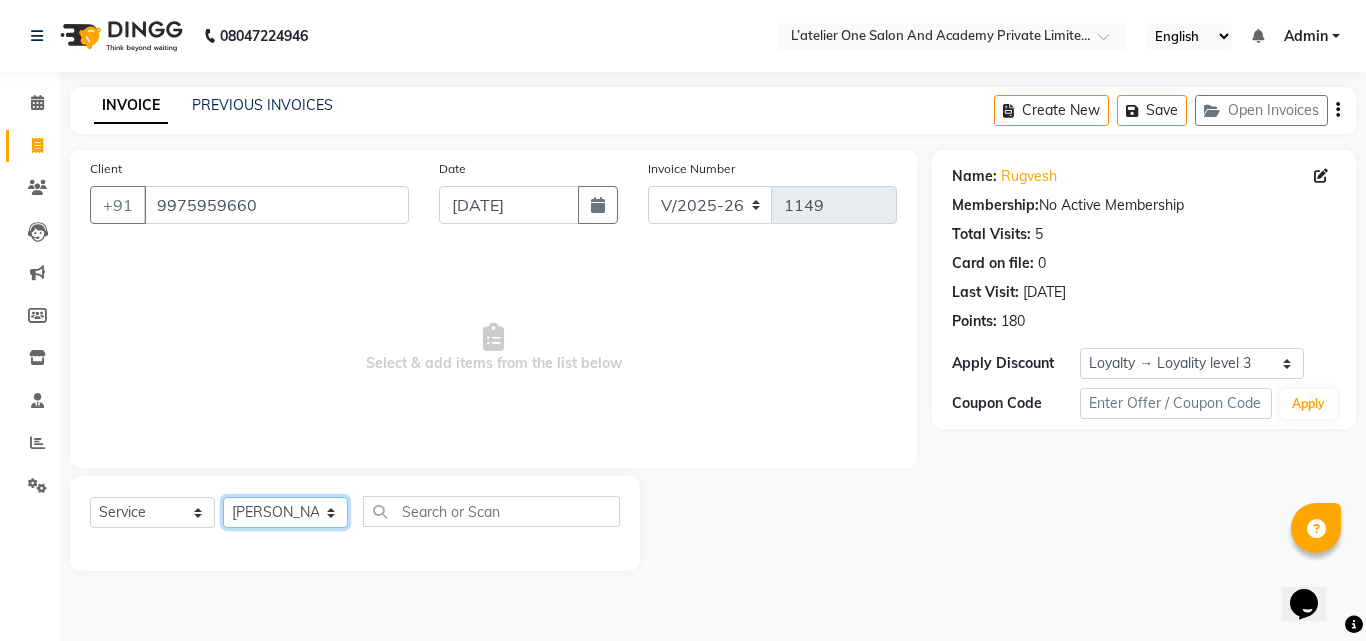 click on "Select Stylist Aditya Waykar Kiran  Manasi Rane Nivrutti Raut  Pramila Bodekar Ravi  Shubham Dhawale Sneha Verma Sonal Damai" 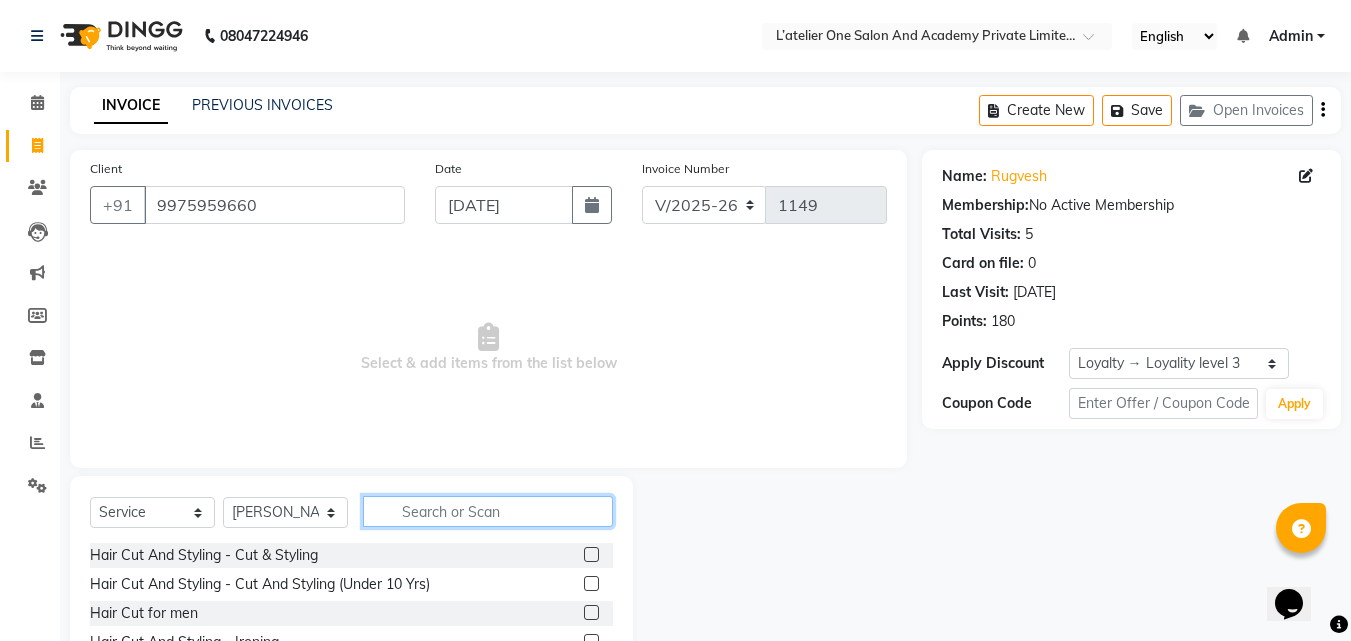 click 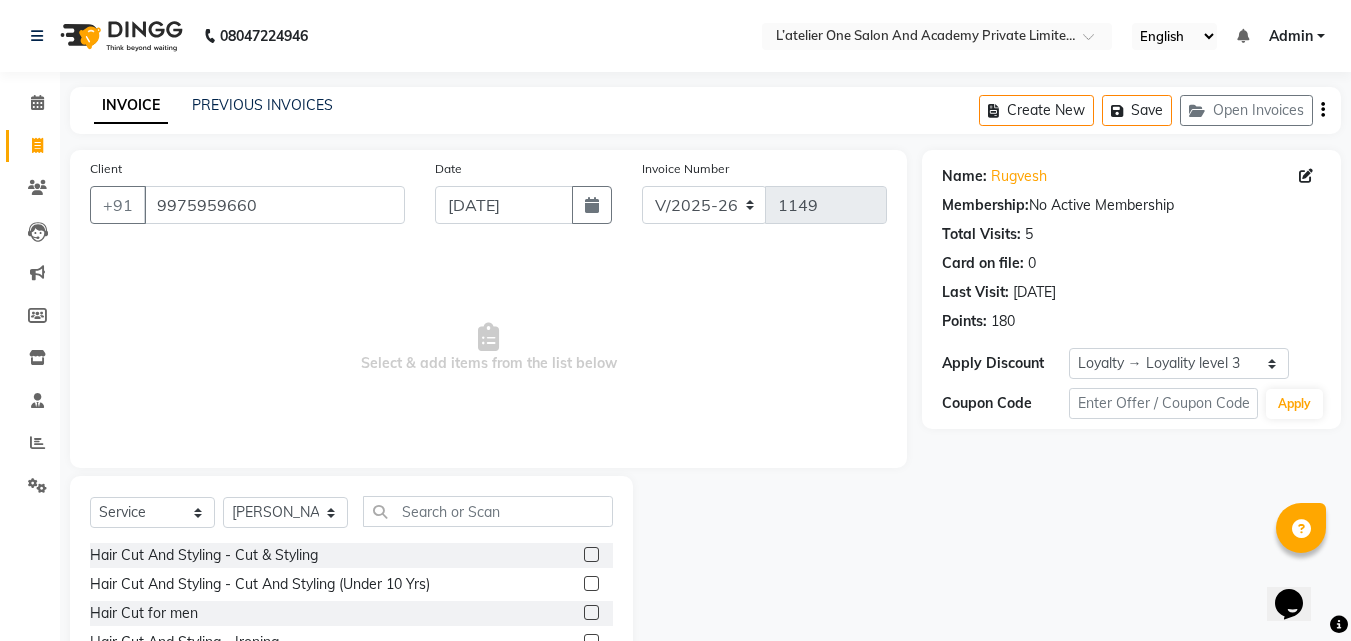 click 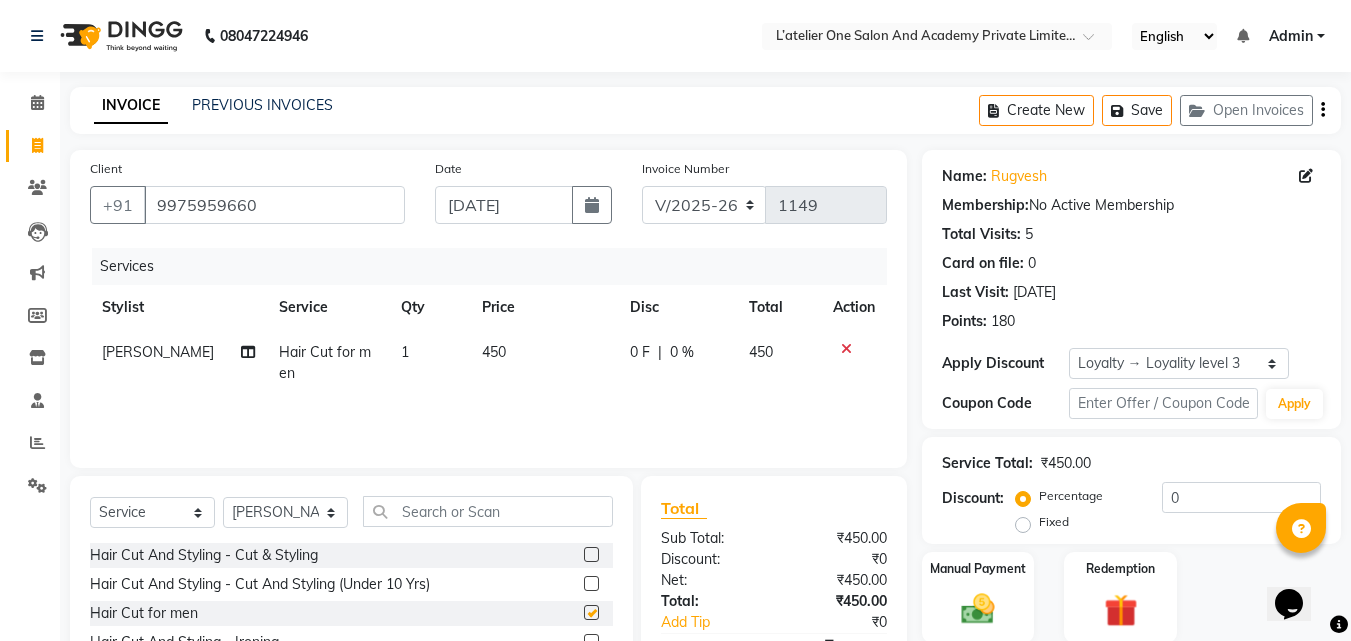 checkbox on "false" 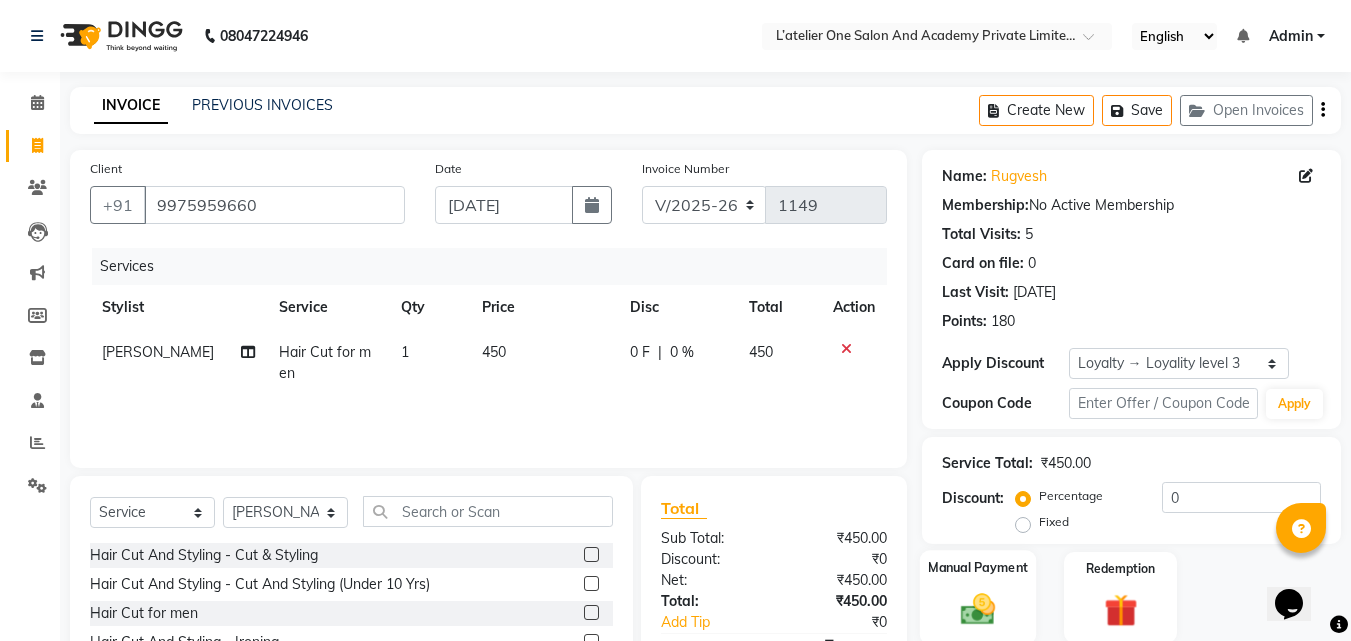 click on "Manual Payment" 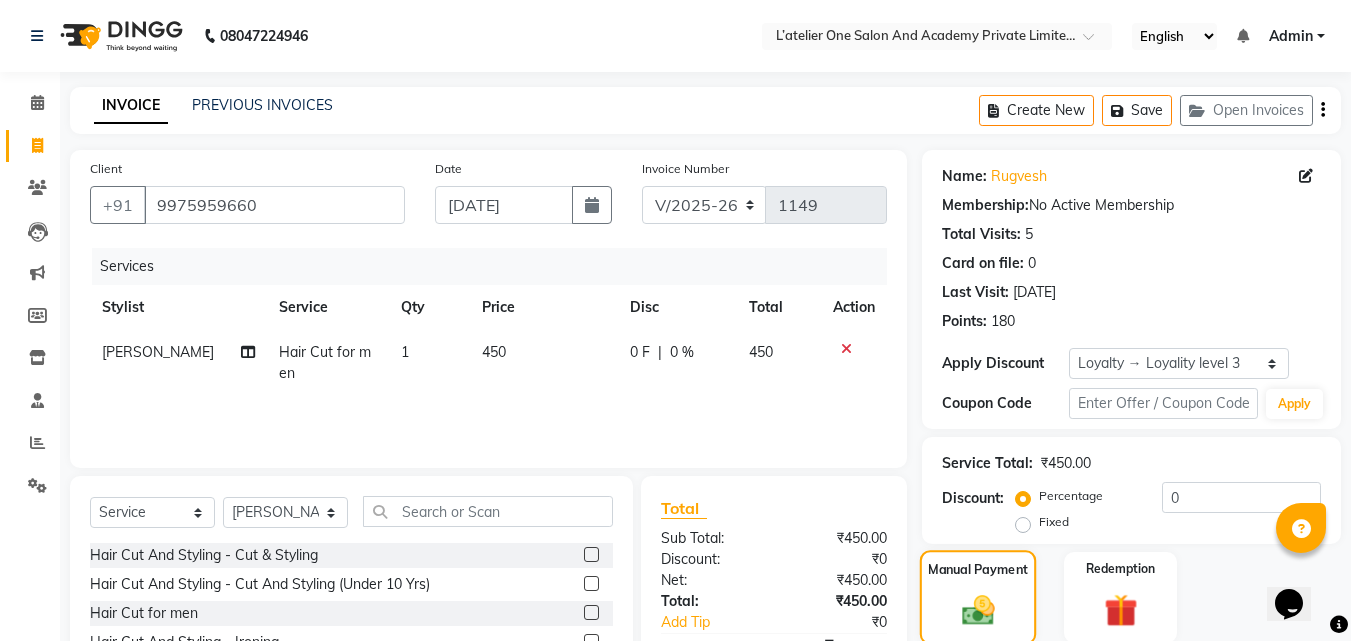 scroll, scrollTop: 201, scrollLeft: 0, axis: vertical 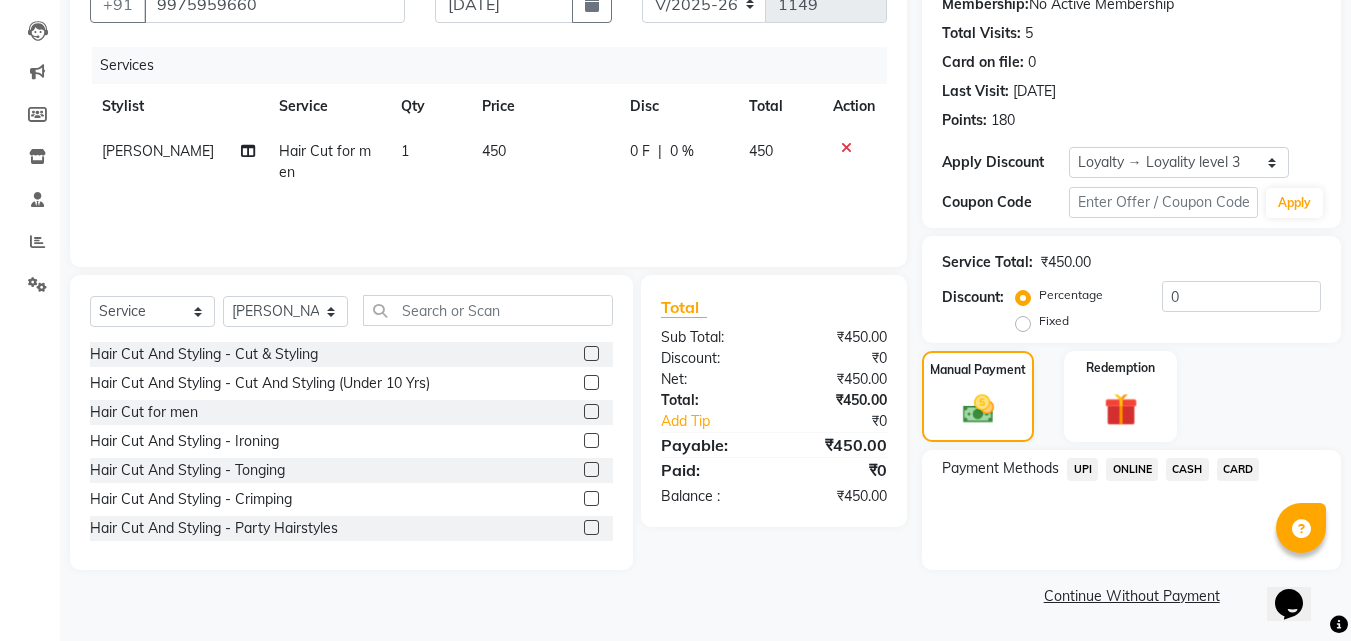 click on "CASH" 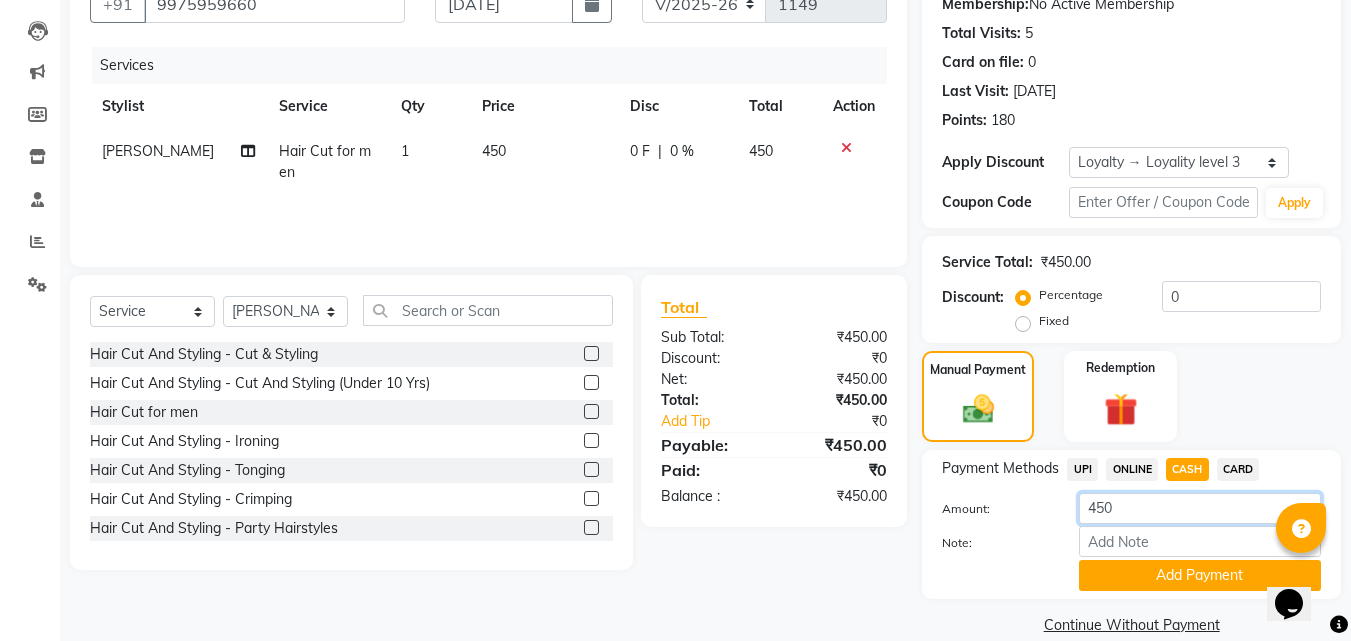 click on "450" 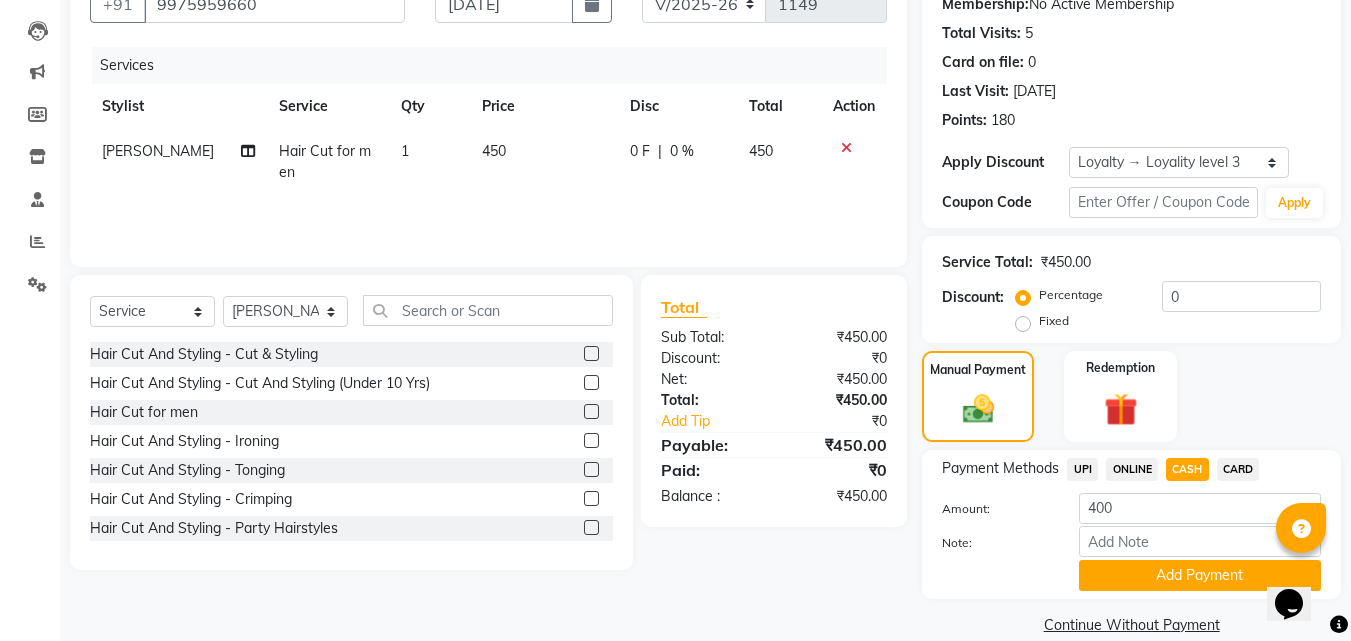 click on "UPI" 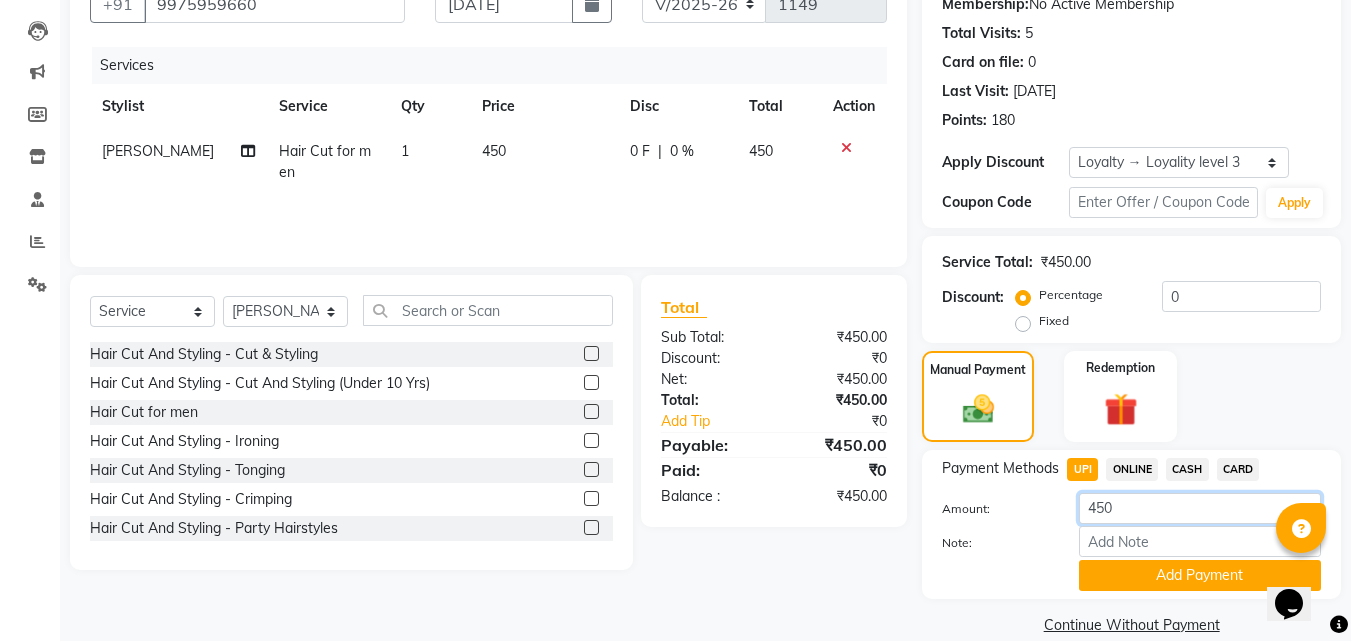 click on "450" 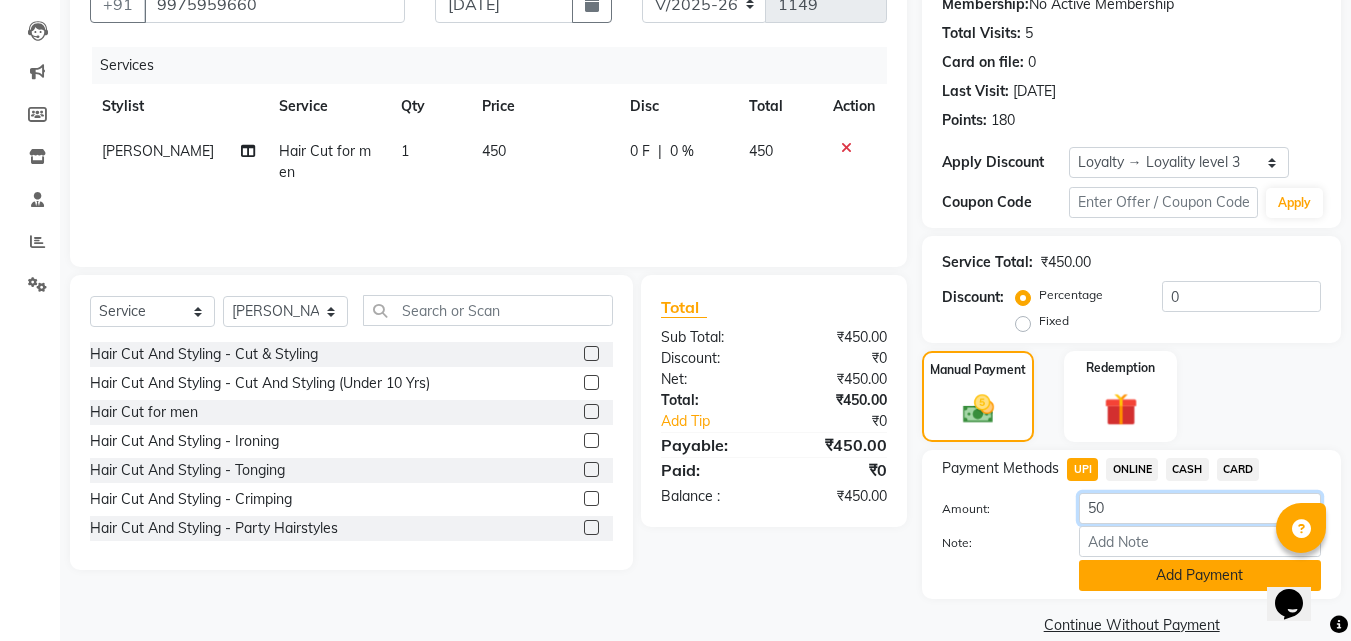 type on "50" 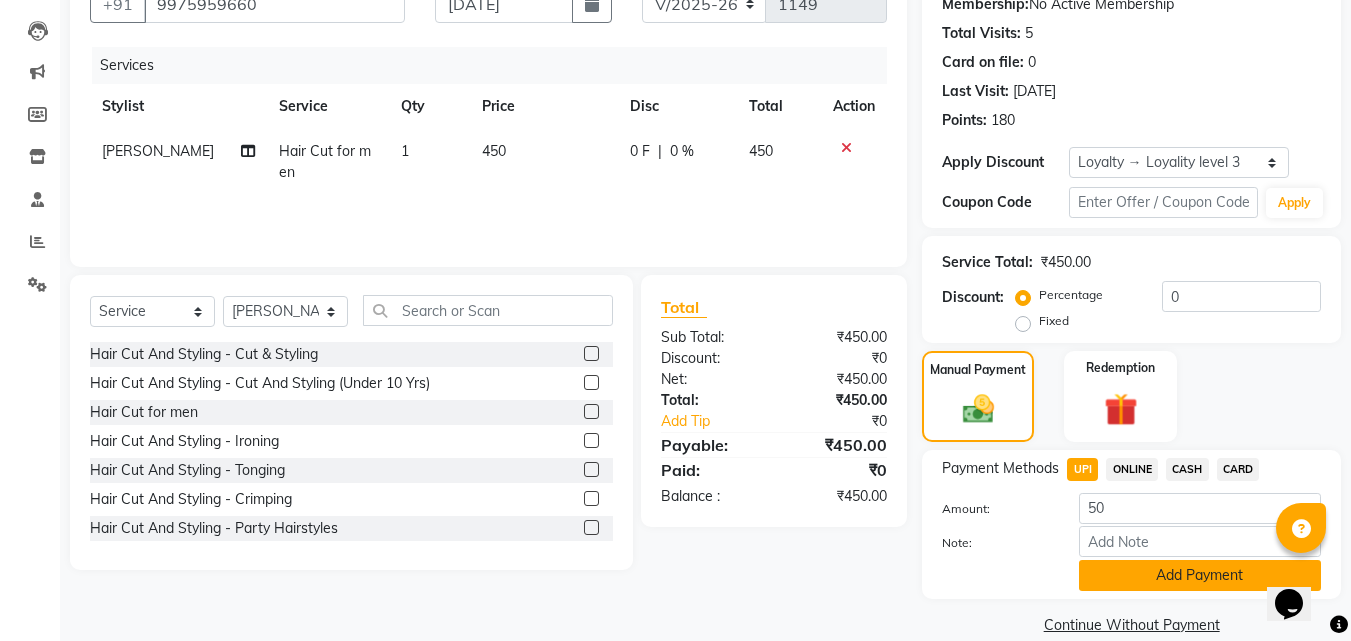 click on "Add Payment" 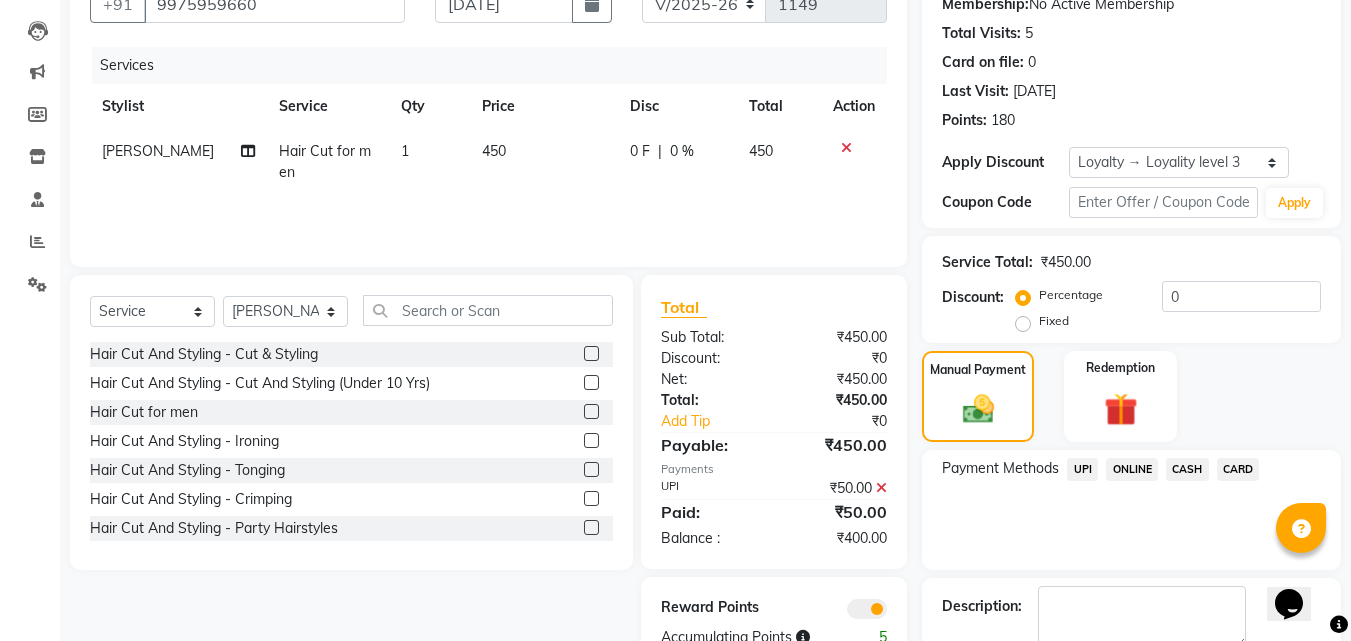 click on "CASH" 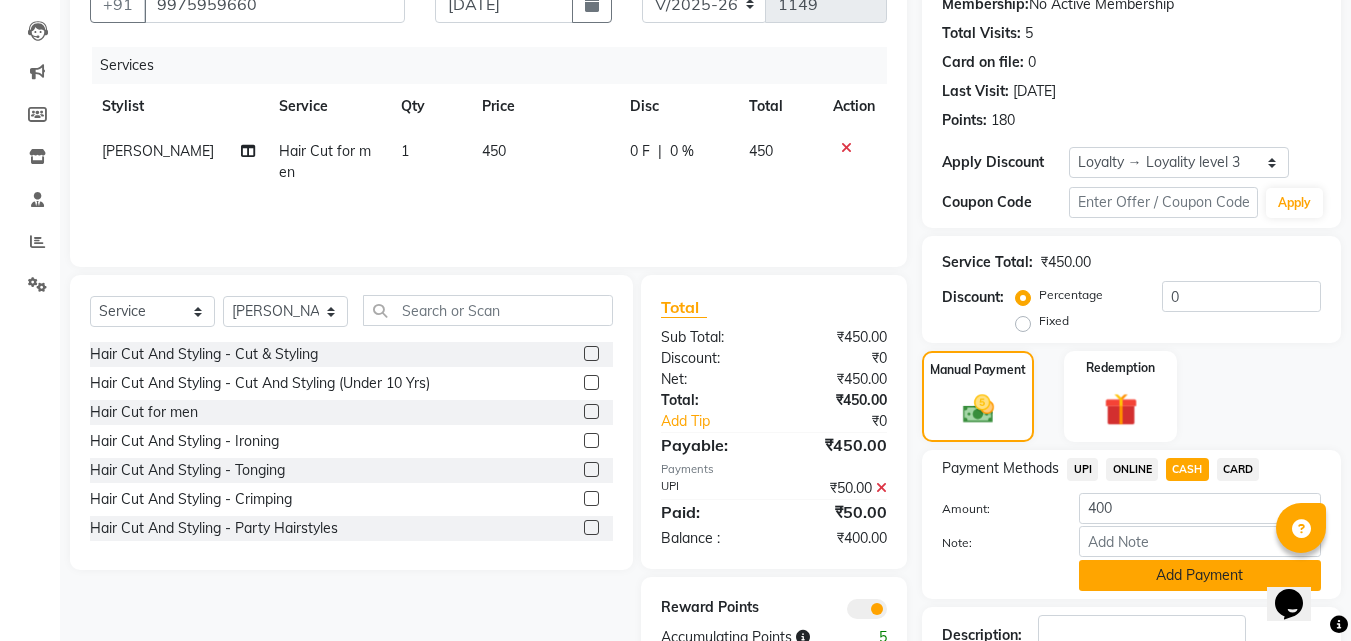 click on "Add Payment" 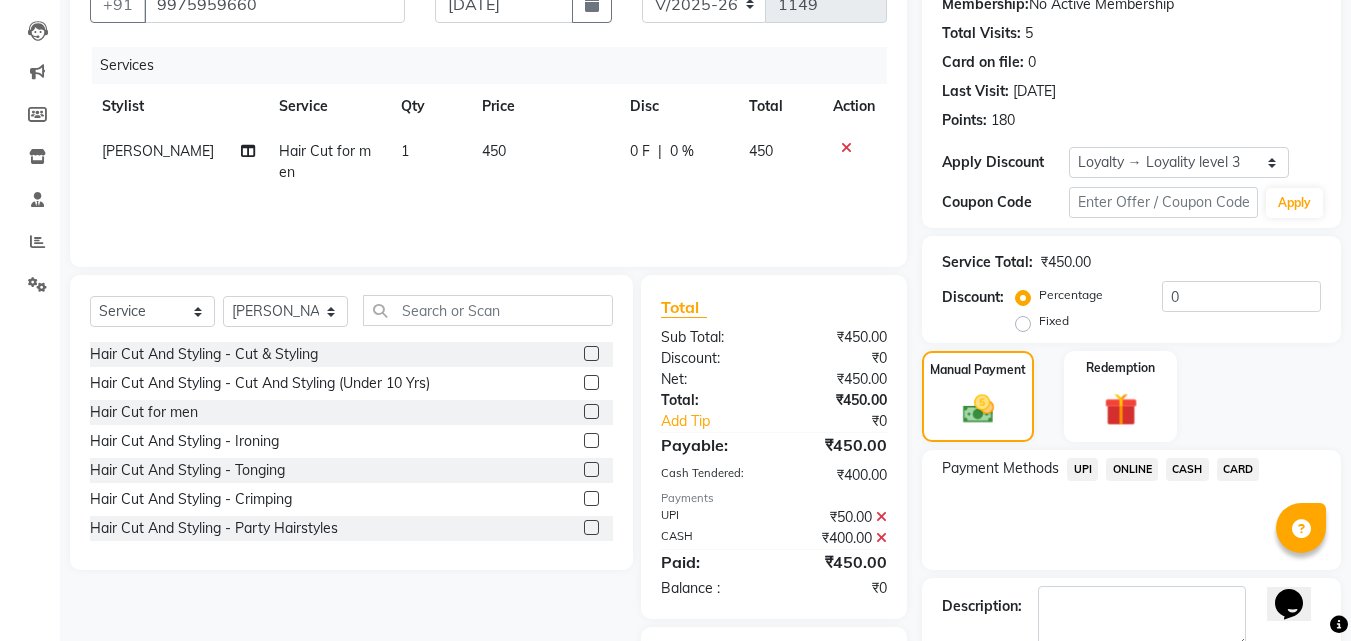 scroll, scrollTop: 314, scrollLeft: 0, axis: vertical 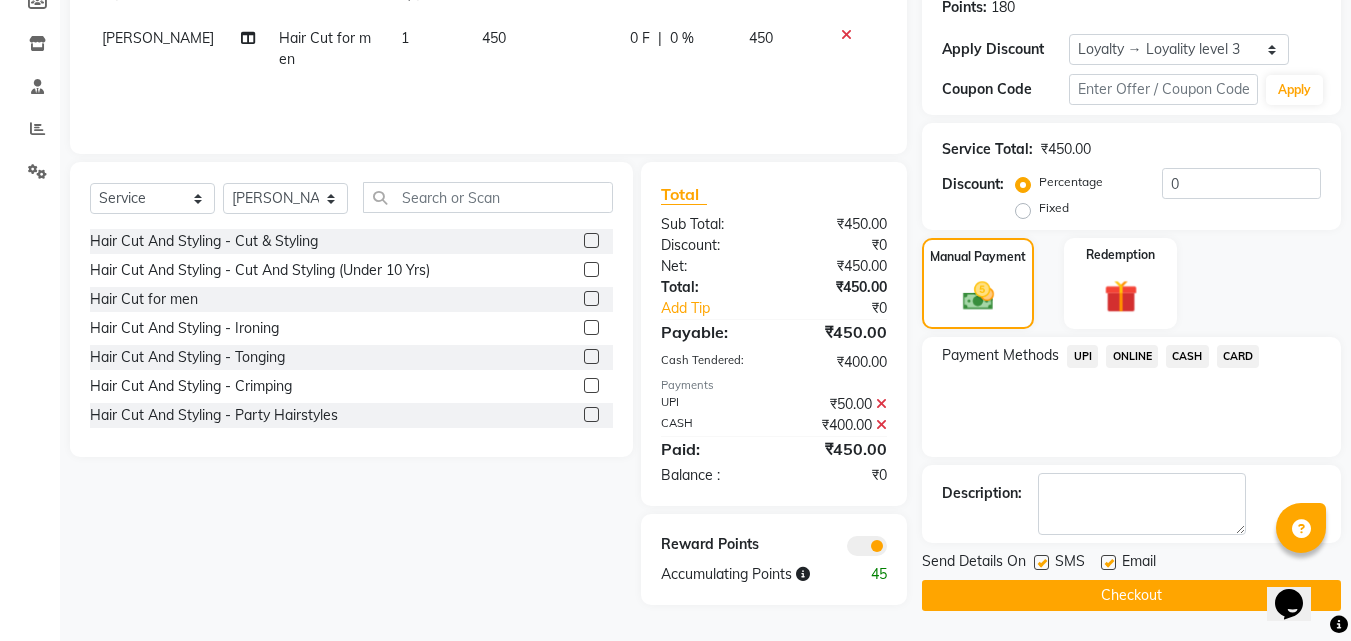 click on "Checkout" 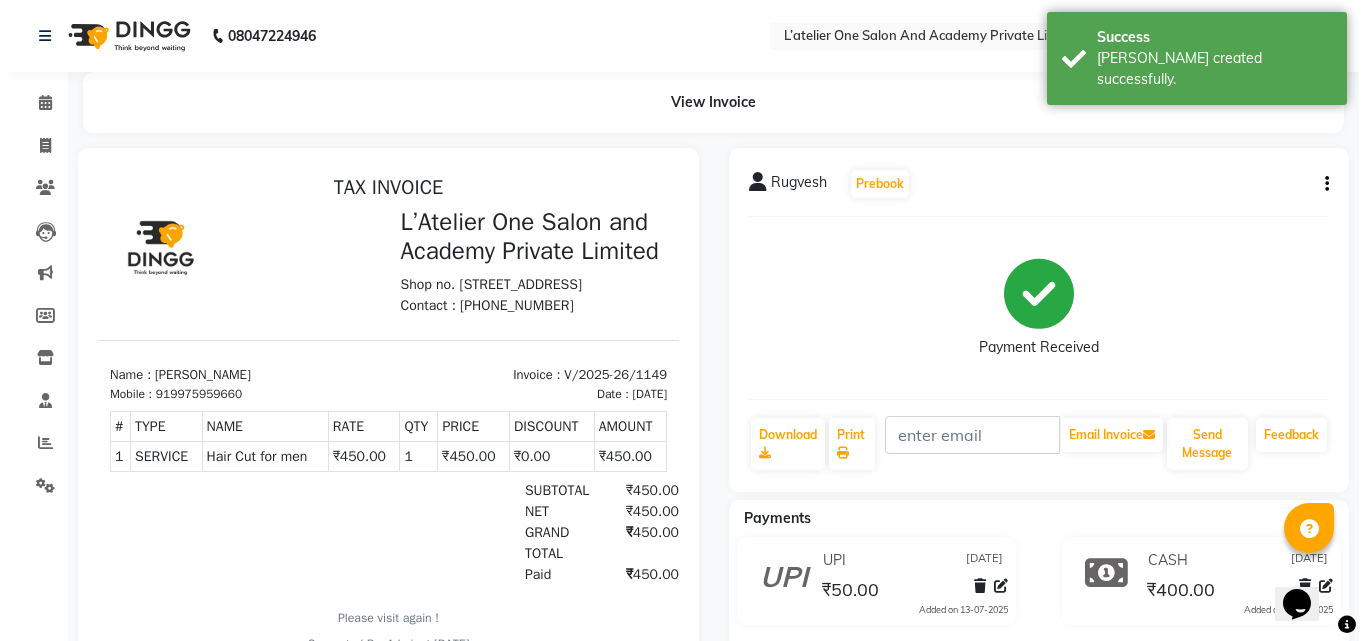 scroll, scrollTop: 0, scrollLeft: 0, axis: both 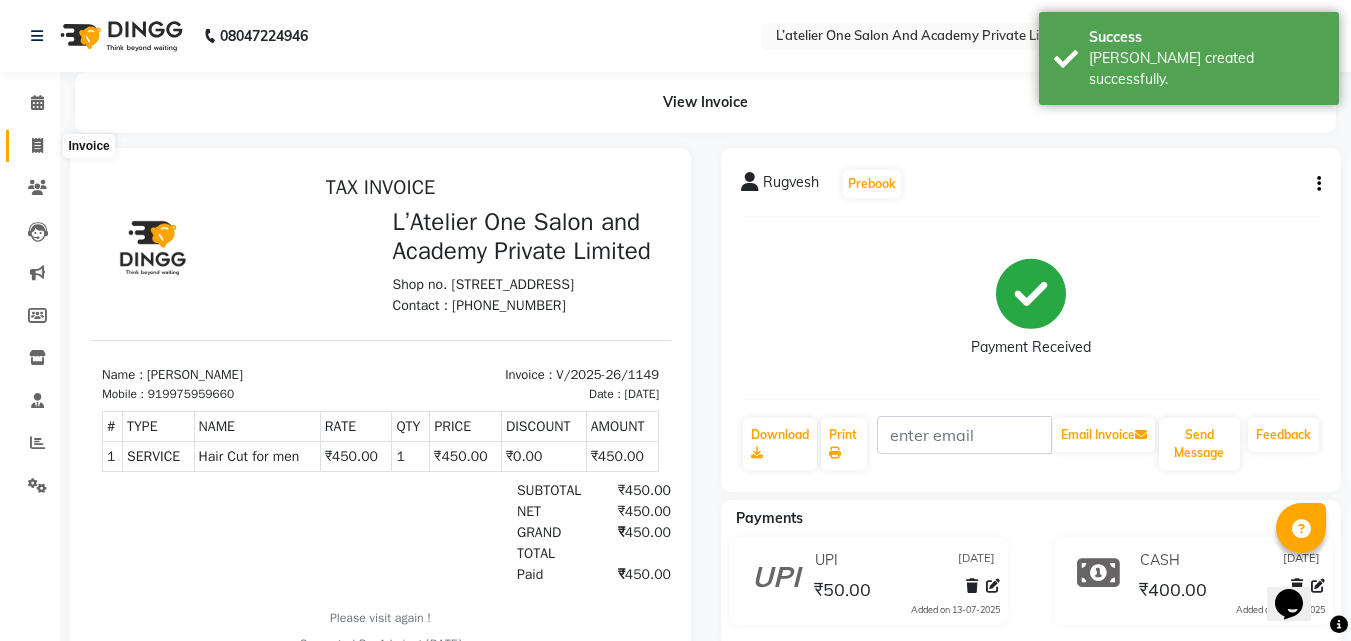 click 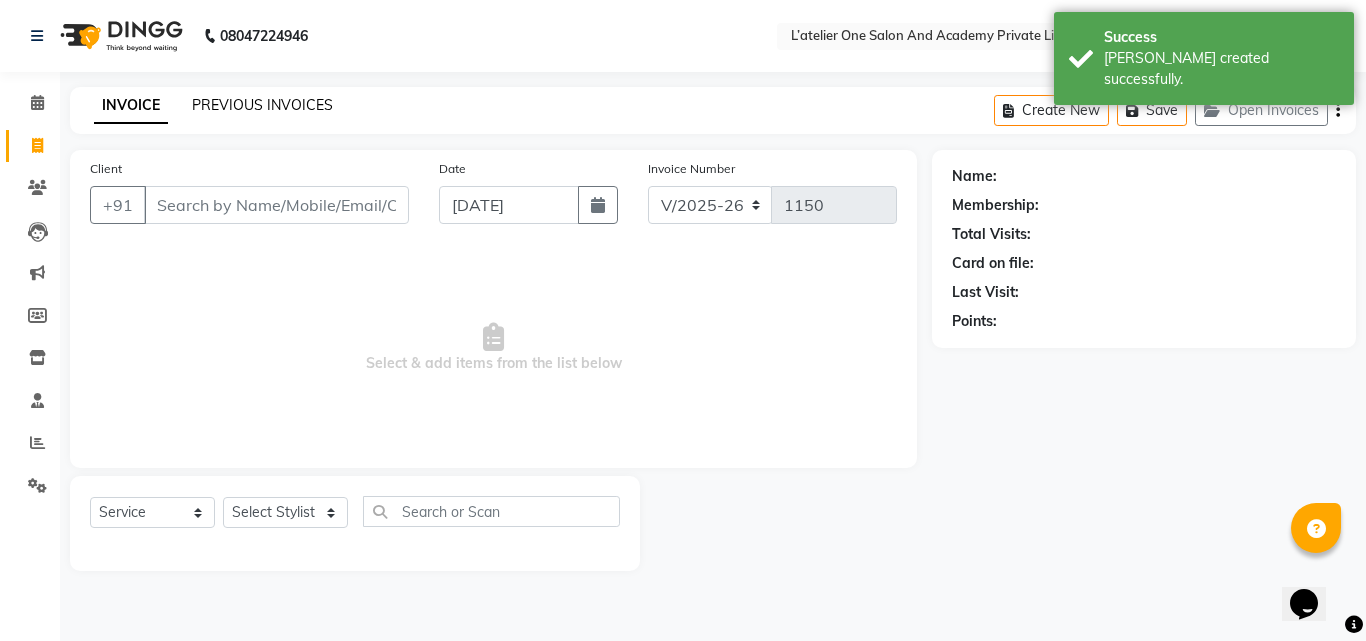 click on "PREVIOUS INVOICES" 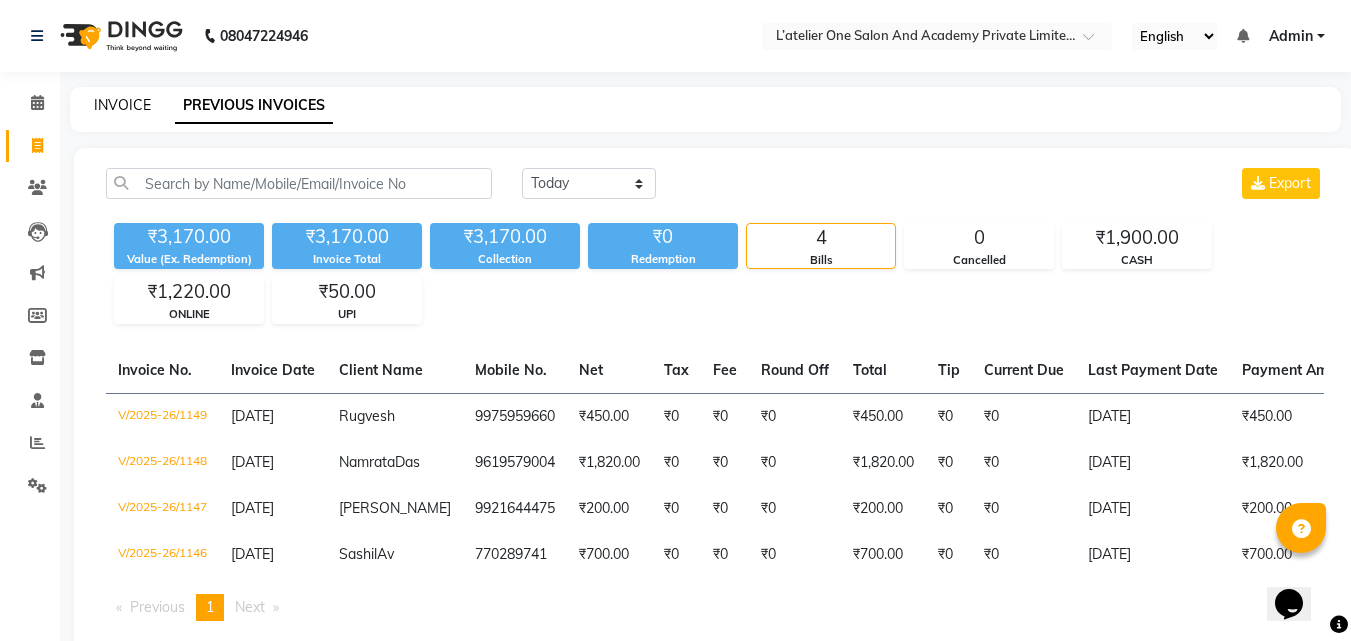 click on "INVOICE" 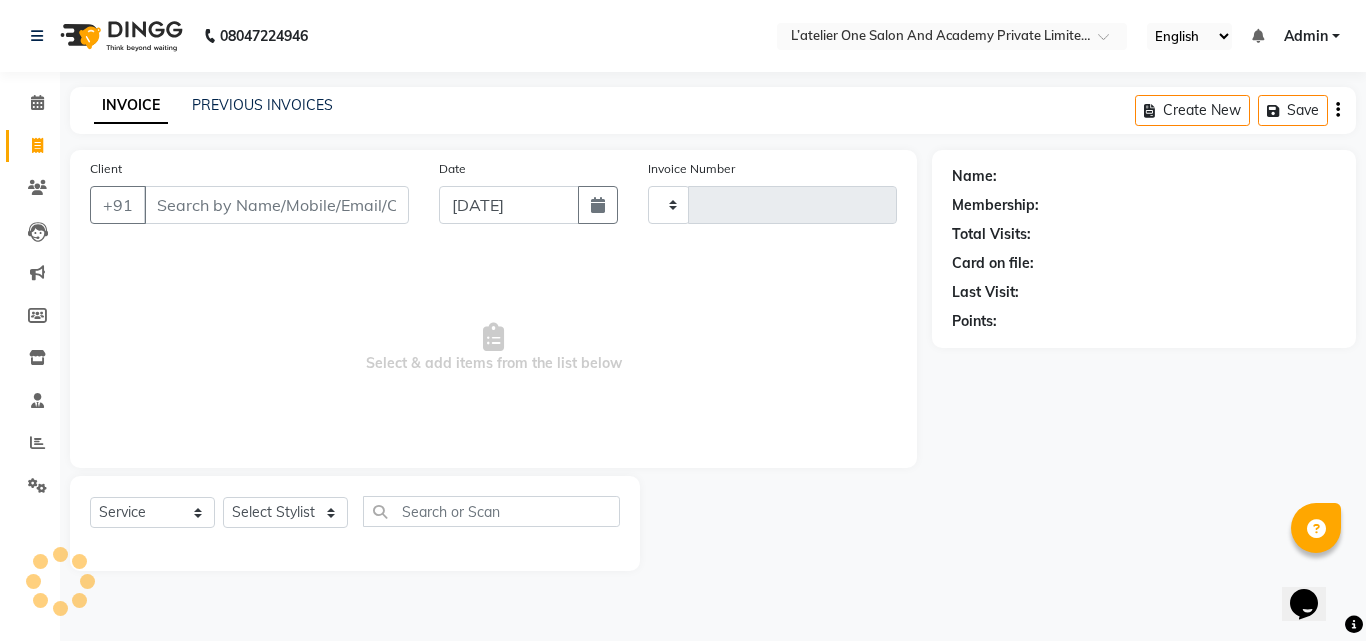 type on "1150" 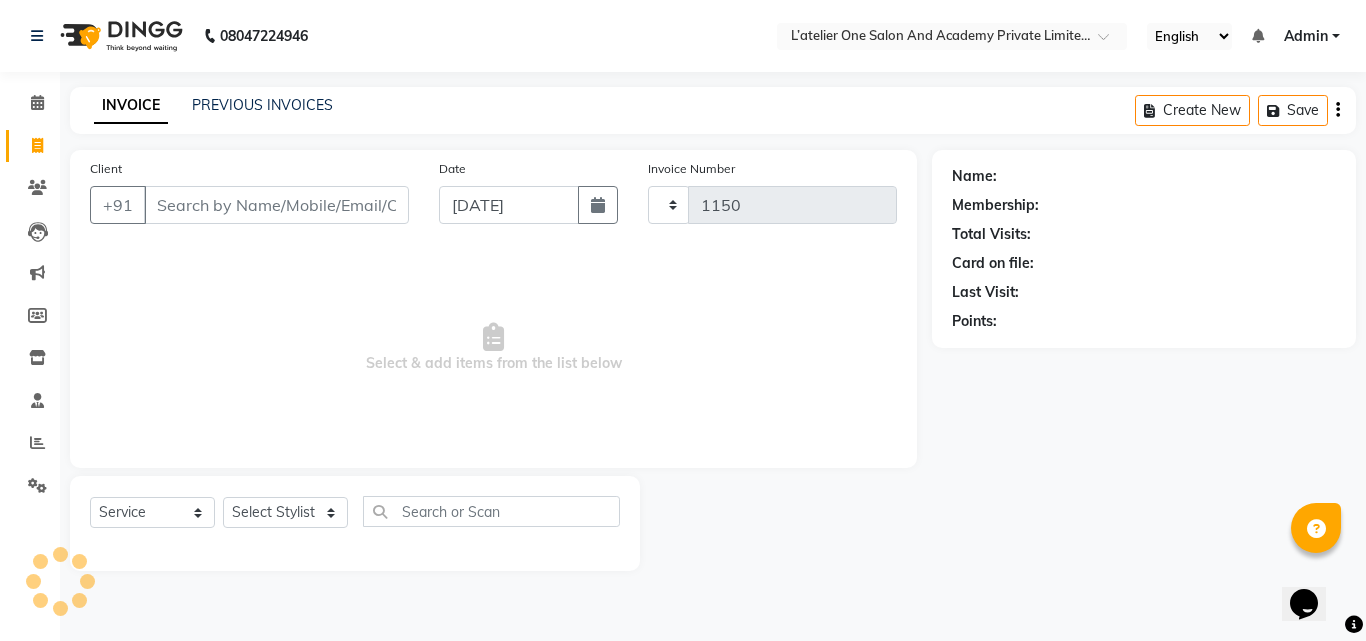 select on "6939" 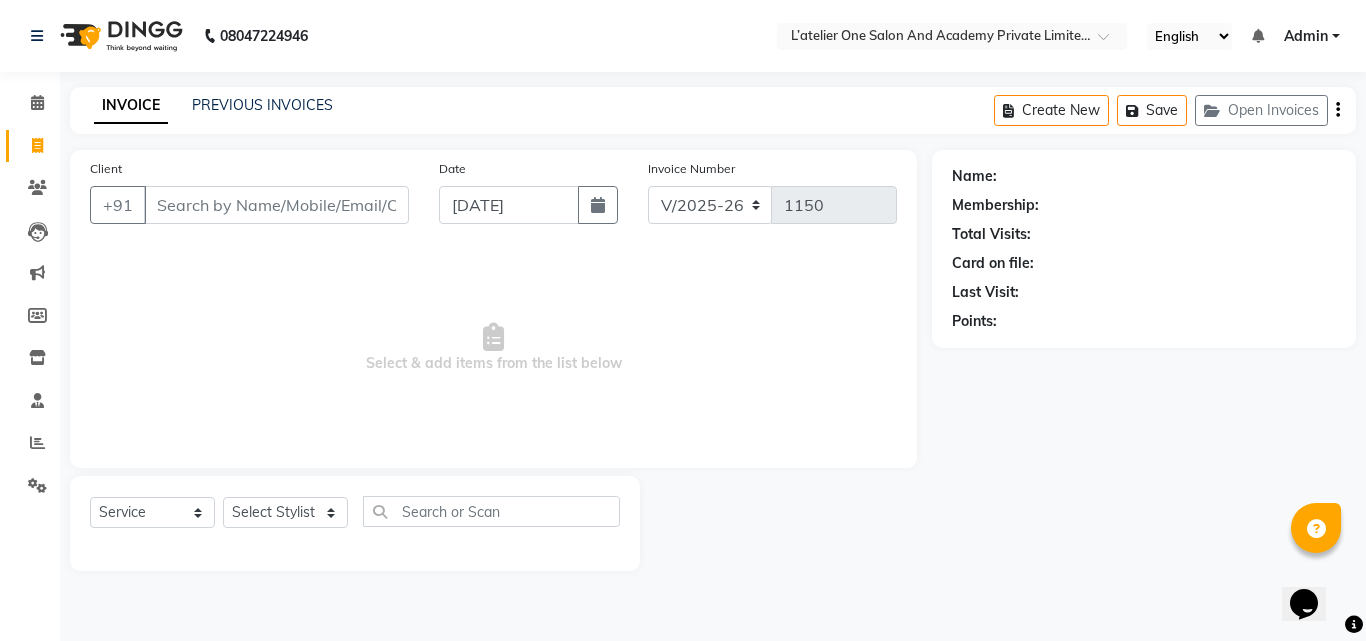click on "Client" at bounding box center [276, 205] 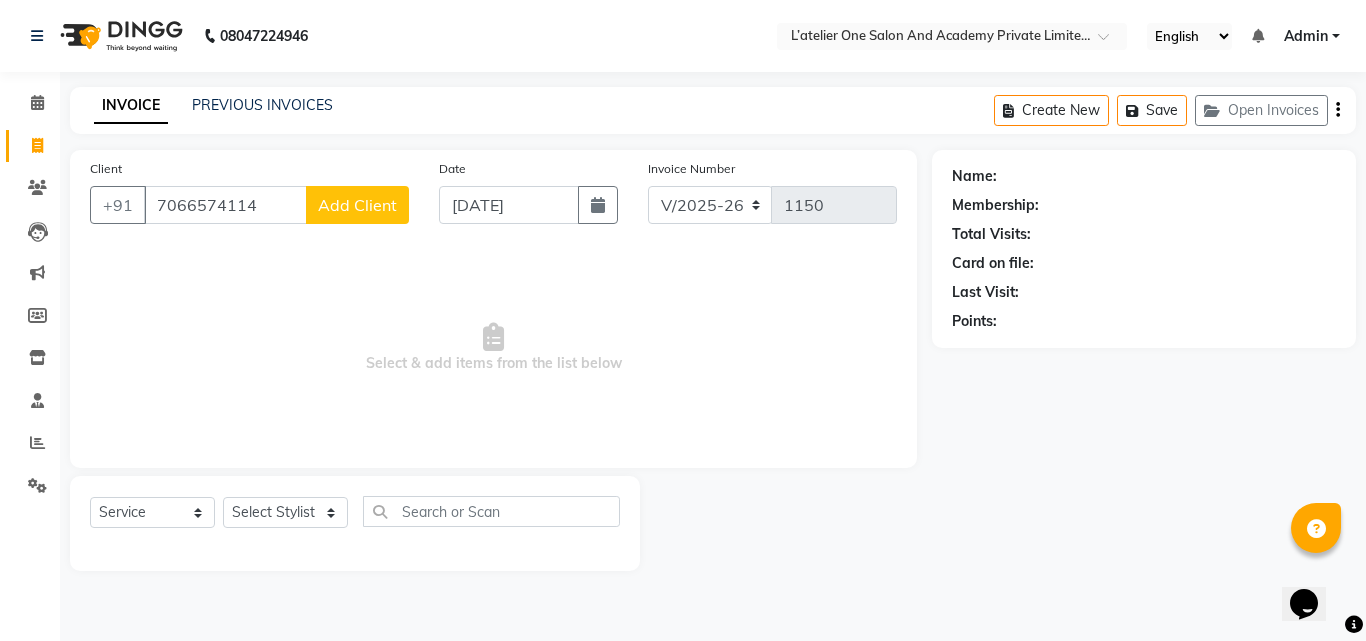 type on "7066574114" 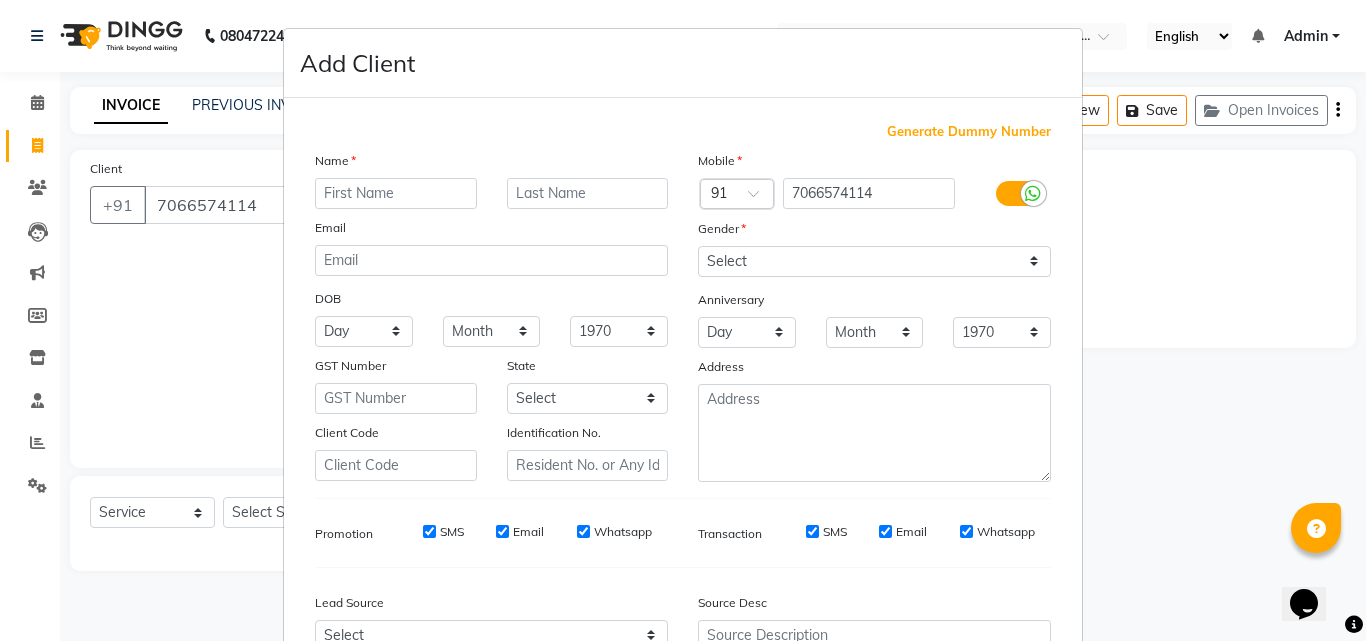click at bounding box center (396, 193) 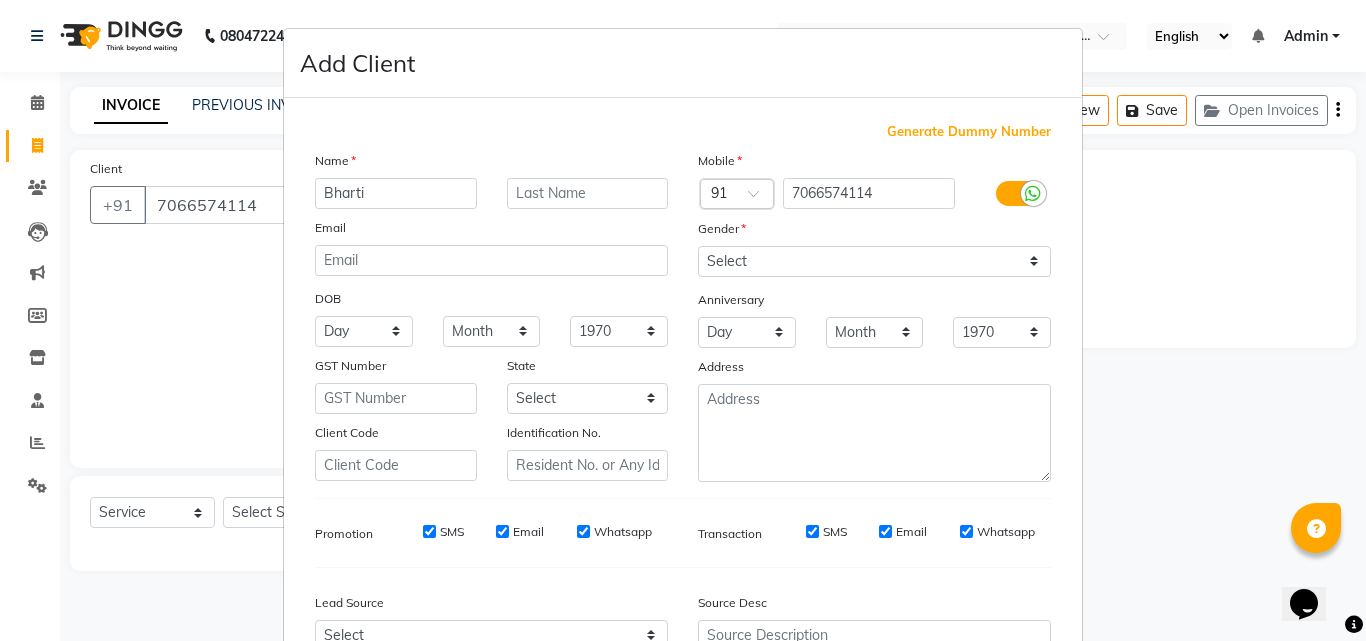 type on "Bharti" 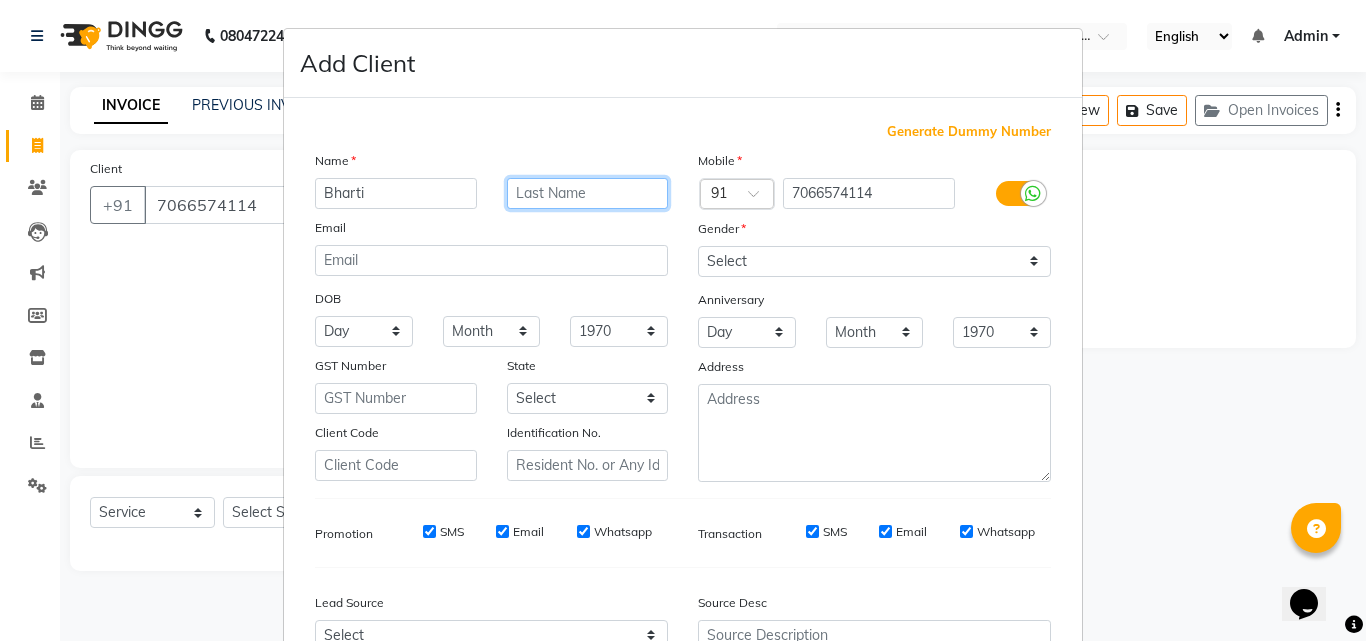 click at bounding box center (588, 193) 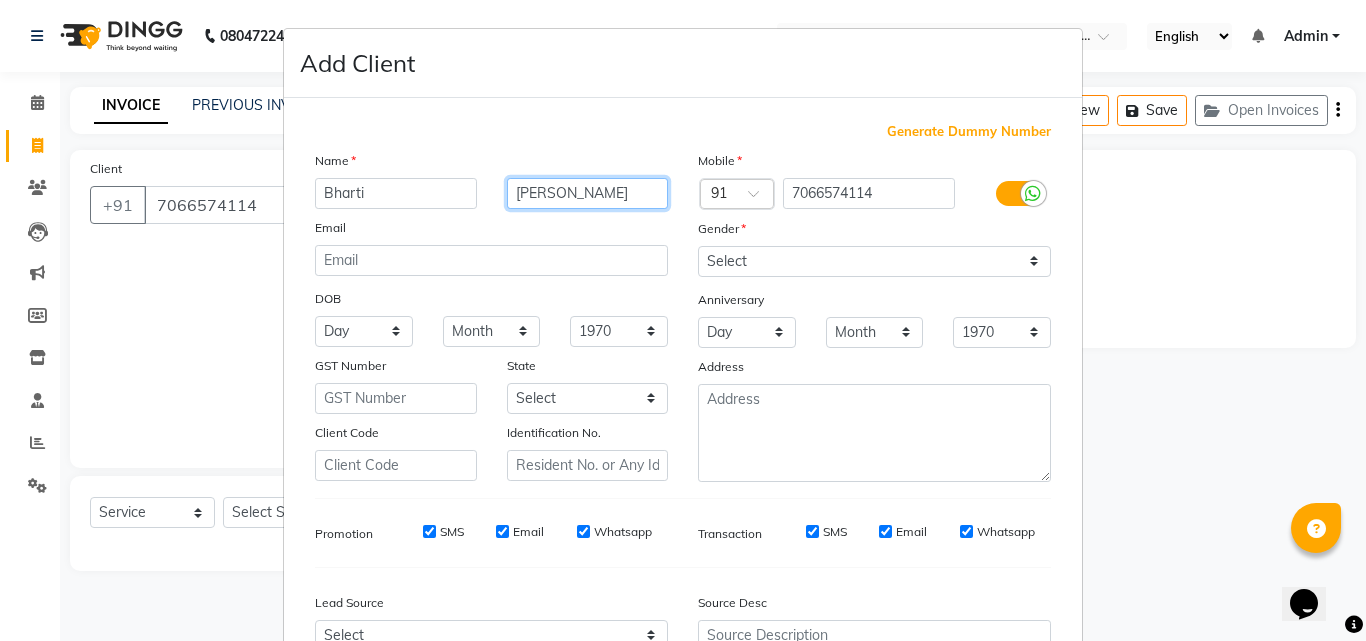 type on "Kohre" 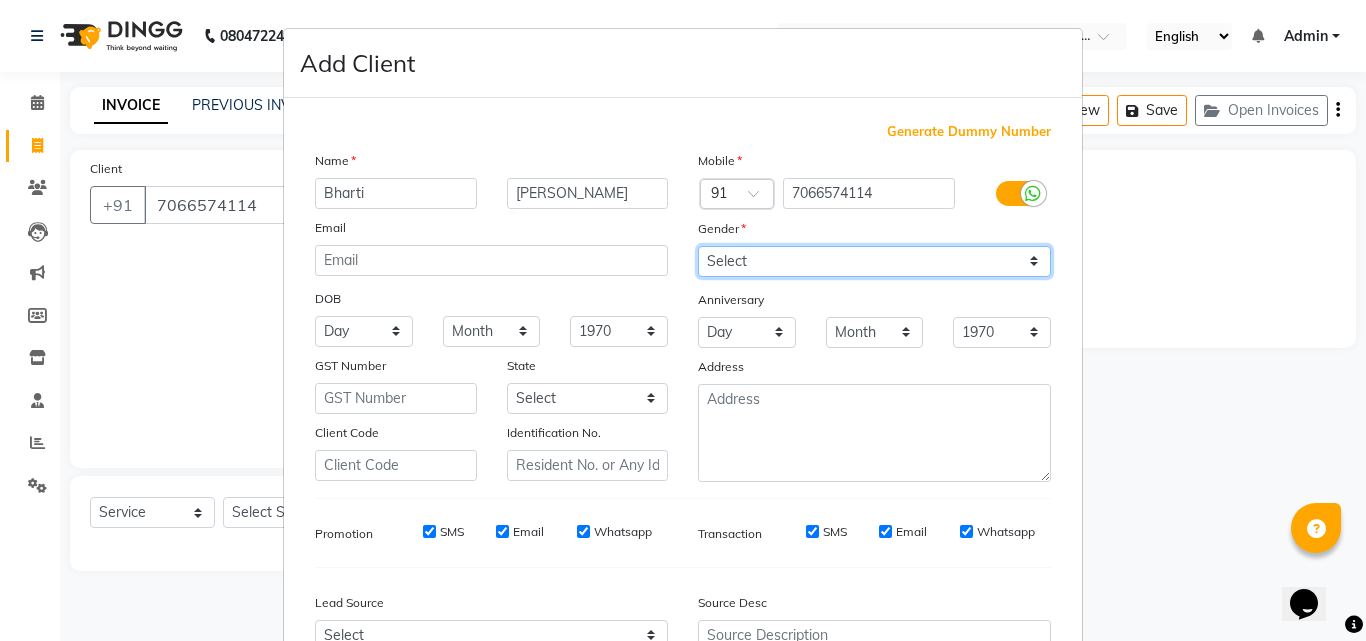 click on "Select Male Female Other Prefer Not To Say" at bounding box center [874, 261] 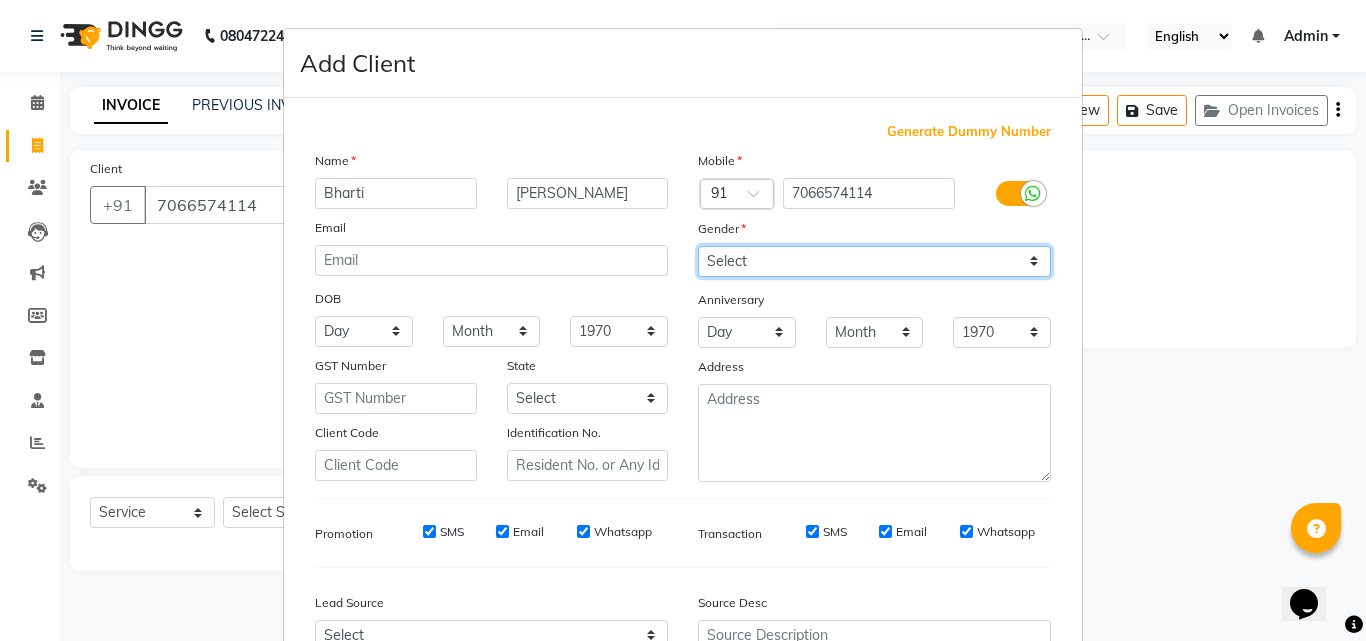 select on "[DEMOGRAPHIC_DATA]" 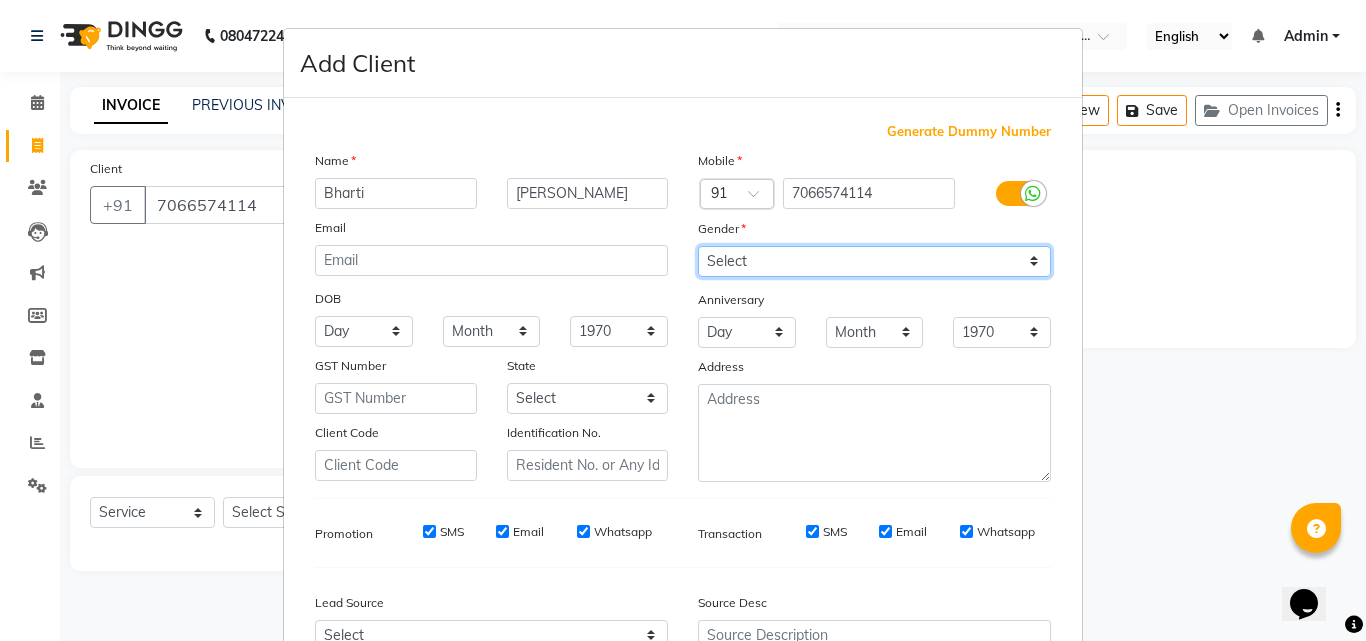 click on "Select Male Female Other Prefer Not To Say" at bounding box center (874, 261) 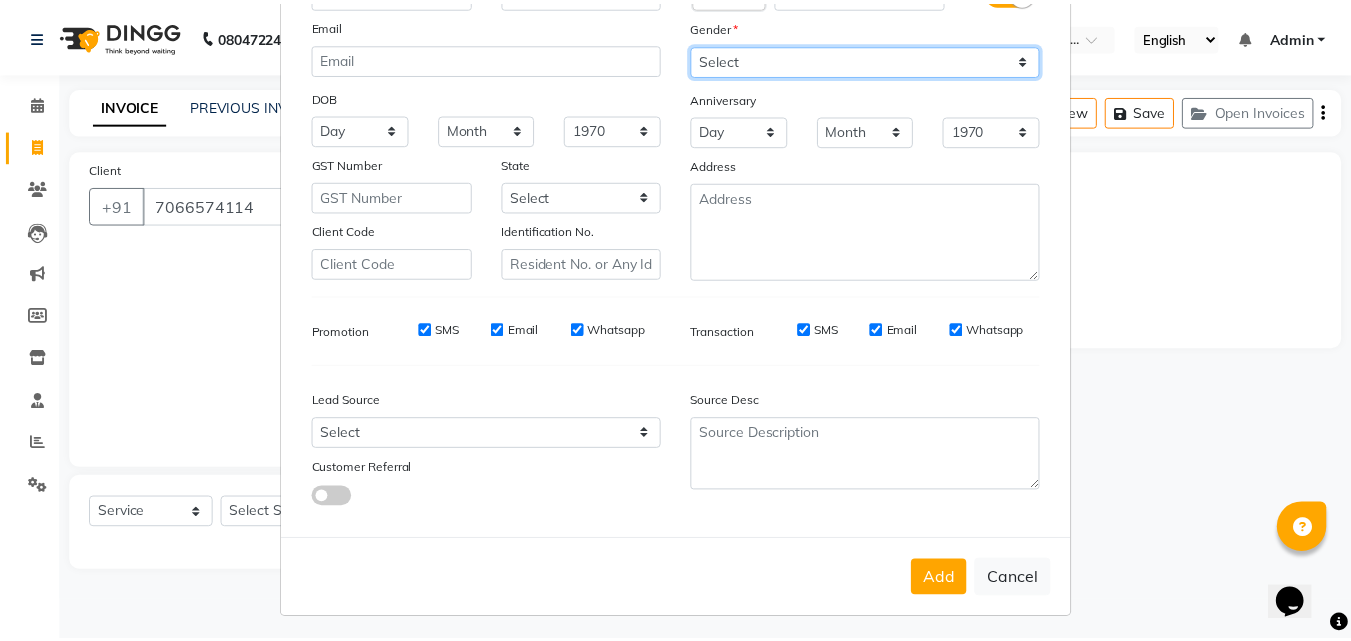 scroll, scrollTop: 208, scrollLeft: 0, axis: vertical 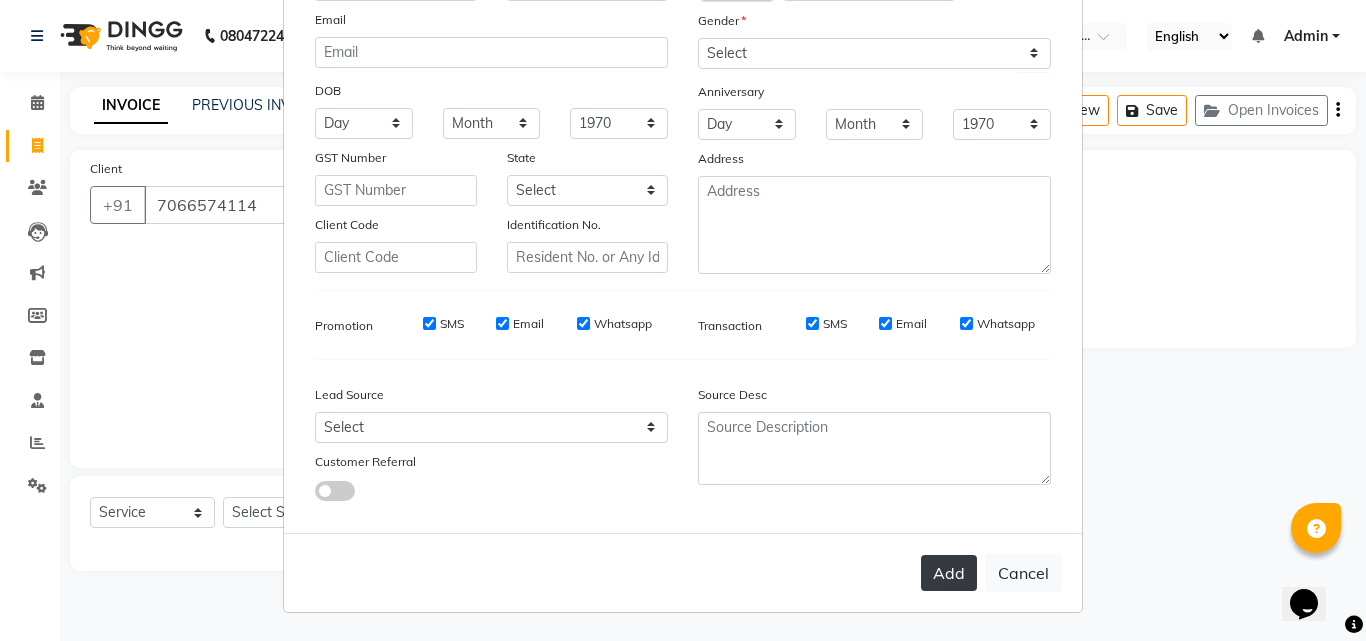 click on "Add" at bounding box center [949, 573] 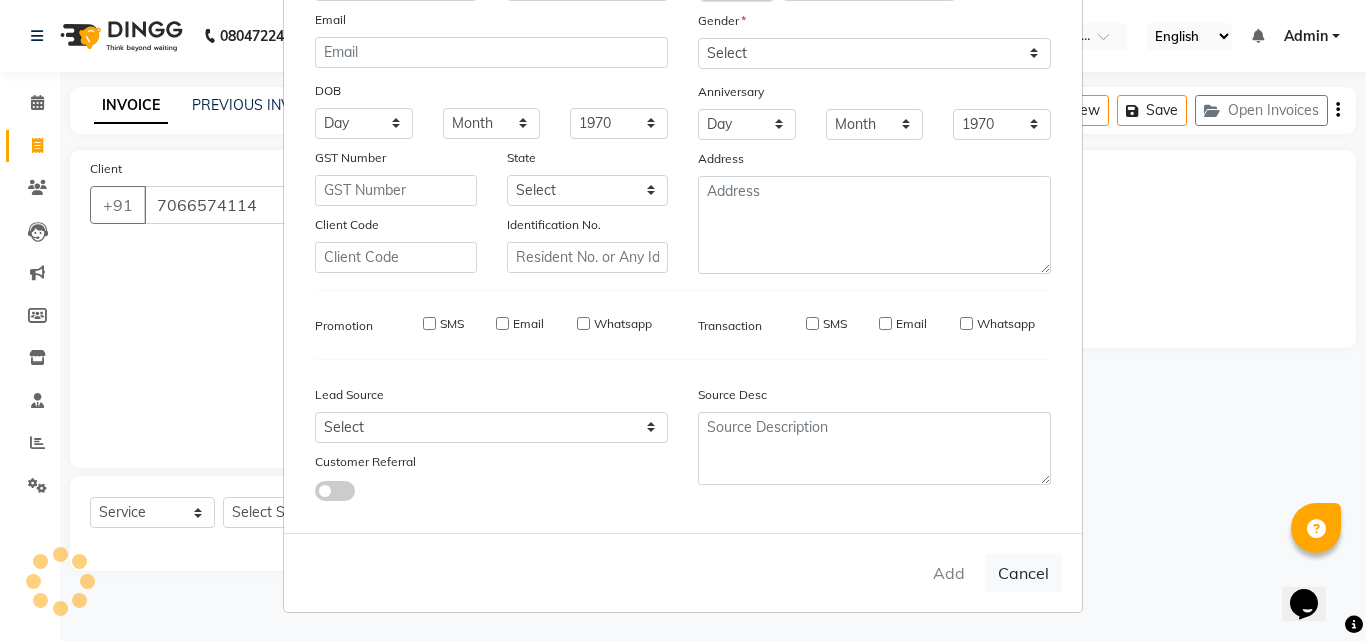 type 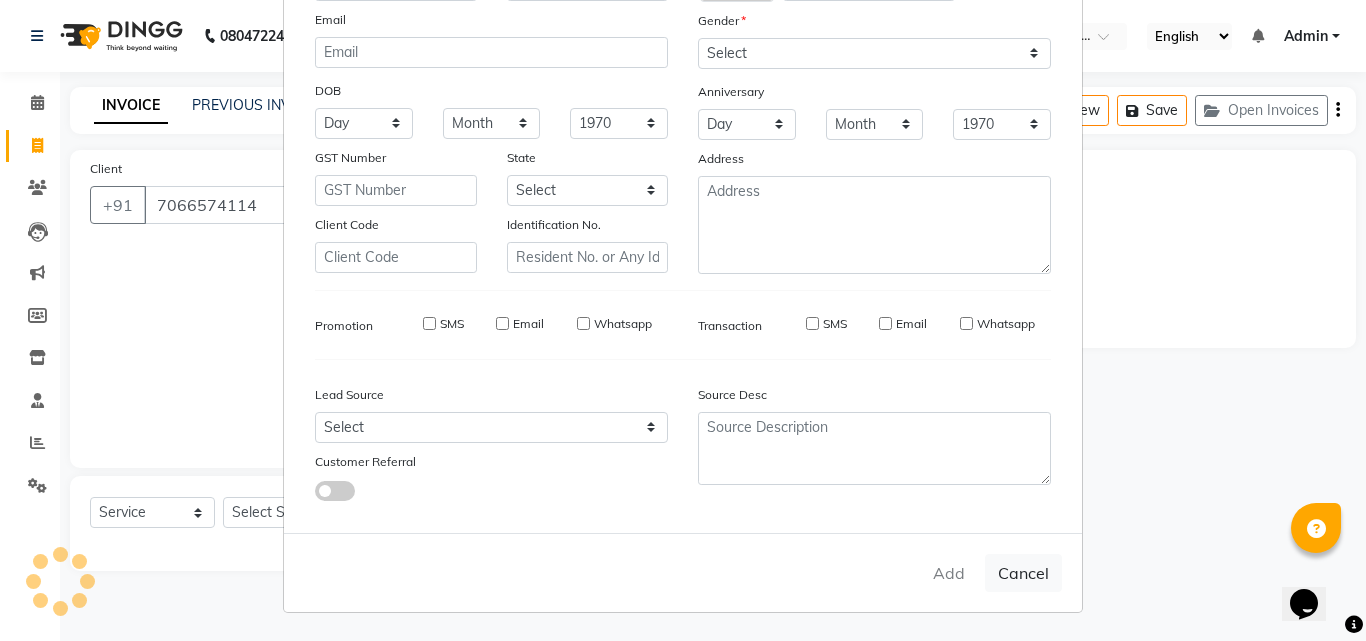 type 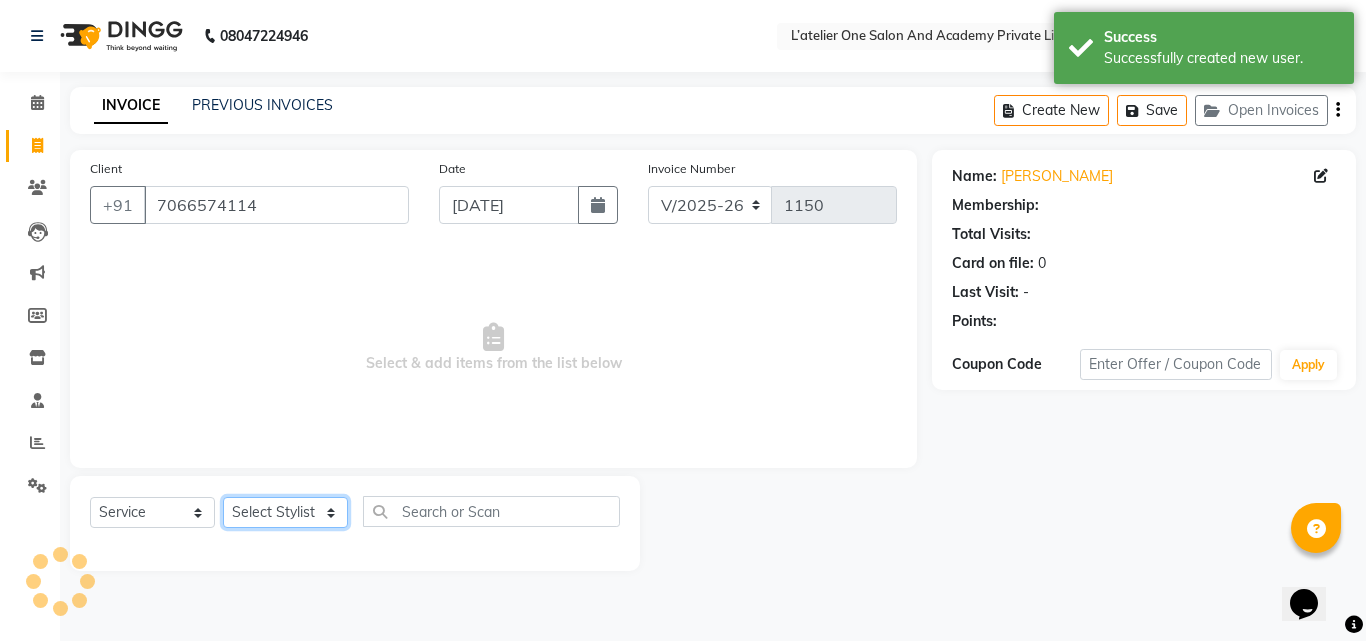 click on "Select Stylist Aditya Waykar Kiran  Manasi Rane Nivrutti Raut  Pramila Bodekar Ravi  Shubham Dhawale Sneha Verma Sonal Damai" 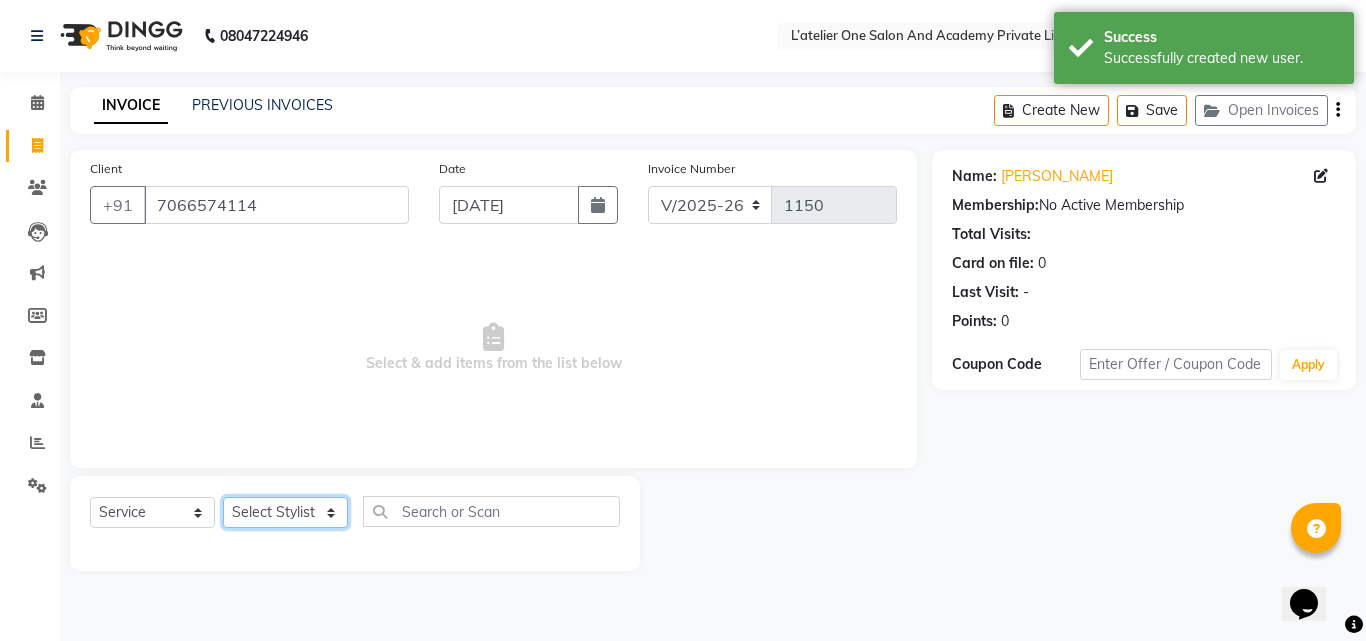 select on "55360" 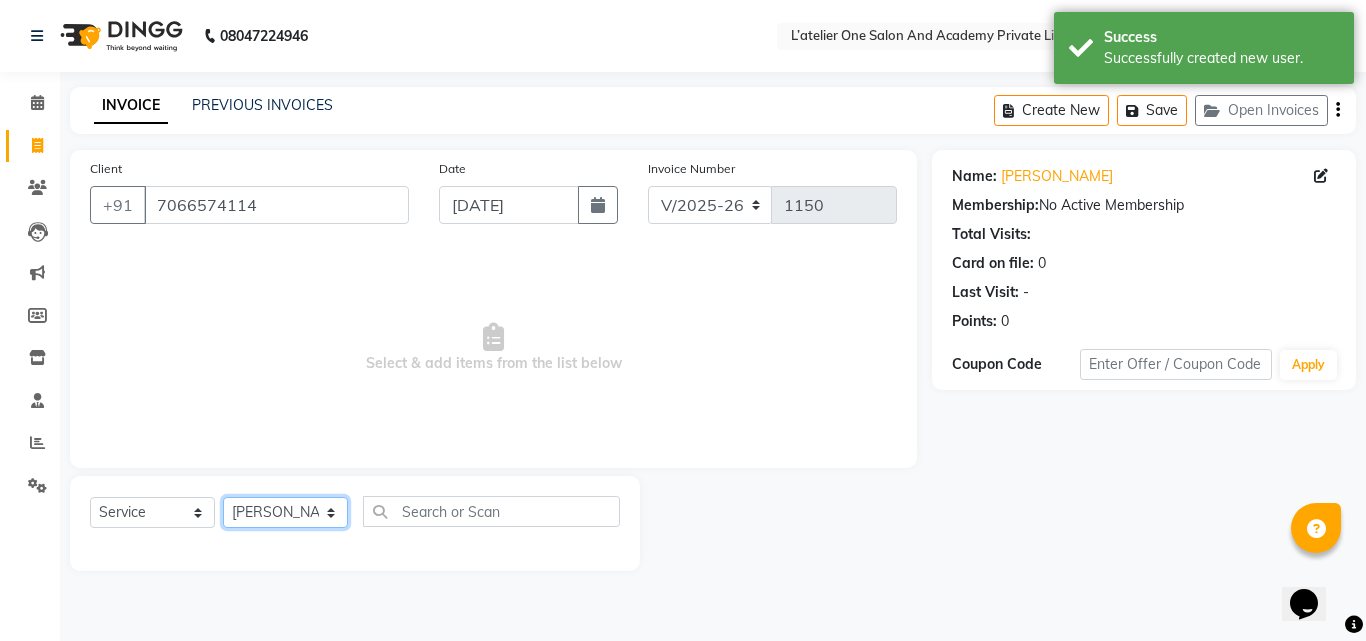 click on "Select Stylist Aditya Waykar Kiran  Manasi Rane Nivrutti Raut  Pramila Bodekar Ravi  Shubham Dhawale Sneha Verma Sonal Damai" 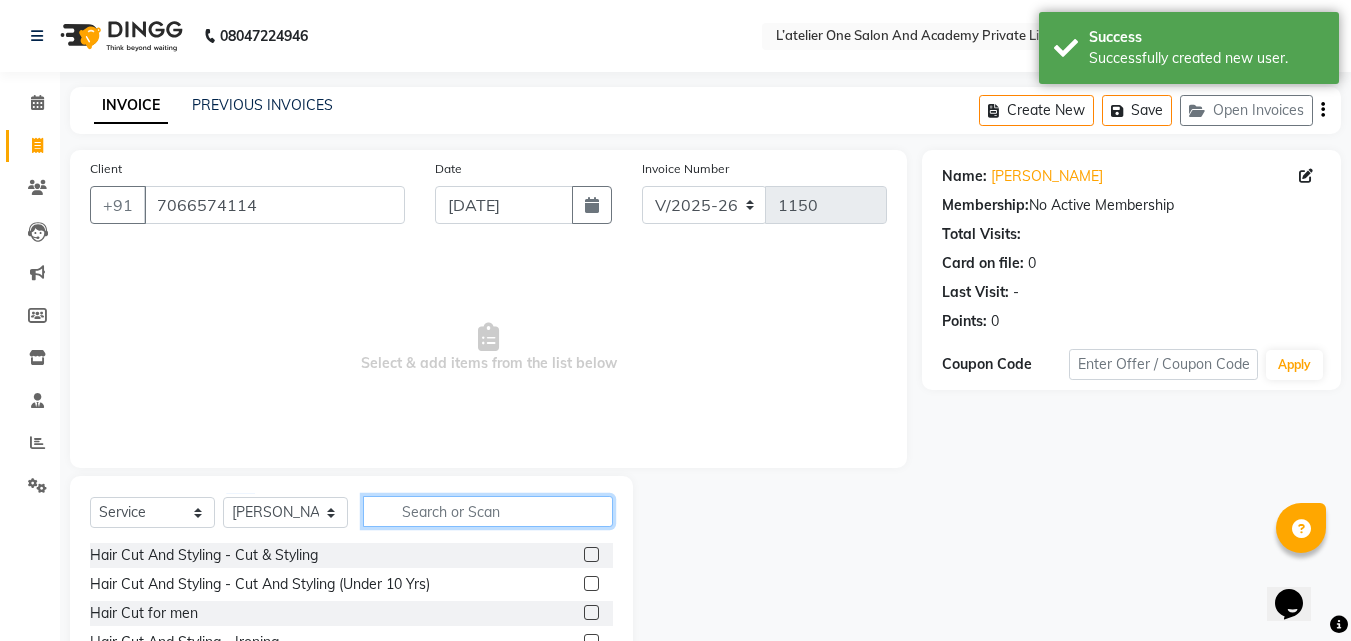 click 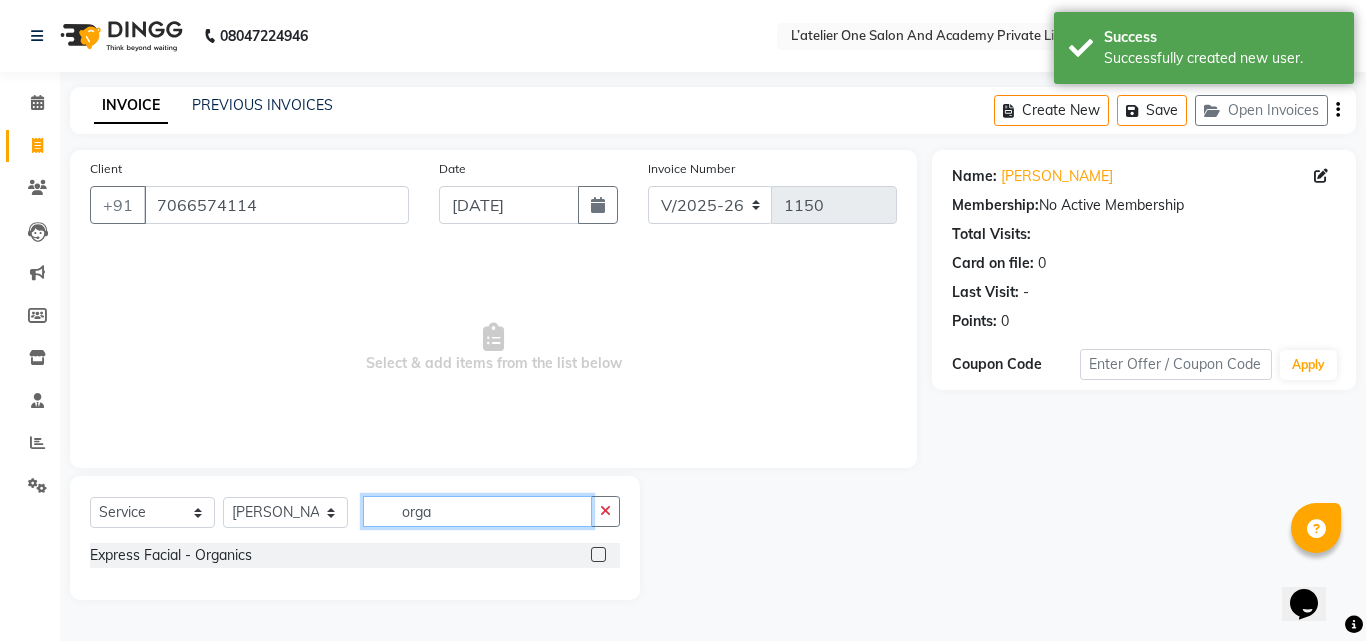type on "orga" 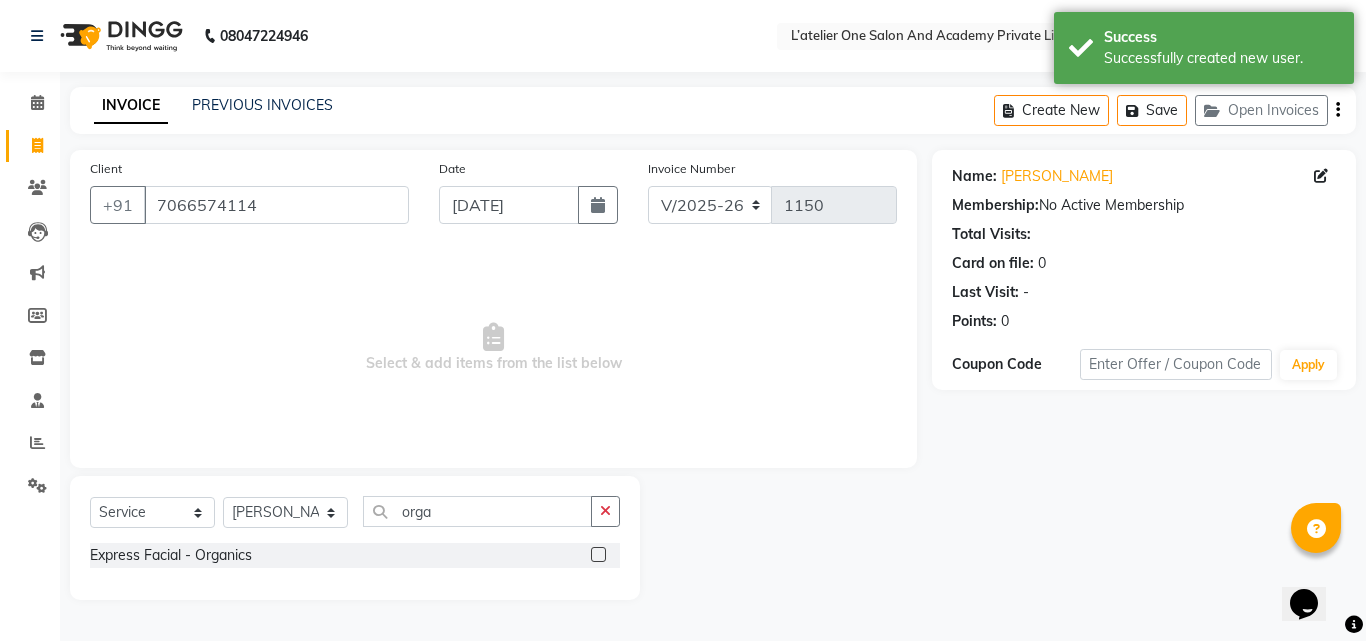 click 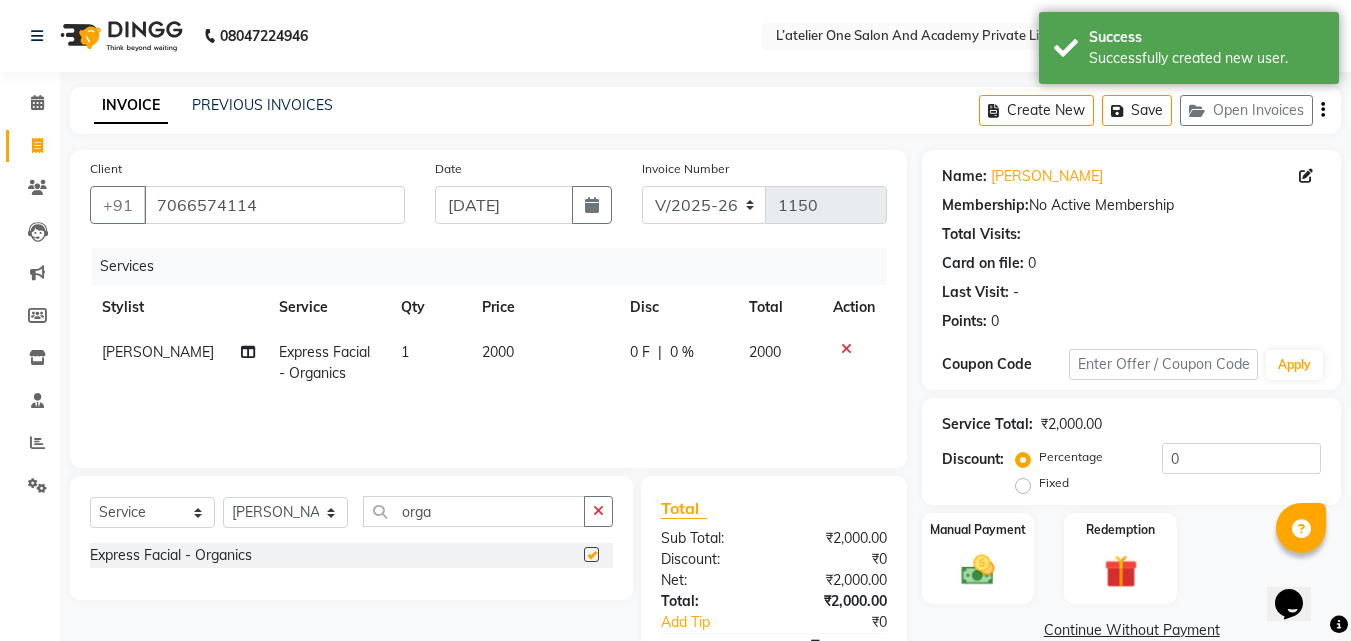 checkbox on "false" 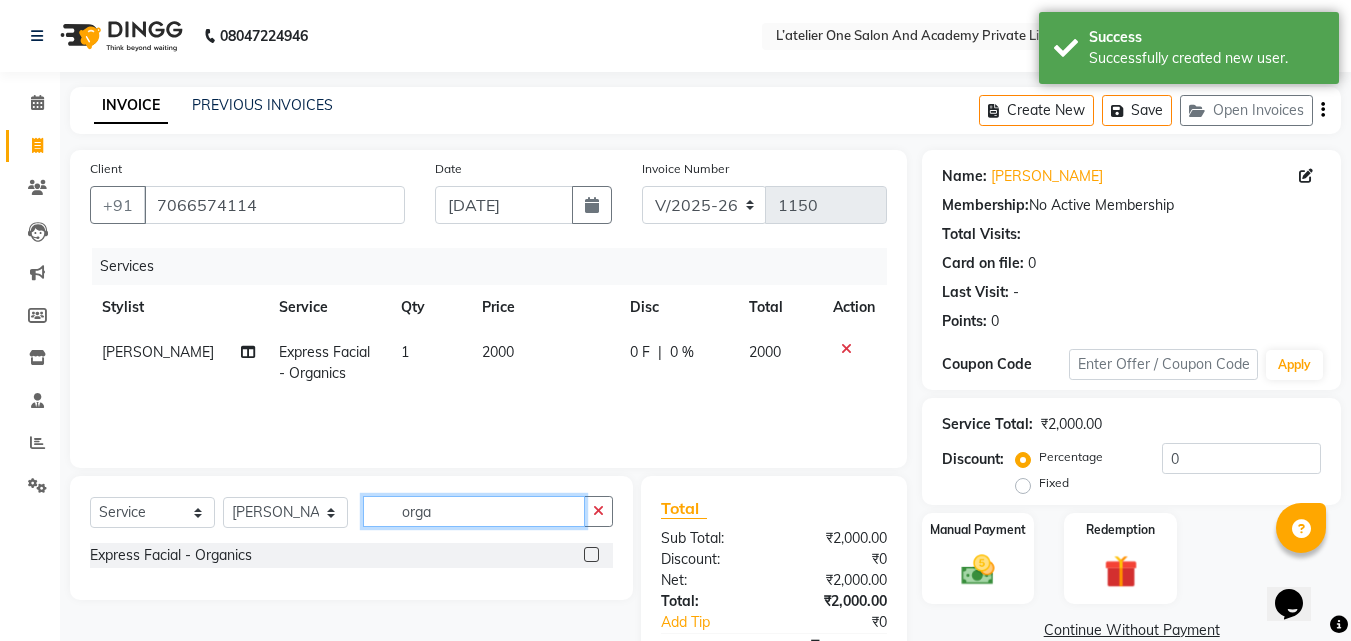 click on "orga" 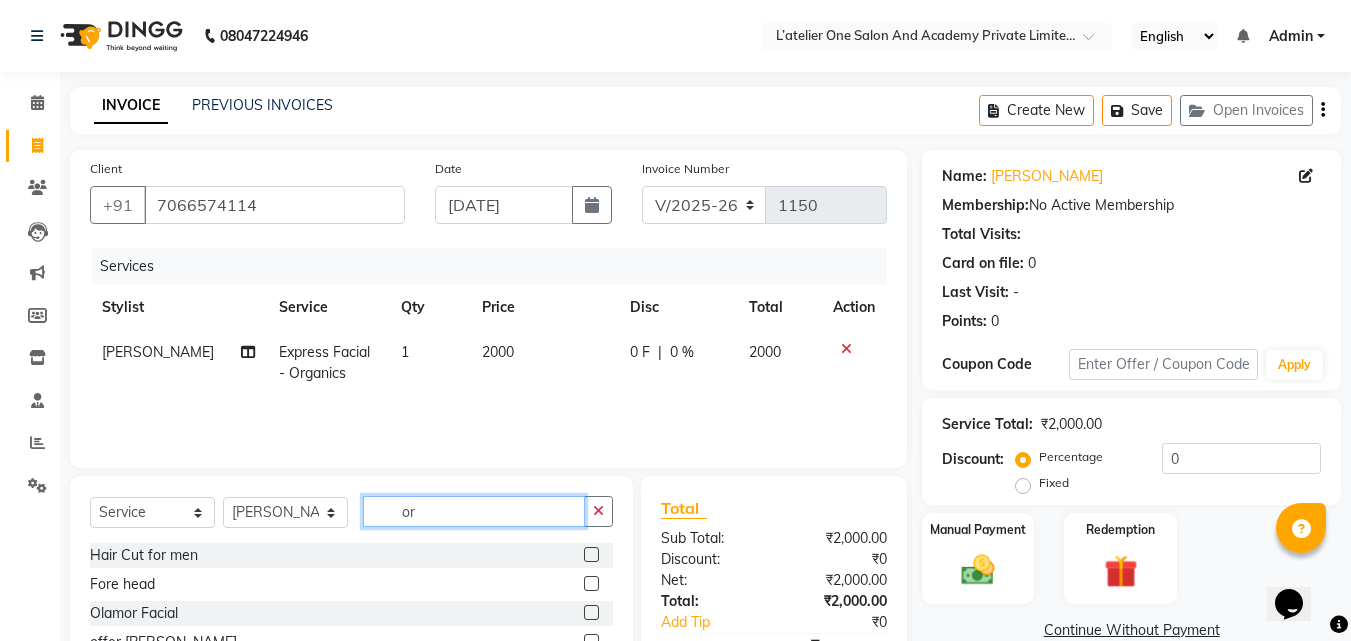 type on "o" 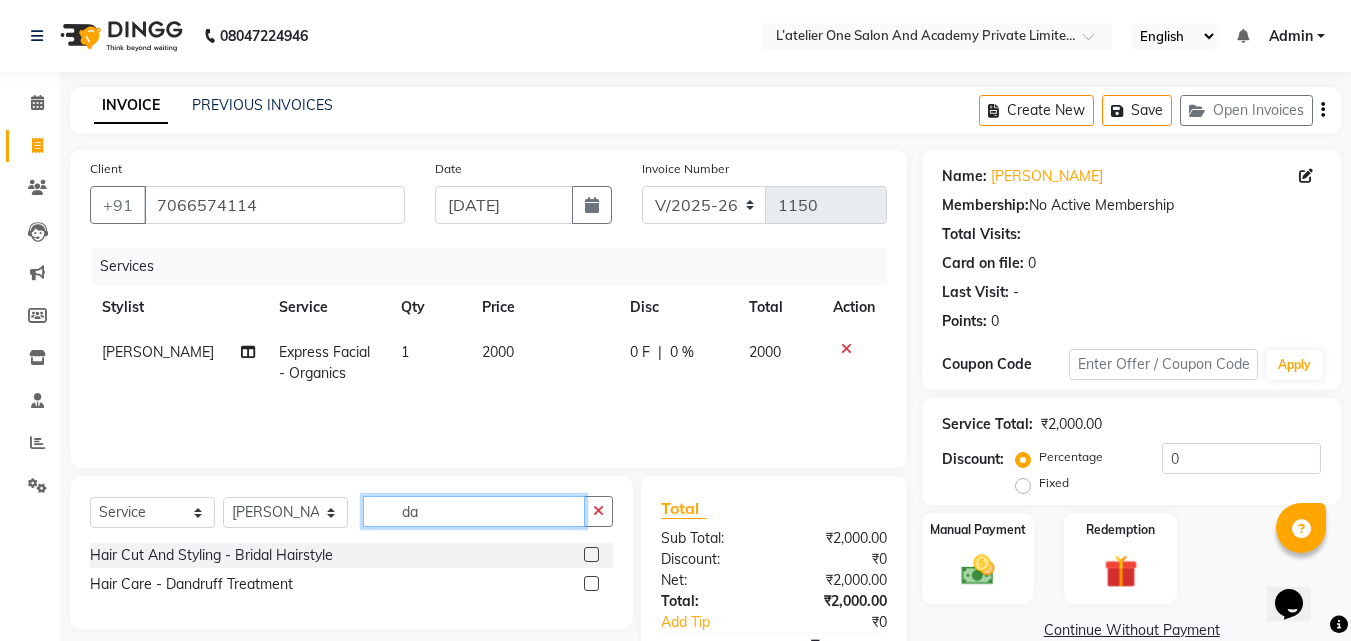 click on "da" 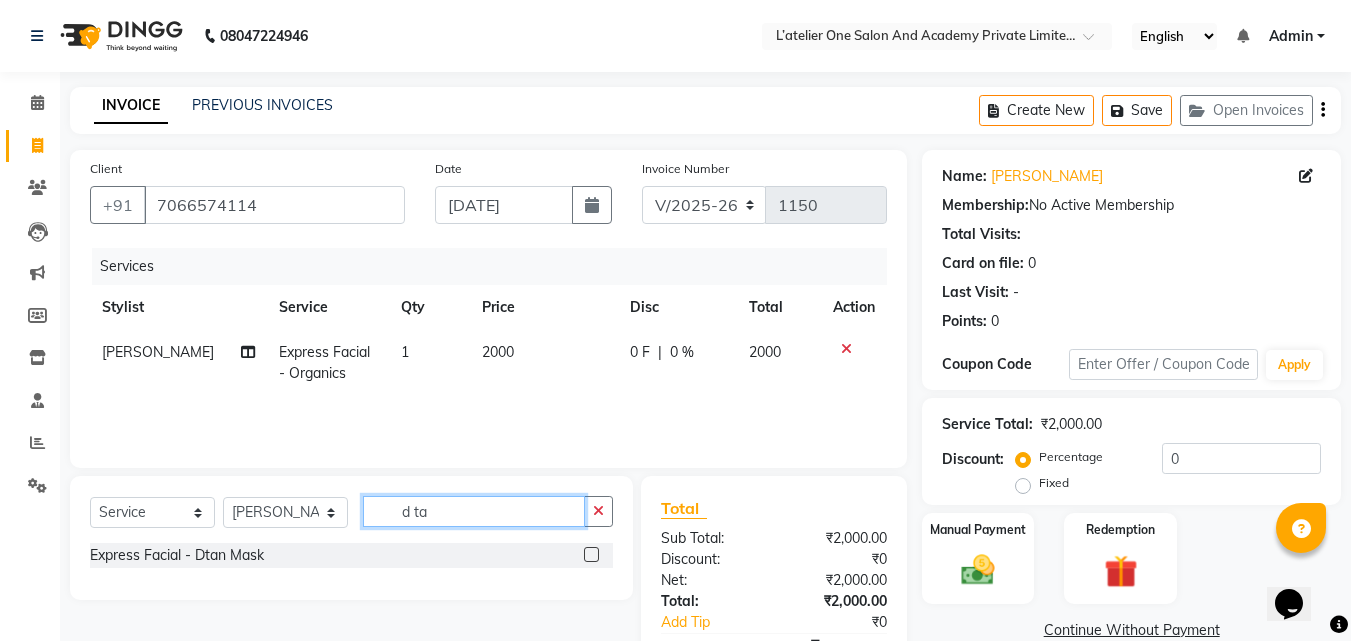 type on "d ta" 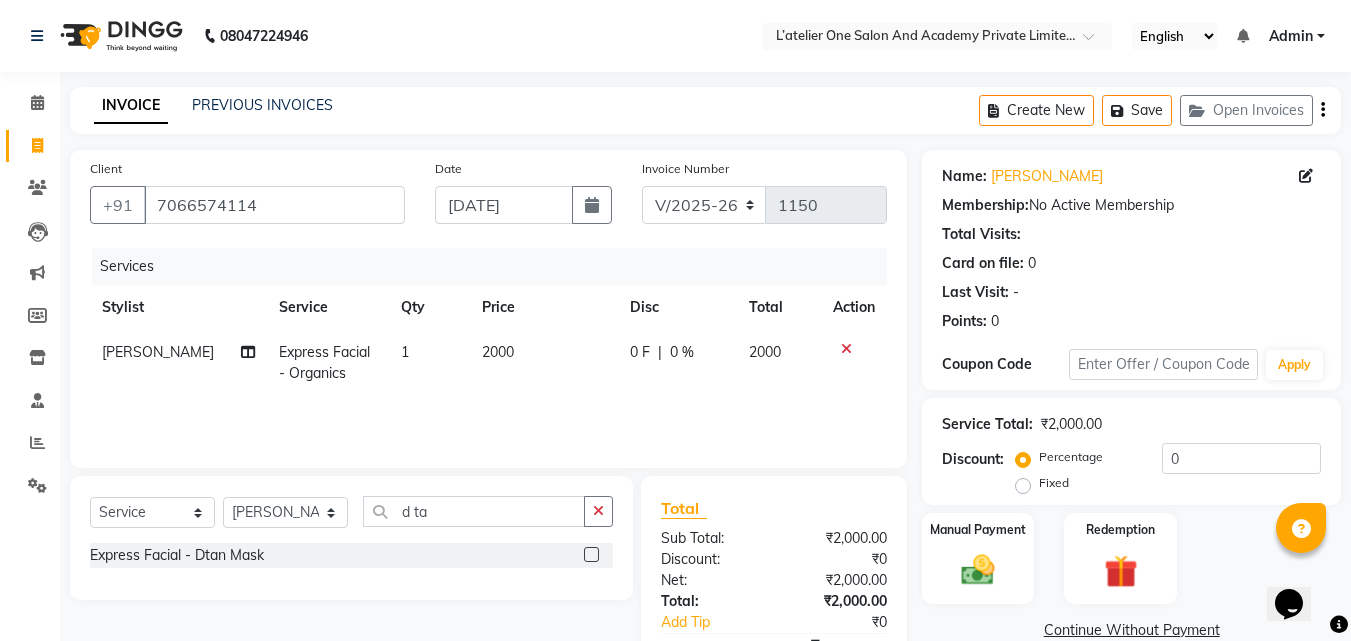 click 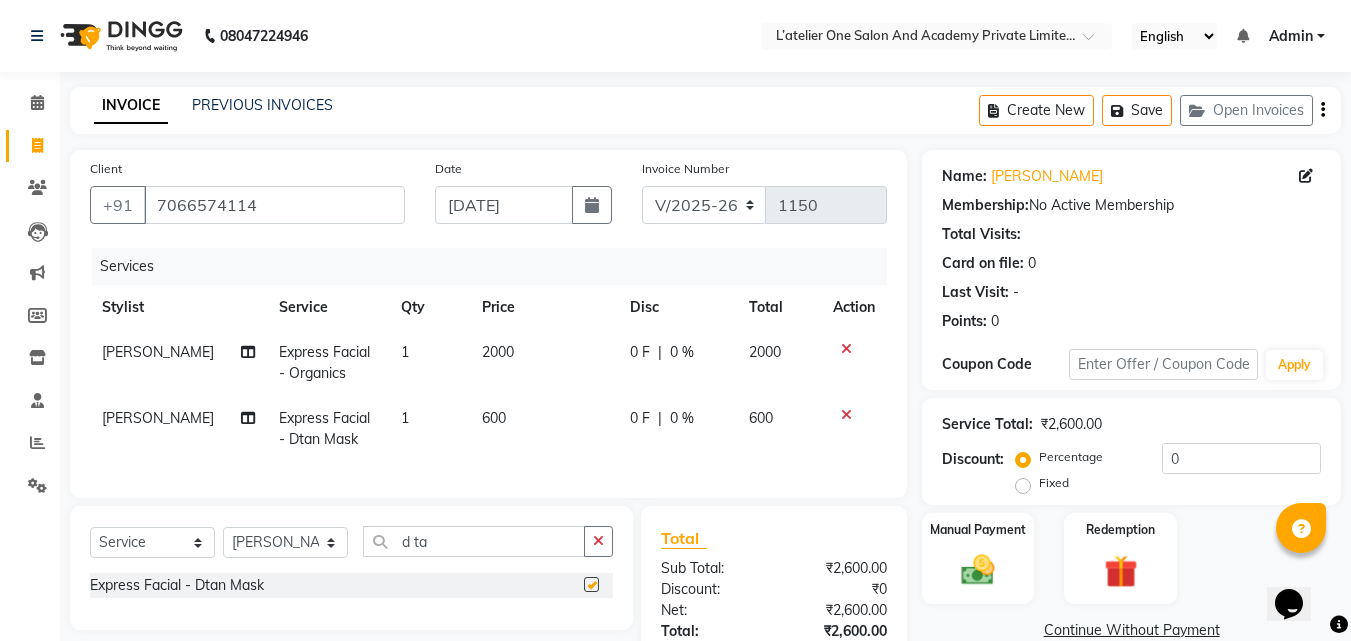 checkbox on "false" 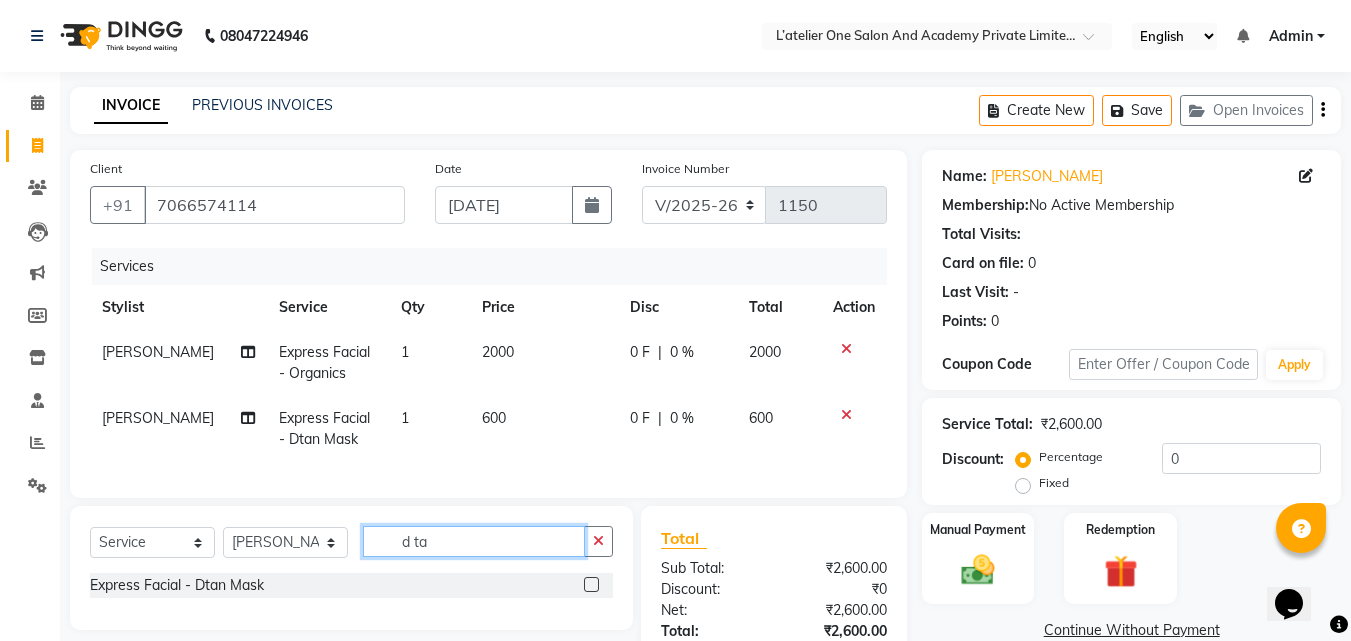 click on "d ta" 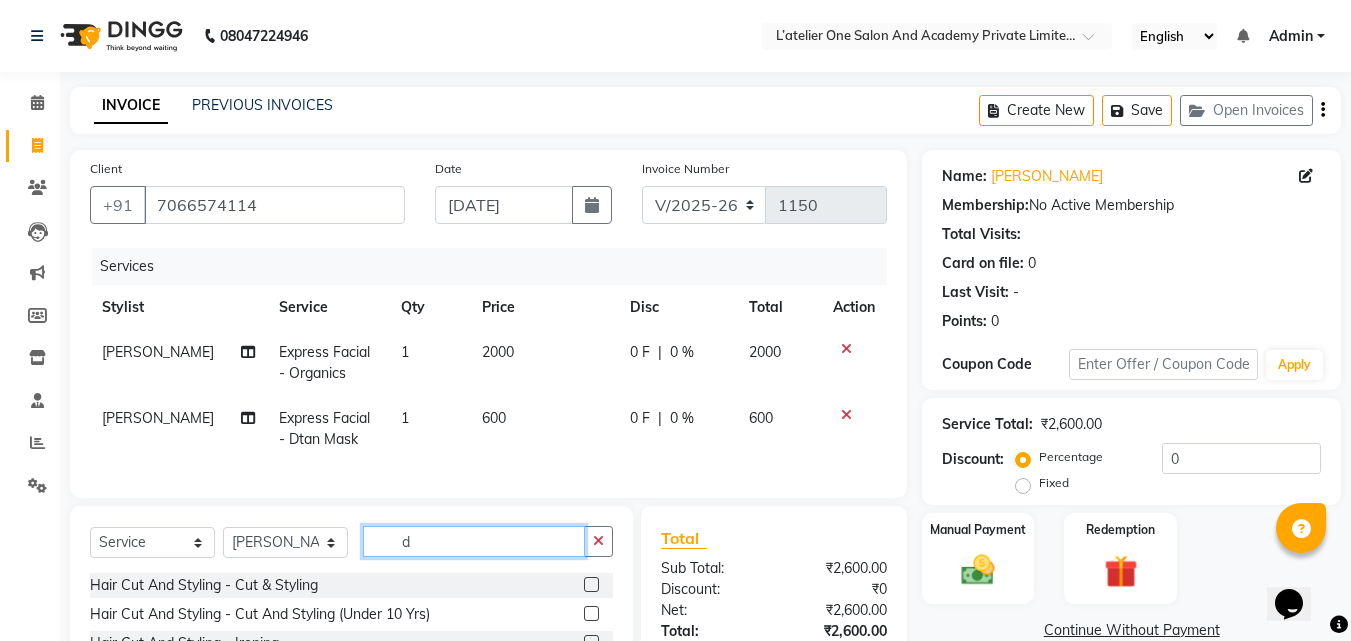type on "d" 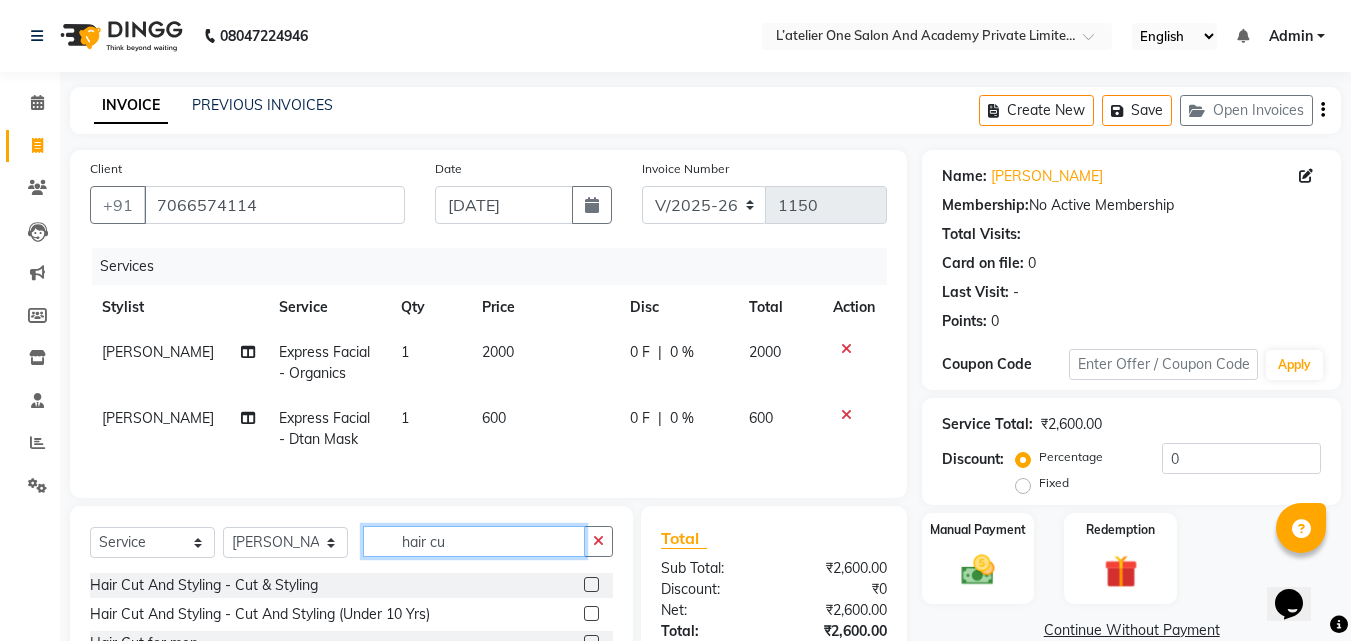scroll, scrollTop: 111, scrollLeft: 0, axis: vertical 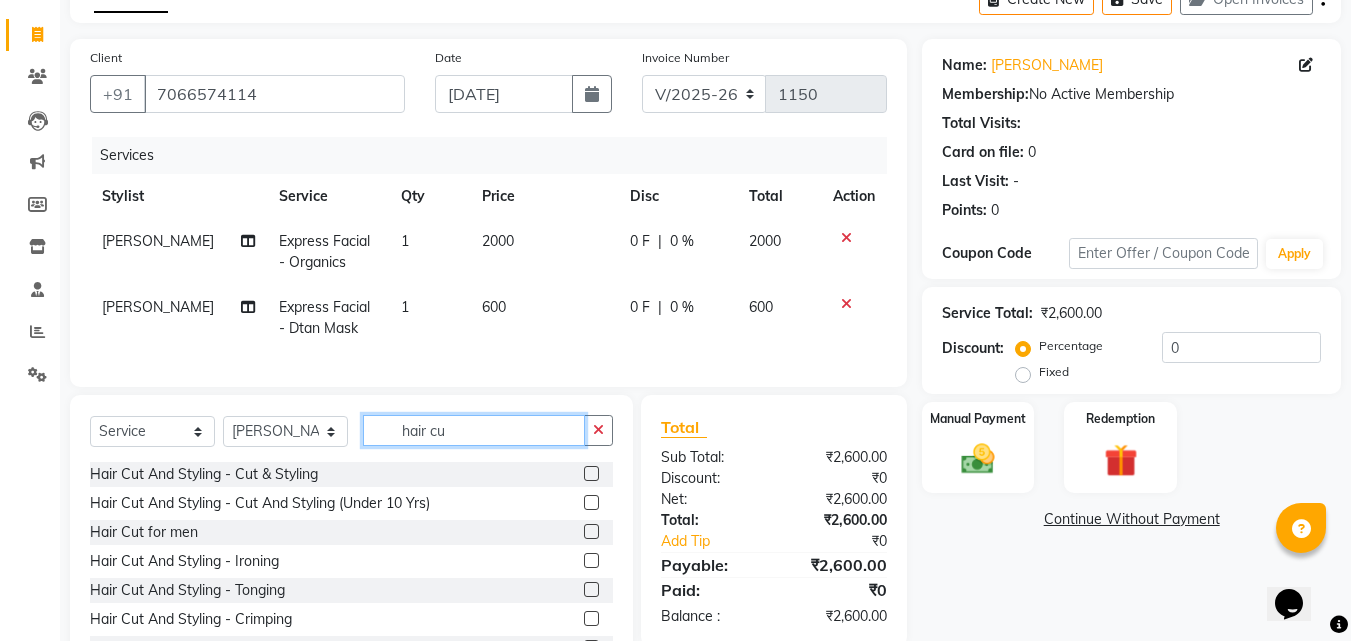 type on "hair cu" 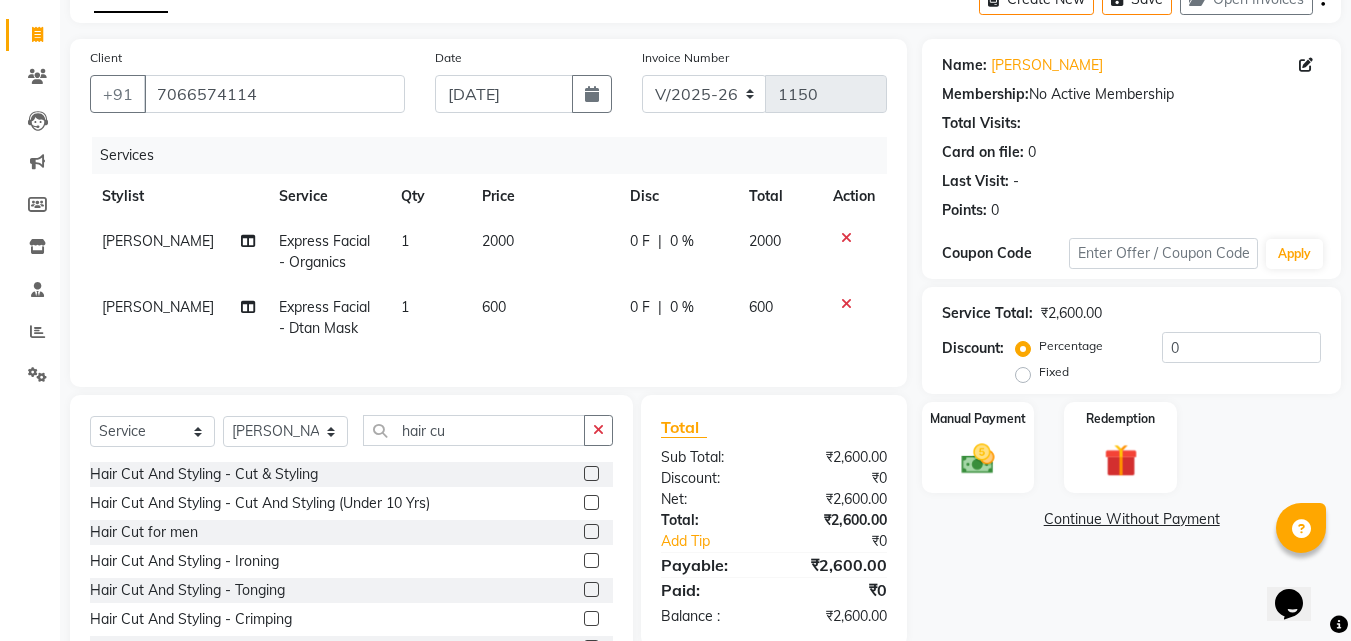 click 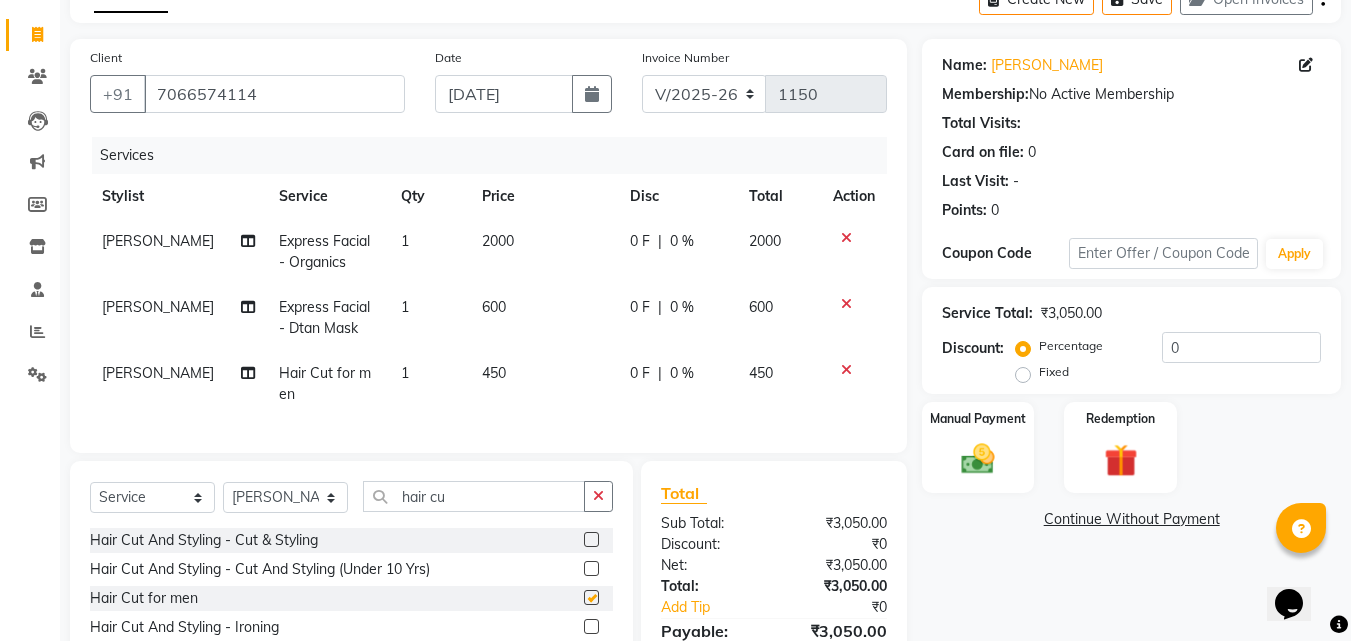 checkbox on "false" 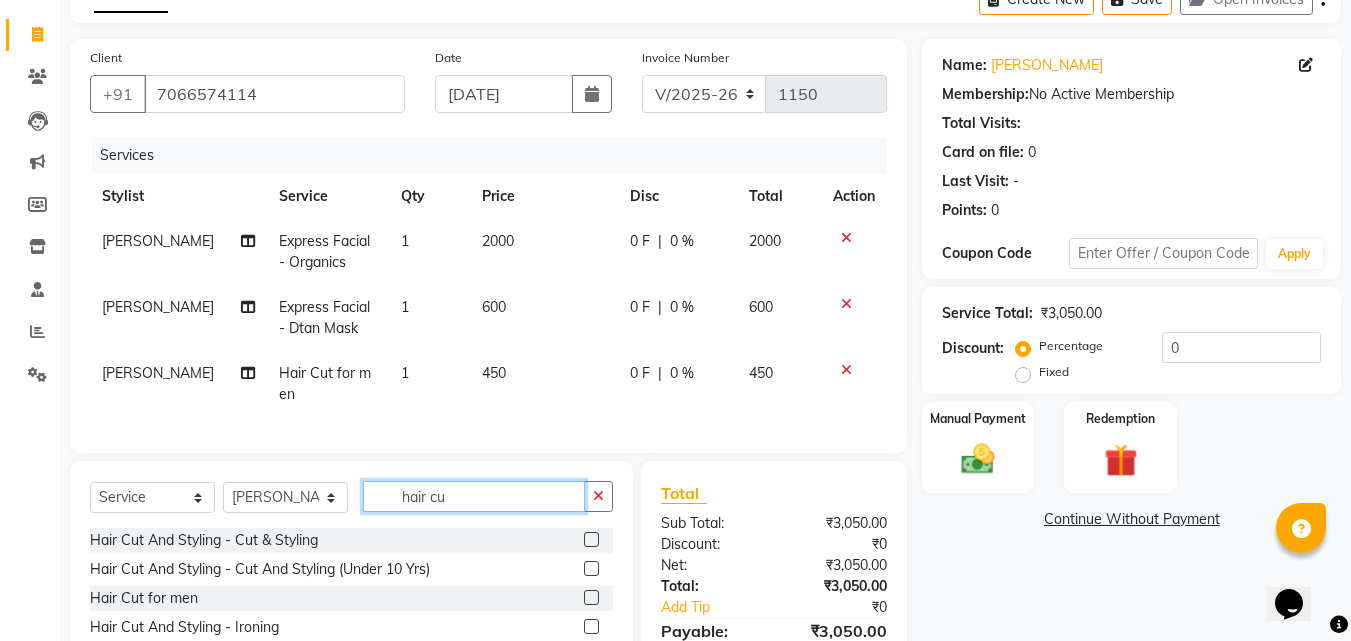 click on "hair cu" 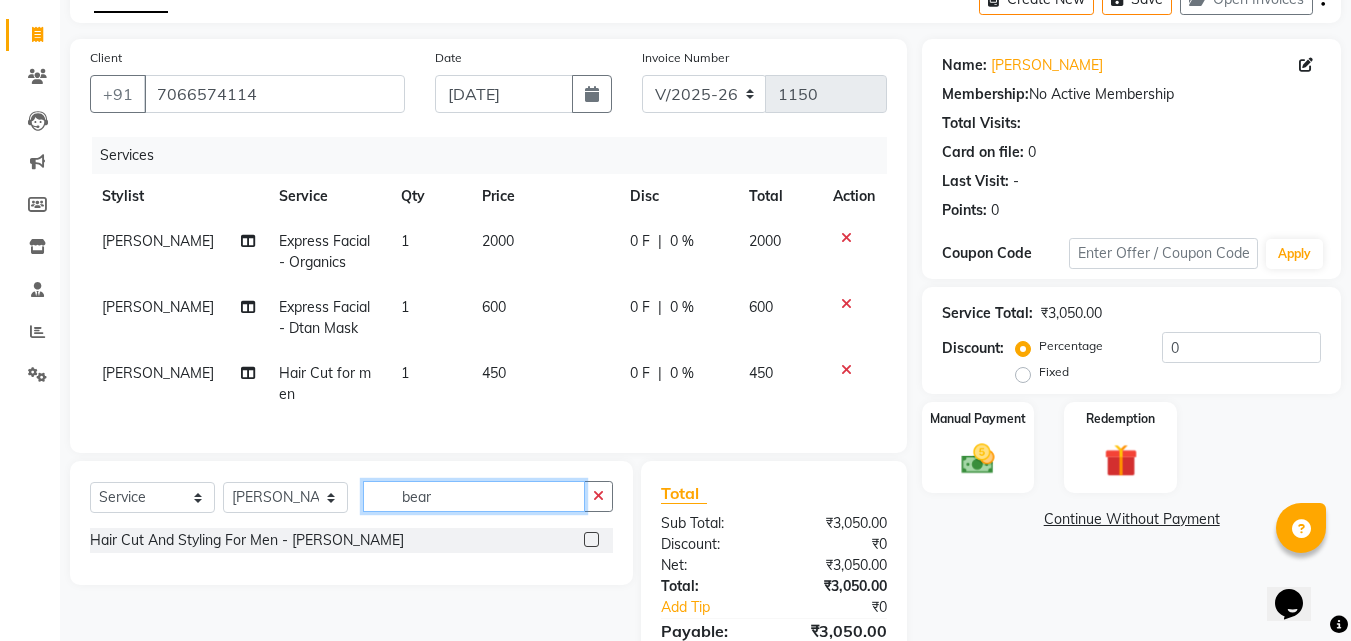 type on "bear" 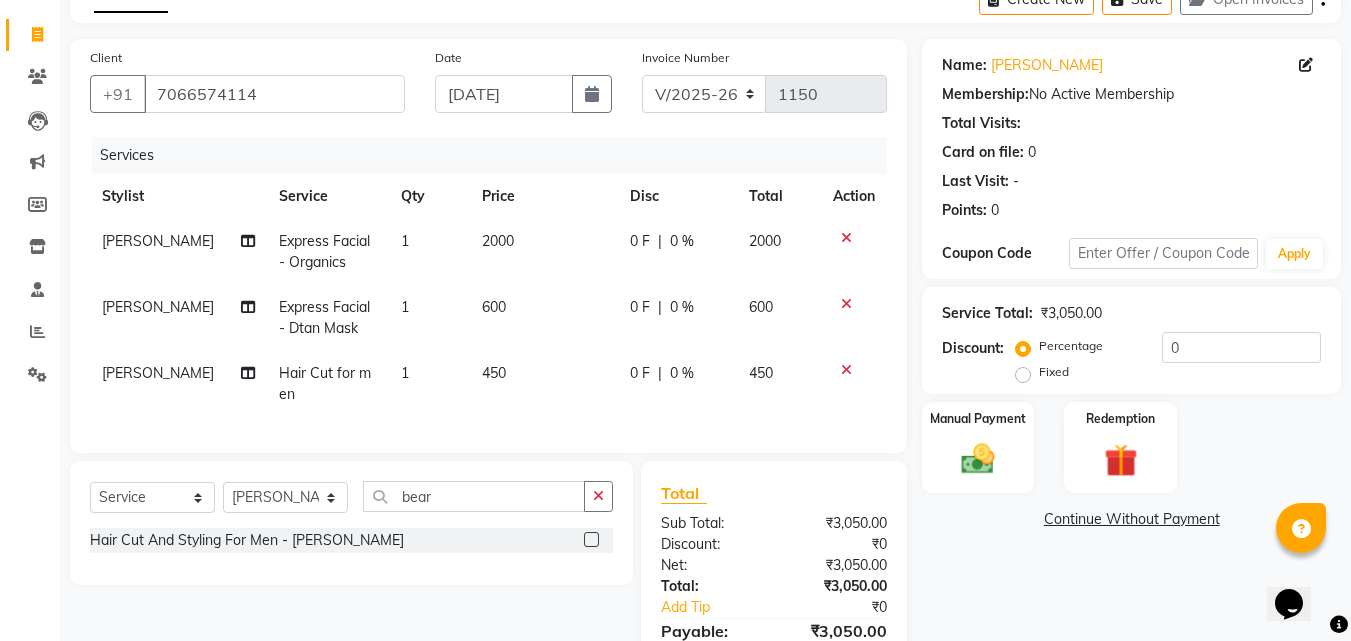click 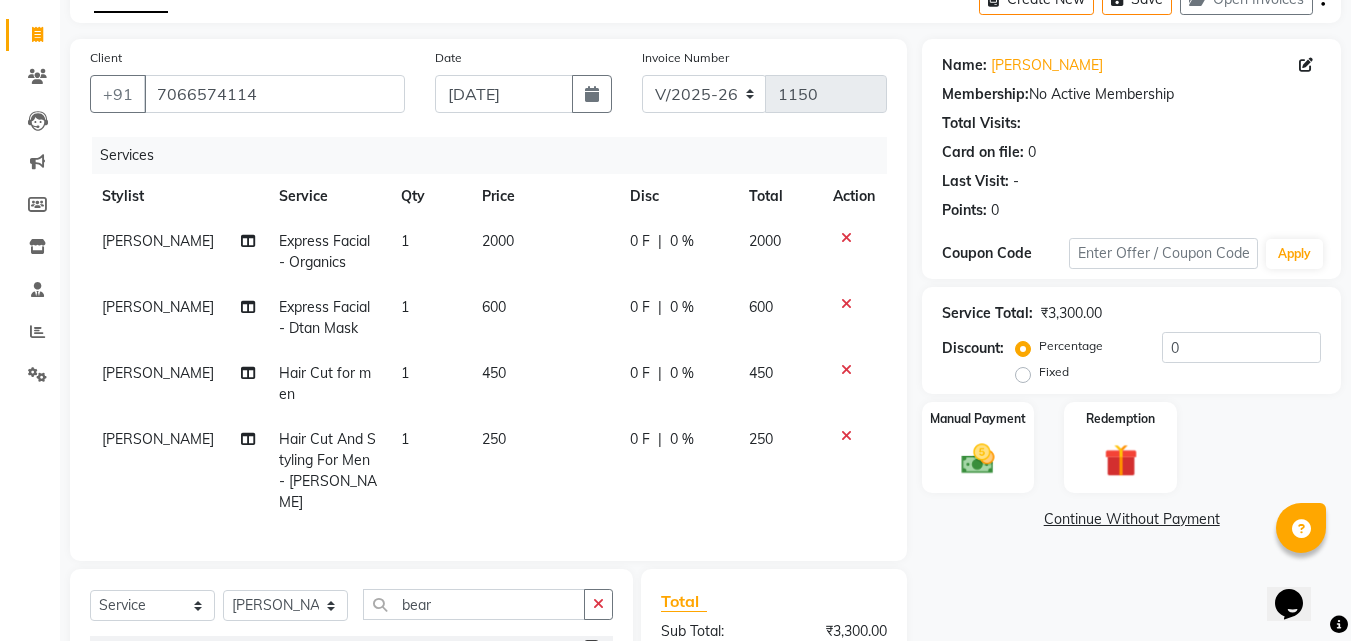 checkbox on "false" 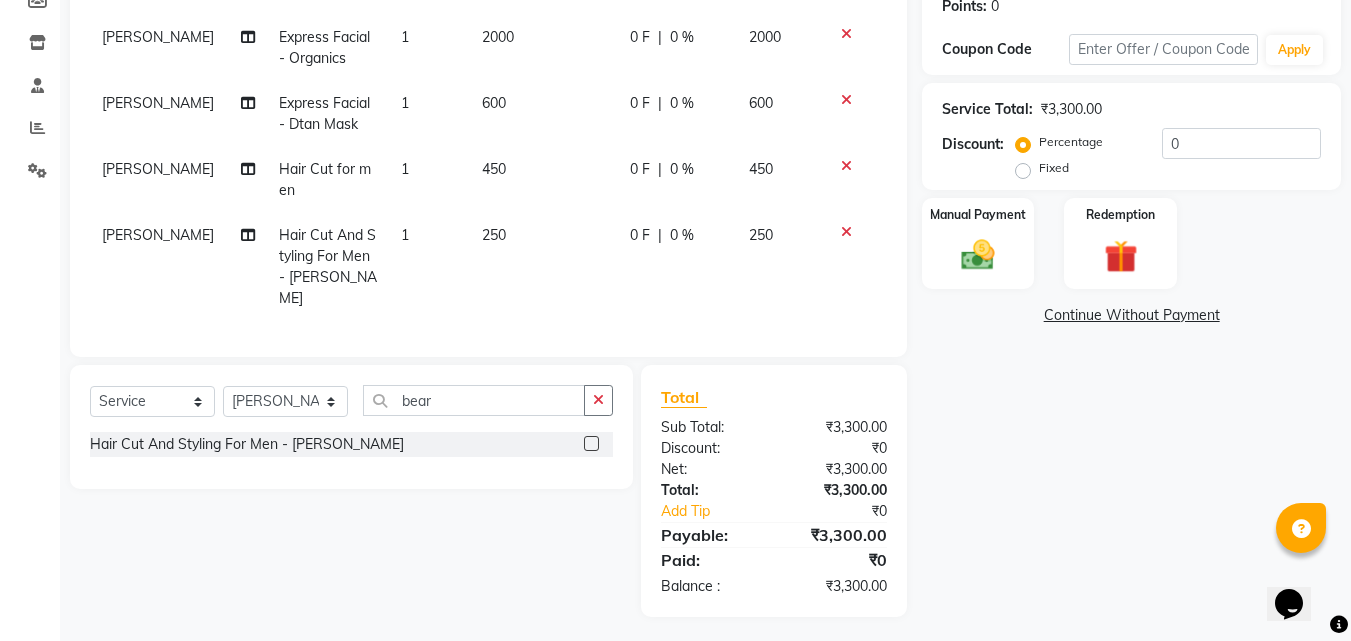 click on "0 F | 0 %" 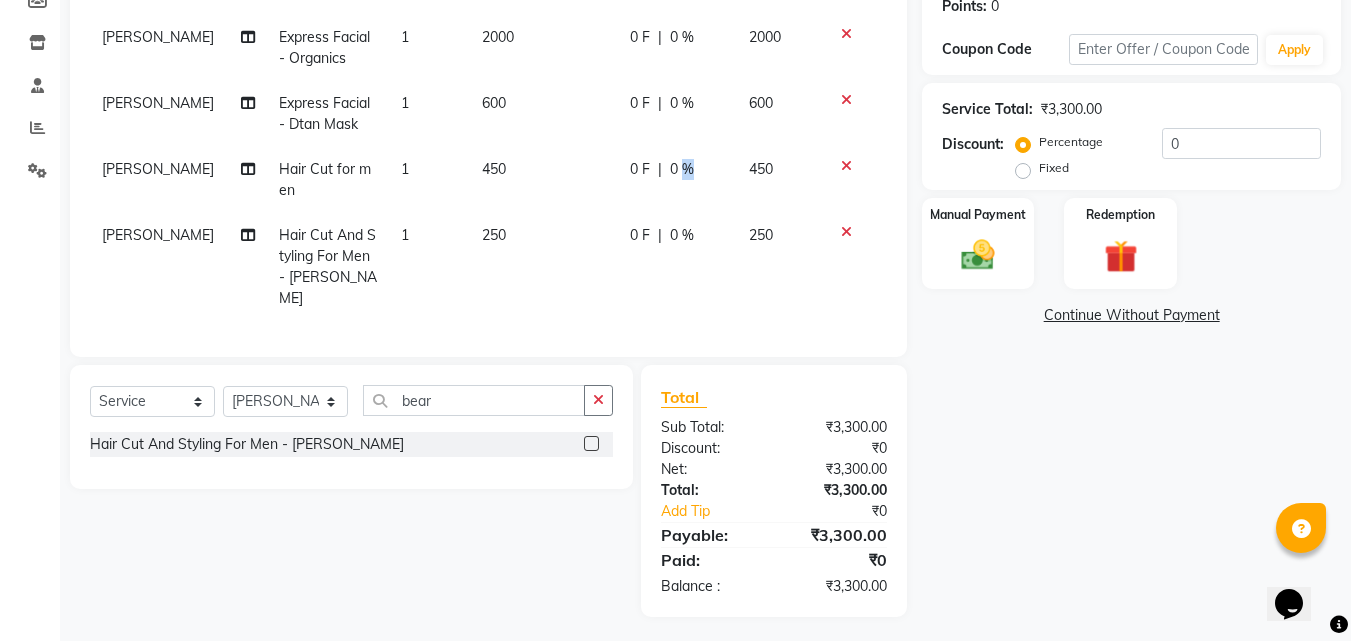 select on "55360" 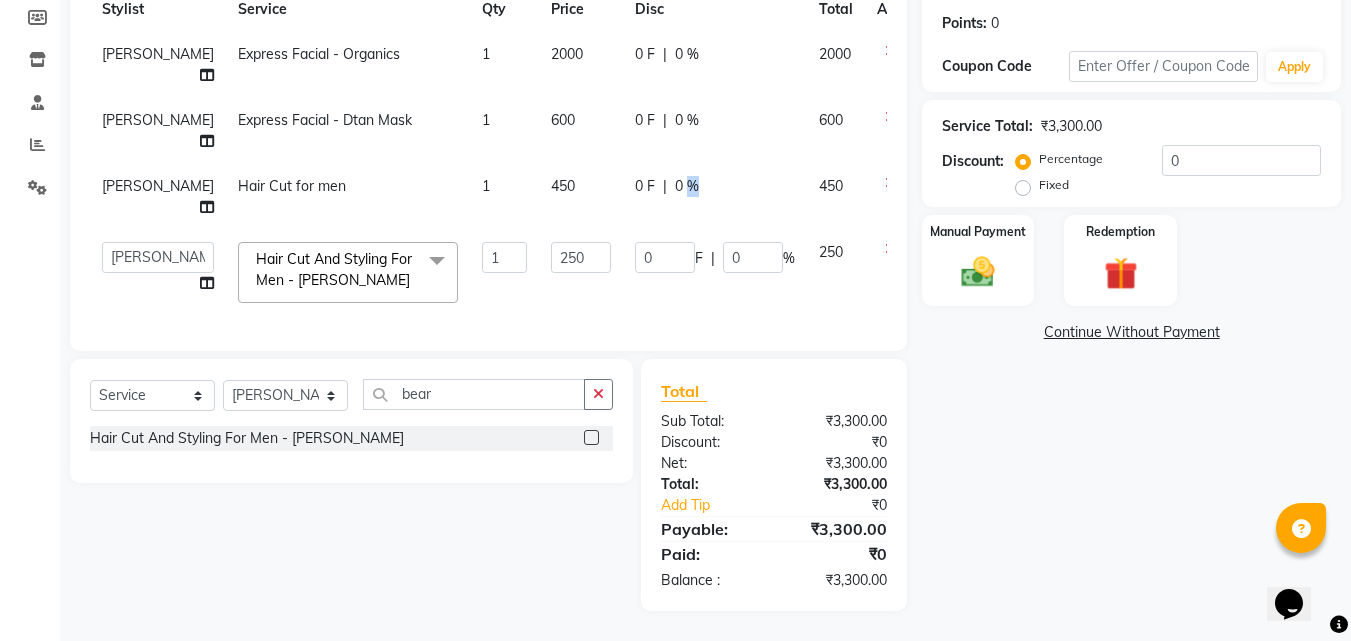 click on "0 %" 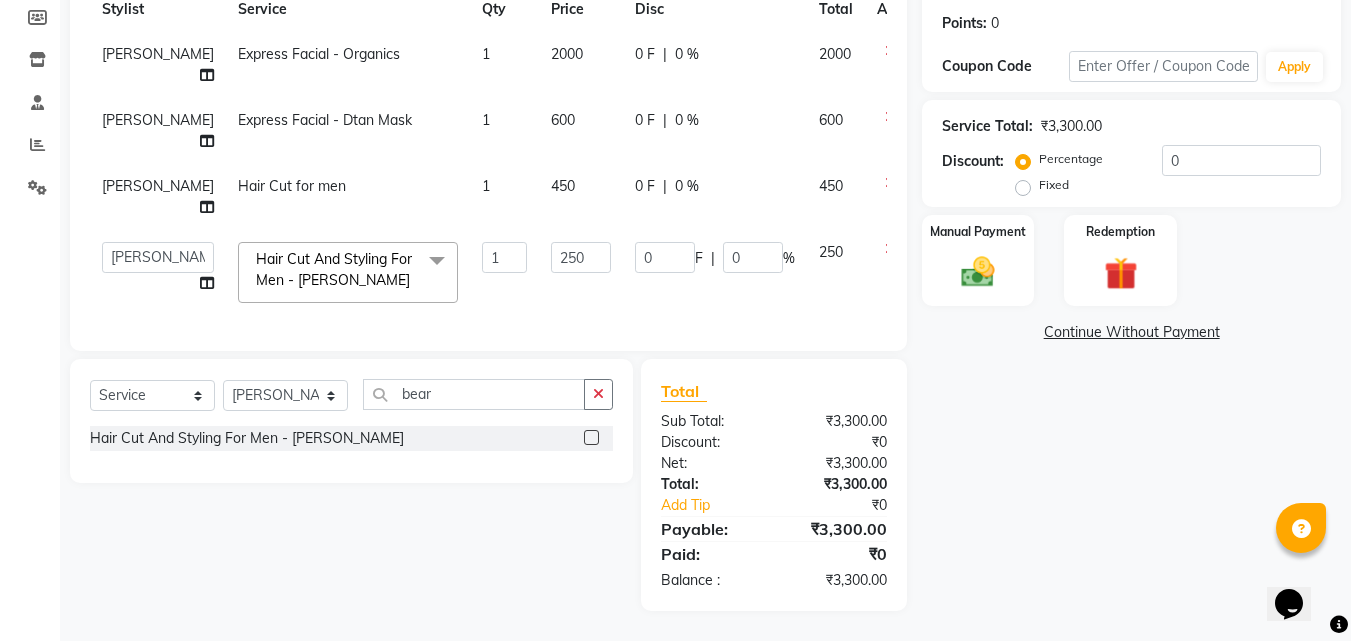 select on "55360" 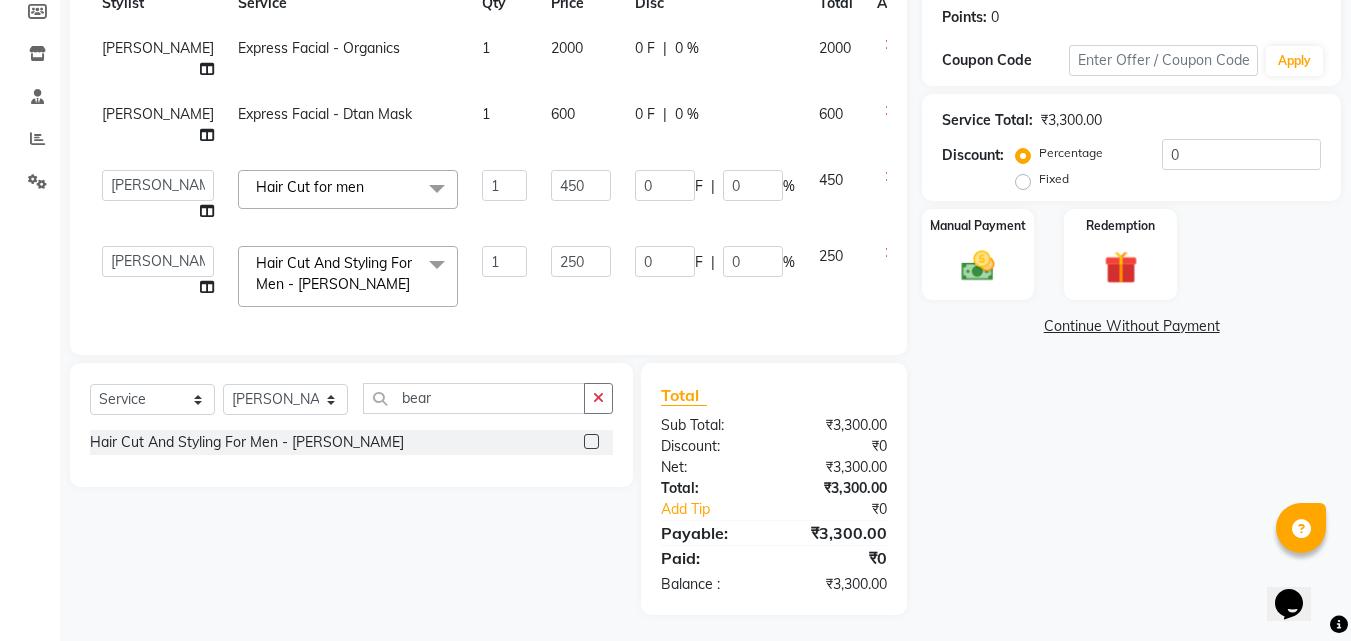 scroll, scrollTop: 291, scrollLeft: 0, axis: vertical 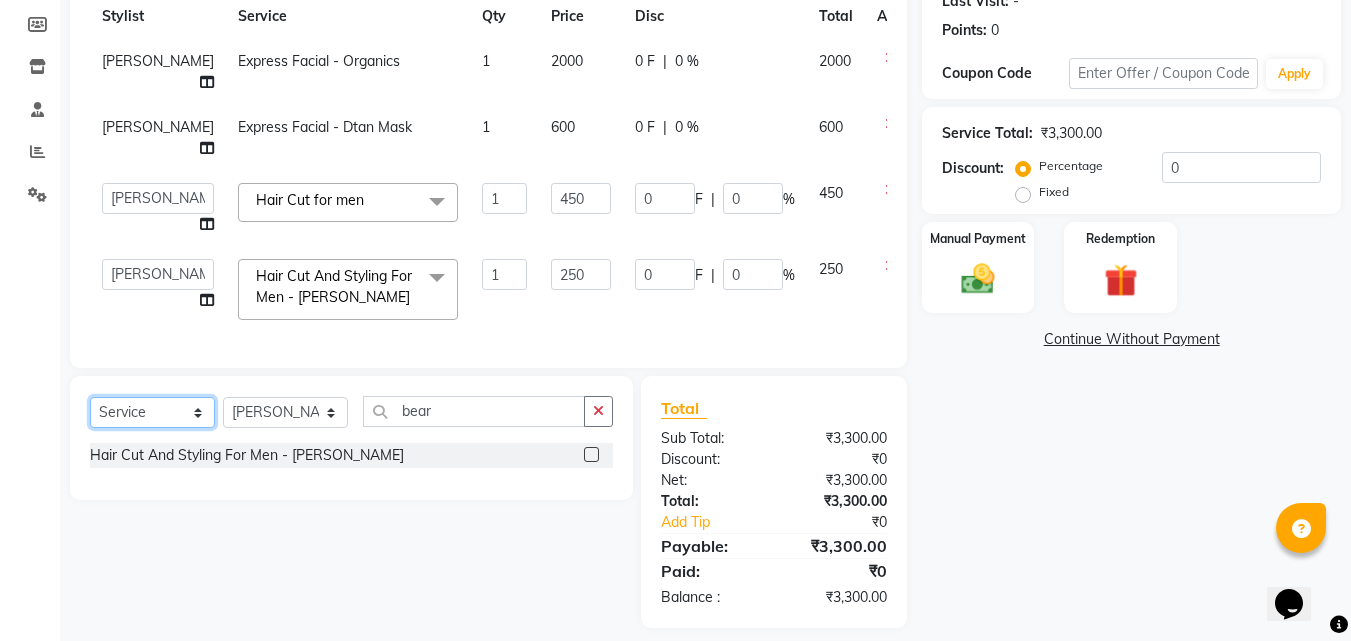 click on "Select  Service  Product  Membership  Package Voucher Prepaid Gift Card" 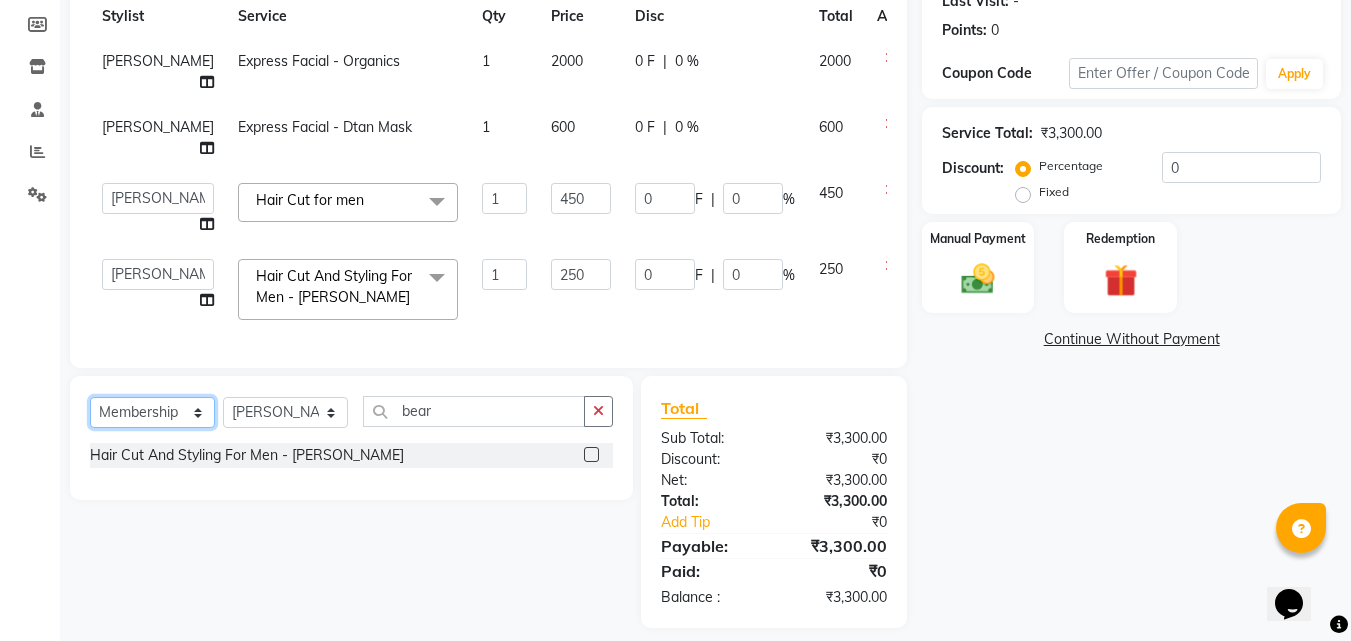 click on "Select  Service  Product  Membership  Package Voucher Prepaid Gift Card" 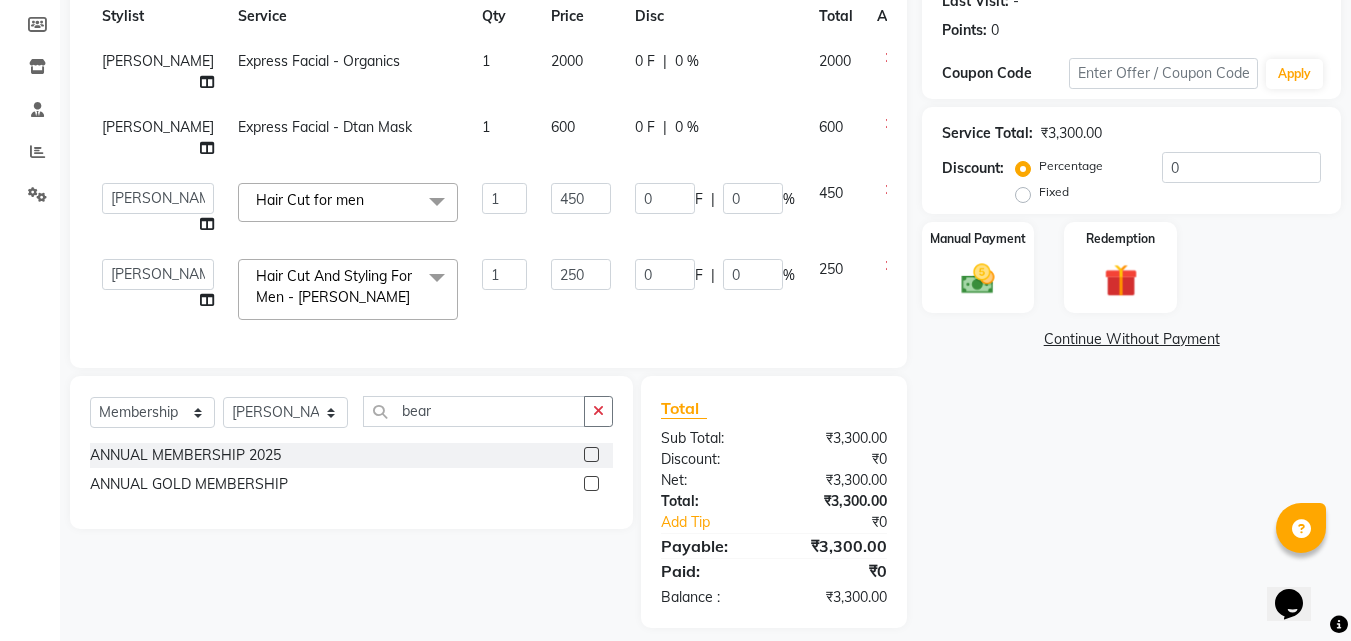 click 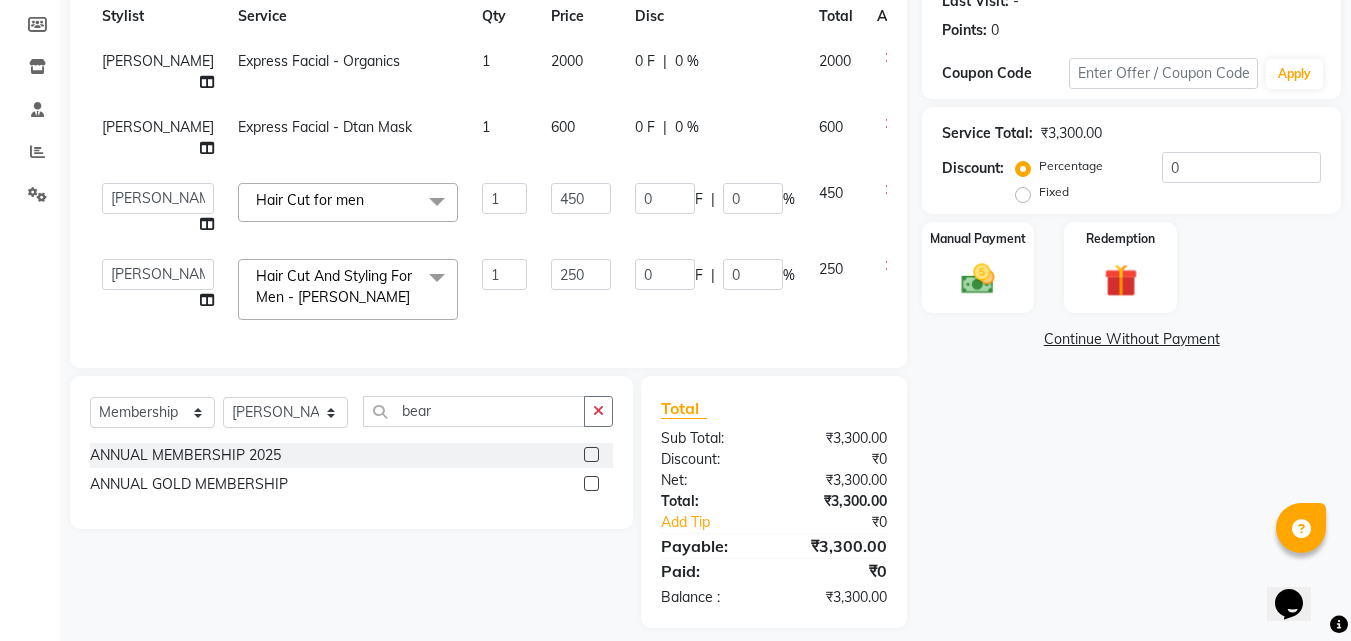 click at bounding box center (590, 455) 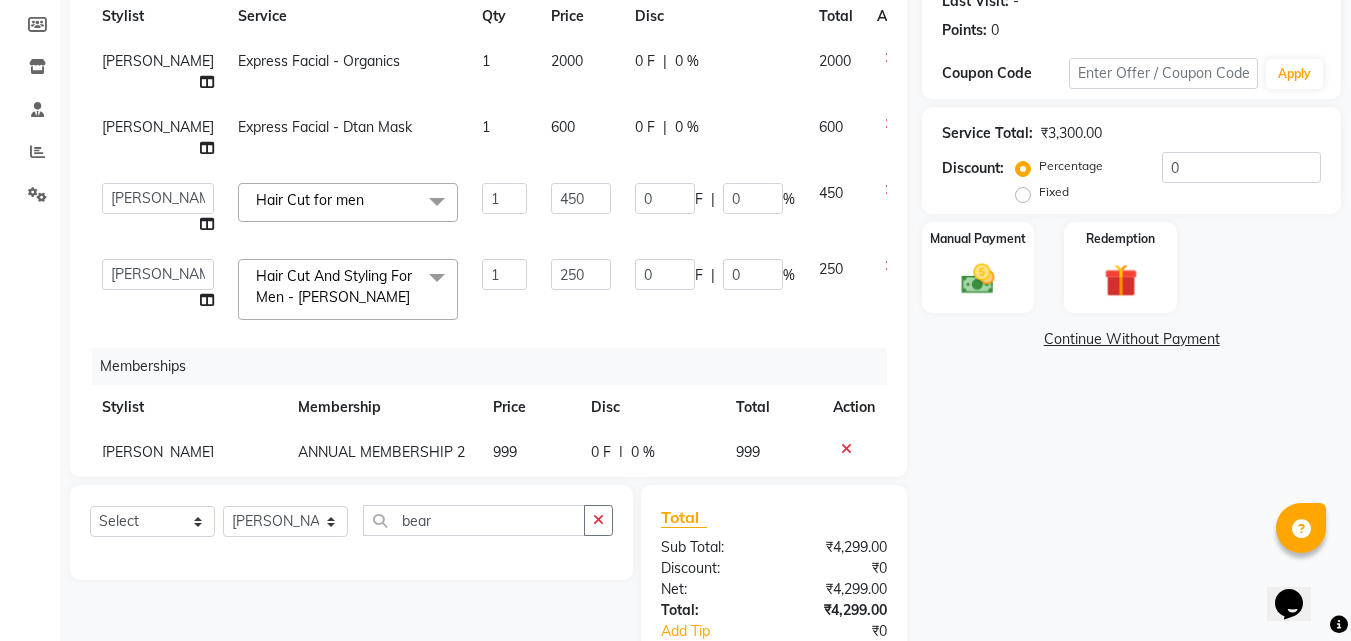click on "Select  Service  Product  Package Voucher Prepaid Gift Card  Select Stylist Aditya Waykar Kiran  Manasi Rane Nivrutti Raut  Pramila Bodekar Ravi  Shubham Dhawale Sneha Verma Sonal Damai bear" 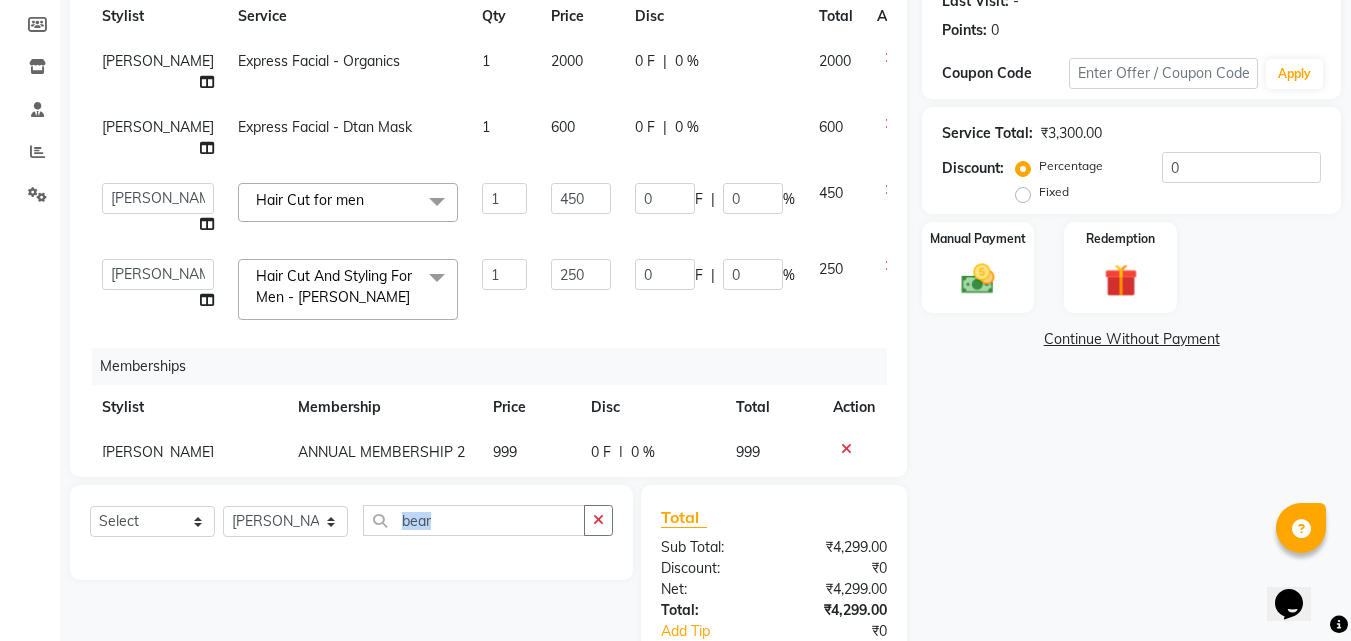 click on "Select  Service  Product  Package Voucher Prepaid Gift Card  Select Stylist Aditya Waykar Kiran  Manasi Rane Nivrutti Raut  Pramila Bodekar Ravi  Shubham Dhawale Sneha Verma Sonal Damai bear" 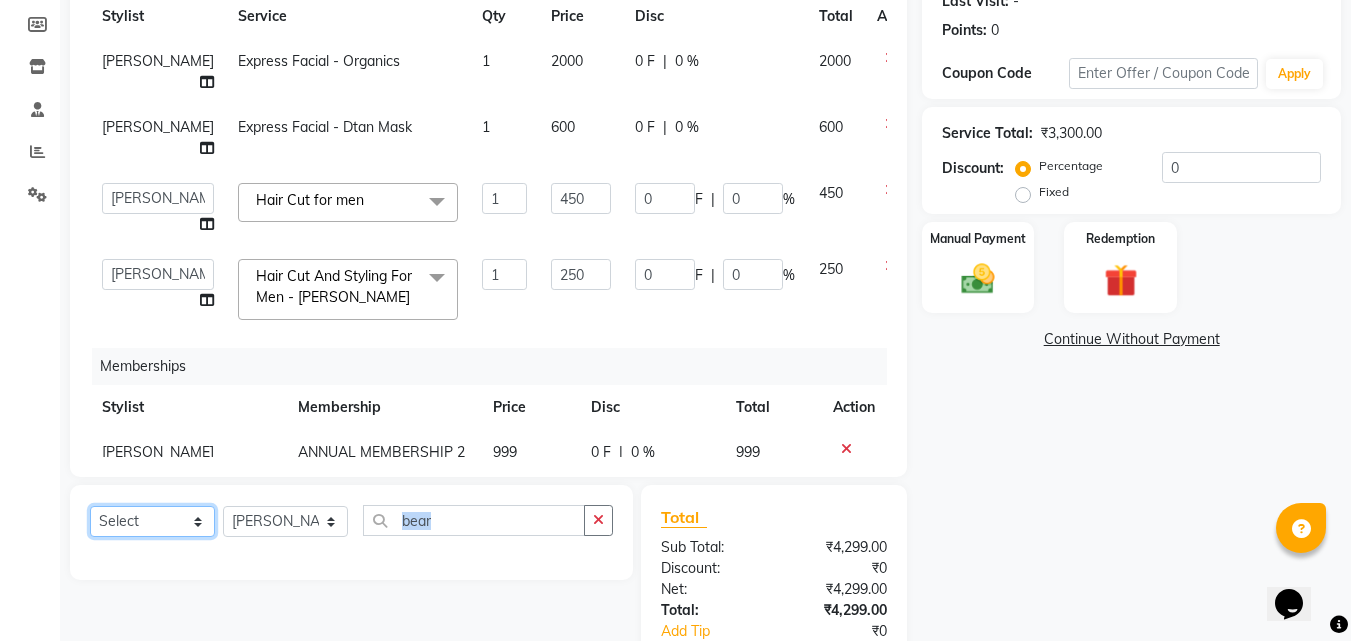 click on "Select  Service  Product  Package Voucher Prepaid Gift Card" 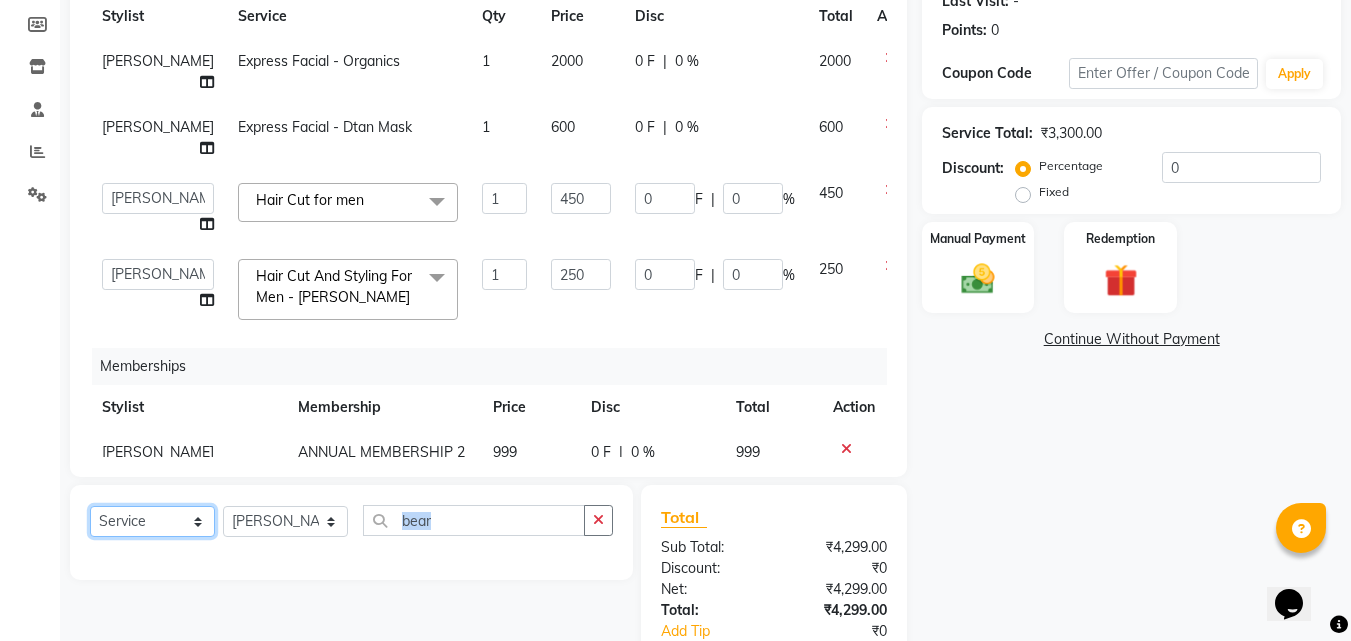 click on "Select  Service  Product  Package Voucher Prepaid Gift Card" 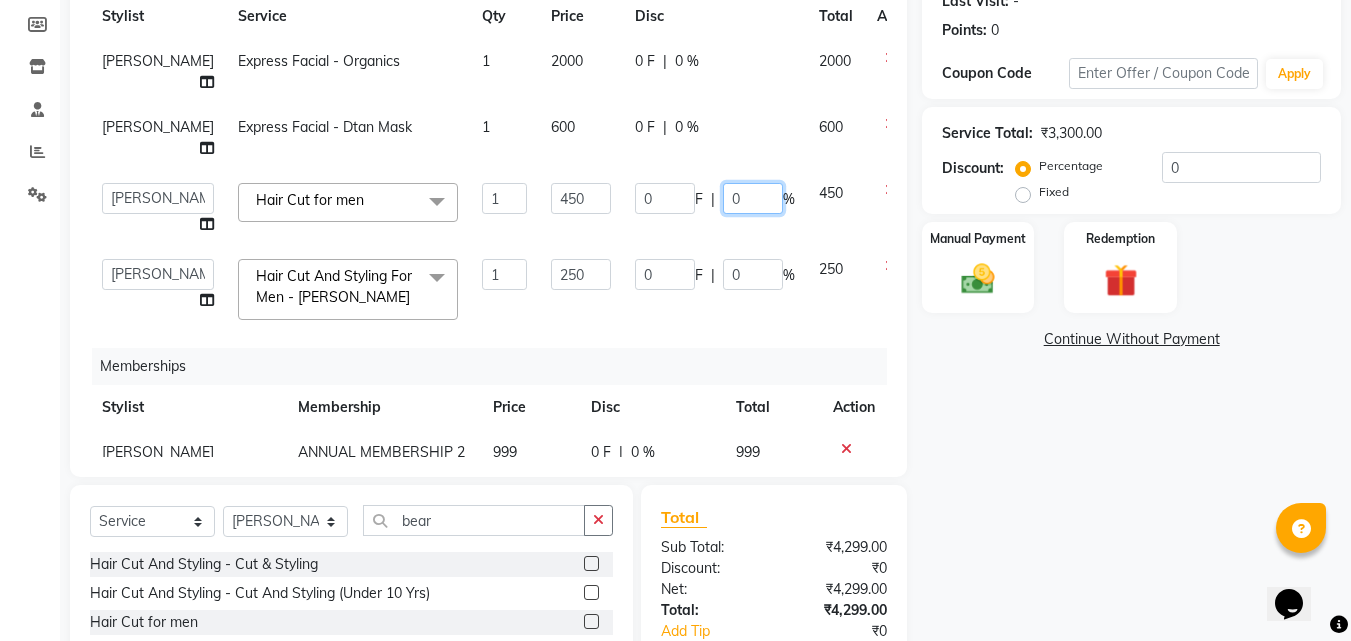 click on "0" 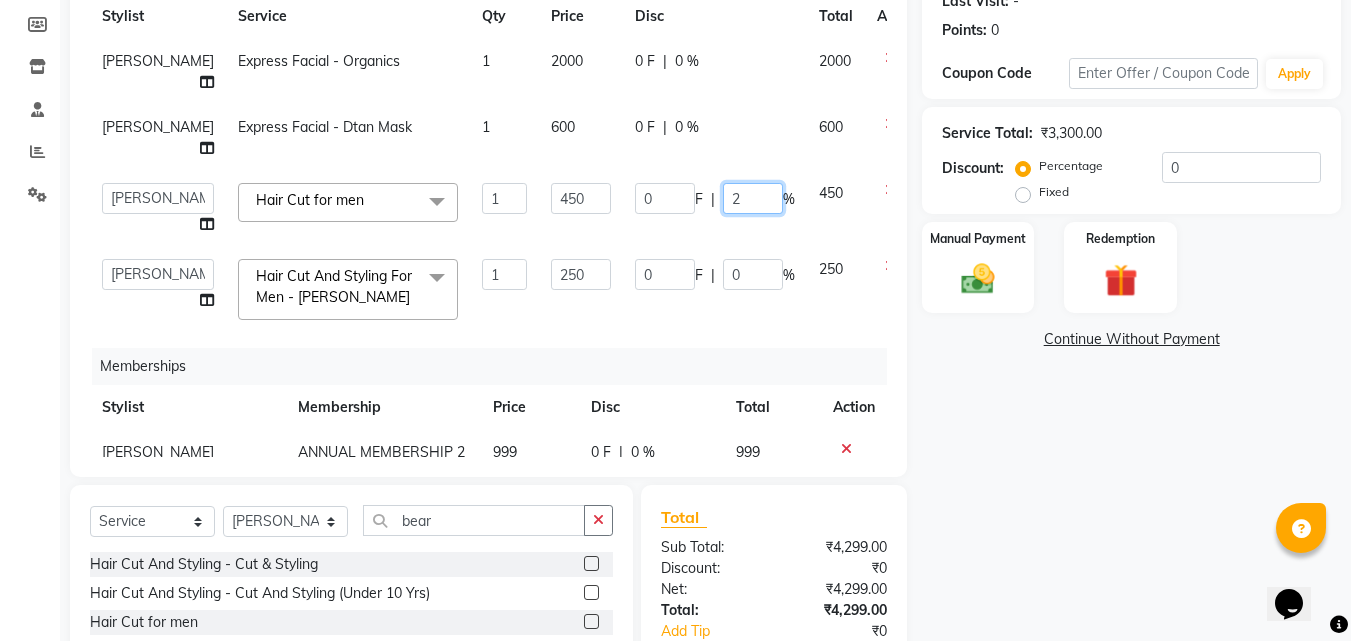 type on "20" 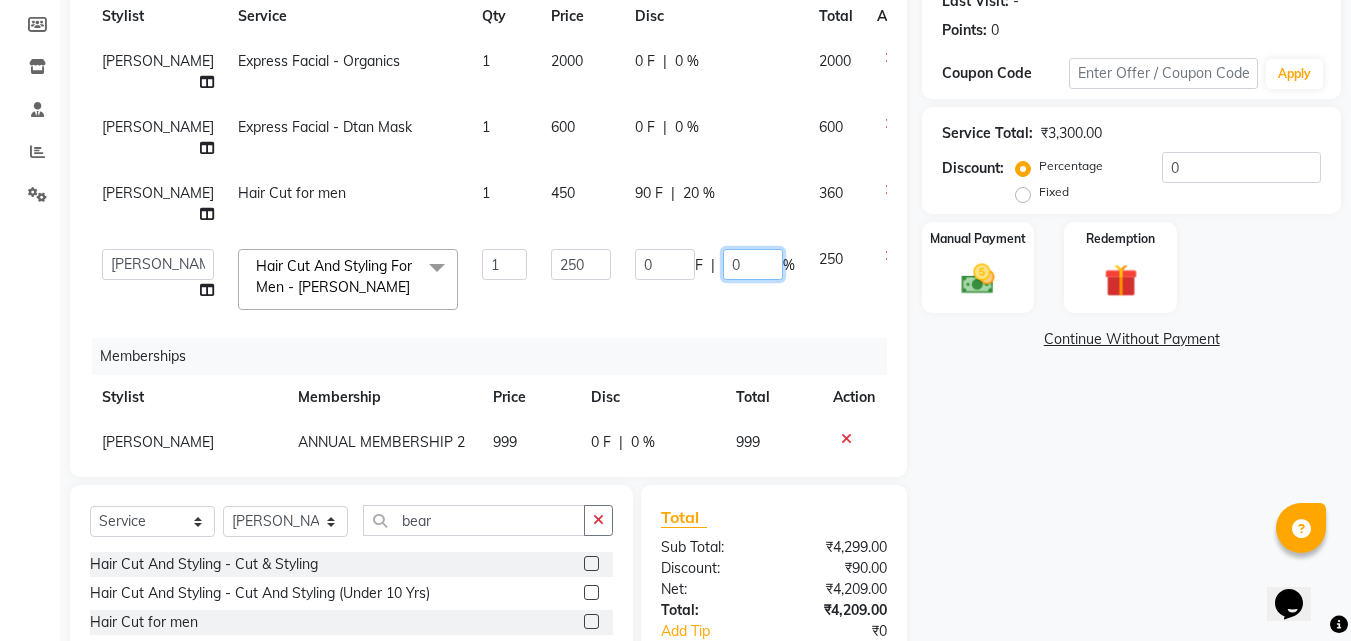 click on "0" 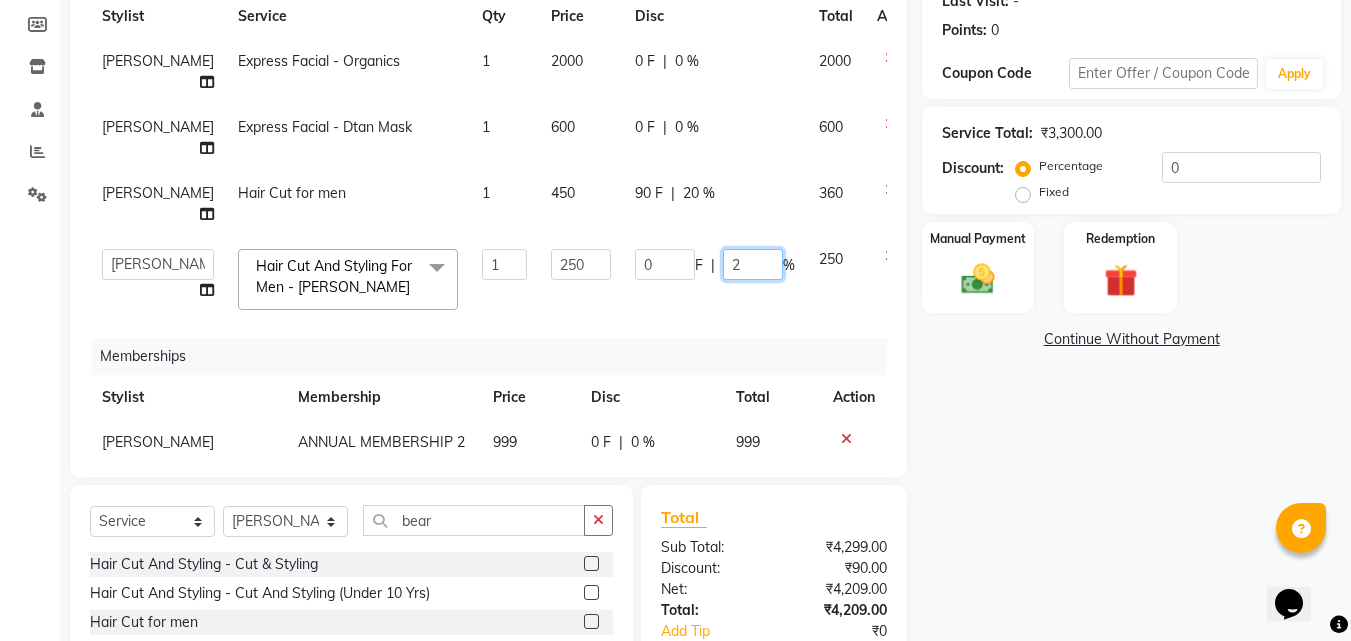 type on "20" 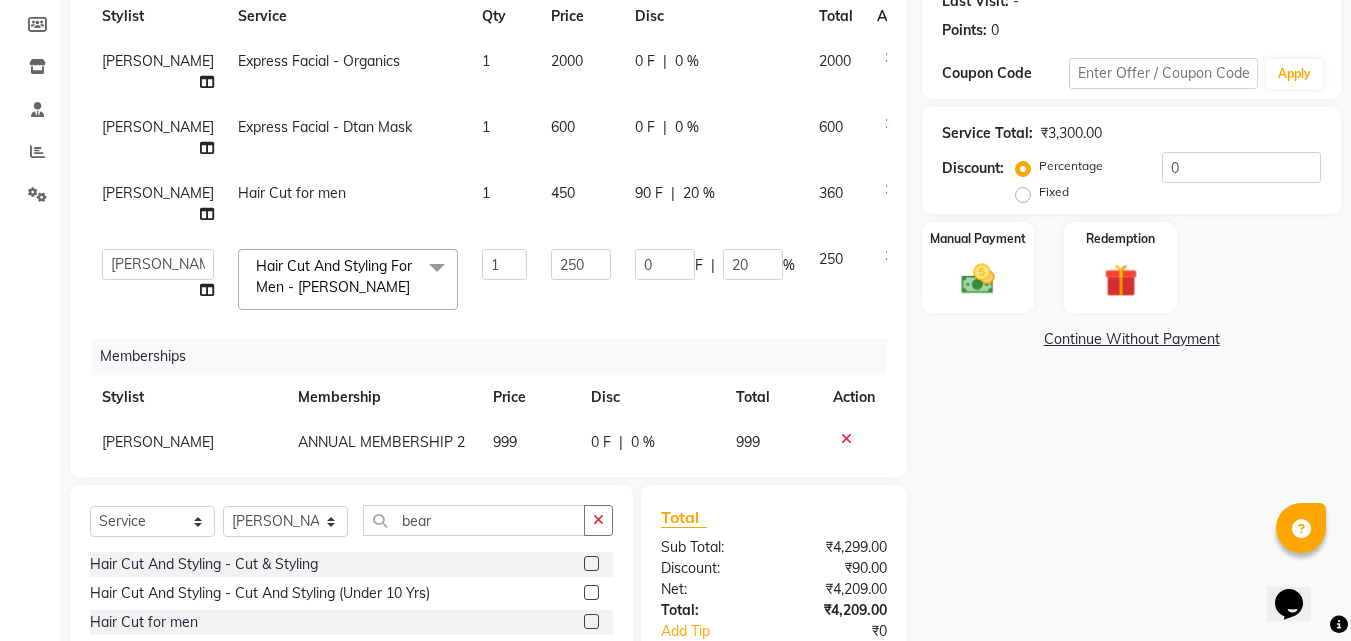 click on "Sneha Verma Express Facial - Organics 1 2000 0 F | 0 % 2000 Sneha Verma Express Facial - Dtan Mask 1 600 0 F | 0 % 600 Sneha Verma Hair Cut for men 1 450 90 F | 20 % 360  Aditya Waykar   Kiran    Manasi Rane   Nivrutti Raut    Pramila Bodekar   Ravi    Shubham Dhawale   Sneha Verma   Sonal Damai  Hair Cut And Styling For Men - Beard  x Hair Cut And Styling - Cut & Styling Hair Cut And Styling - Cut And Styling (Under 10 Yrs) Hair Cut for men Hair Cut And Styling - Ironing Hair Cut And Styling - Tonging Hair Cut And Styling - Crimping Hair Cut And Styling - Party Hairstyles Hair Cut And Styling - Bridal Hairstyle Hair Cut And Styling - Hair Wash & Blowdry Hair Cut And Styling - Hair Cut By Manasi Eye brows  Fore head  Upperlips/ chin Olamor Facial offer Loreal HAirspa  Offer gel polish Hydra Facial Hydra Facial upperlips / Forehead / Chin Technical Service - Root Touch Up Technical Service - Global Color Technical Service - Classic Highlights Technical Service - Balayage Technical Service - Color Toning 1 250" 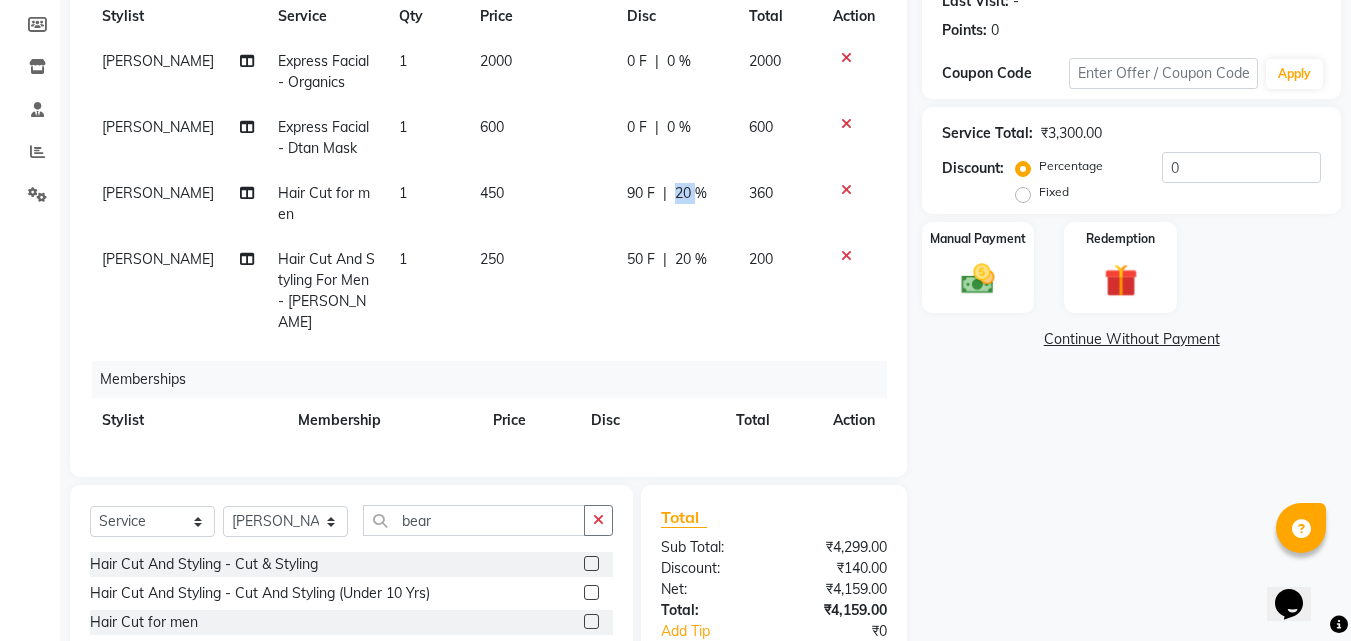 click on "90 F | 20 %" 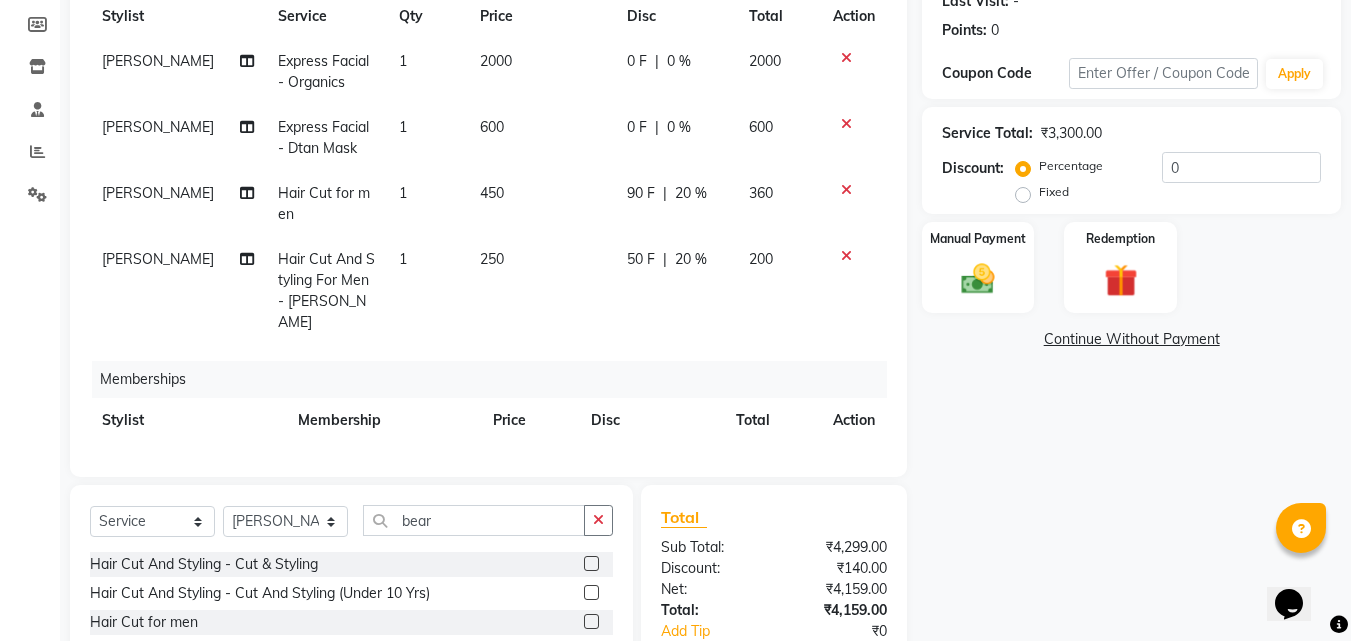 select on "55360" 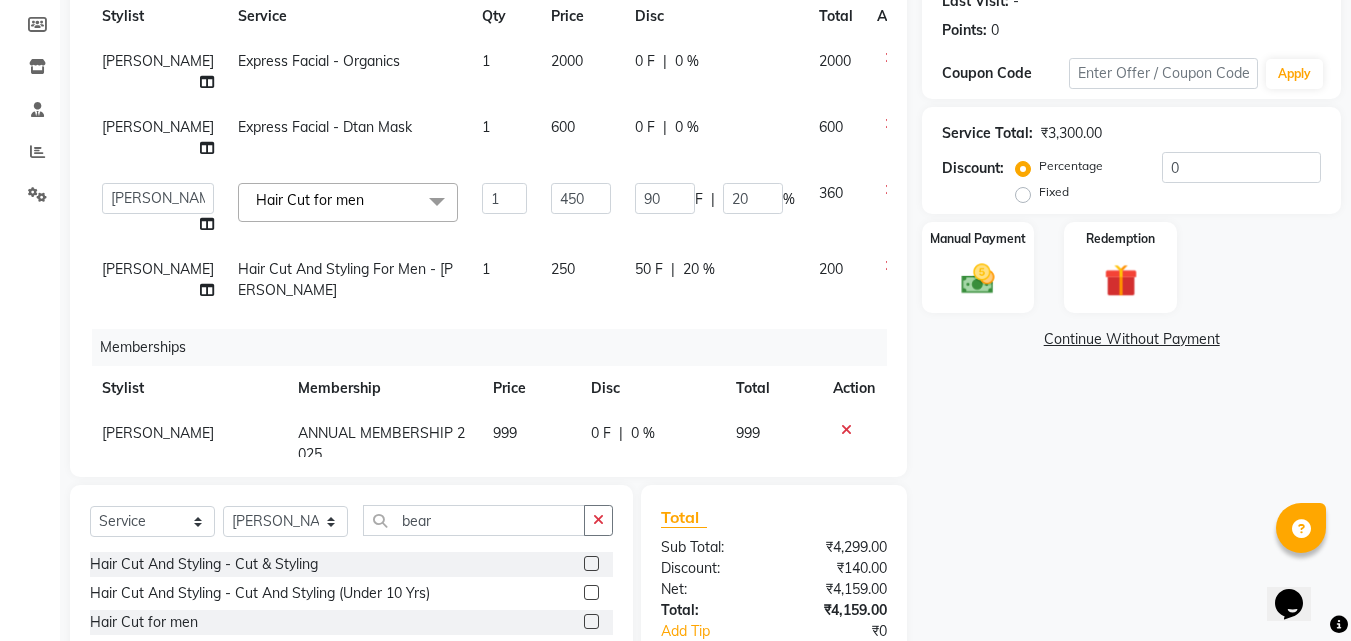 click on "0 F | 0 %" 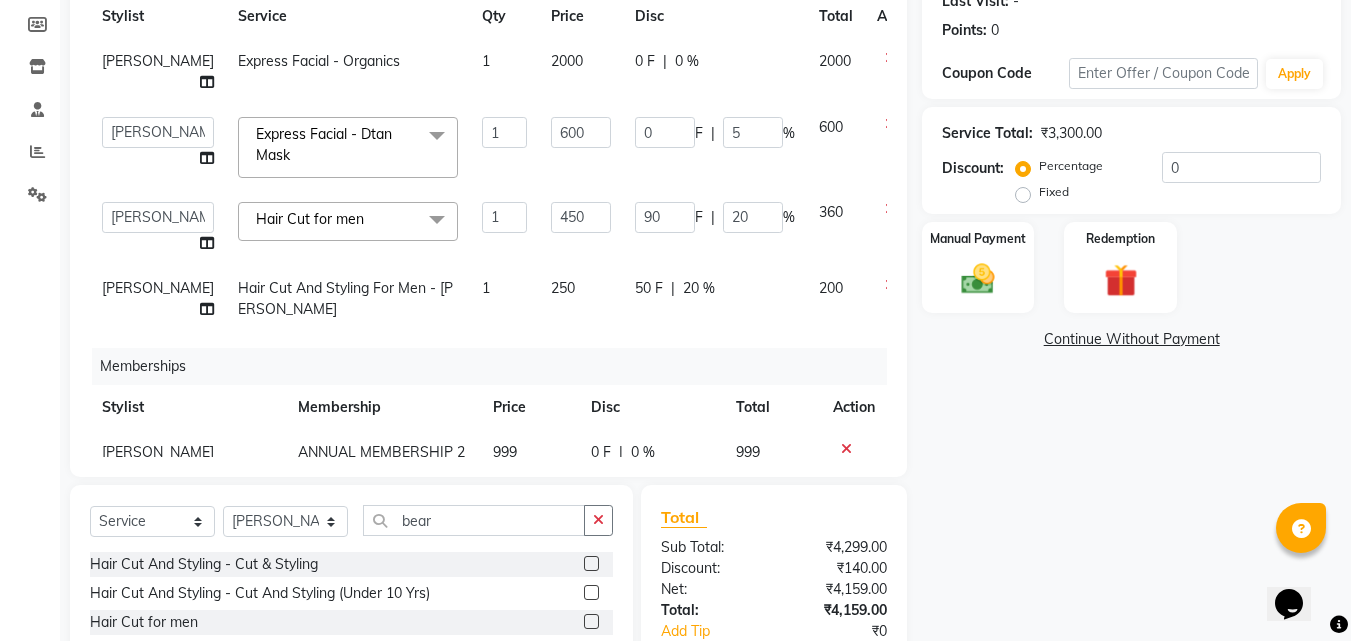 type on "50" 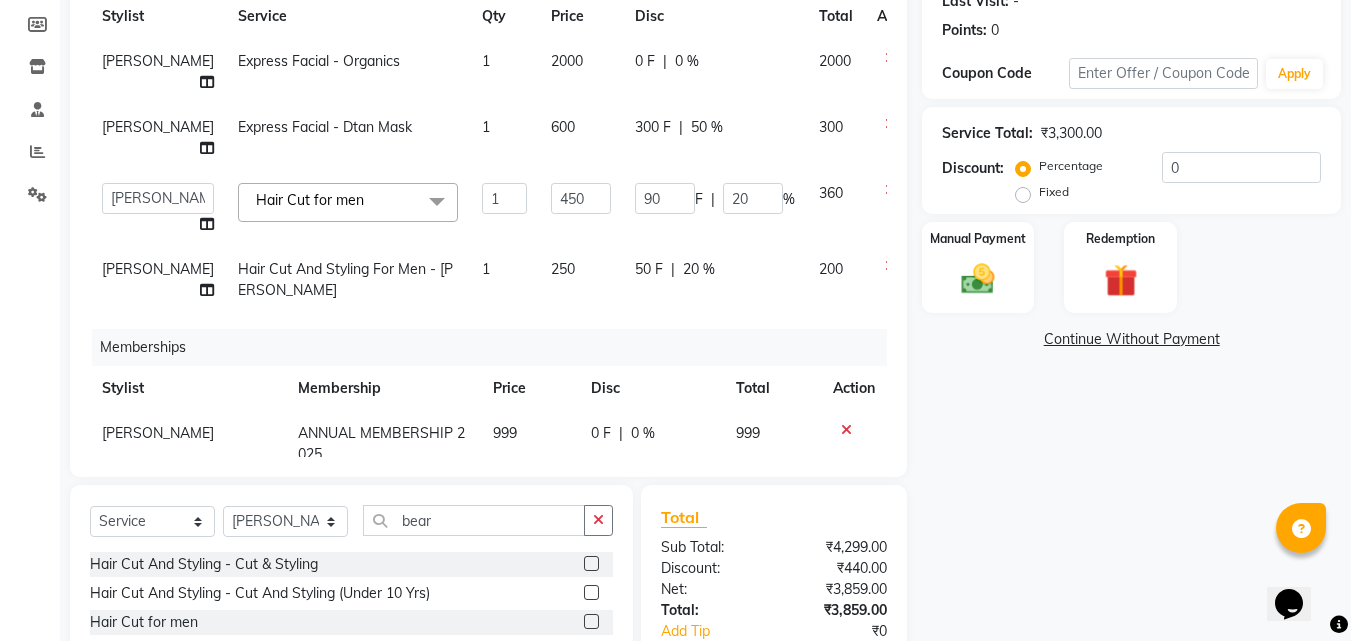 click on "0 F | 0 %" 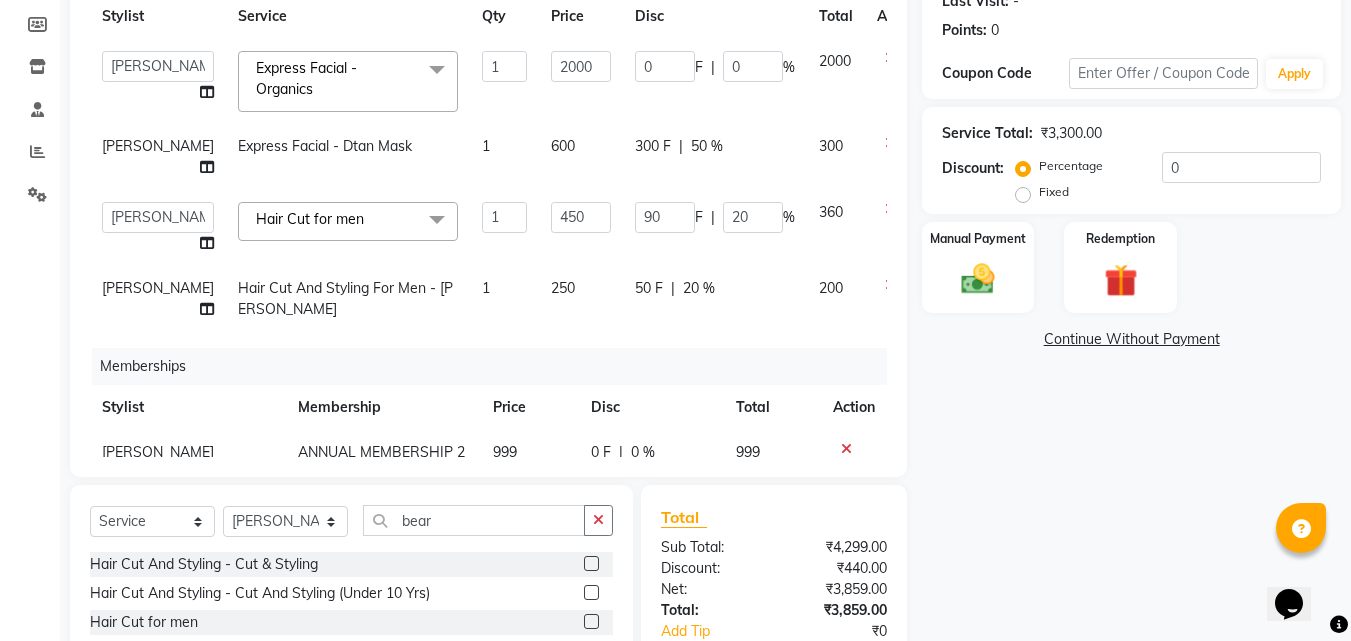click on "0" 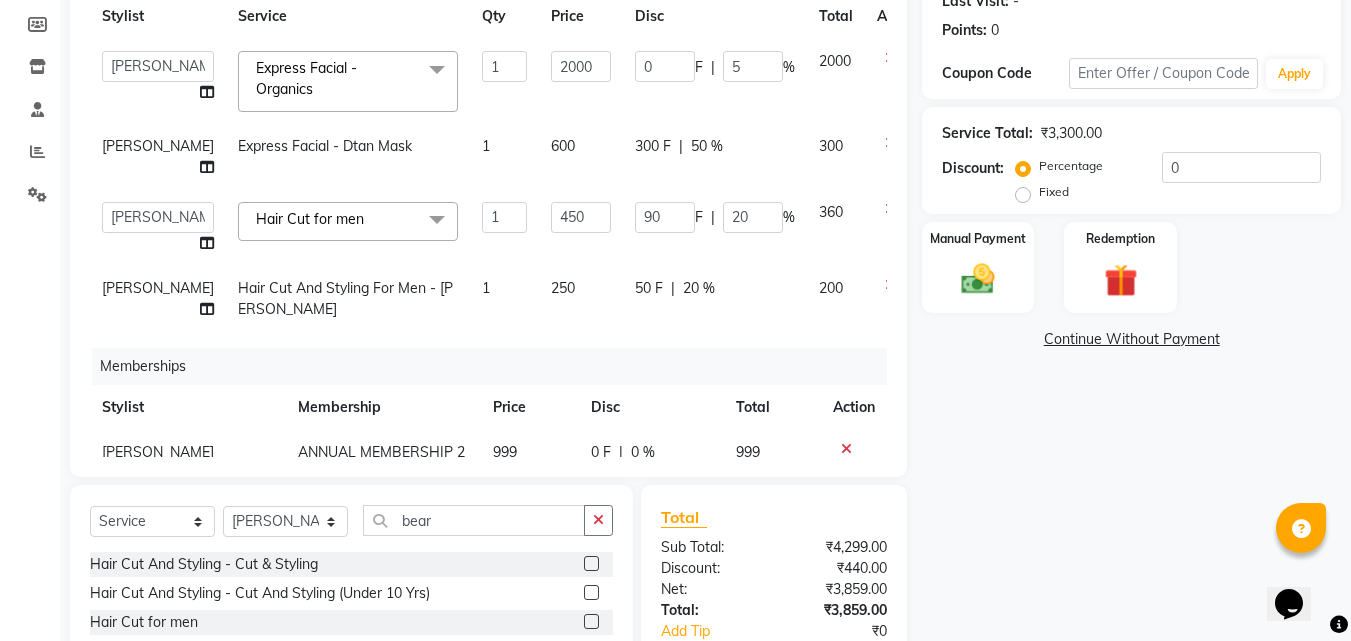type on "50" 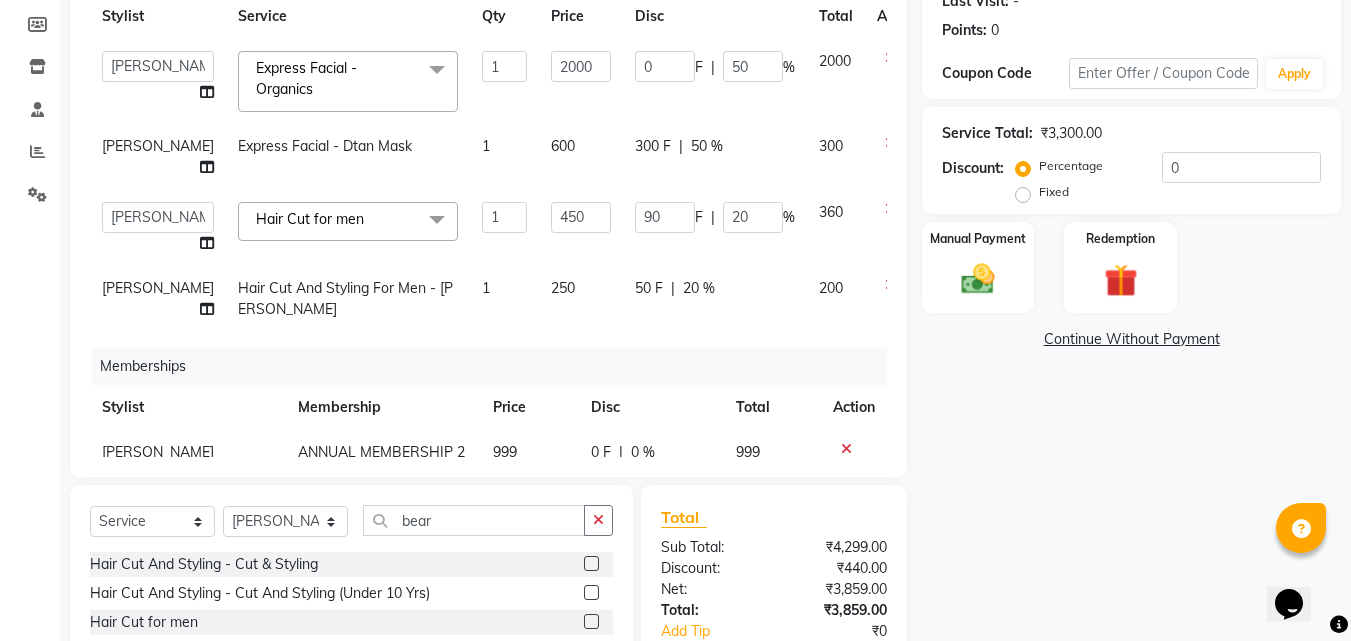 click on "300 F | 50 %" 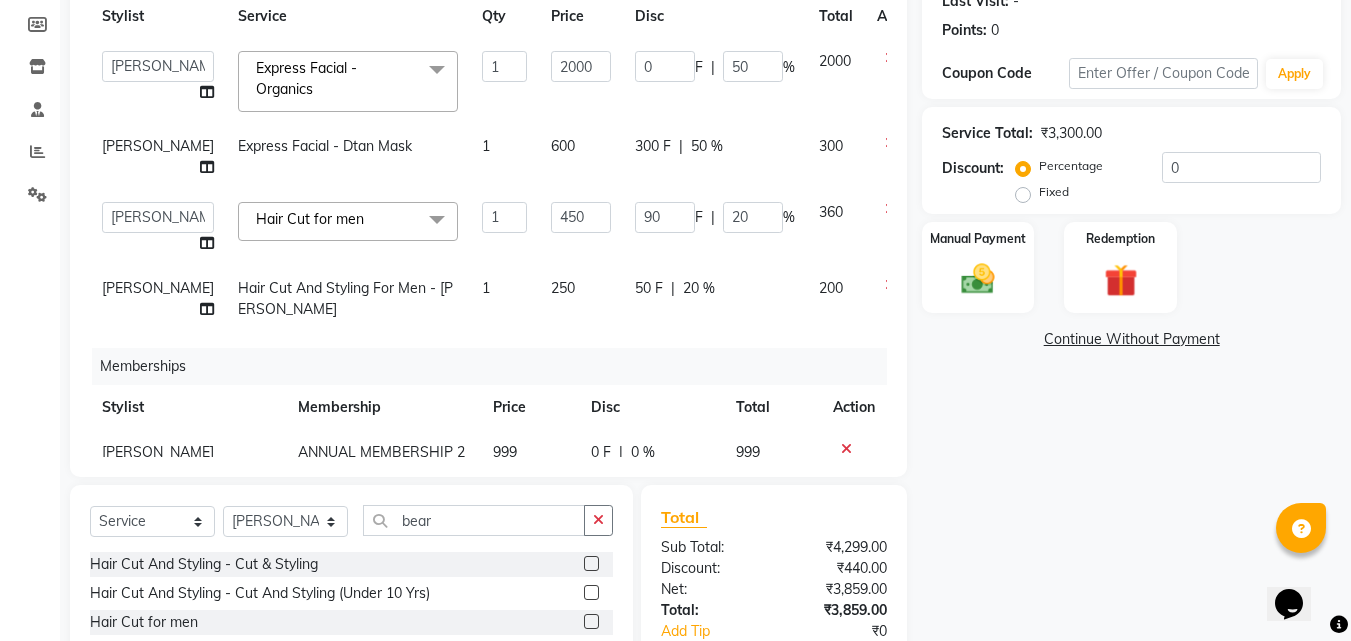 select on "55360" 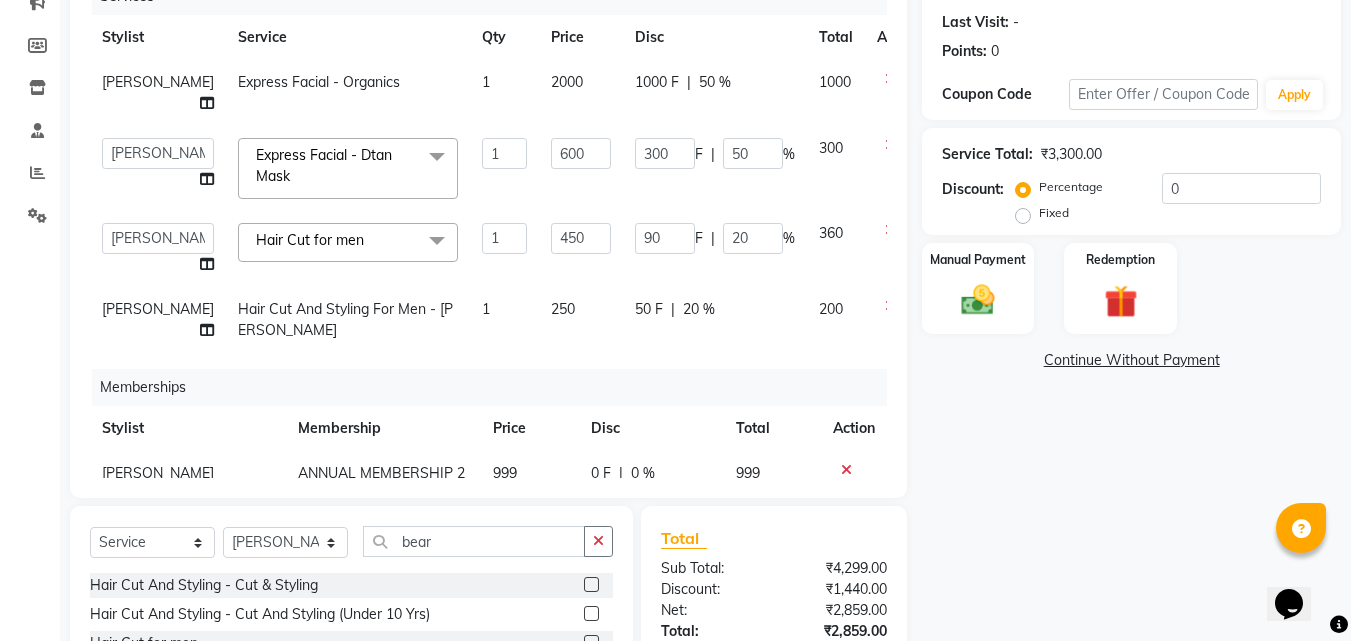 scroll, scrollTop: 242, scrollLeft: 0, axis: vertical 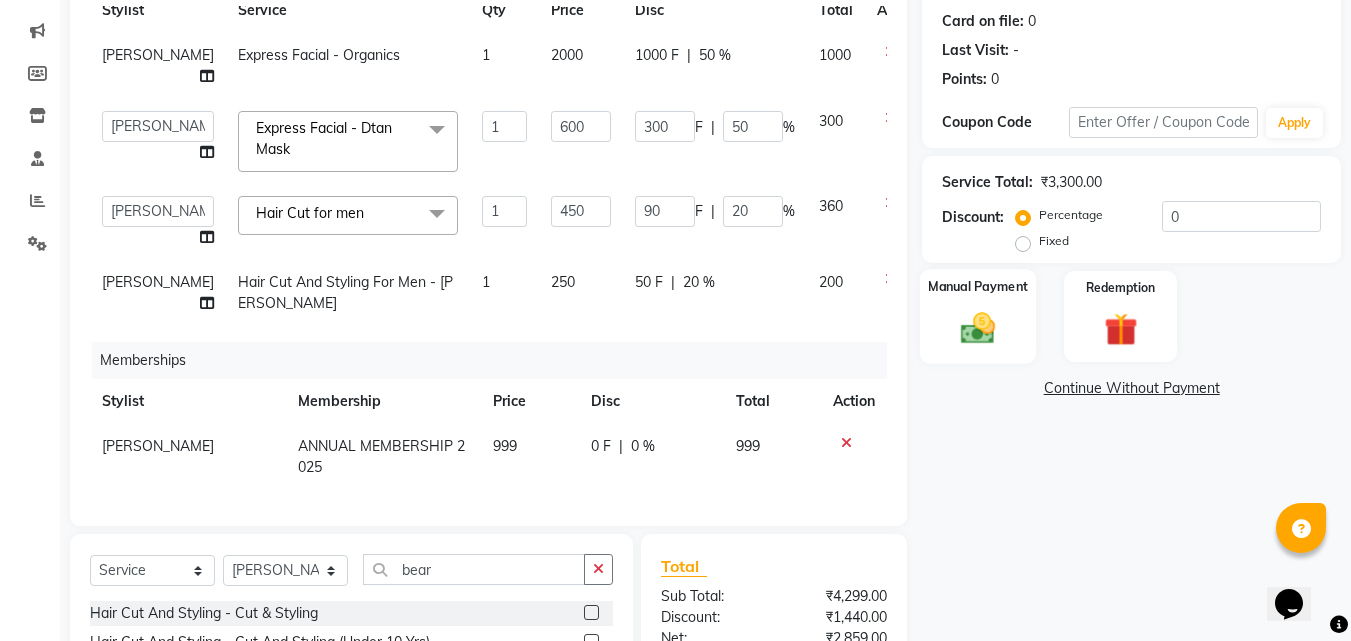 click 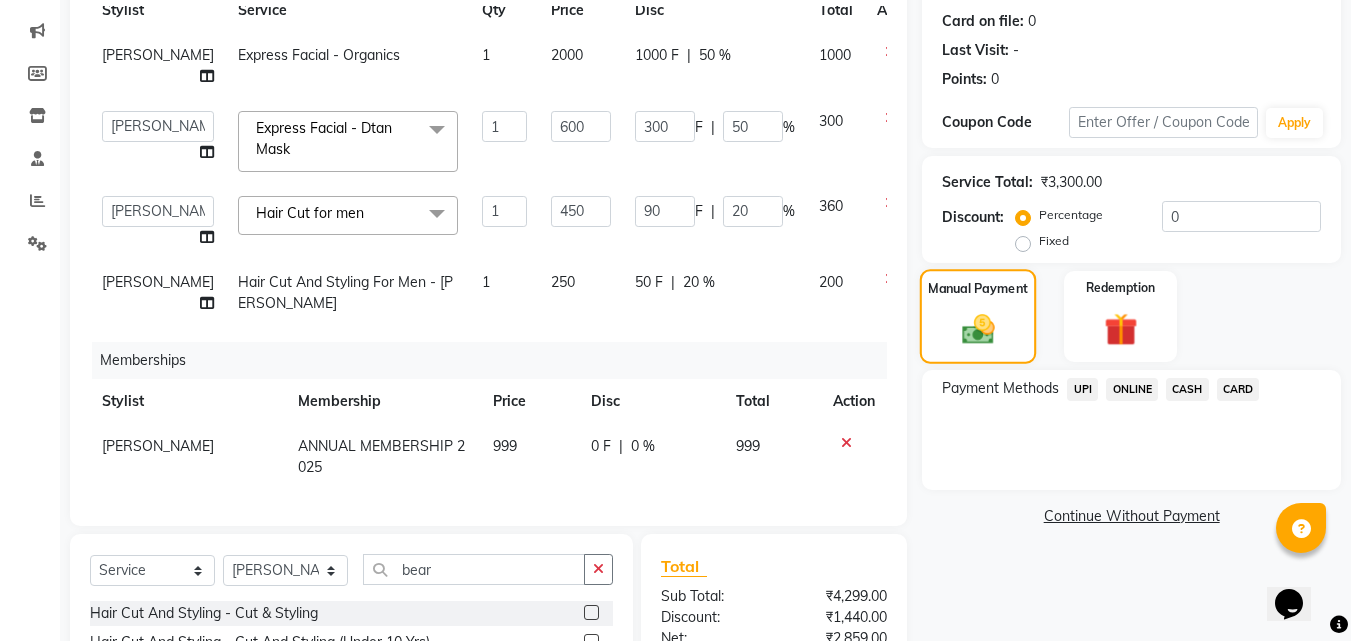 scroll, scrollTop: 460, scrollLeft: 0, axis: vertical 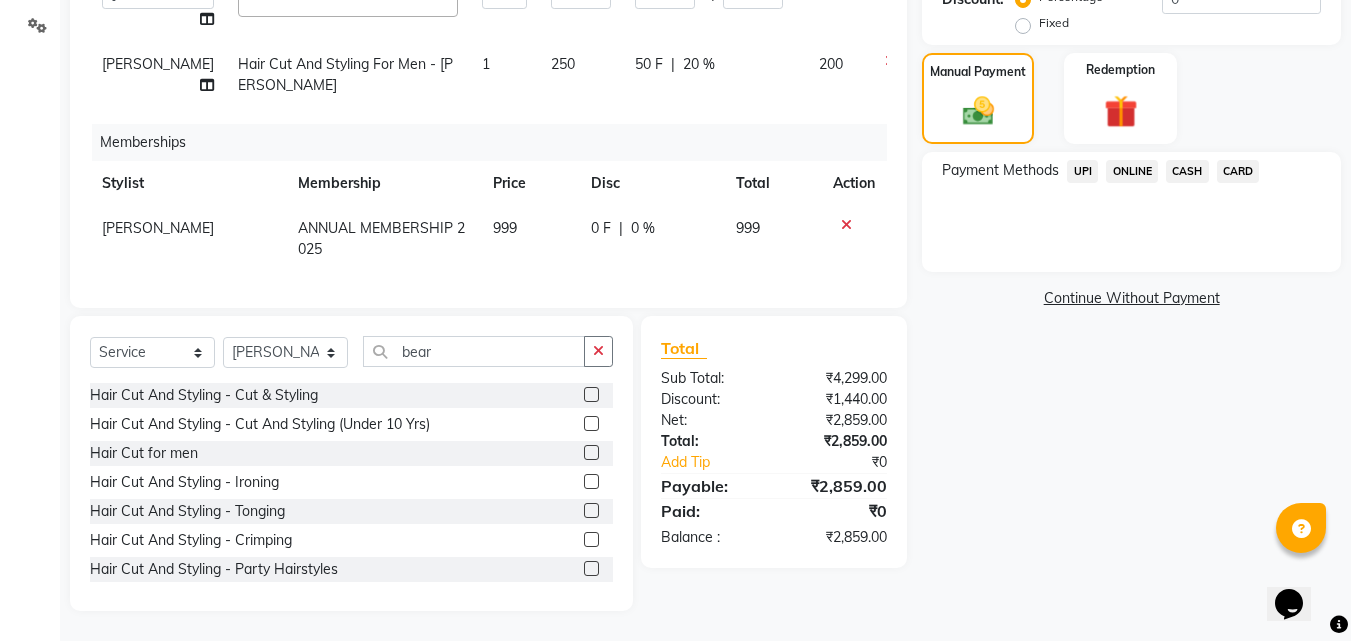 click on "ONLINE" 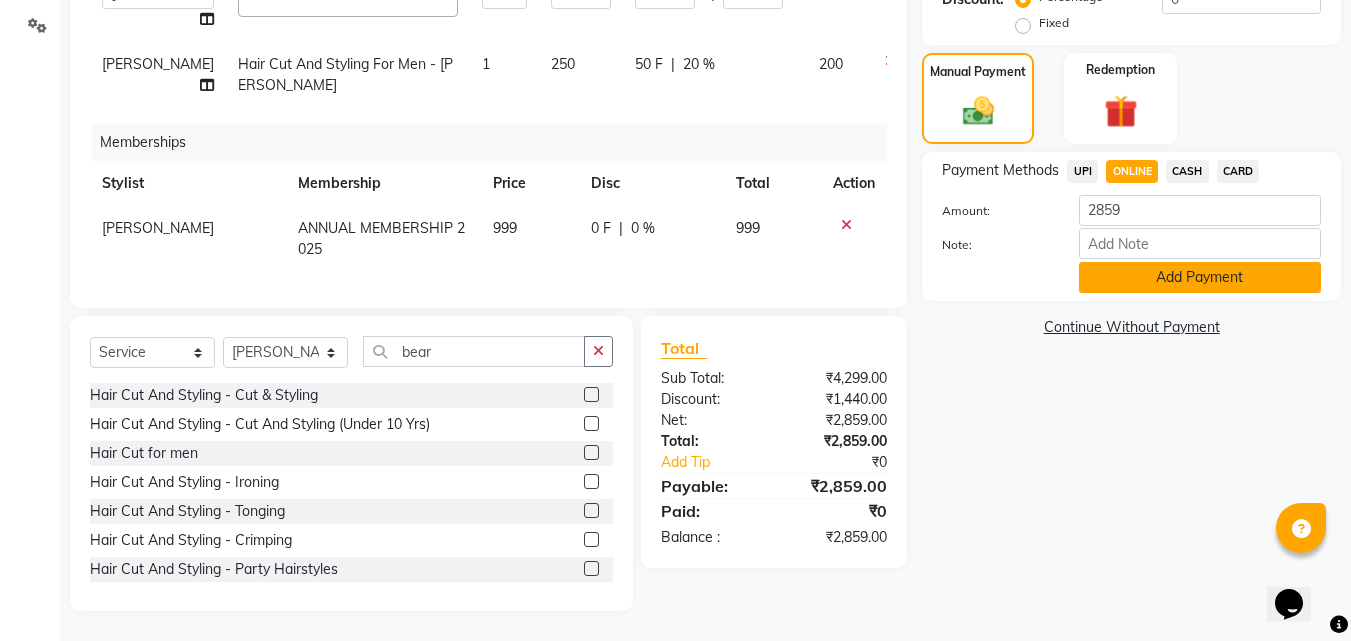 click on "Add Payment" 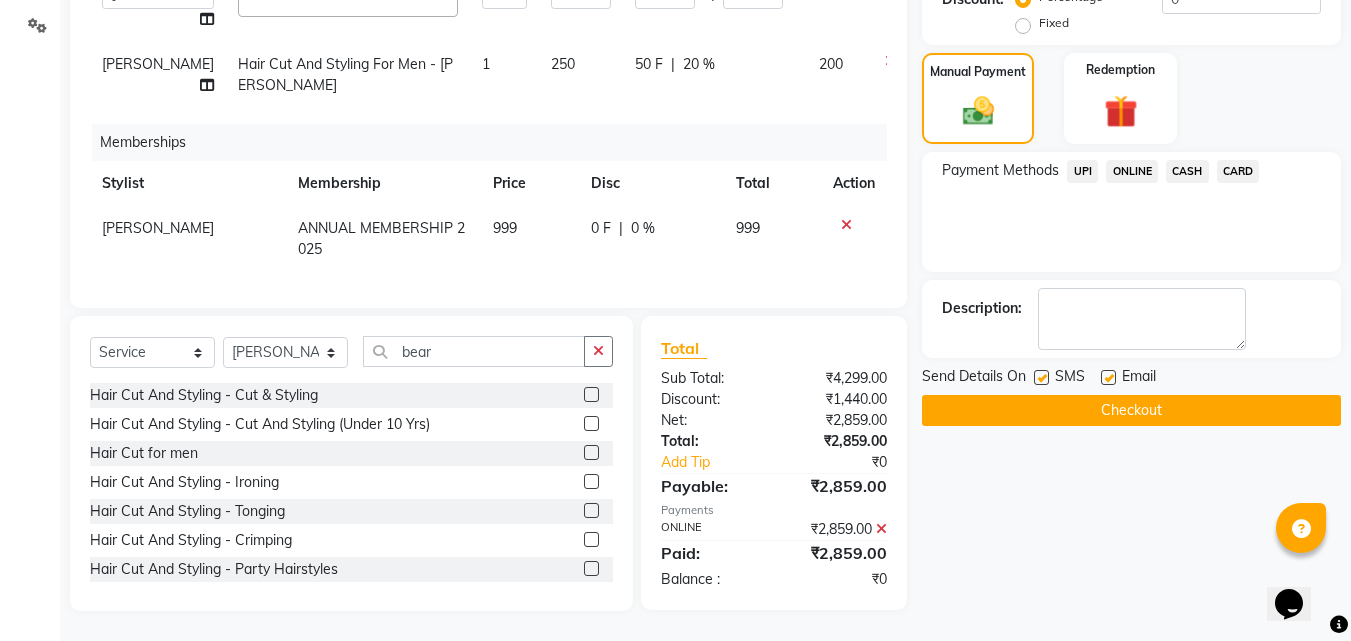 click on "Checkout" 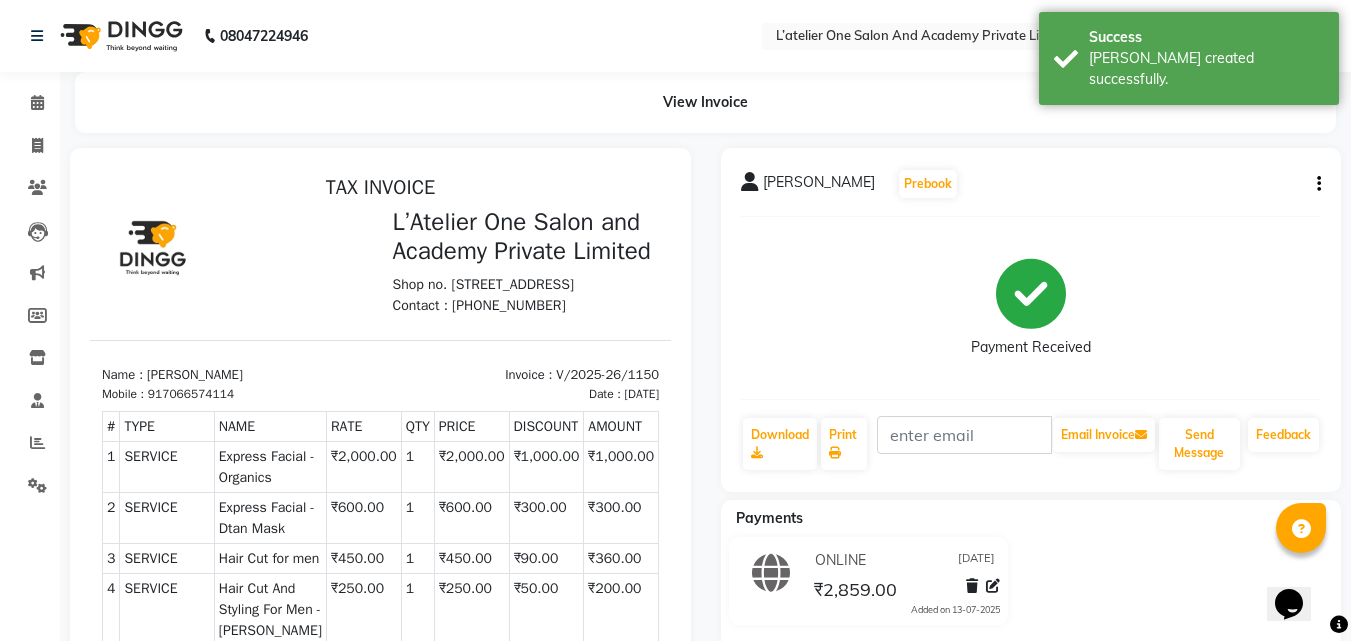 scroll, scrollTop: 0, scrollLeft: 0, axis: both 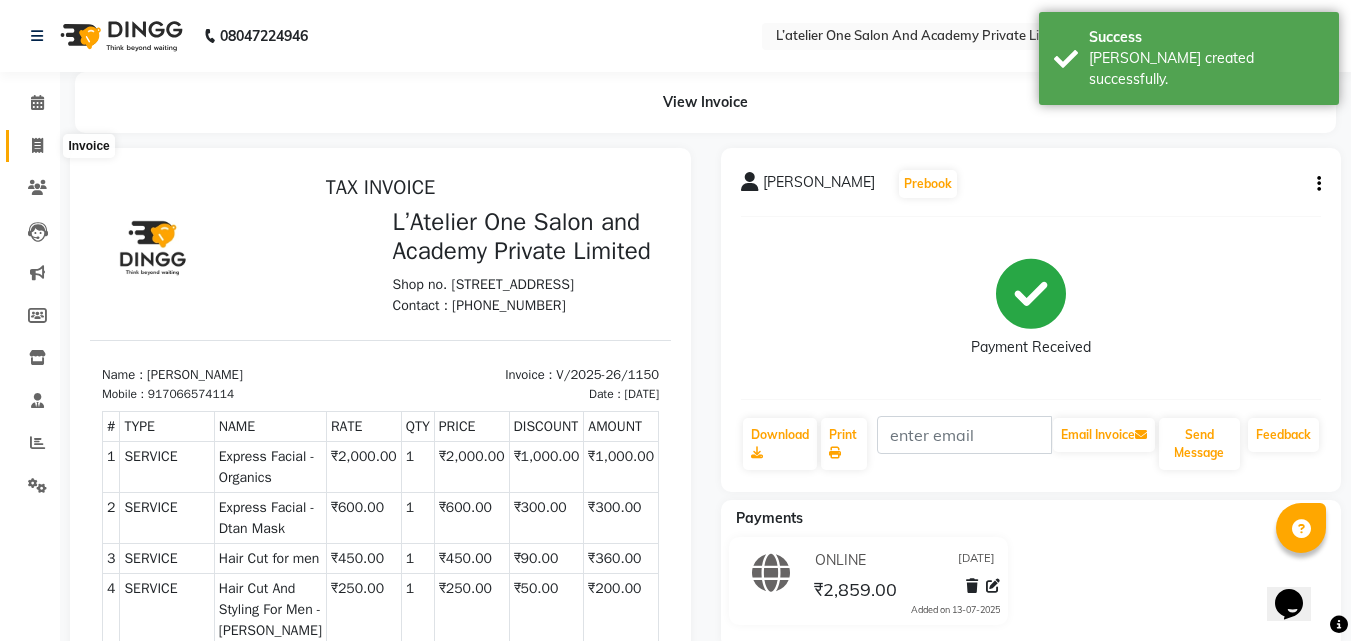 click 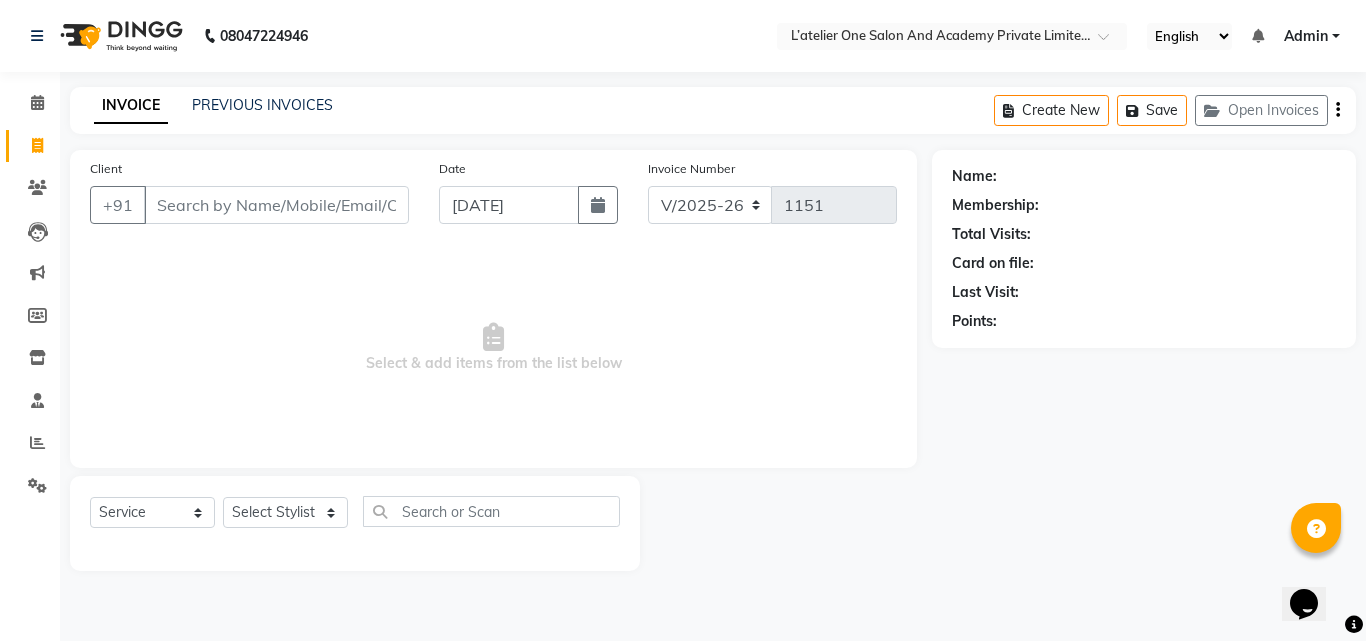 click on "Client" at bounding box center (276, 205) 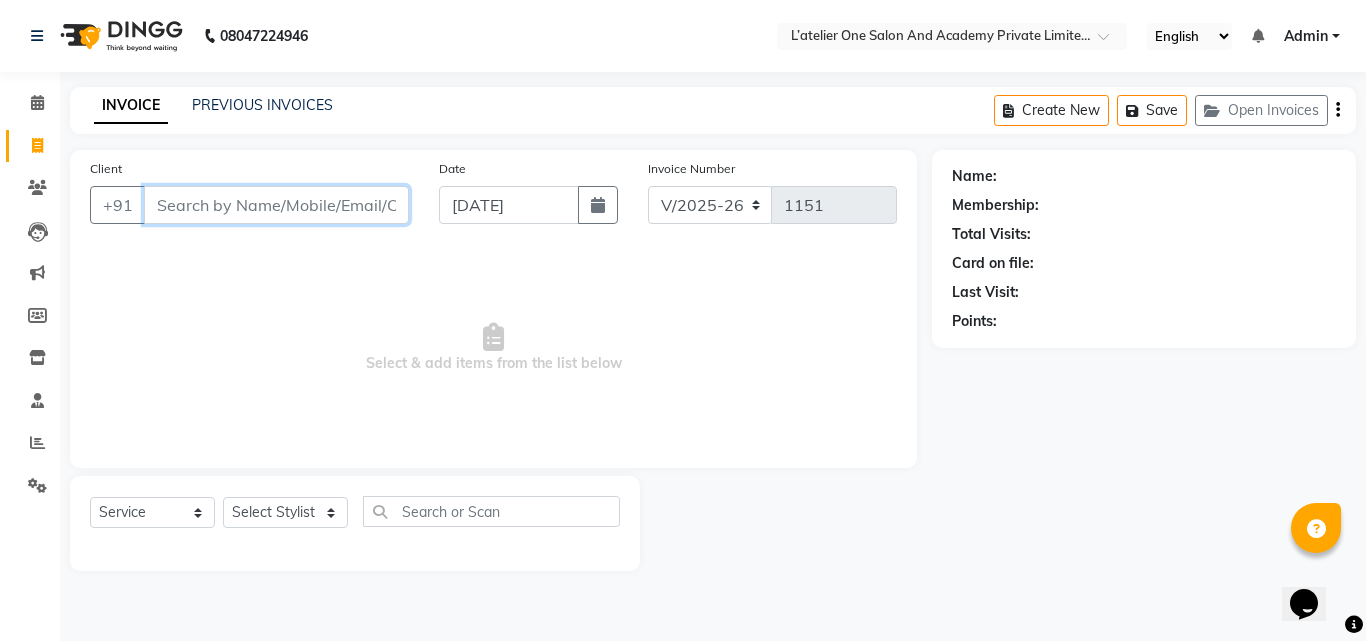 click on "Client" at bounding box center (276, 205) 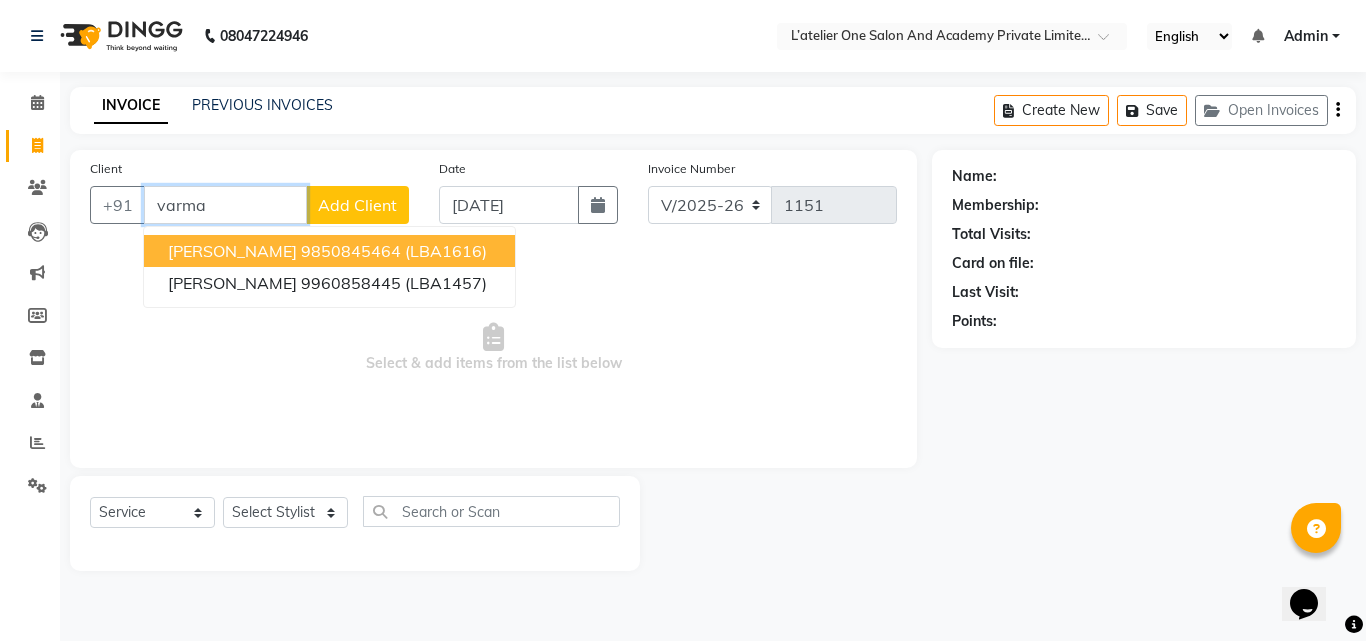 click on "Shraddha Varma" at bounding box center (232, 251) 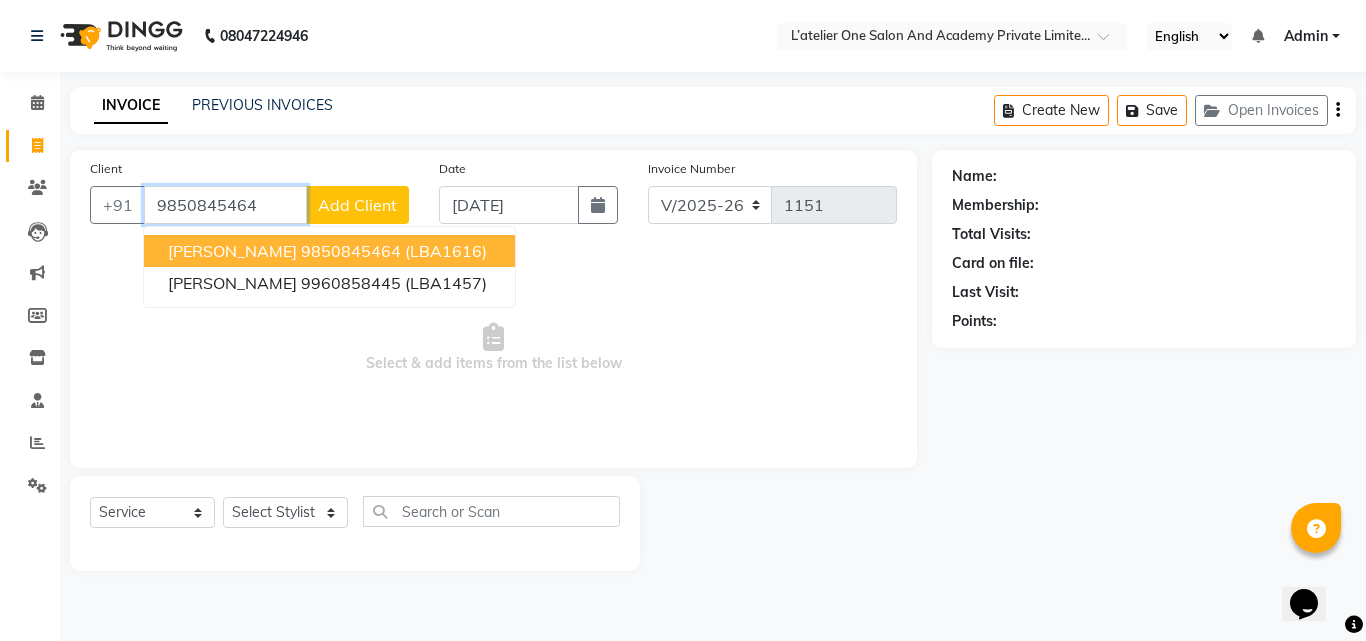 type on "9850845464" 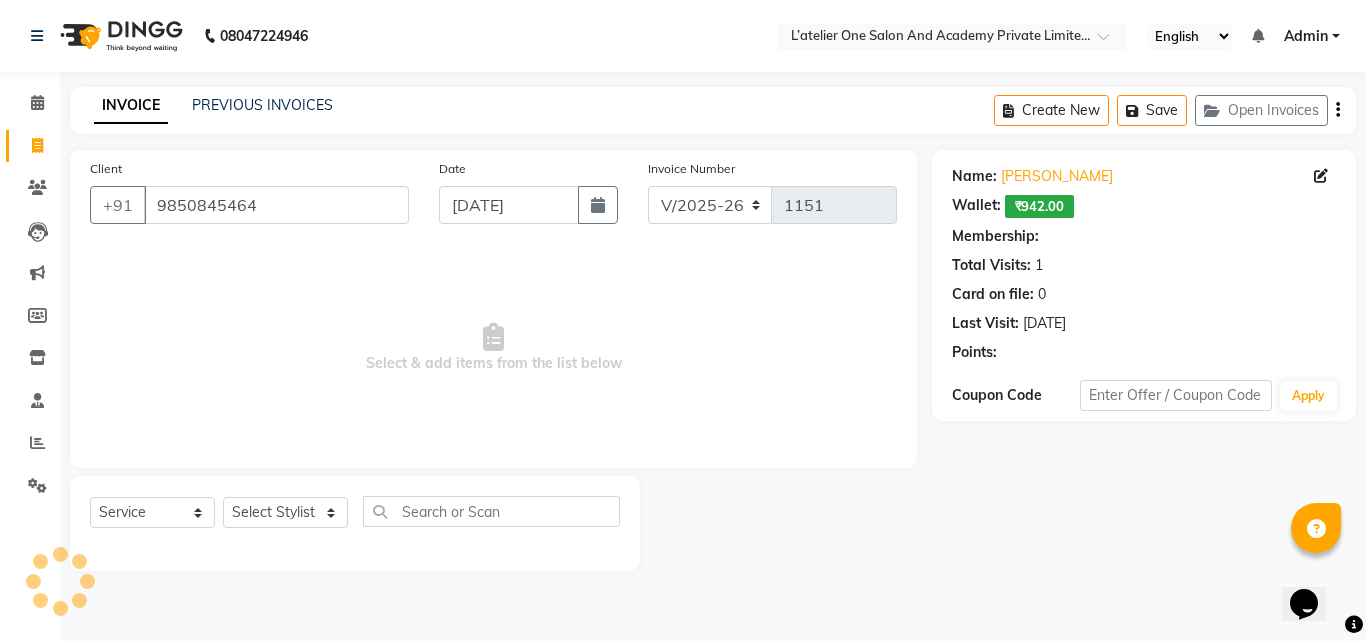 select on "2: Object" 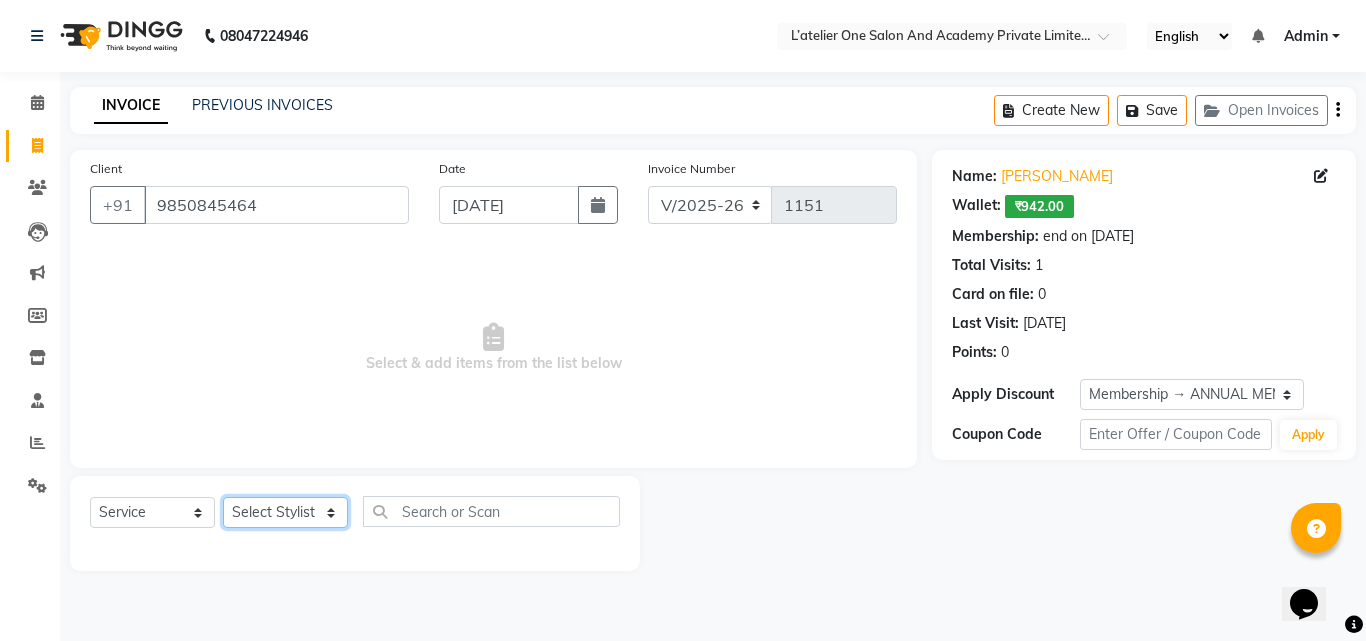 click on "Select Stylist Aditya Waykar Kiran  Manasi Rane Nivrutti Raut  Pramila Bodekar Ravi  Shubham Dhawale Sneha Verma Sonal Damai" 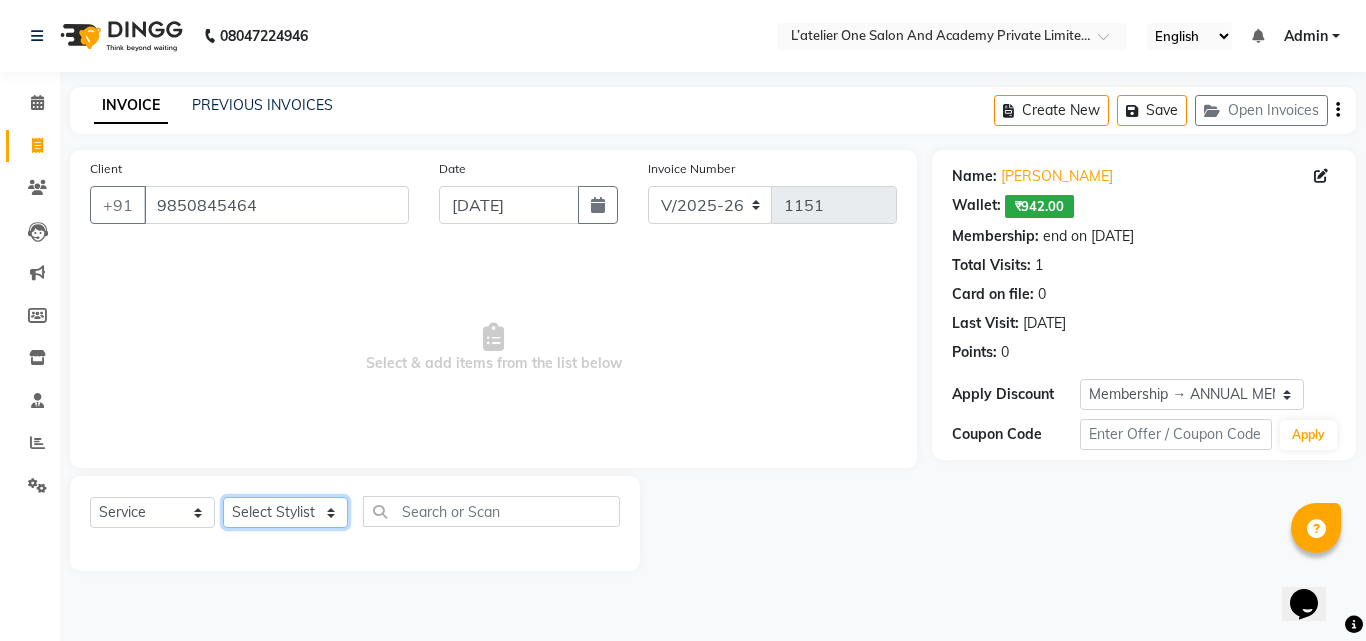 select on "55369" 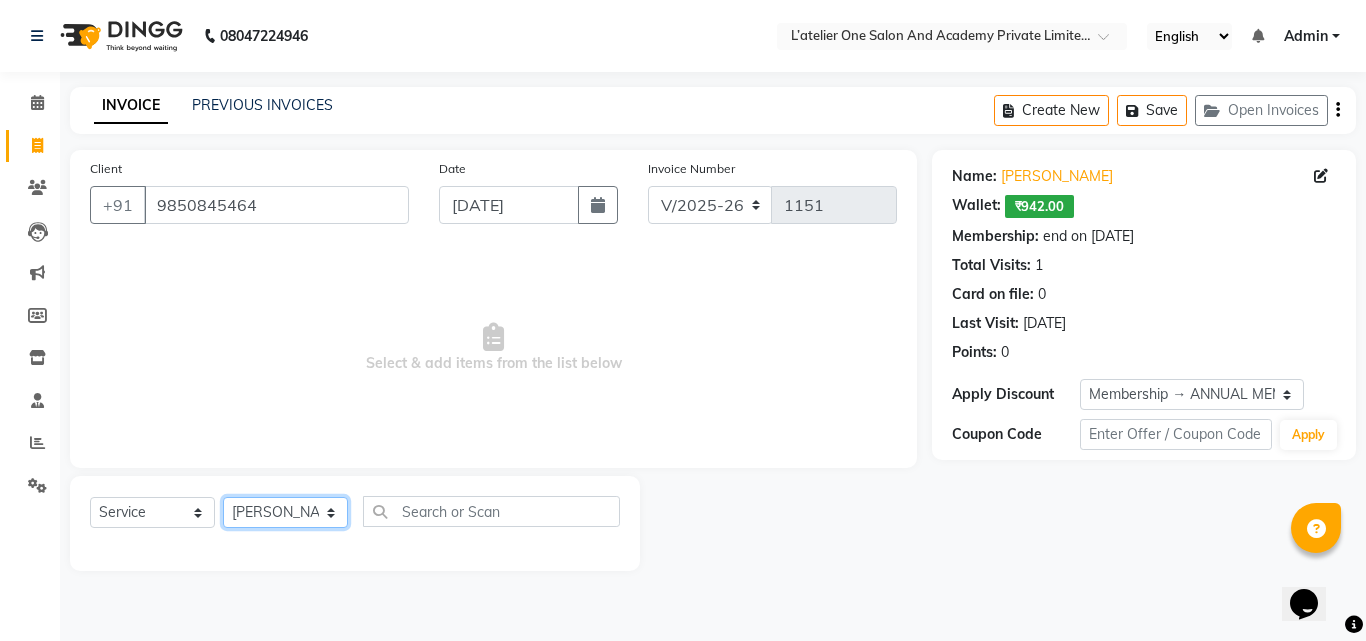 click on "Select Stylist Aditya Waykar Kiran  Manasi Rane Nivrutti Raut  Pramila Bodekar Ravi  Shubham Dhawale Sneha Verma Sonal Damai" 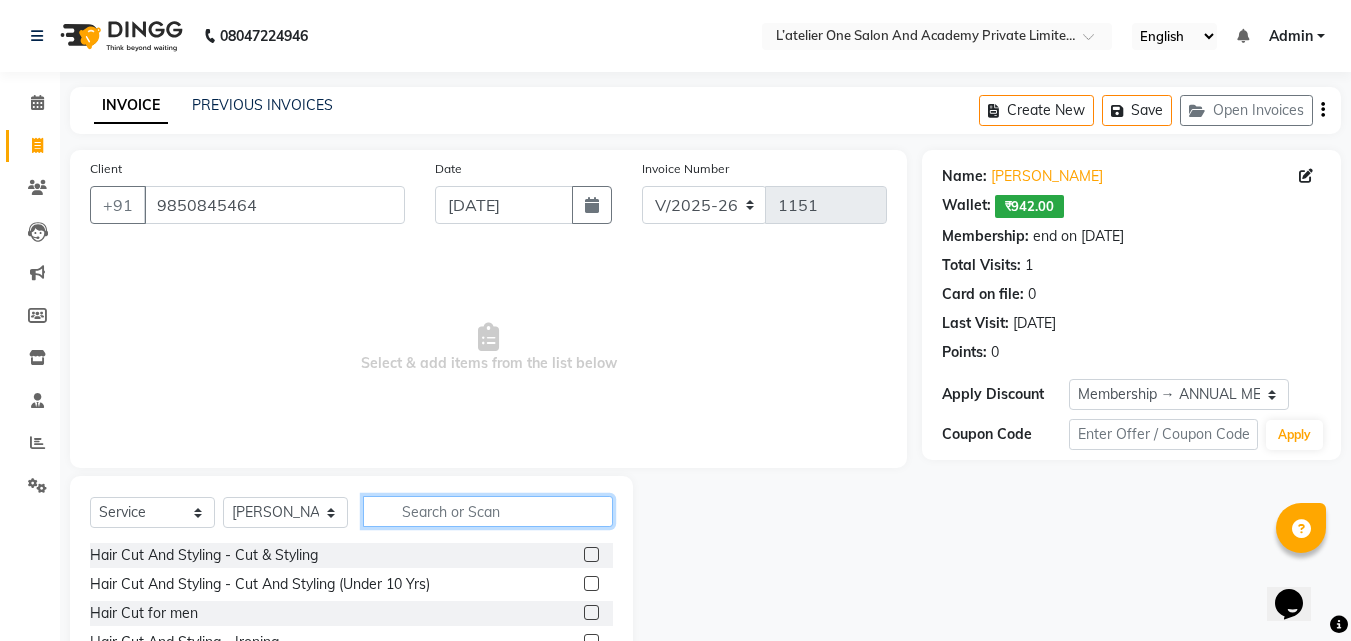 click 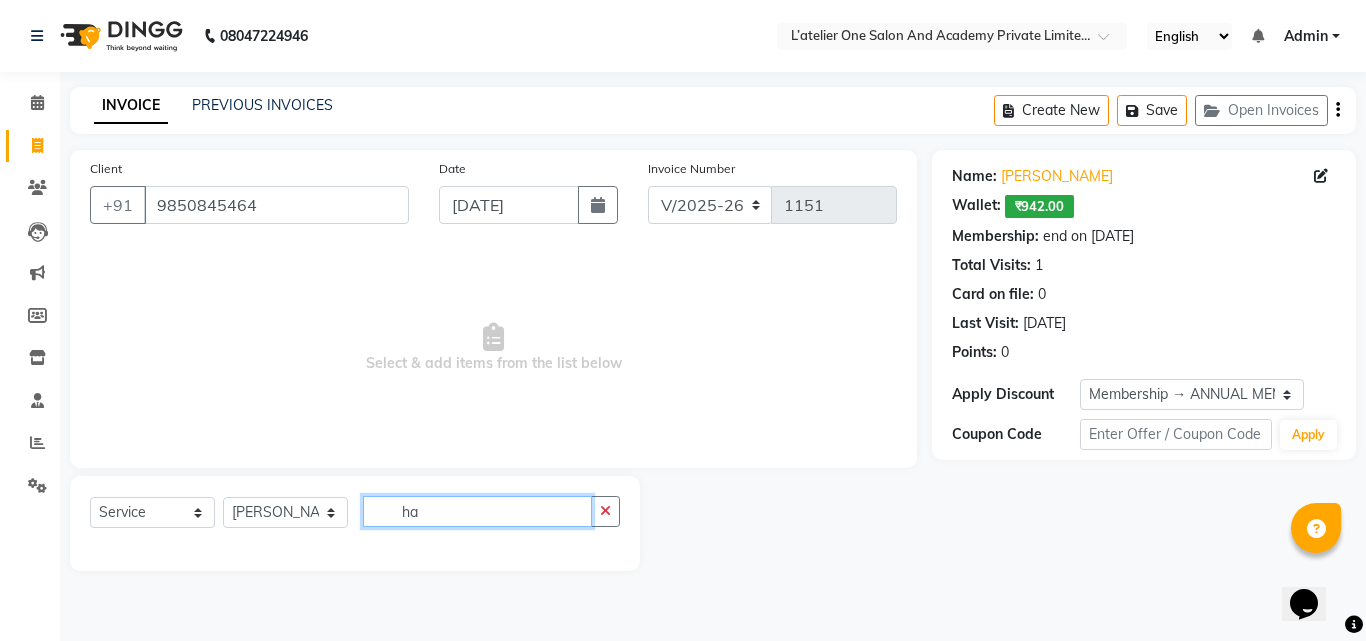 type on "h" 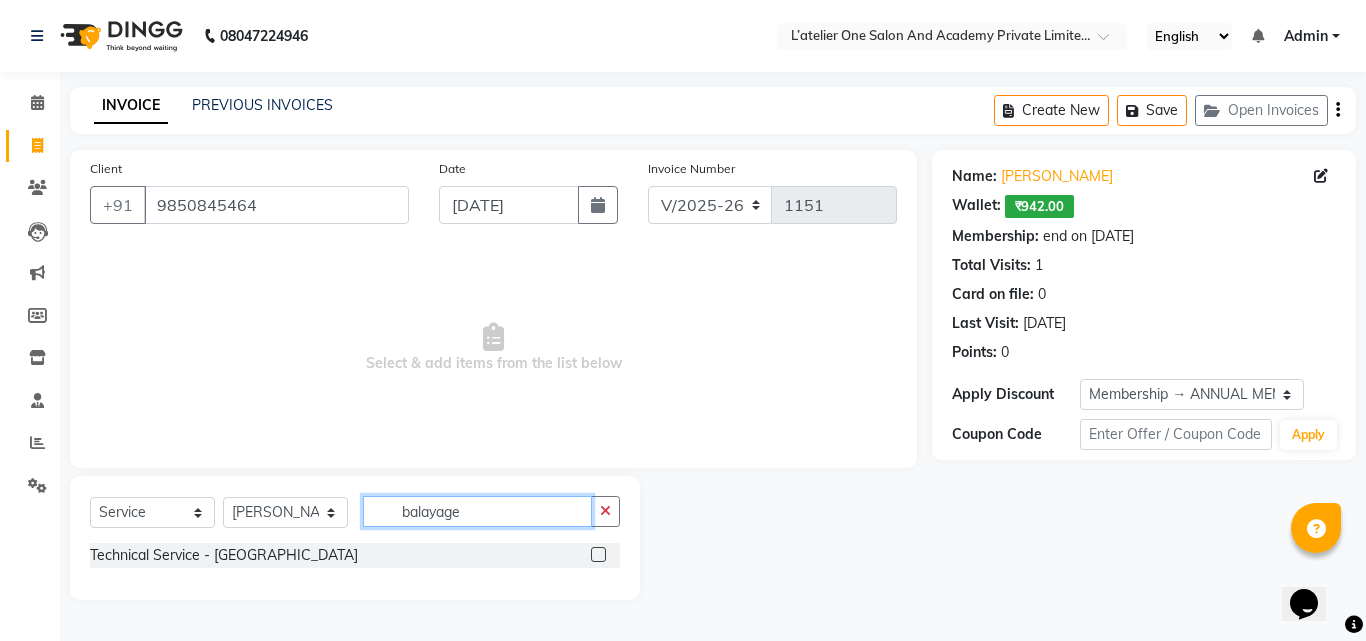 type on "balayage" 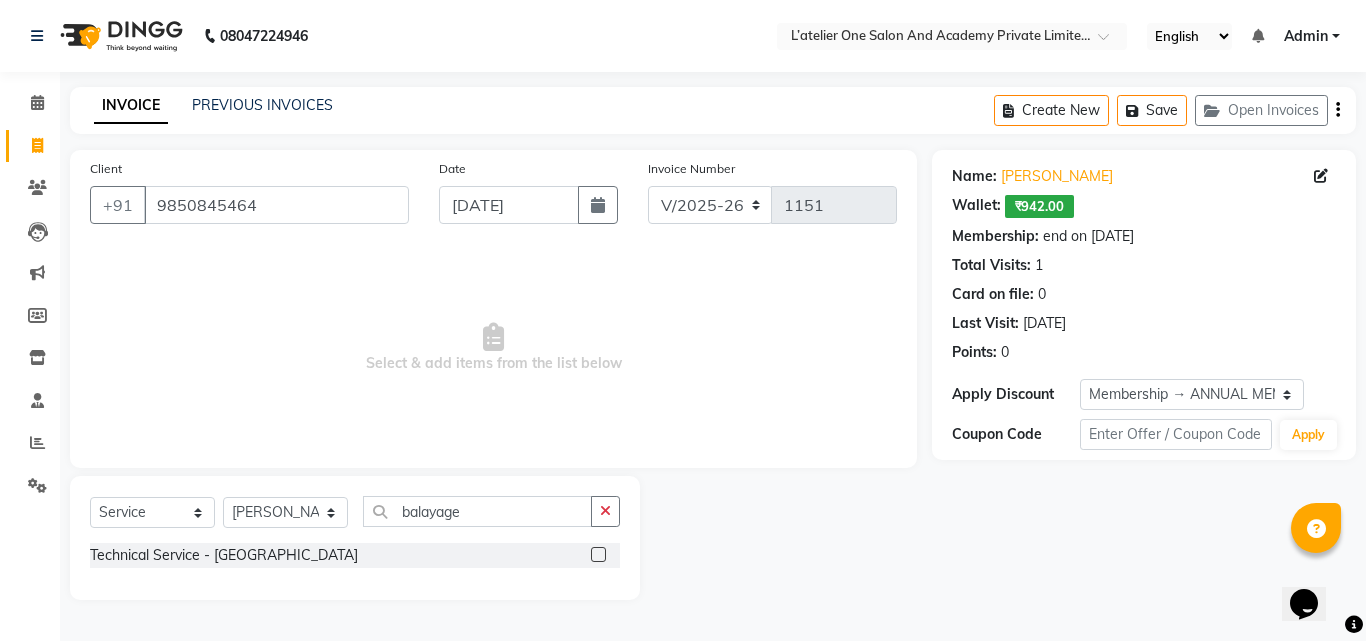 click 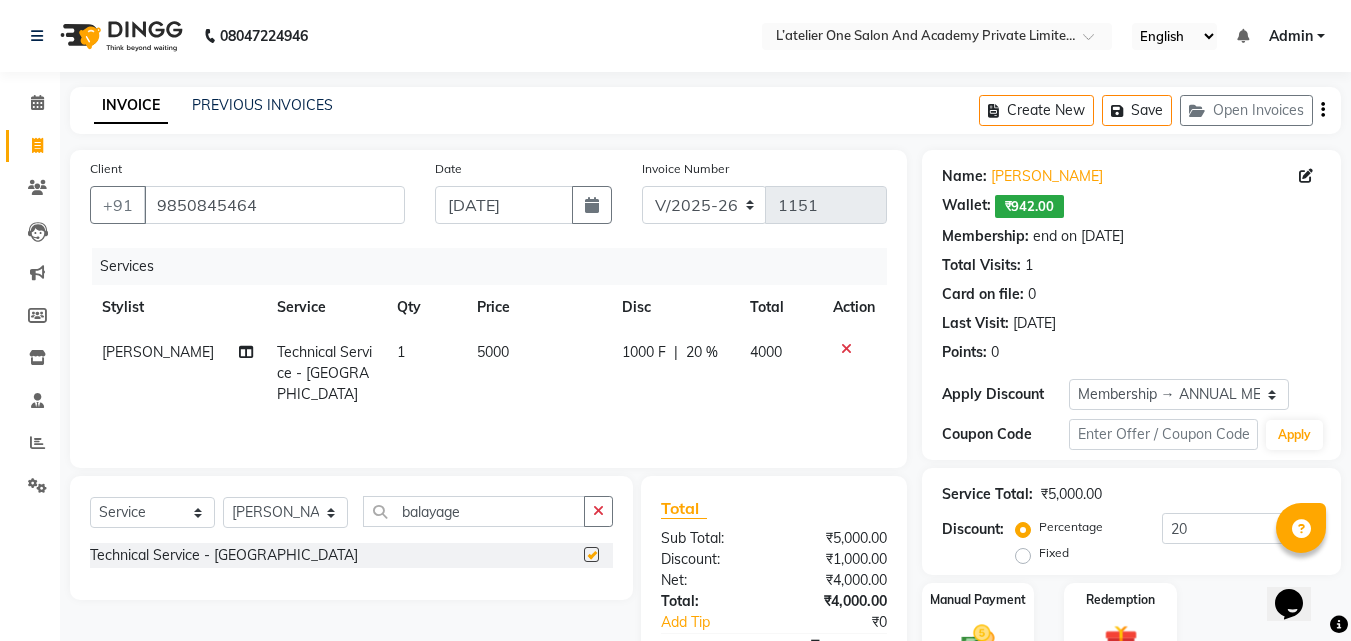 checkbox on "false" 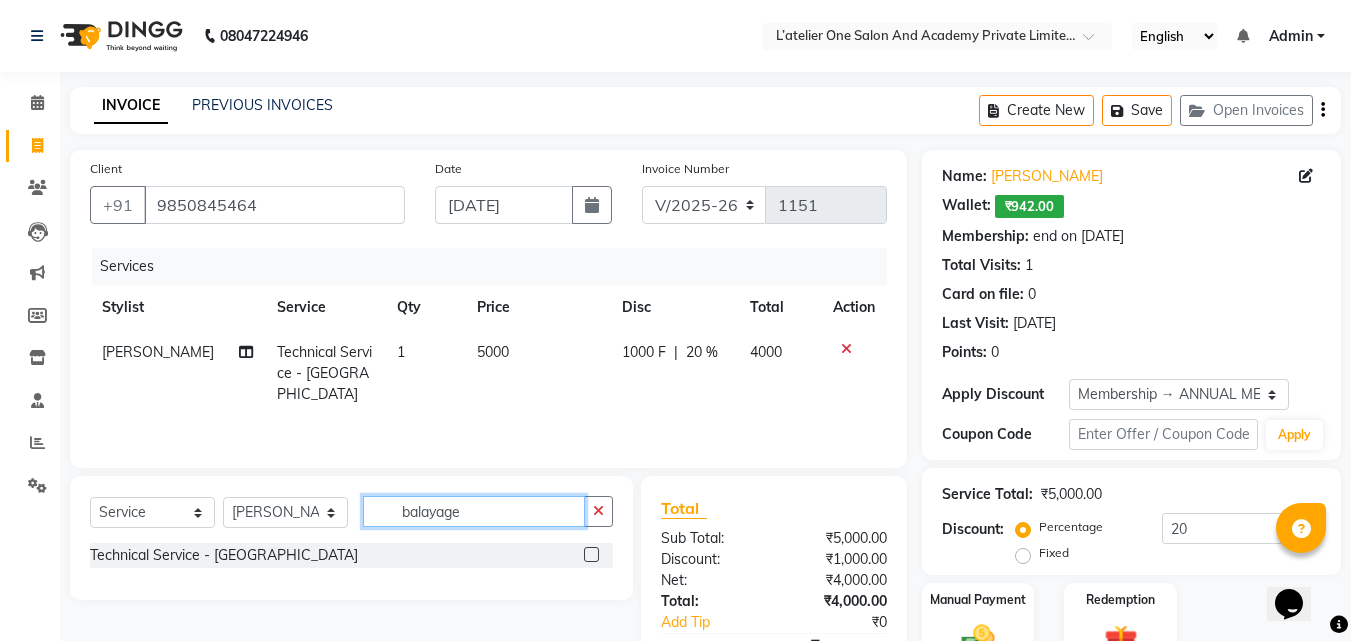 click on "balayage" 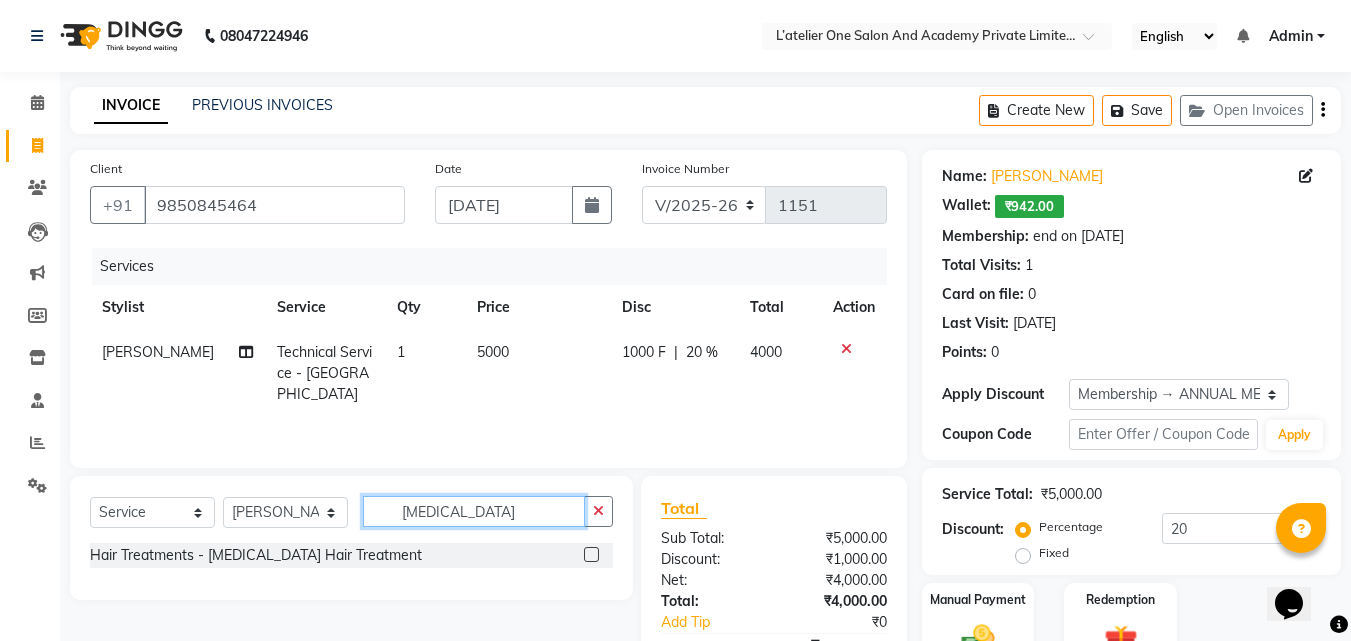 type on "botox" 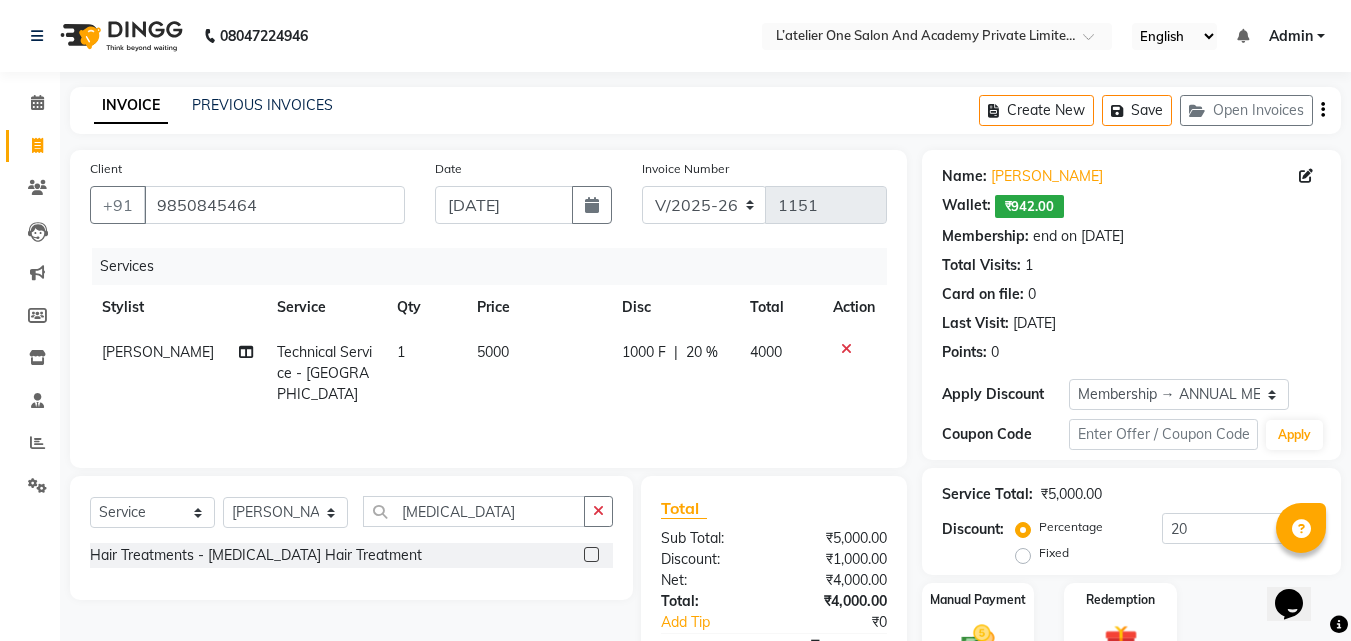click 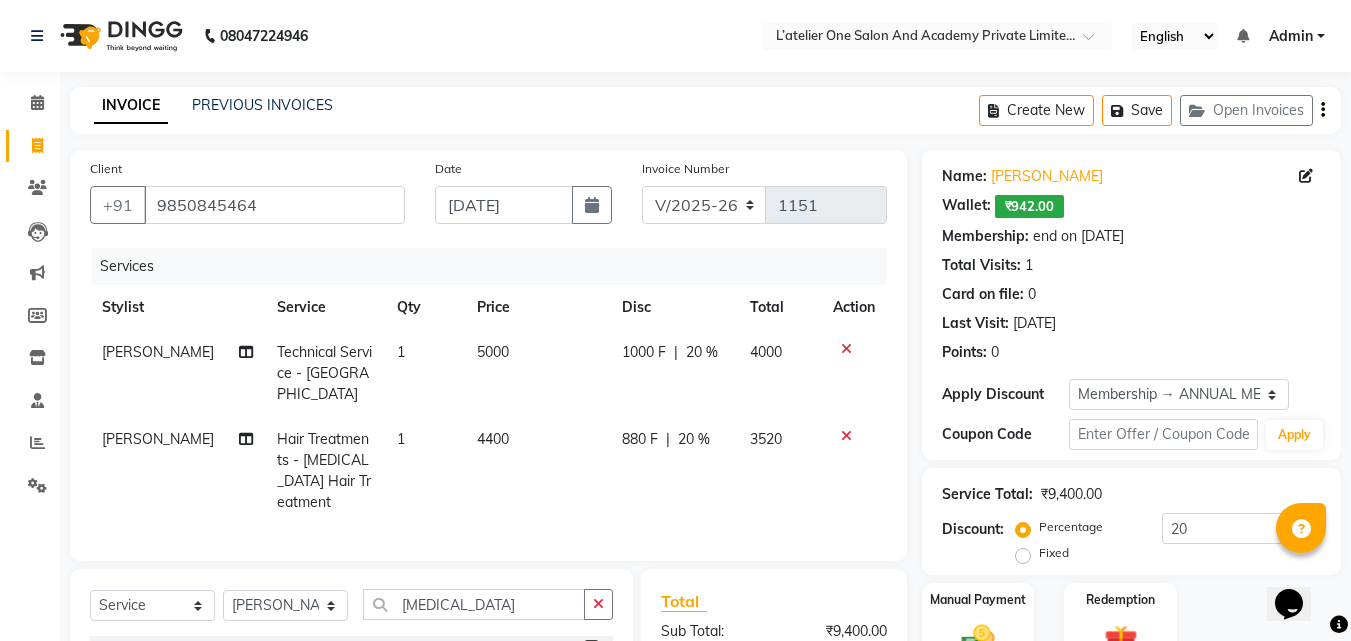 checkbox on "false" 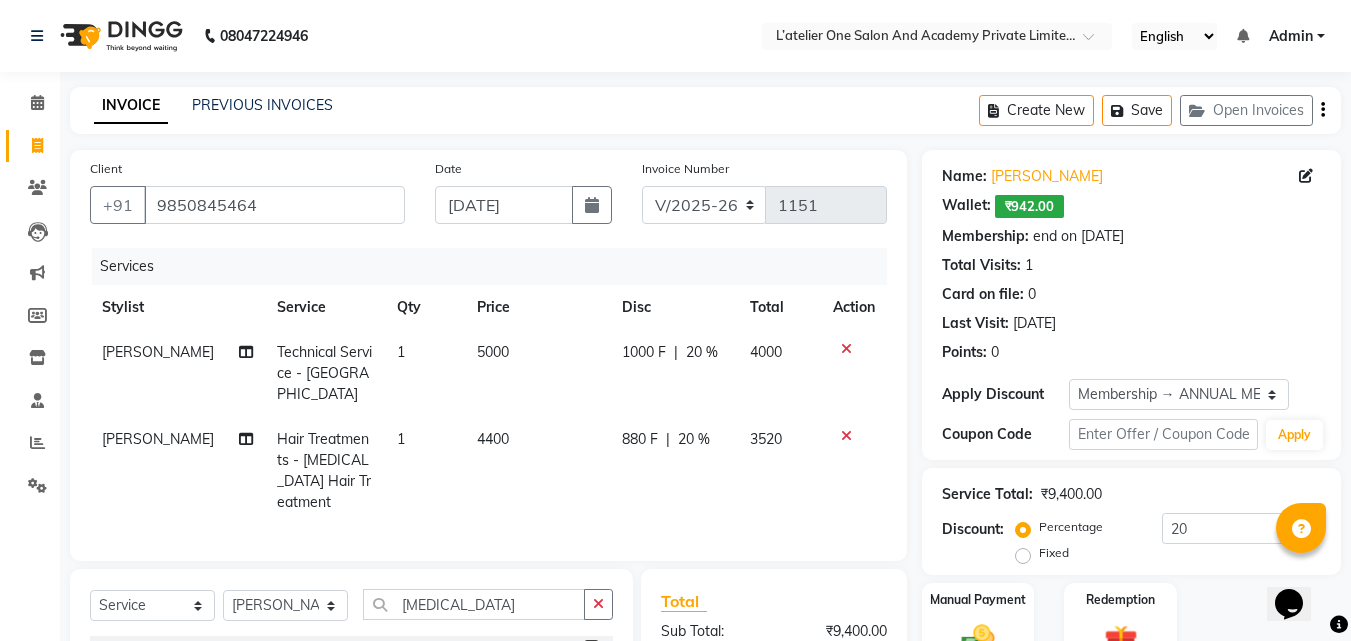 click on "4400" 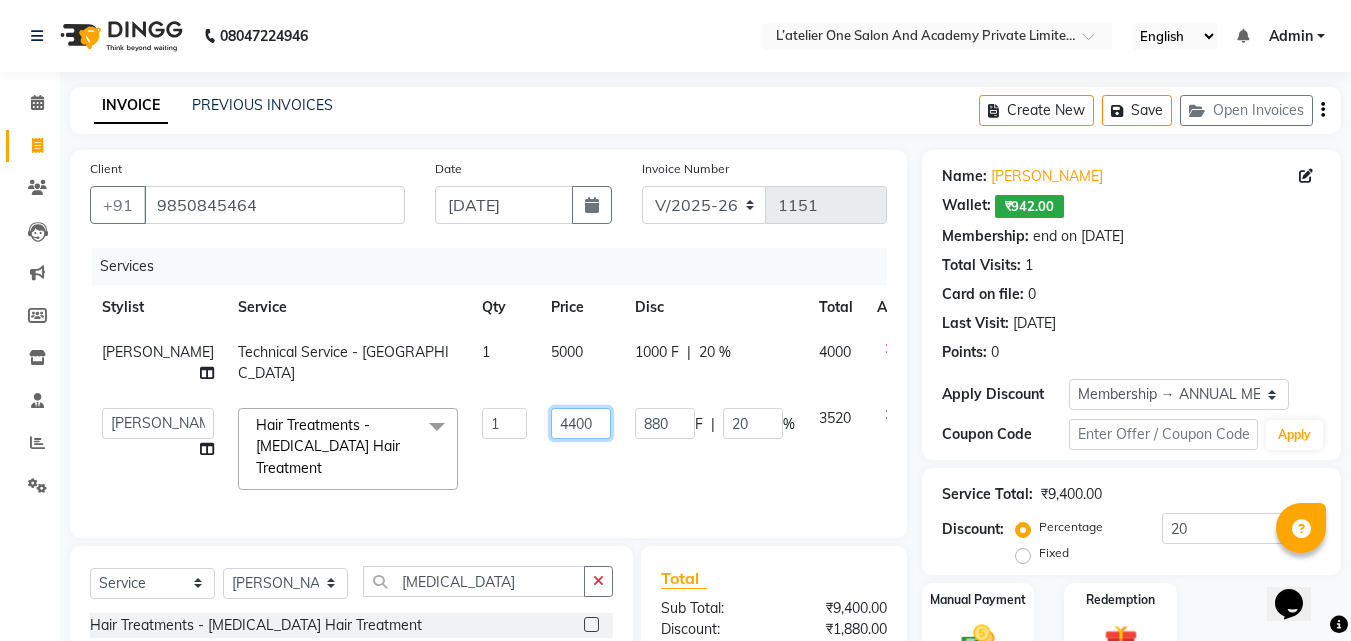 click on "4400" 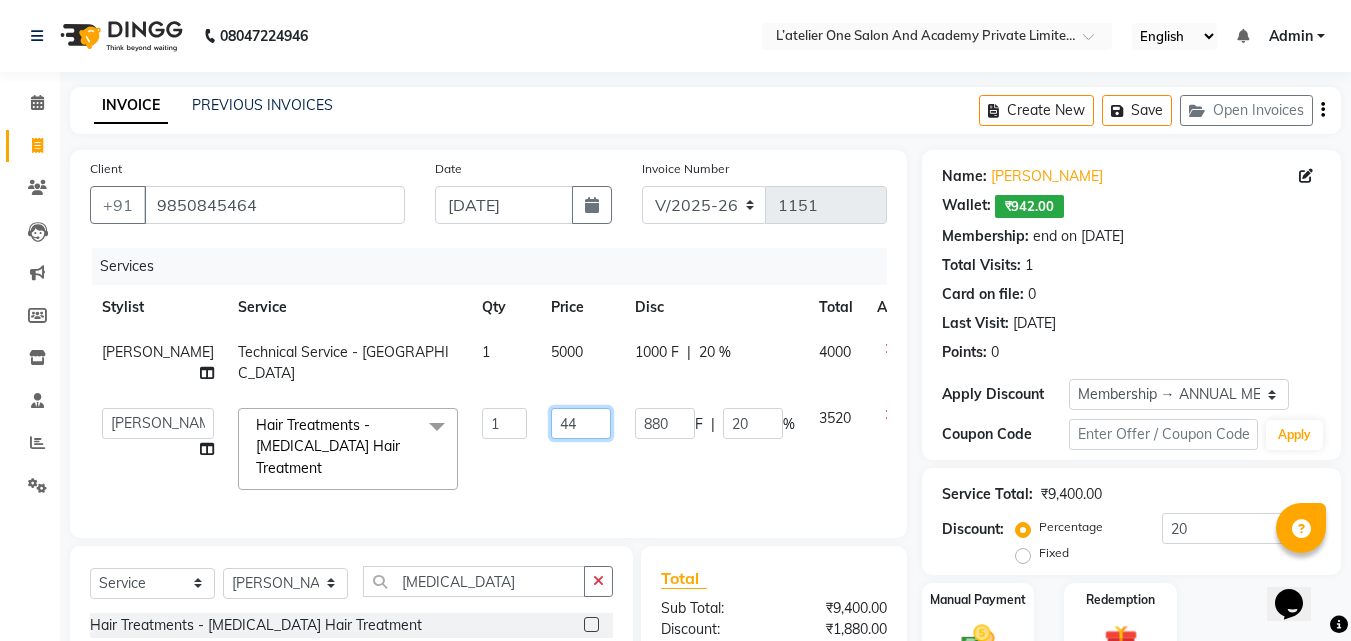 type on "4" 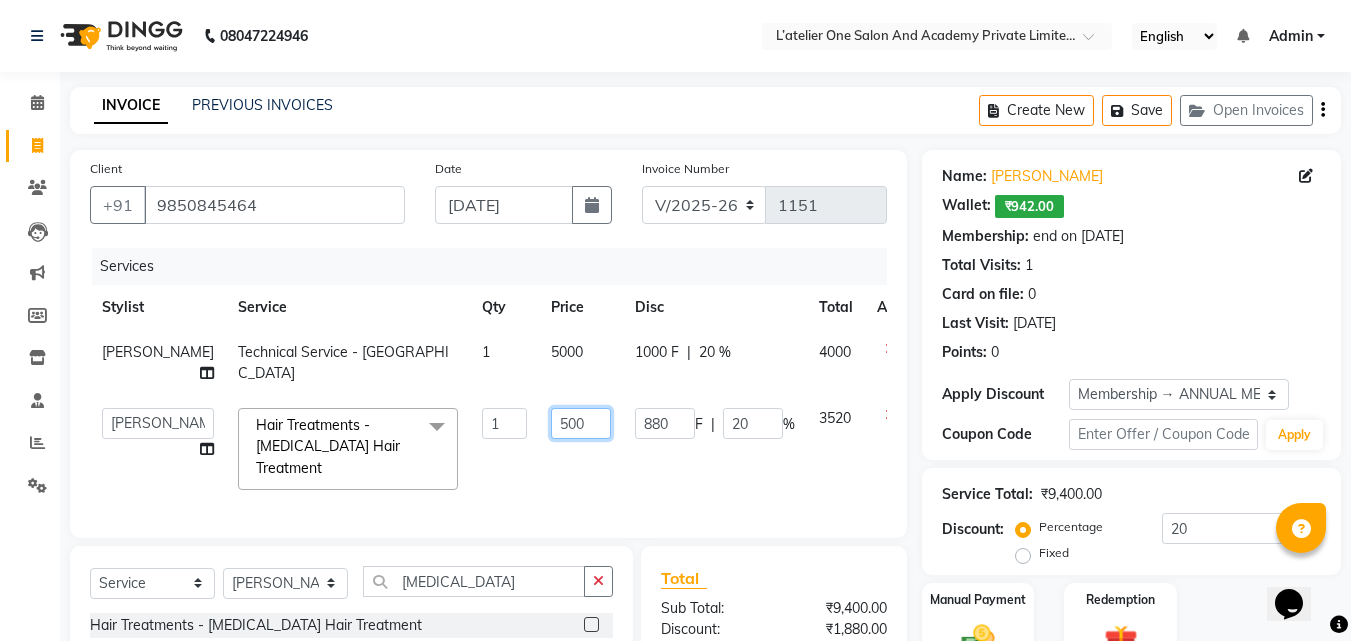 type on "5000" 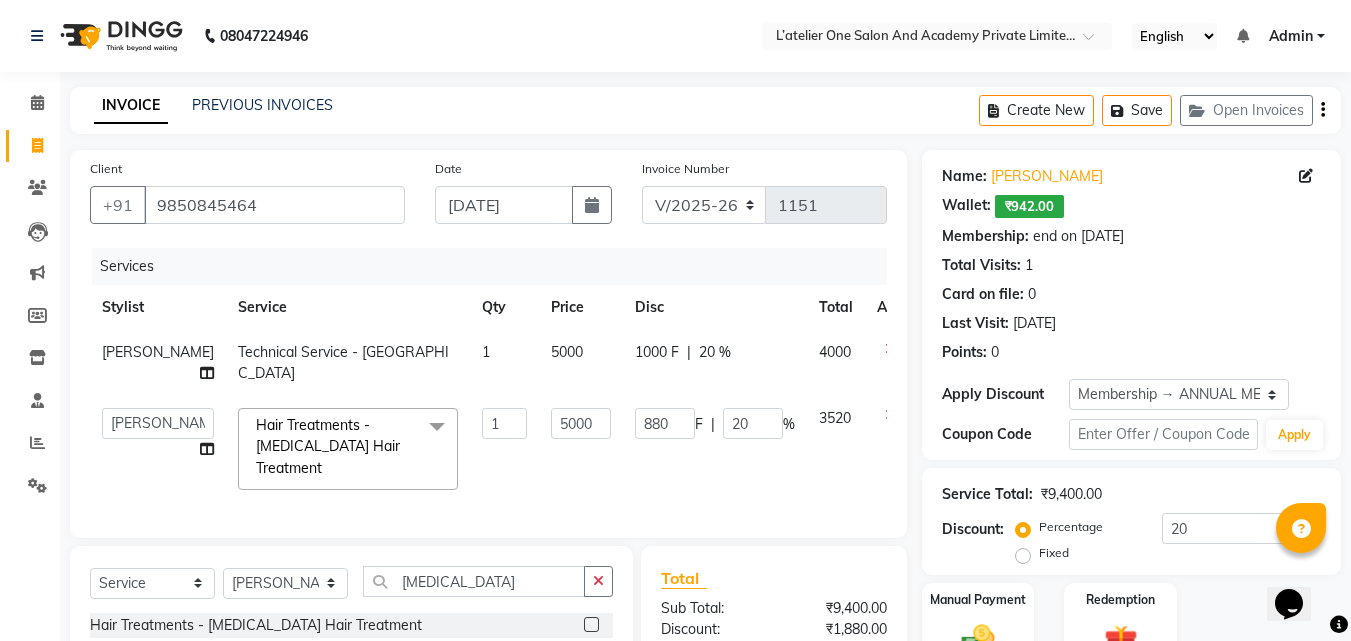click on "5000" 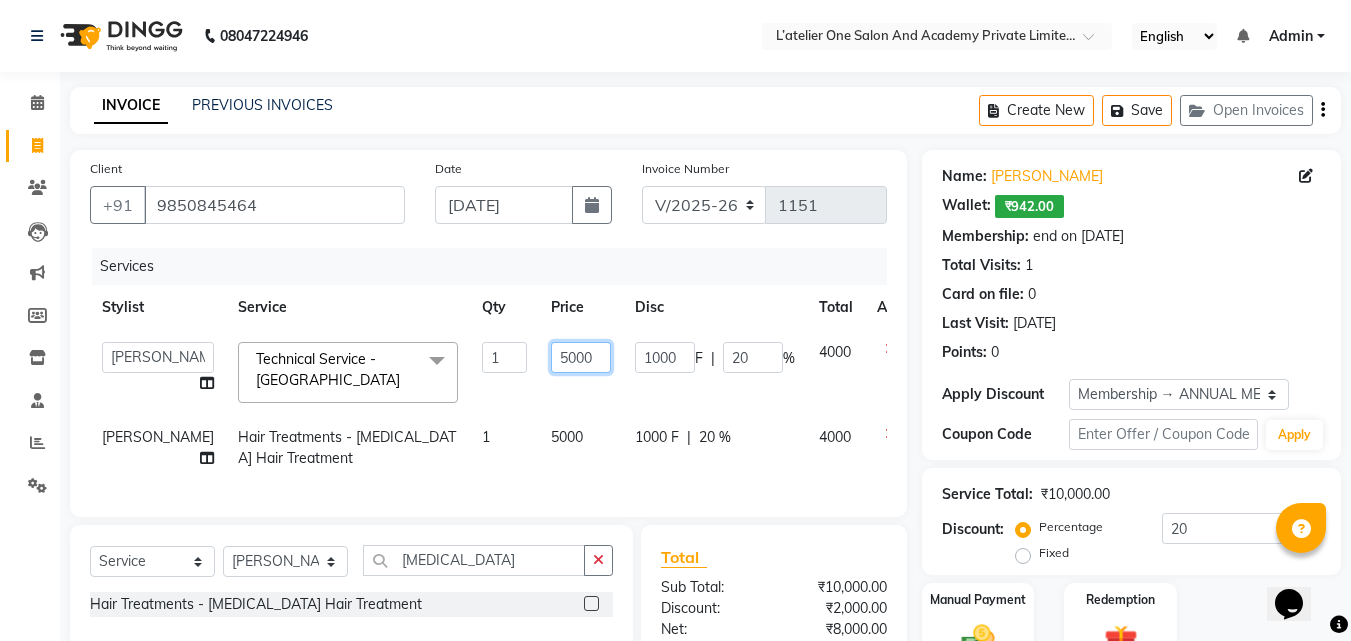 click on "5000" 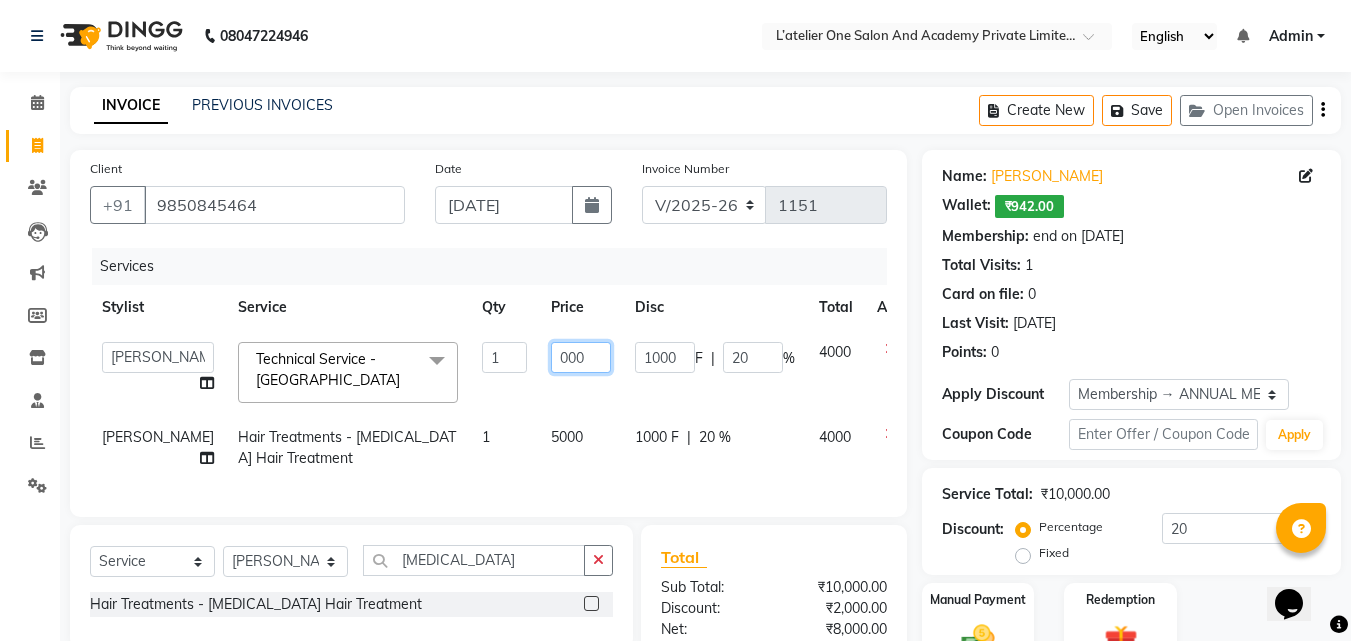 click on "000" 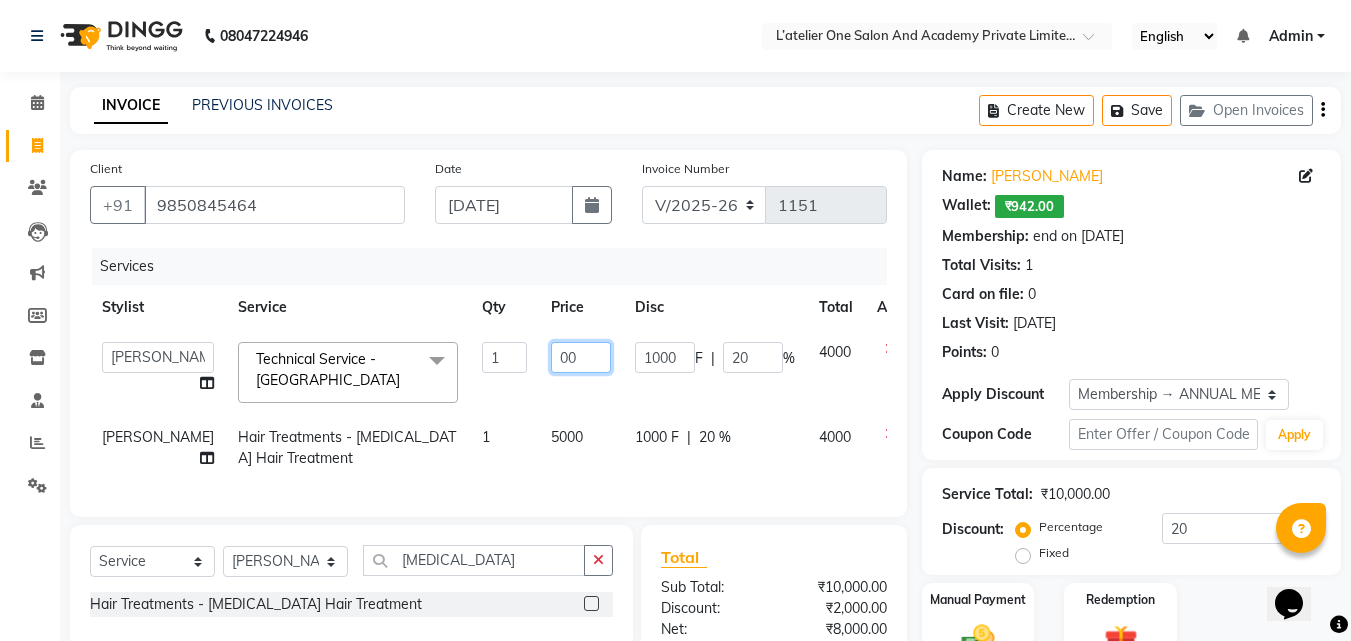 type on "1" 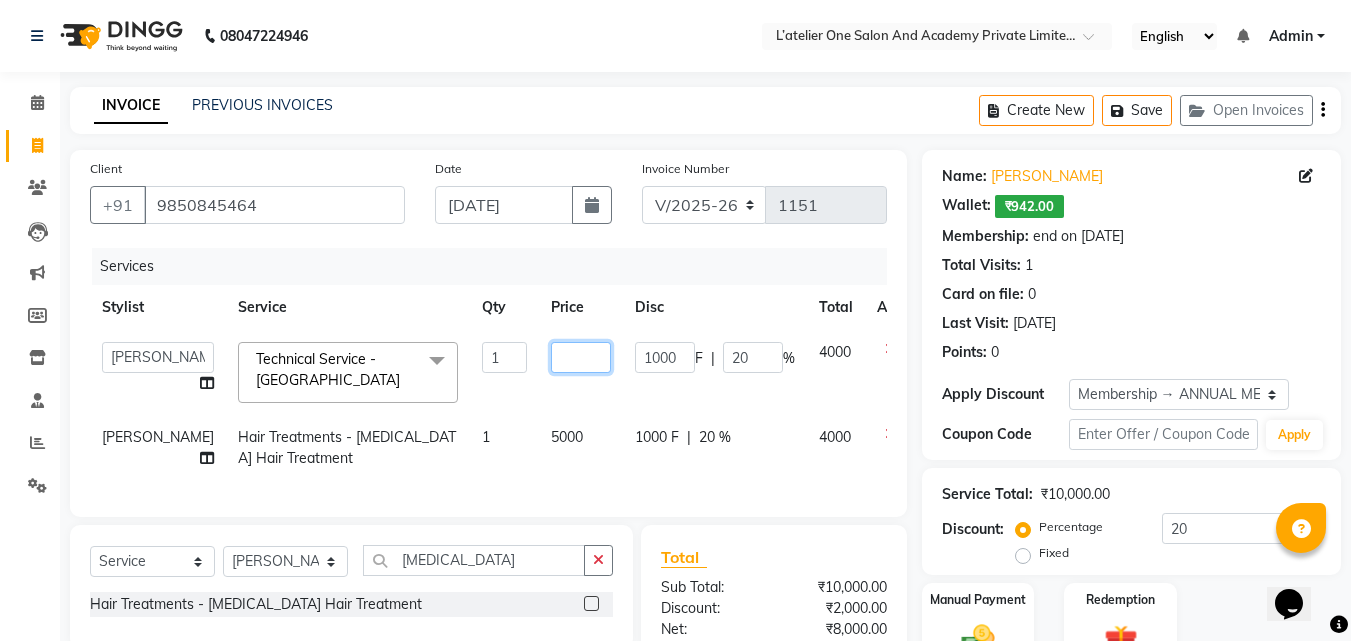 type on "1" 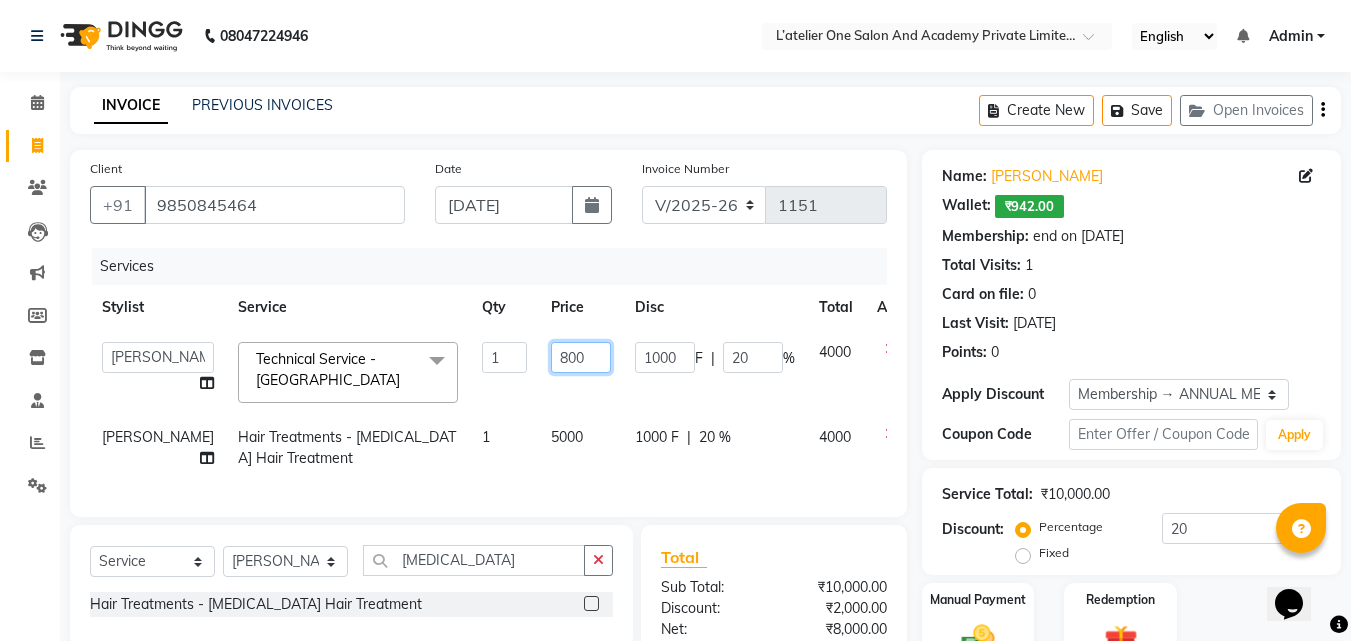 type on "8000" 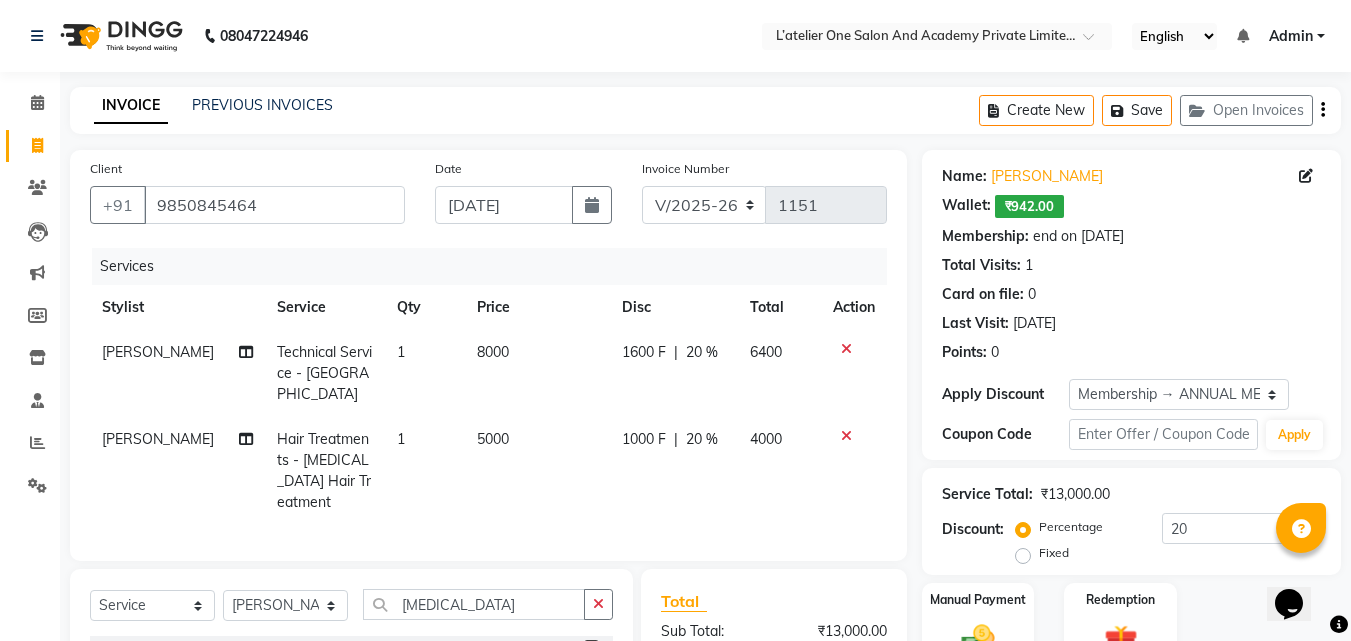click on "8000" 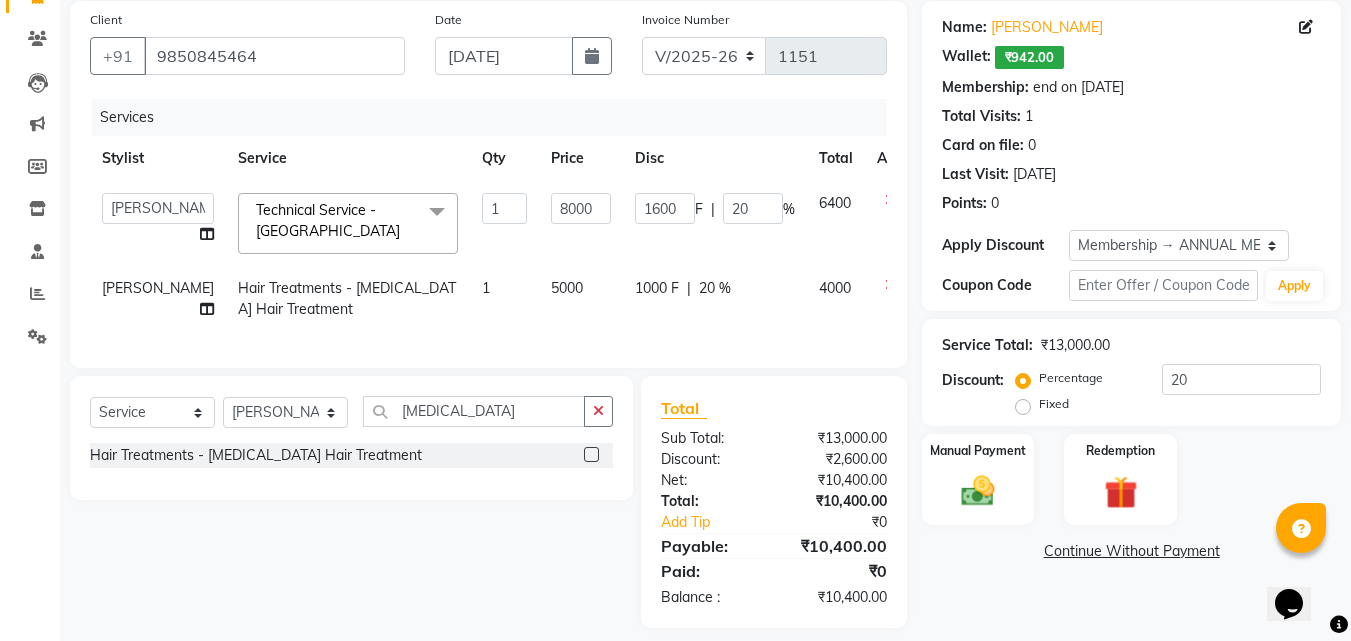 scroll, scrollTop: 45, scrollLeft: 0, axis: vertical 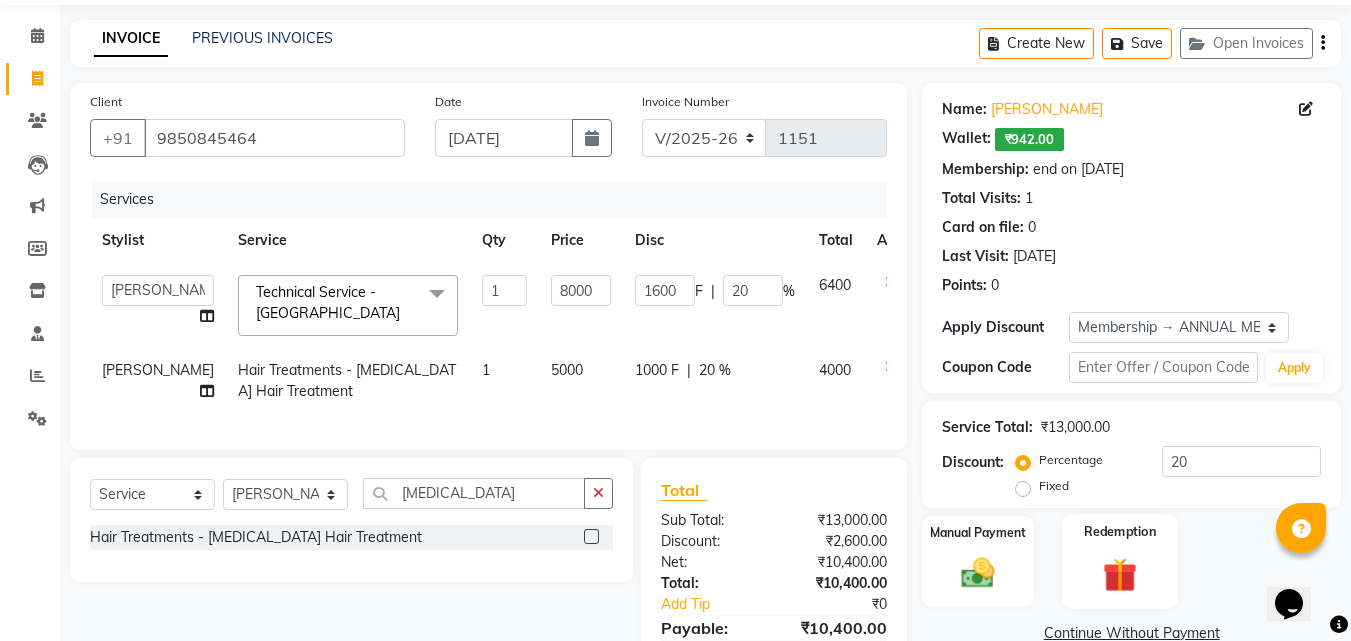 click 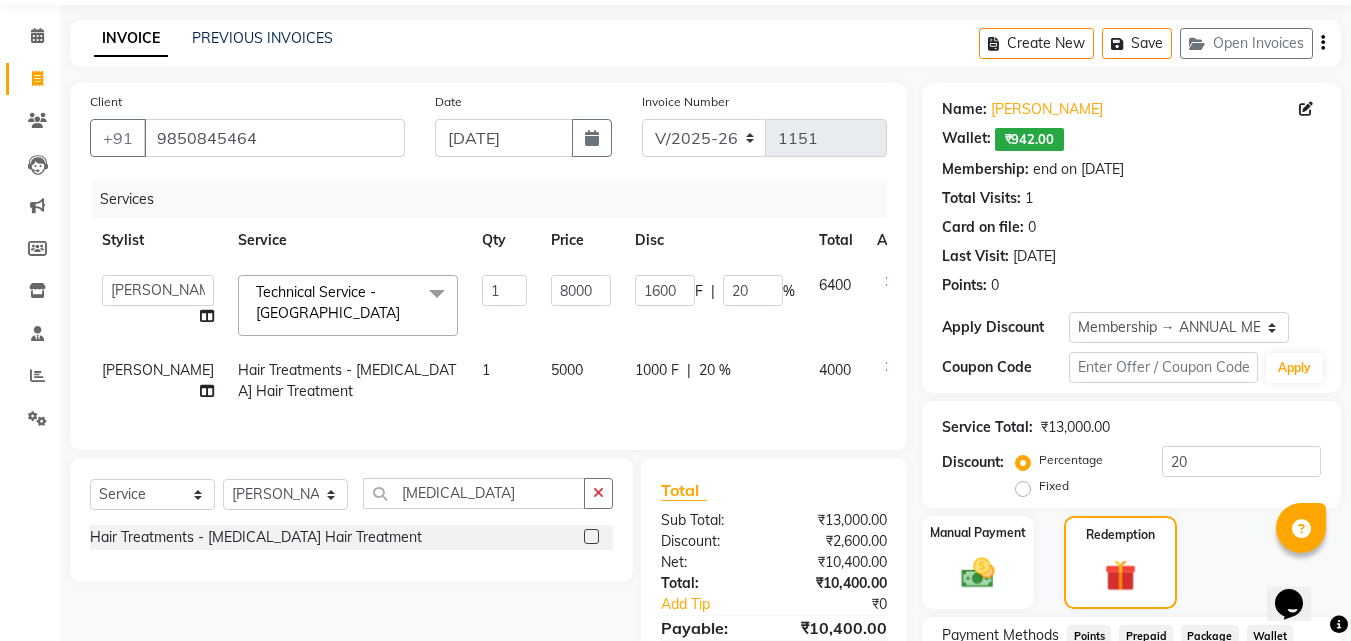 scroll, scrollTop: 198, scrollLeft: 0, axis: vertical 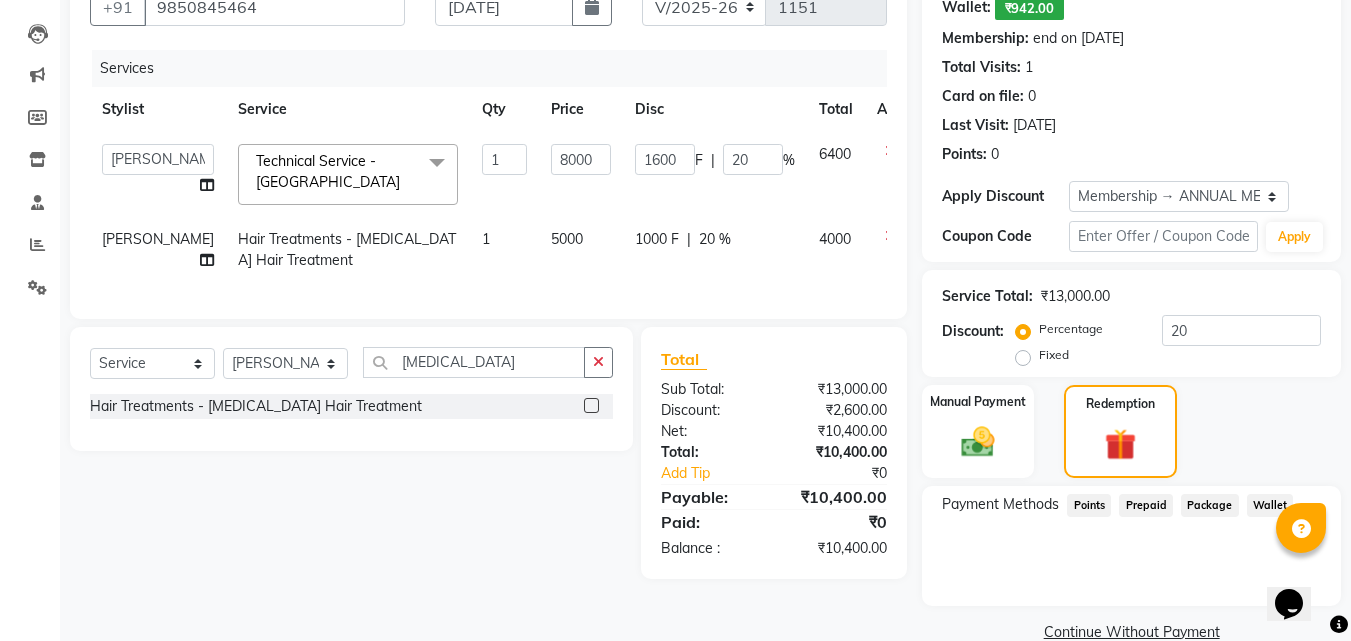 click on "Wallet" 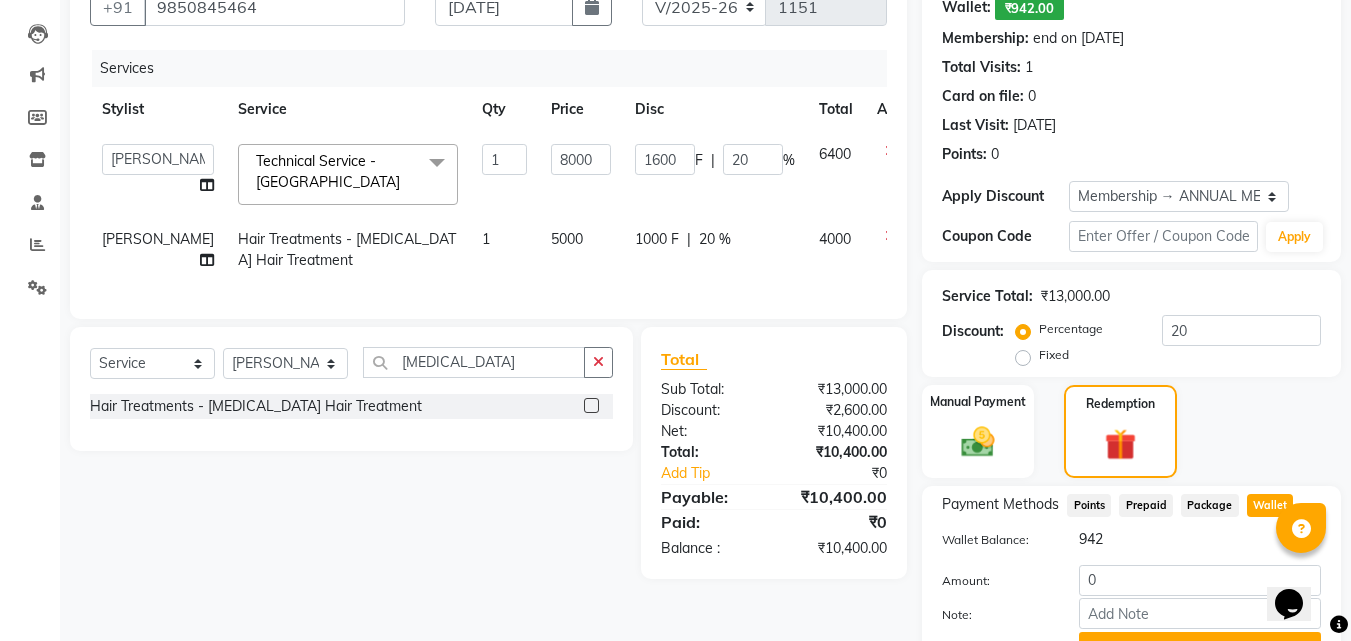 scroll, scrollTop: 299, scrollLeft: 0, axis: vertical 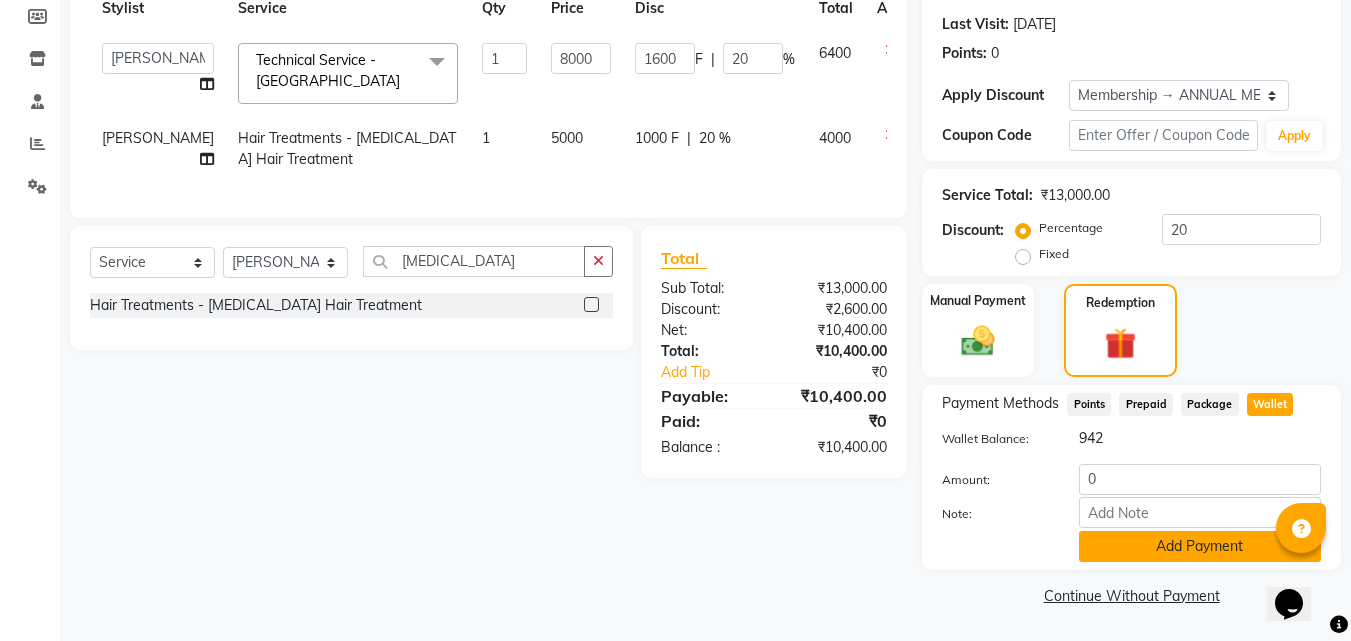 click on "Add Payment" 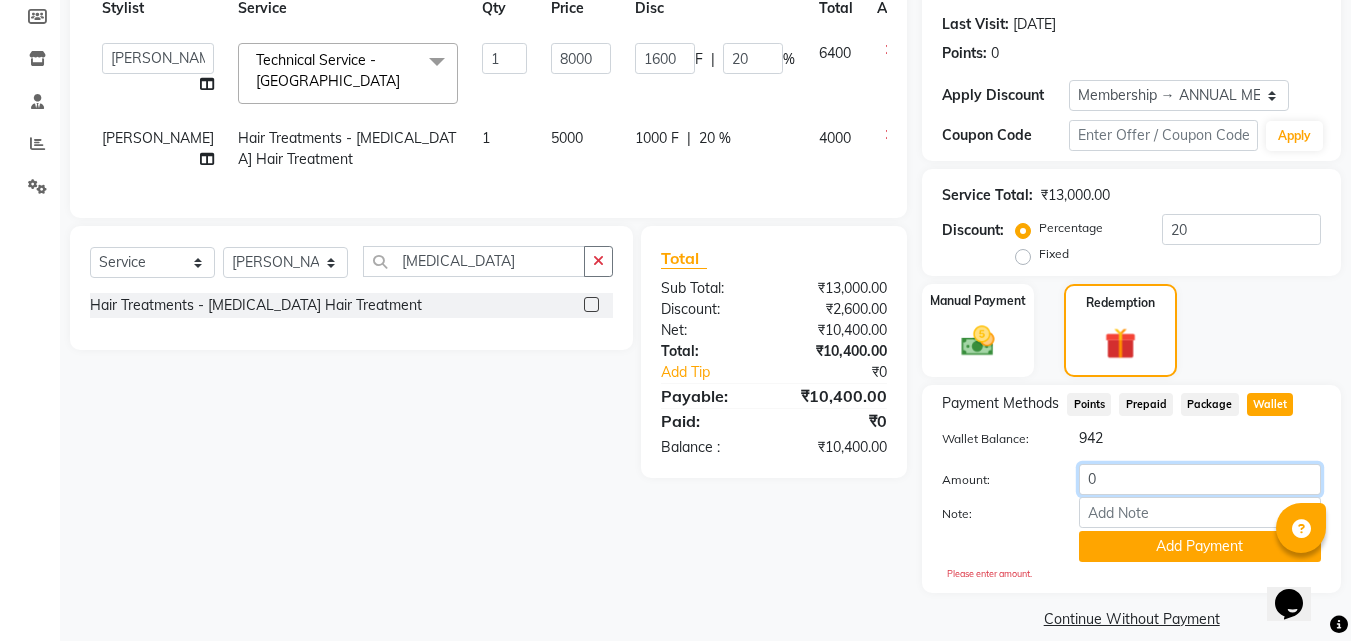click on "0" 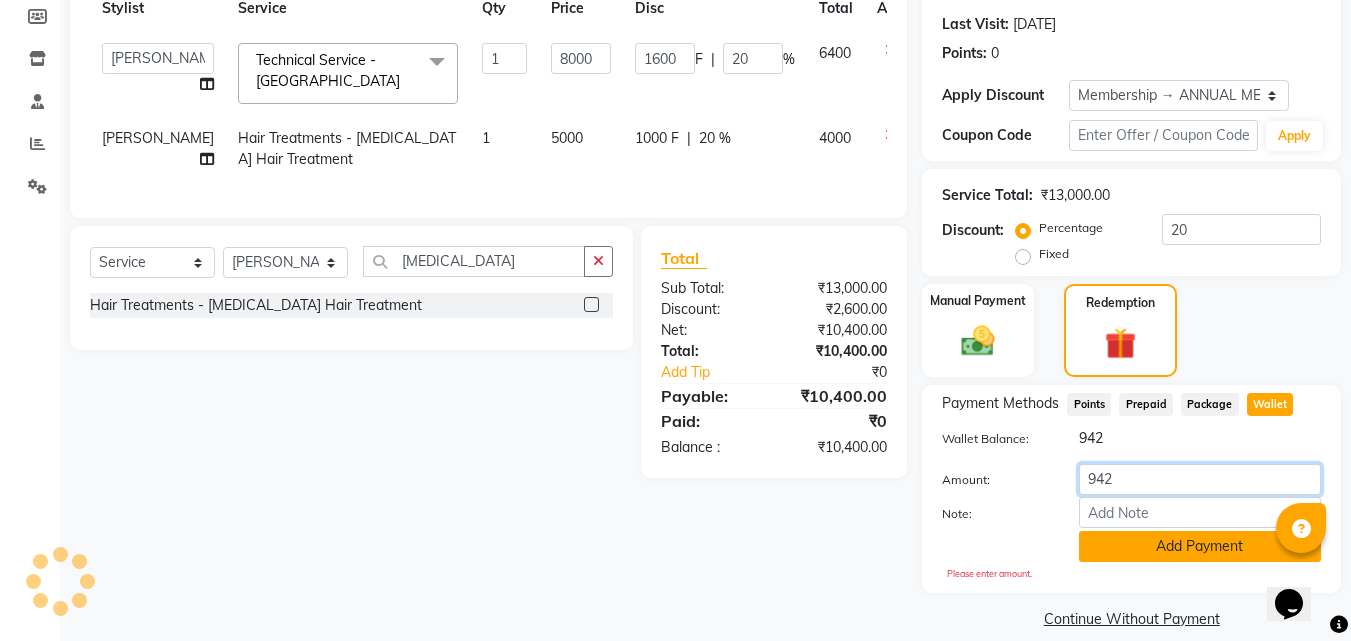 type on "942" 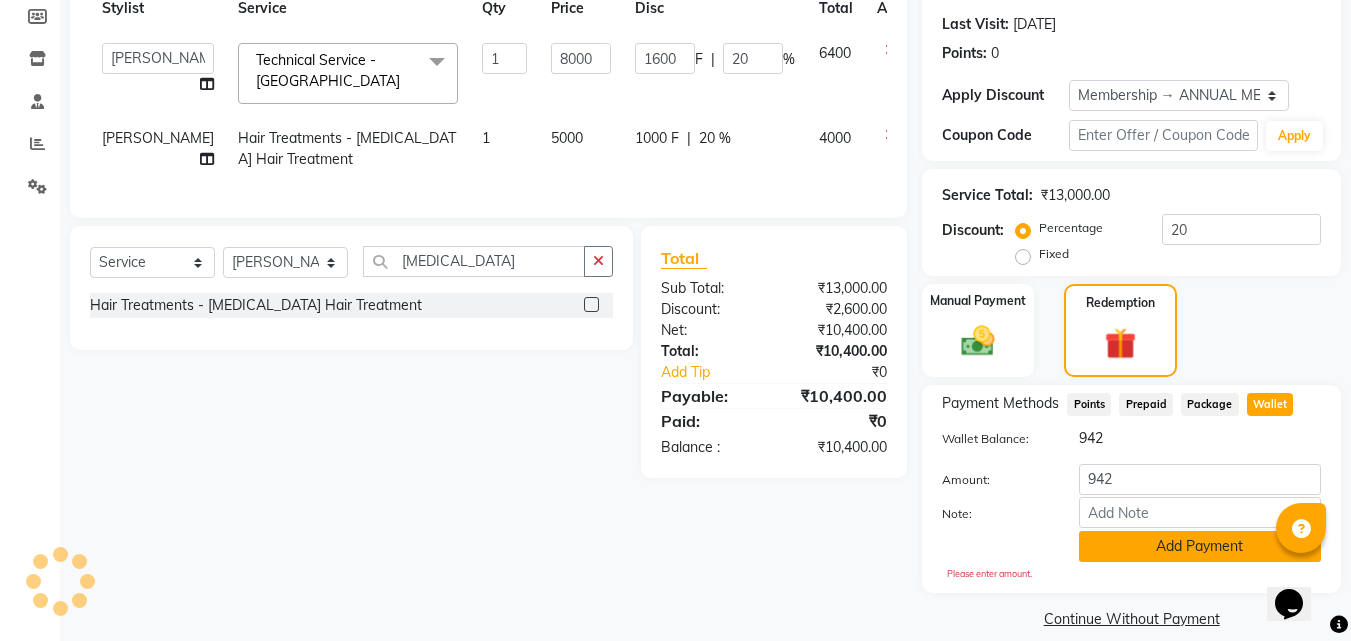 click on "Add Payment" 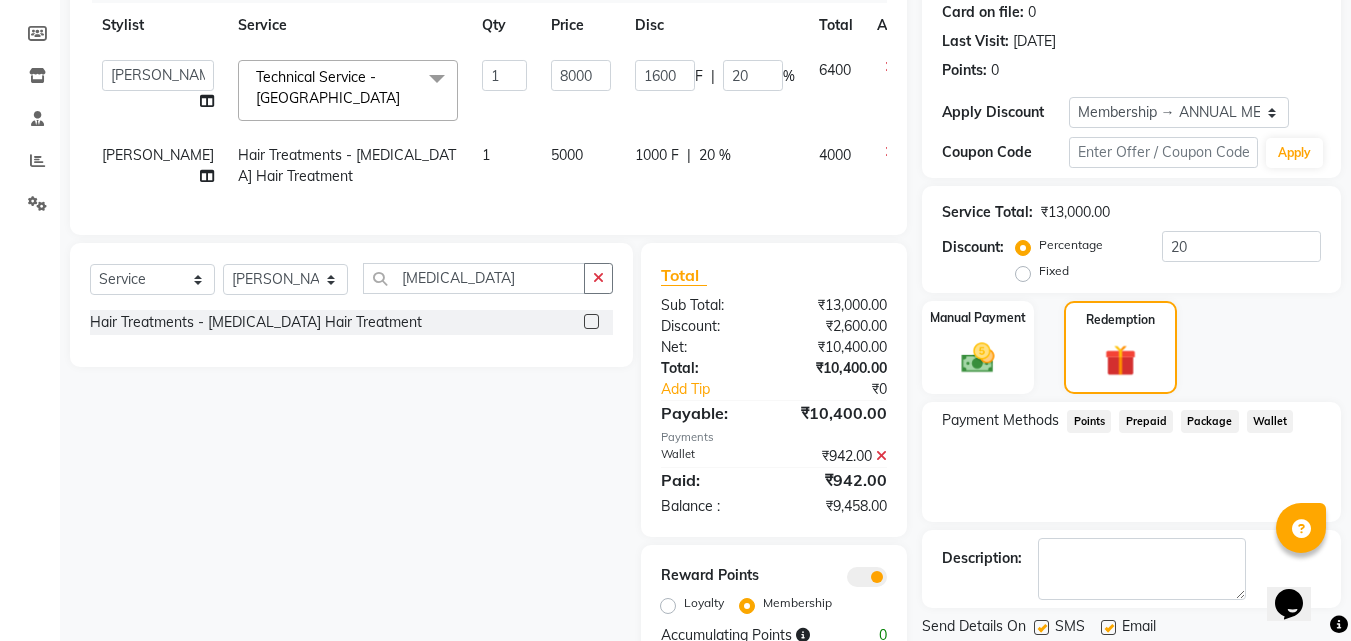 scroll, scrollTop: 317, scrollLeft: 0, axis: vertical 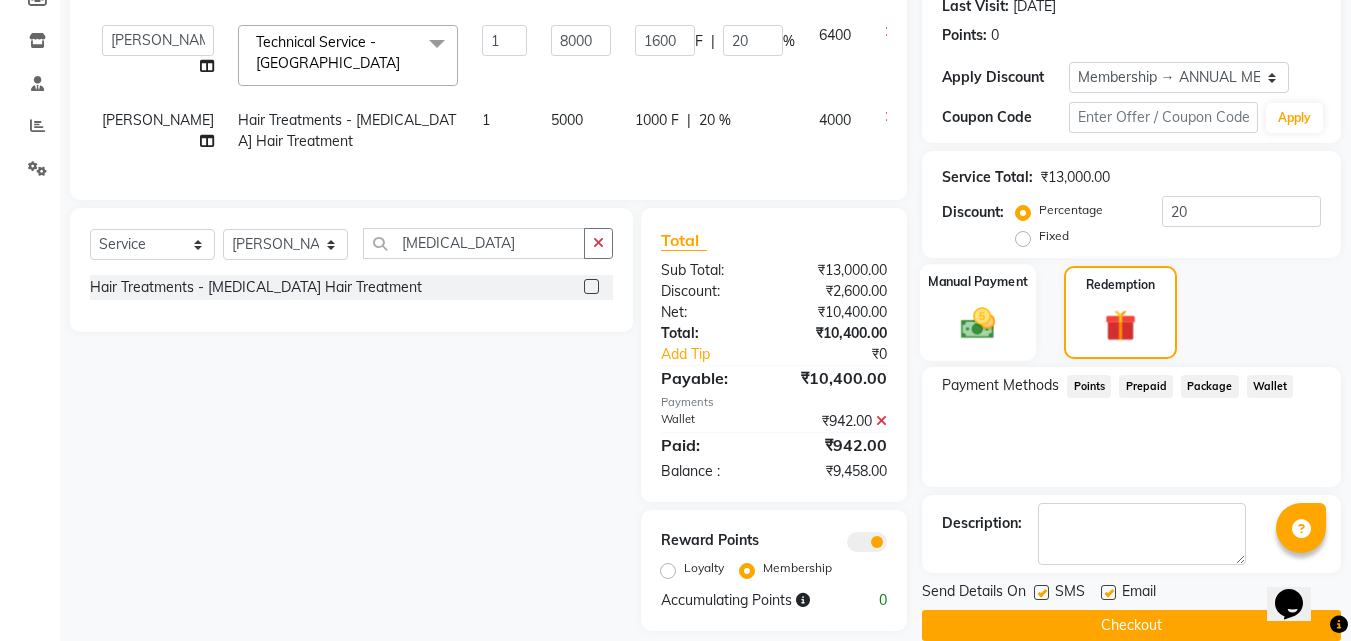click on "Manual Payment" 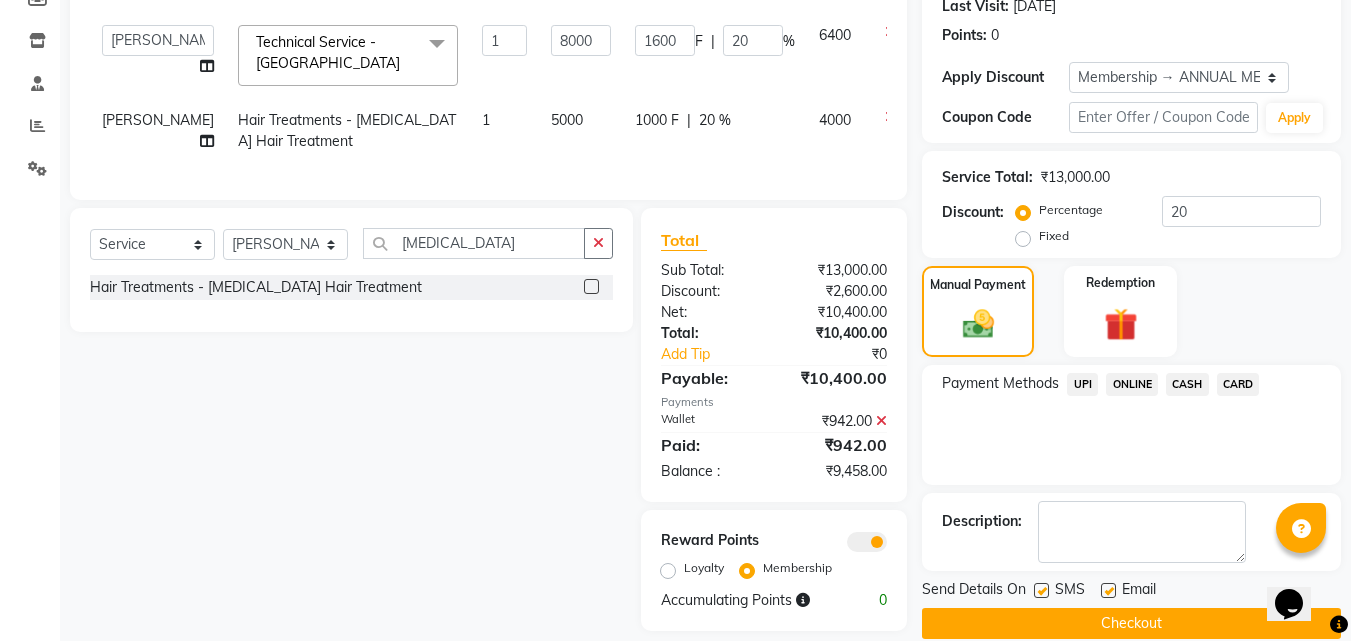 click on "ONLINE" 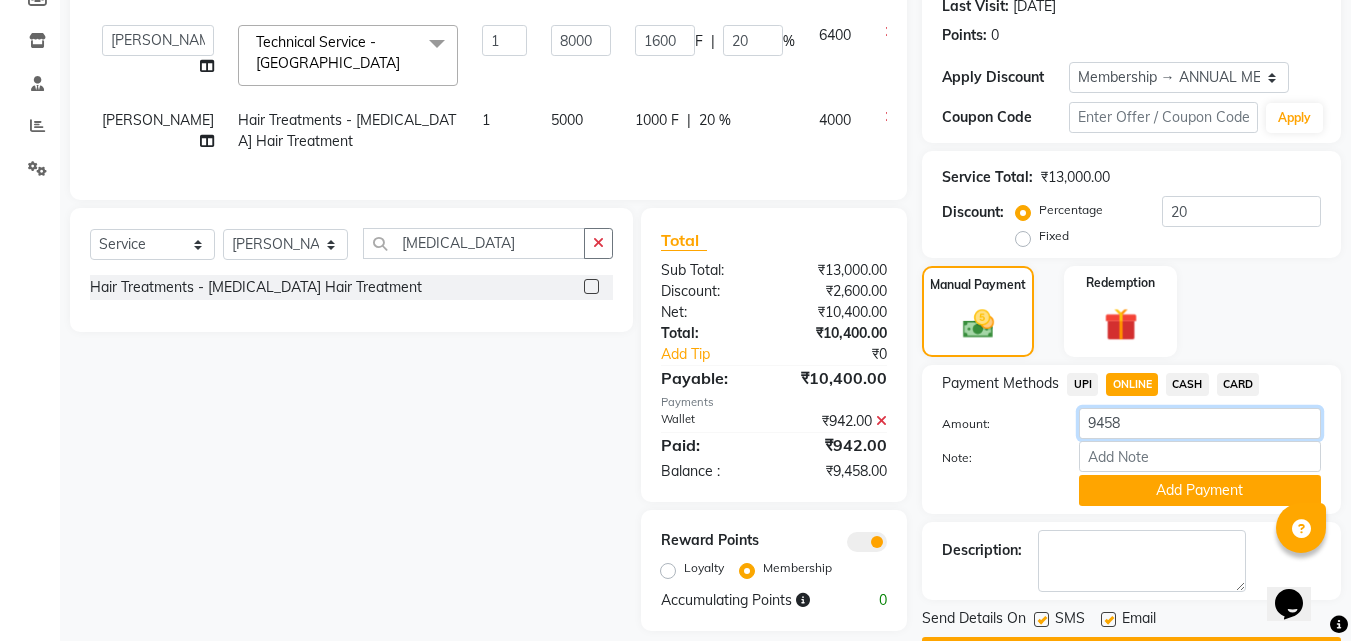 click on "9458" 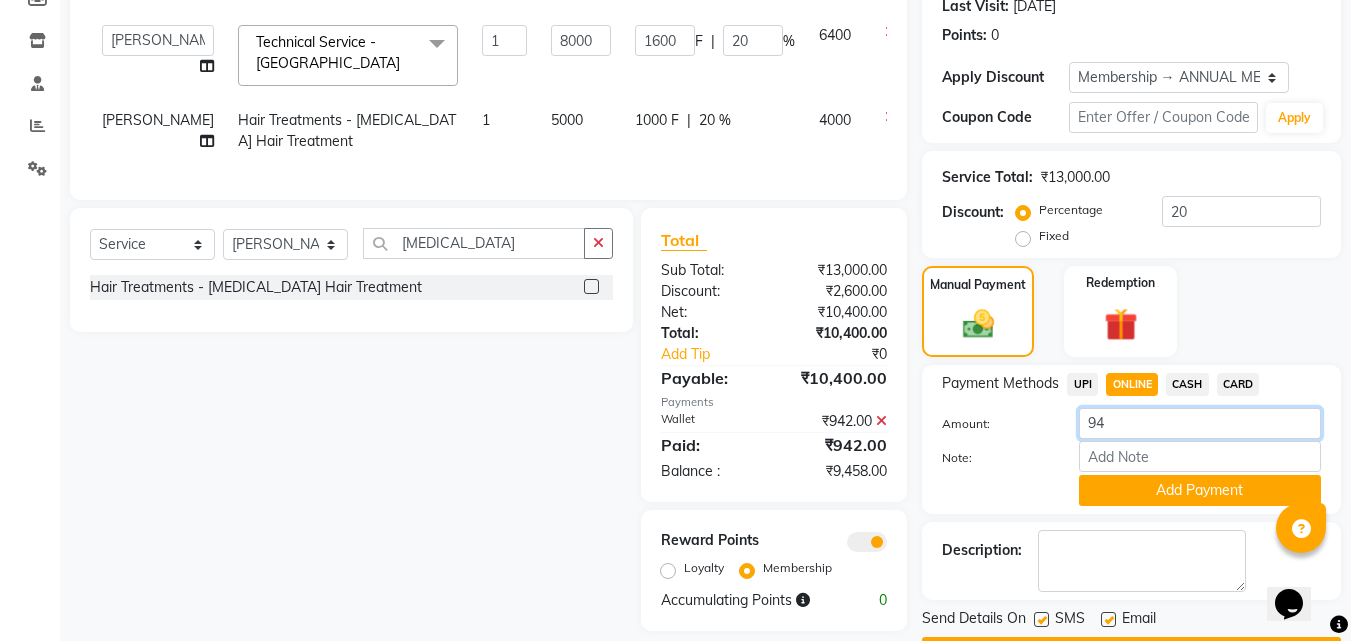 type on "9" 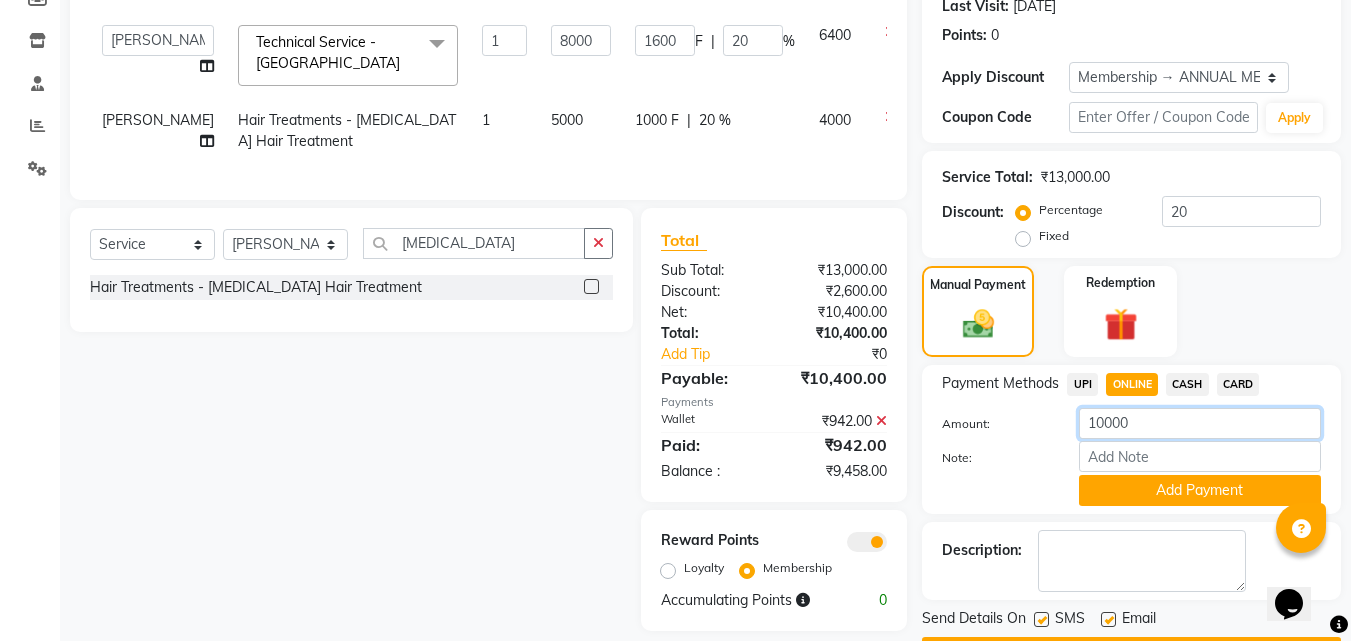 type on "10000" 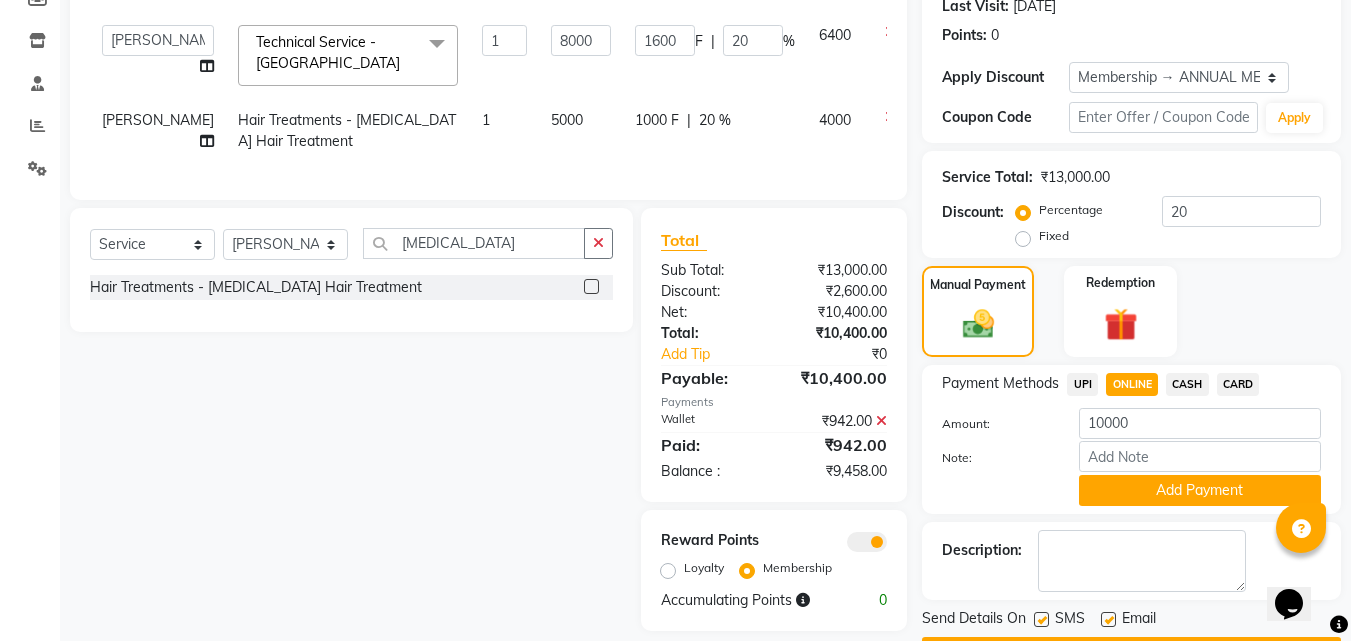 click 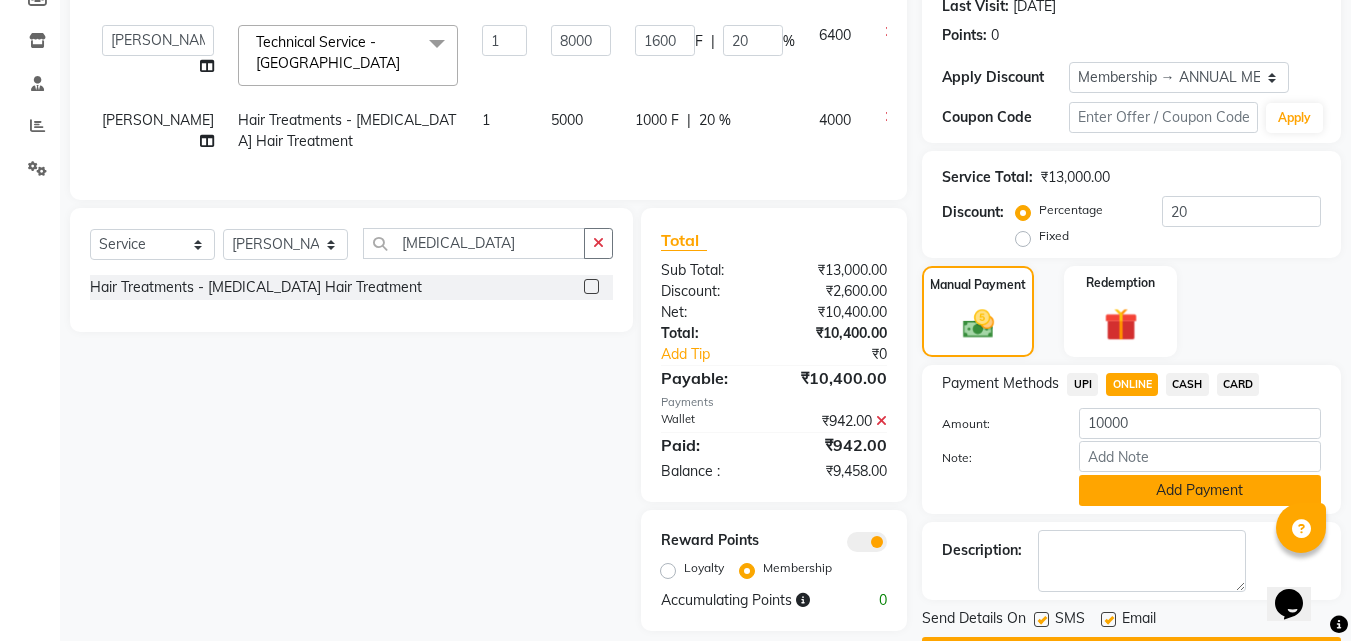 click on "Add Payment" 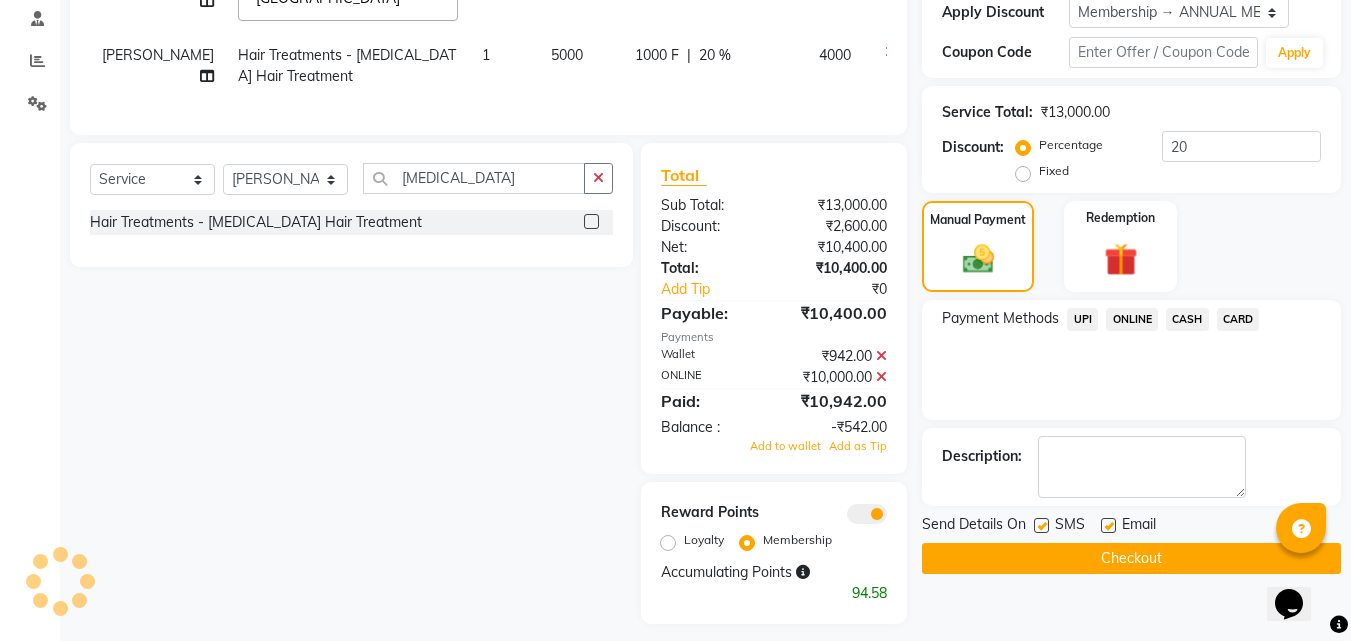 scroll, scrollTop: 387, scrollLeft: 0, axis: vertical 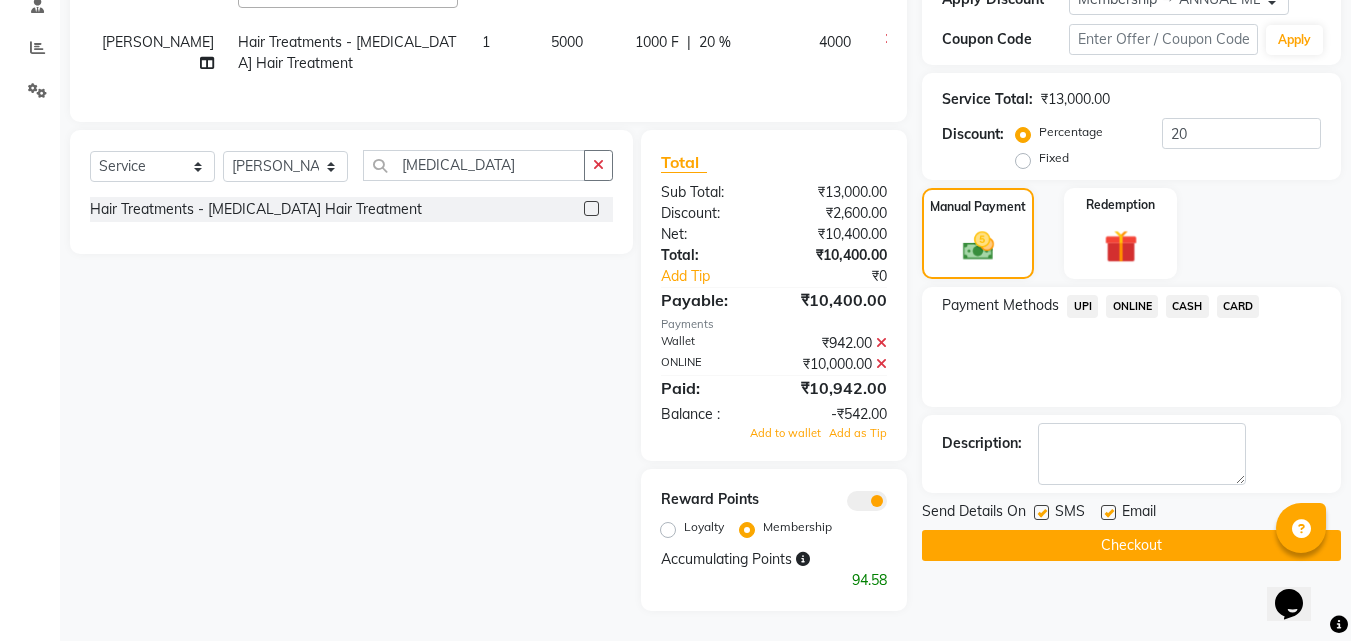 click on "ONLINE" 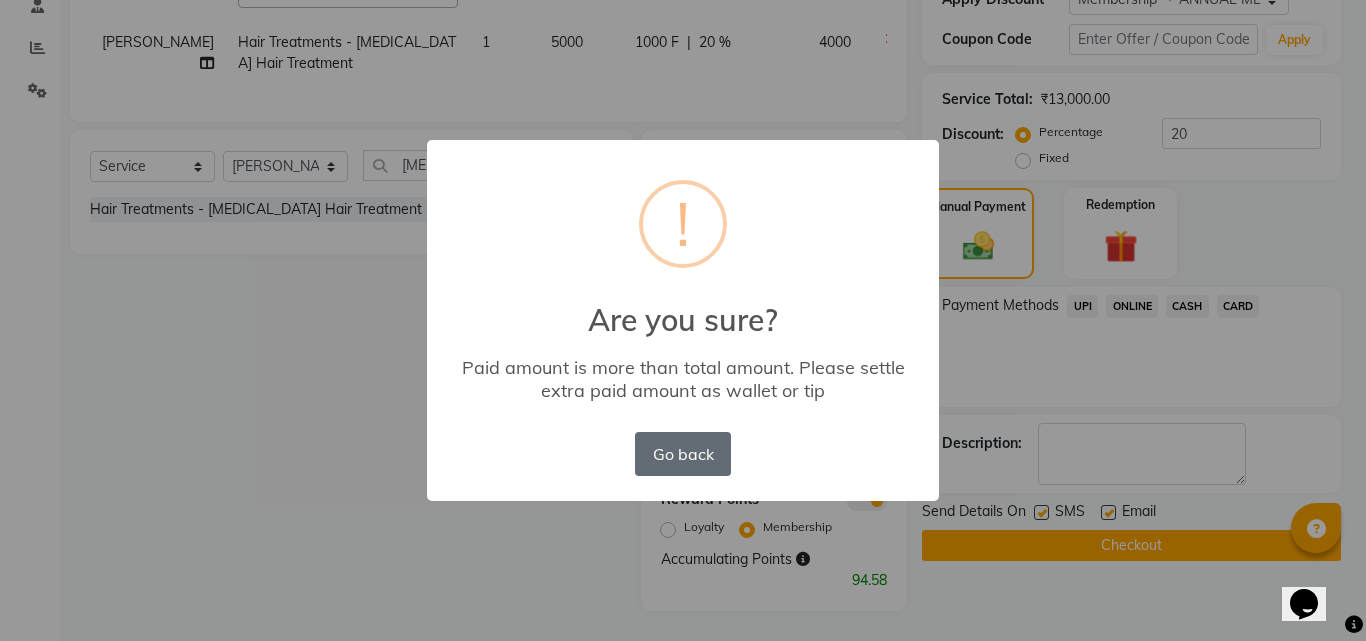 click on "Go back" at bounding box center [683, 454] 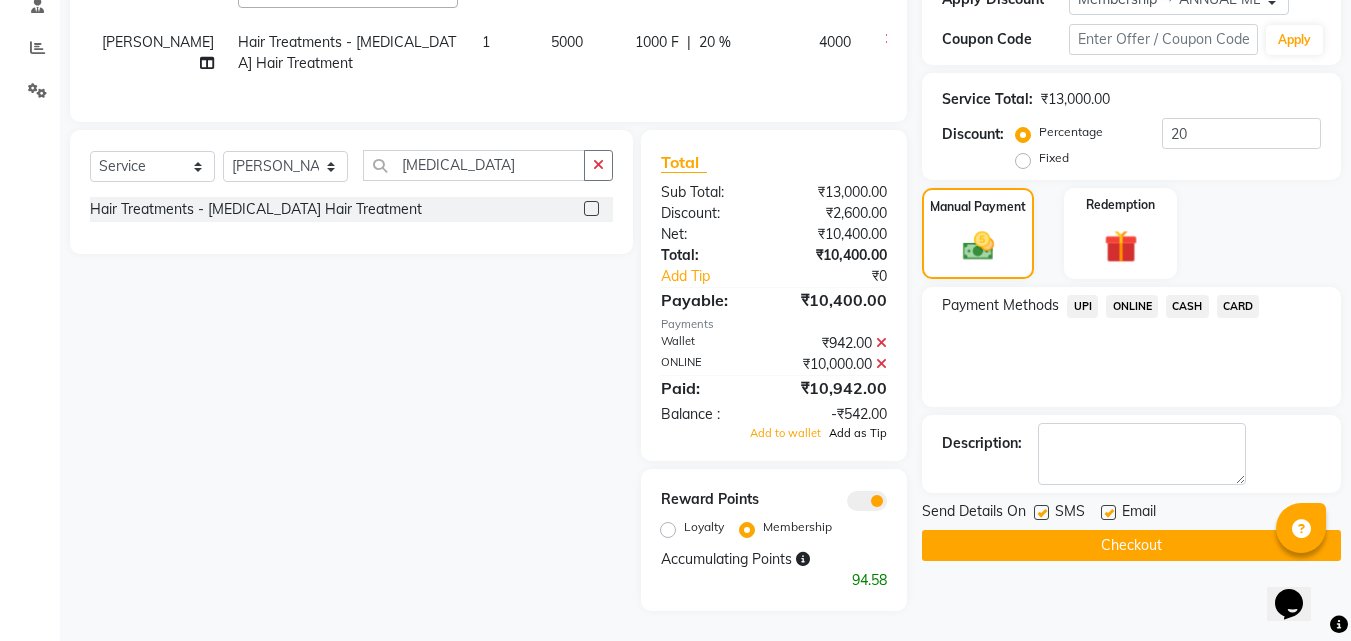 click on "Add as Tip" 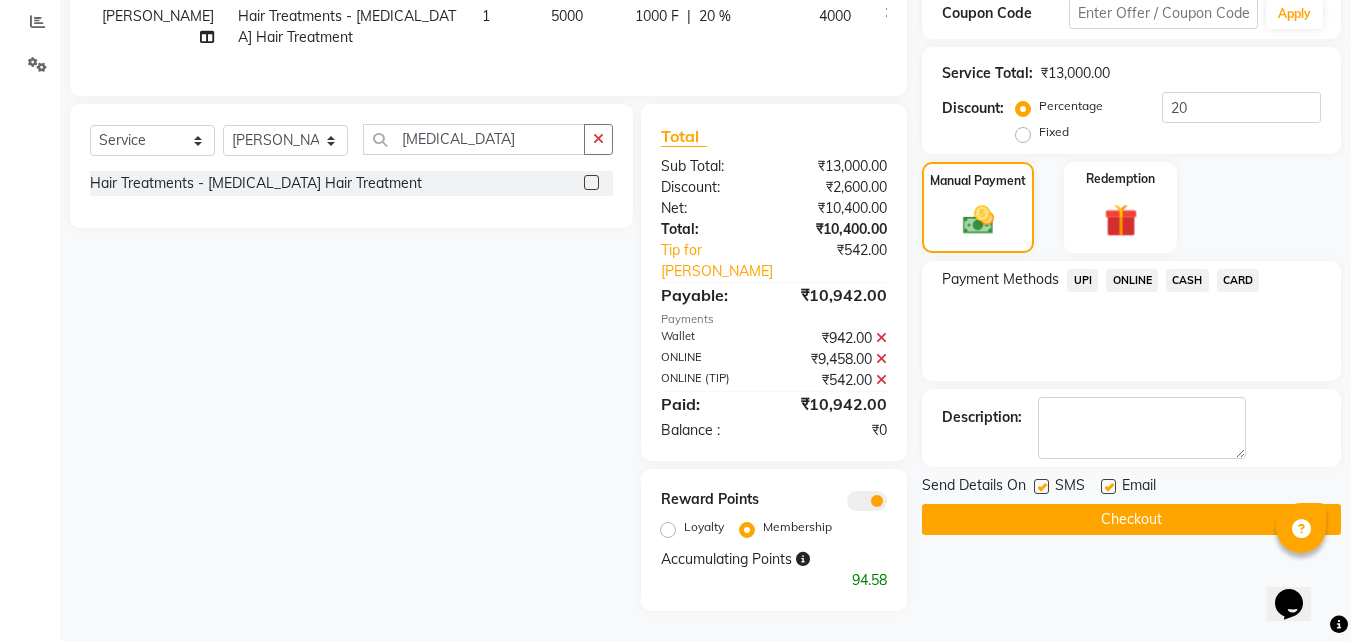 click on "Payment Methods  UPI   ONLINE   CASH   CARD" 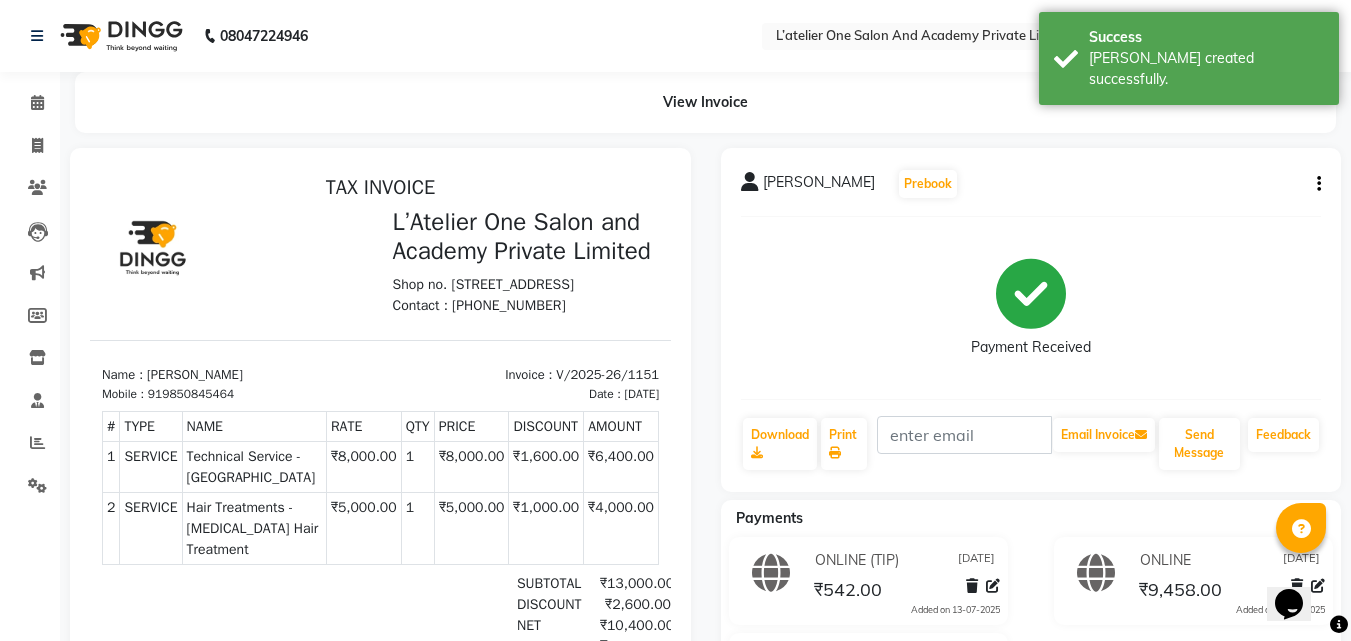 scroll, scrollTop: 236, scrollLeft: 0, axis: vertical 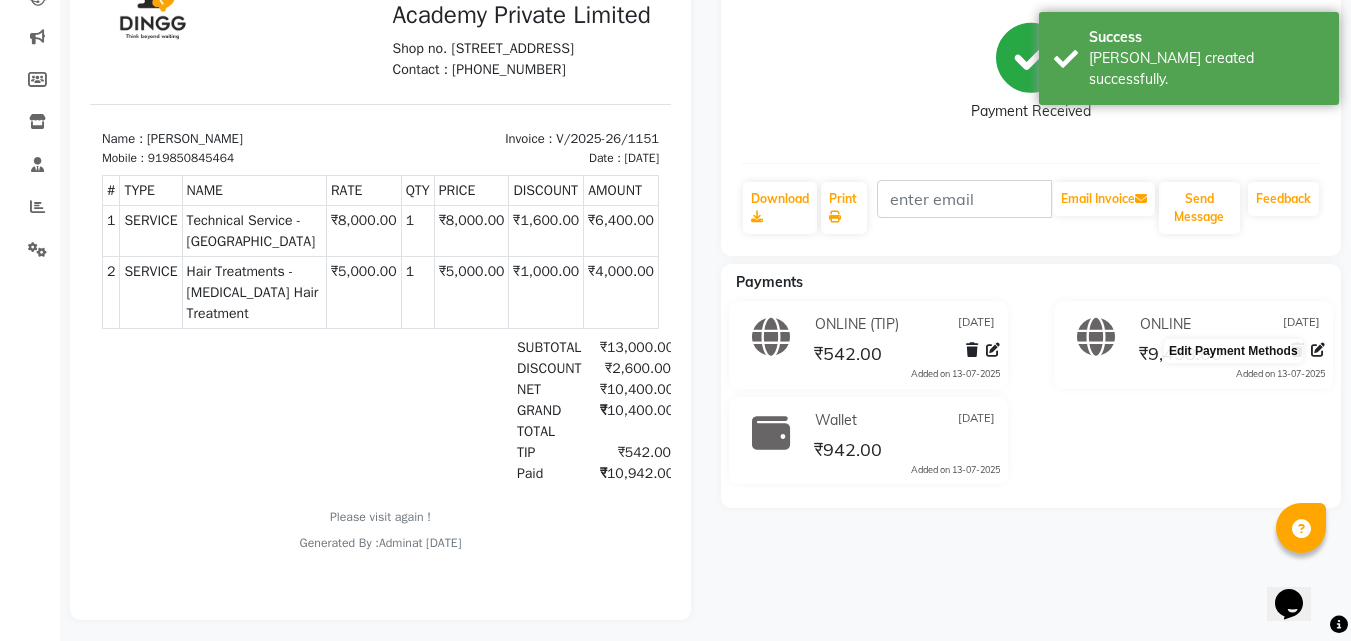 click 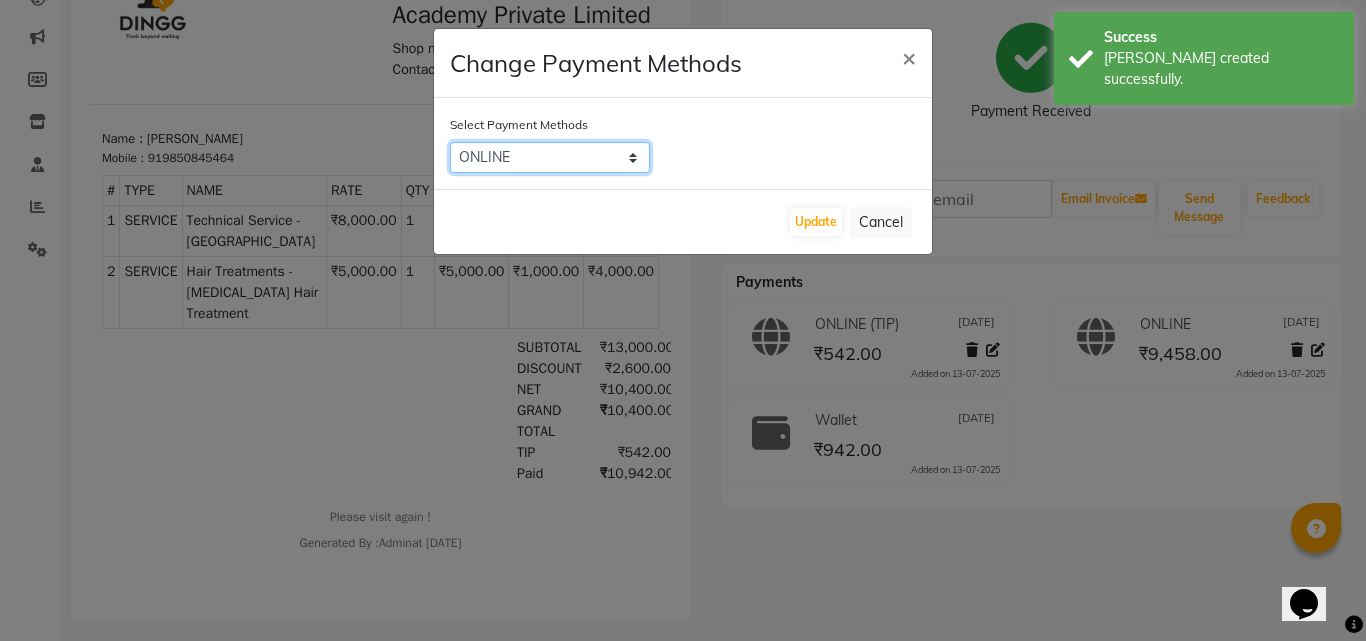 click on "UPI   ONLINE   CASH   CARD" 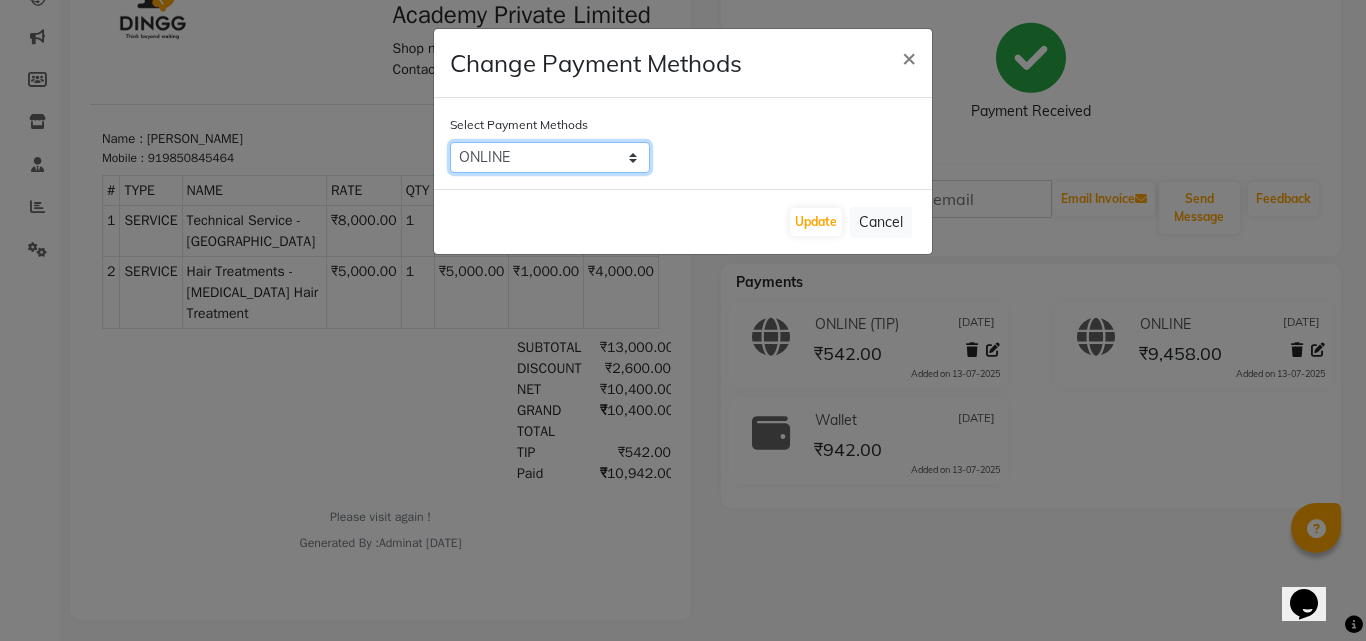 select on "2" 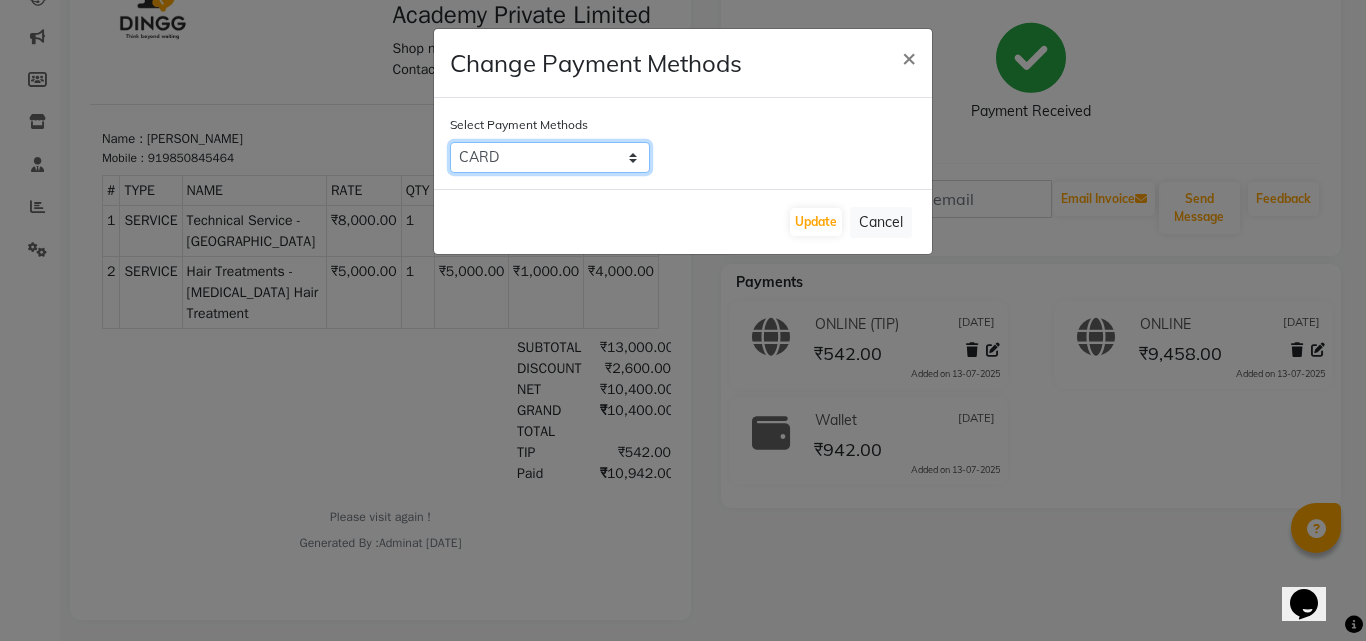 click on "UPI   ONLINE   CASH   CARD" 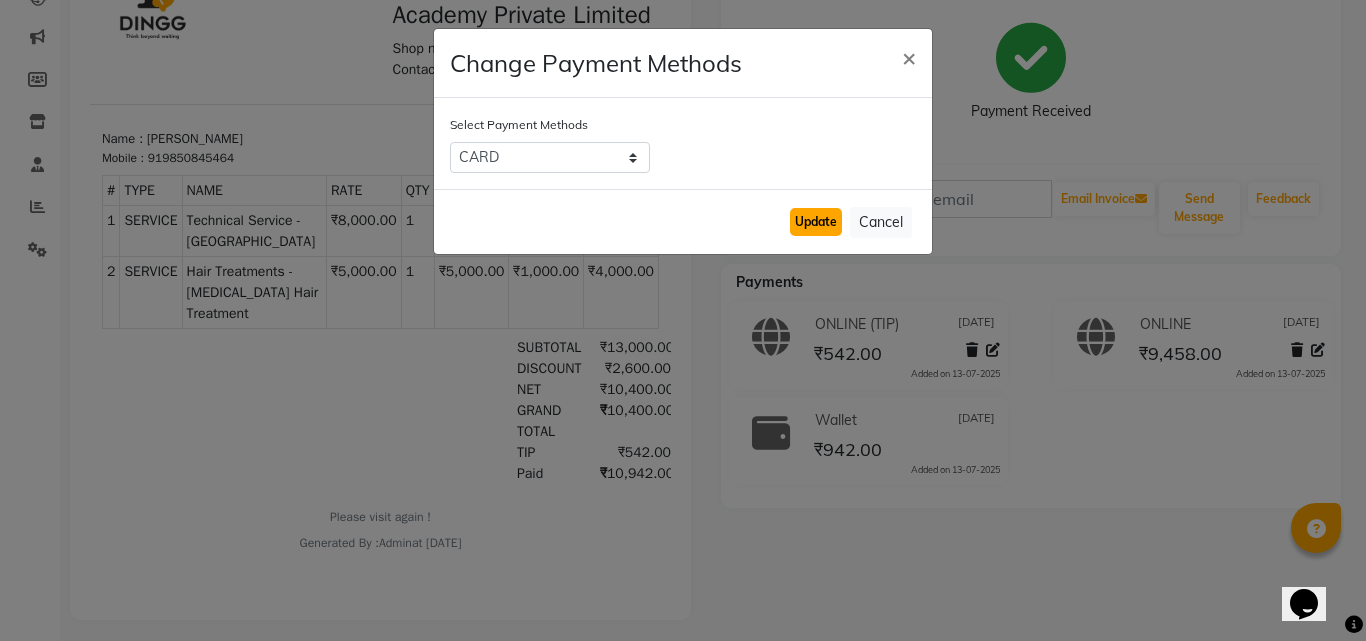 click on "Update" 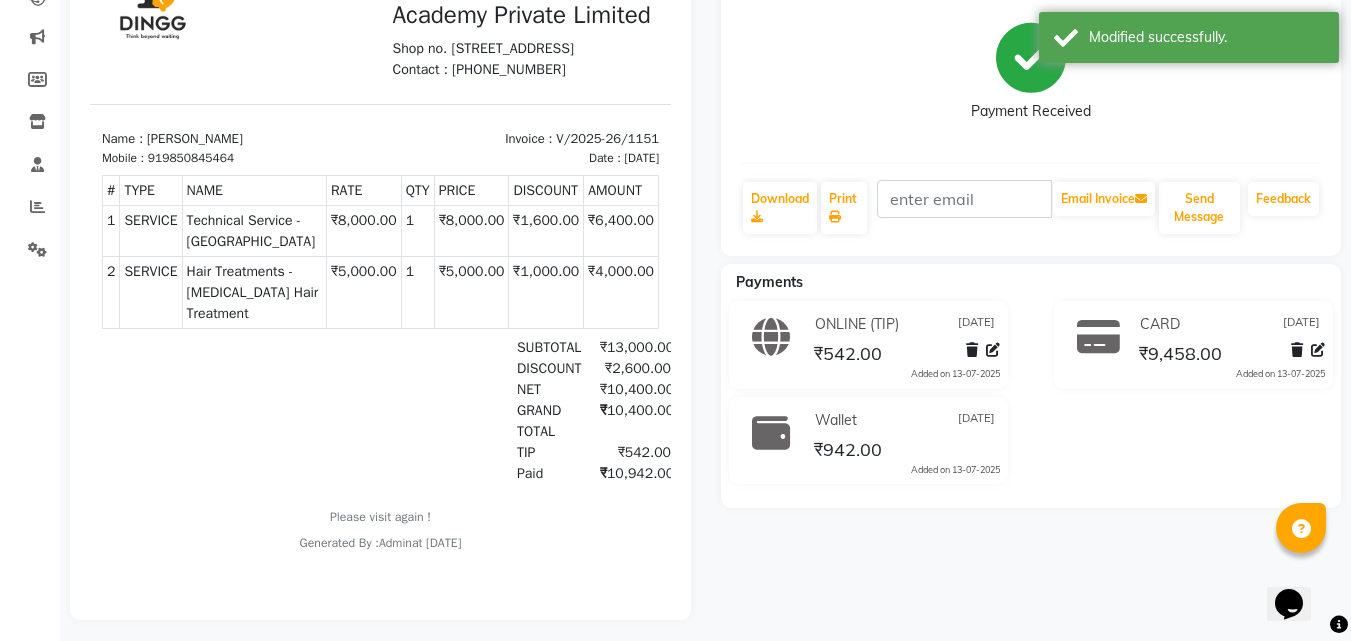 scroll, scrollTop: 0, scrollLeft: 0, axis: both 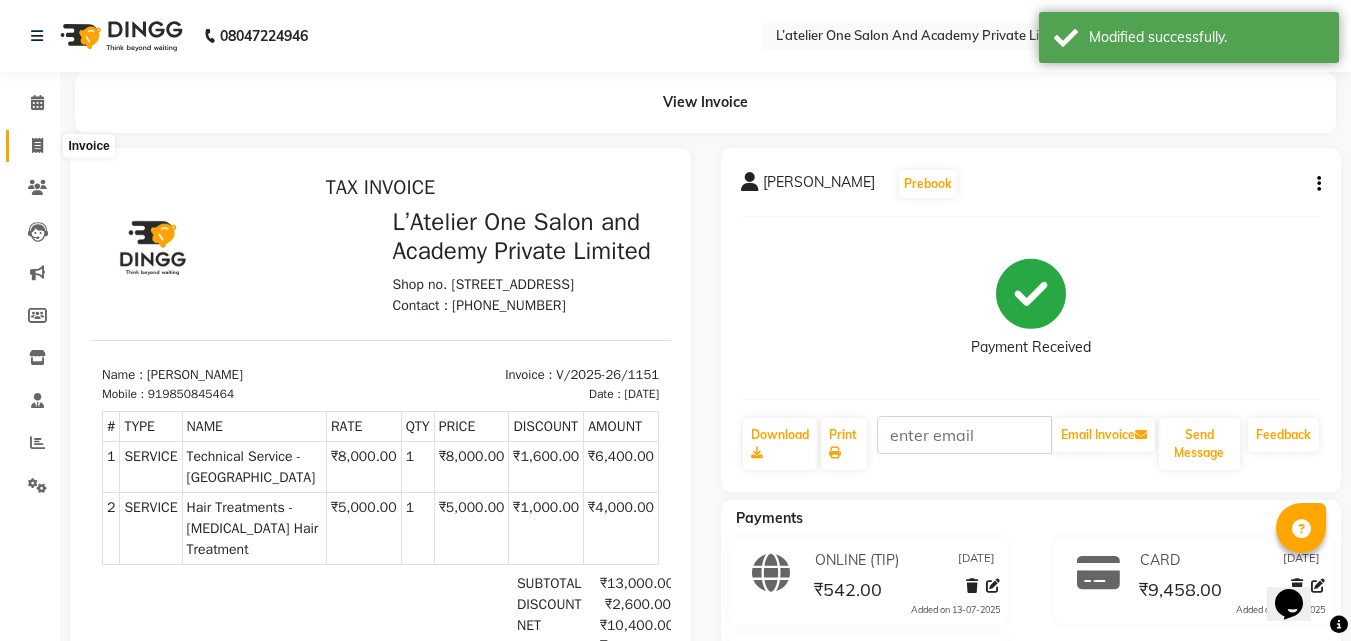 click 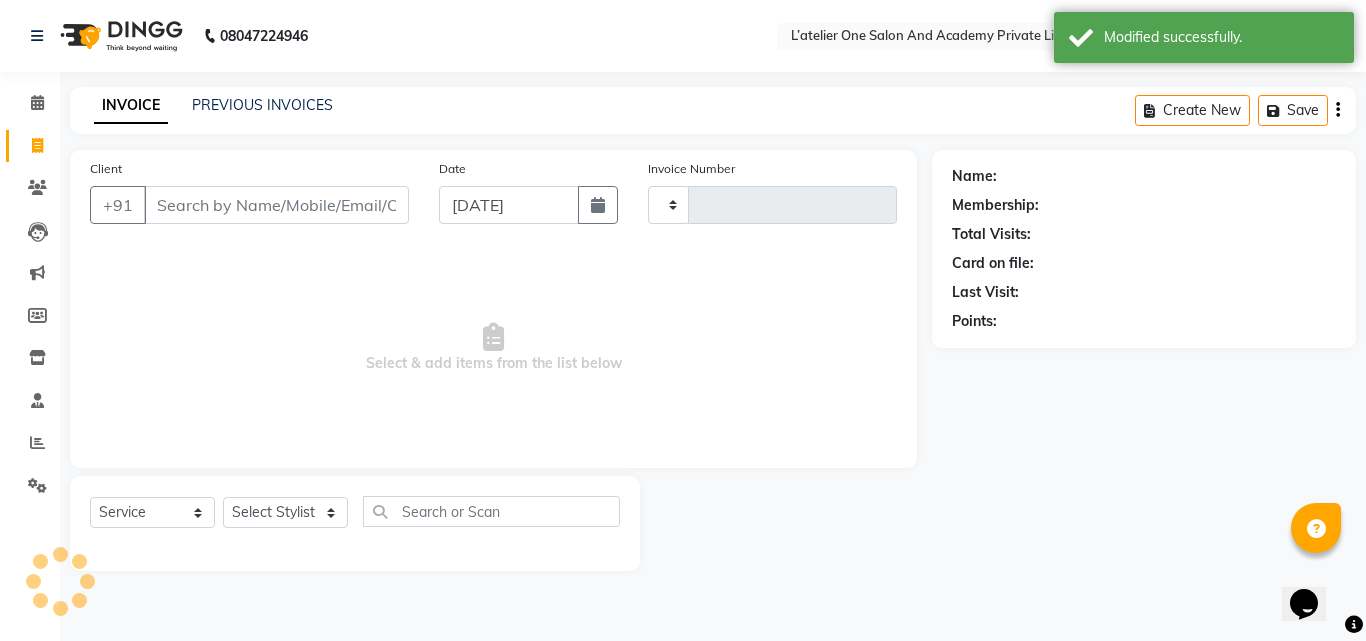 type on "1152" 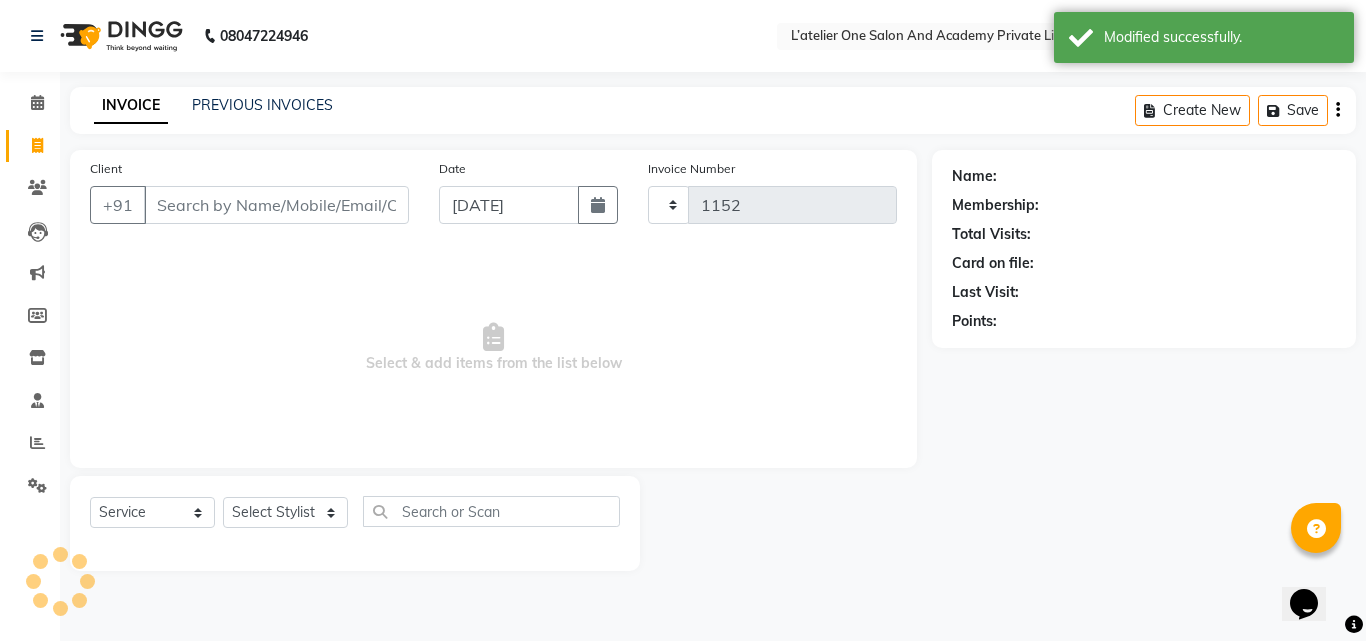select on "6939" 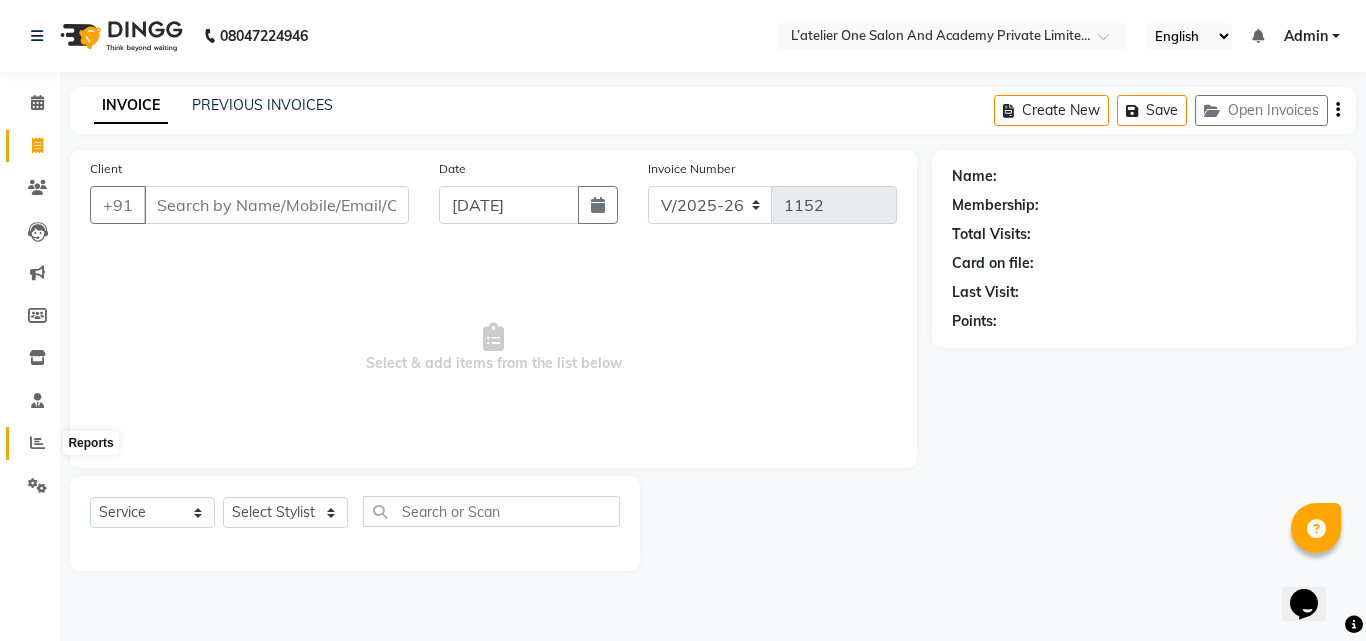 click 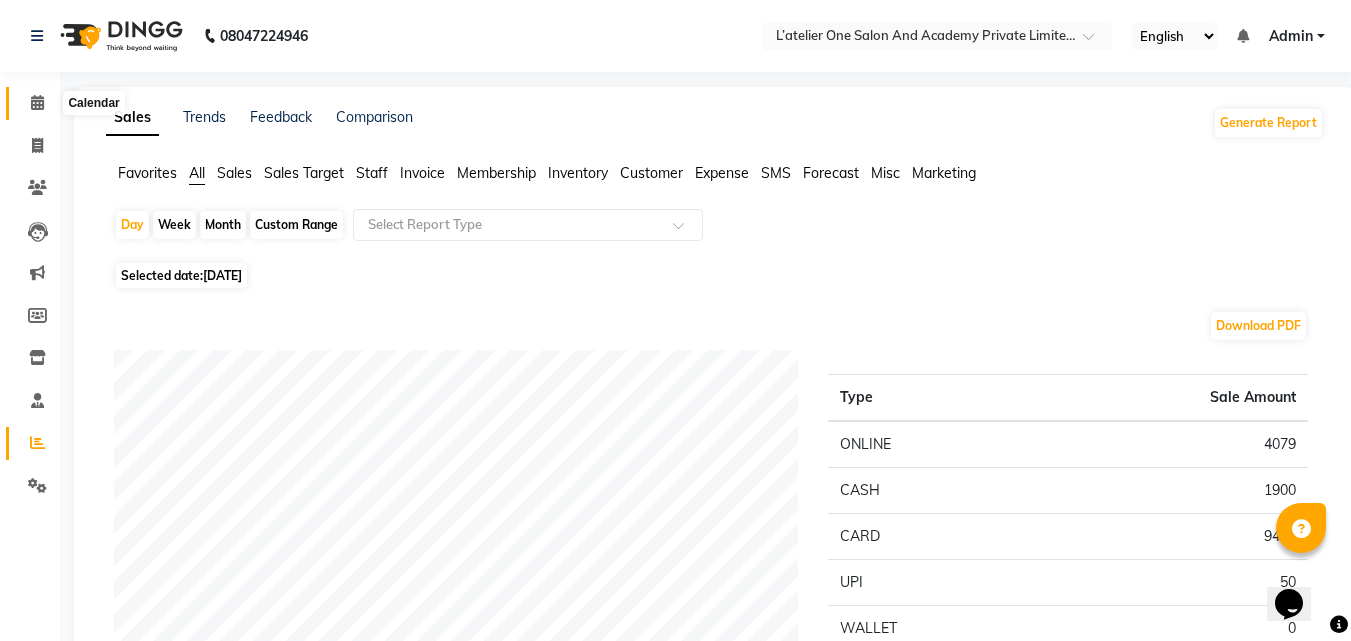 click 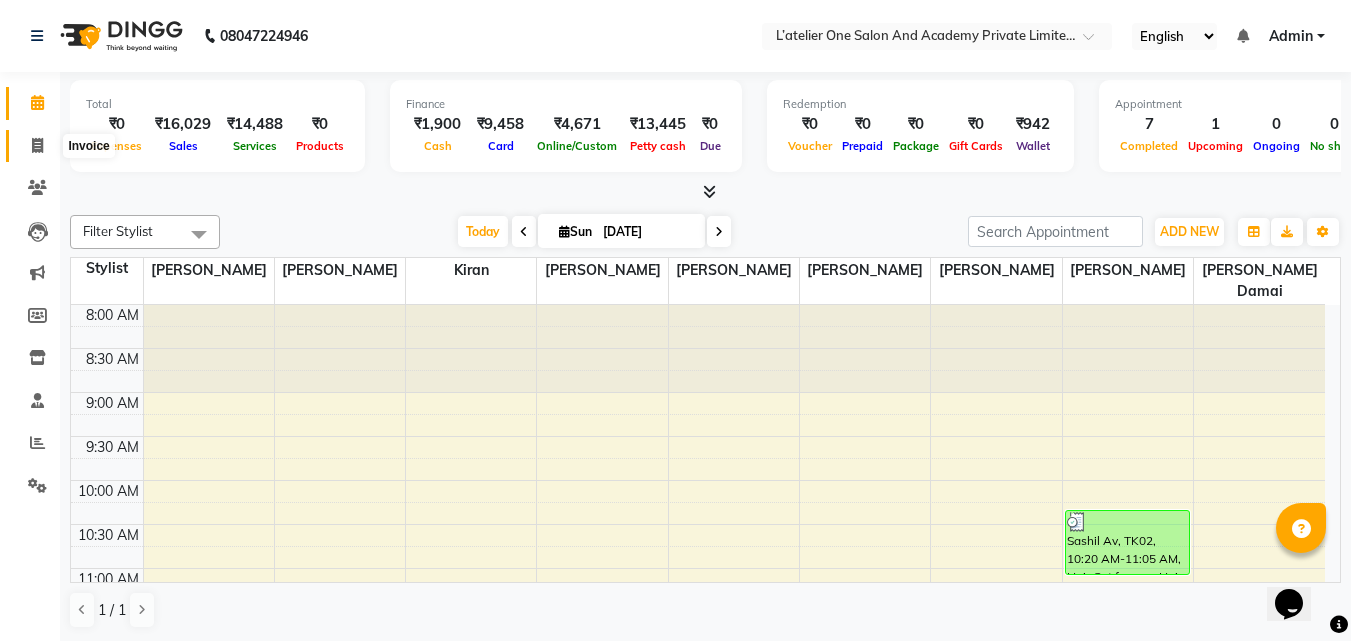 click 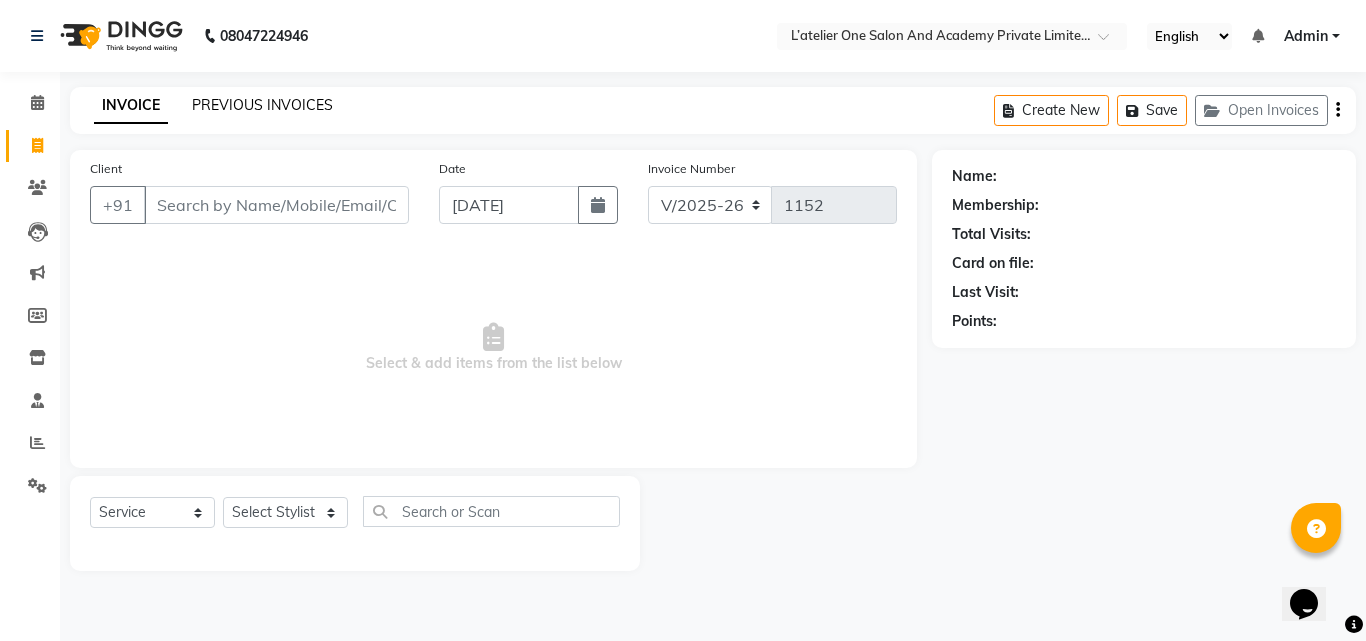 click on "PREVIOUS INVOICES" 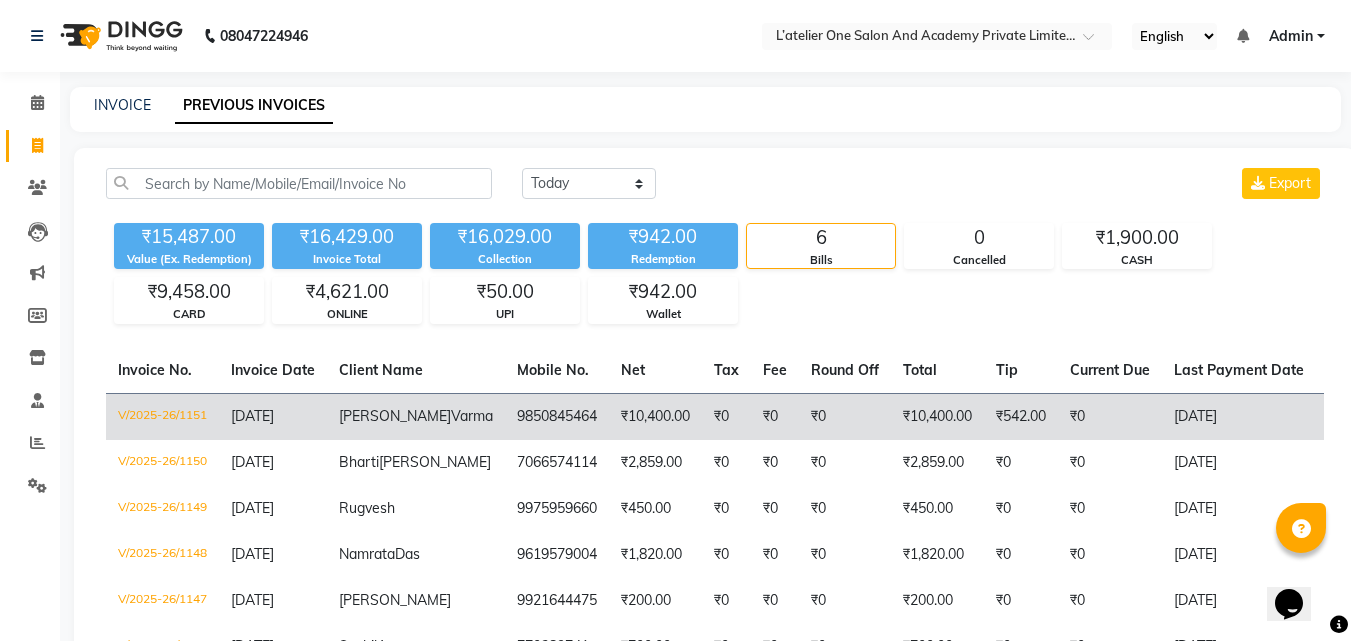 click on "₹0" 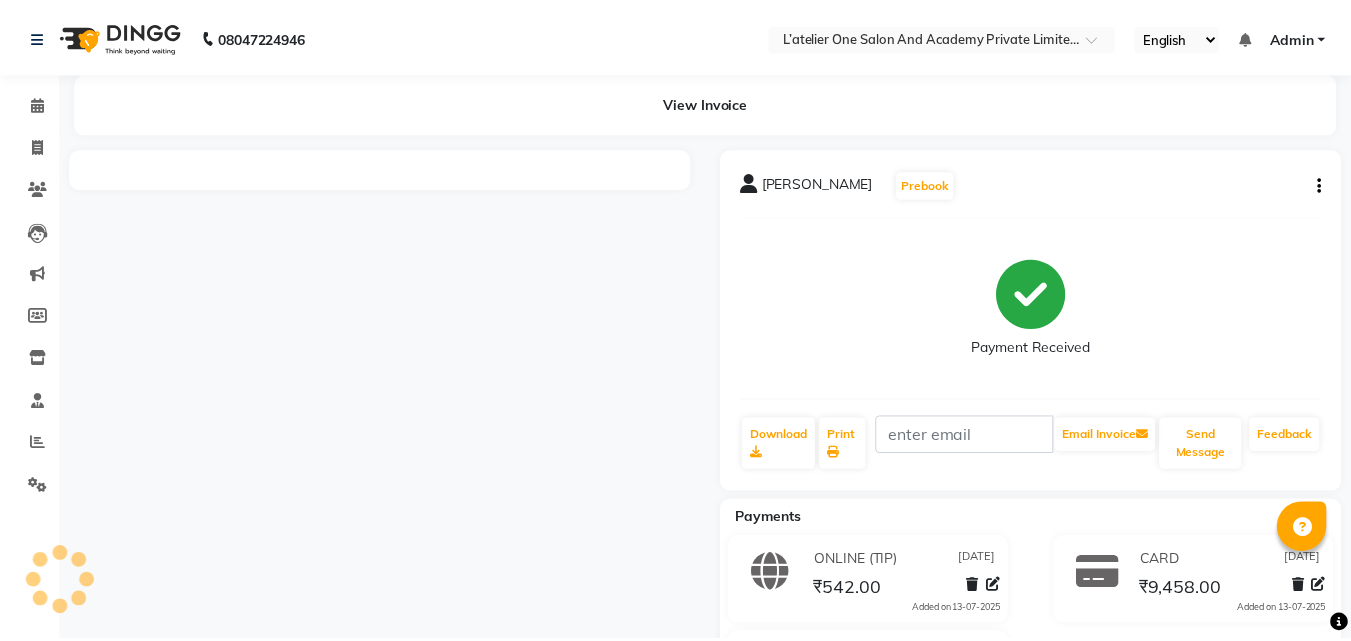 scroll, scrollTop: 0, scrollLeft: 0, axis: both 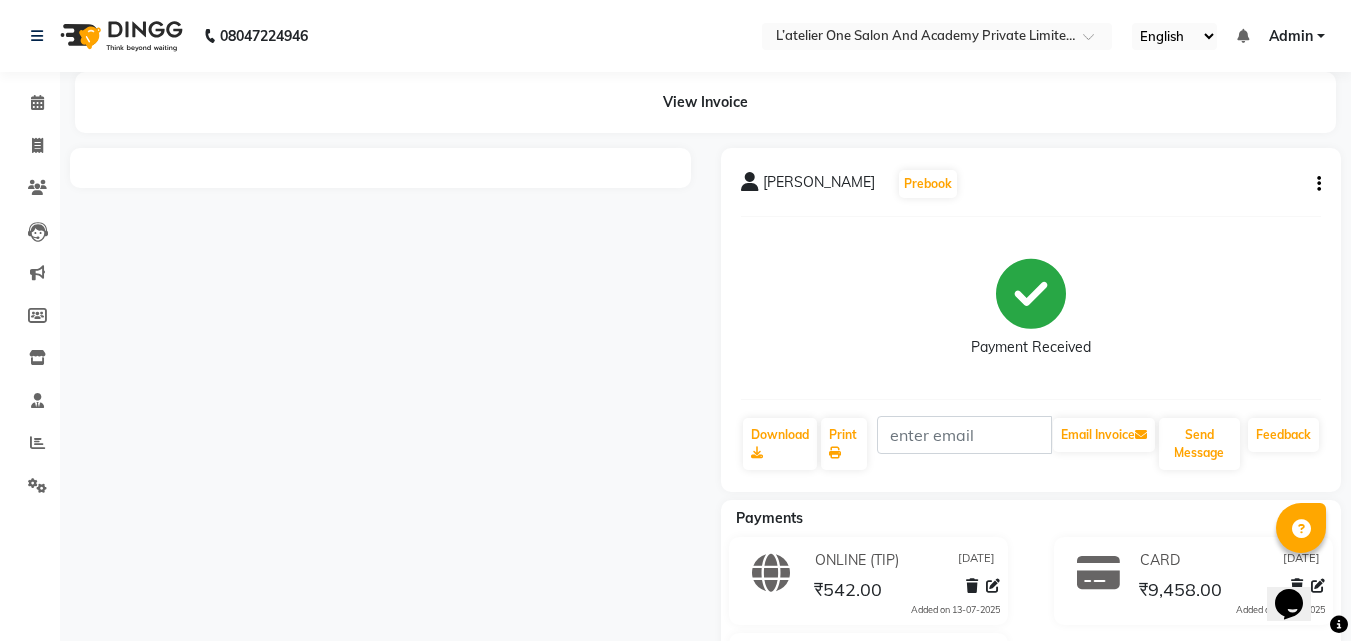 click 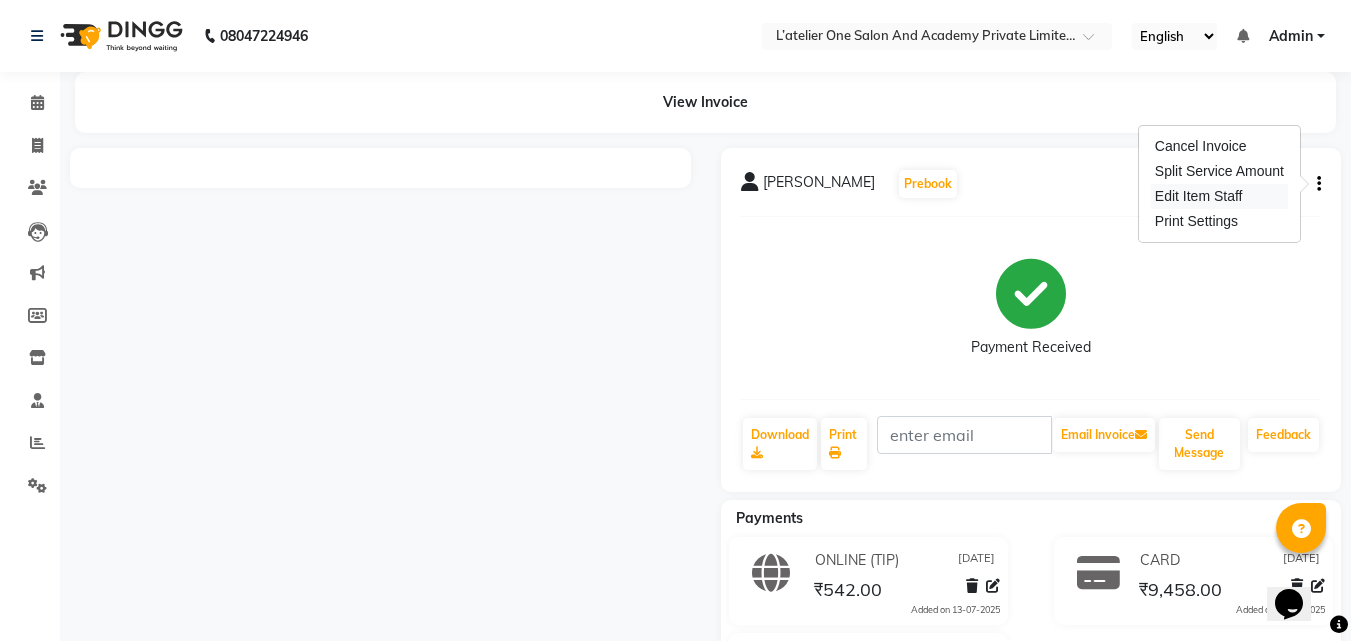 click on "Edit Item Staff" at bounding box center [1219, 196] 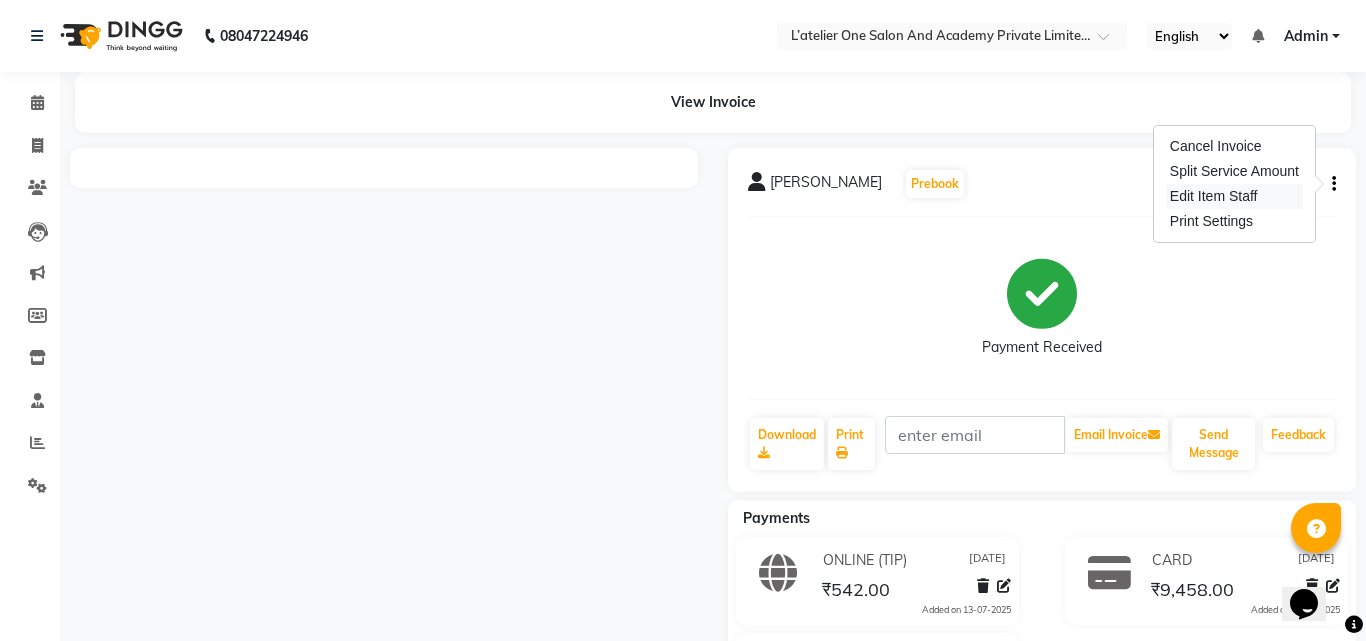 select on "55369" 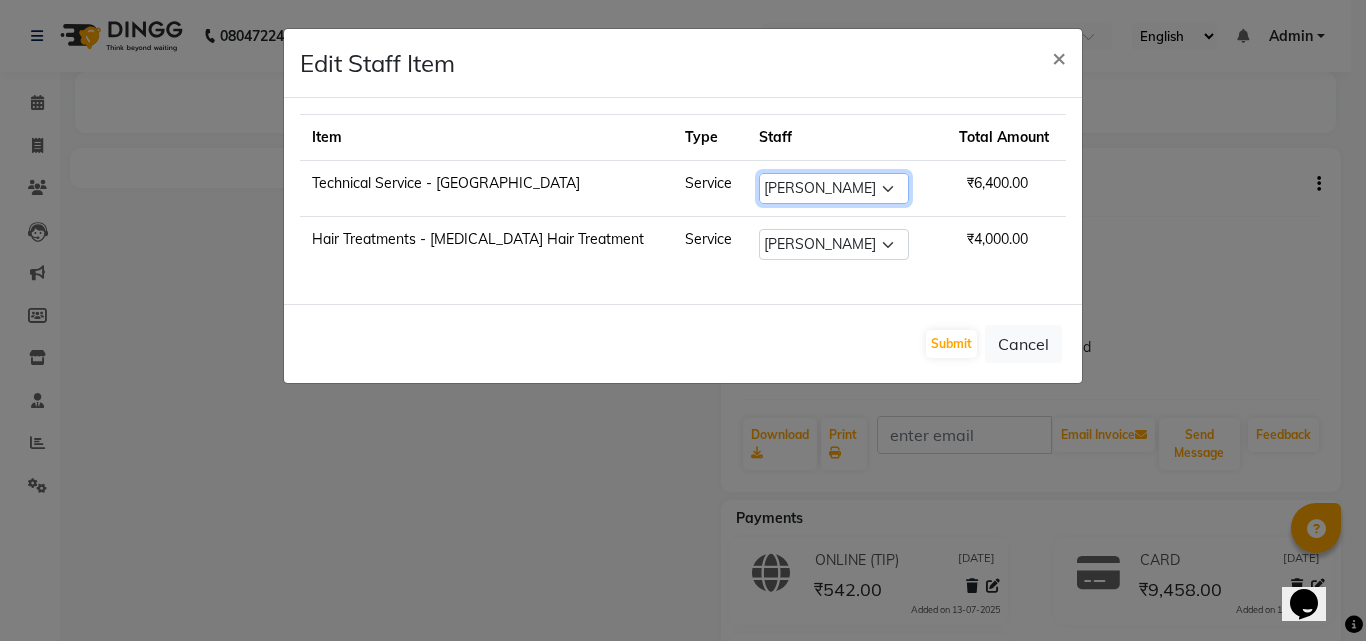 click on "Select  Aditya Waykar   Kiran    Manasi Rane   Nivrutti Raut    Pramila Bodekar   Ravi    Shubham Dhawale   Sneha Verma   Sonal Damai" 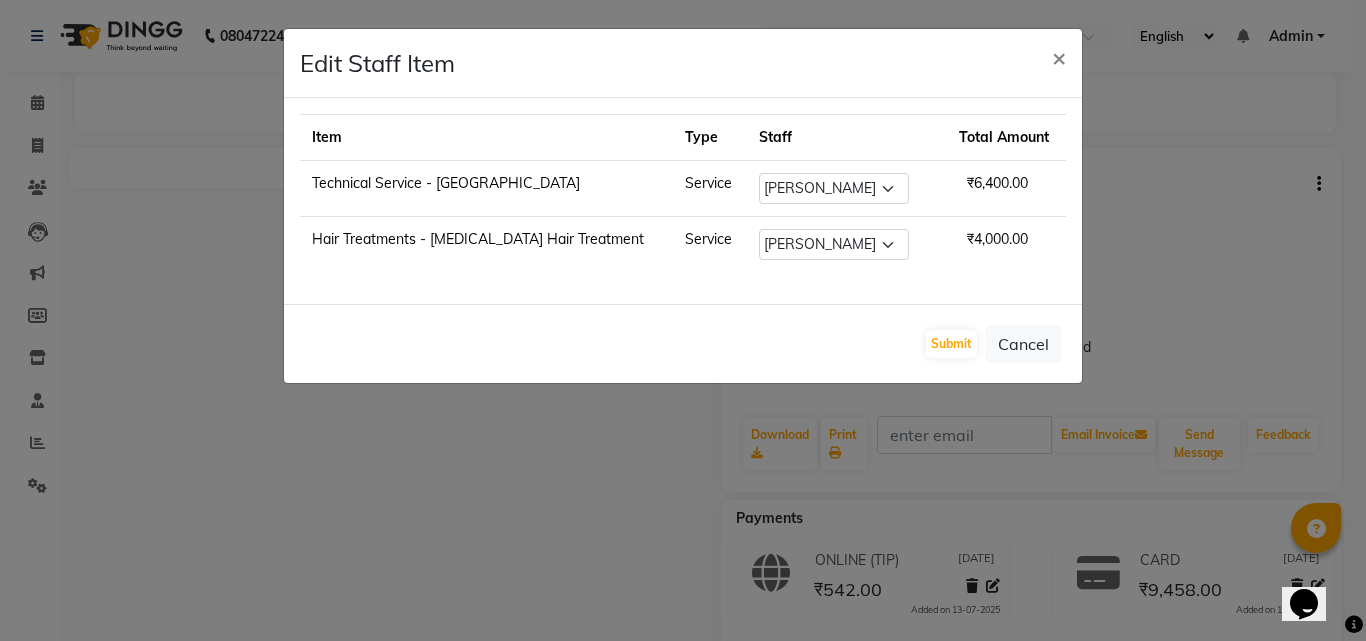 click on "₹4,000.00" 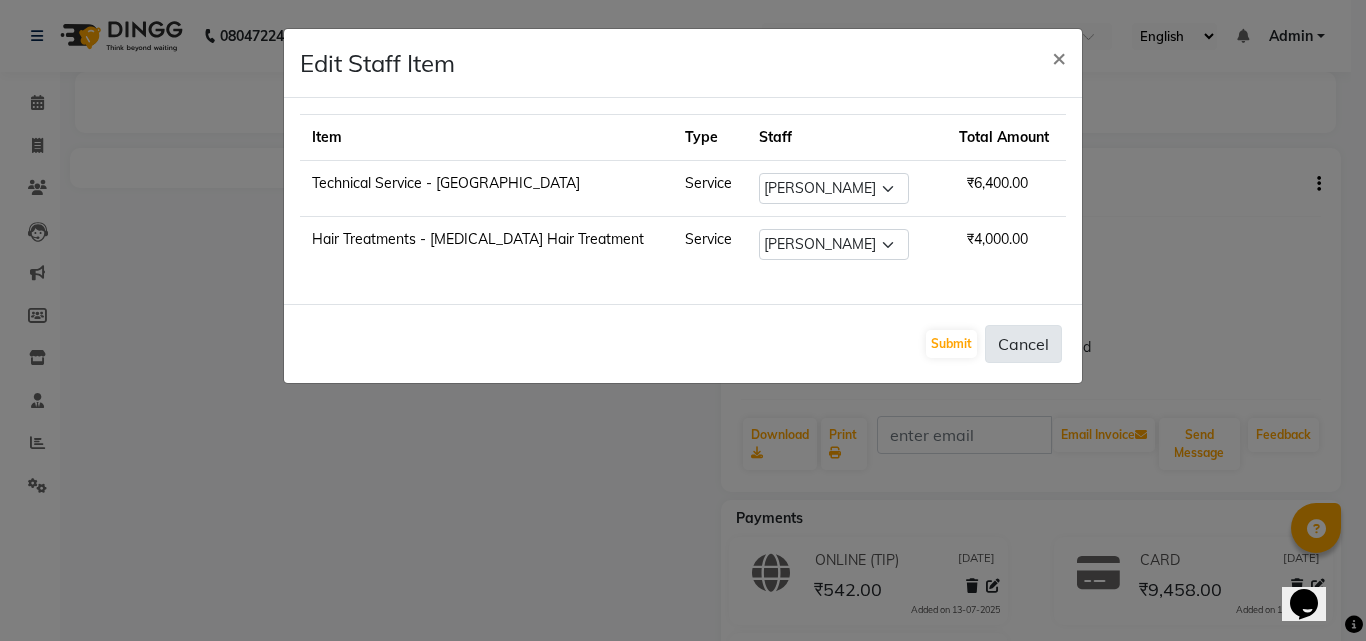 click on "Cancel" 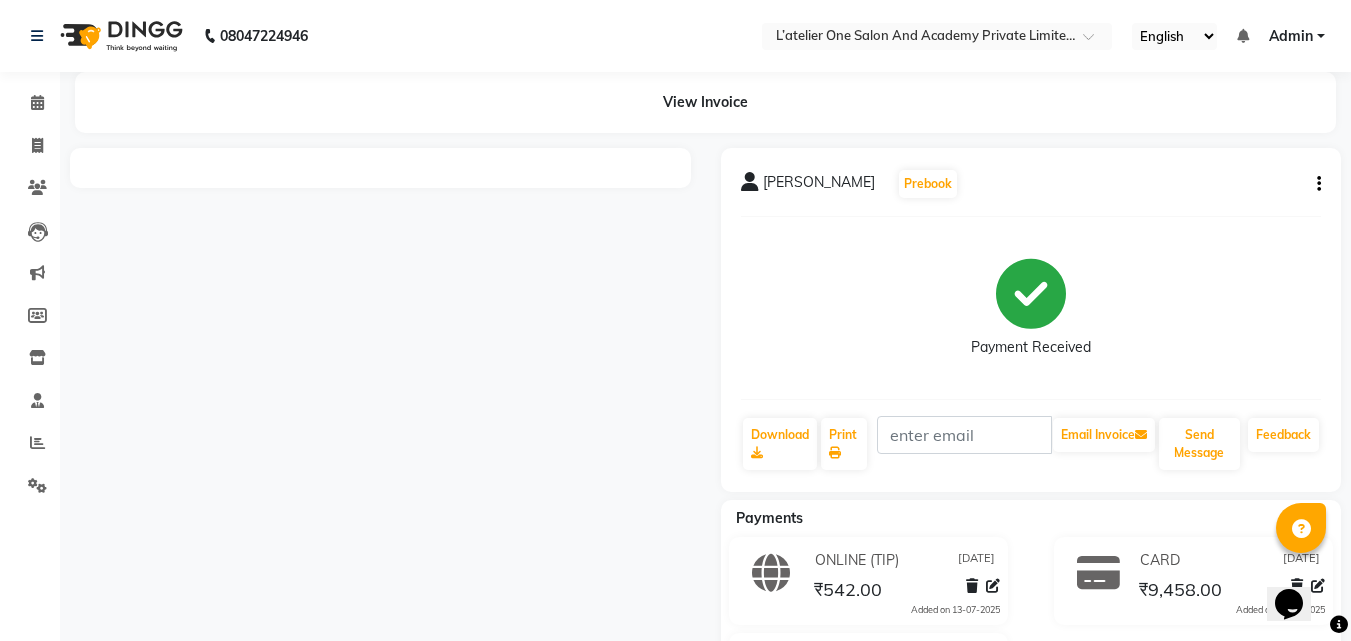 click 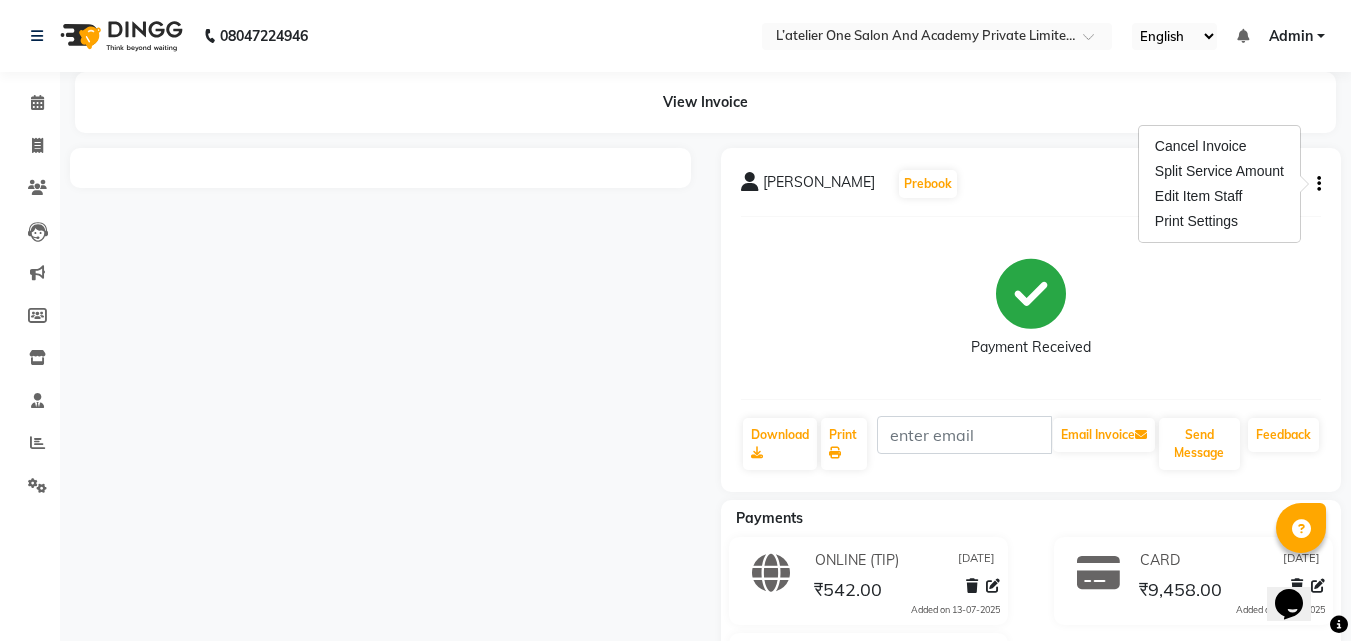 click on "Shraddha Varma  Prebook   Payment Received  Download  Print   Email Invoice   Send Message Feedback" 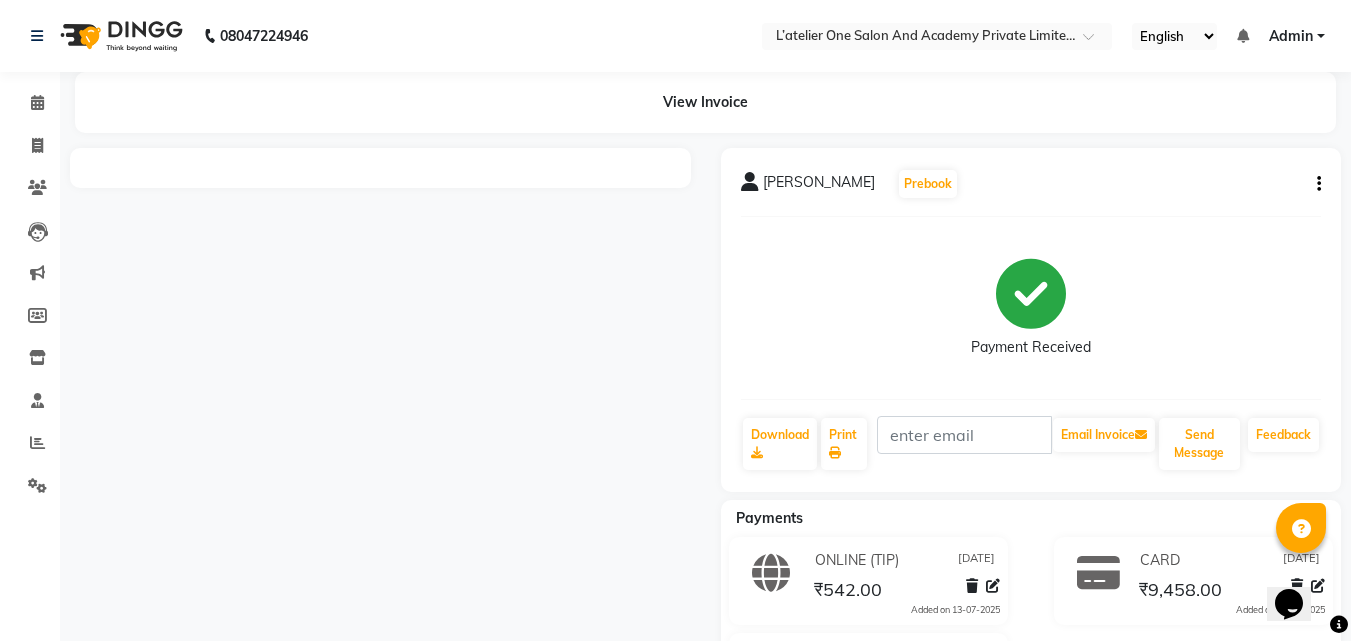 click on "Shraddha Varma  Prebook   Payment Received  Download  Print   Email Invoice   Send Message Feedback" 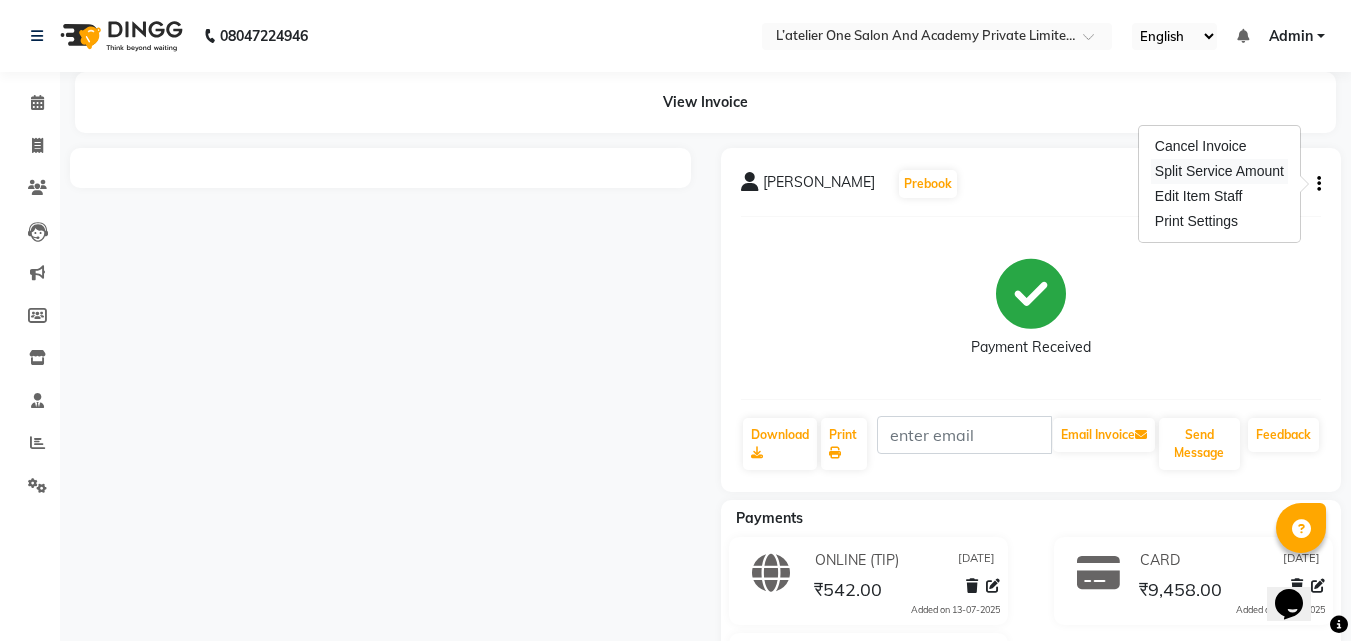 click on "Split Service Amount" at bounding box center [1219, 171] 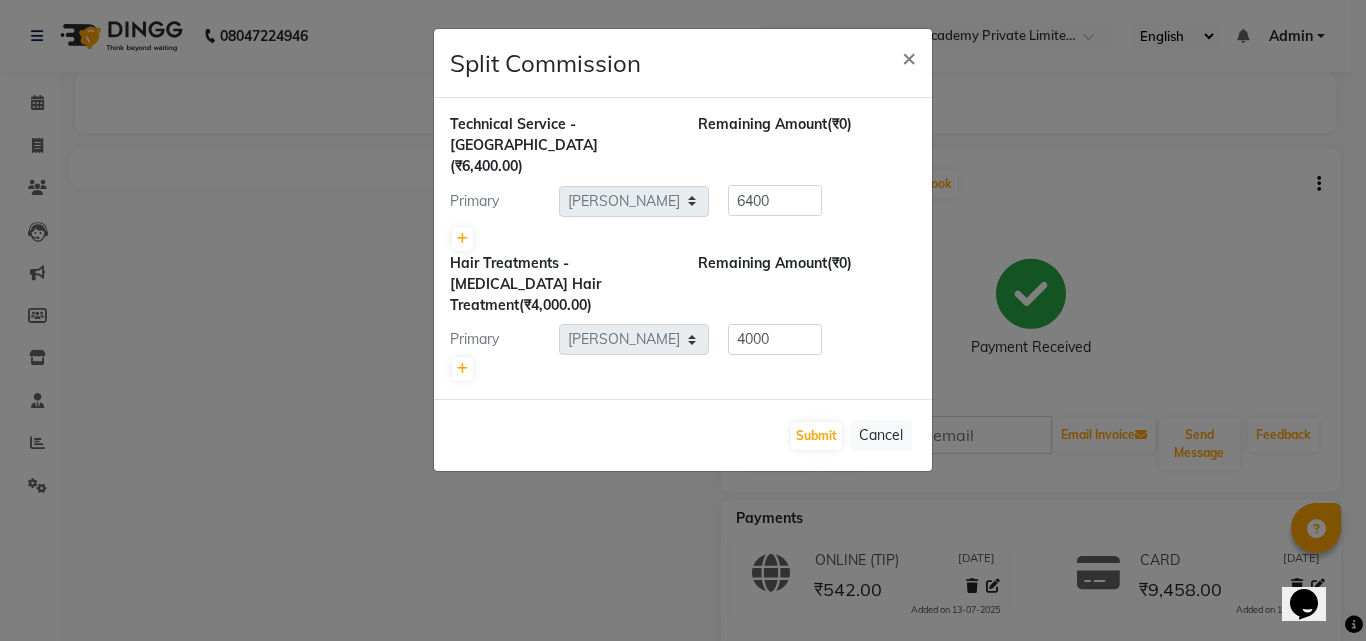 click on "Primary" 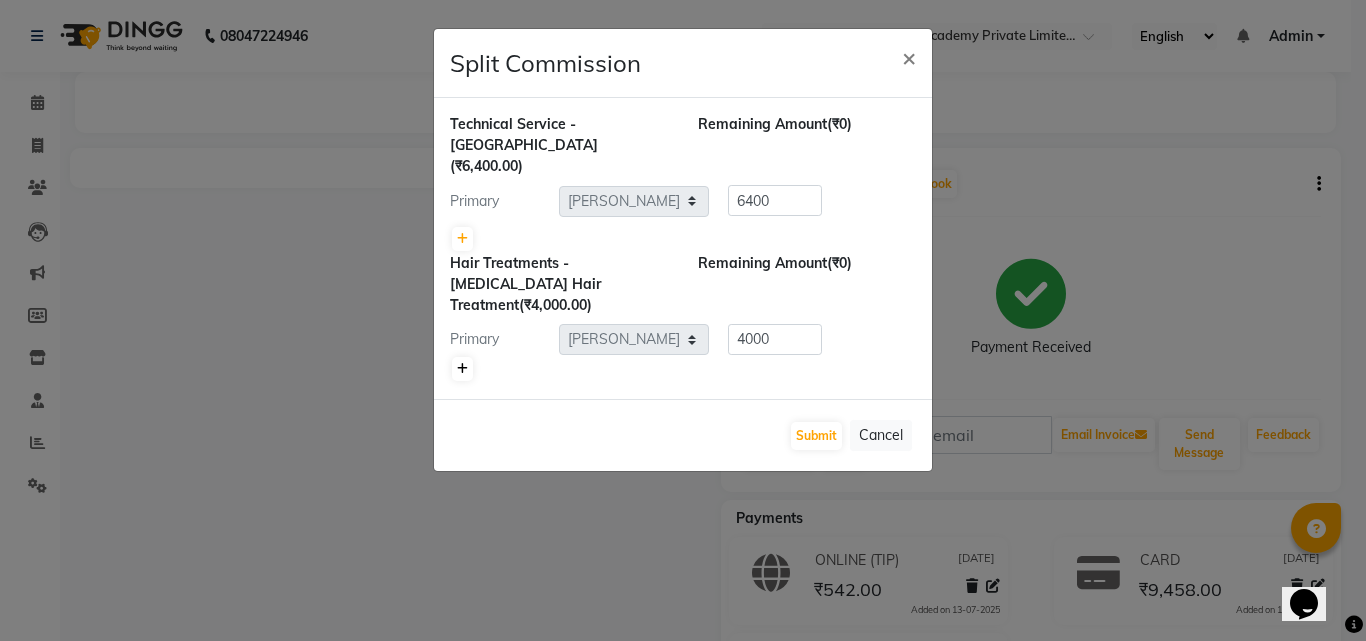 click 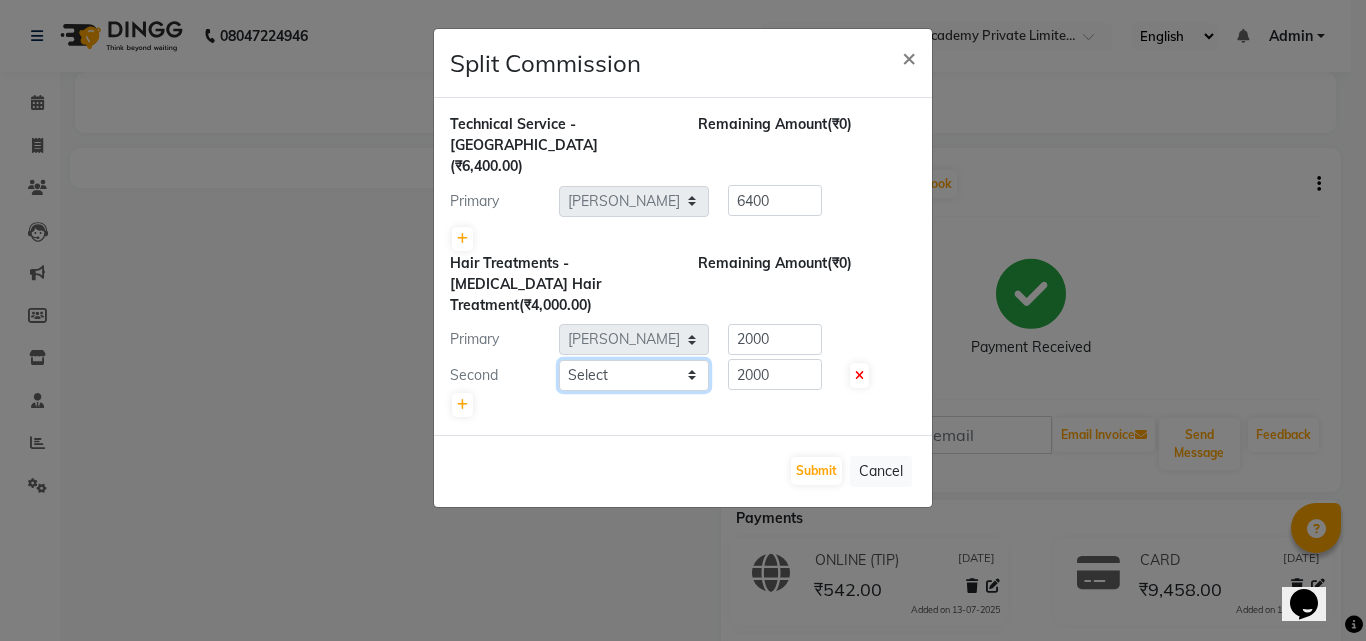 click on "Select  Aditya Waykar   Kiran    Manasi Rane   Nivrutti Raut    Pramila Bodekar   Ravi    Shubham Dhawale   Sneha Verma   Sonal Damai" 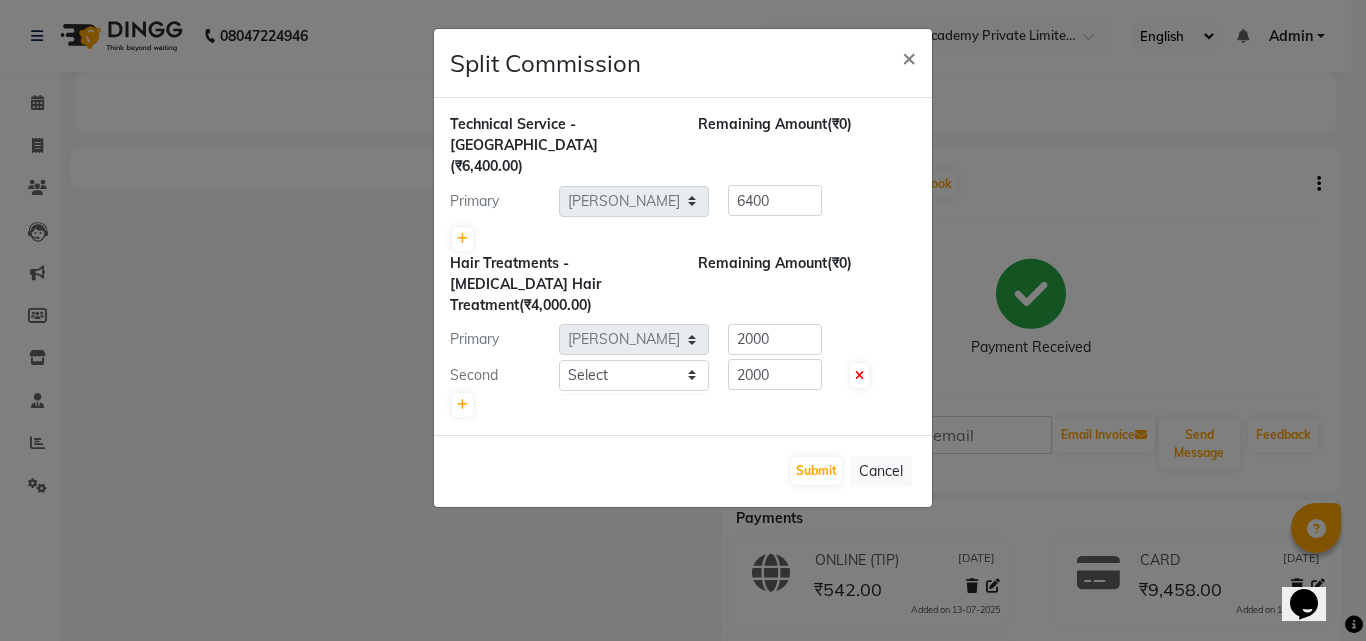 click on "Technical Service - Balayage  (₹6,400.00) Remaining Amount  (₹0) Primary Select  Aditya Waykar   Kiran    Manasi Rane   Nivrutti Raut    Pramila Bodekar   Ravi    Shubham Dhawale   Sneha Verma   Sonal Damai  6400 Hair Treatments - Botox Hair Treatment  (₹4,000.00) Remaining Amount  (₹0) Primary Select  Aditya Waykar   Kiran    Manasi Rane   Nivrutti Raut    Pramila Bodekar   Ravi    Shubham Dhawale   Sneha Verma   Sonal Damai  2000 Second Select  Aditya Waykar   Kiran    Manasi Rane   Nivrutti Raut    Pramila Bodekar   Ravi    Shubham Dhawale   Sneha Verma   Sonal Damai  2000" 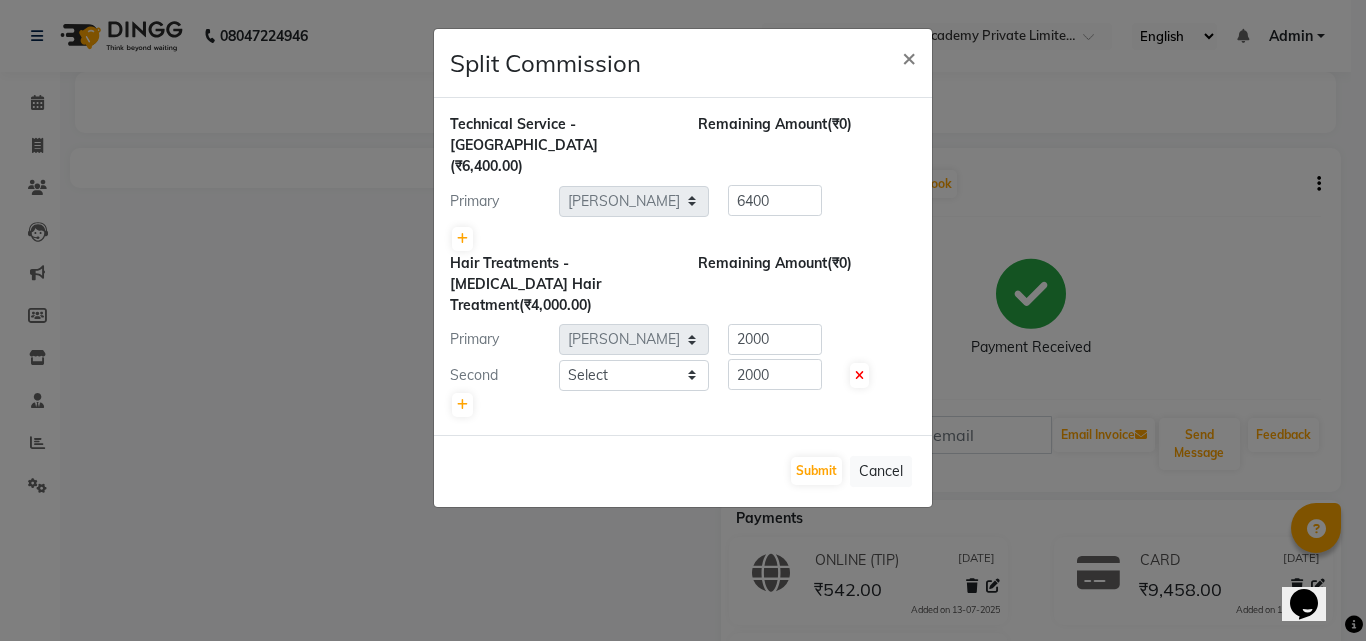 drag, startPoint x: 661, startPoint y: 313, endPoint x: 656, endPoint y: 324, distance: 12.083046 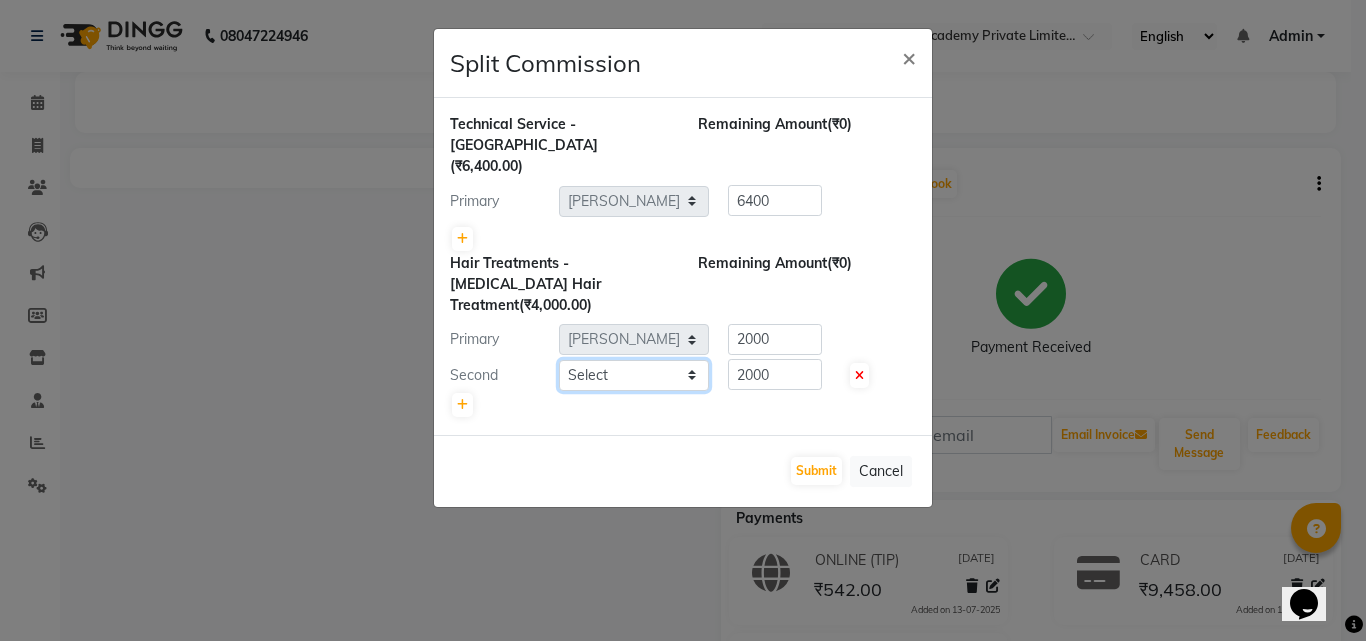 click on "Select  Aditya Waykar   Kiran    Manasi Rane   Nivrutti Raut    Pramila Bodekar   Ravi    Shubham Dhawale   Sneha Verma   Sonal Damai" 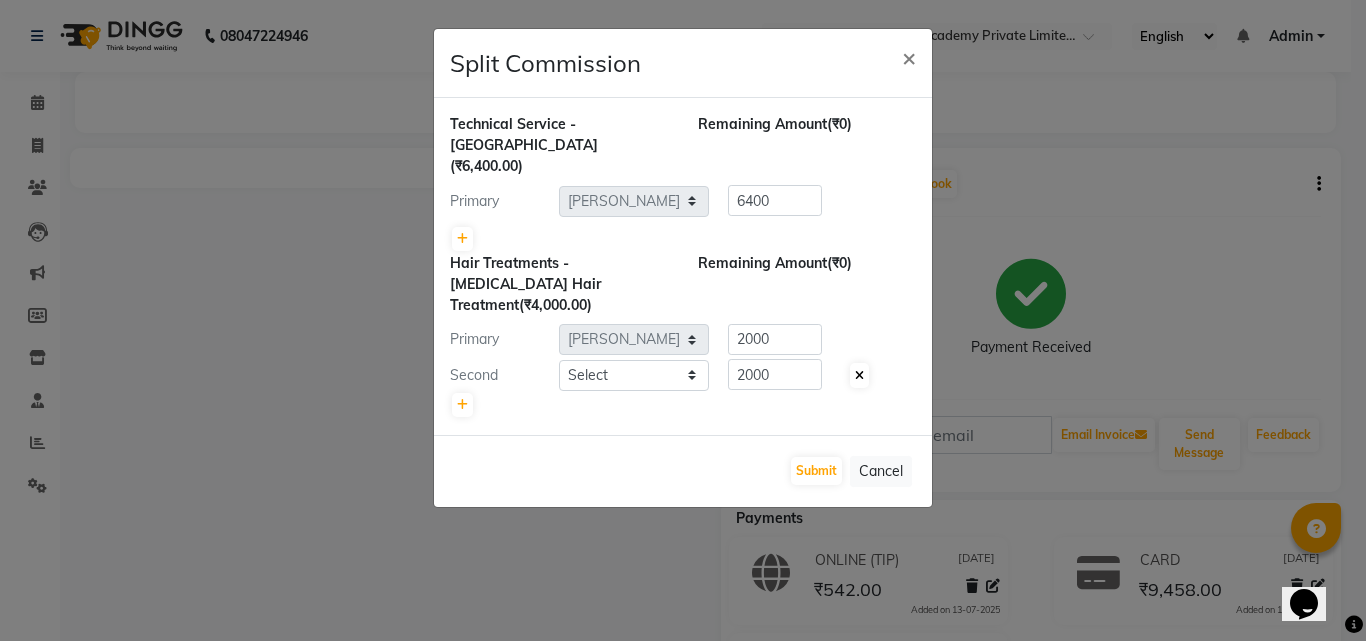 click 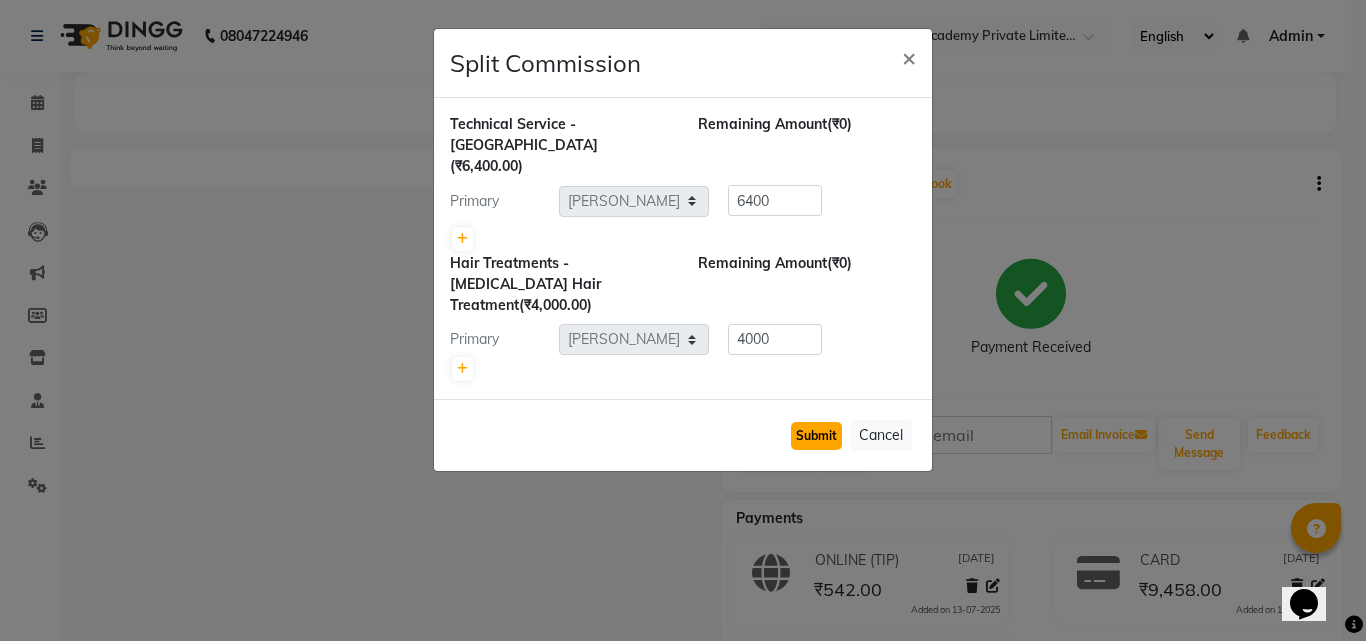 click on "Submit" 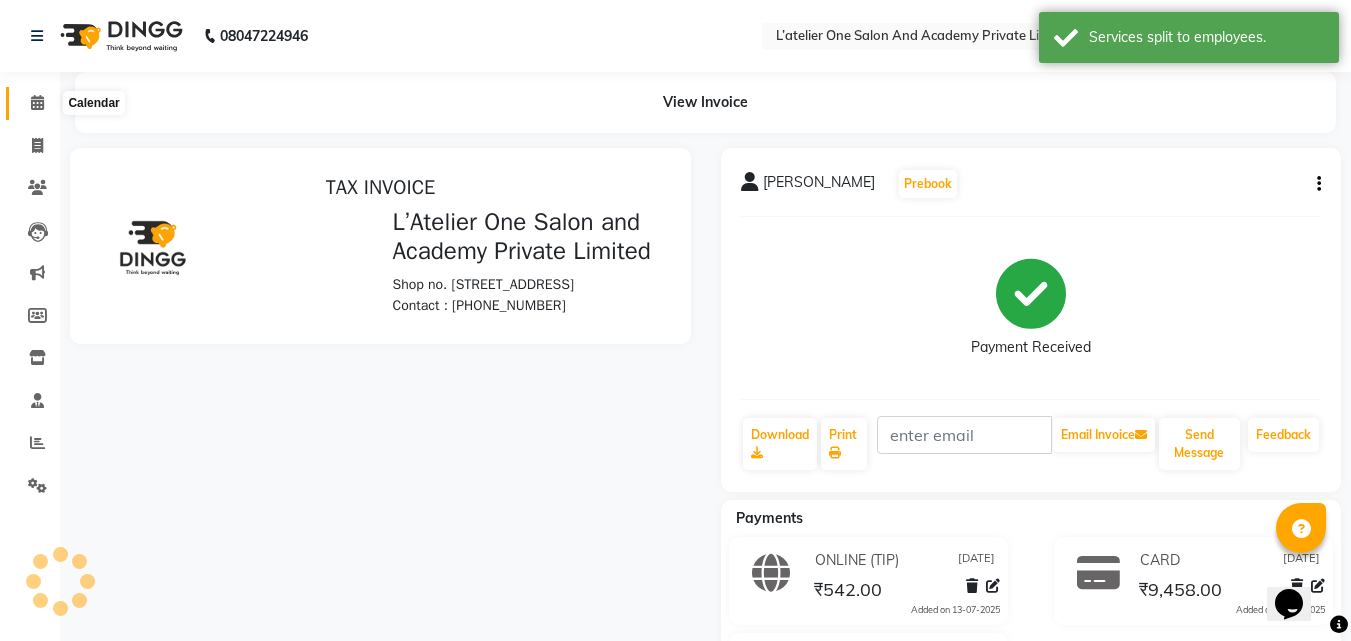 scroll, scrollTop: 0, scrollLeft: 0, axis: both 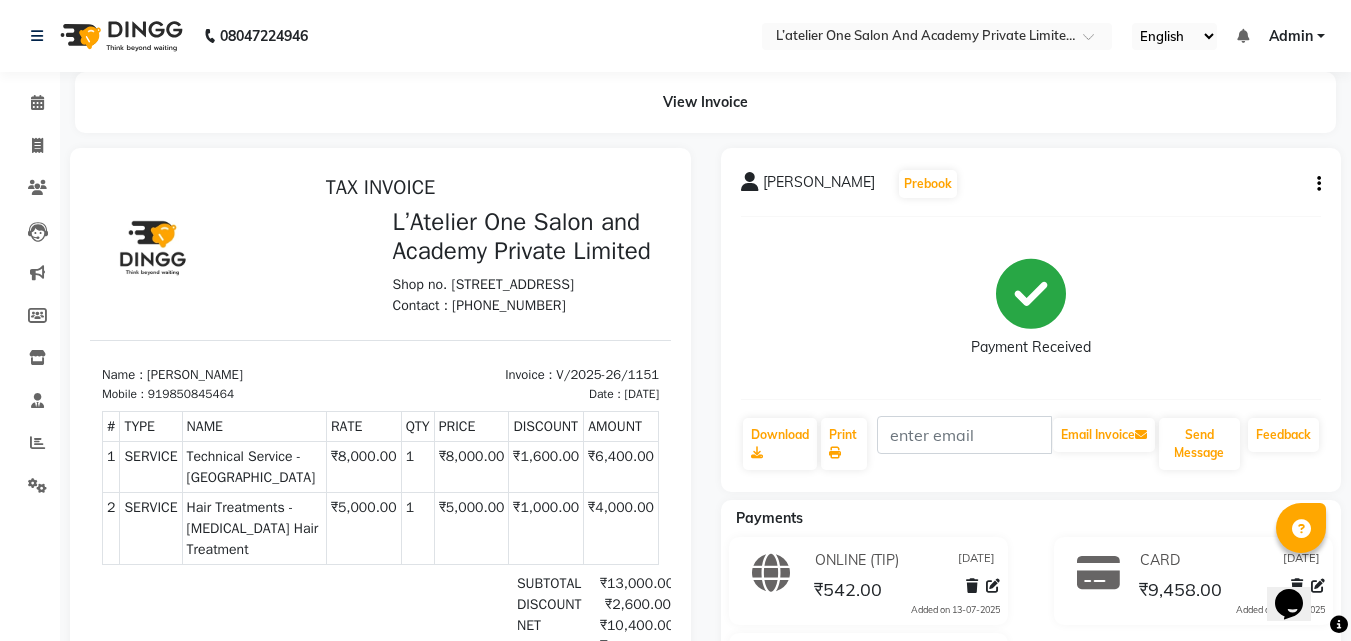 click 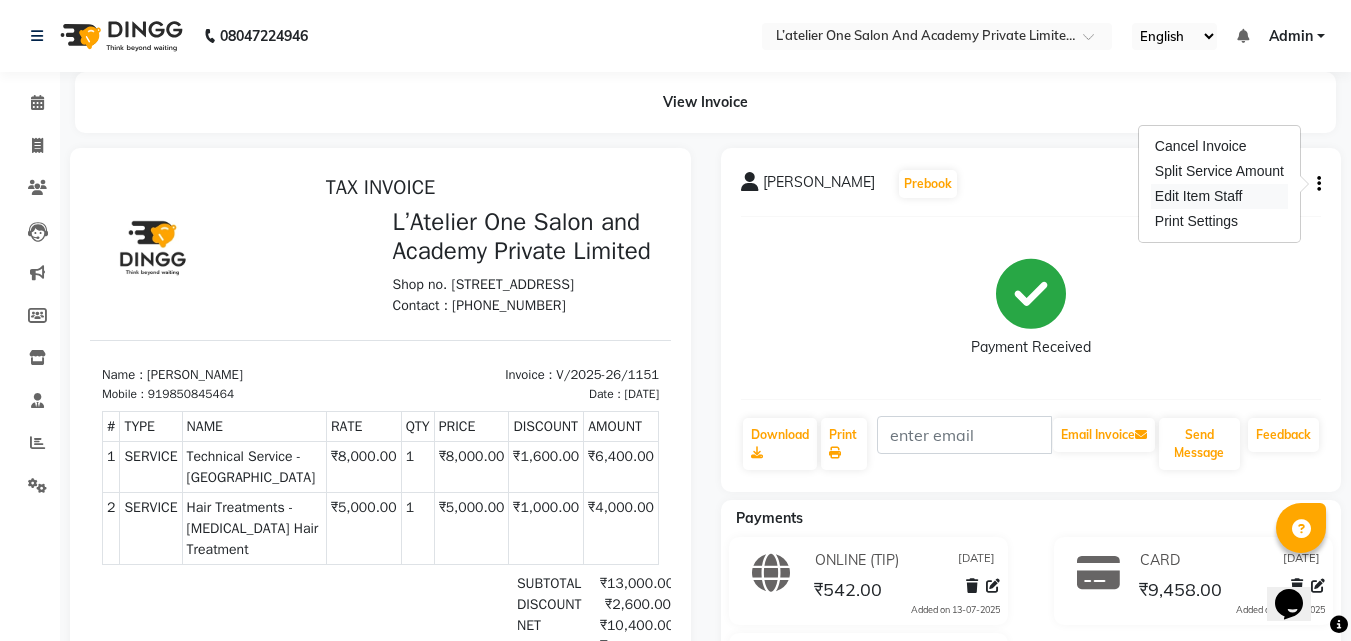 click on "Edit Item Staff" at bounding box center [1219, 196] 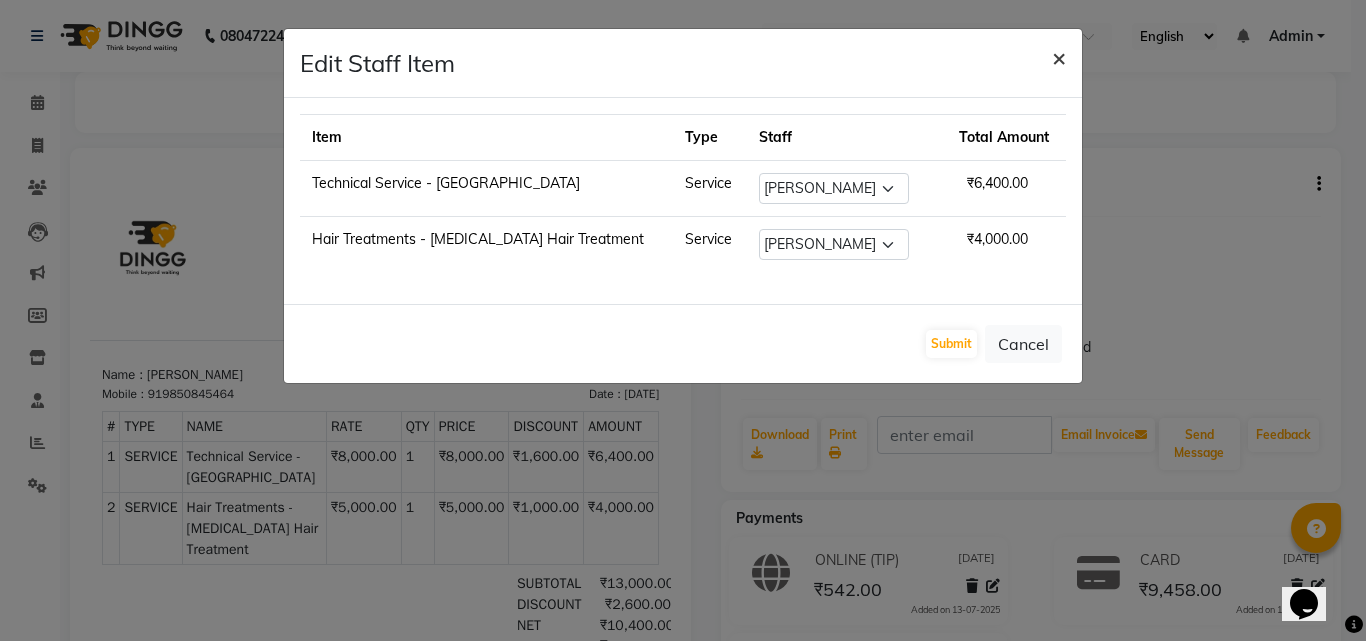 click on "×" 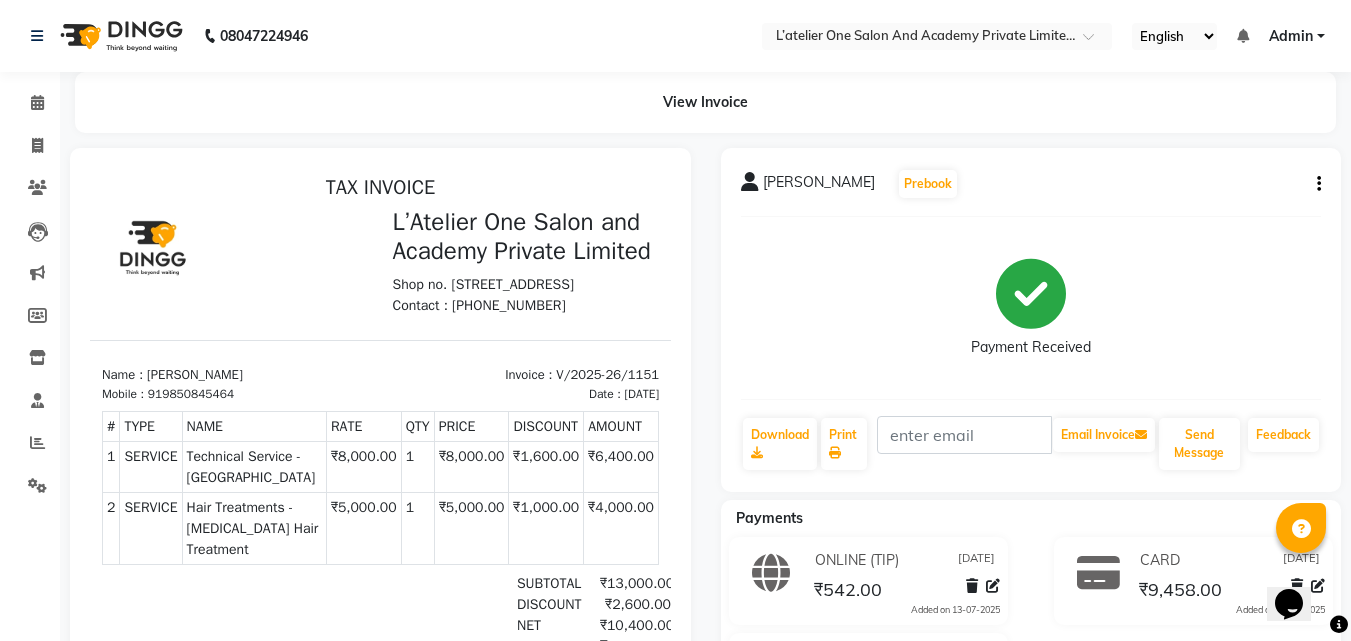 click 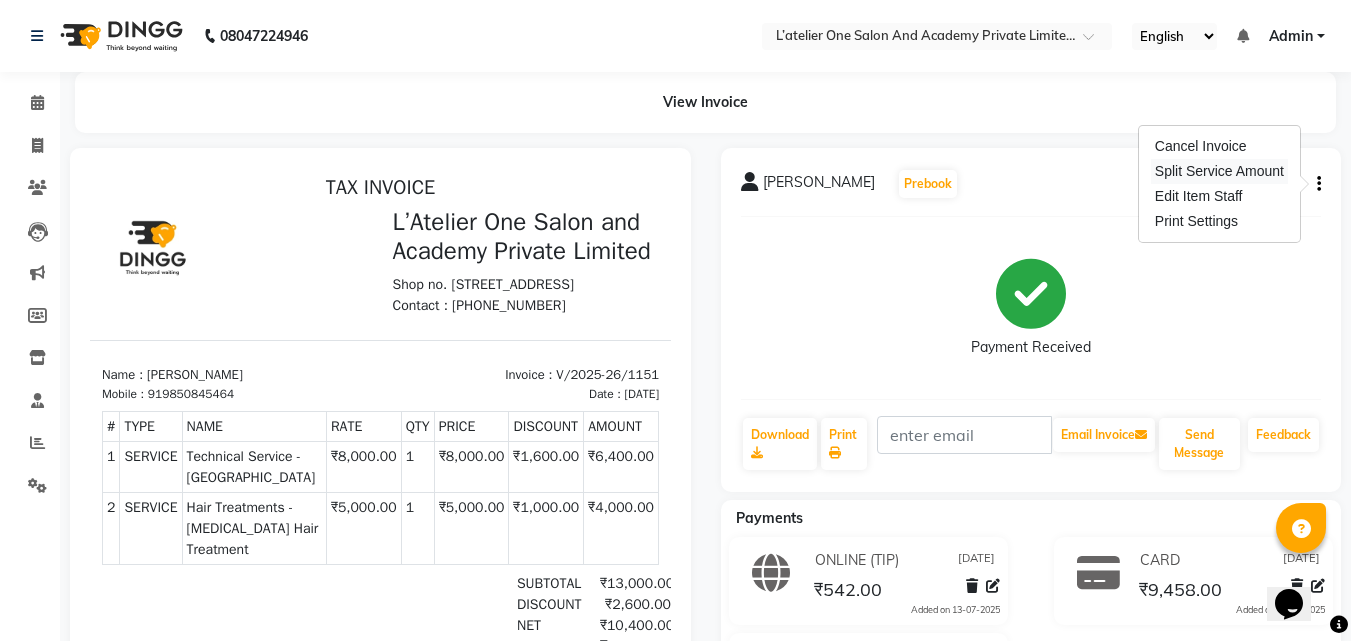 click on "Split Service Amount" at bounding box center (1219, 171) 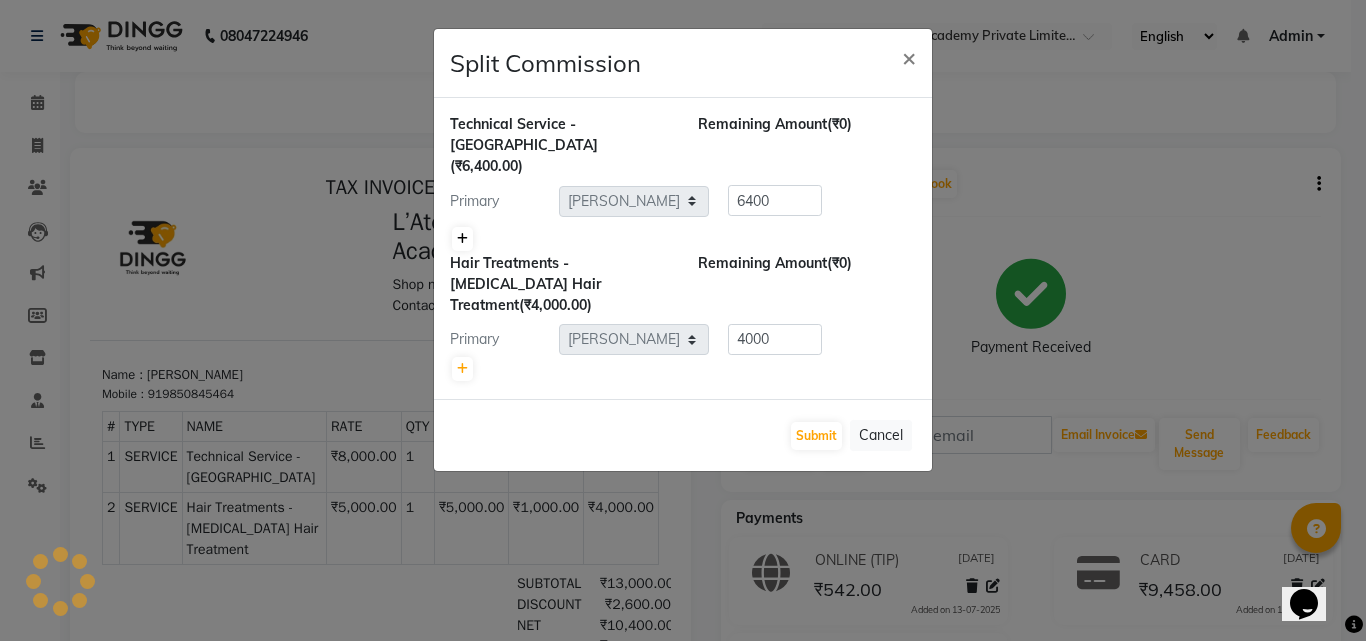 click 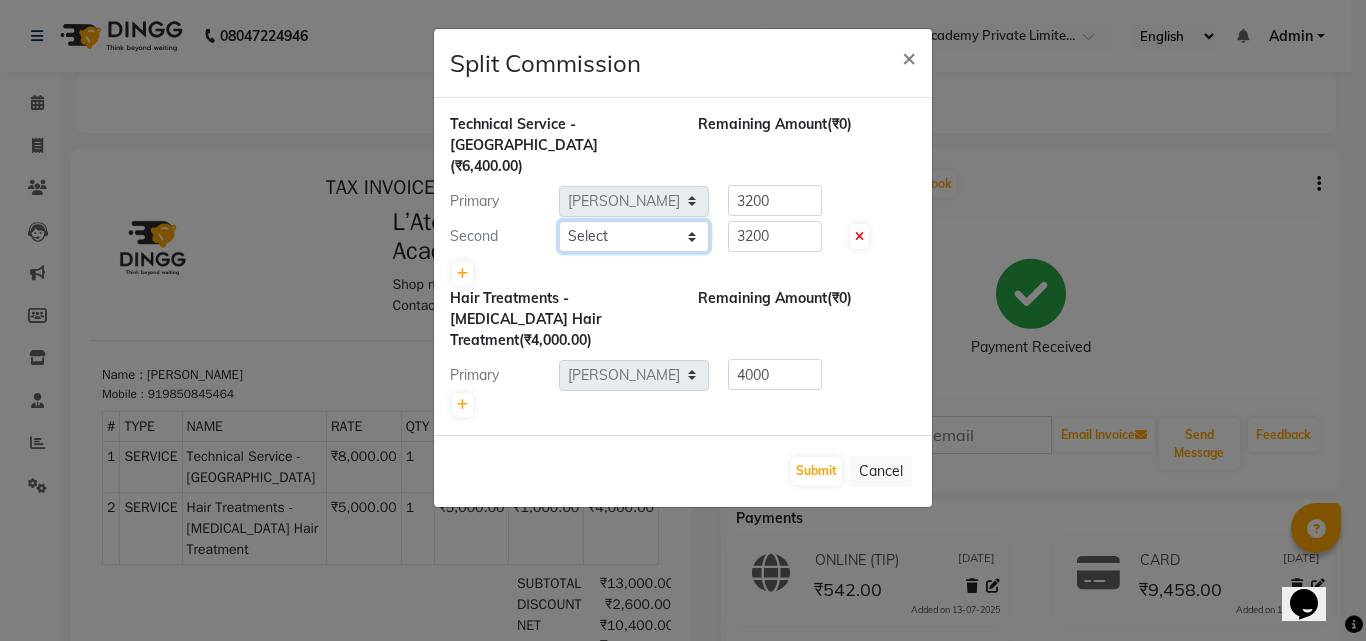 click on "Select  Aditya Waykar   Kiran    Manasi Rane   Nivrutti Raut    Pramila Bodekar   Ravi    Shubham Dhawale   Sneha Verma   Sonal Damai" 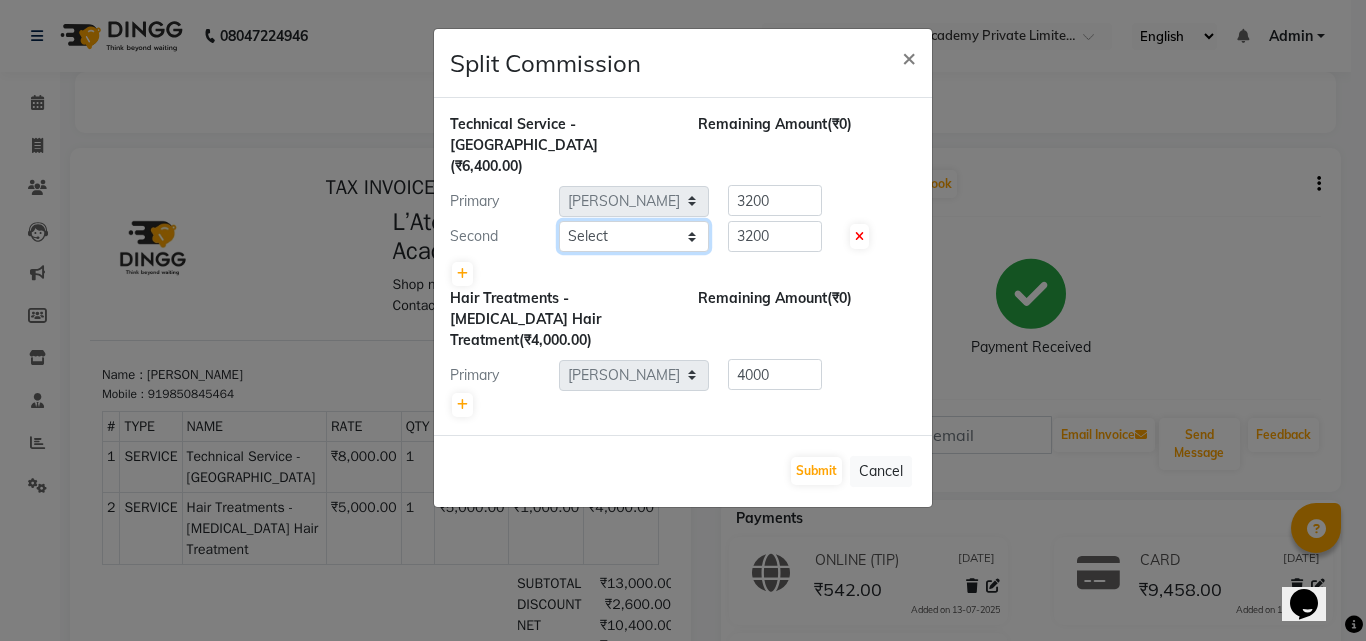 select on "57084" 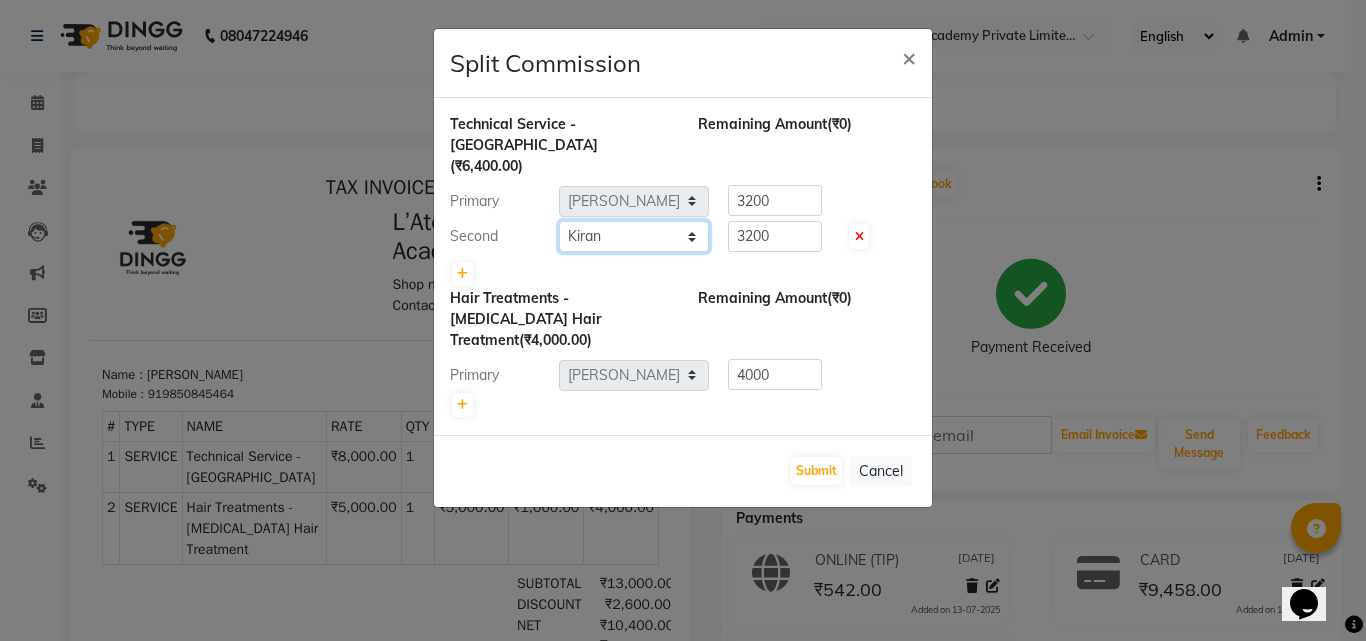 click on "Select  Aditya Waykar   Kiran    Manasi Rane   Nivrutti Raut    Pramila Bodekar   Ravi    Shubham Dhawale   Sneha Verma   Sonal Damai" 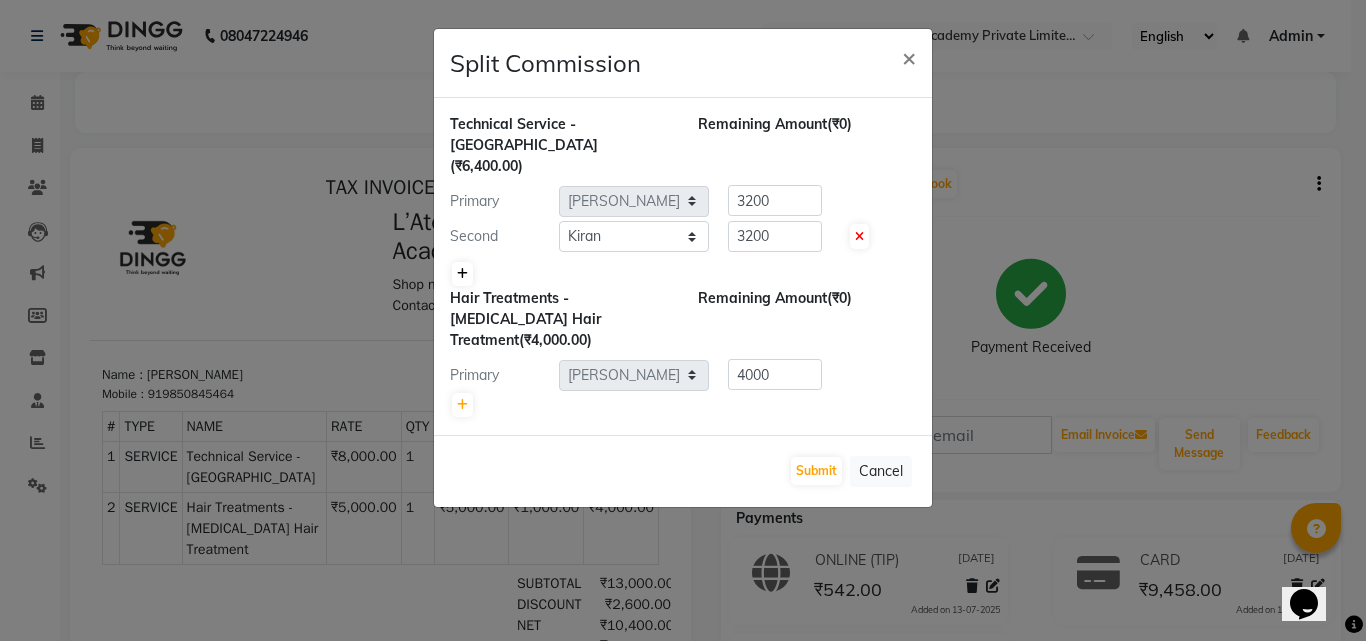 click on "3200" 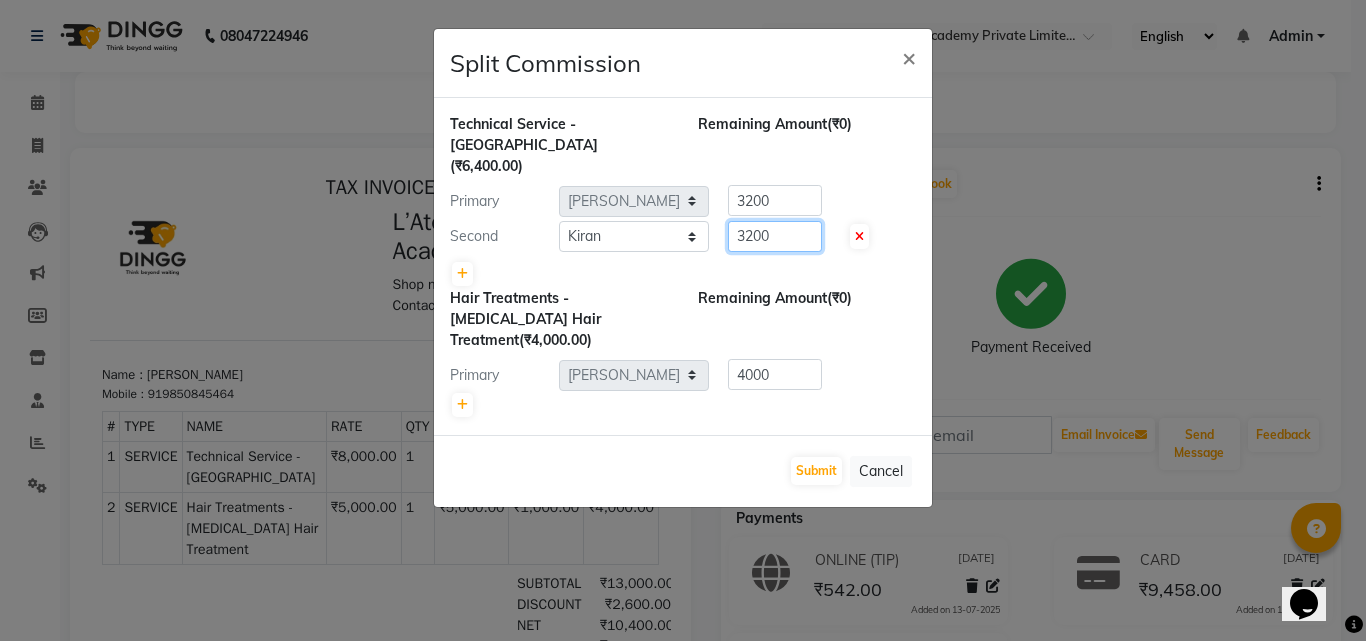 click on "3200" 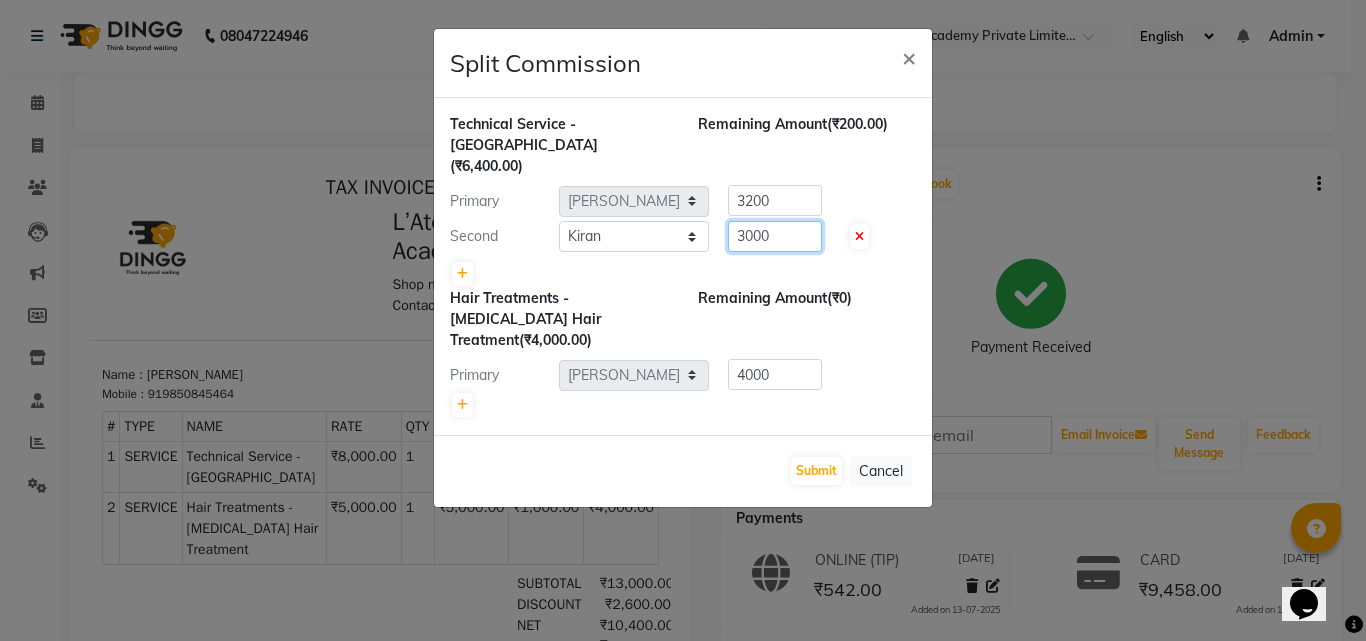 type on "3000" 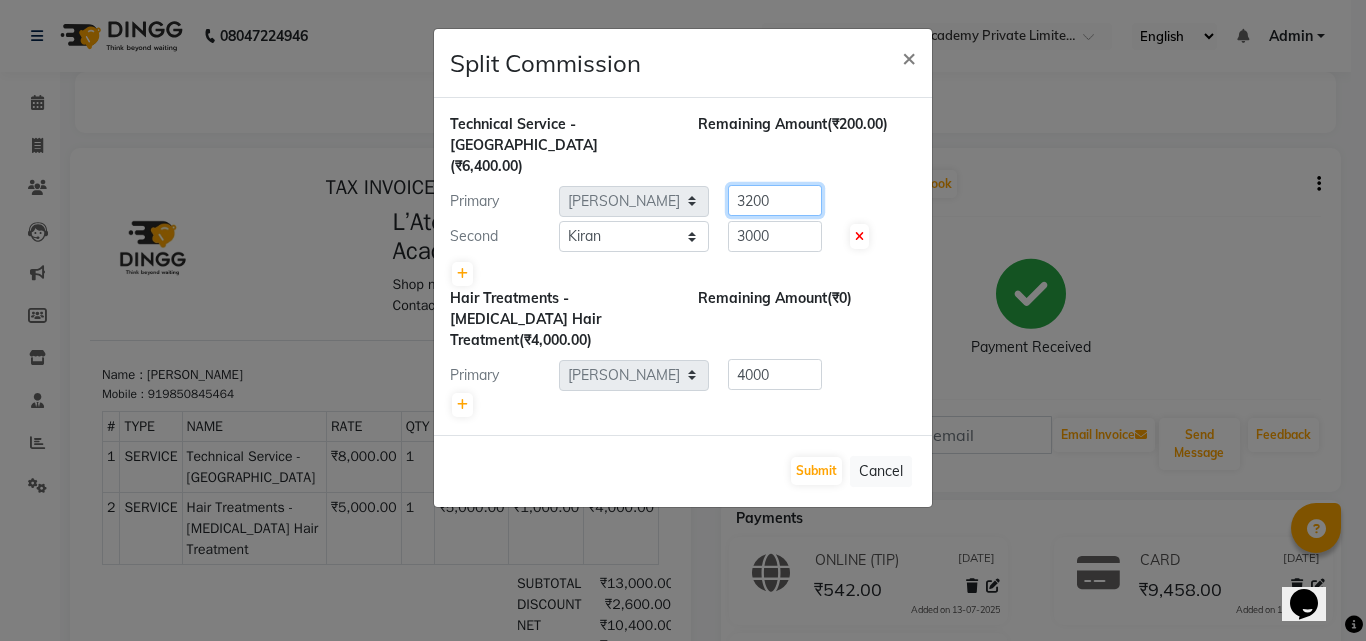click on "3200" 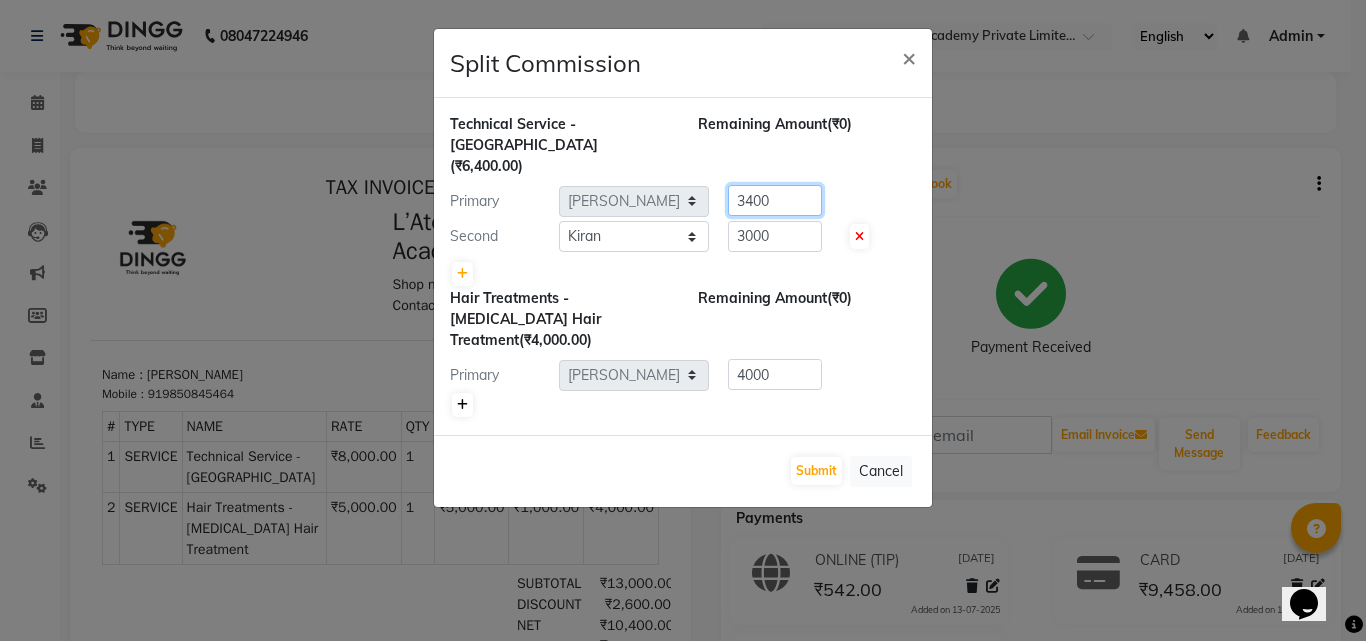 type on "3400" 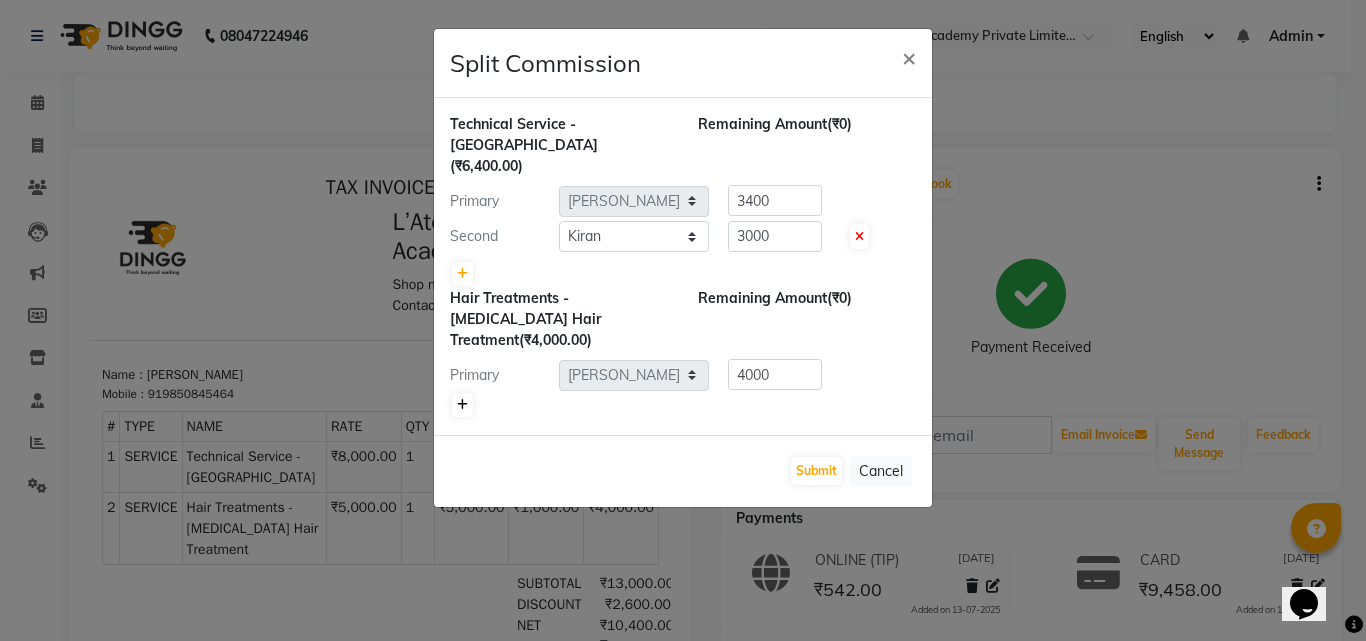 click 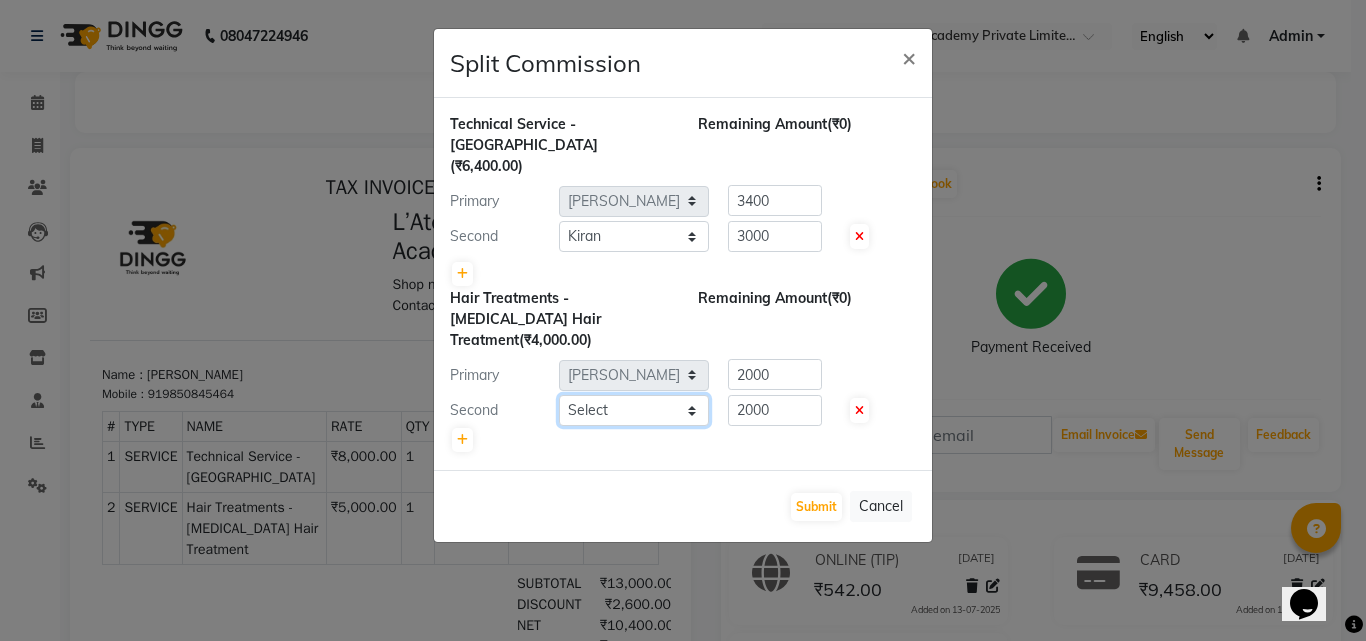 click on "Select  Aditya Waykar   Kiran    Manasi Rane   Nivrutti Raut    Pramila Bodekar   Ravi    Shubham Dhawale   Sneha Verma   Sonal Damai" 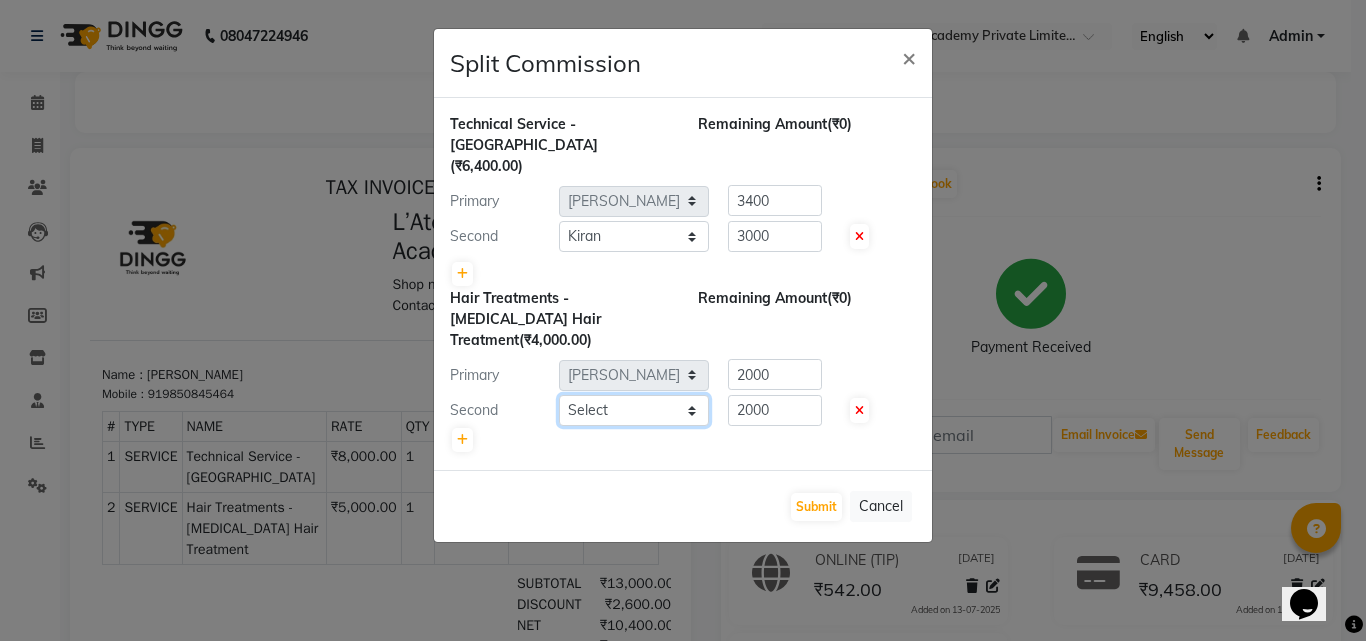 select on "68174" 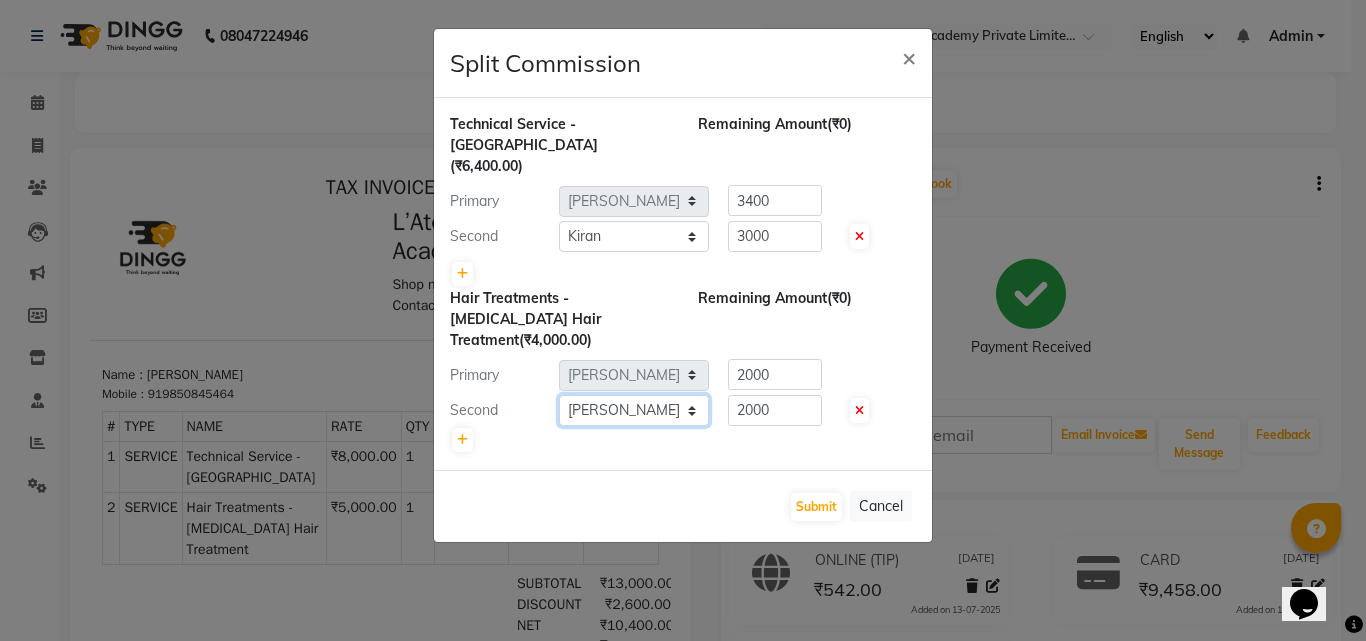 click on "Select  Aditya Waykar   Kiran    Manasi Rane   Nivrutti Raut    Pramila Bodekar   Ravi    Shubham Dhawale   Sneha Verma   Sonal Damai" 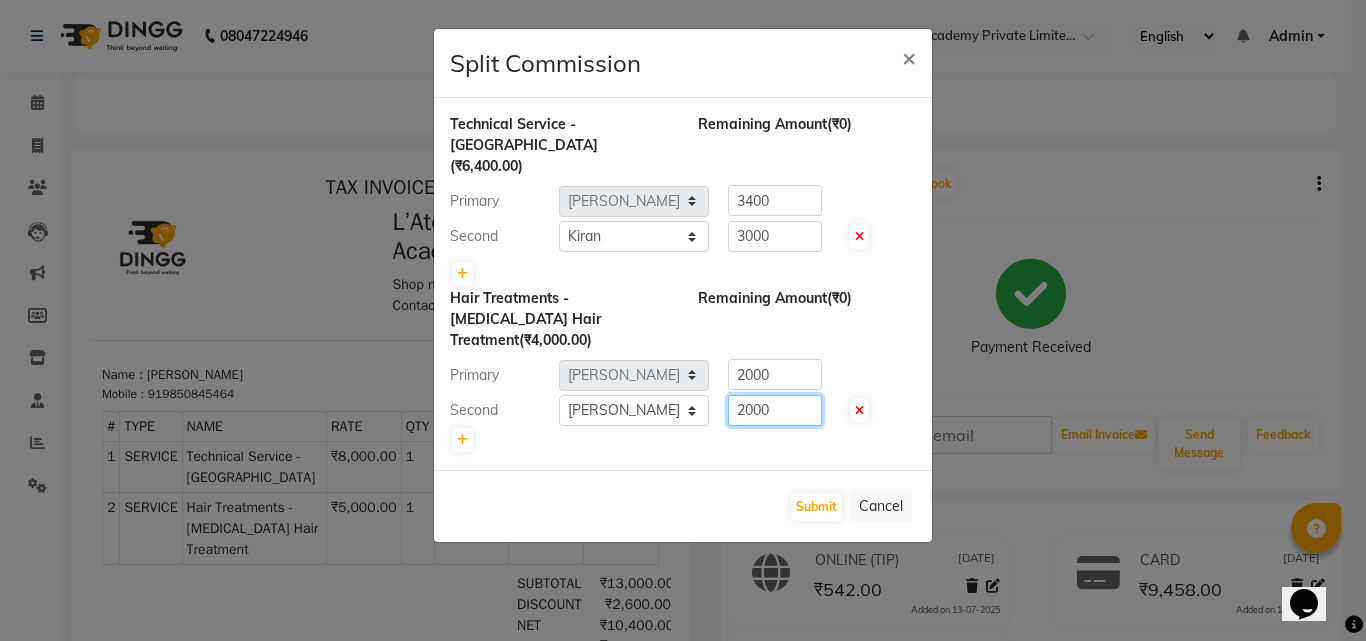 click on "2000" 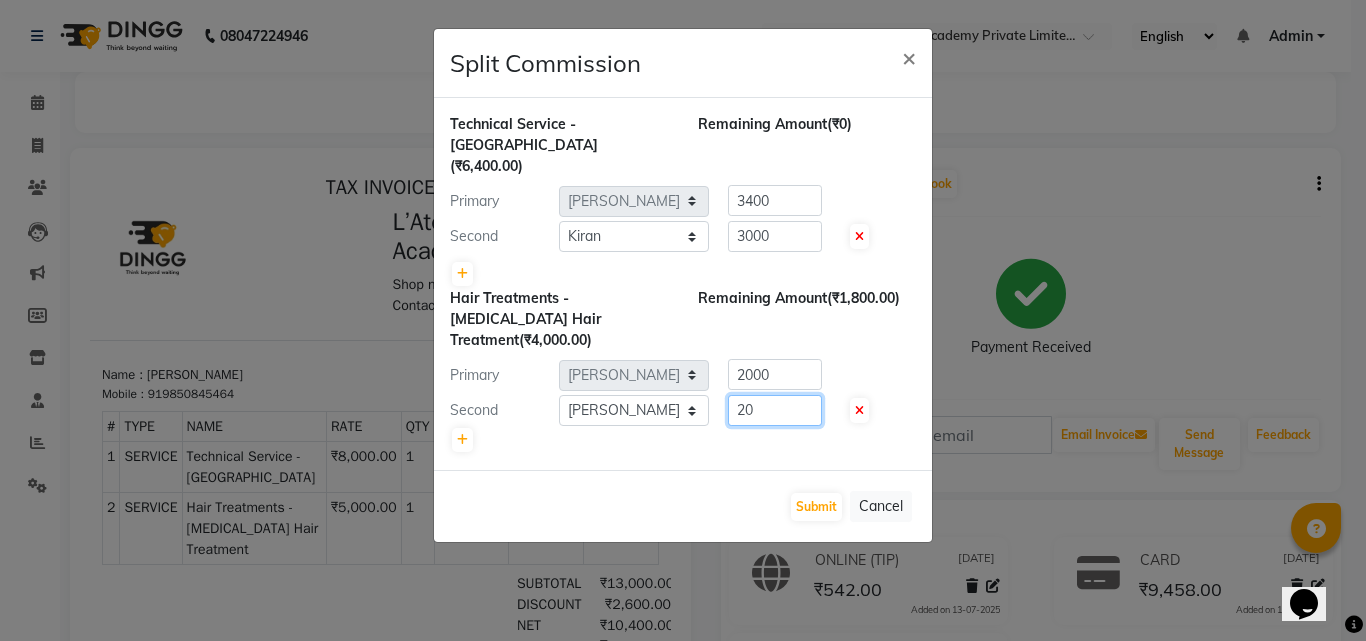type on "2" 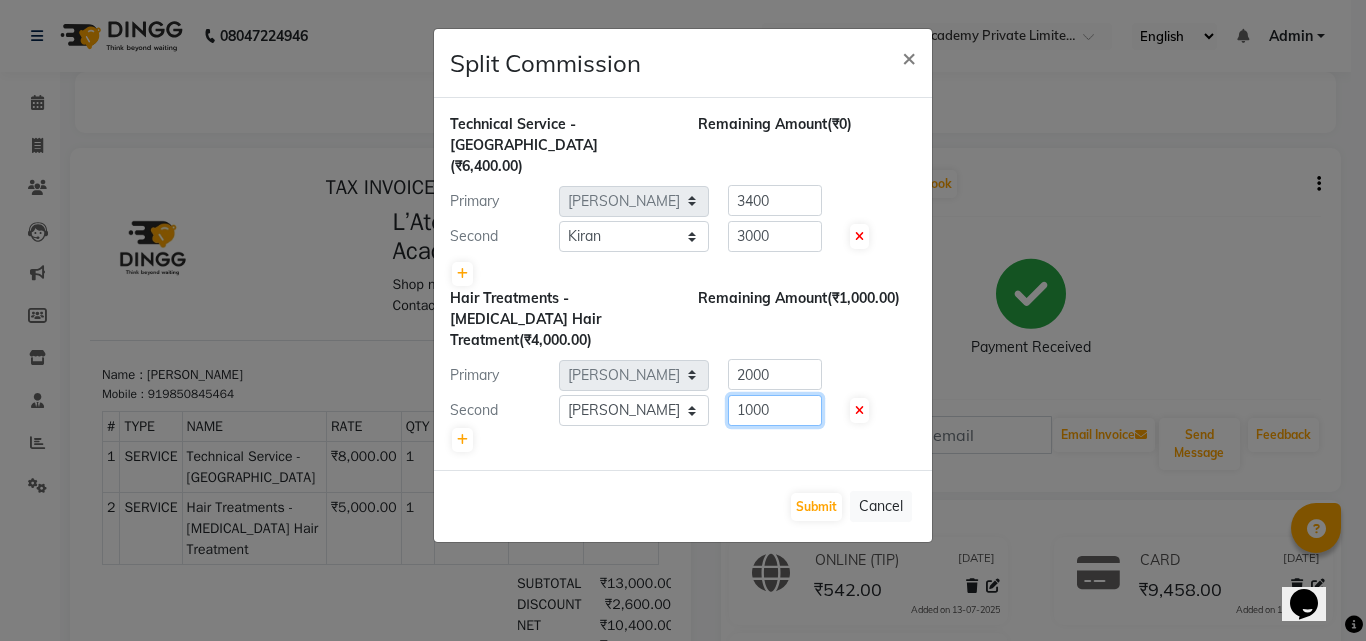type on "1000" 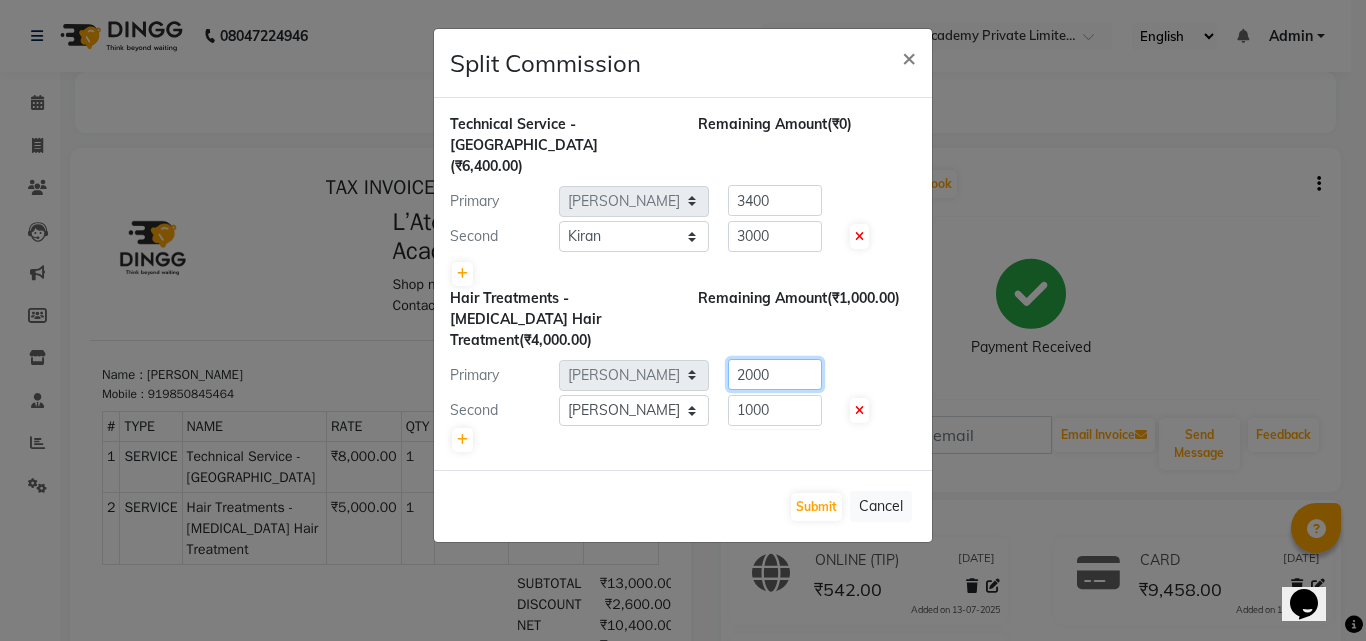 click on "2000" 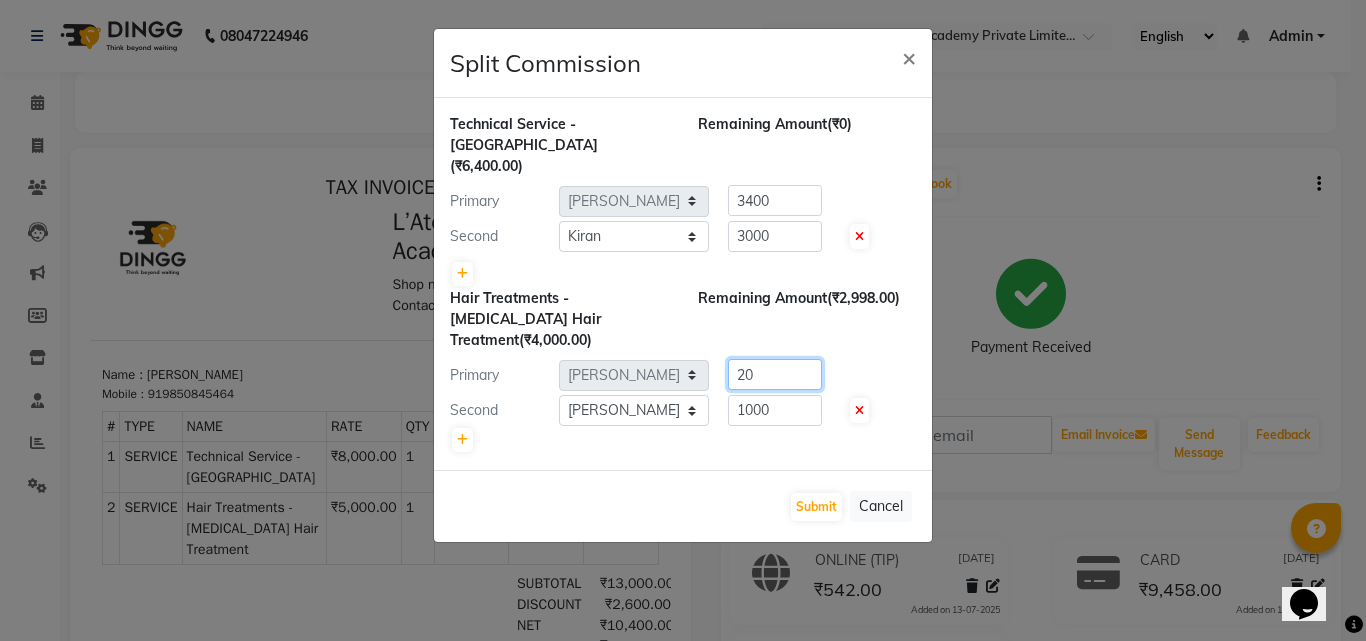 type on "2" 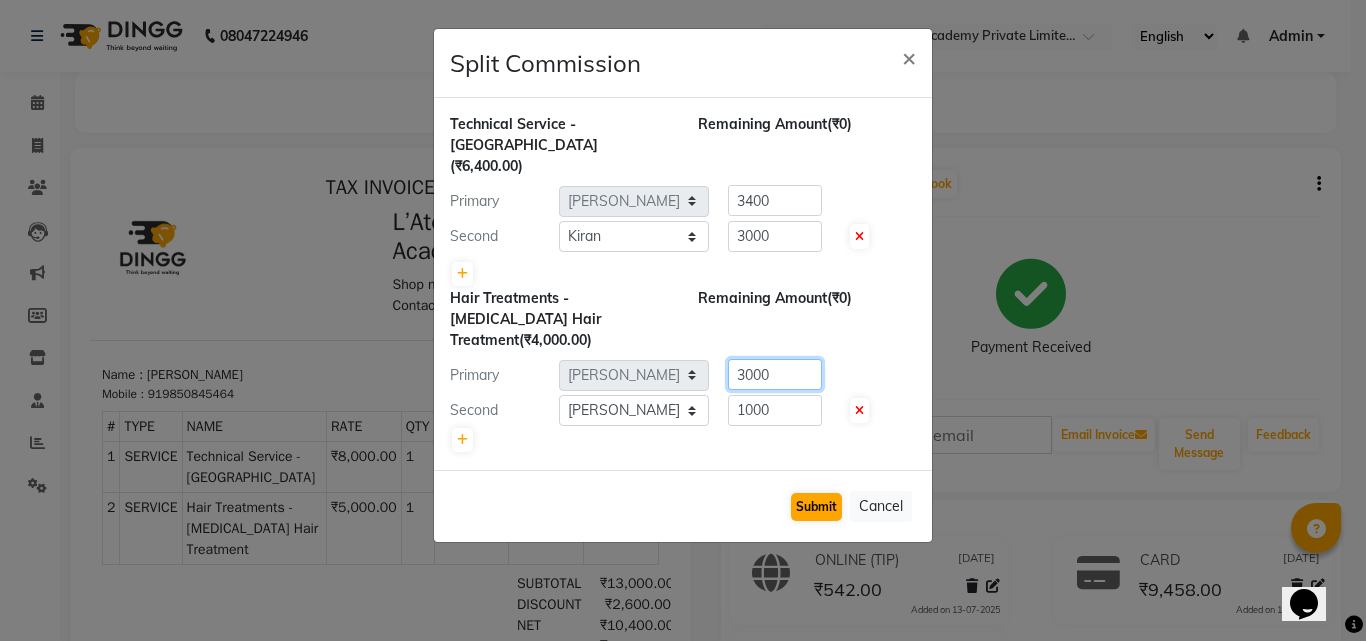 type on "3000" 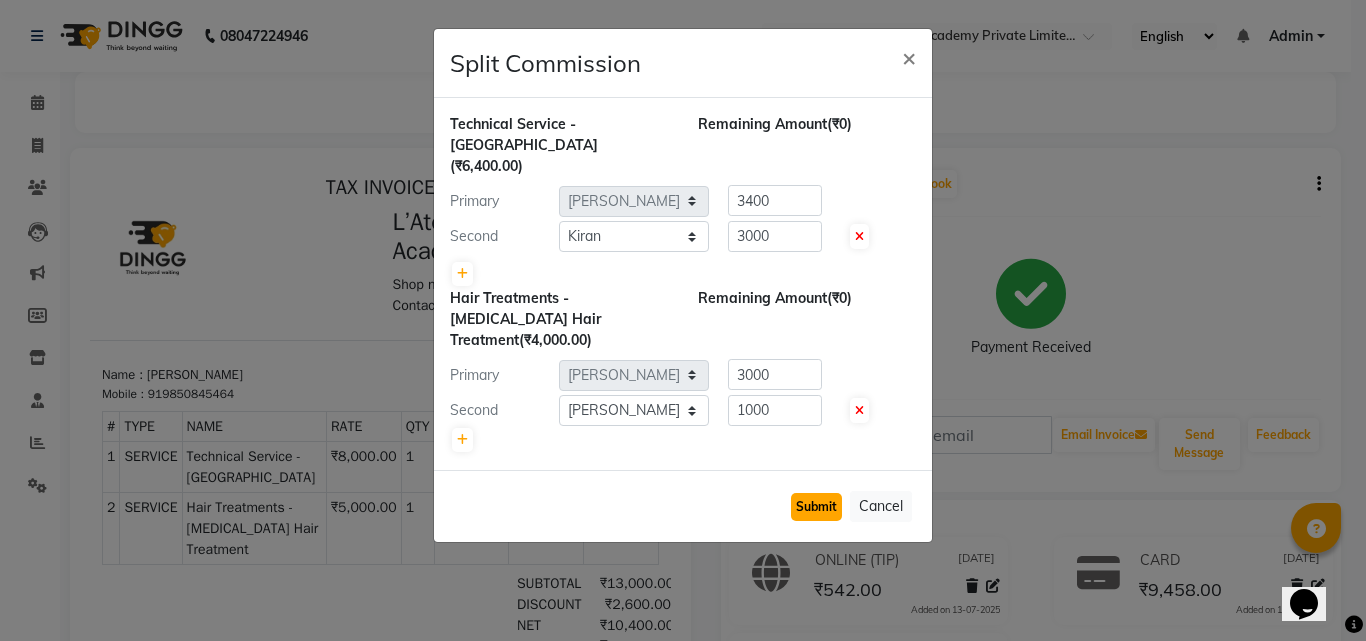 click on "Submit" 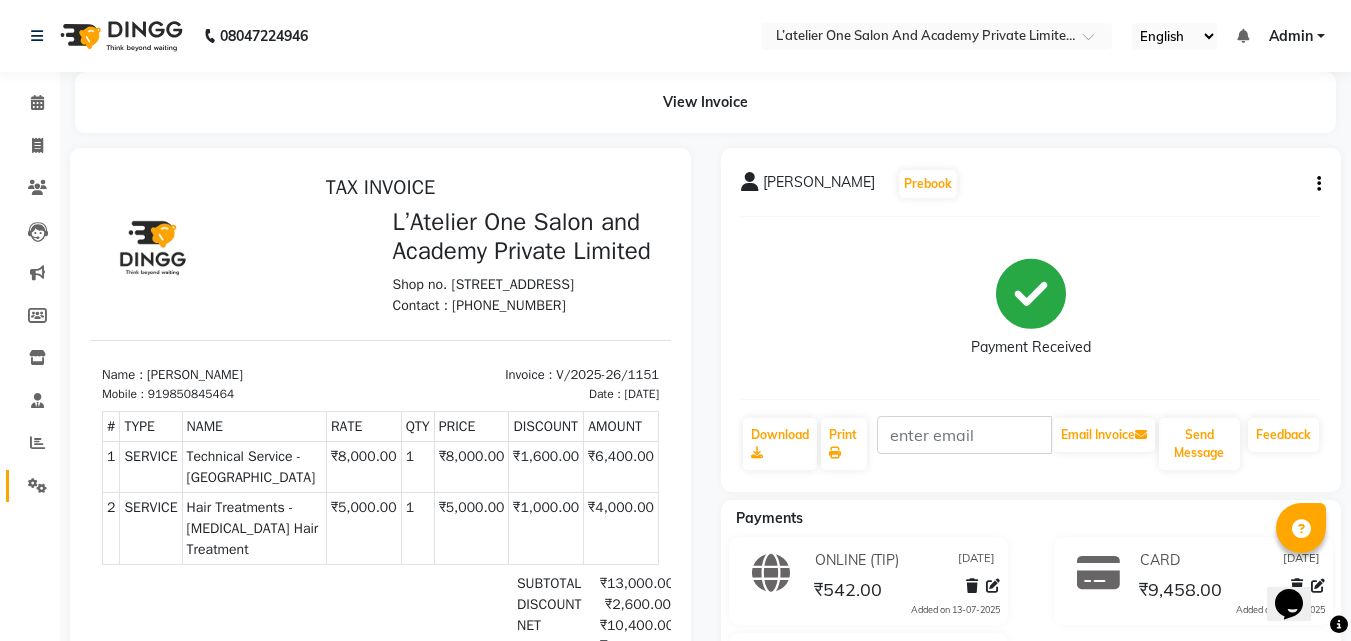 click on "Settings" 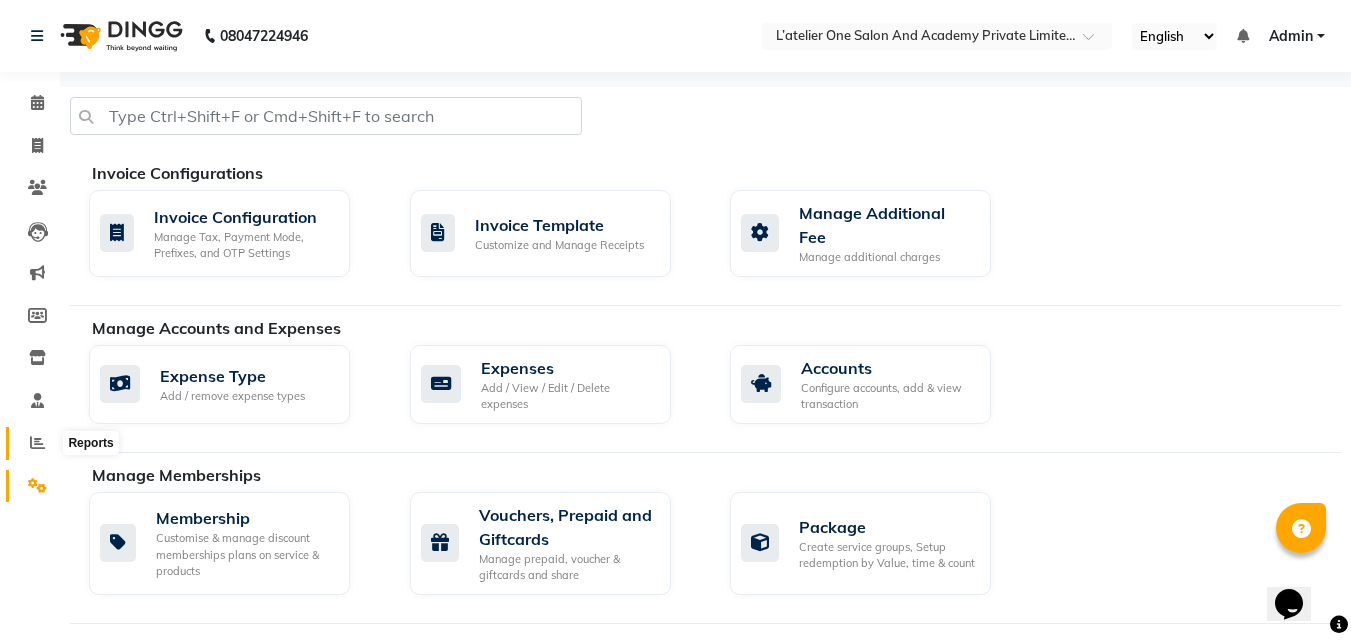 click 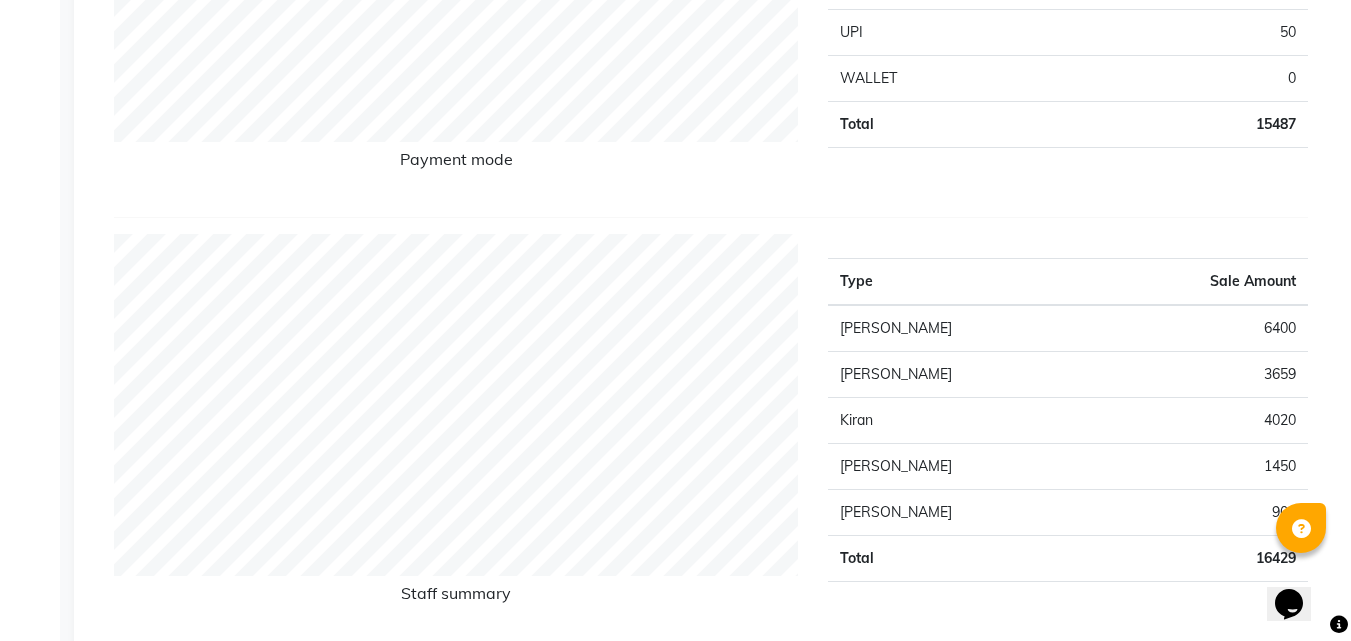 scroll, scrollTop: 565, scrollLeft: 0, axis: vertical 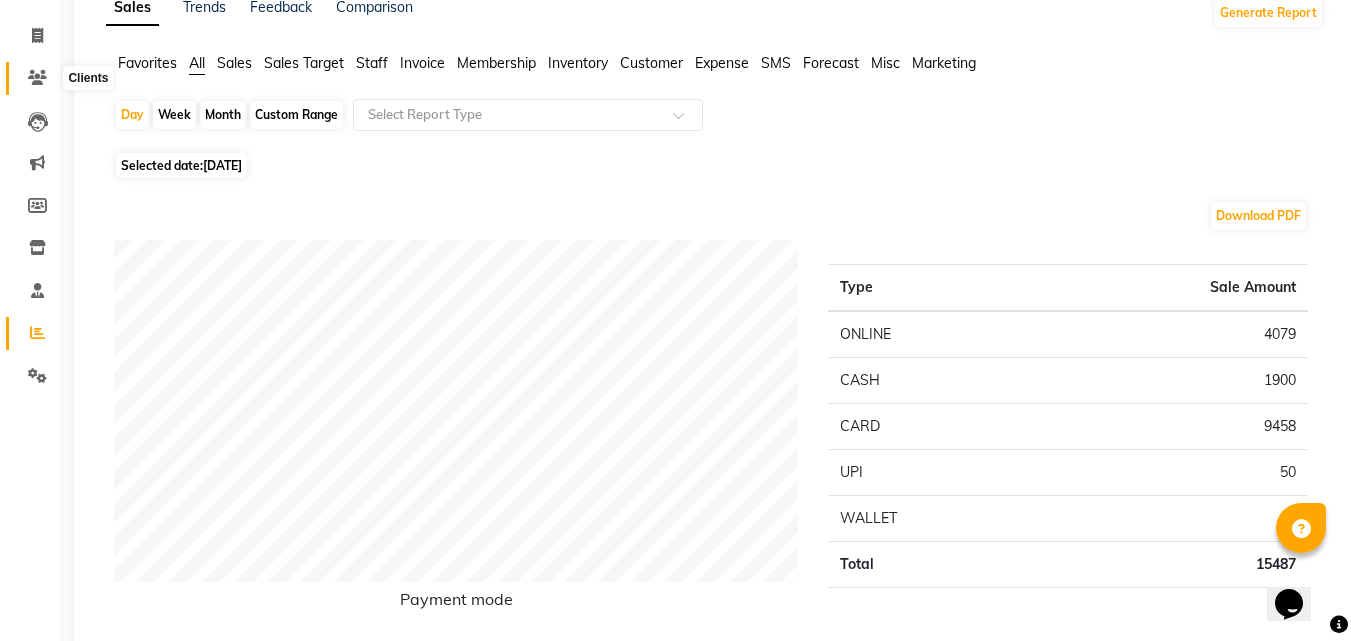 click 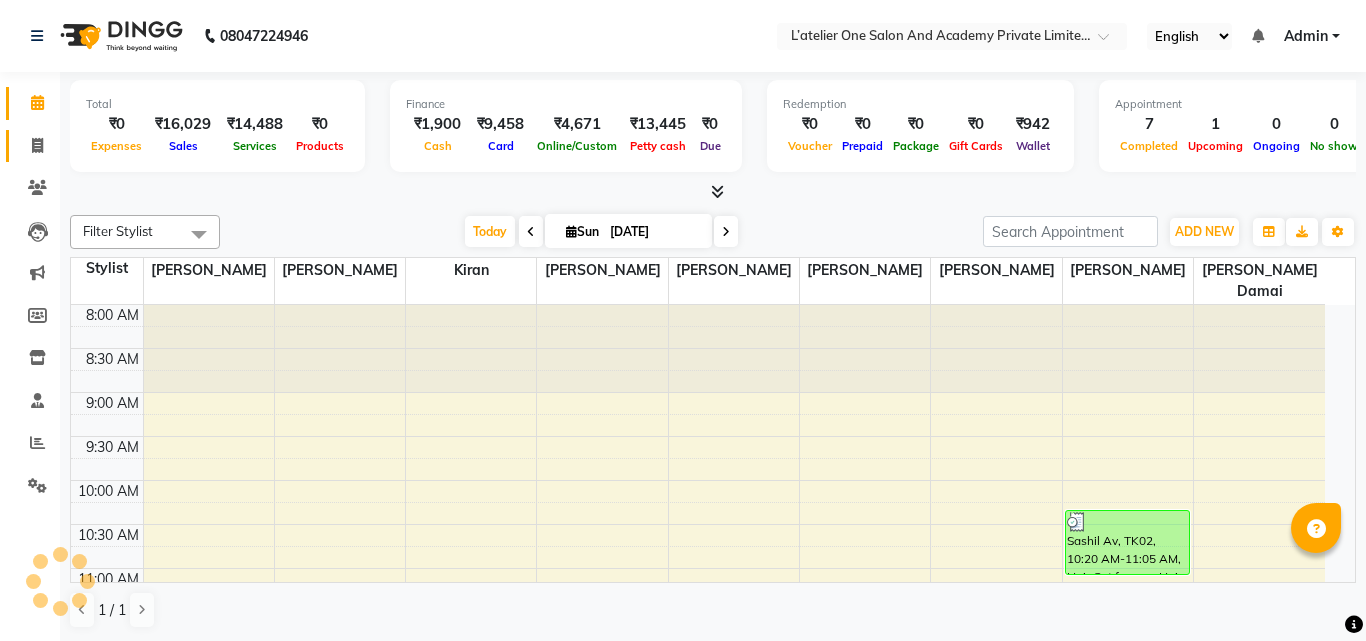 scroll, scrollTop: 0, scrollLeft: 0, axis: both 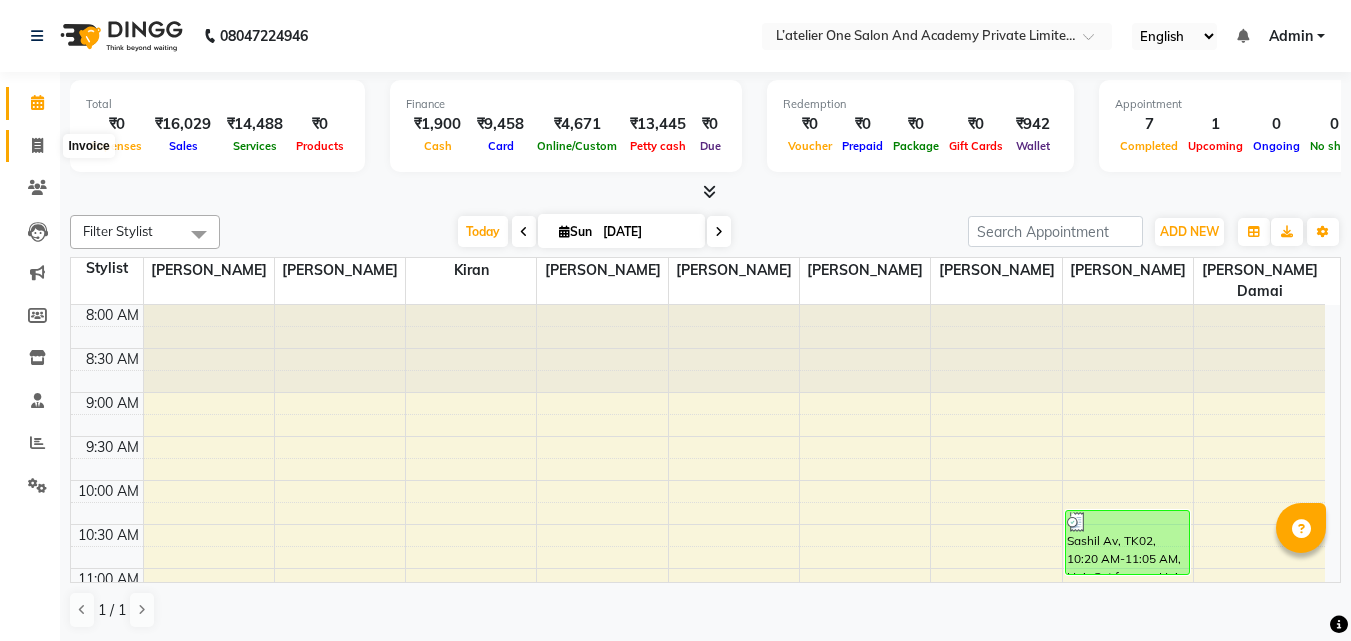 click 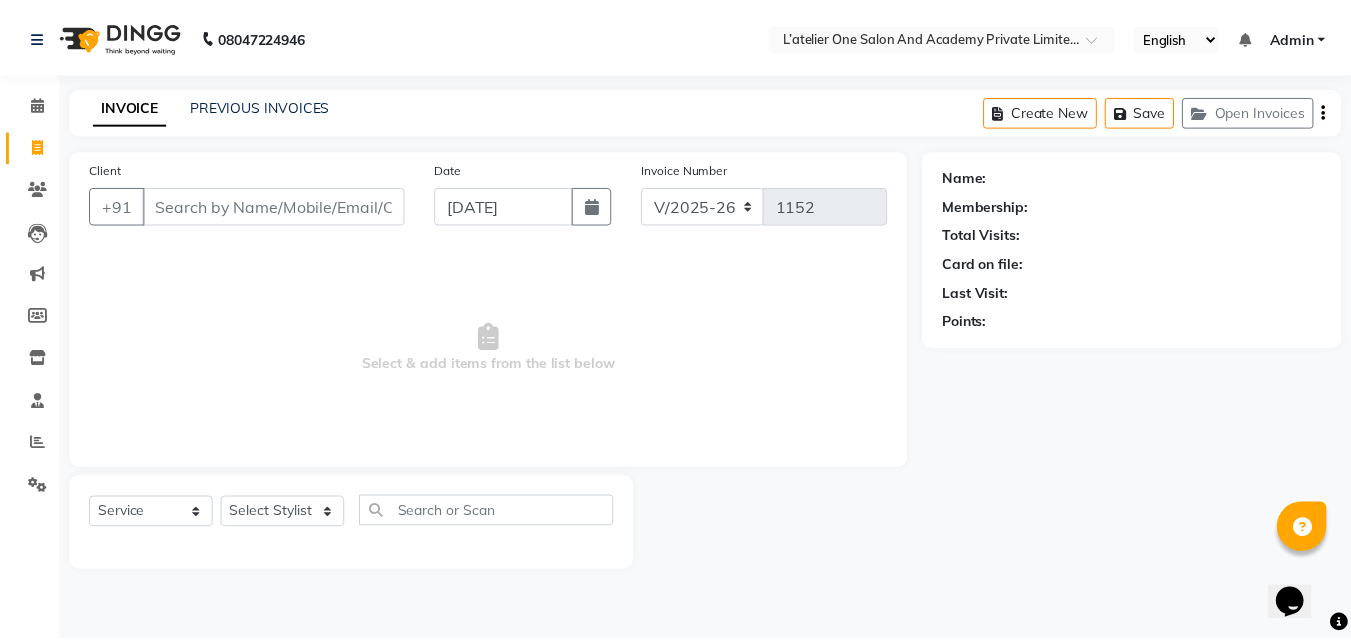 scroll, scrollTop: 0, scrollLeft: 0, axis: both 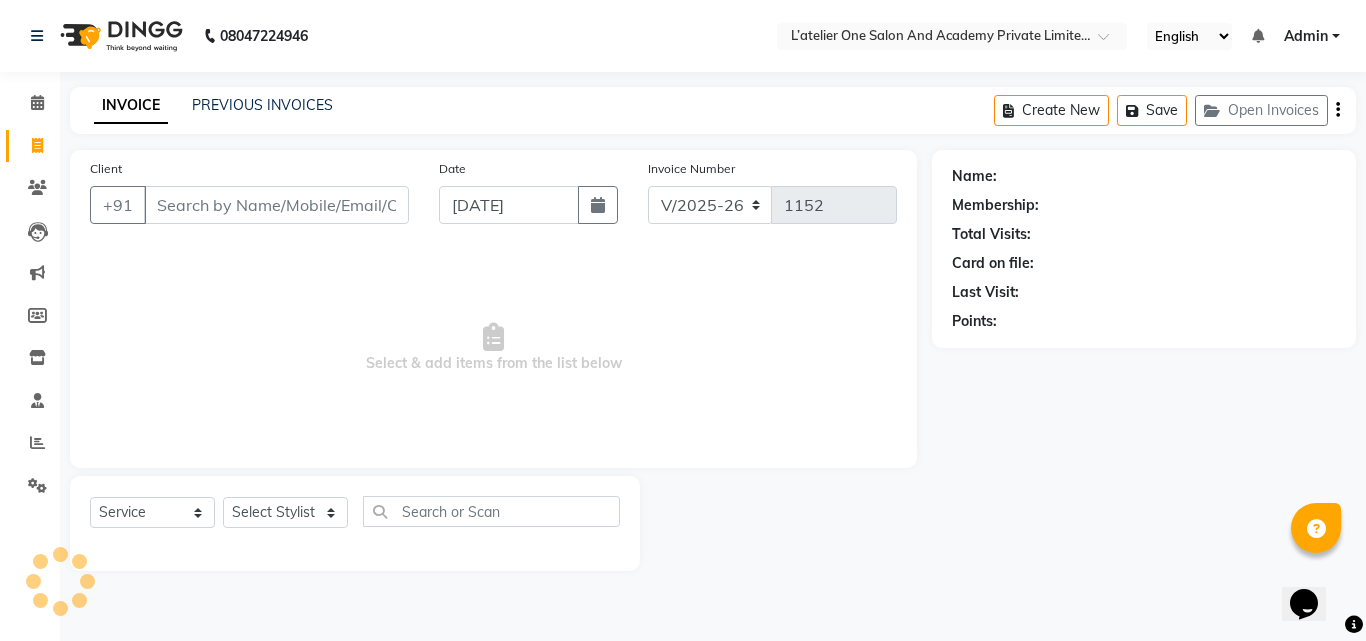click on "Client" at bounding box center (276, 205) 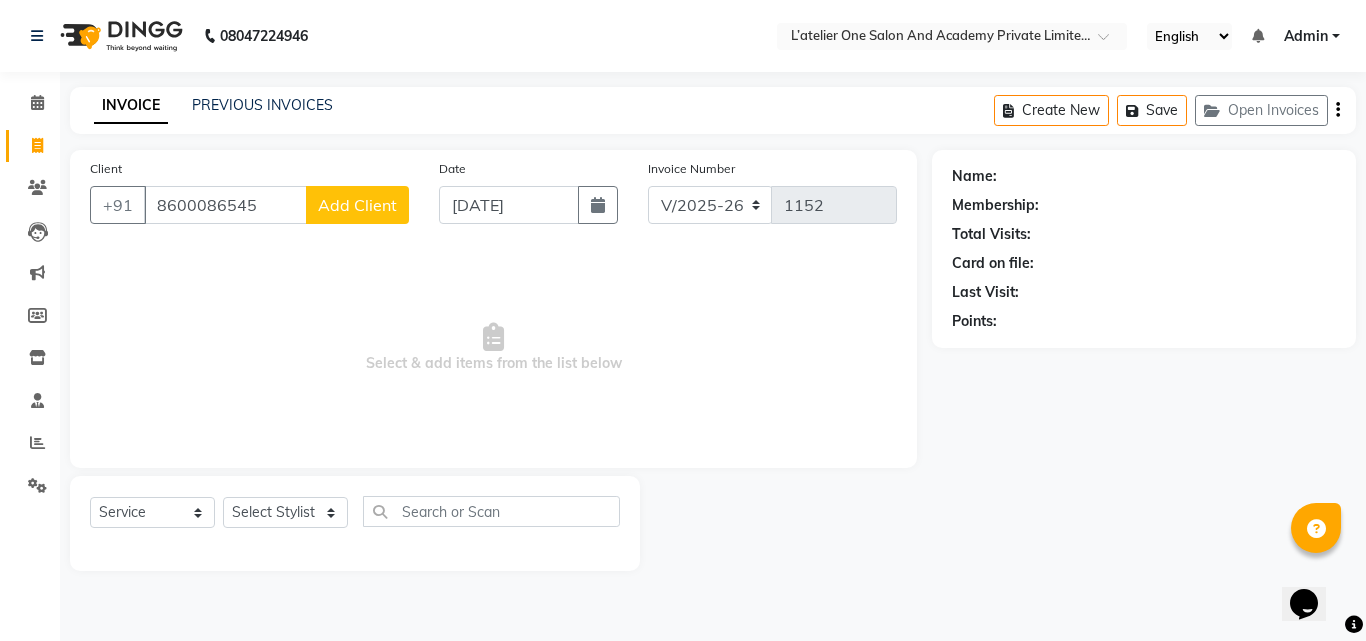drag, startPoint x: 384, startPoint y: 213, endPoint x: 209, endPoint y: 207, distance: 175.10283 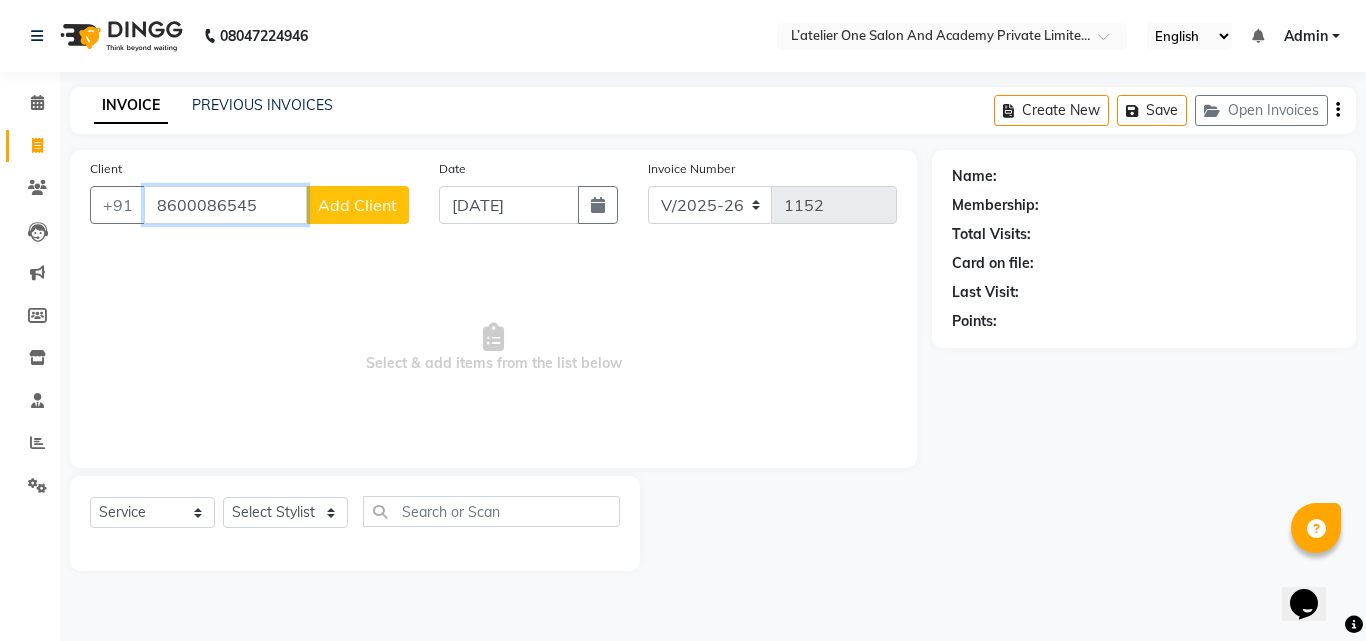 click on "8600086545" at bounding box center [225, 205] 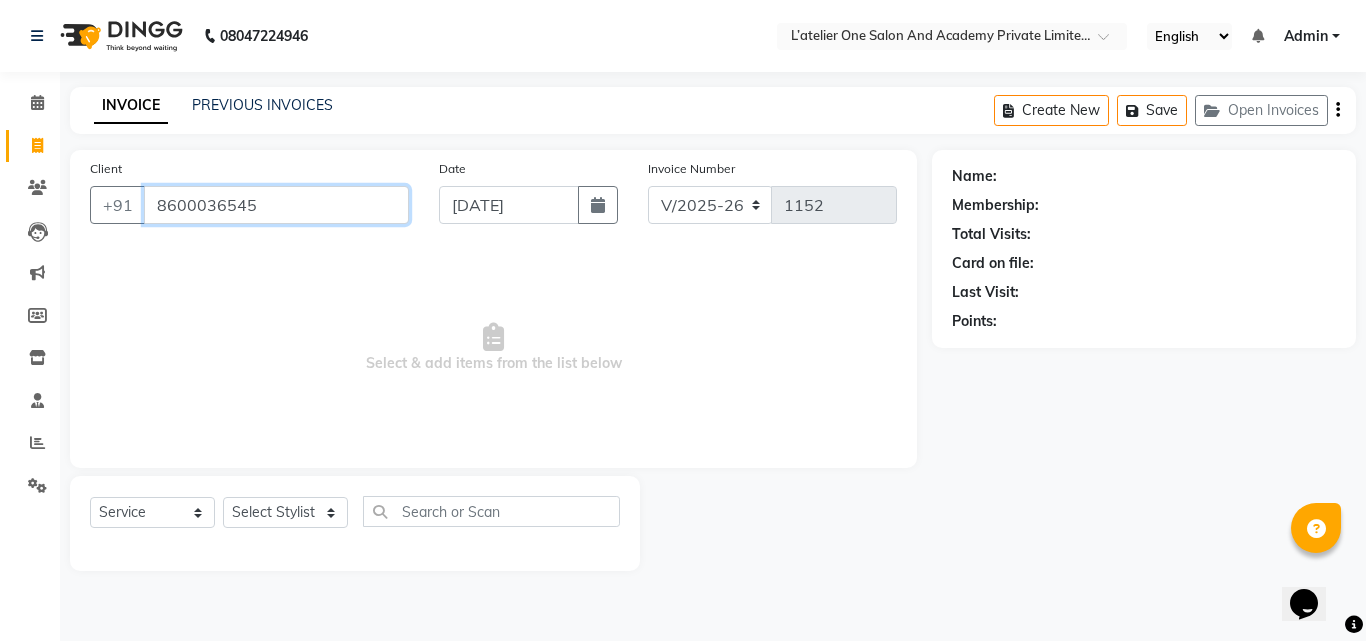 type on "8600036545" 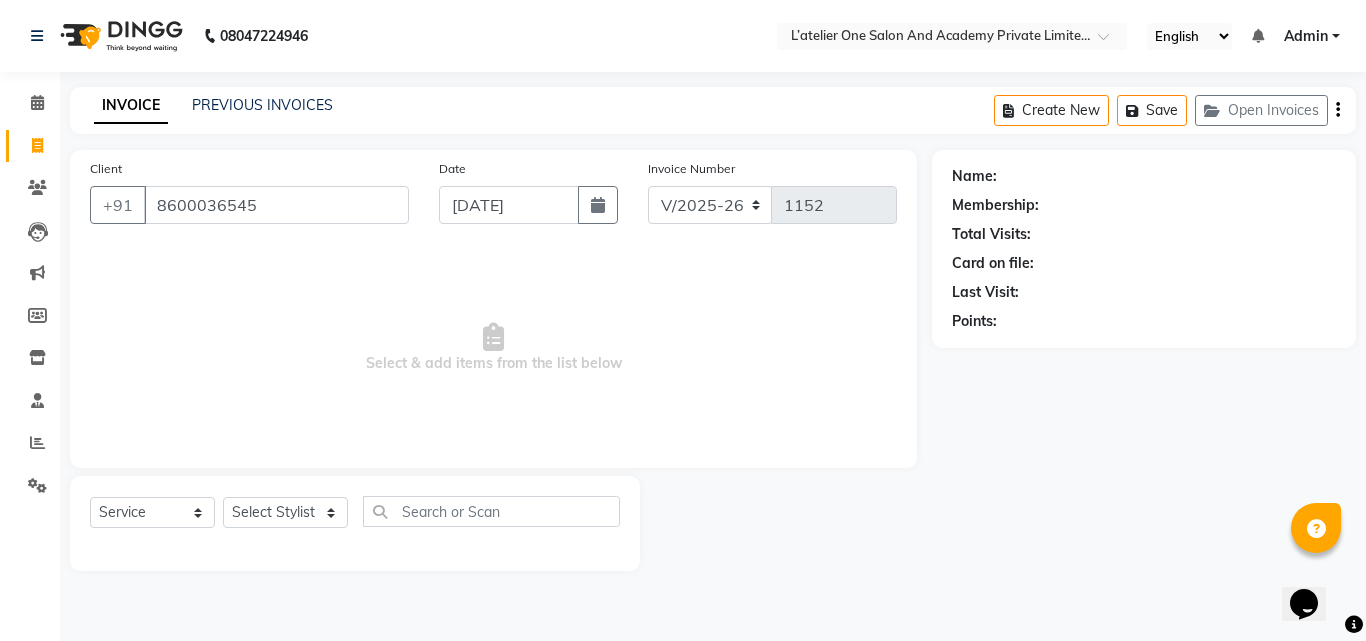 select on "1: Object" 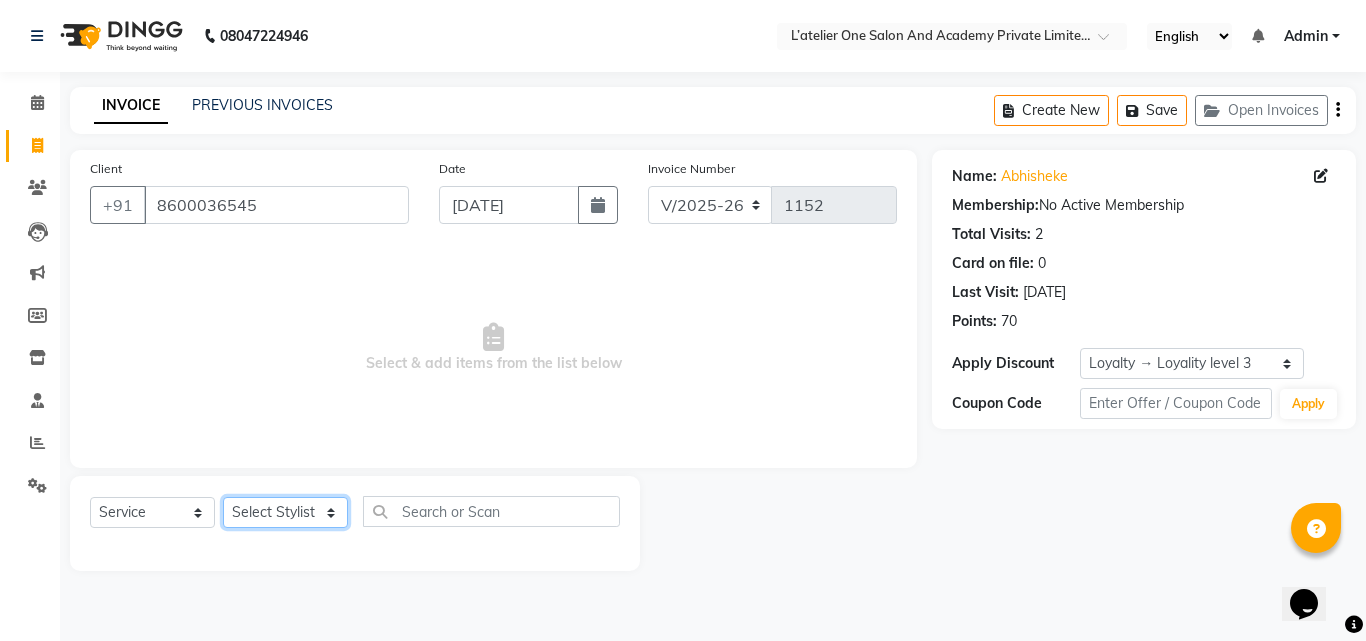 click on "Select Stylist [PERSON_NAME]  [PERSON_NAME] [PERSON_NAME]  [PERSON_NAME] [PERSON_NAME]  [PERSON_NAME] [PERSON_NAME] [PERSON_NAME] Damai" 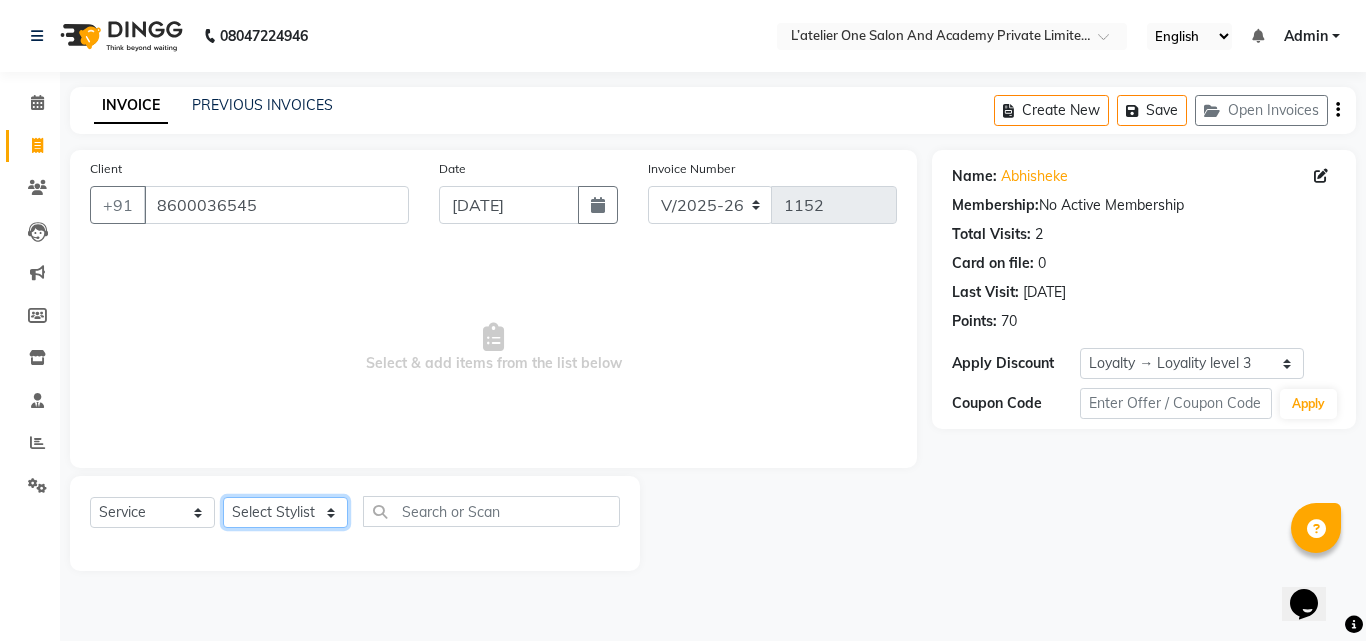 select on "68174" 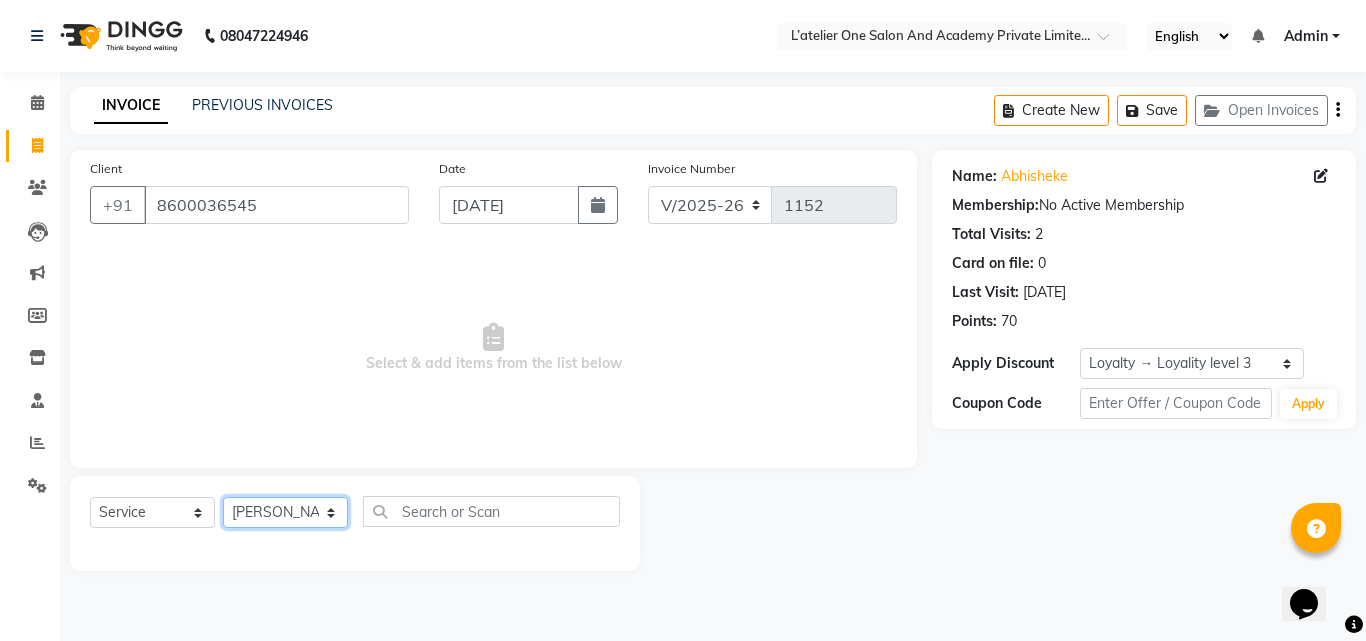 click on "Select Stylist [PERSON_NAME]  [PERSON_NAME] [PERSON_NAME]  [PERSON_NAME] [PERSON_NAME]  [PERSON_NAME] [PERSON_NAME] [PERSON_NAME] Damai" 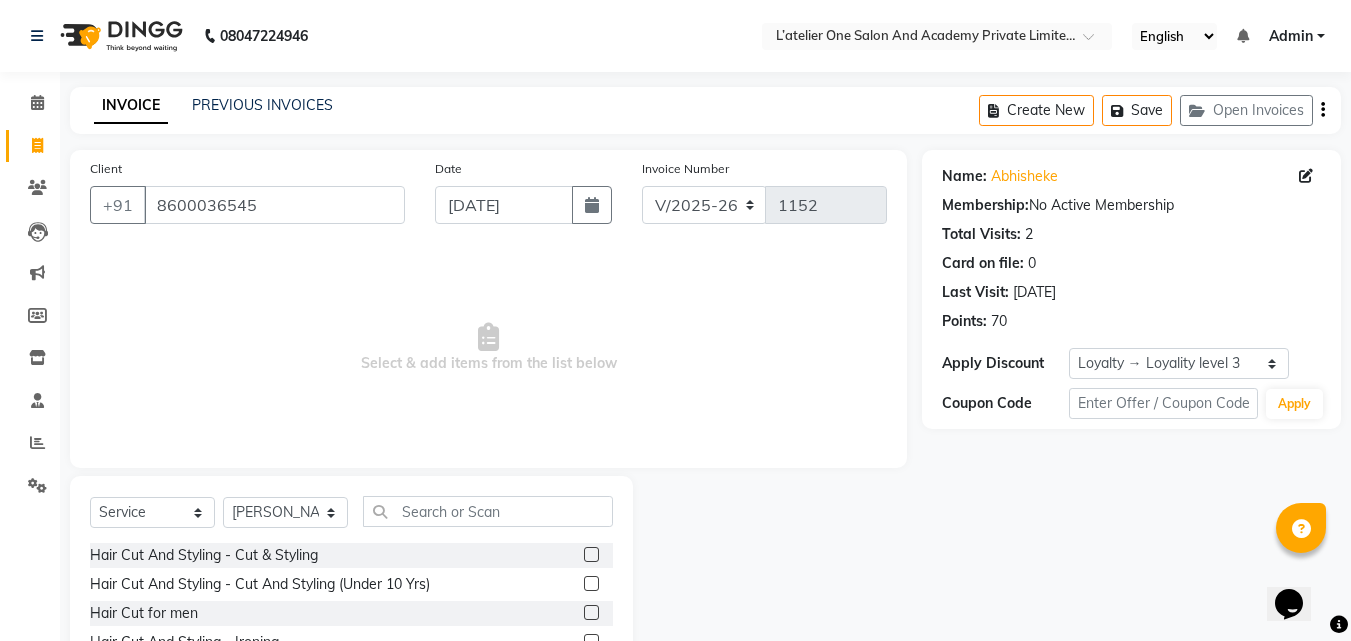 click 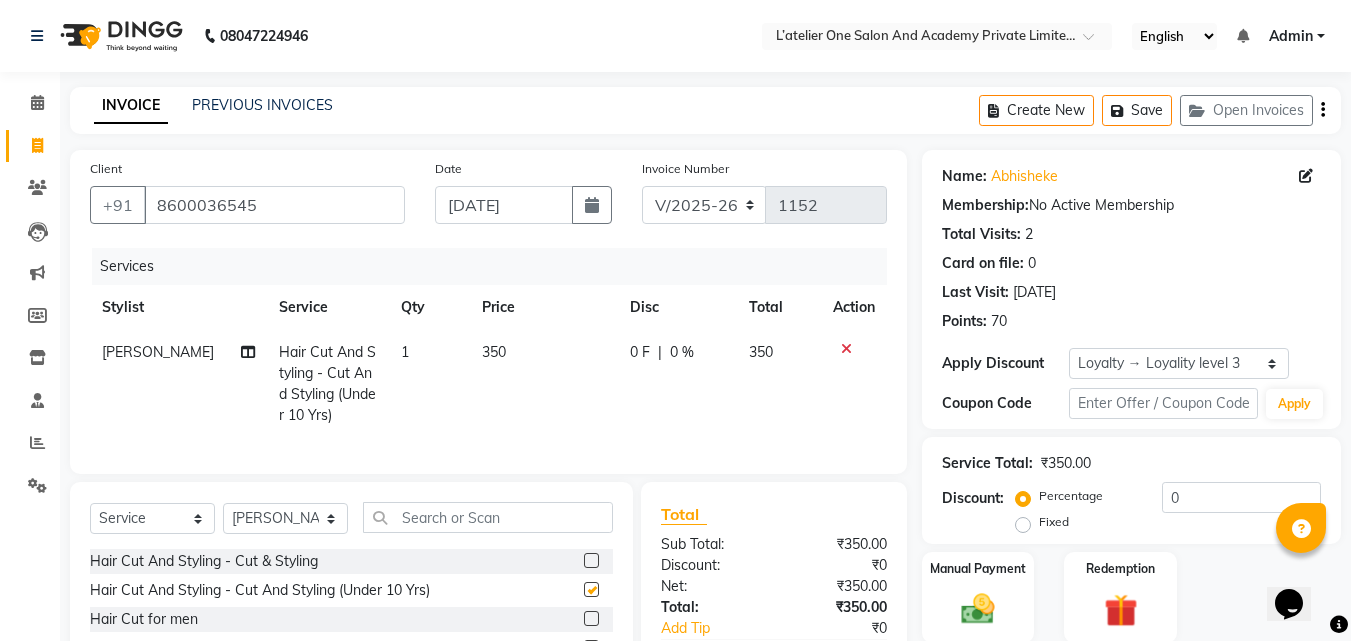 checkbox on "false" 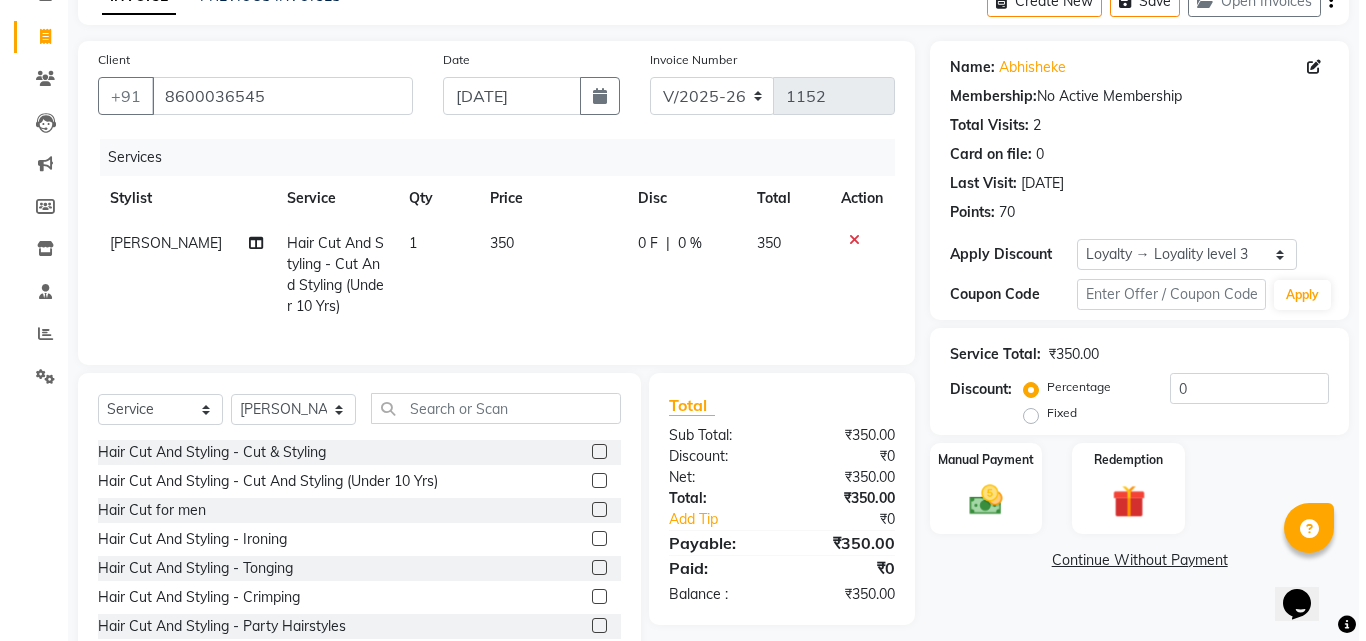 scroll, scrollTop: 108, scrollLeft: 0, axis: vertical 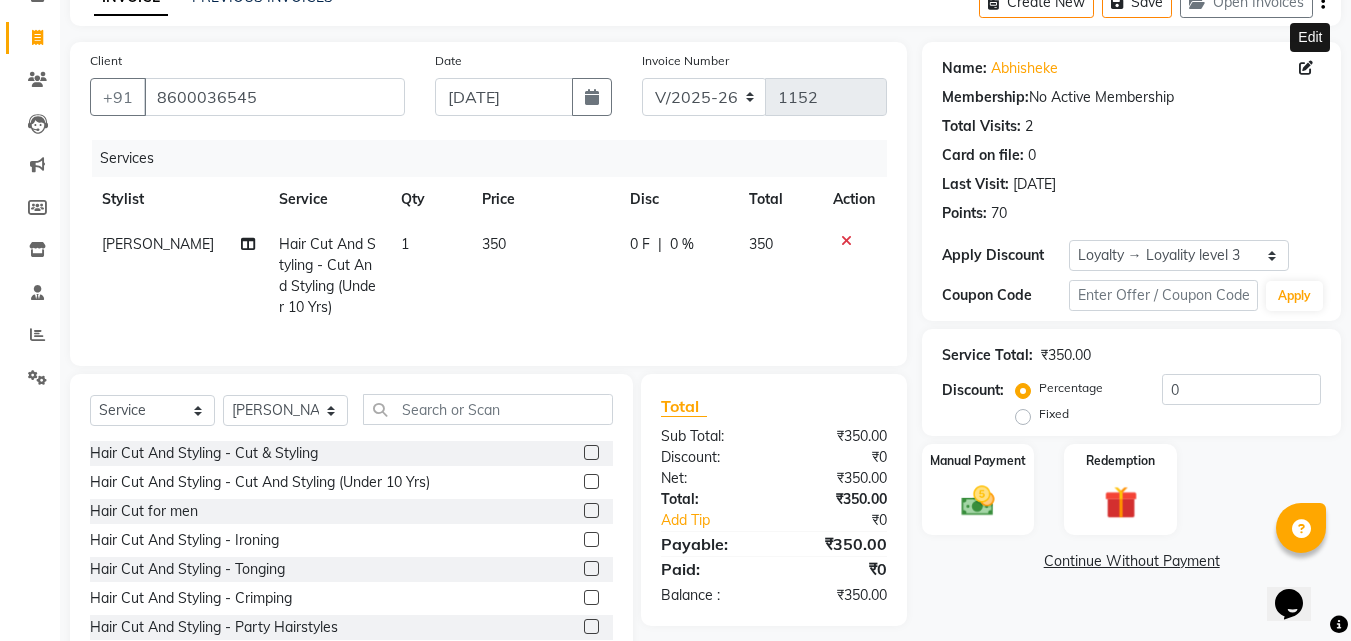 click 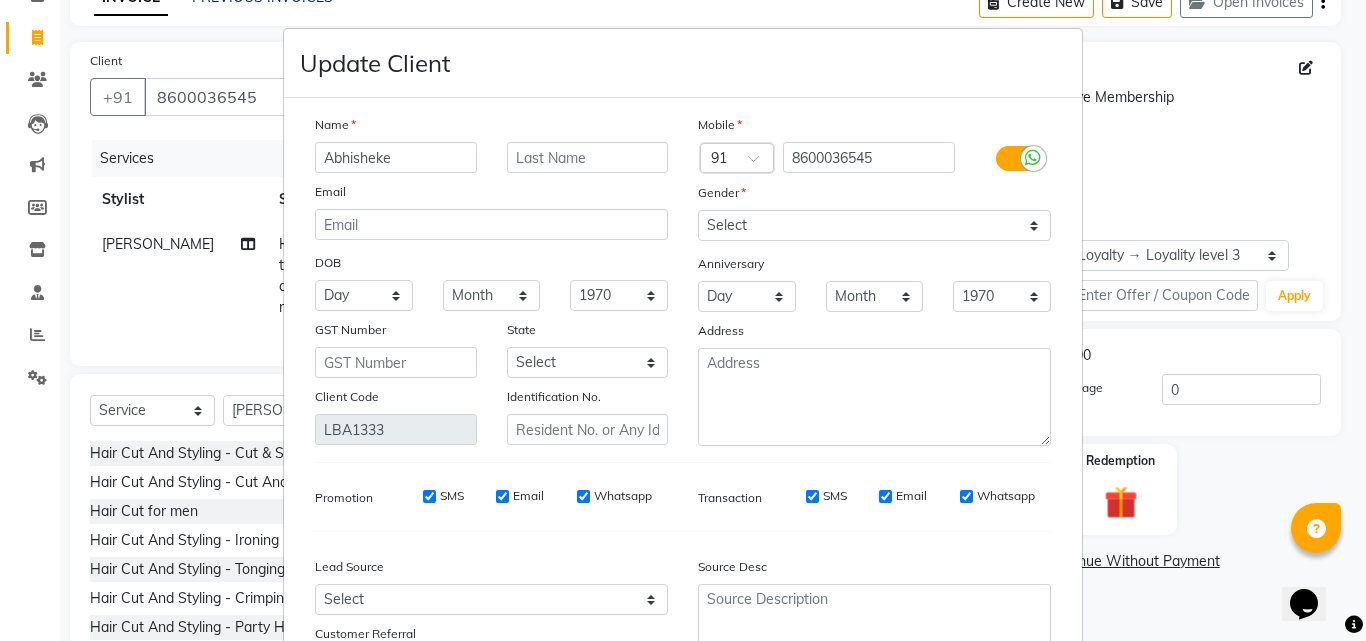 click on "Abhisheke" at bounding box center [396, 157] 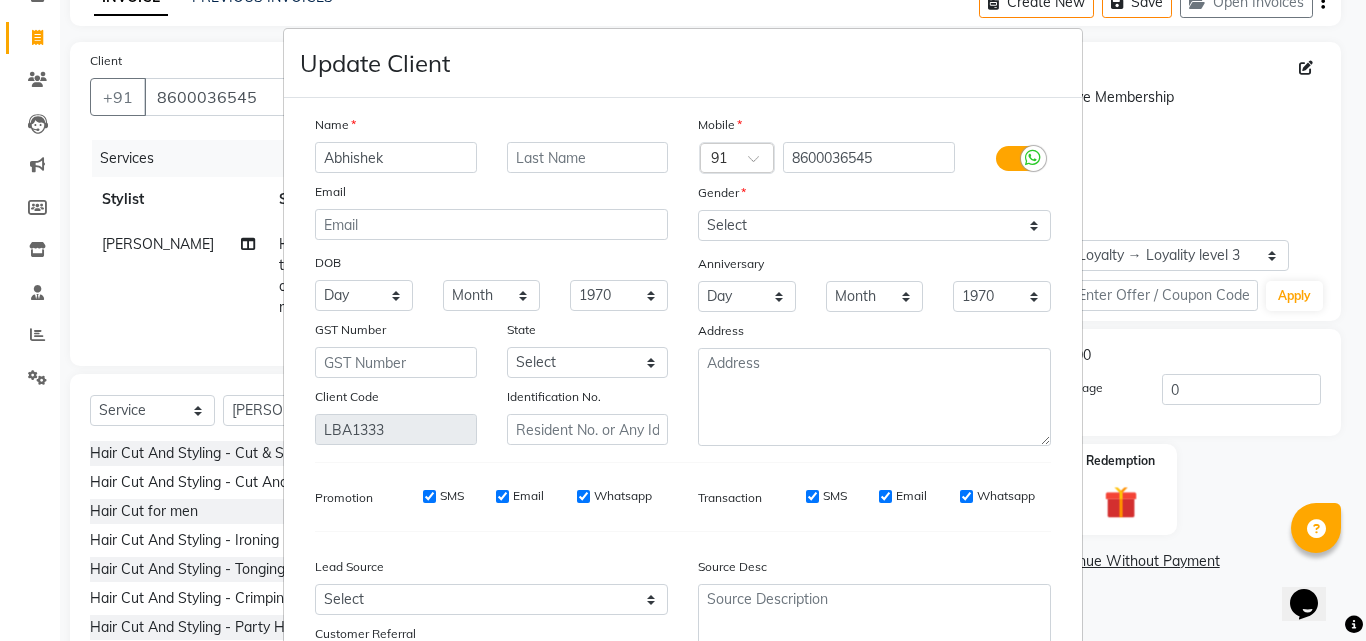type on "Abhishek" 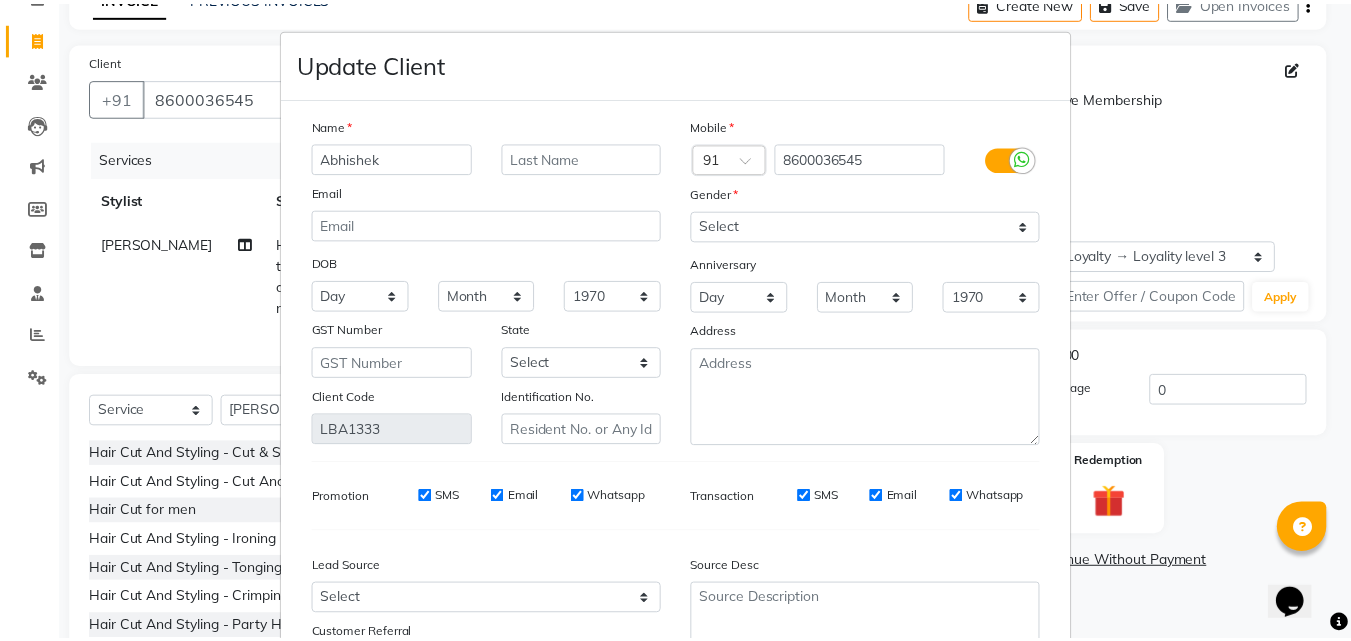 scroll, scrollTop: 172, scrollLeft: 0, axis: vertical 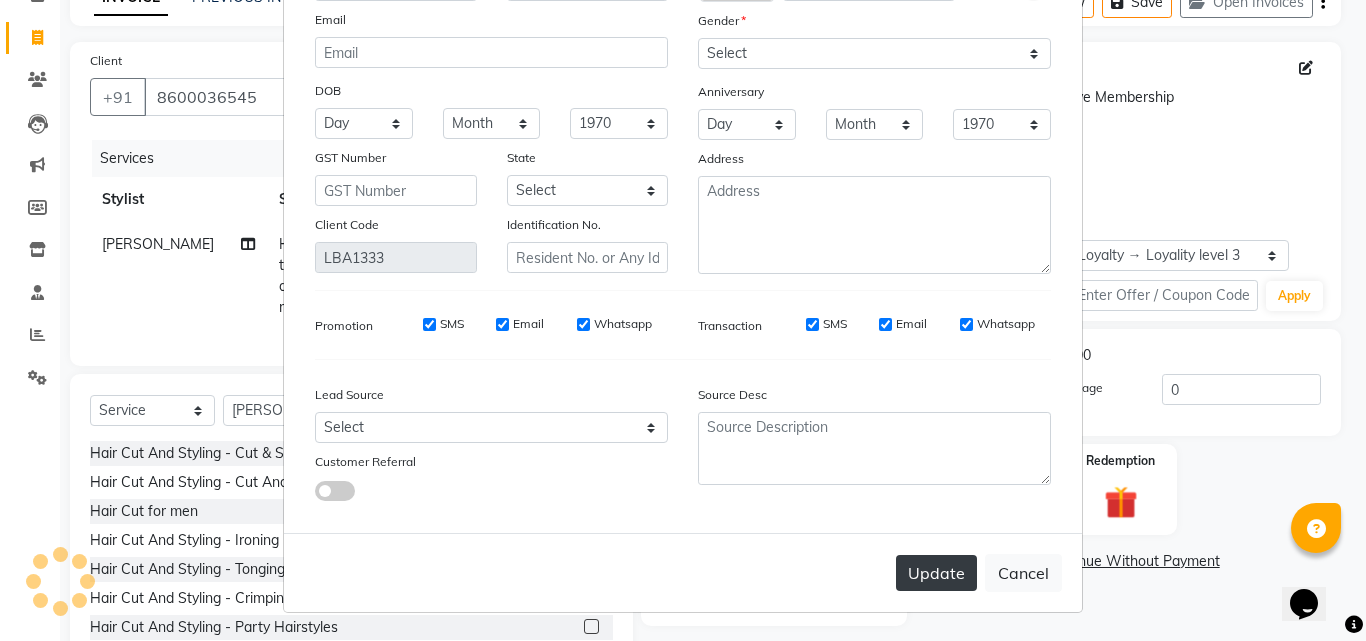 click on "Update" at bounding box center (936, 573) 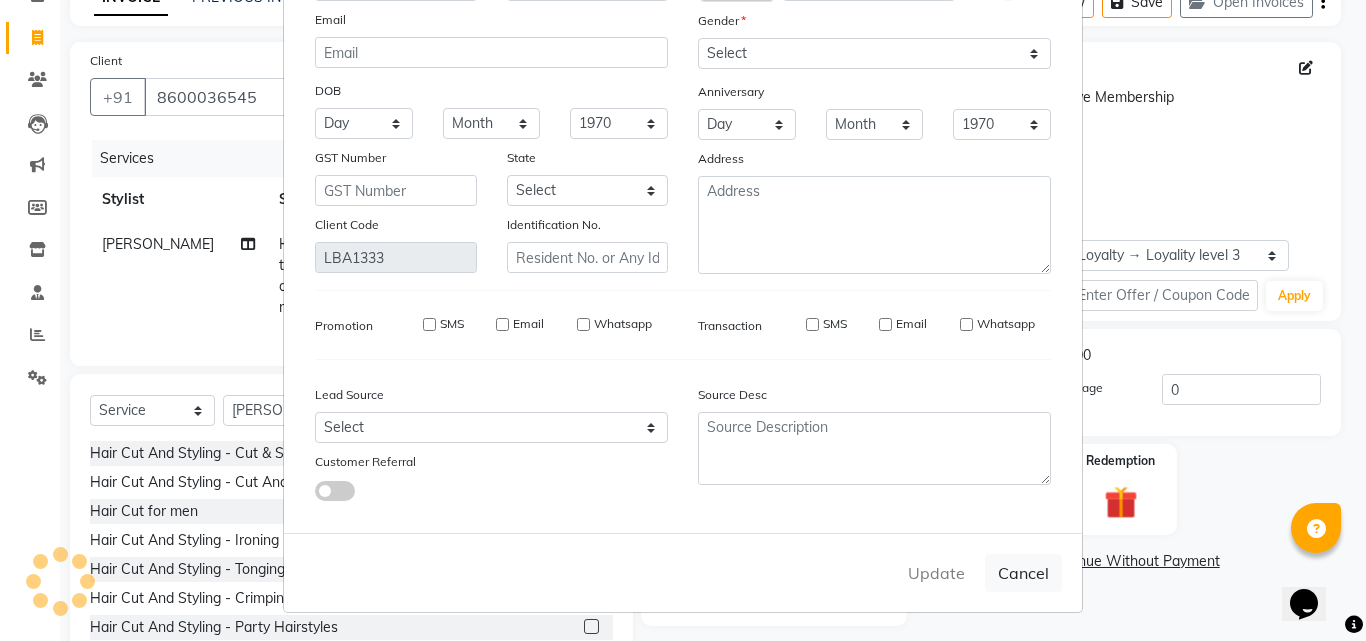 type 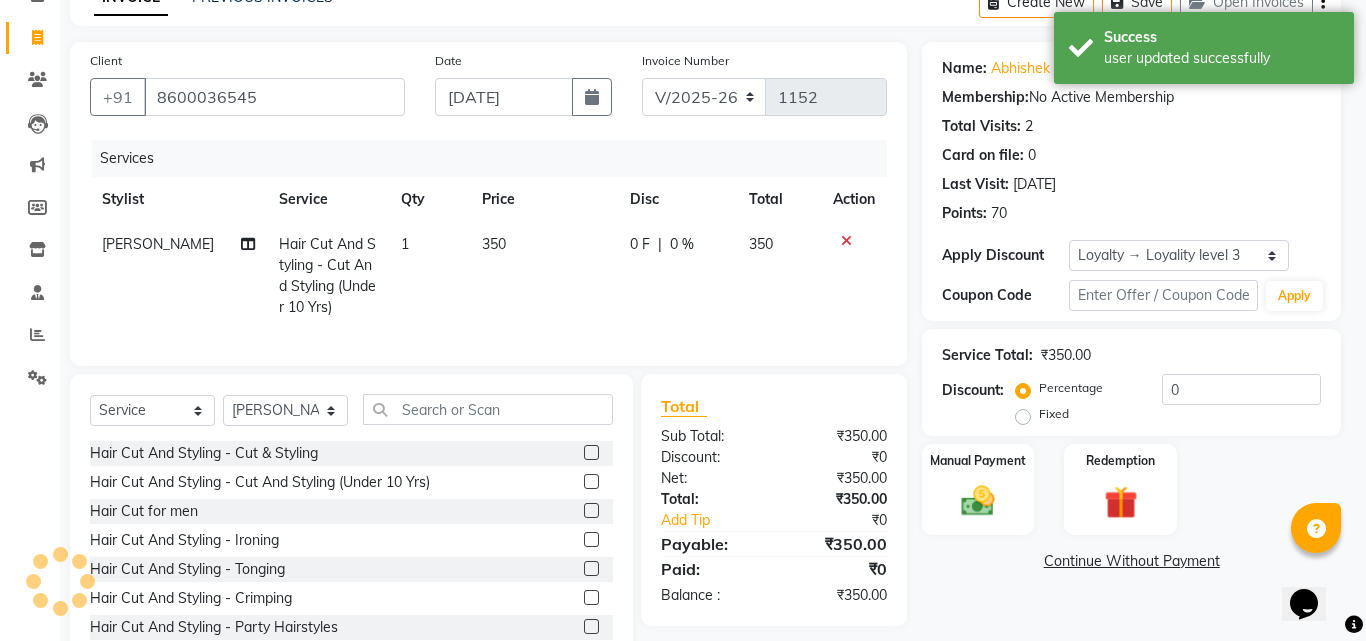 select on "1: Object" 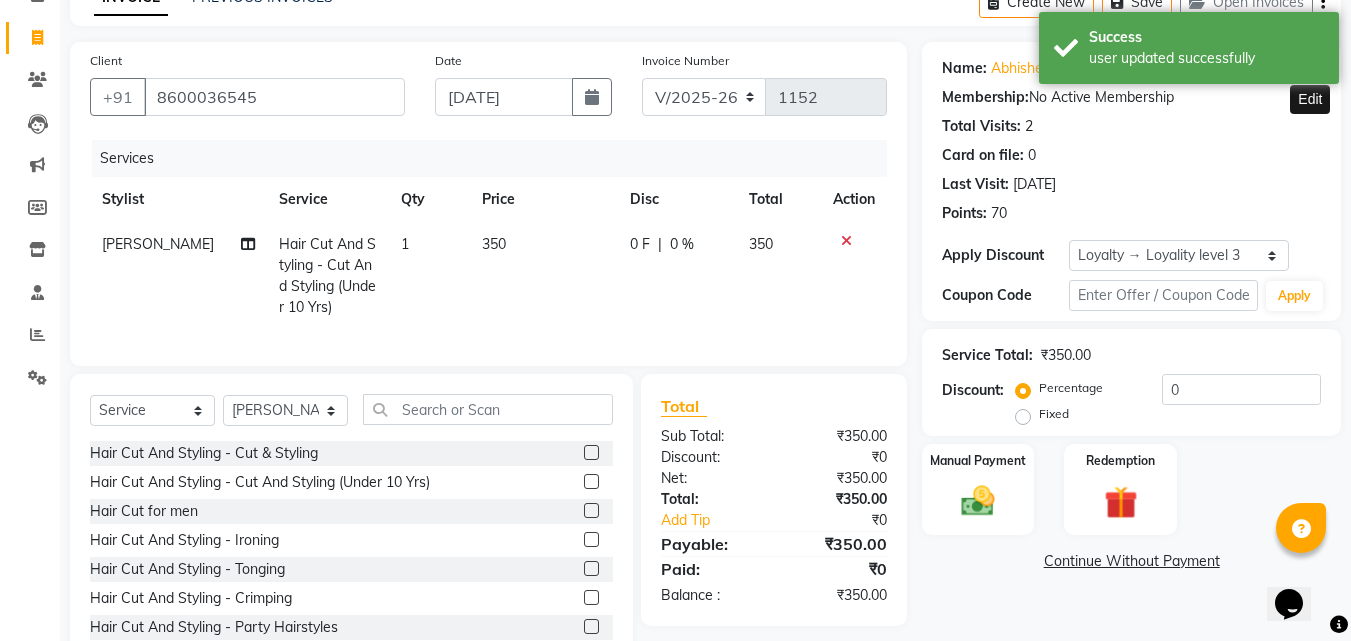 scroll, scrollTop: 181, scrollLeft: 0, axis: vertical 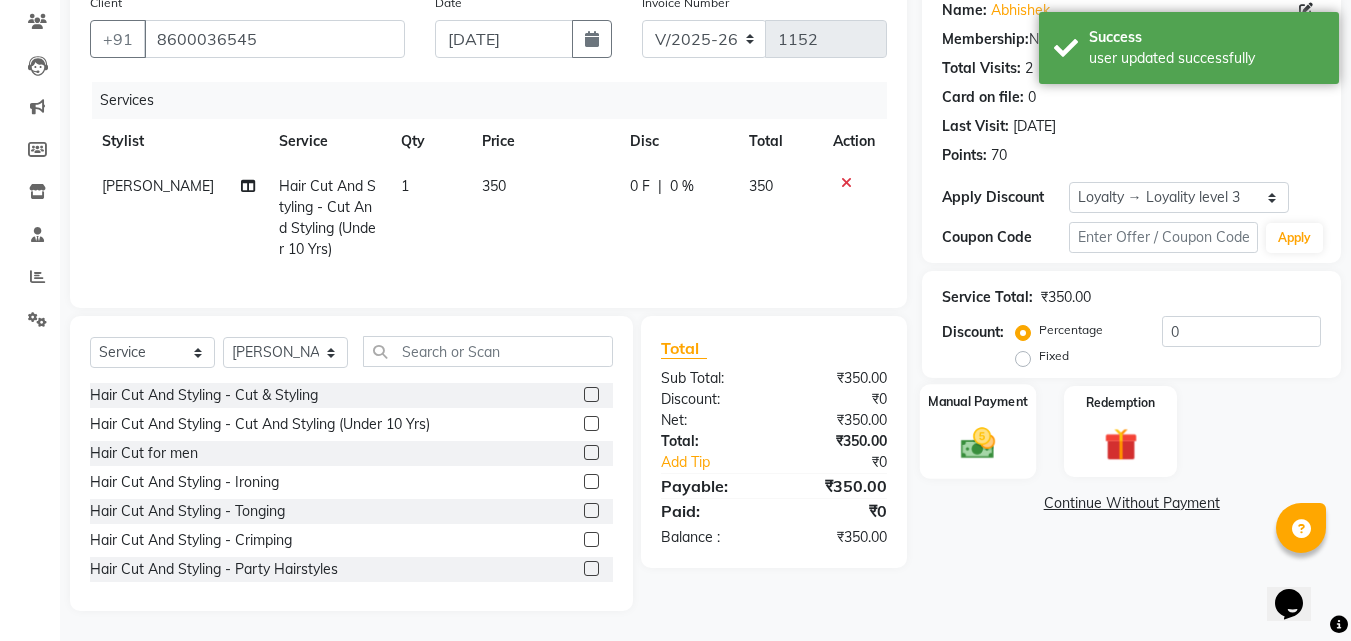click 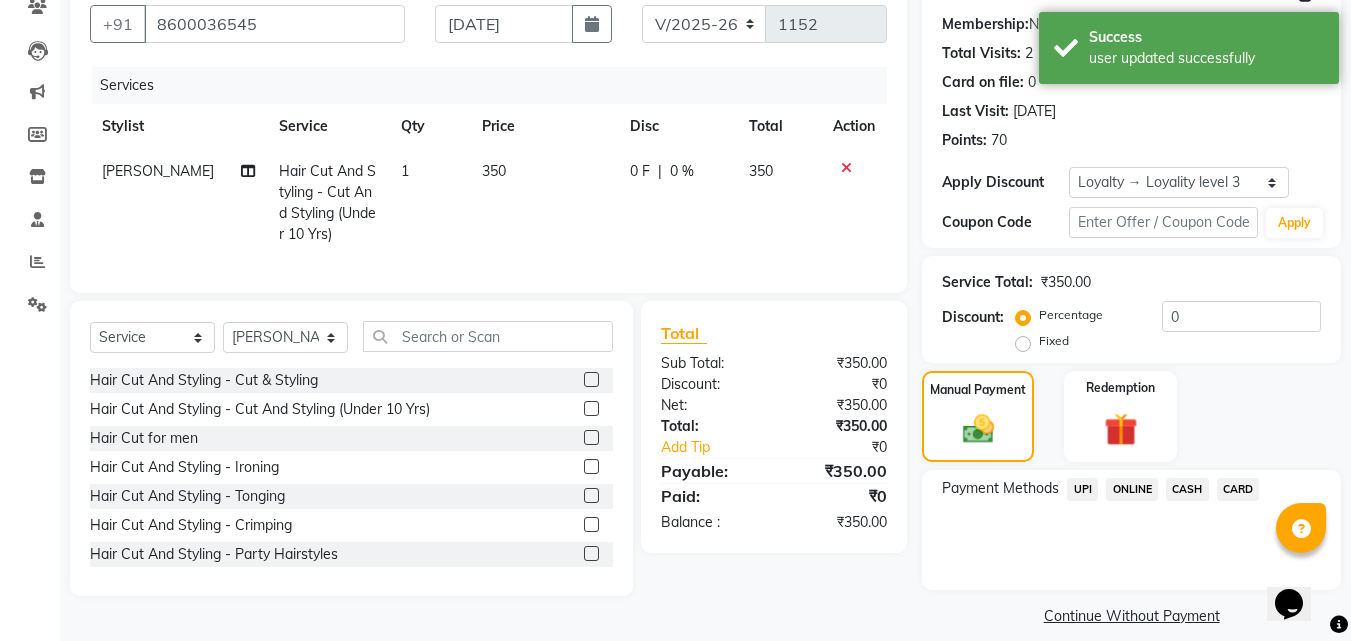 click on "ONLINE" 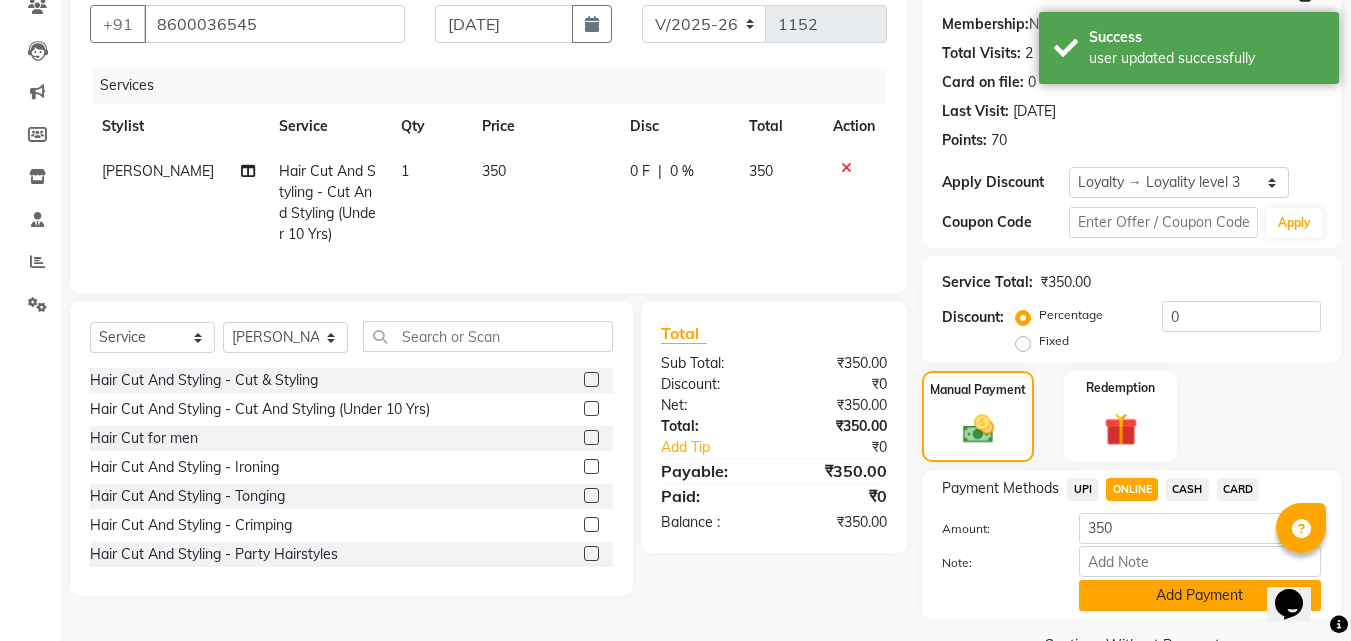 click on "Add Payment" 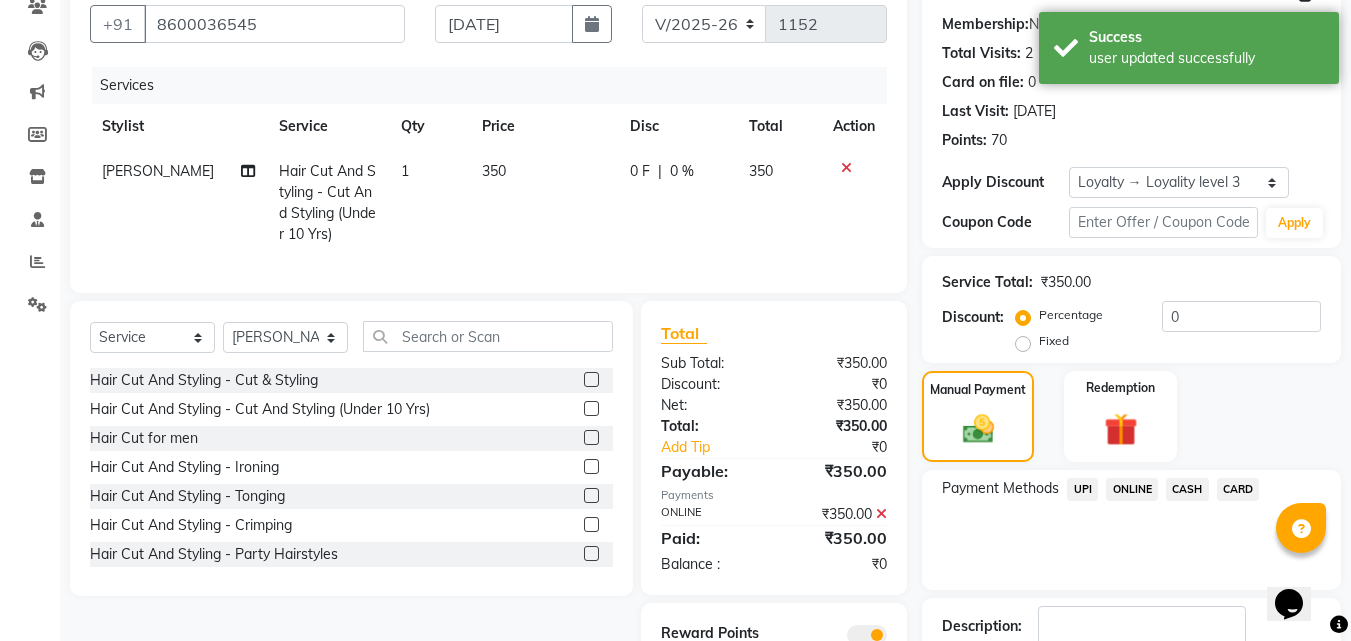 scroll, scrollTop: 314, scrollLeft: 0, axis: vertical 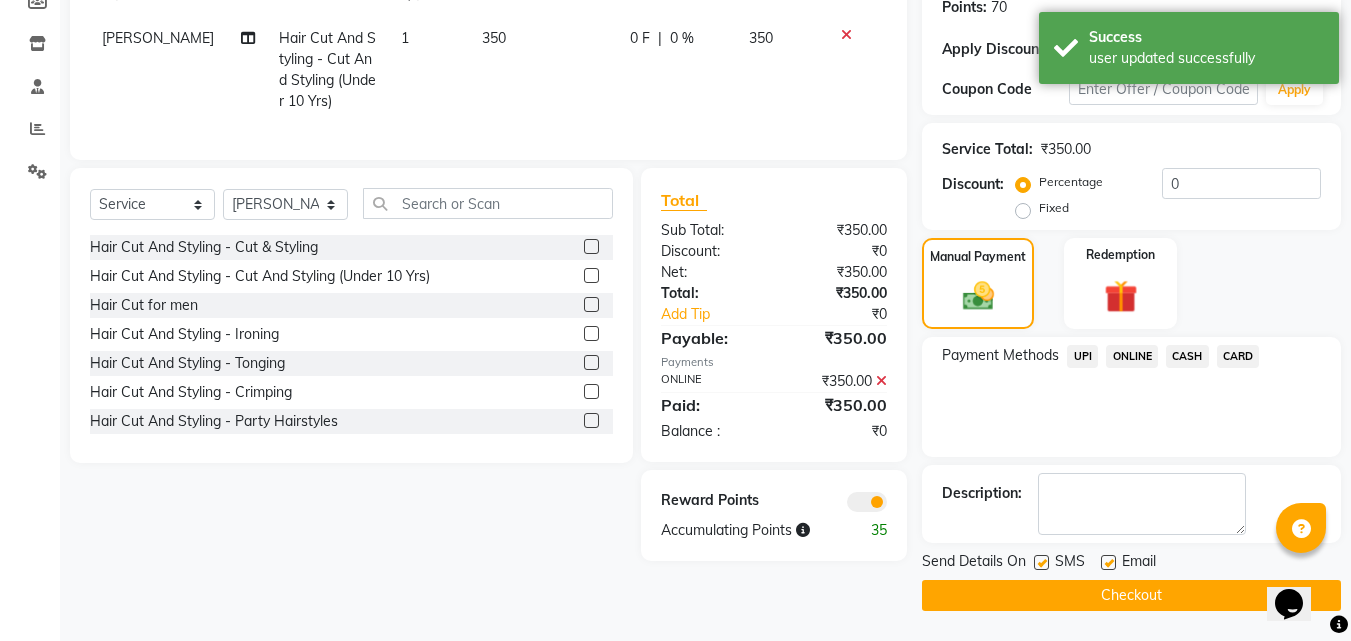 click on "Checkout" 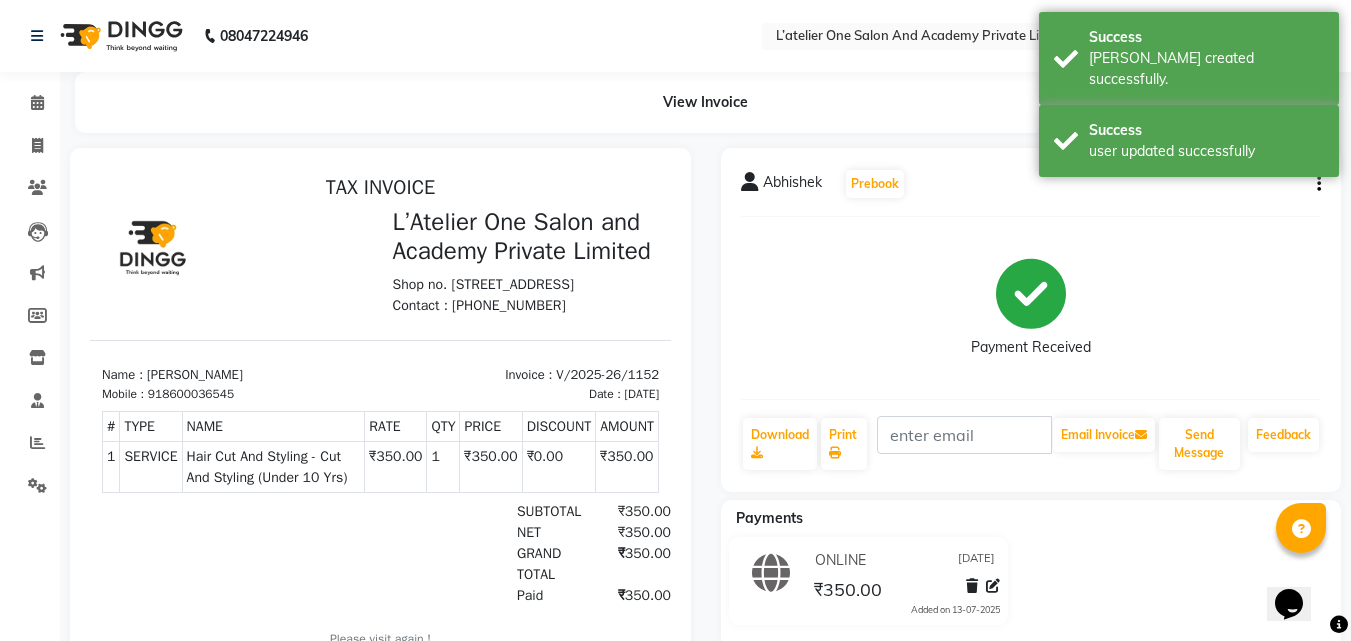scroll, scrollTop: 0, scrollLeft: 0, axis: both 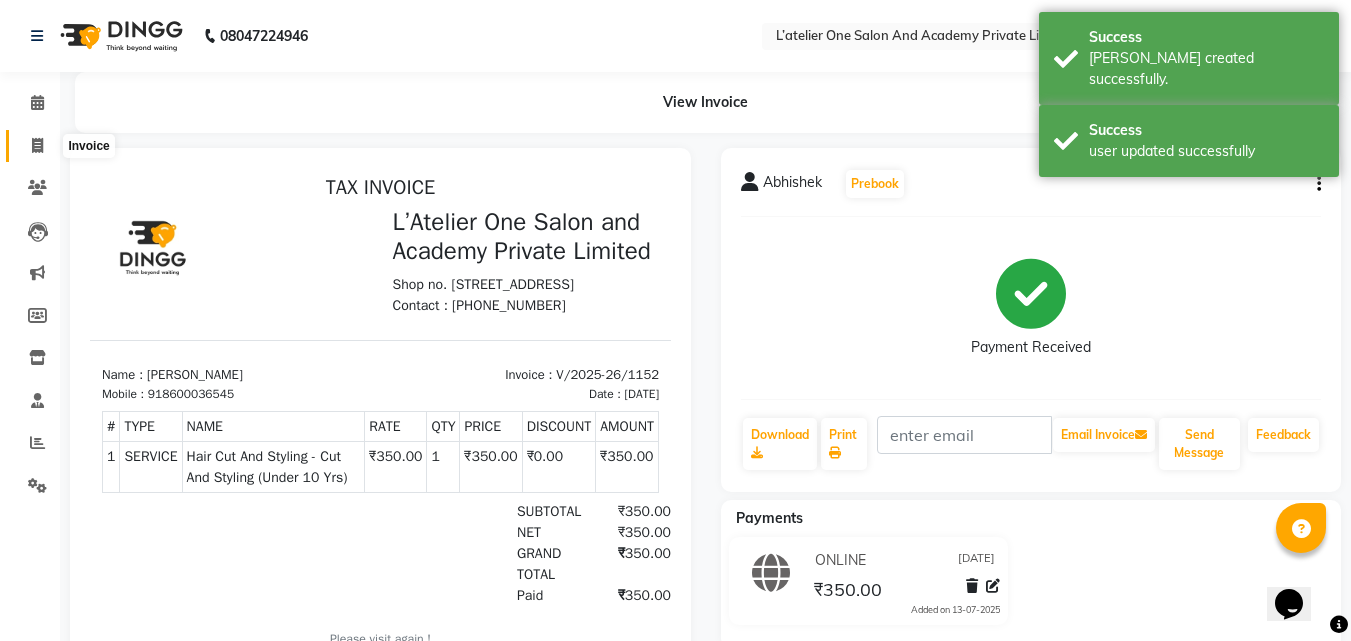 click 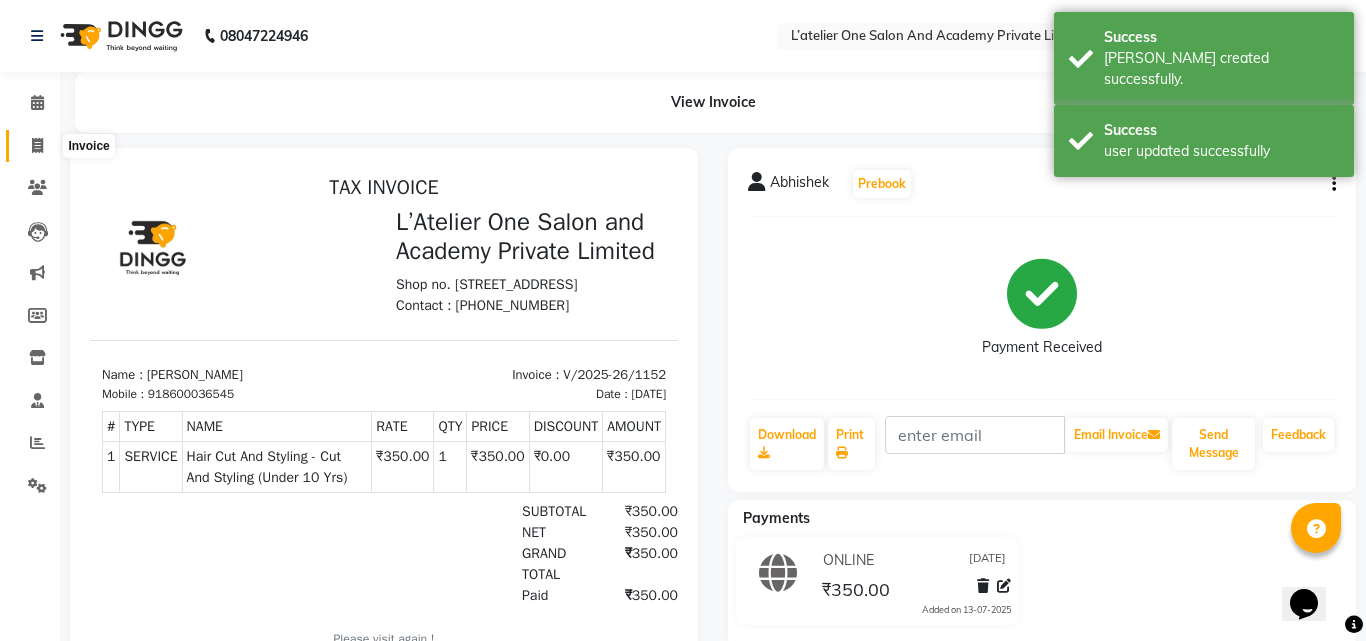 select on "6939" 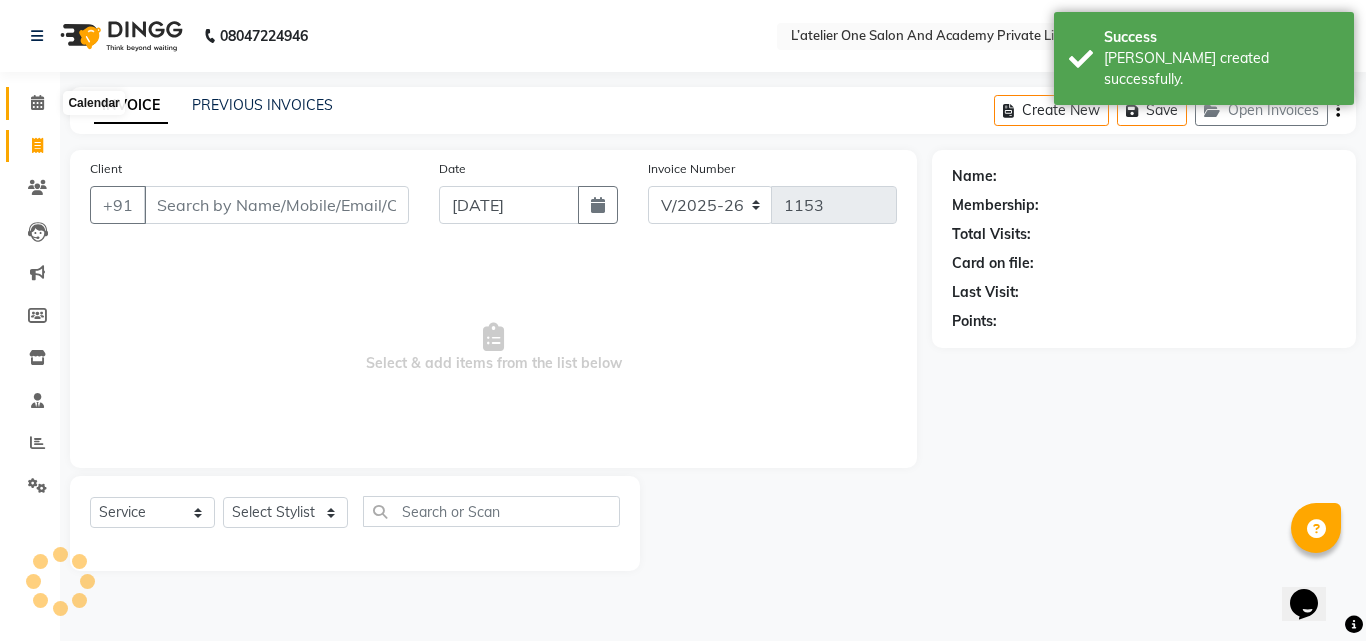 click 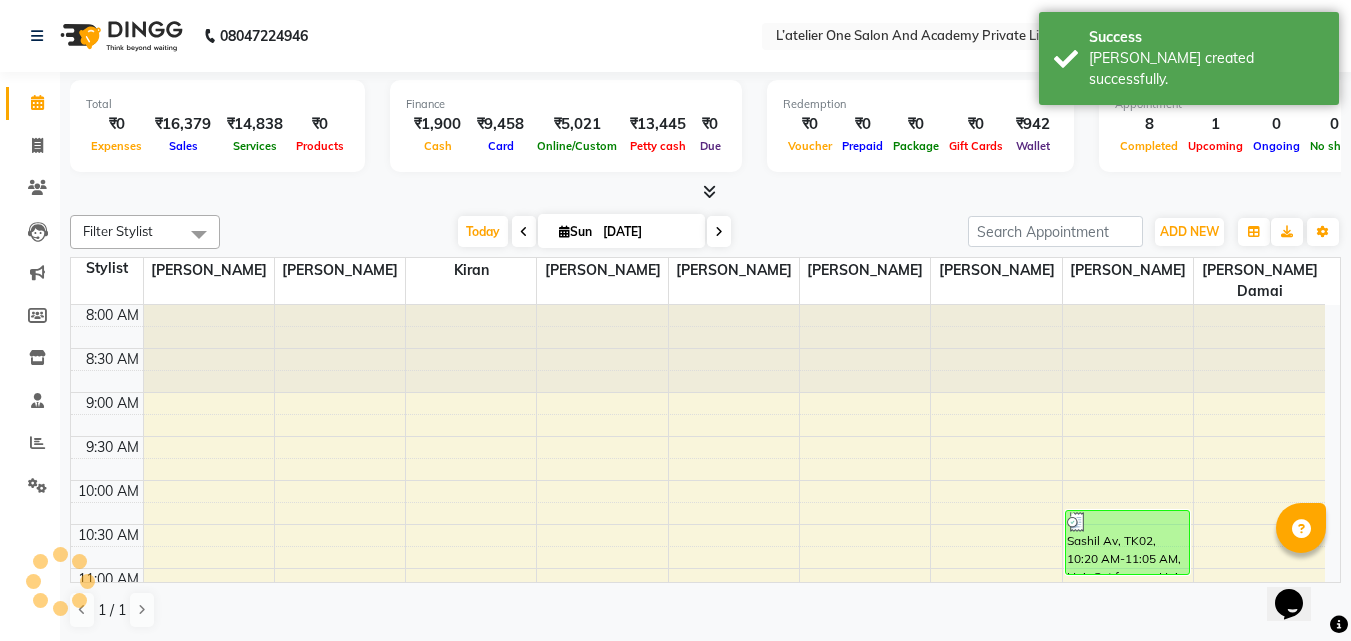 scroll, scrollTop: 0, scrollLeft: 0, axis: both 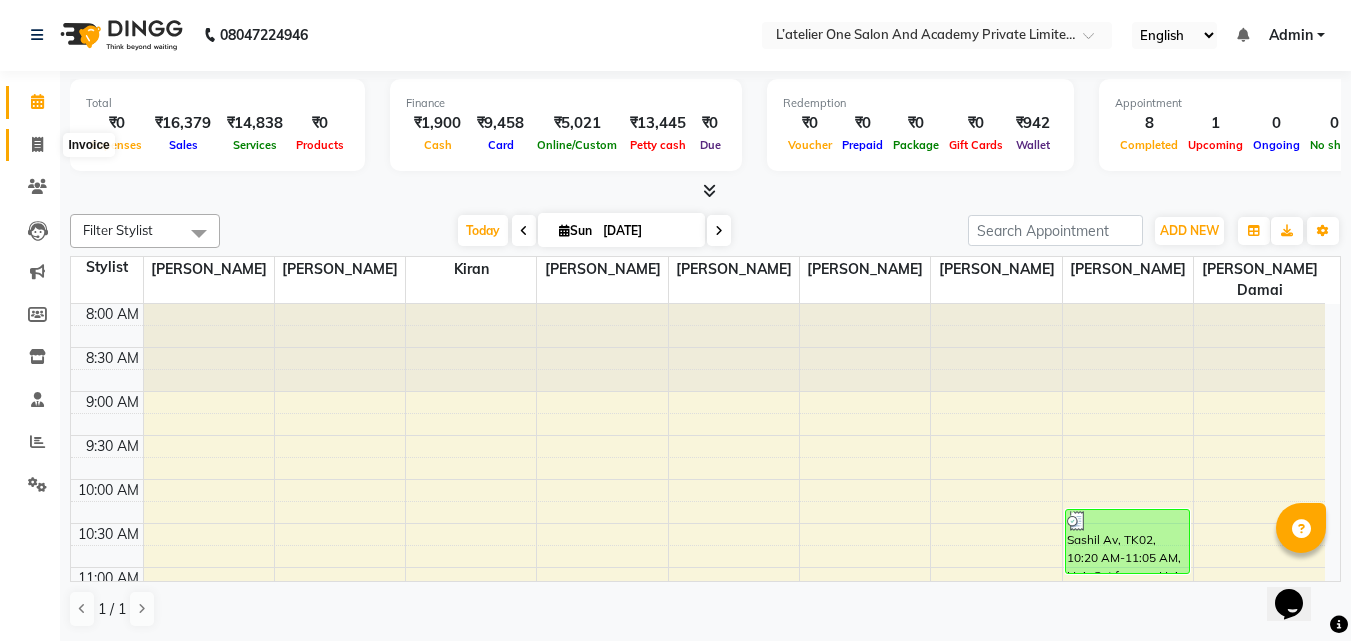click 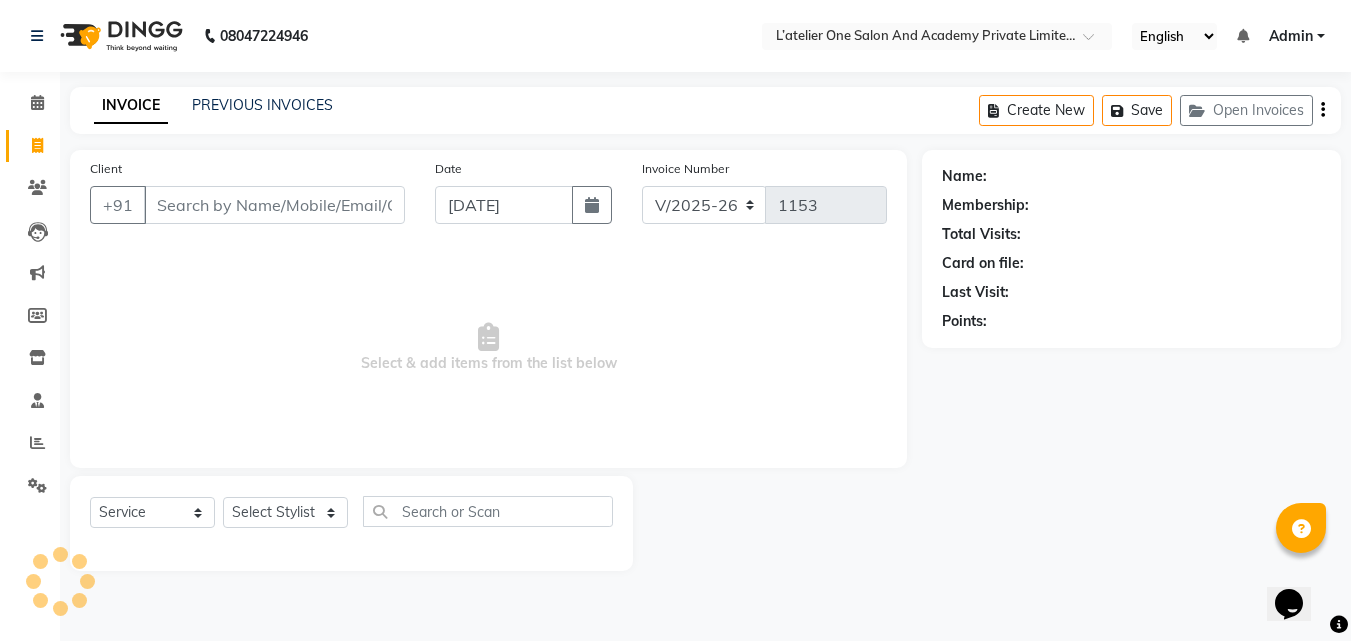 scroll, scrollTop: 0, scrollLeft: 0, axis: both 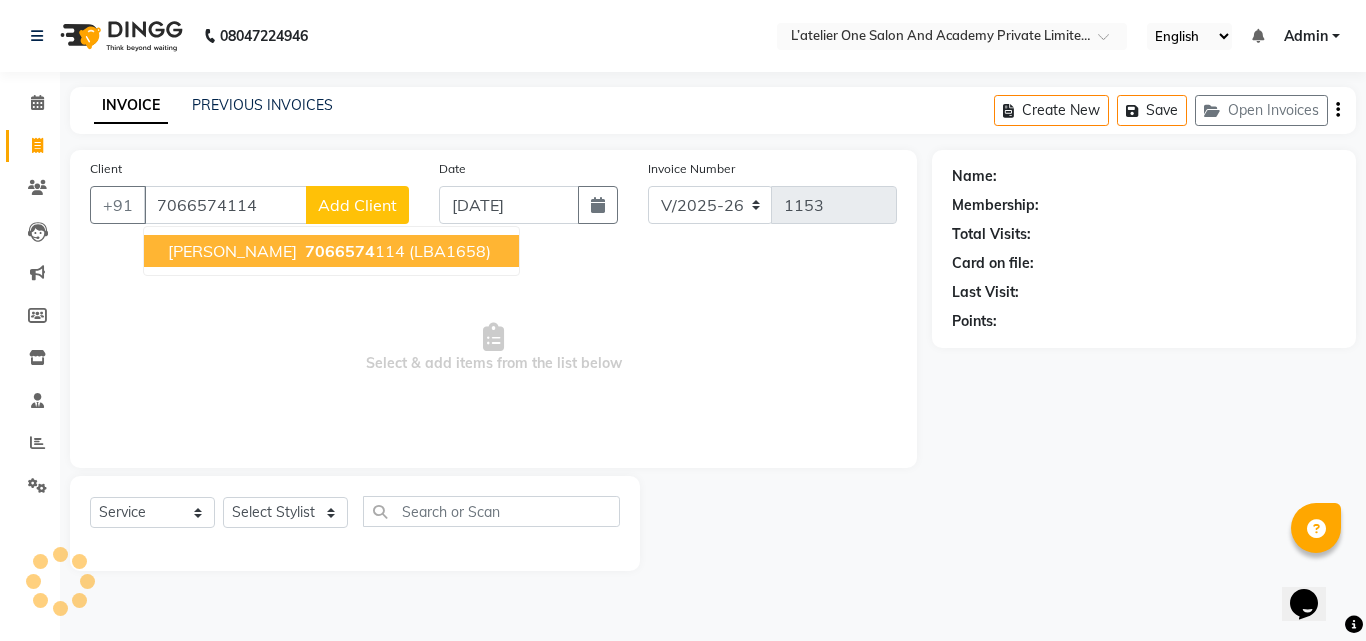 type on "7066574114" 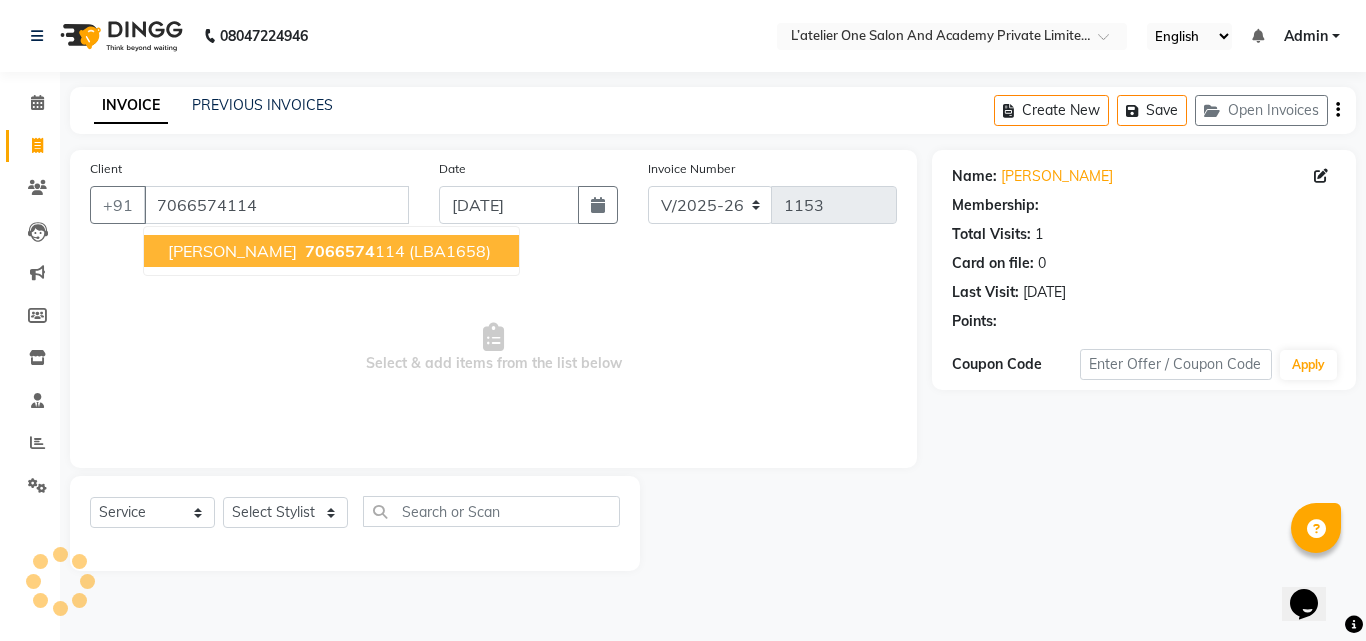 select on "1: Object" 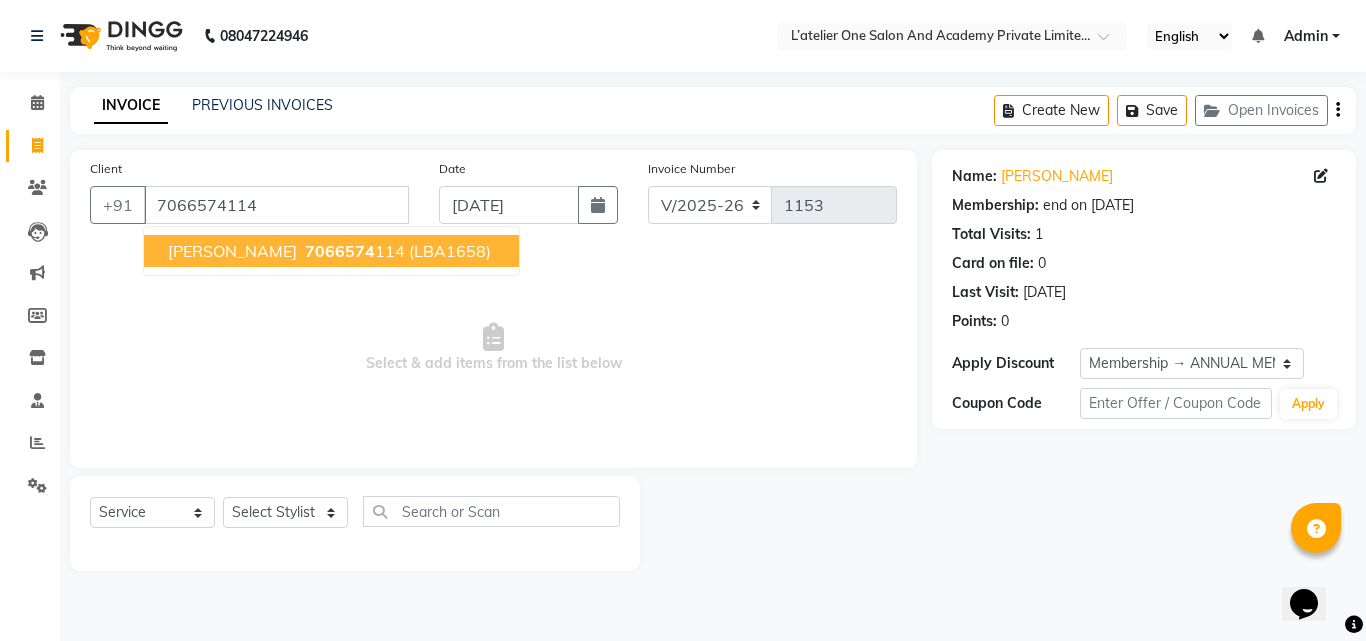 click on "Bharti Kohre" at bounding box center [232, 251] 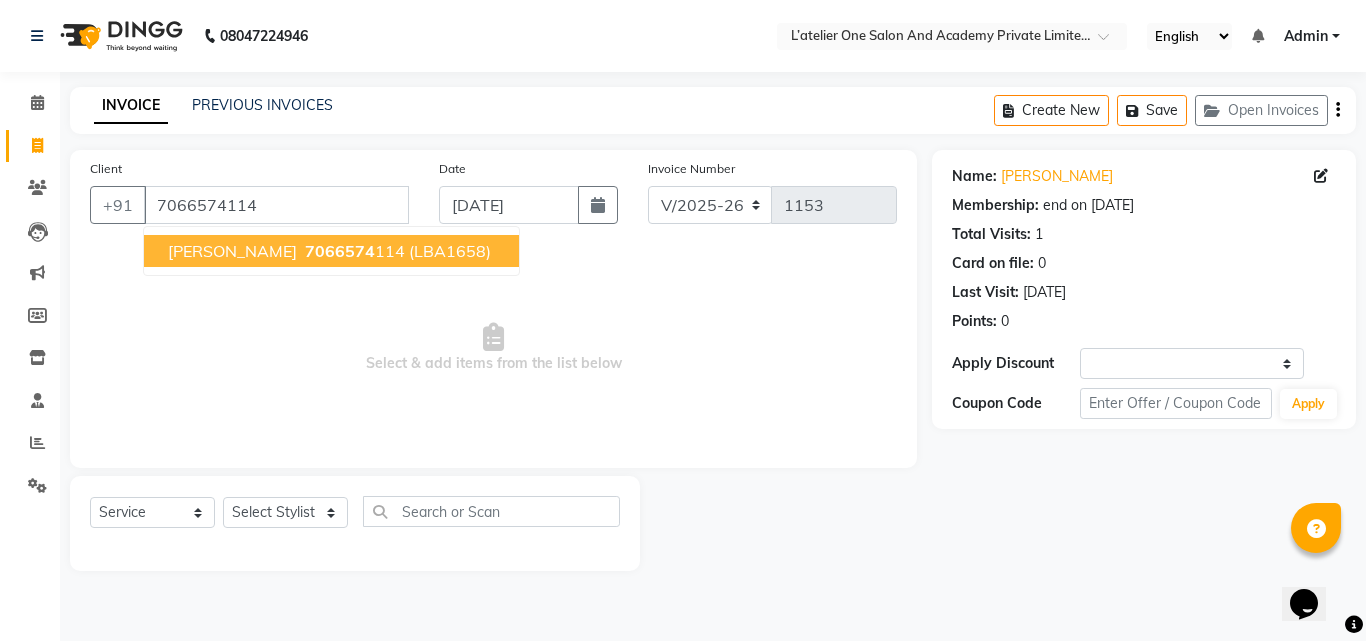 select on "1: Object" 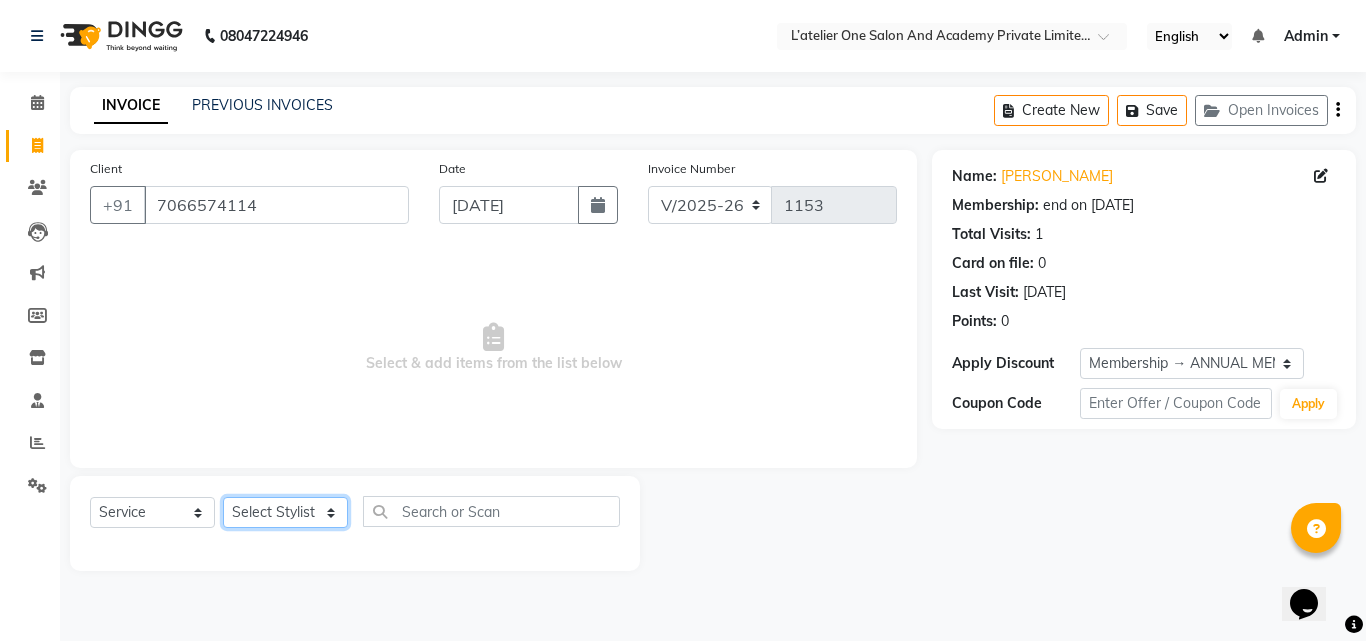 click on "Select Stylist Aditya Waykar Kiran  Manasi Rane Nivrutti Raut  Pramila Bodekar Ravi  Shubham Dhawale Sneha Verma Sonal Damai" 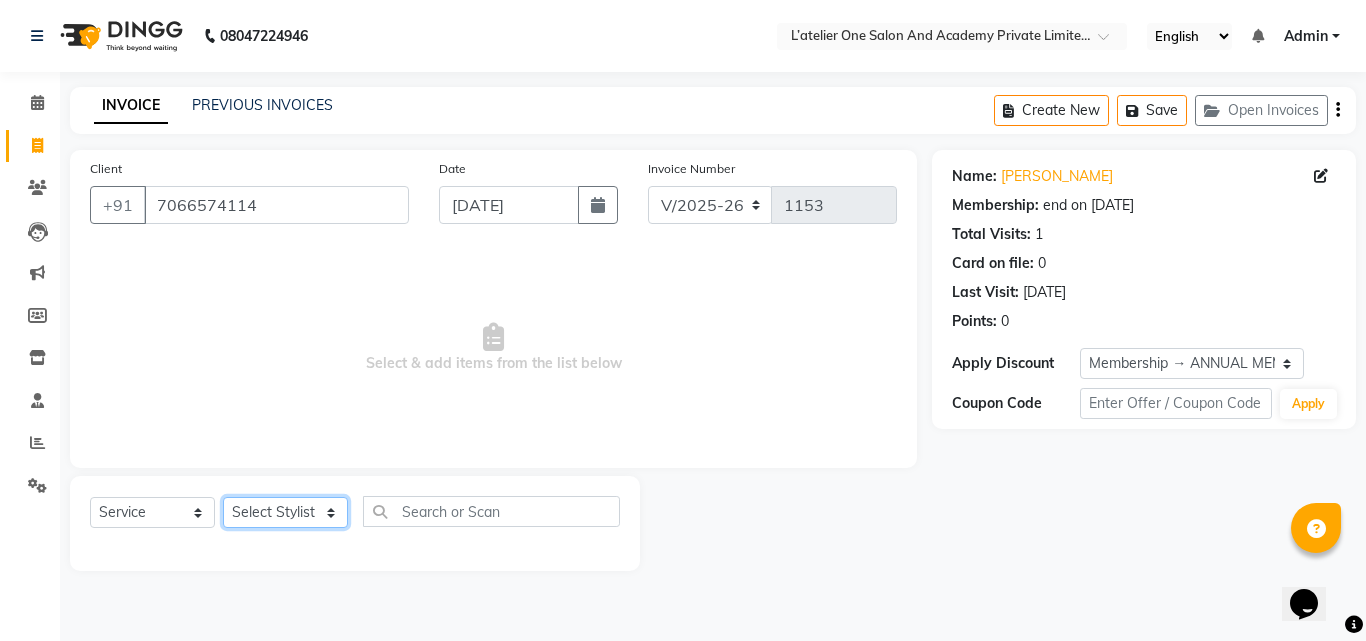 select on "69694" 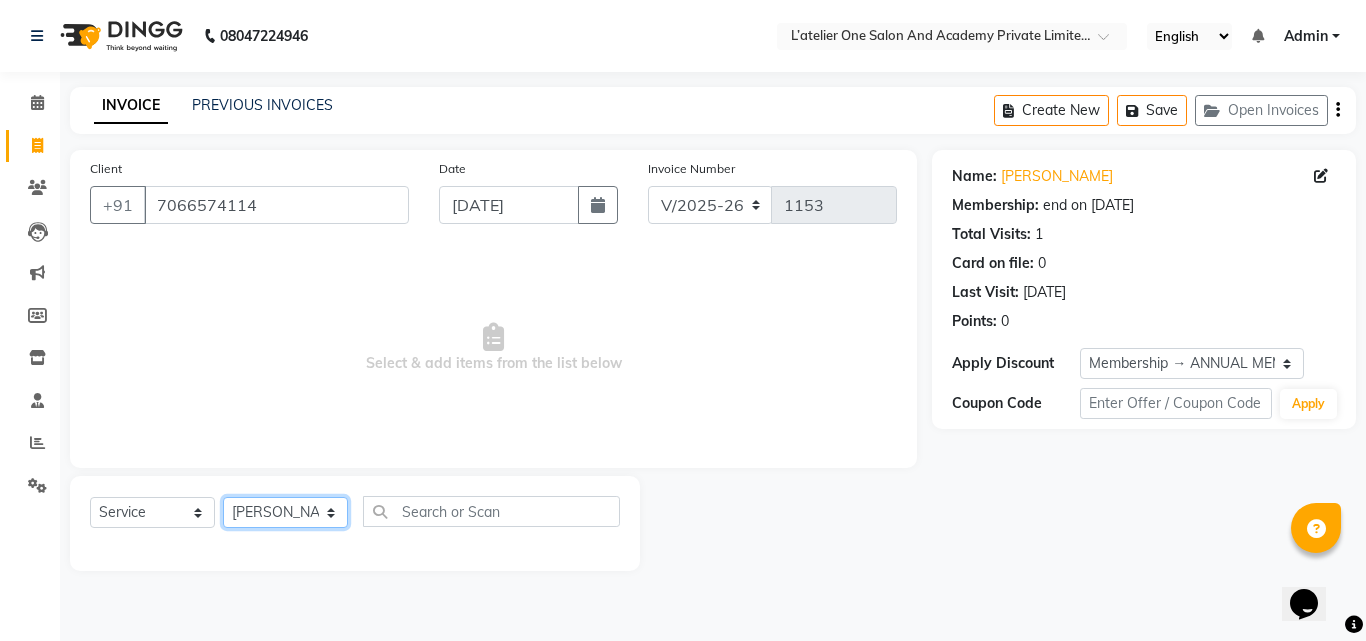 click on "Select Stylist Aditya Waykar Kiran  Manasi Rane Nivrutti Raut  Pramila Bodekar Ravi  Shubham Dhawale Sneha Verma Sonal Damai" 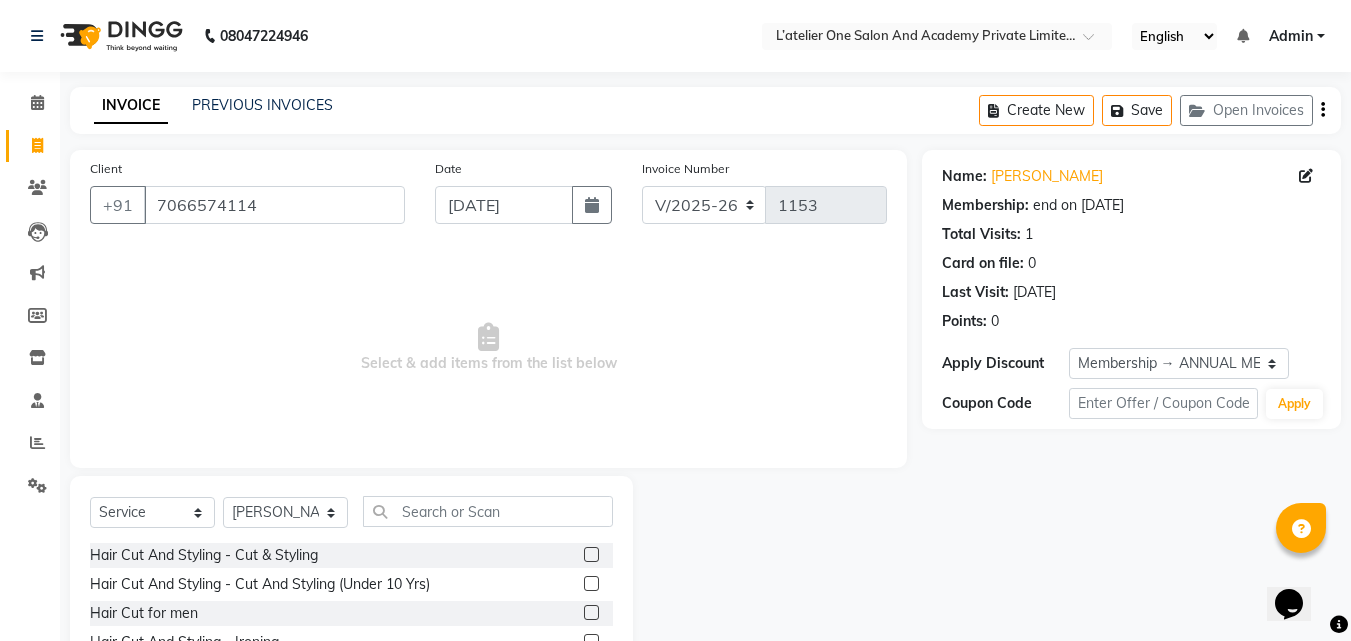 click 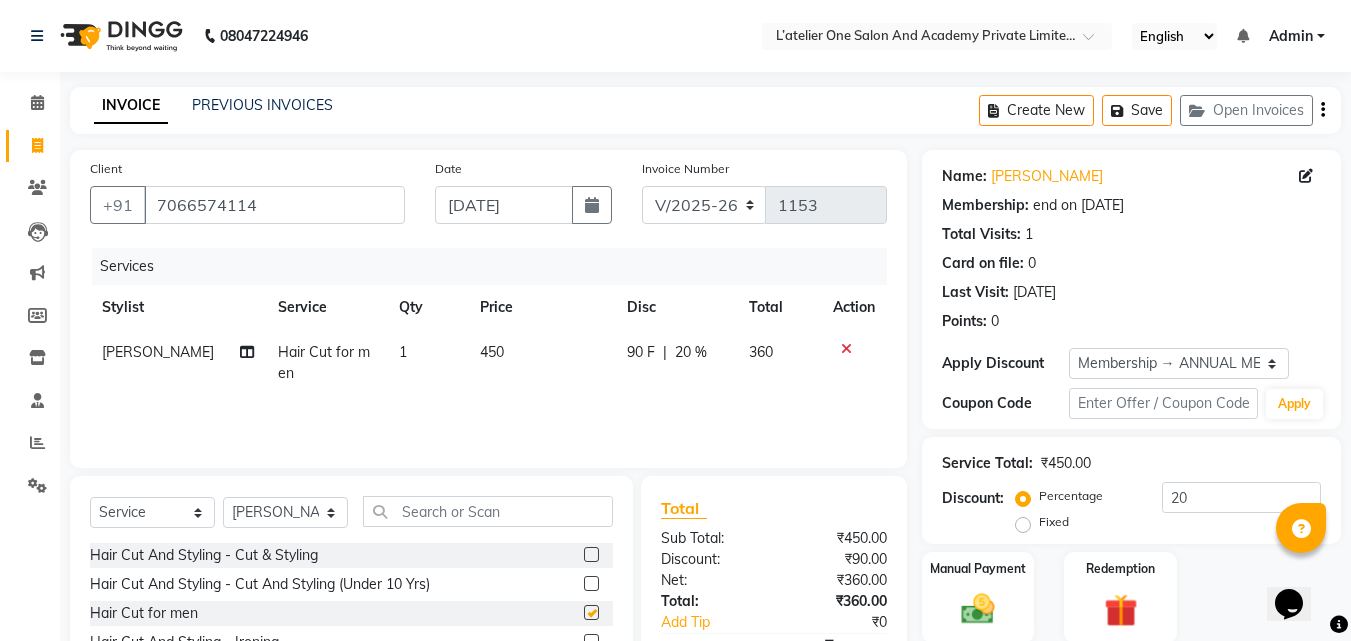 checkbox on "false" 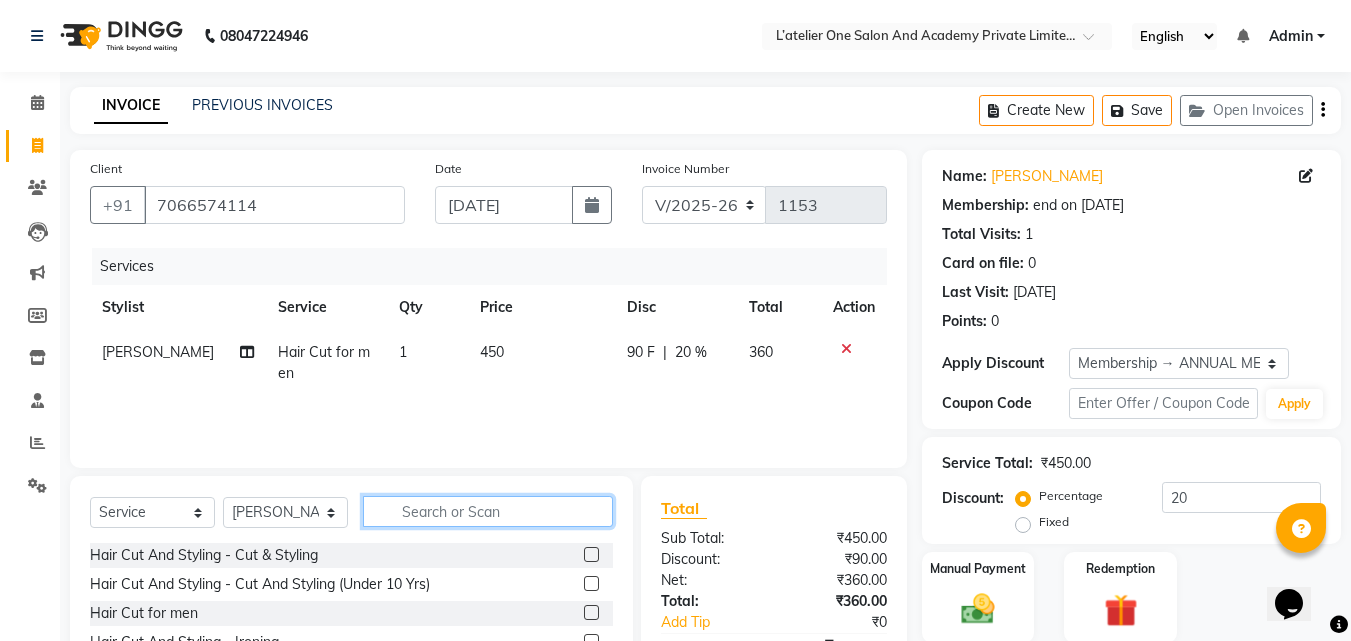 click 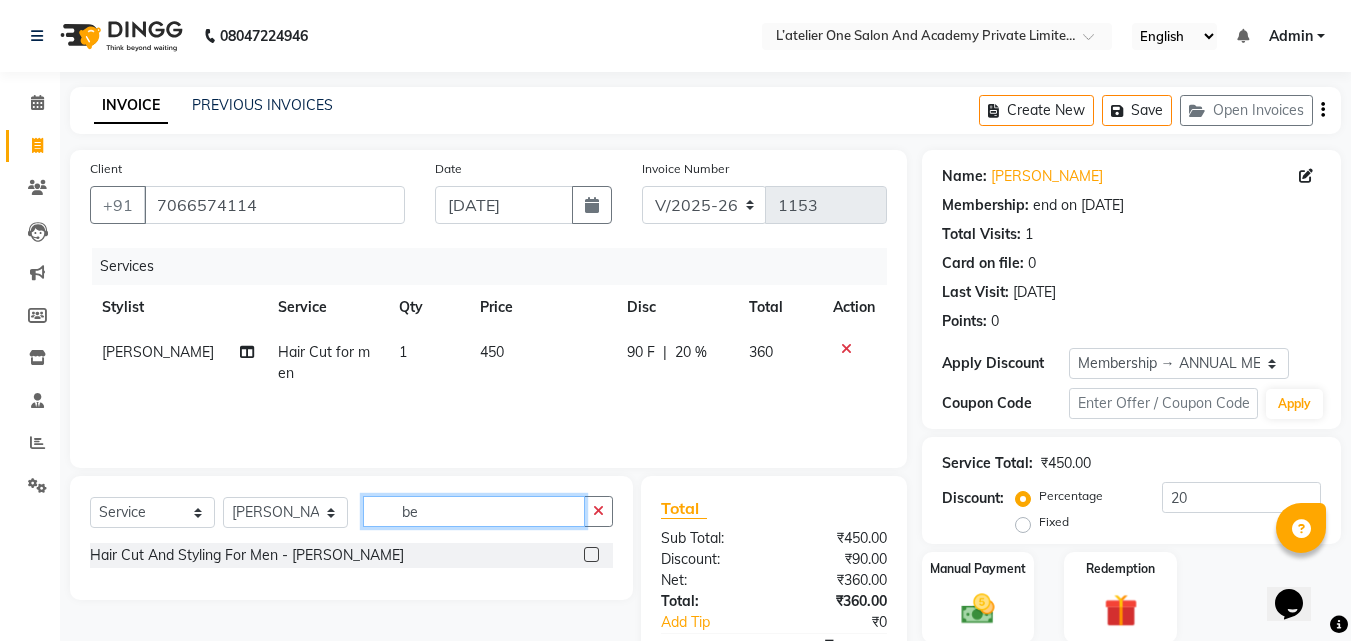 type on "be" 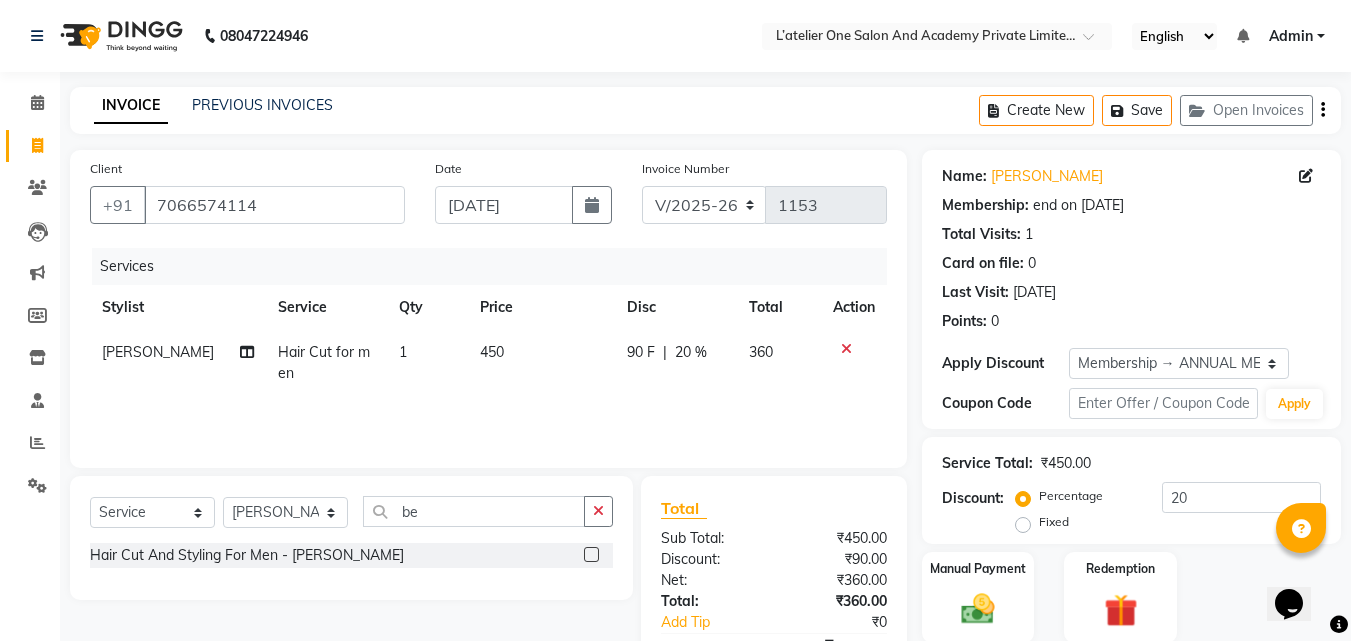 click 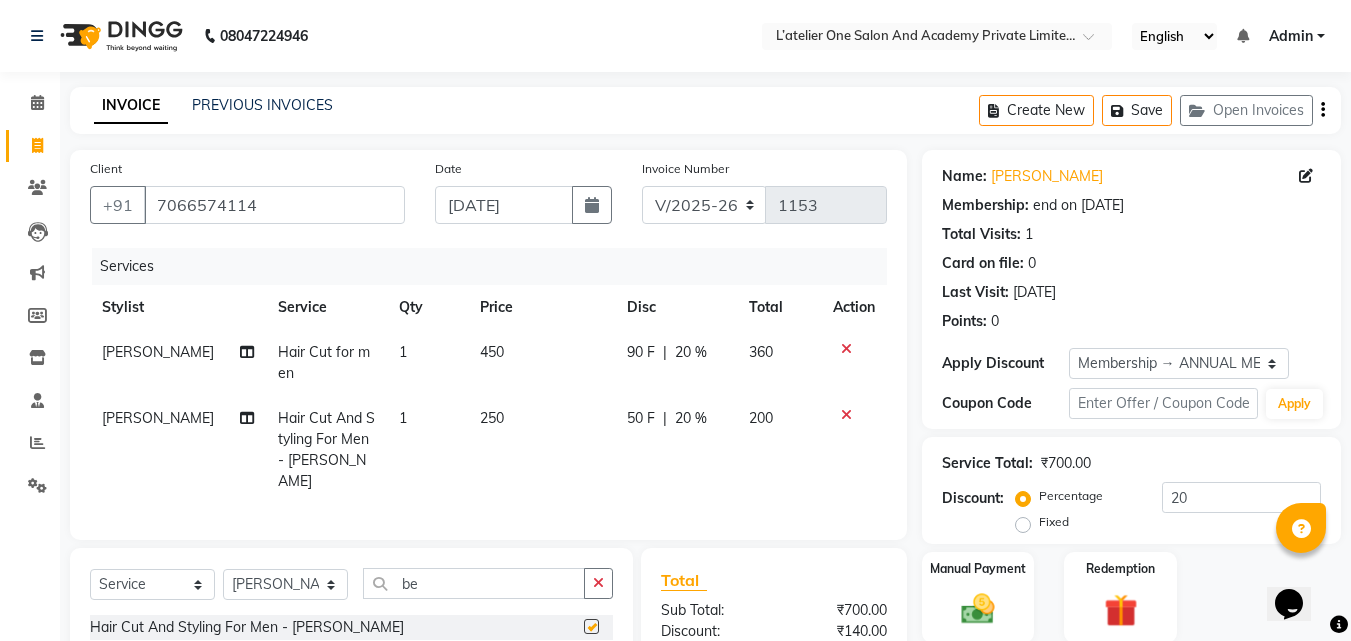 checkbox on "false" 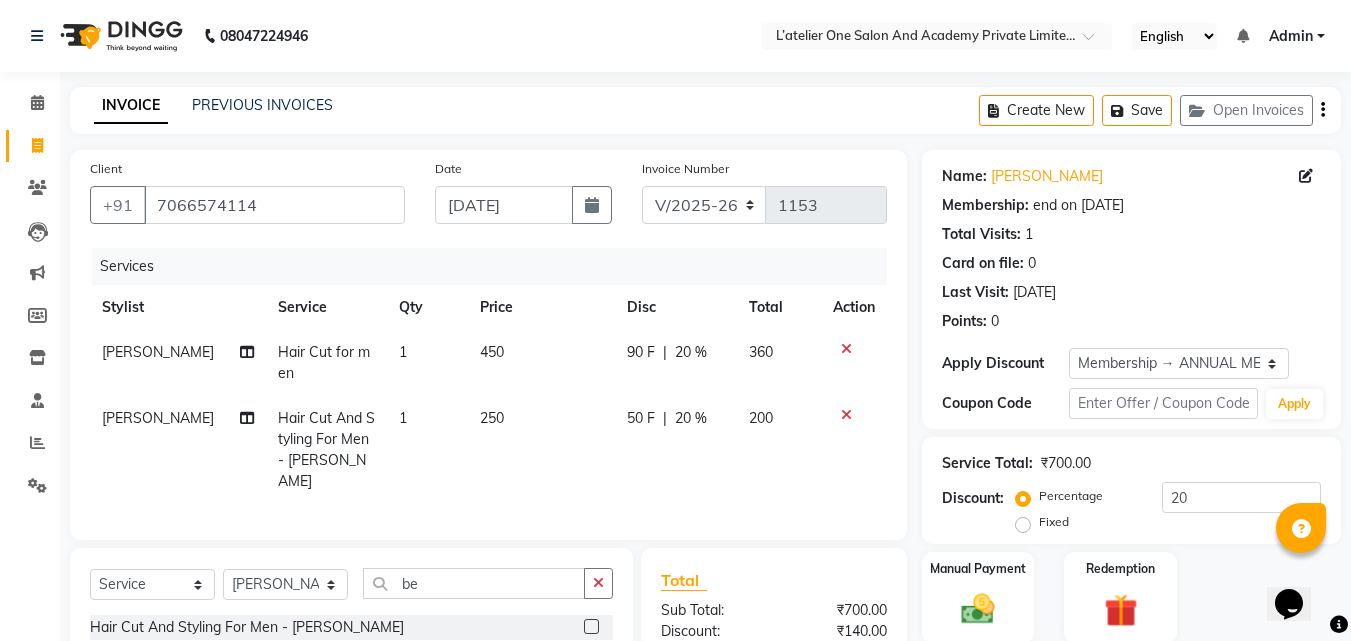 scroll, scrollTop: 183, scrollLeft: 0, axis: vertical 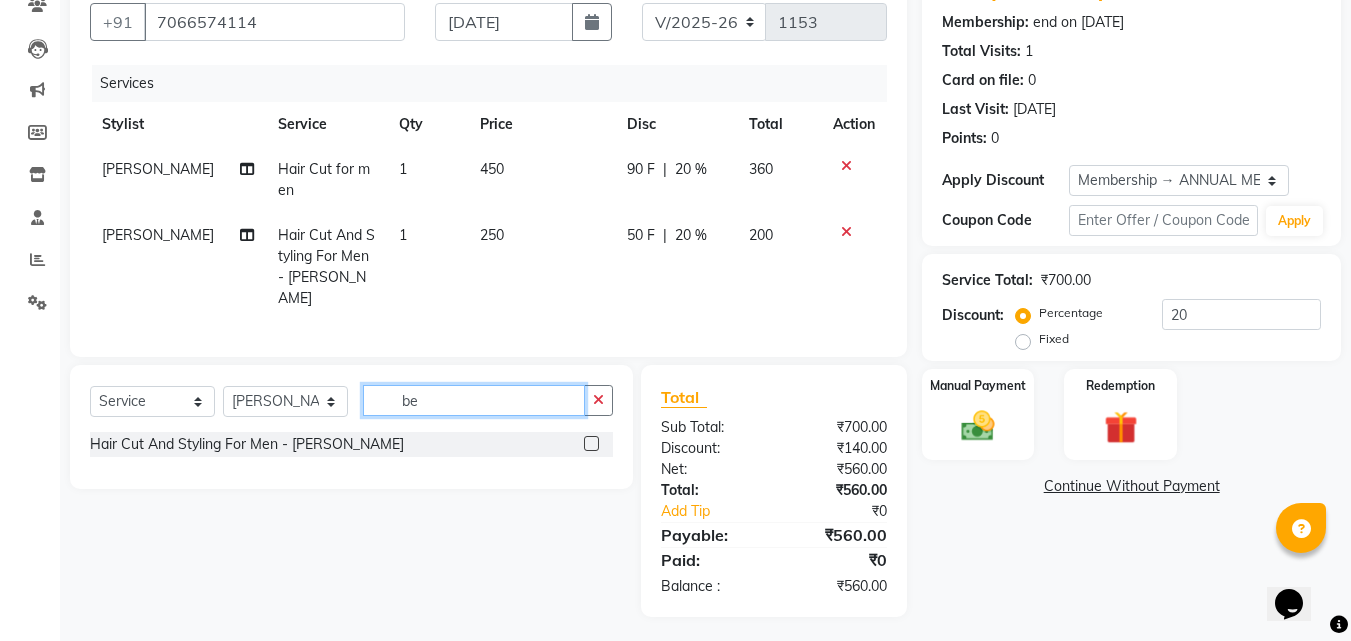 click on "be" 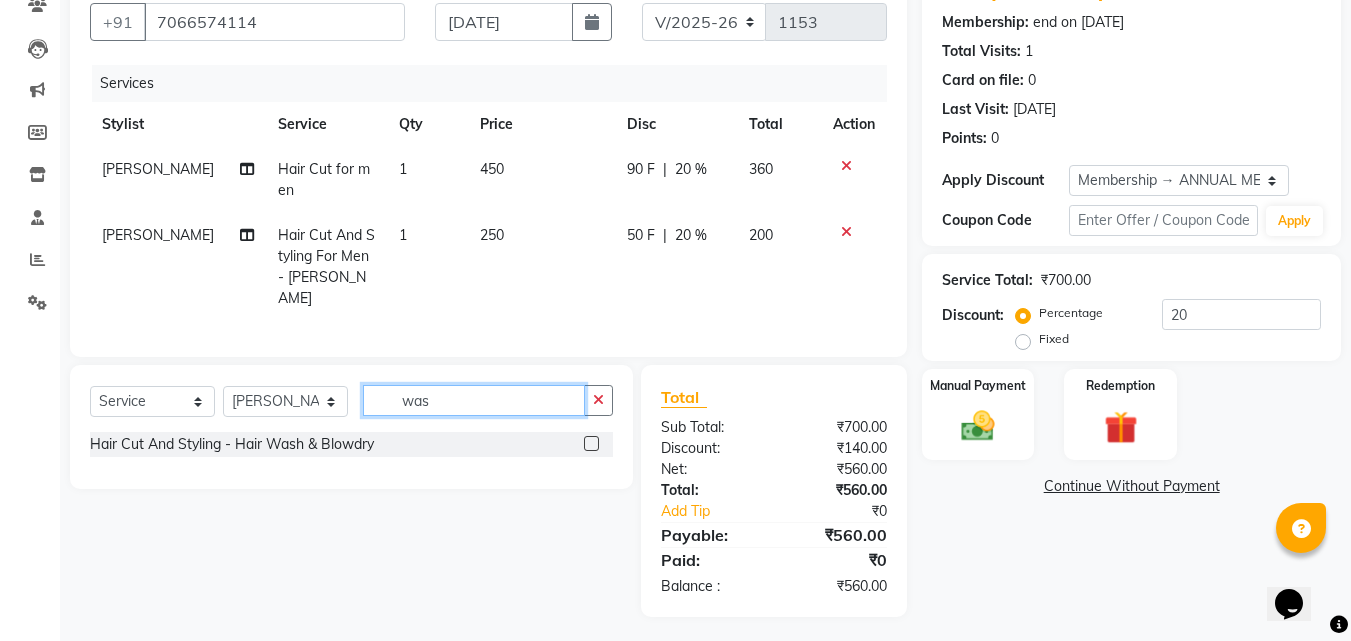 type on "was" 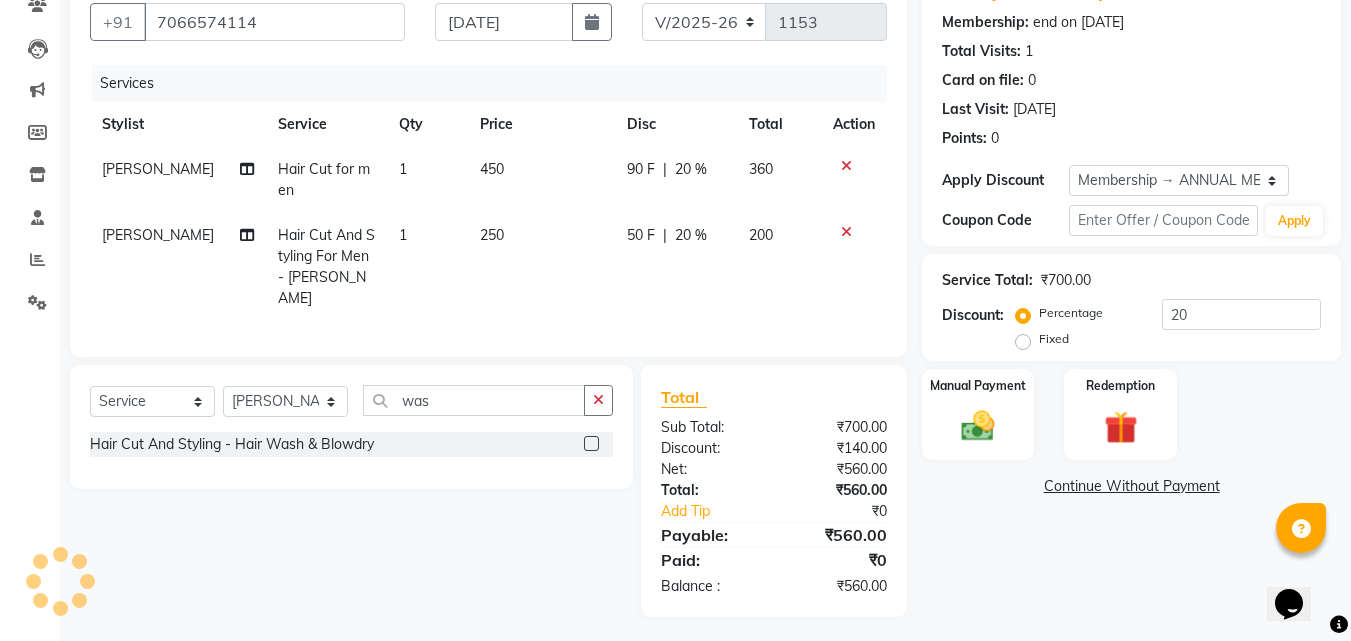 click 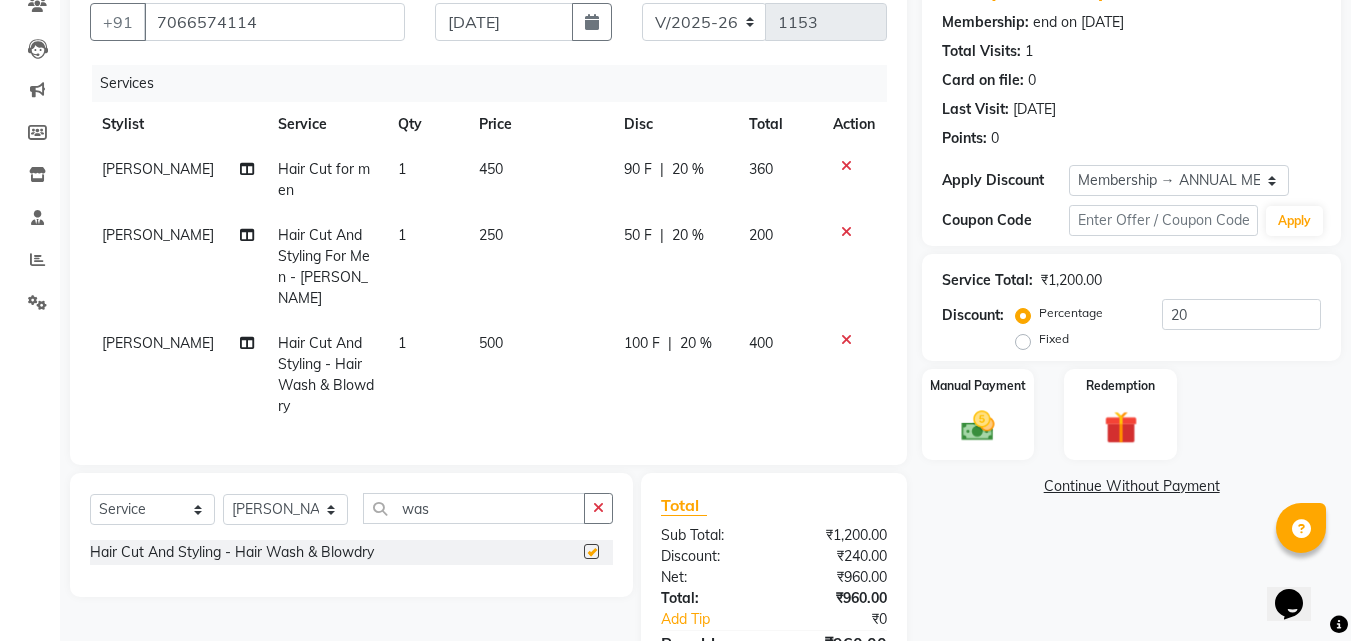checkbox on "false" 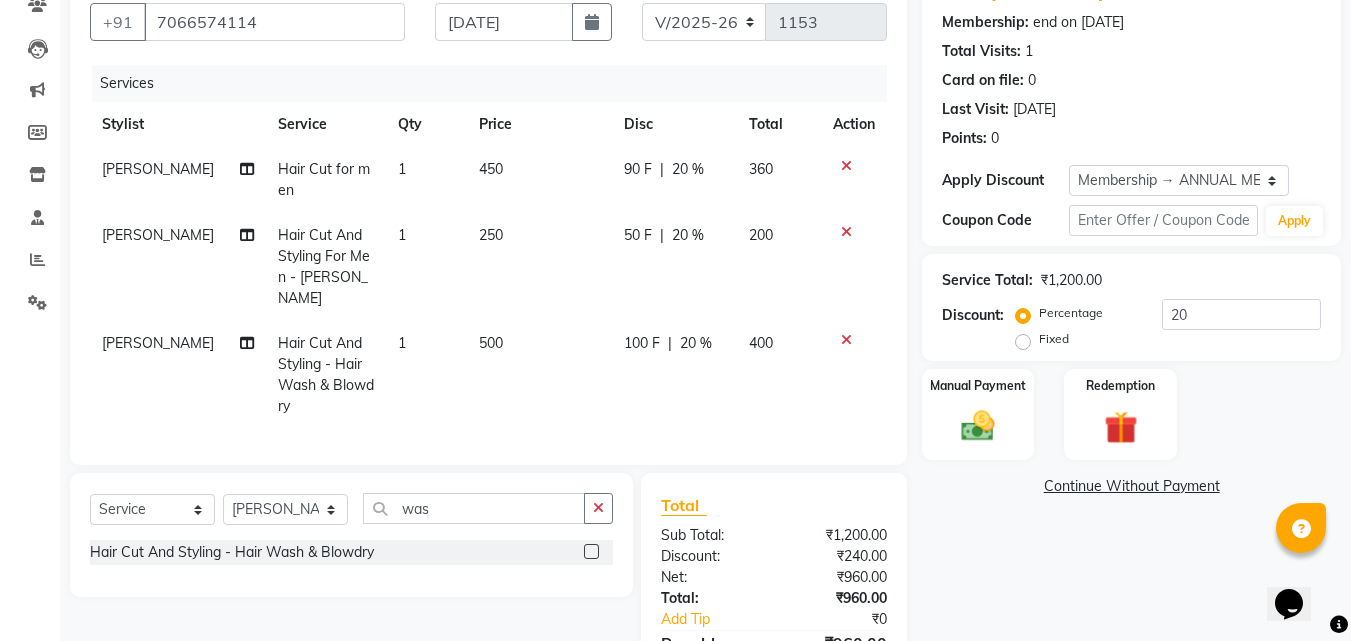 click on "500" 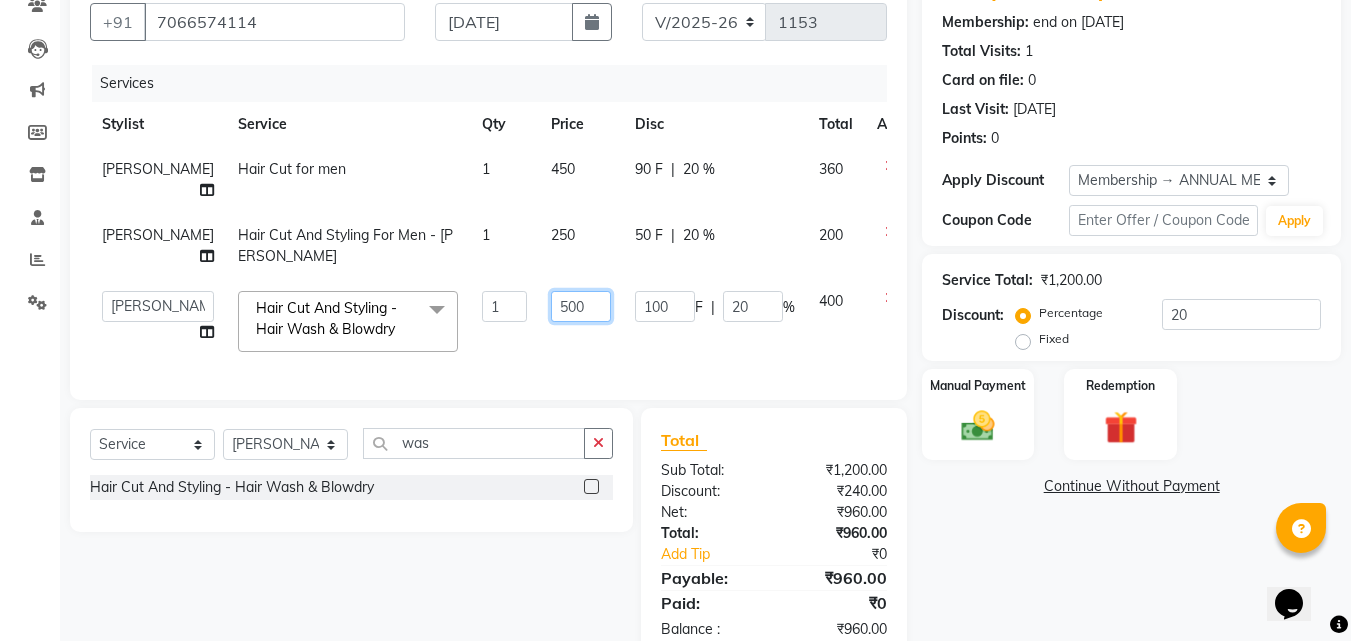 click on "500" 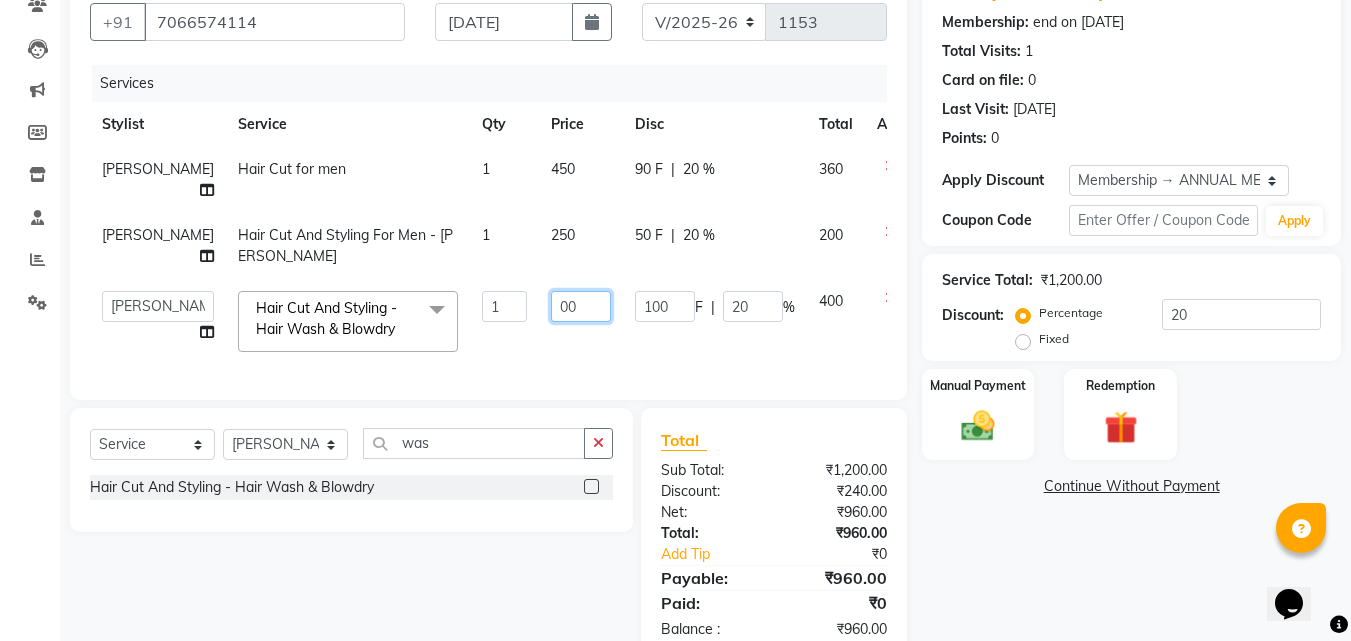 type on "600" 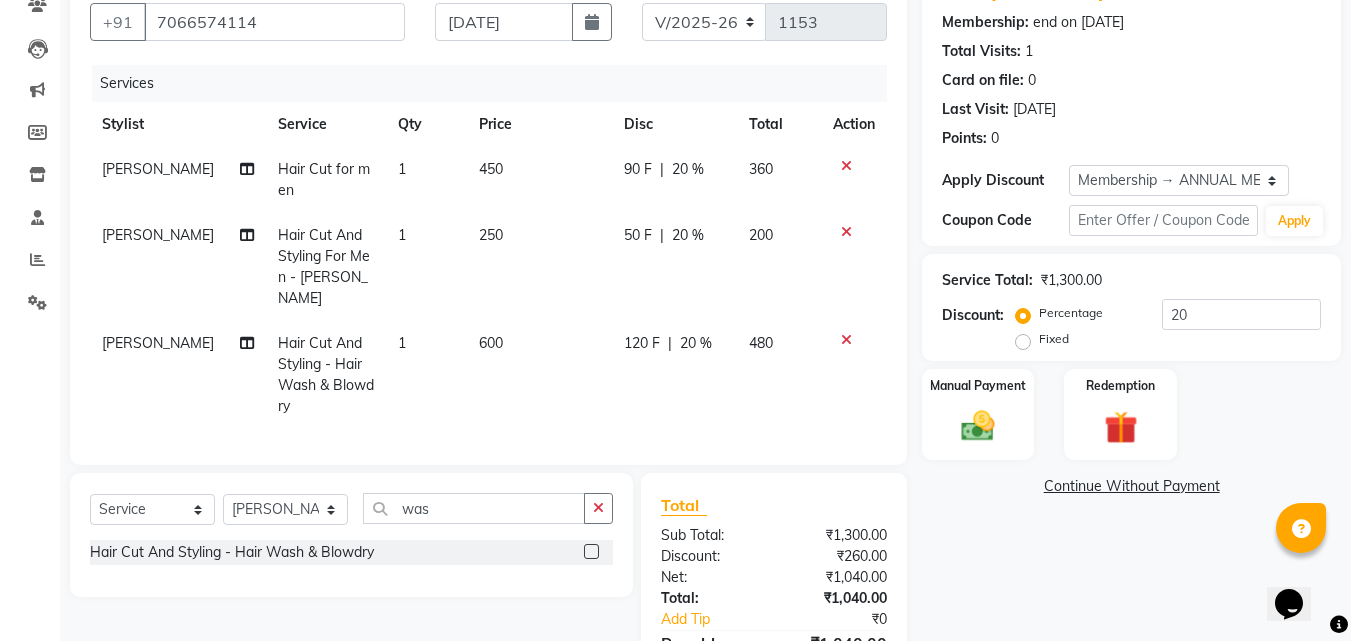 click on "Services Stylist Service Qty Price Disc Total Action Aditya Waykar Hair Cut for men 1 450 90 F | 20 % 360 Aditya Waykar Hair Cut And Styling For Men - Beard 1 250 50 F | 20 % 200 Aditya Waykar Hair Cut And Styling - Hair Wash & Blowdry 1 600 120 F | 20 % 480" 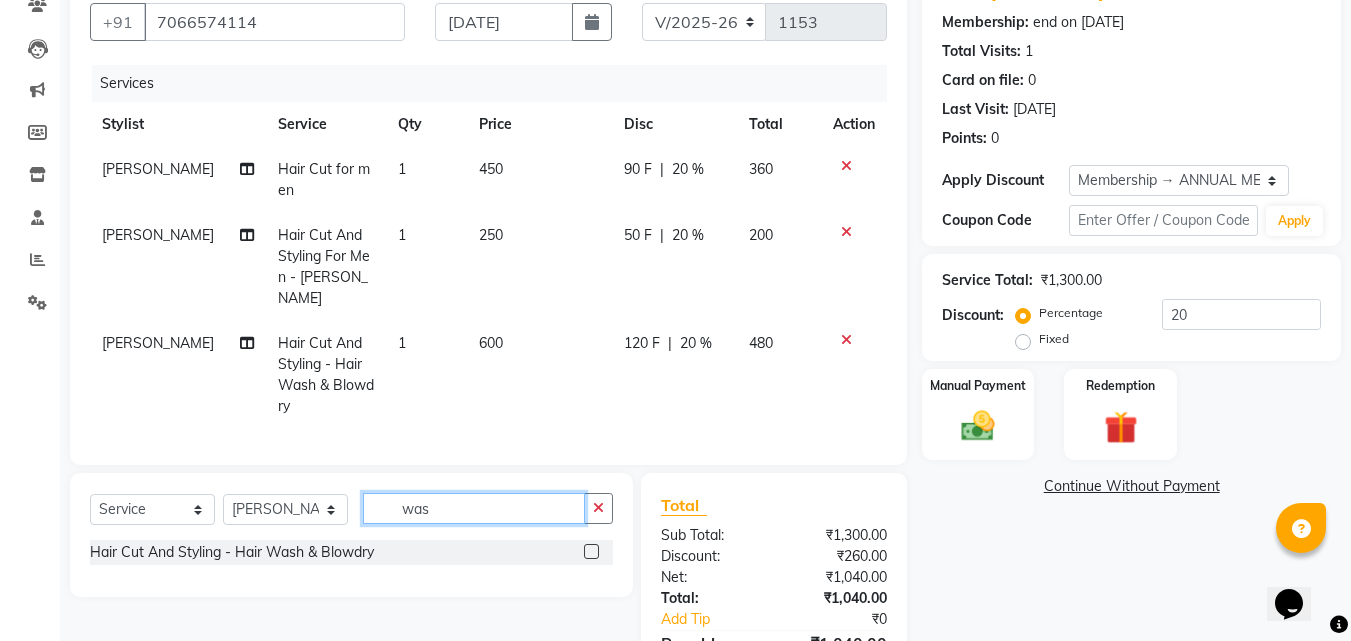 click on "was" 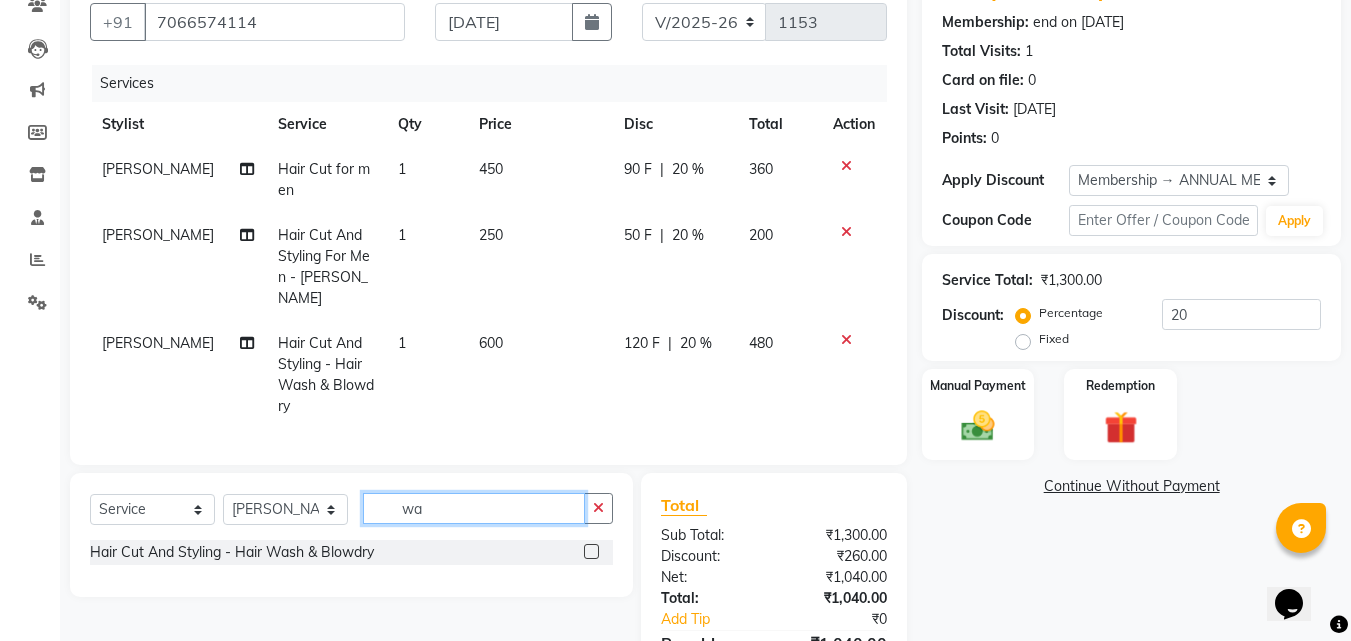 type on "w" 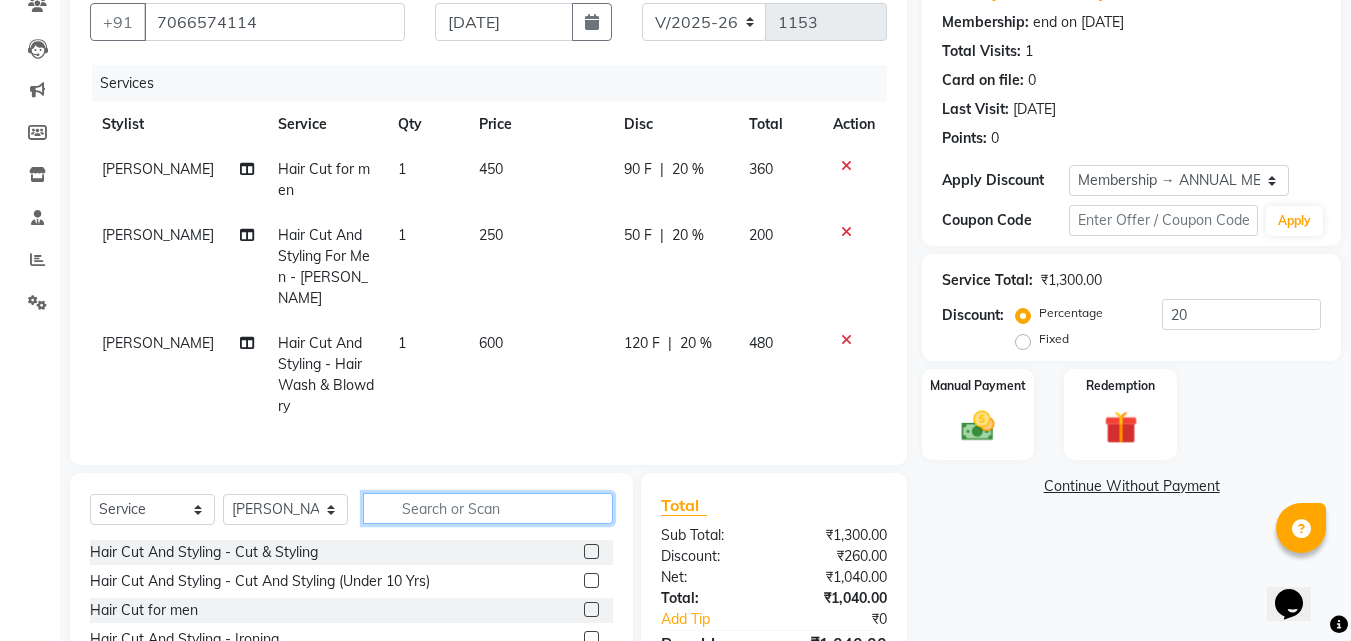 type 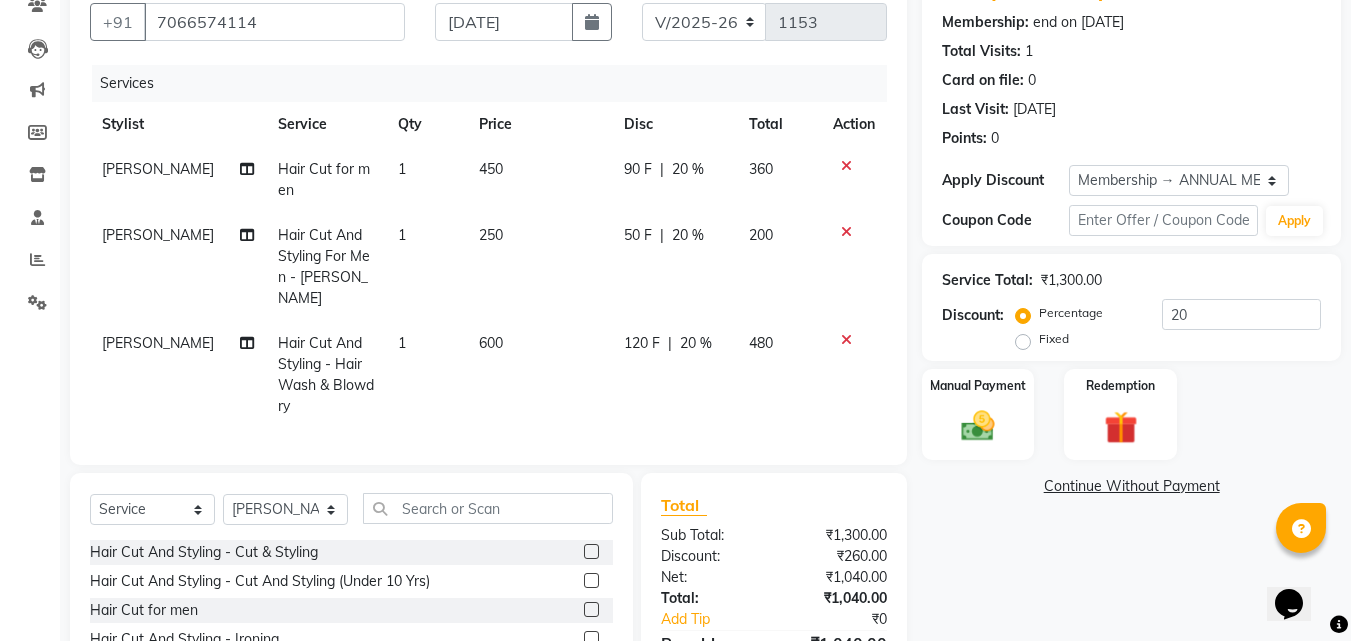 click 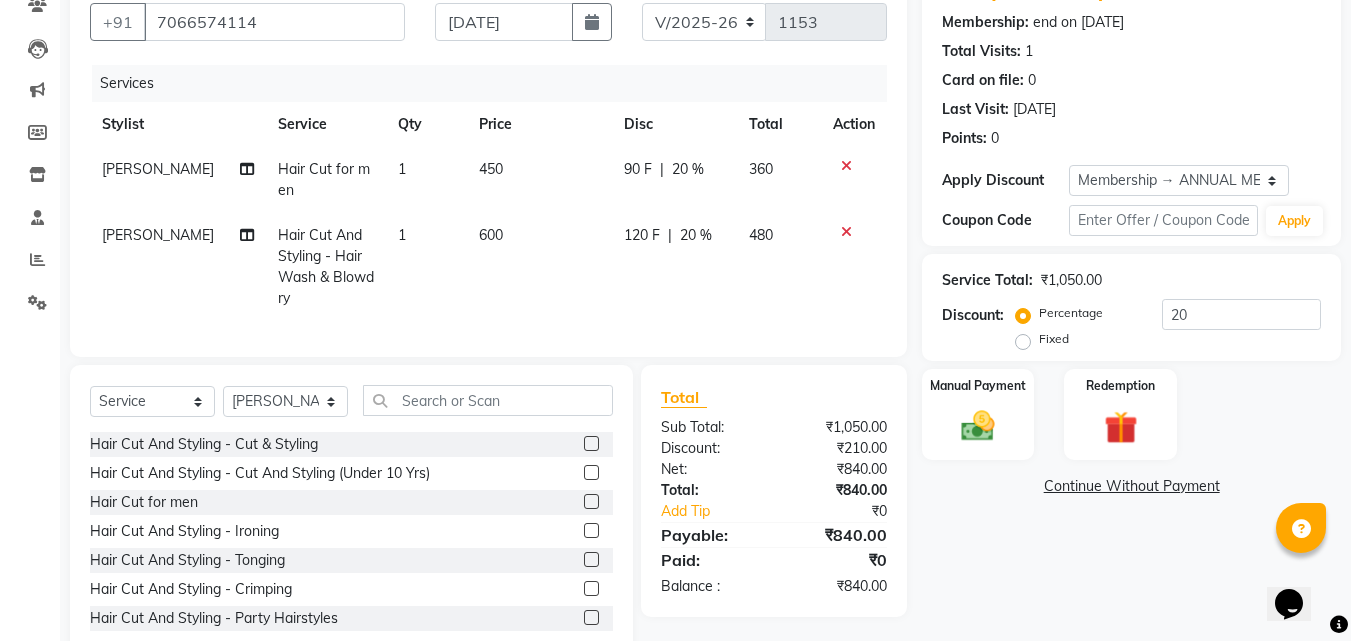click 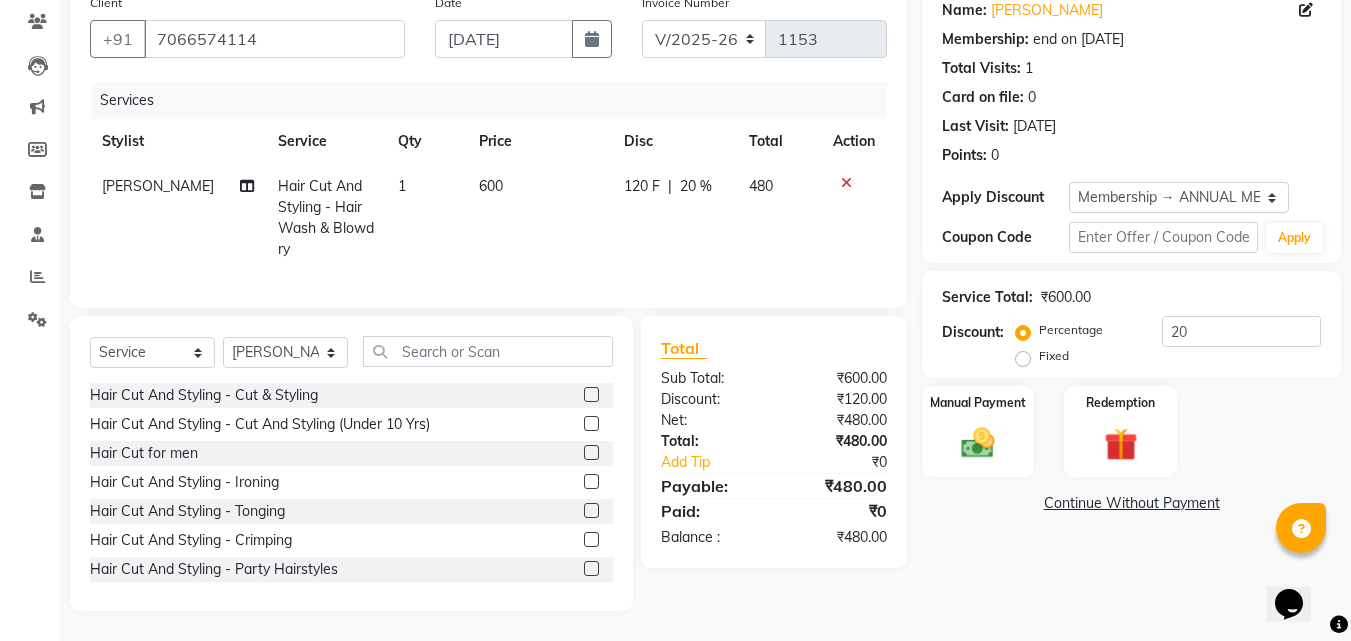 scroll, scrollTop: 160, scrollLeft: 0, axis: vertical 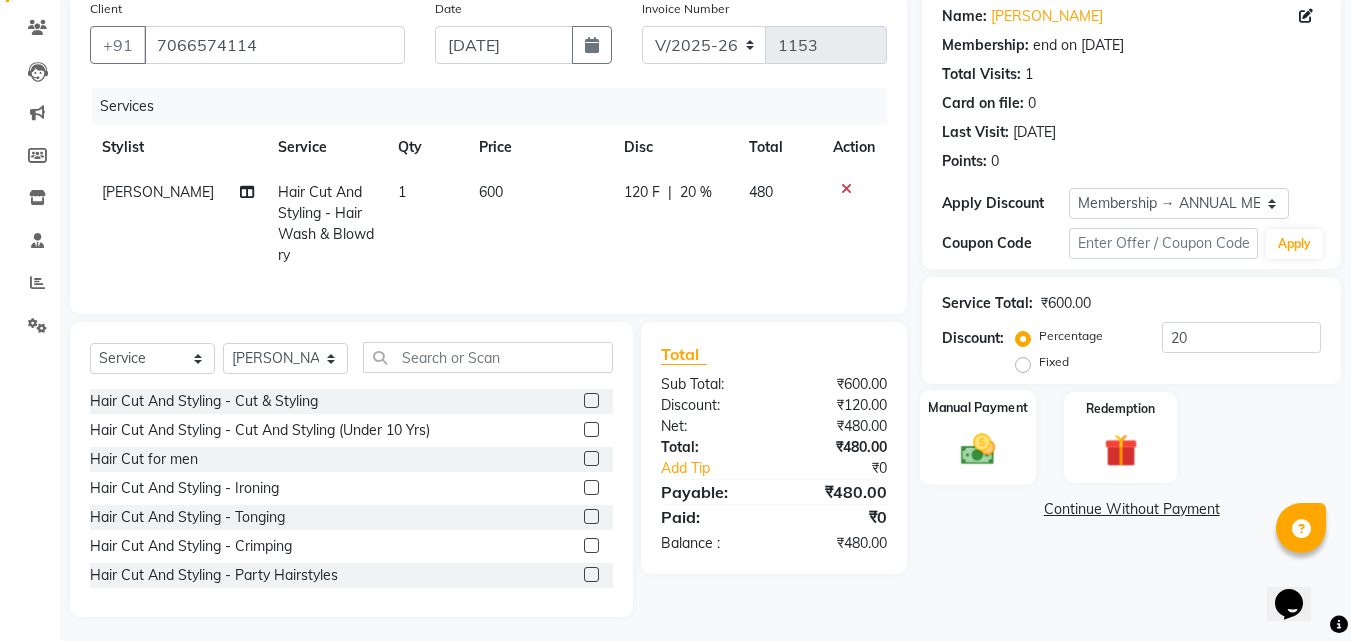 click 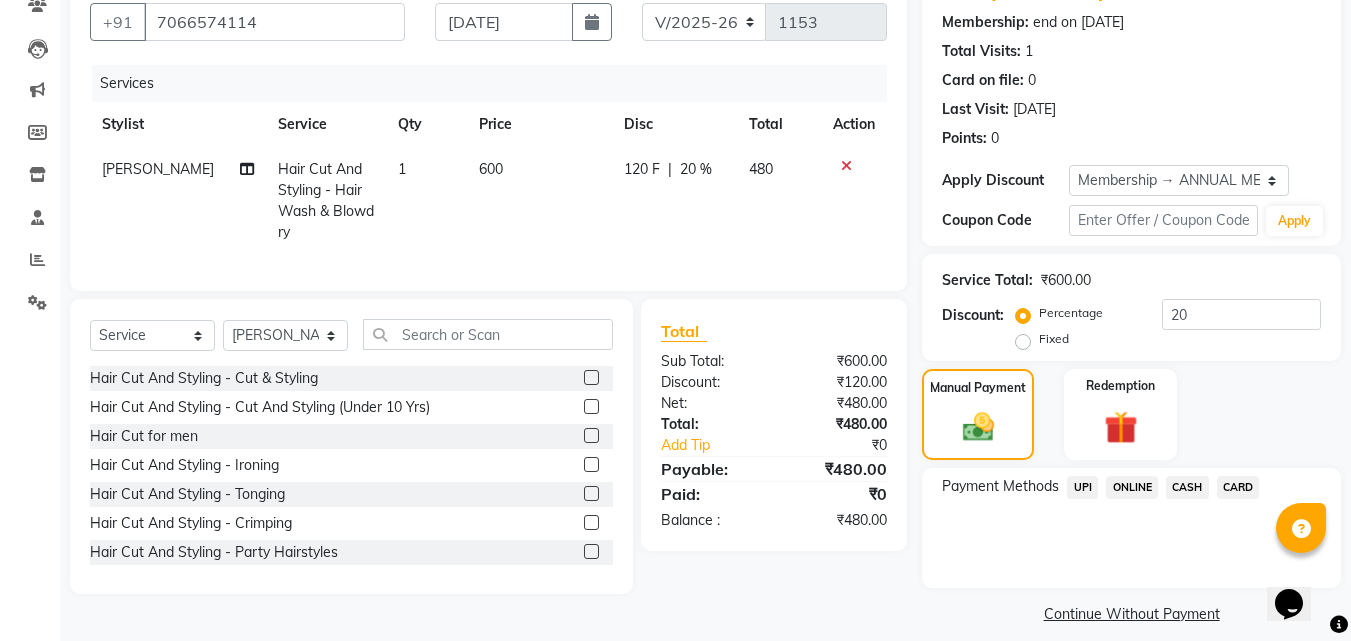 click on "ONLINE" 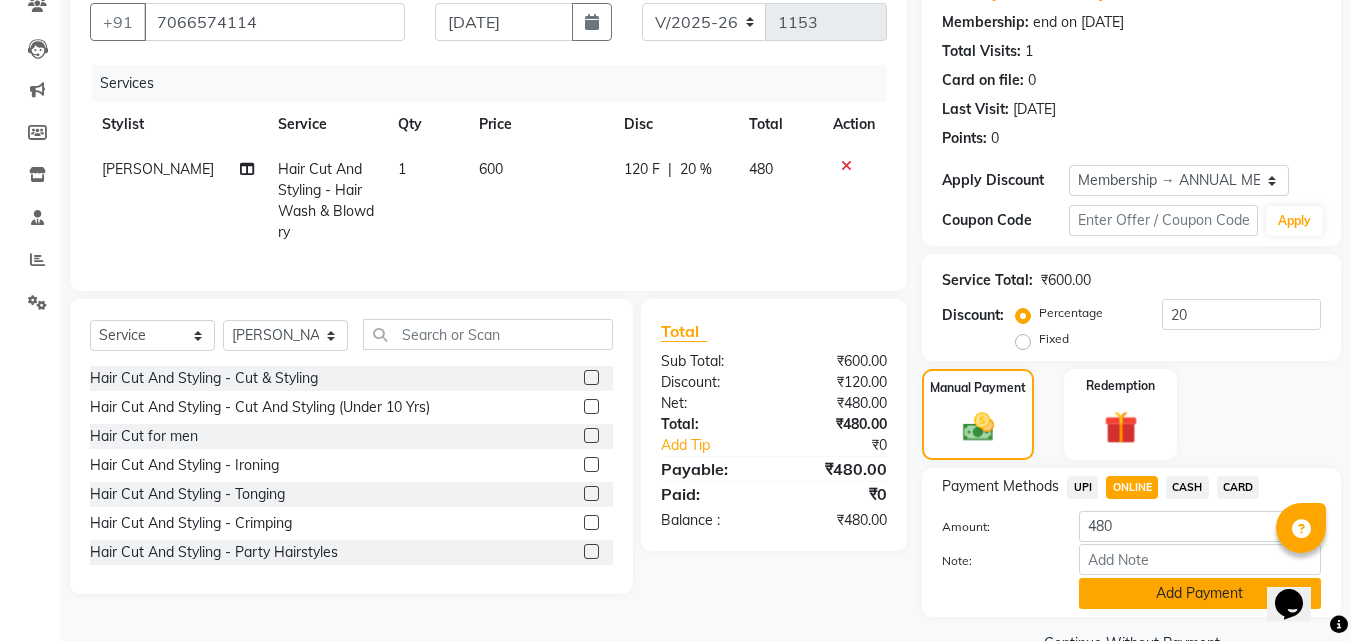 click on "Add Payment" 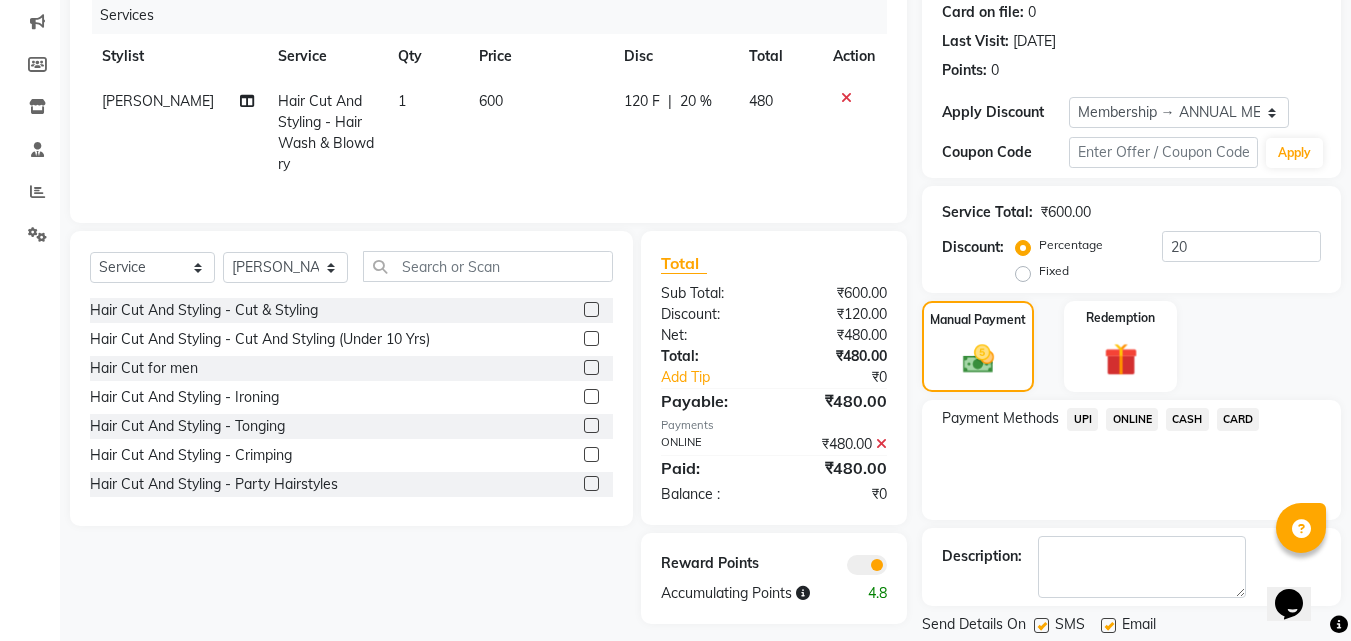 scroll, scrollTop: 314, scrollLeft: 0, axis: vertical 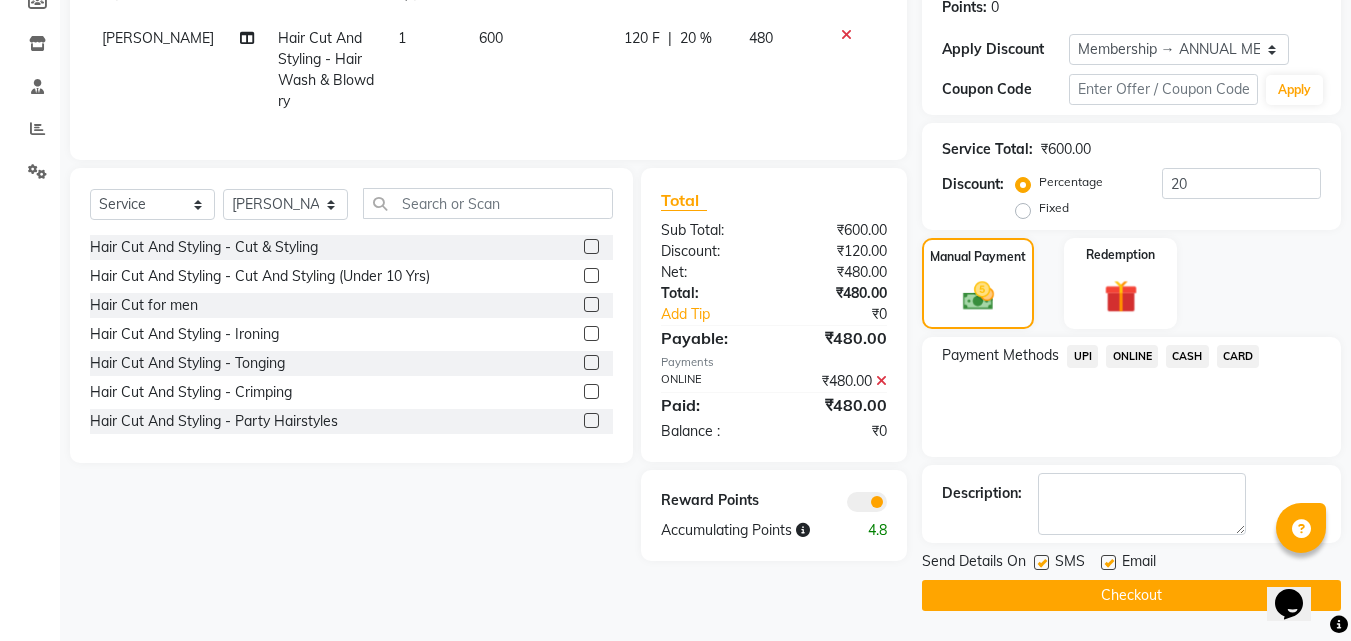 click on "Checkout" 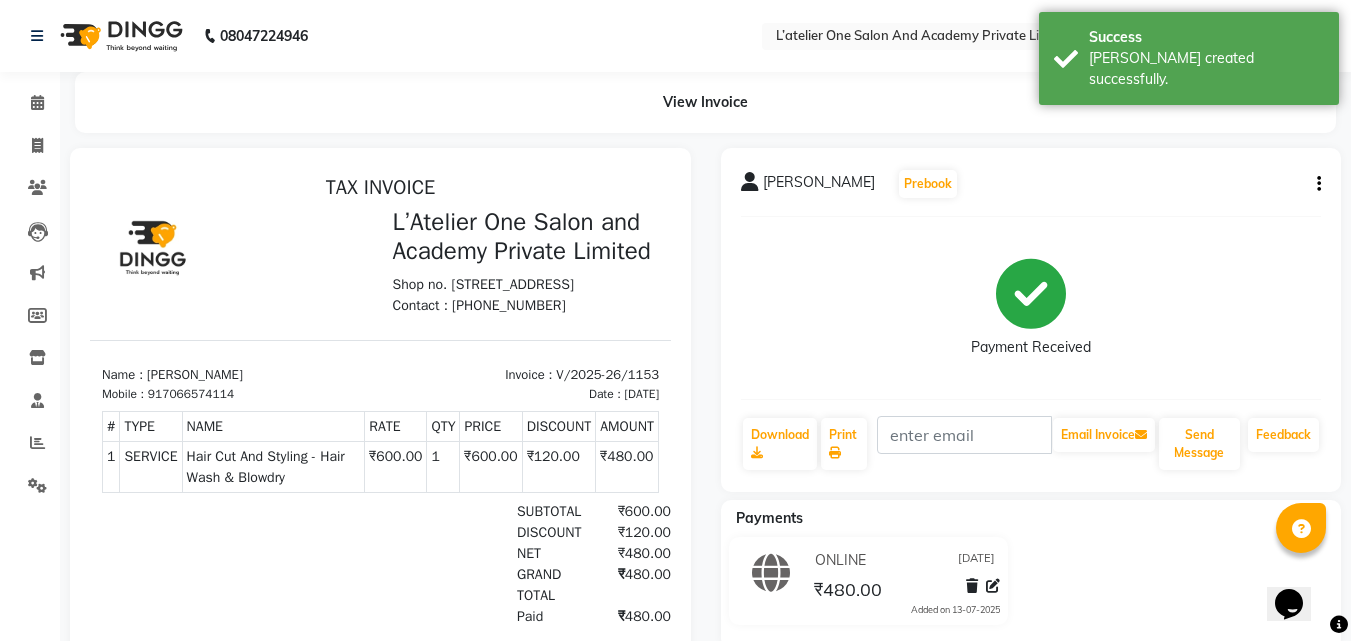 scroll, scrollTop: 0, scrollLeft: 0, axis: both 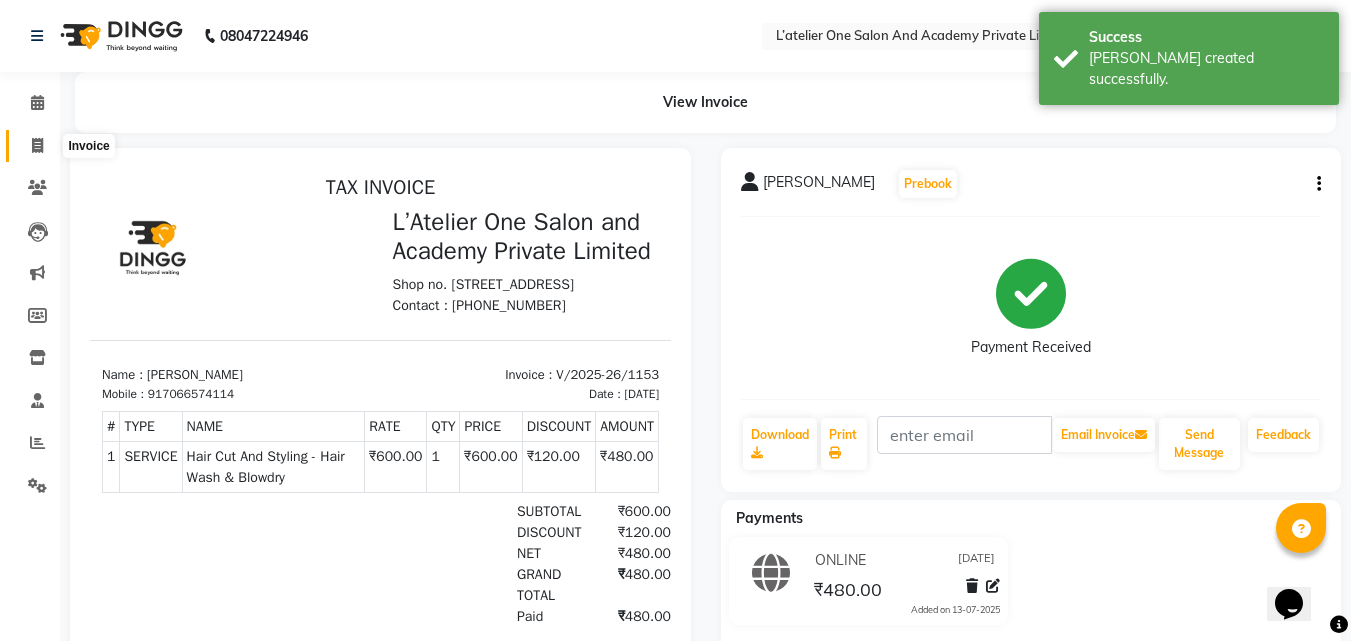 click 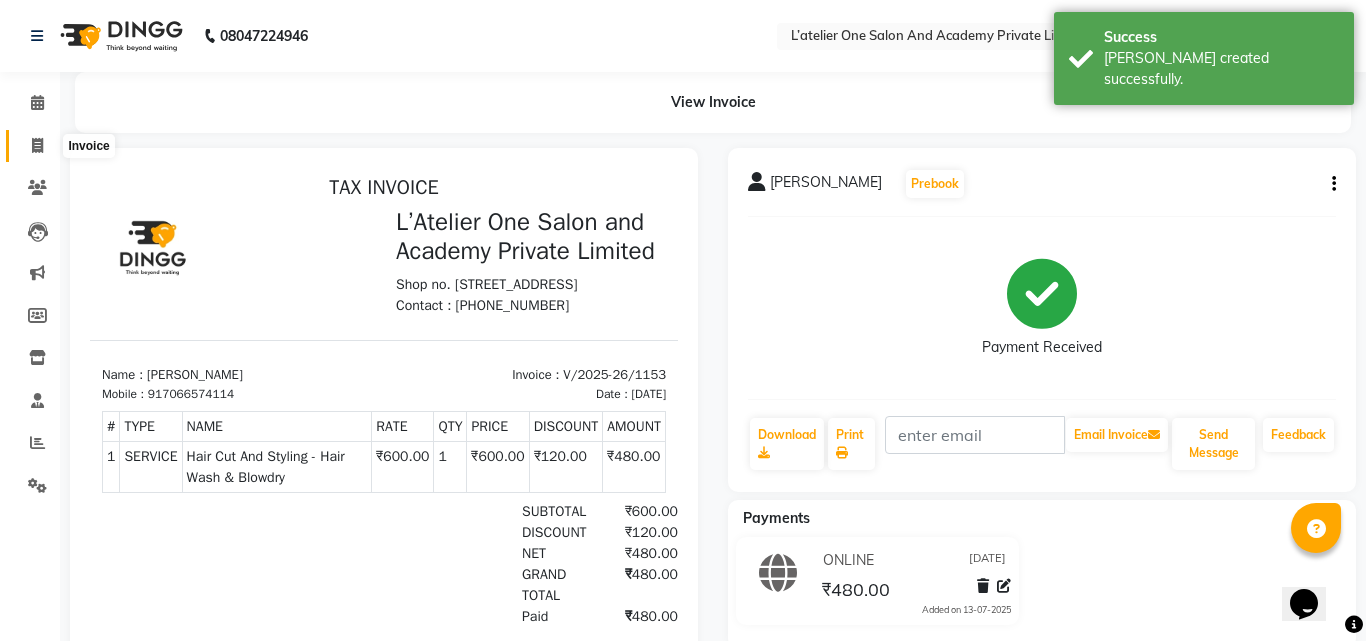 select on "6939" 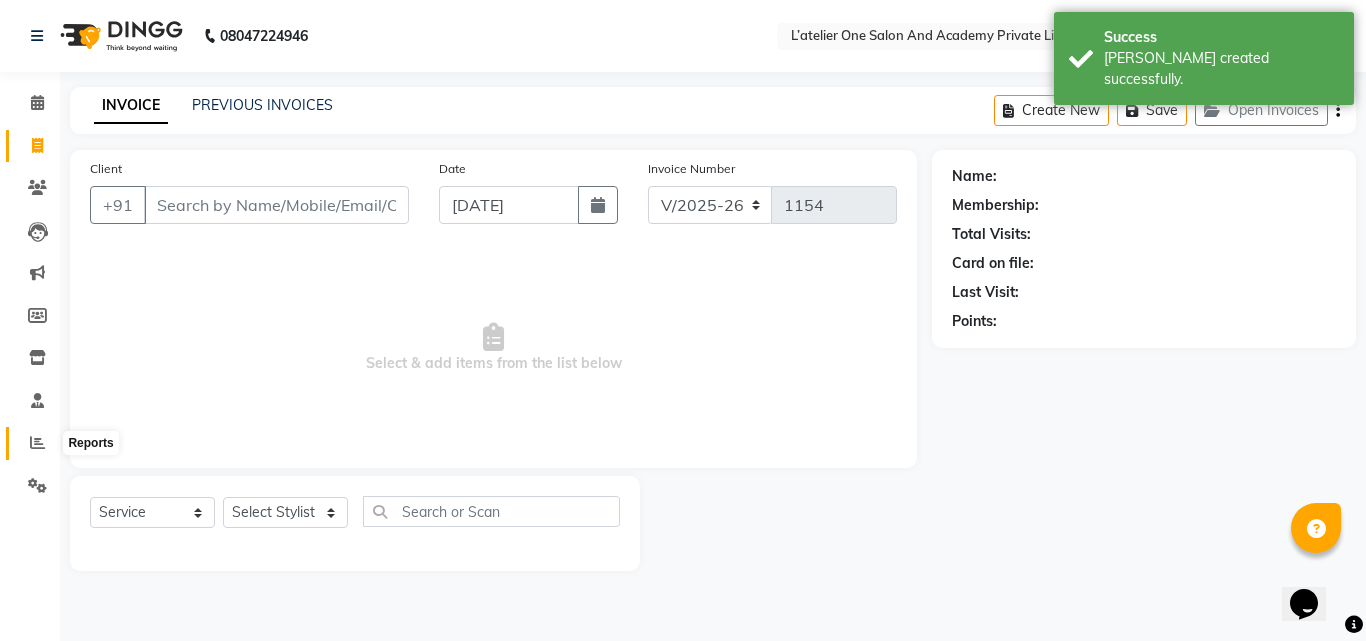 click 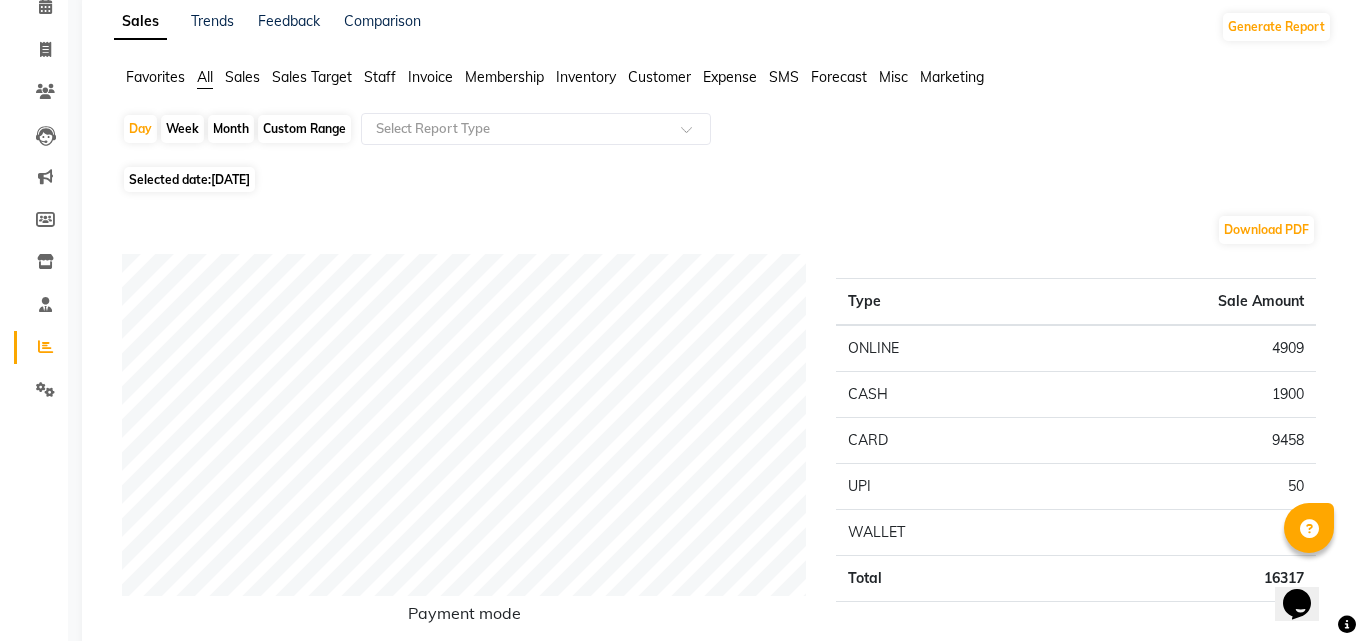 scroll, scrollTop: 0, scrollLeft: 0, axis: both 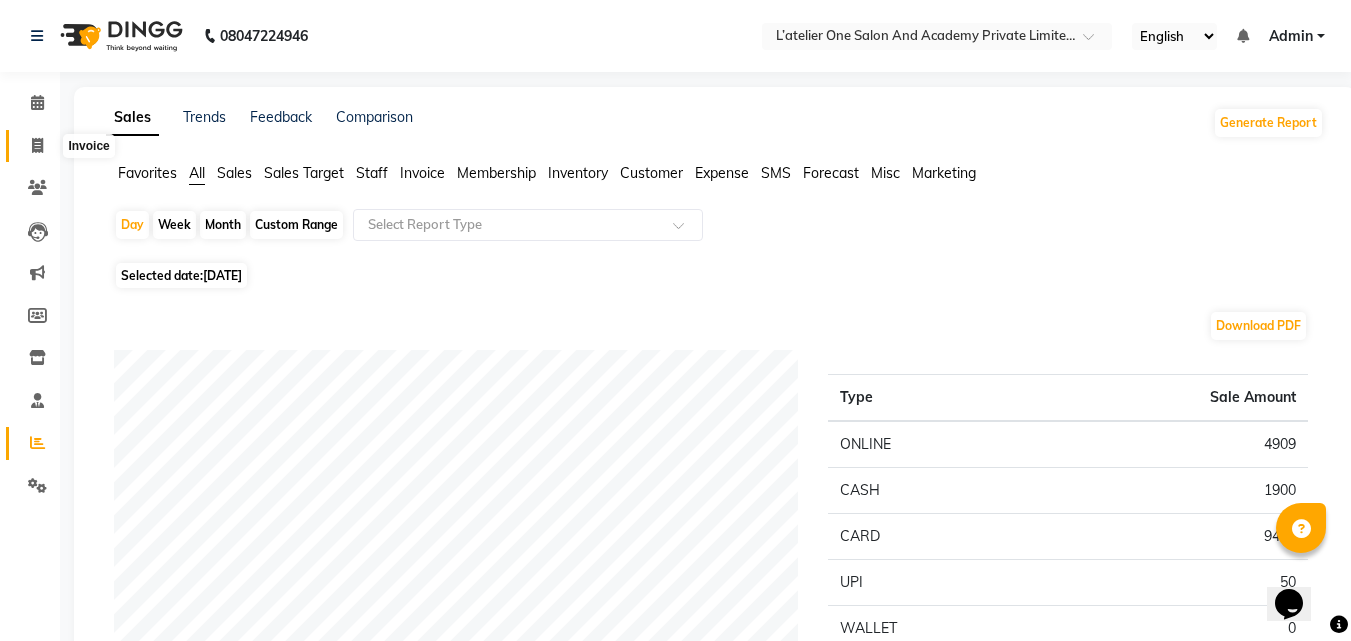click 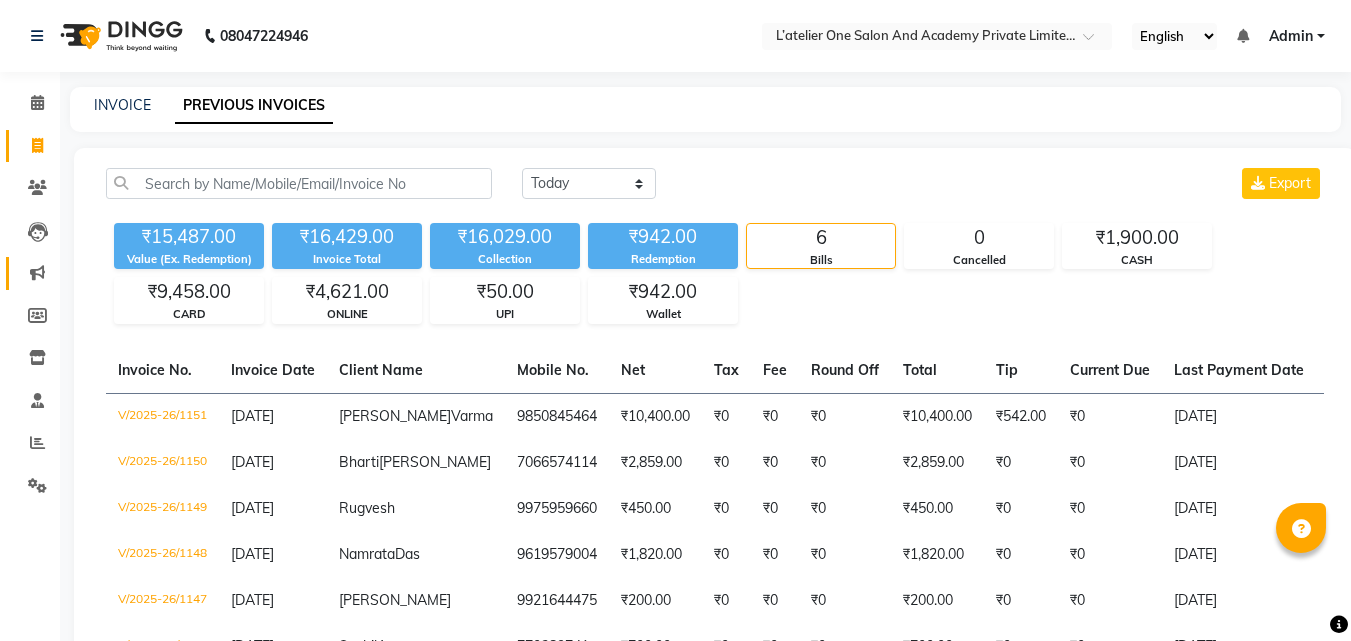 scroll, scrollTop: 0, scrollLeft: 0, axis: both 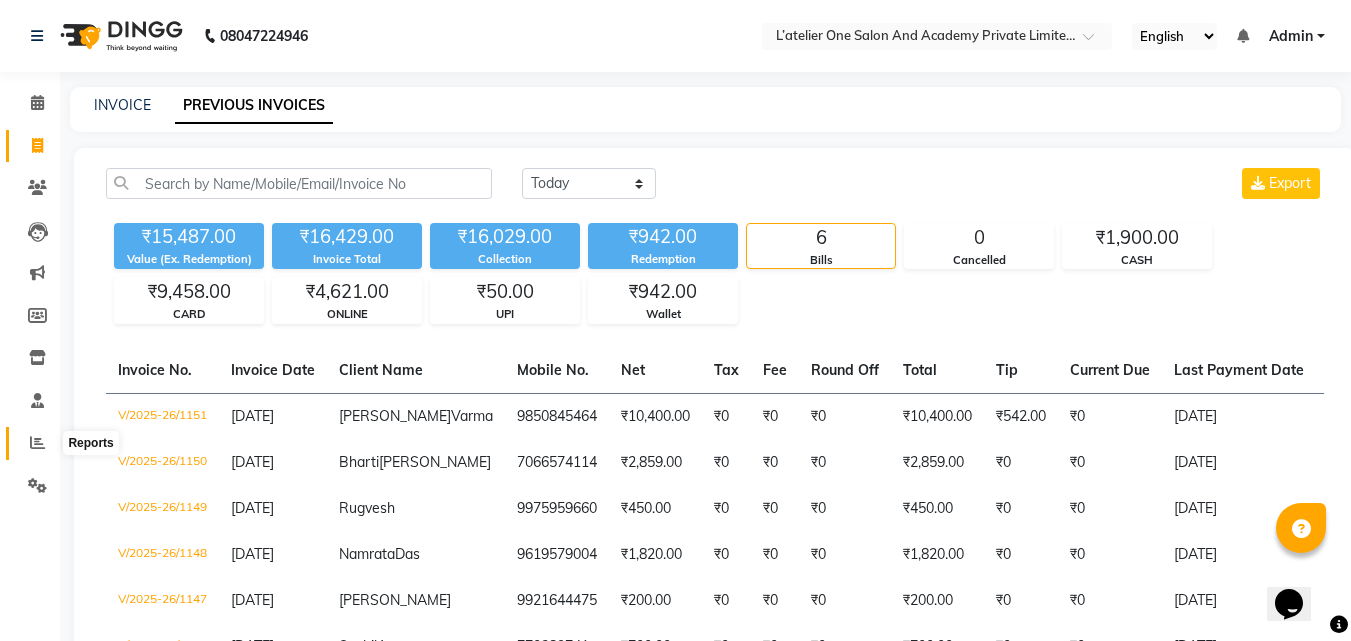click 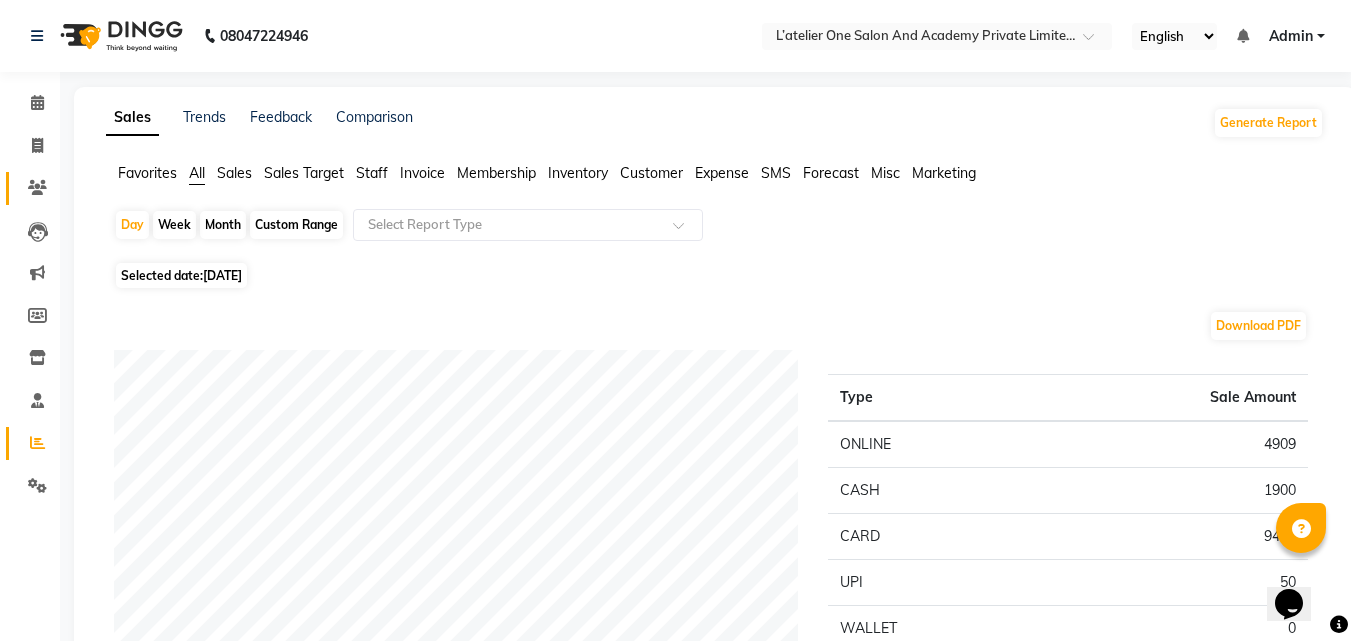 click on "Clients" 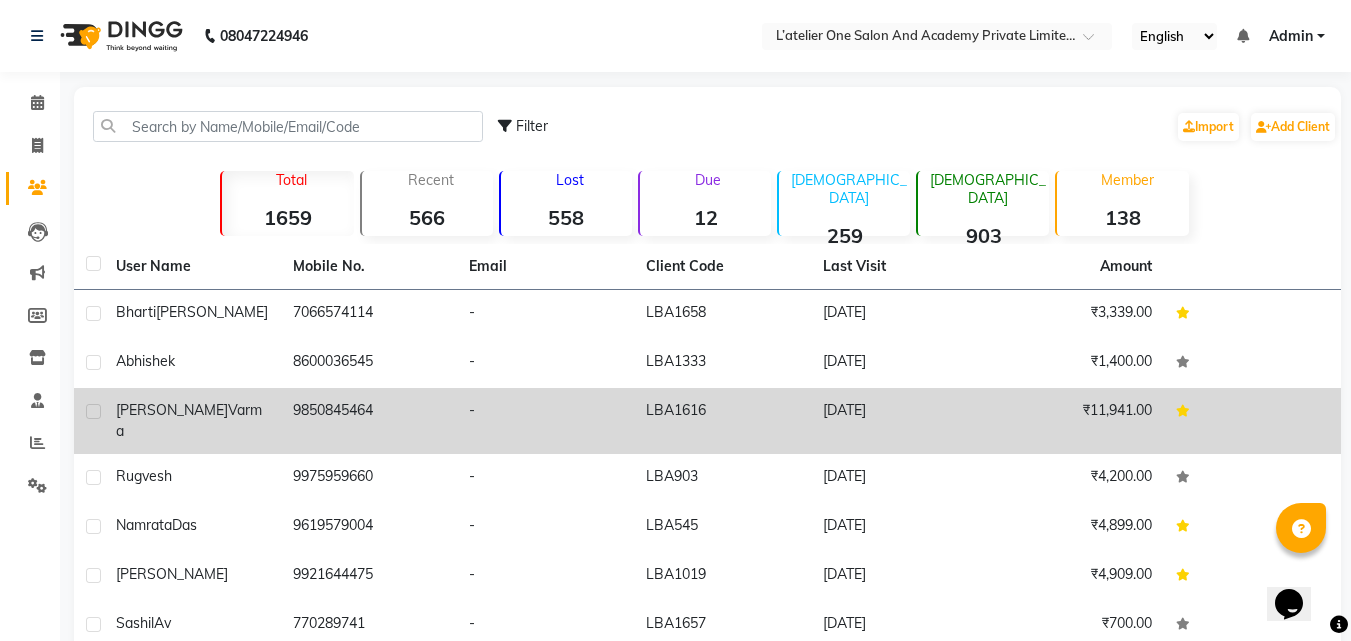 click on "Varma" 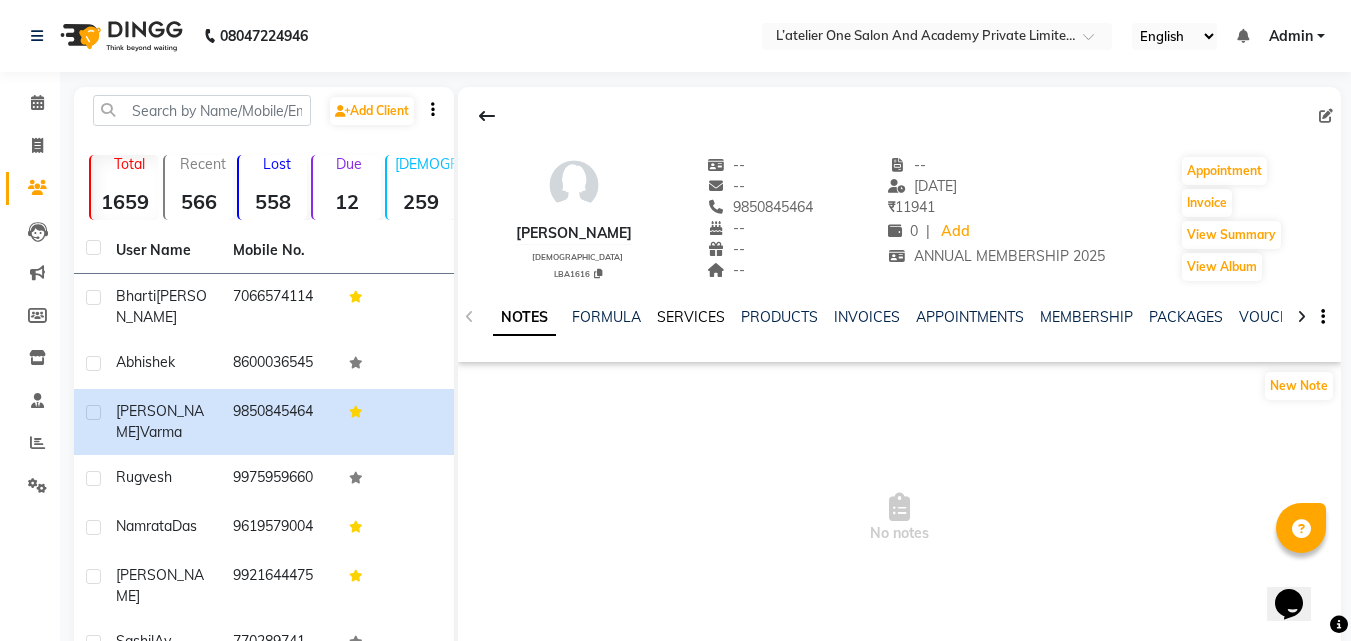click on "SERVICES" 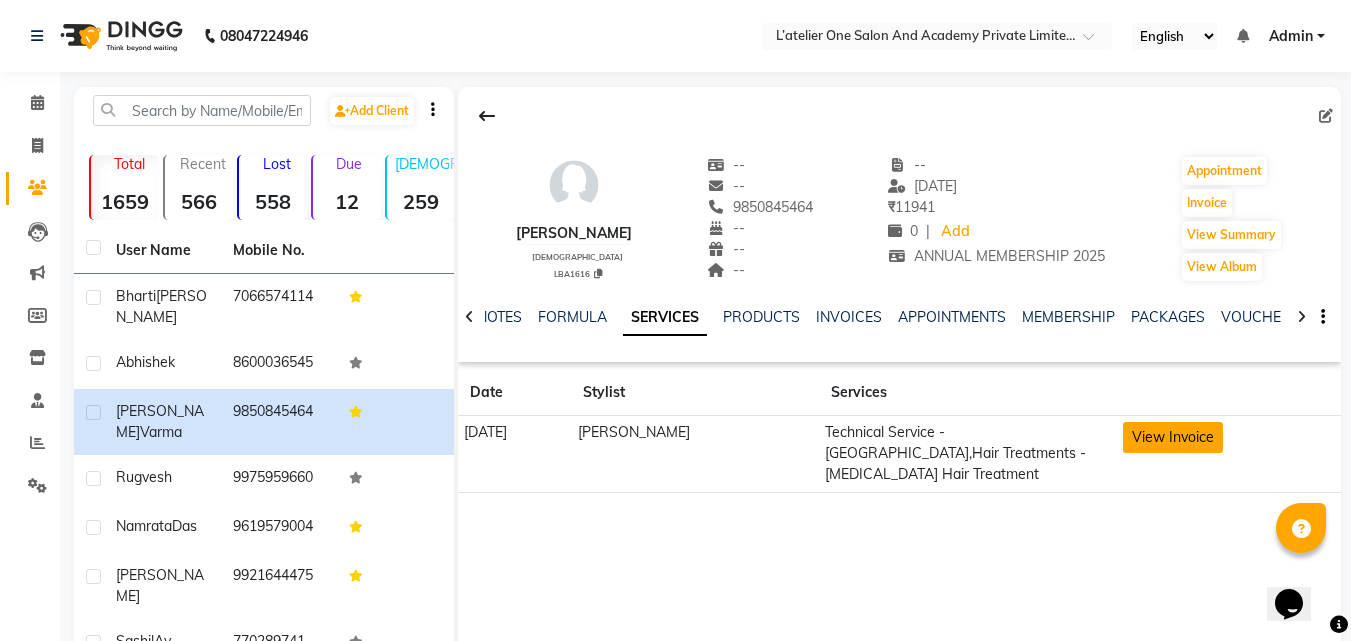 click on "View Invoice" 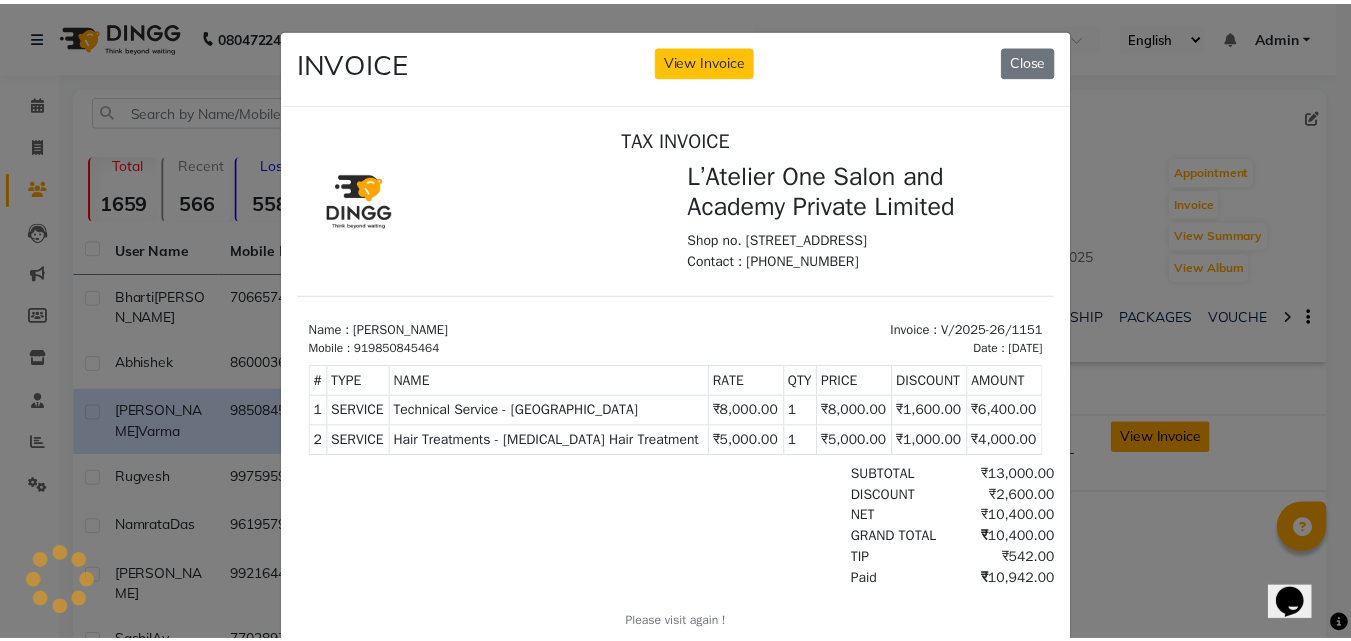 scroll, scrollTop: 0, scrollLeft: 0, axis: both 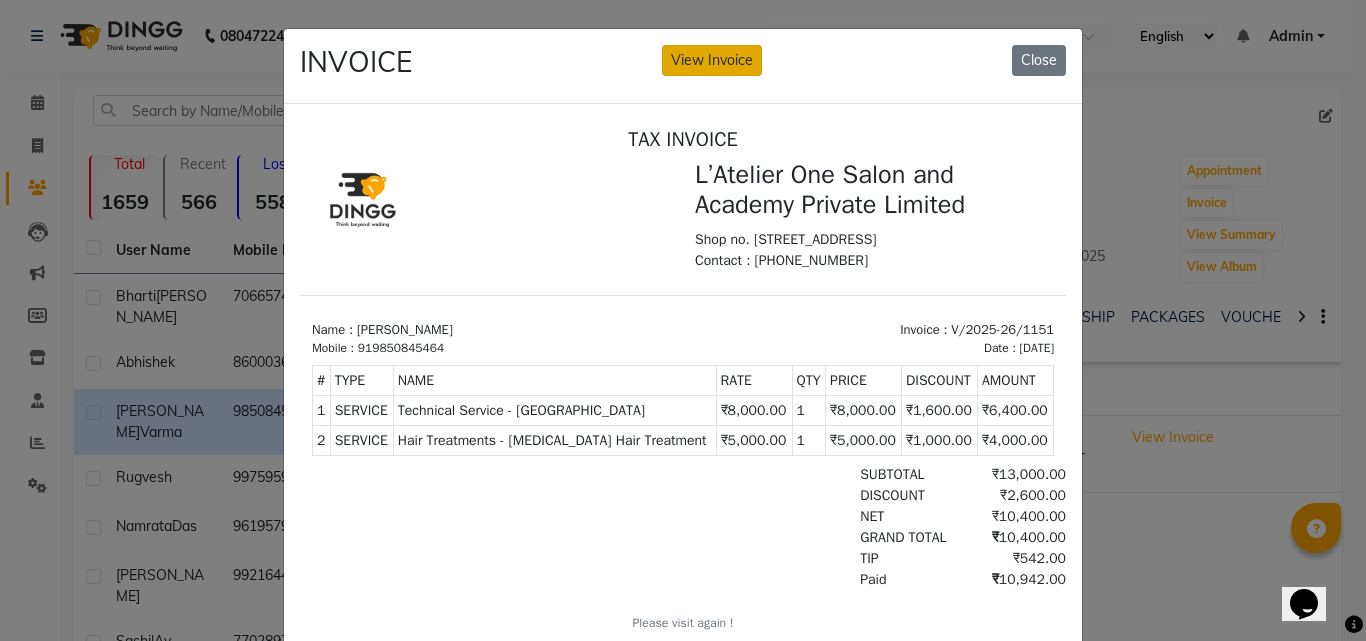 click on "View Invoice" 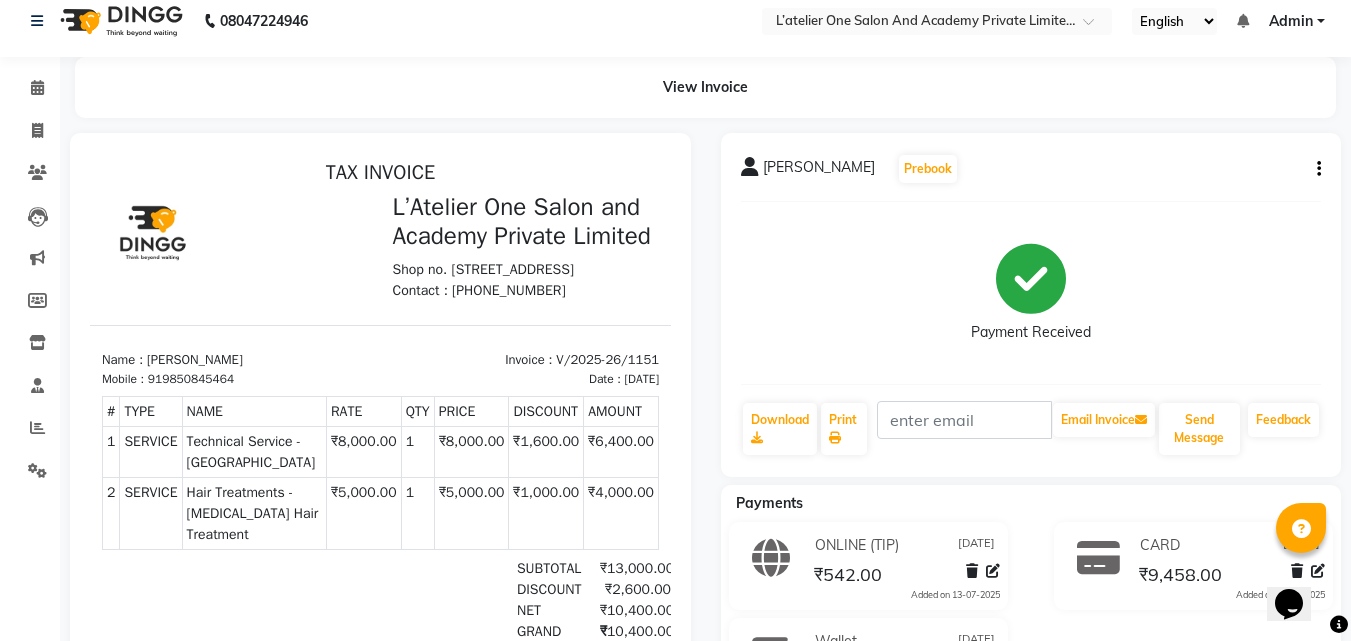scroll, scrollTop: 0, scrollLeft: 0, axis: both 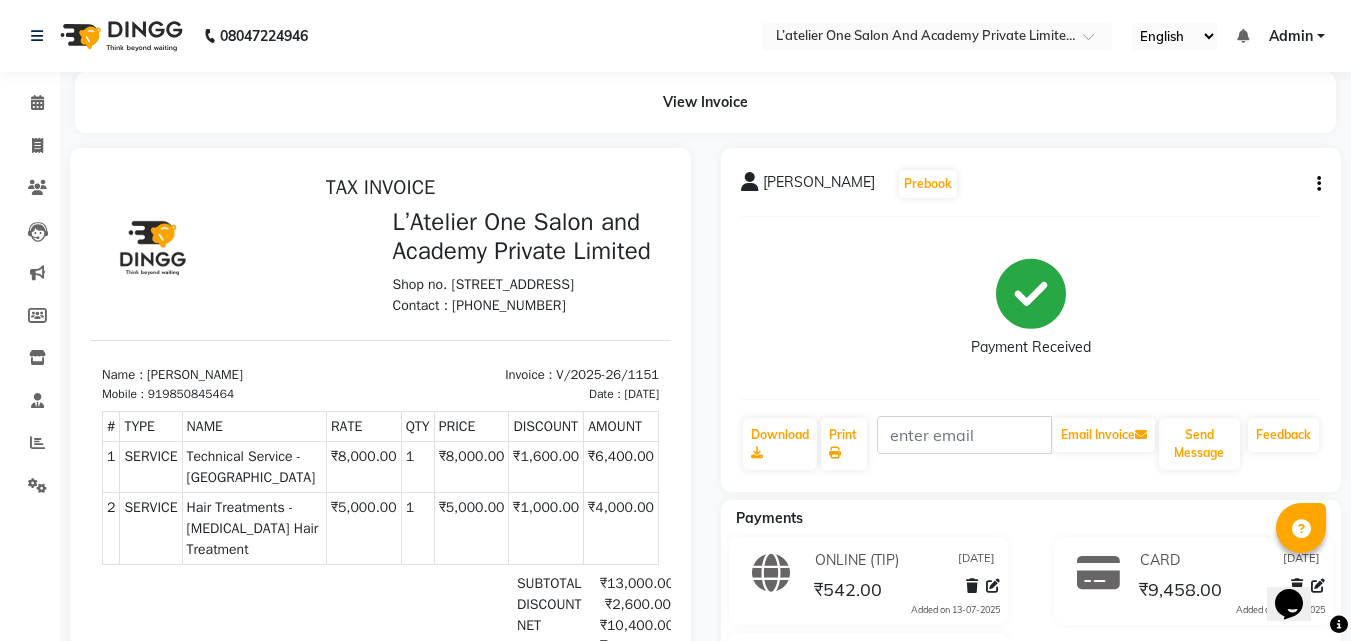 click 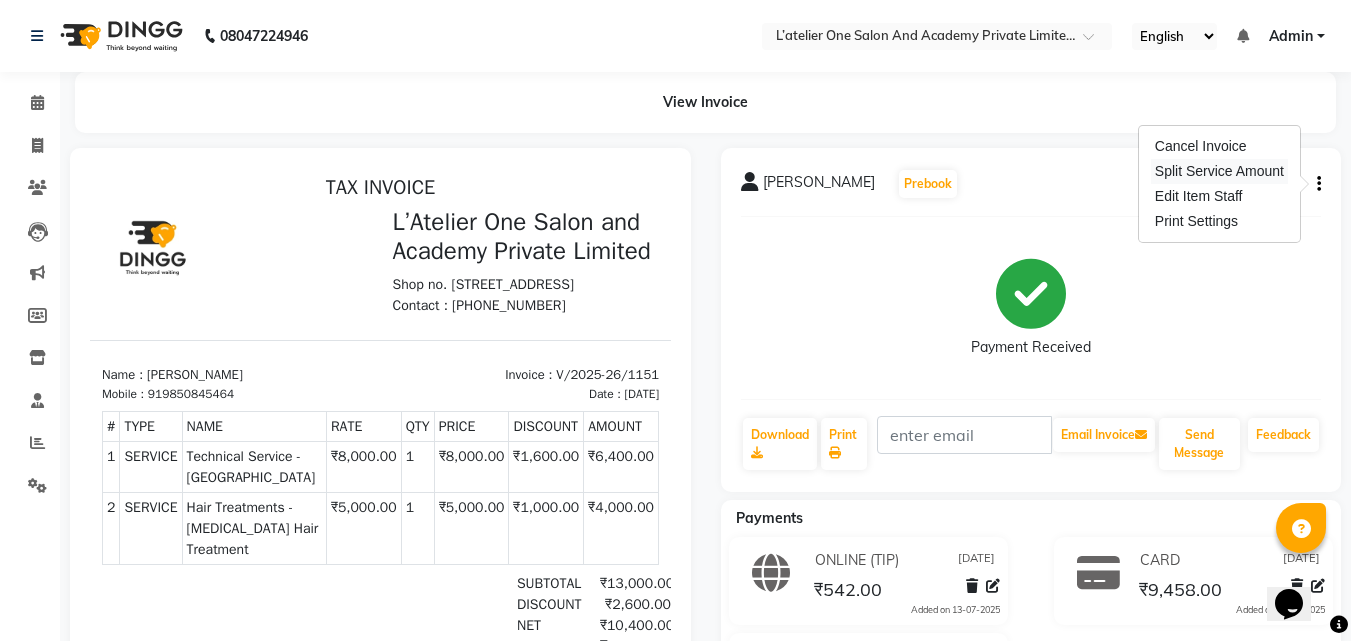 click on "Split Service Amount" at bounding box center [1219, 171] 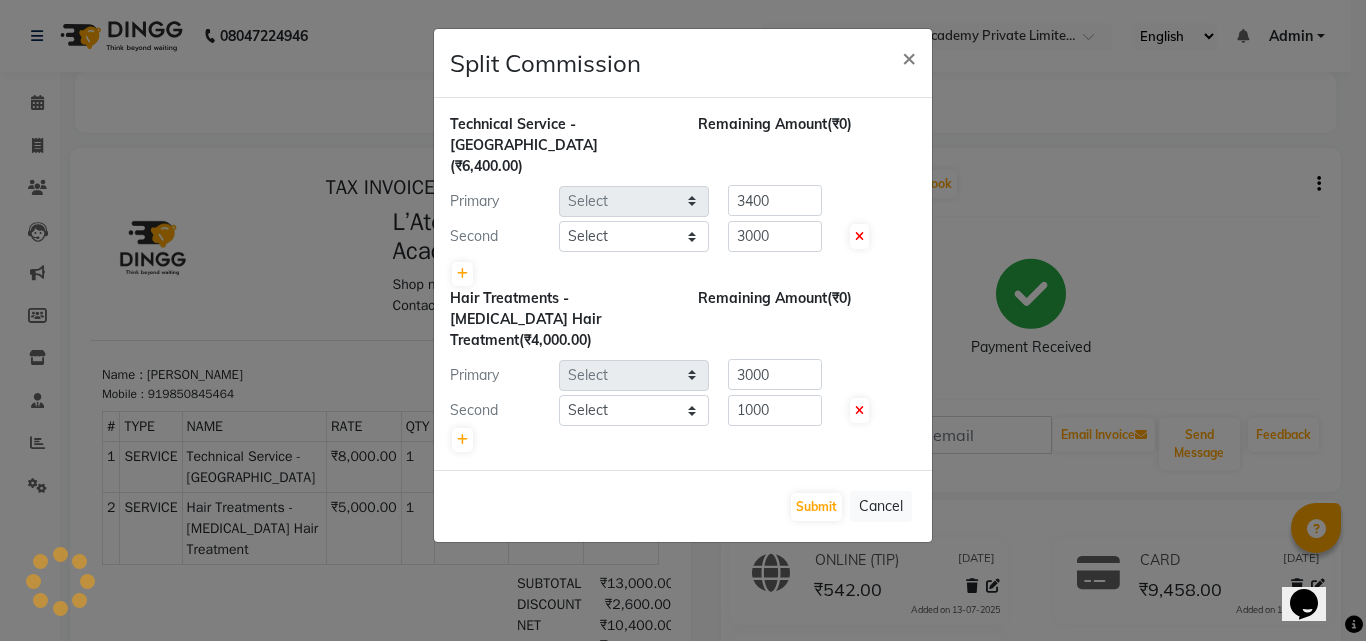 select on "55369" 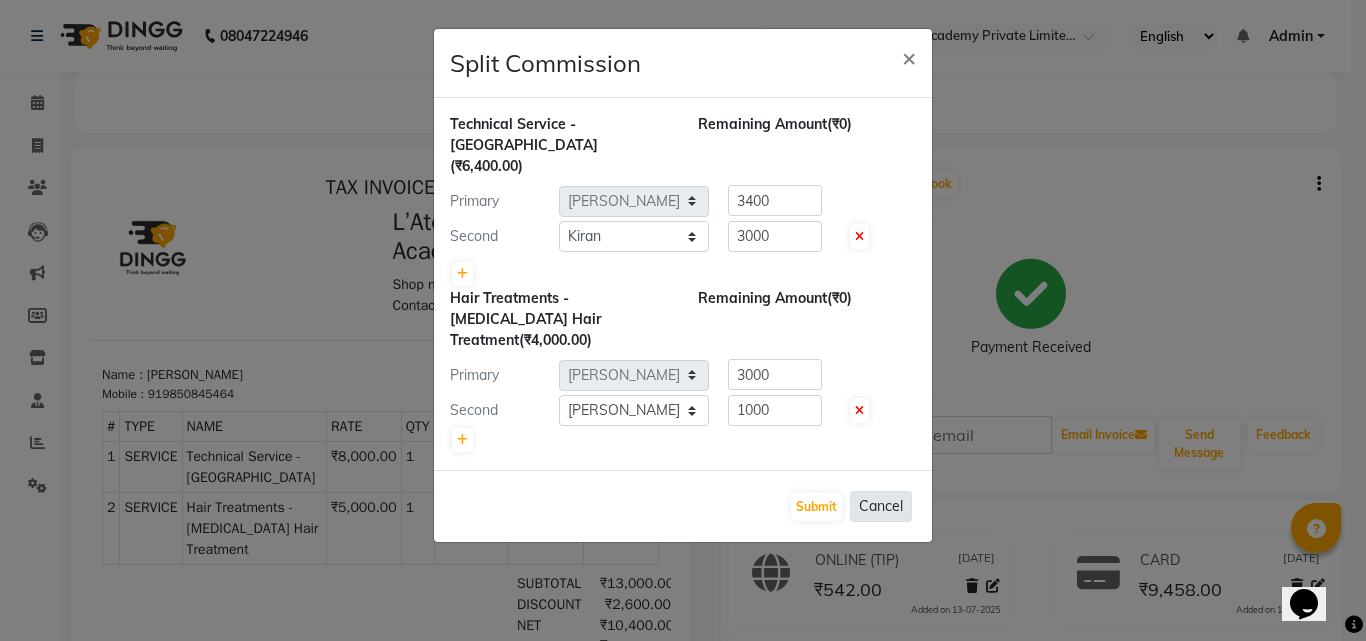click on "Cancel" 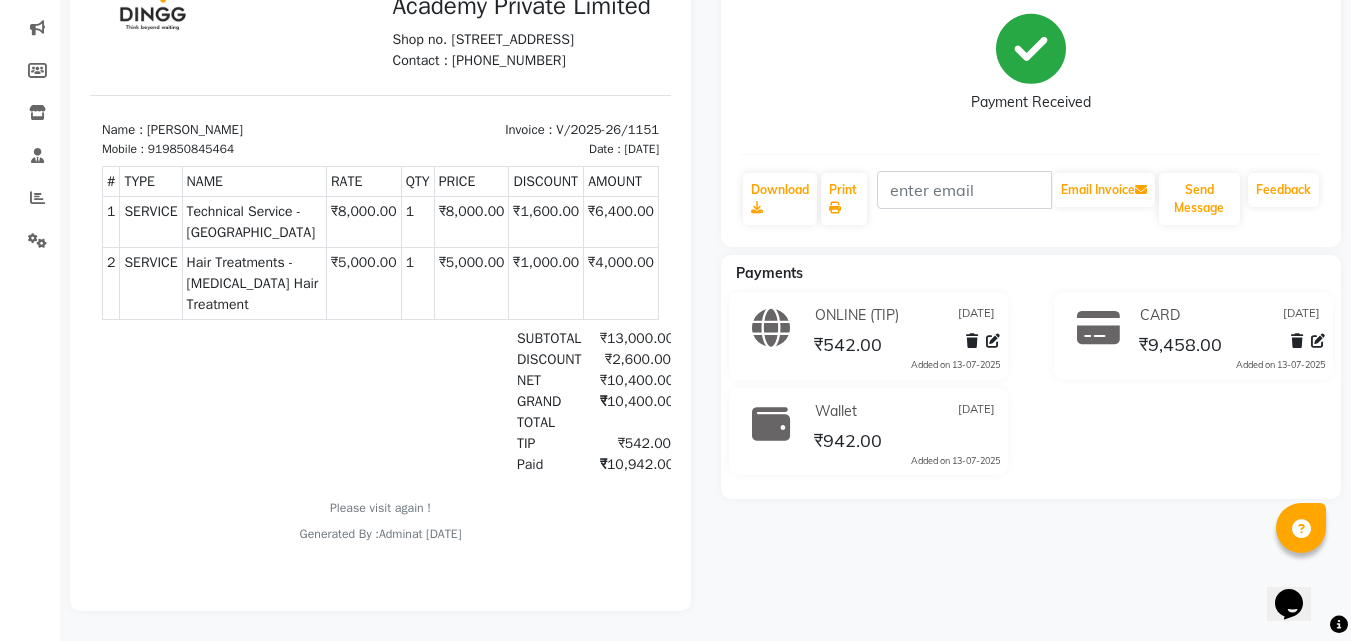 scroll, scrollTop: 0, scrollLeft: 0, axis: both 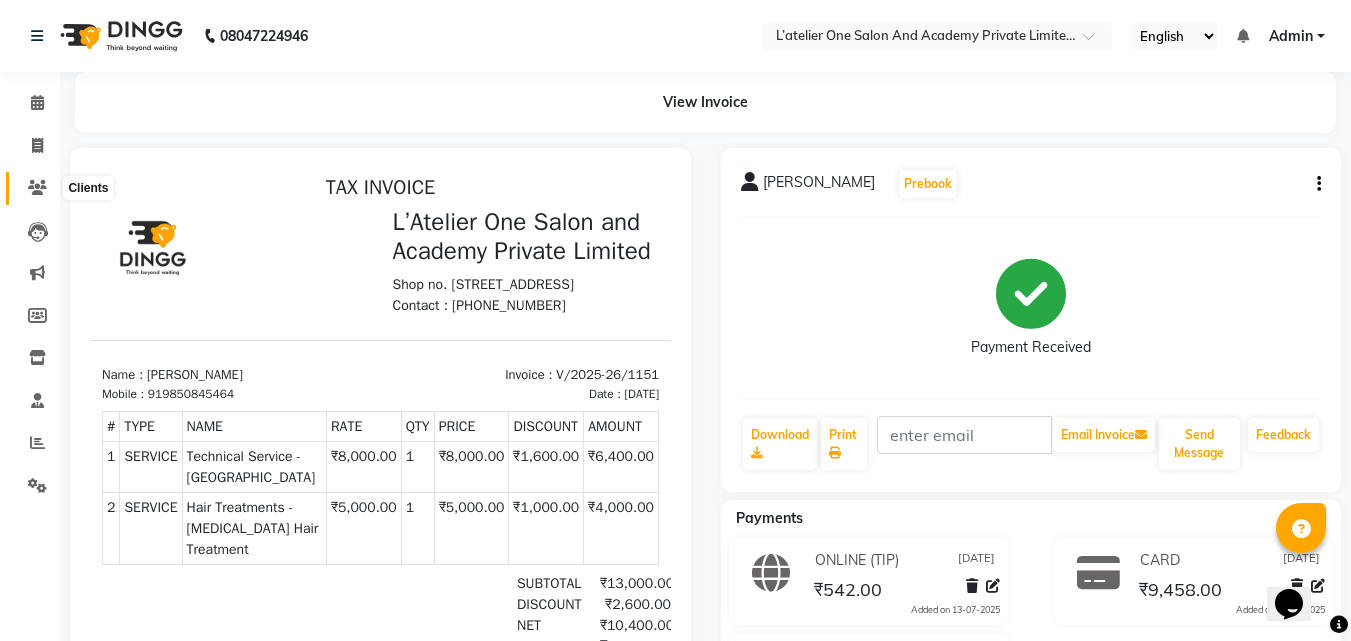 click 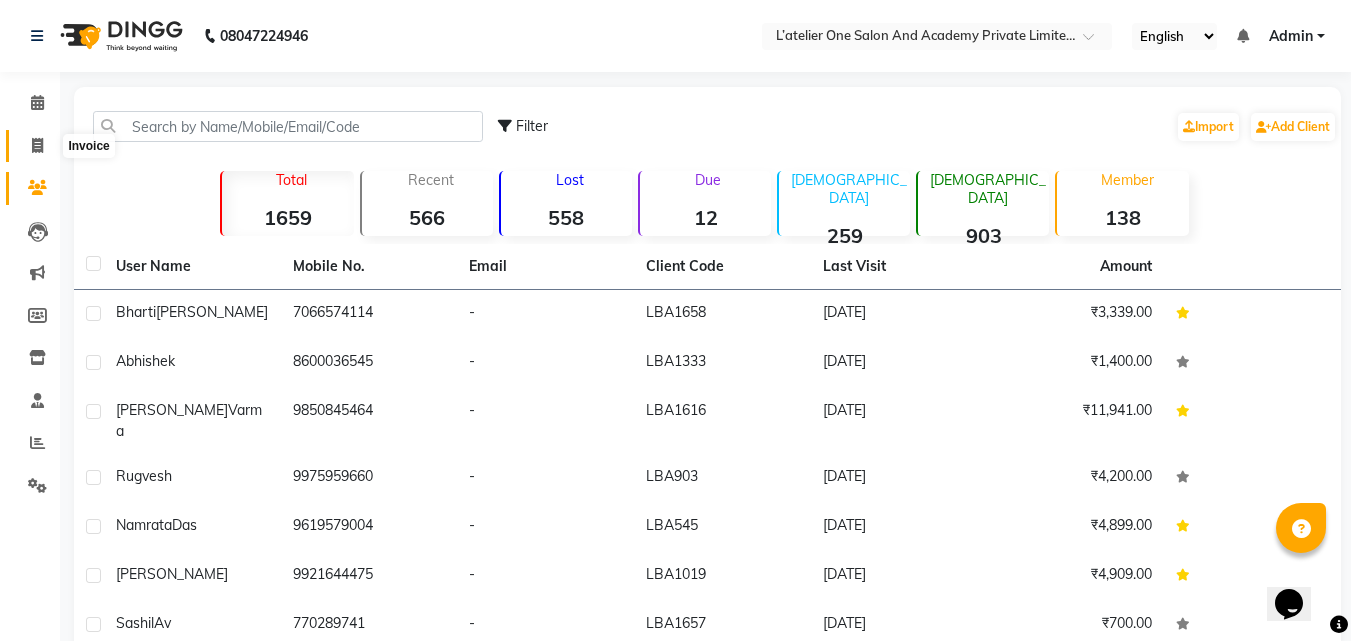 click 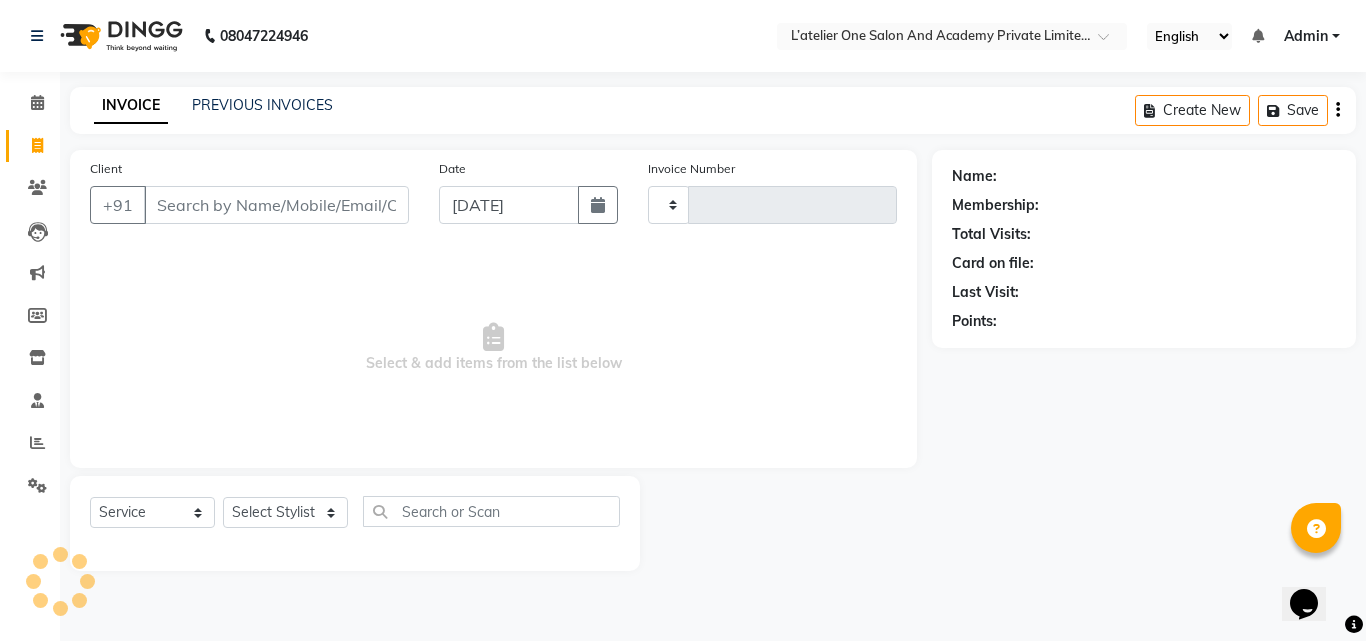 type on "1154" 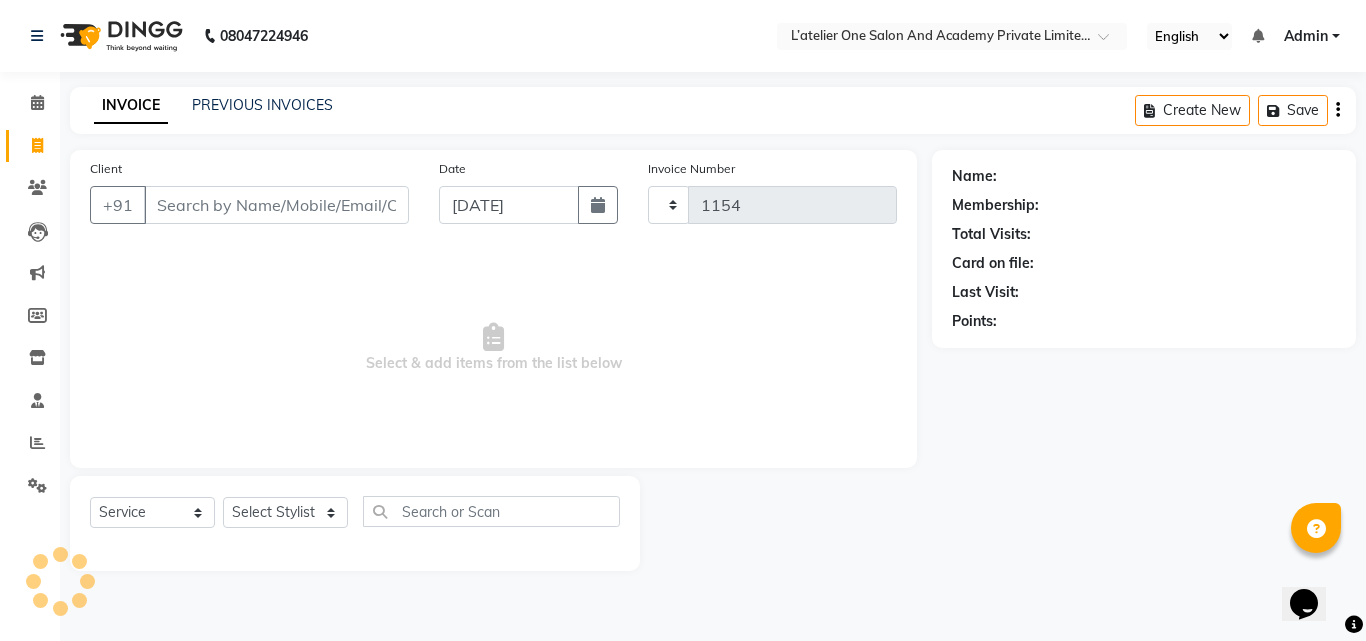 select on "6939" 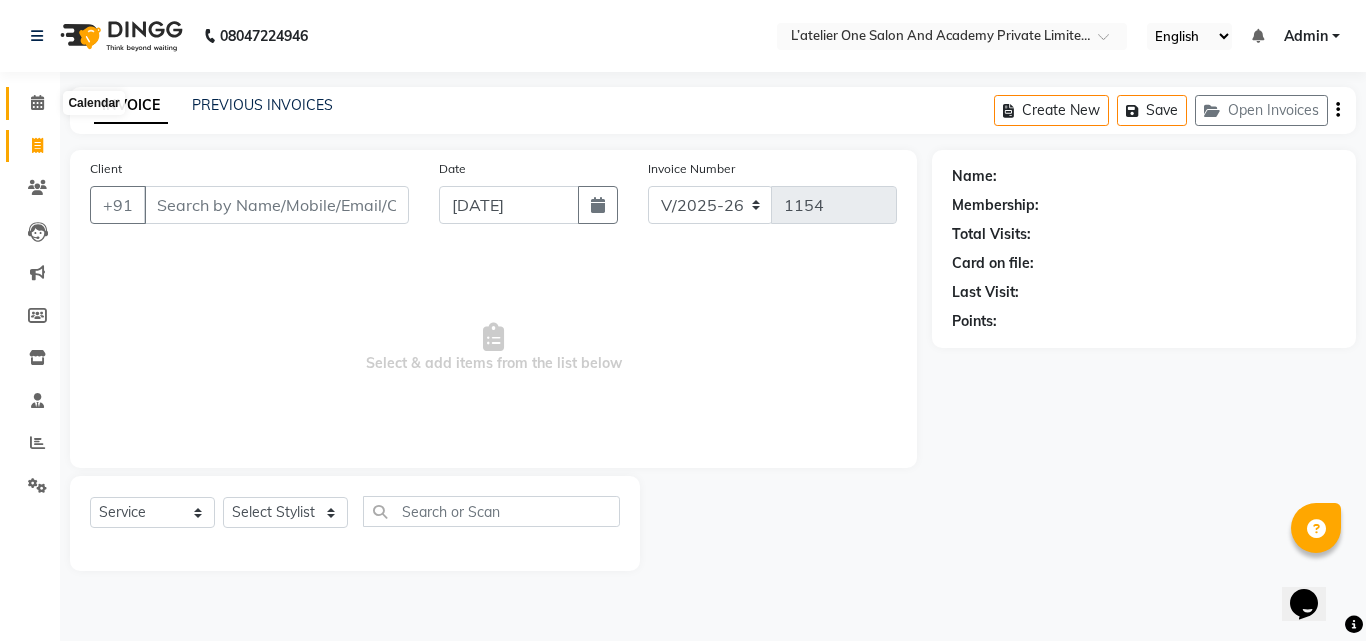 click 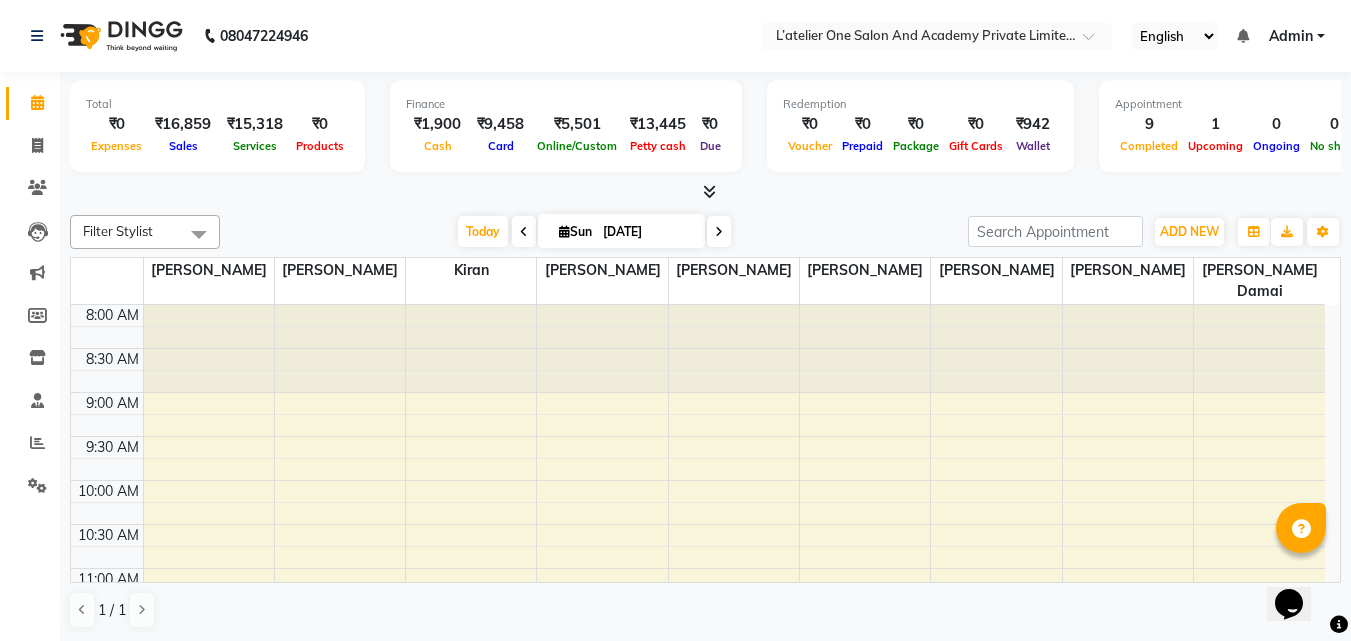 scroll, scrollTop: 0, scrollLeft: 0, axis: both 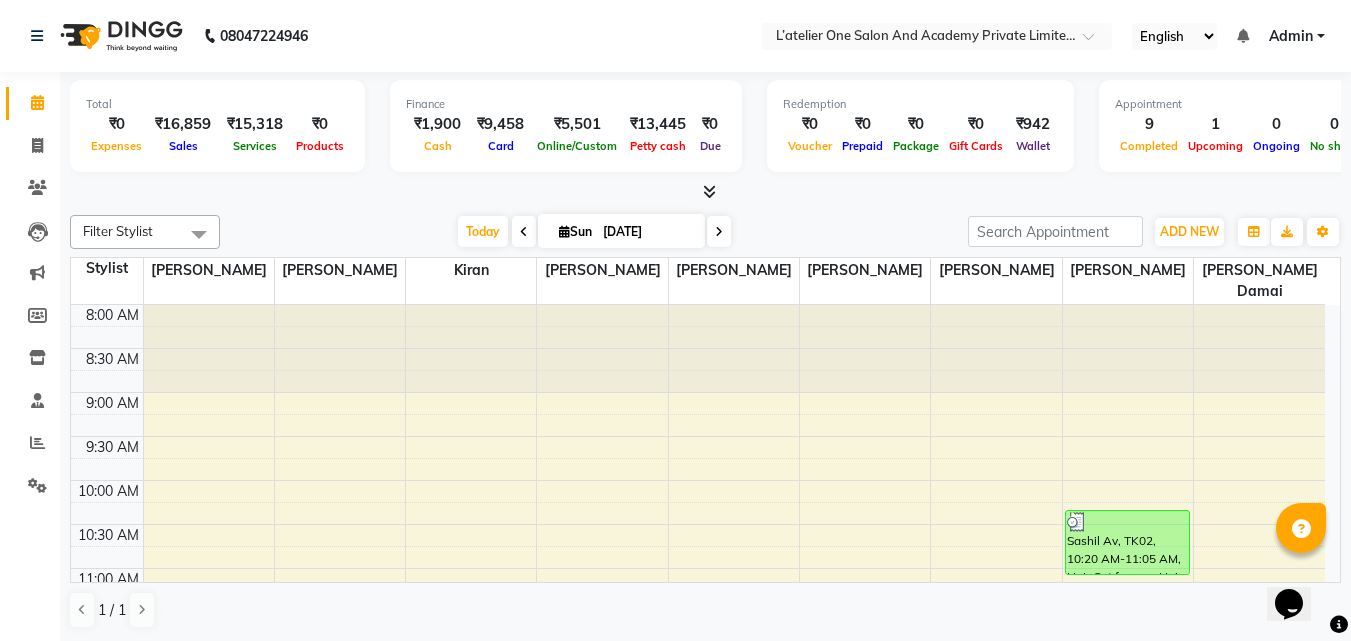 drag, startPoint x: 0, startPoint y: 175, endPoint x: 0, endPoint y: 461, distance: 286 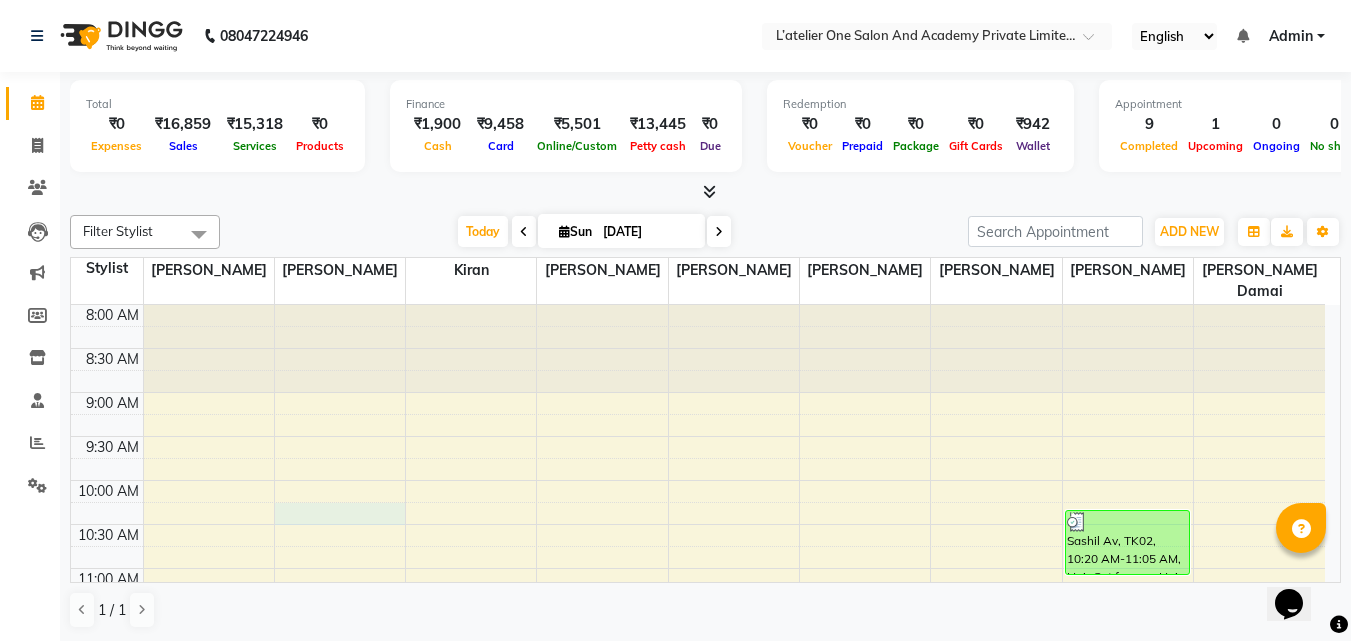 drag, startPoint x: 0, startPoint y: 461, endPoint x: 373, endPoint y: 517, distance: 377.18033 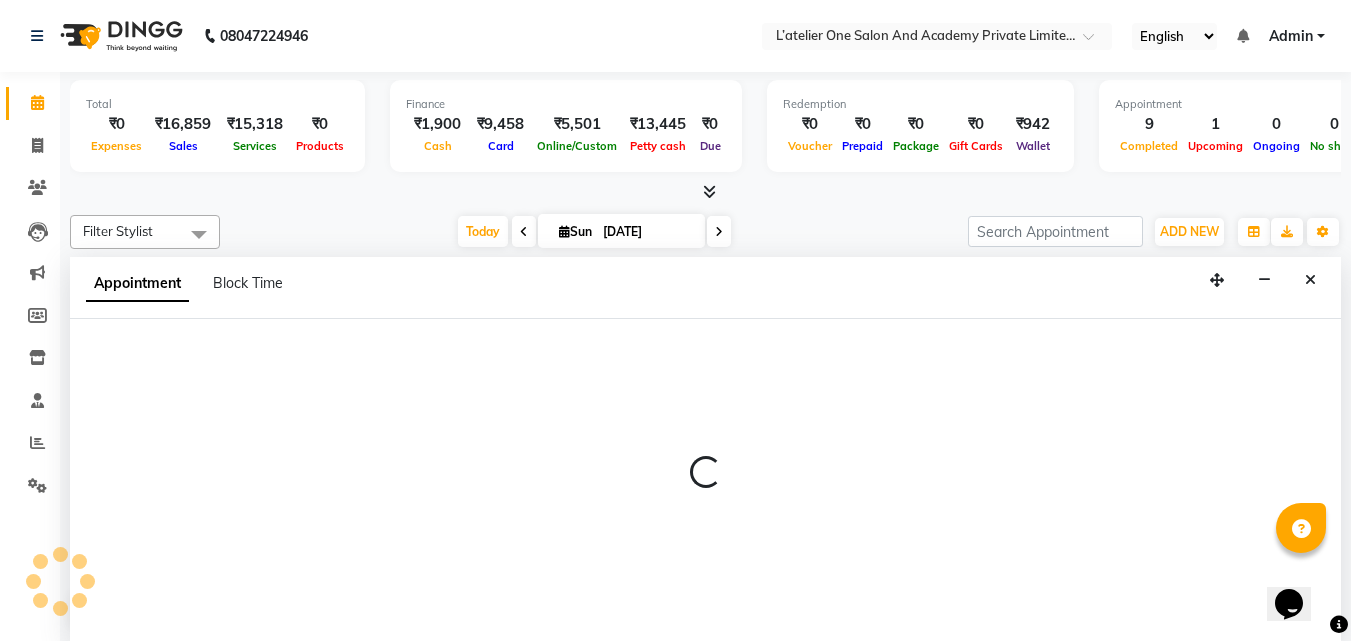 scroll, scrollTop: 1, scrollLeft: 0, axis: vertical 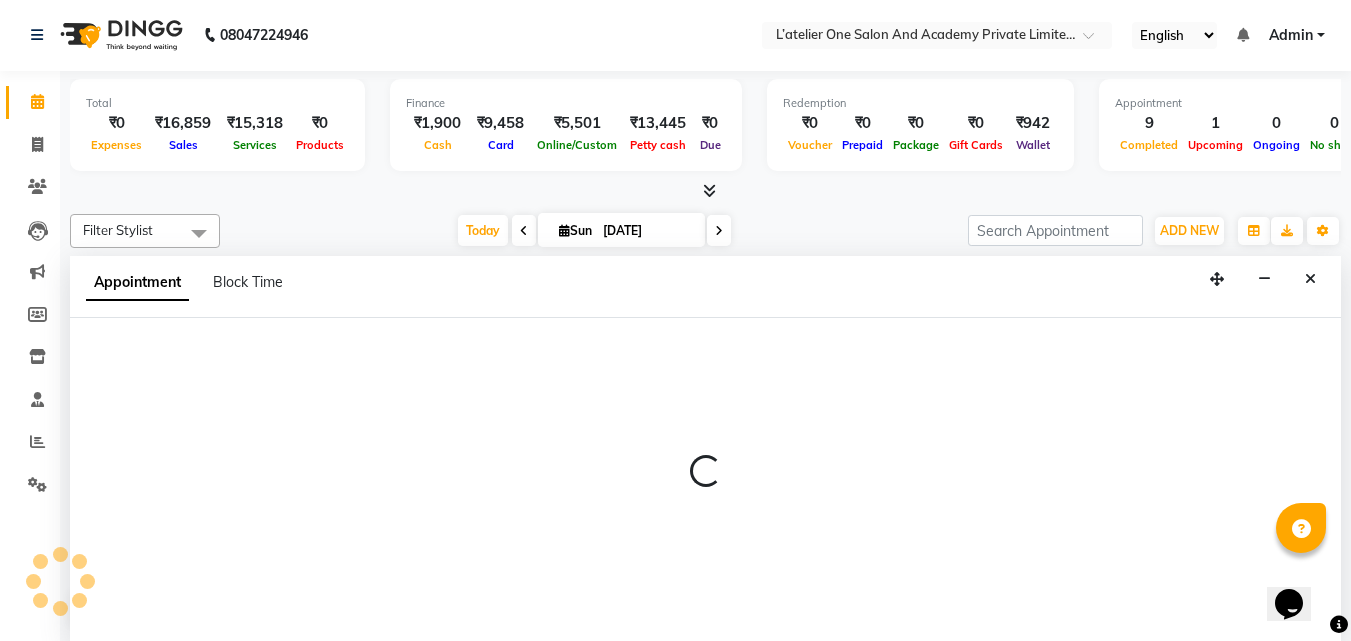select on "55369" 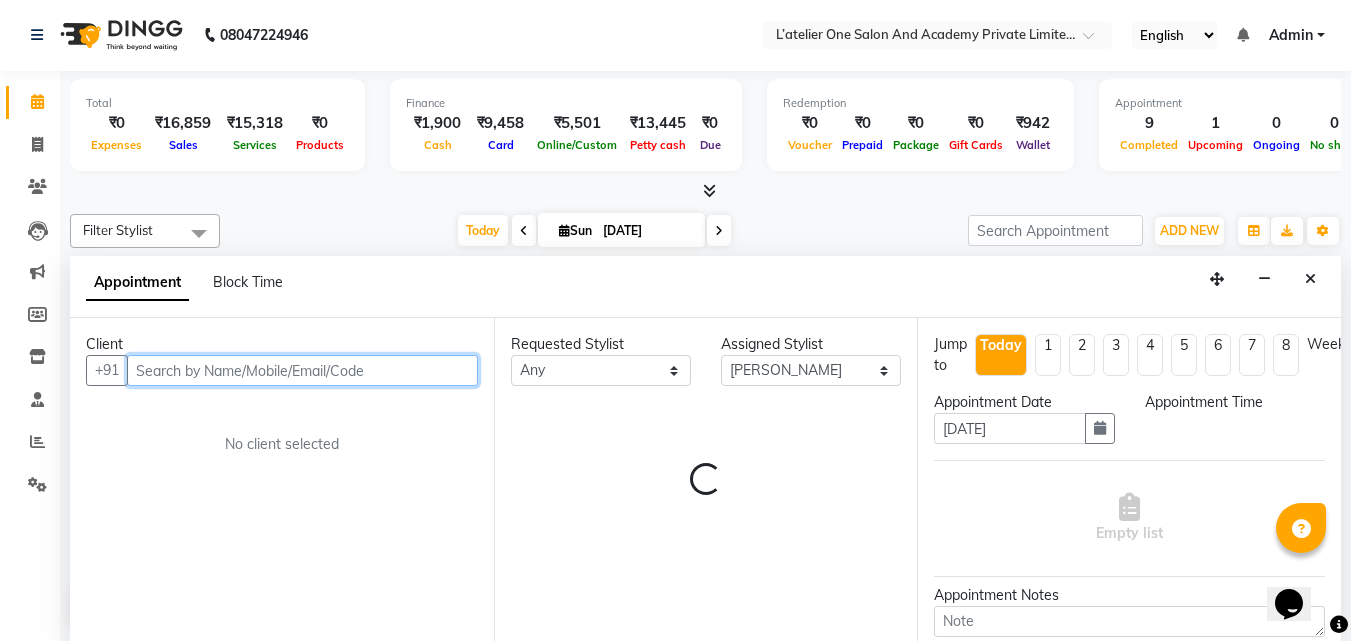 select on "615" 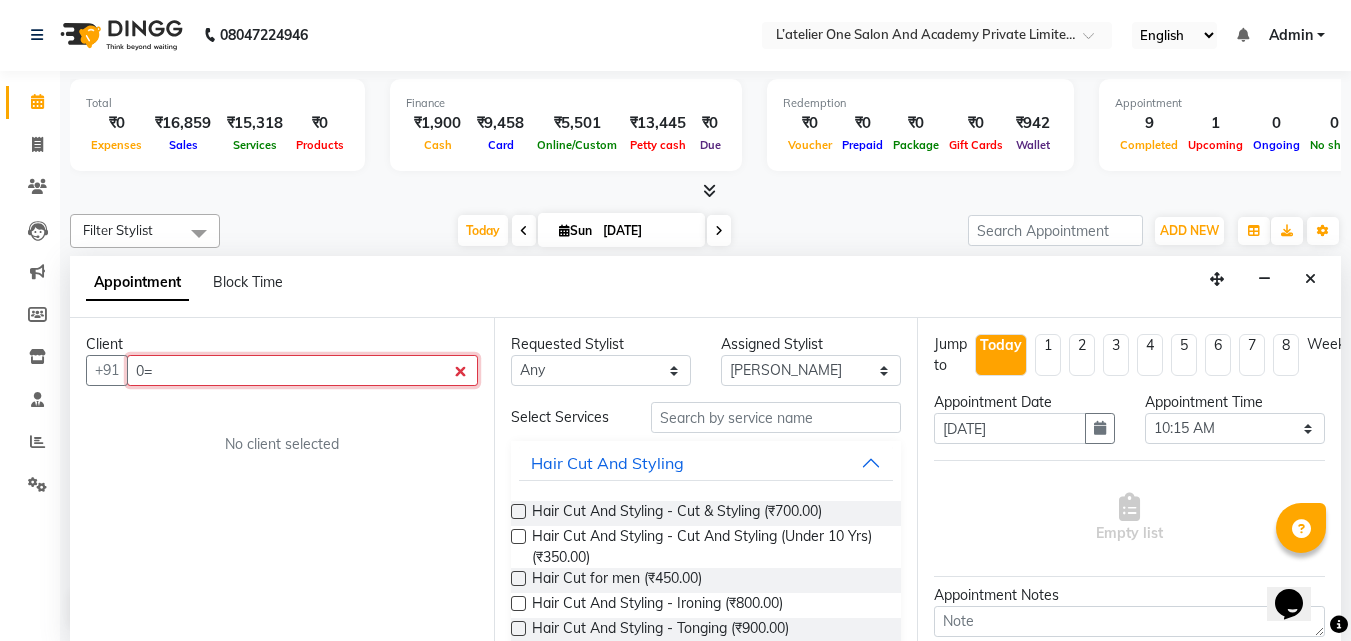 type on "0=" 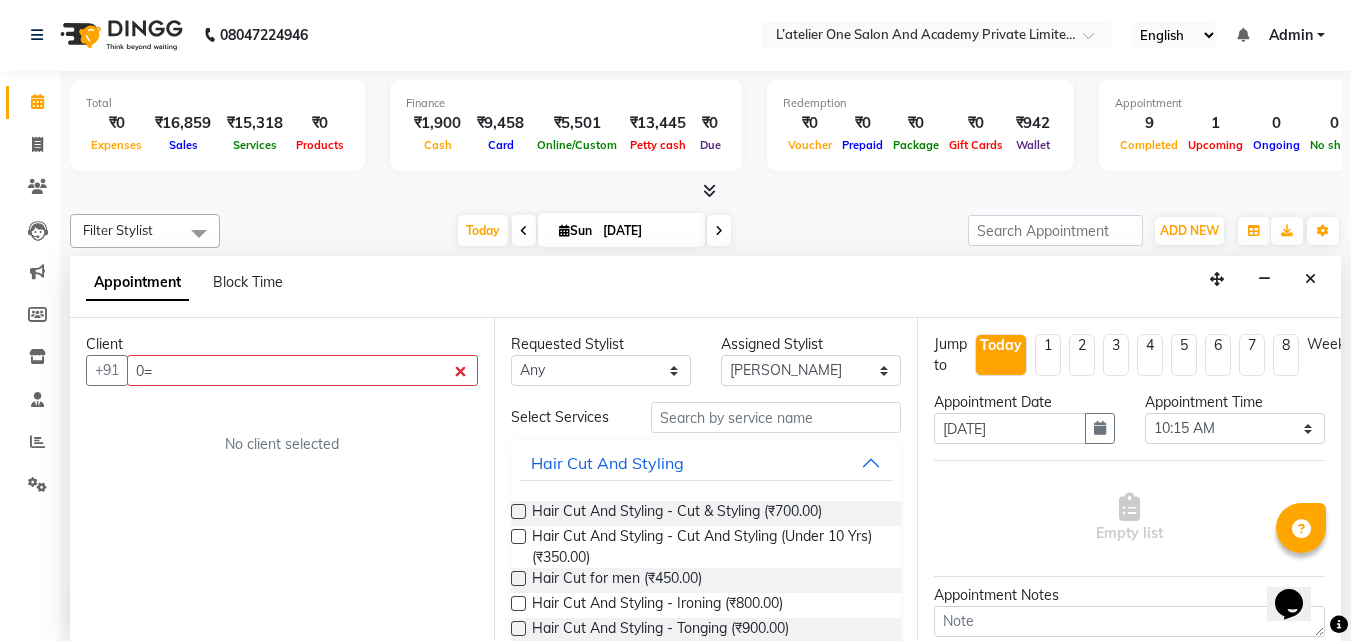 drag, startPoint x: 373, startPoint y: 517, endPoint x: 356, endPoint y: 680, distance: 163.88411 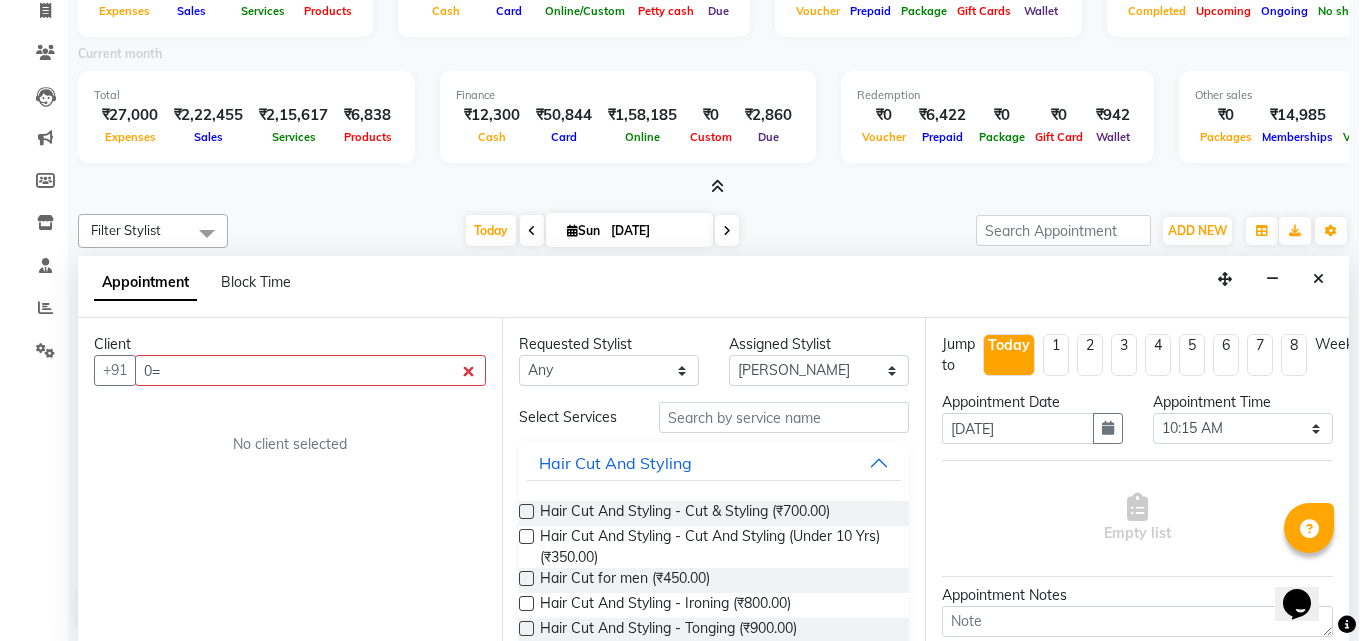 scroll, scrollTop: 0, scrollLeft: 0, axis: both 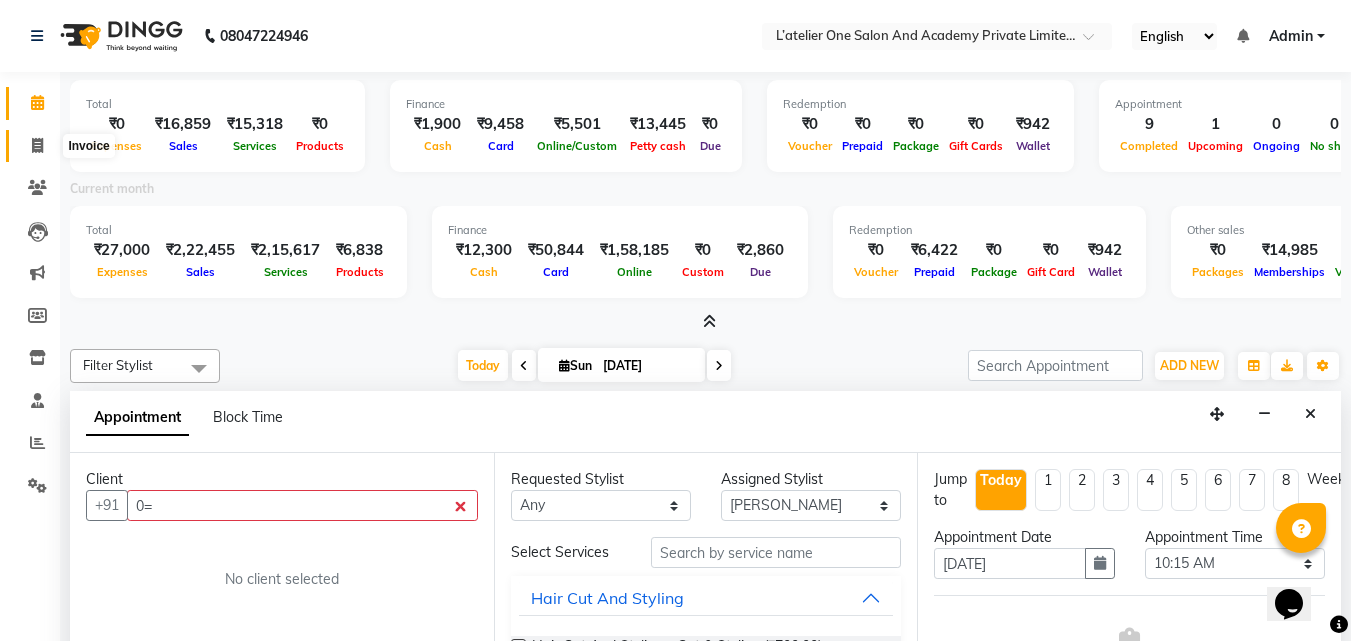 click 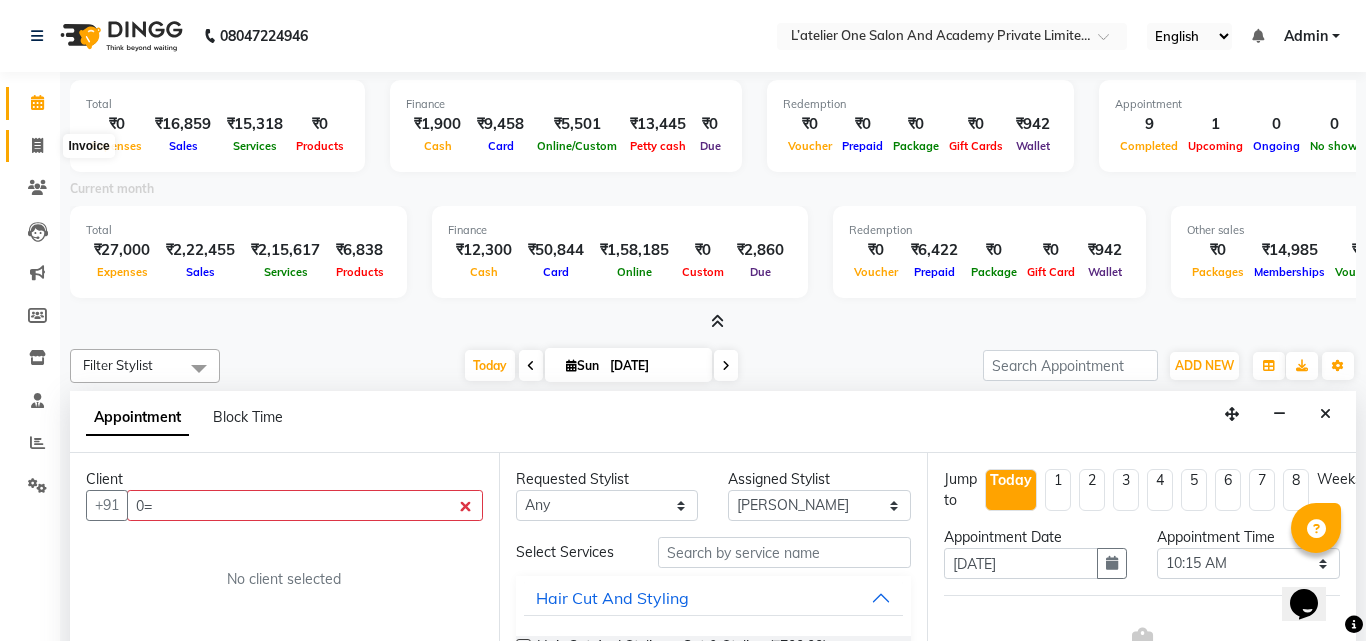 select on "6939" 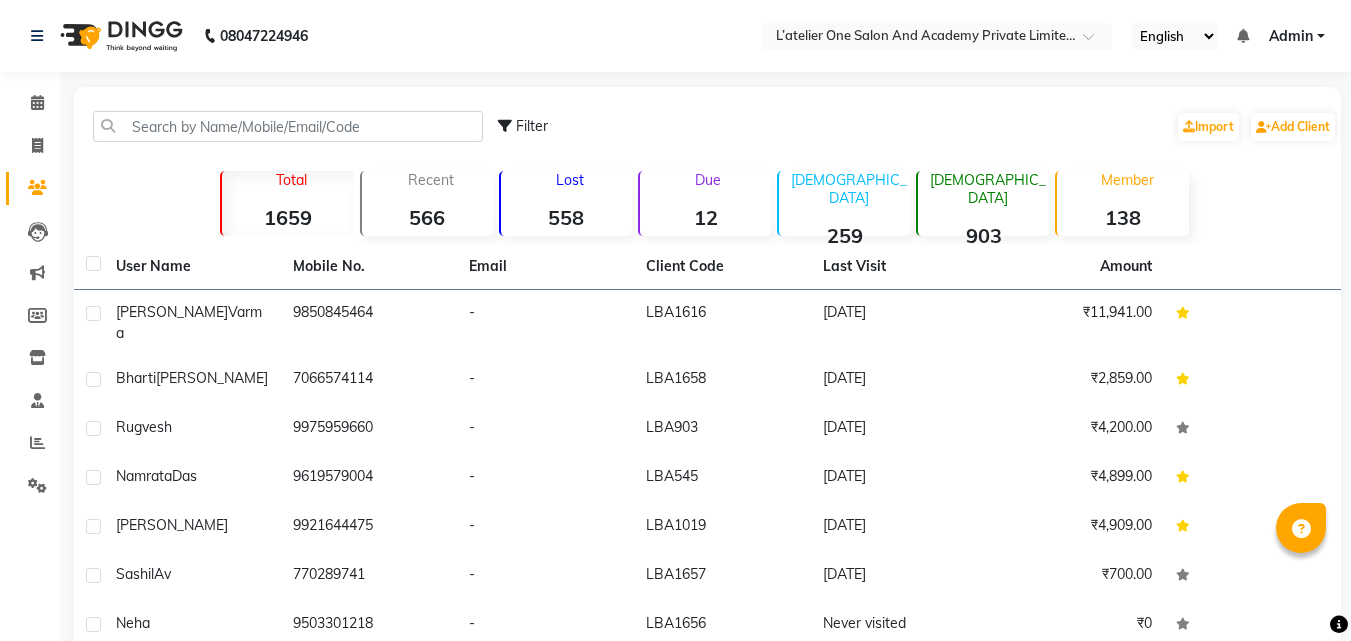 scroll, scrollTop: 110, scrollLeft: 0, axis: vertical 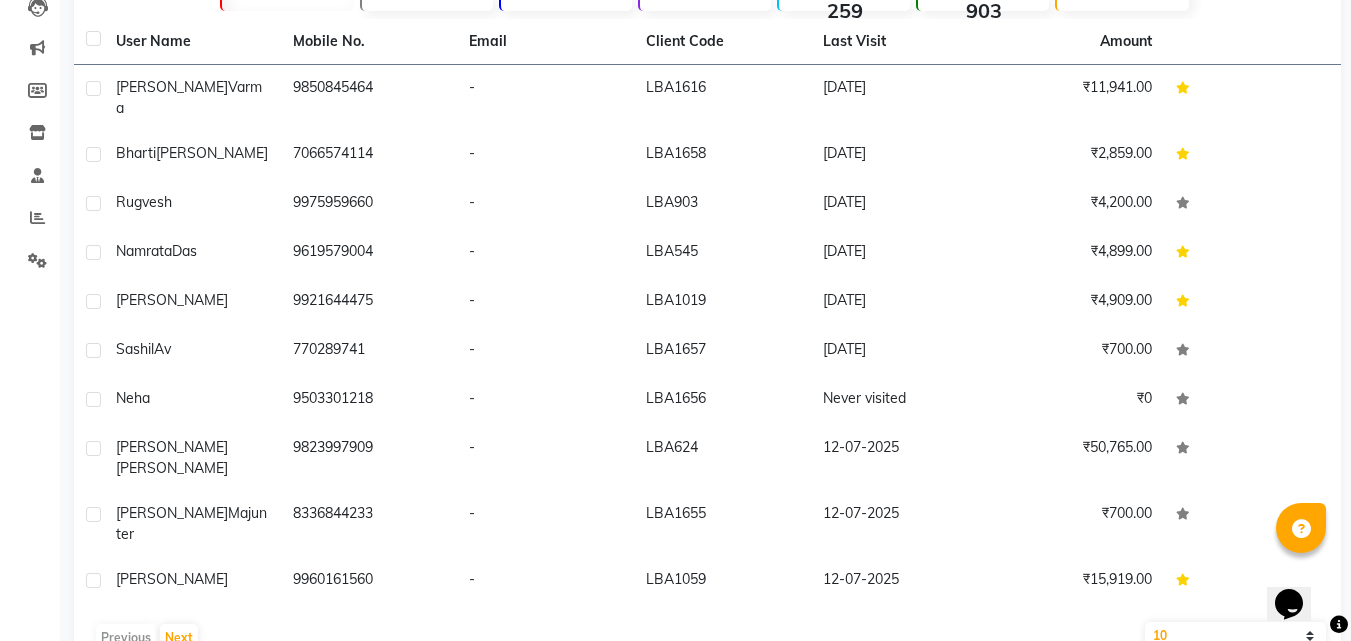 click on "10   50   100" 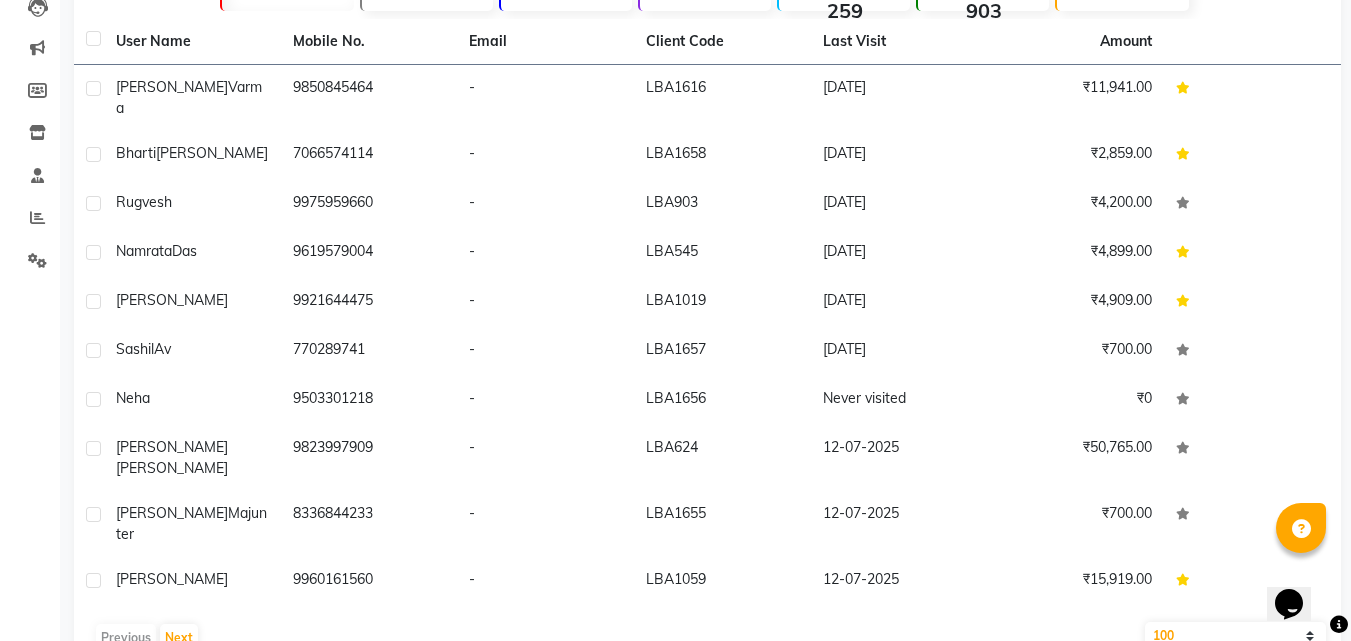 click on "10   50   100" 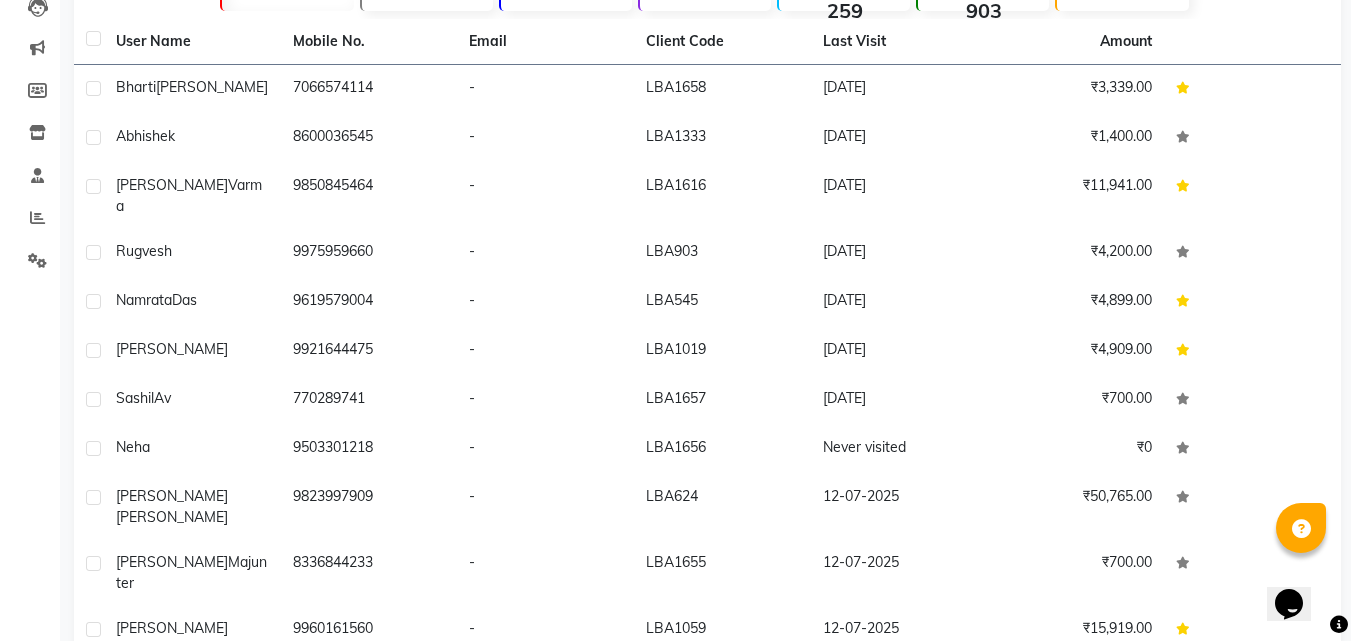 scroll, scrollTop: 376, scrollLeft: 0, axis: vertical 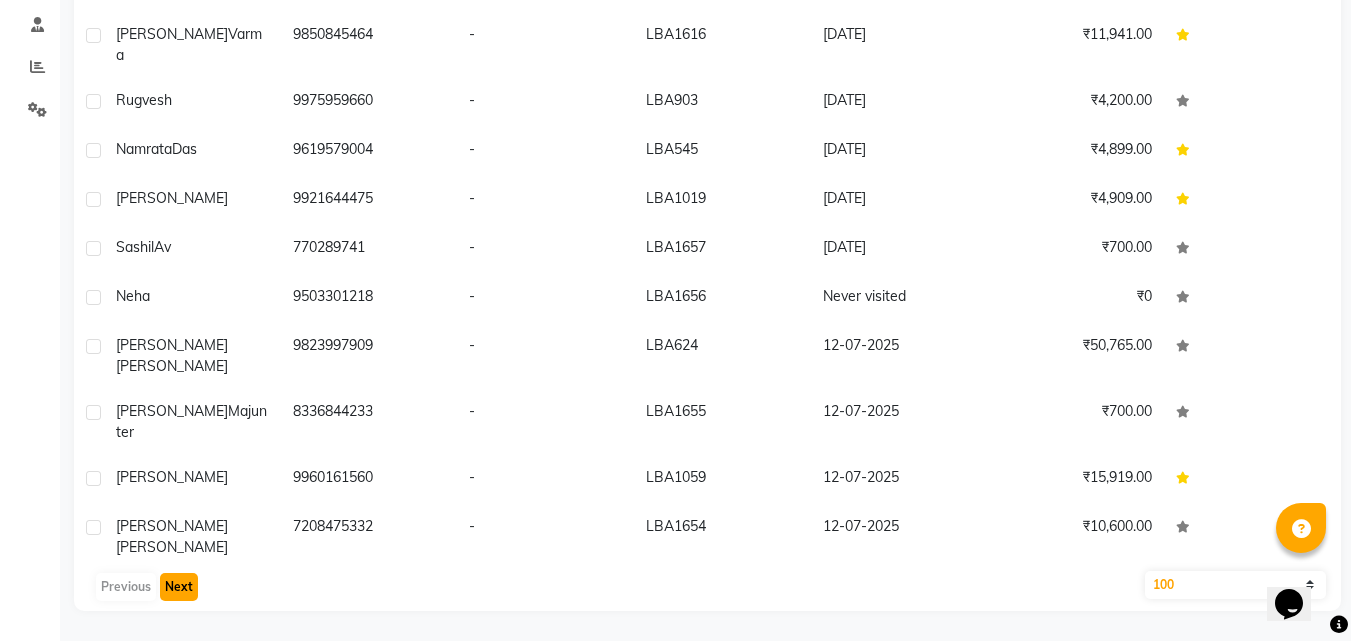 click on "Next" 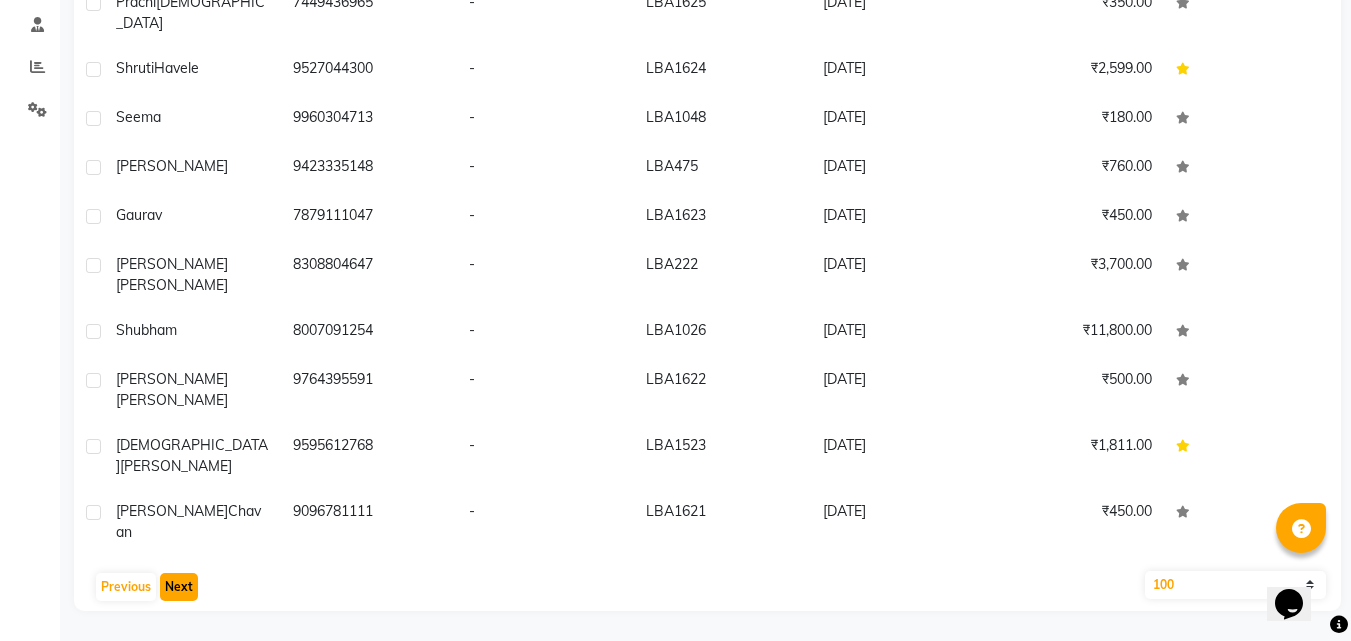 click on "Next" 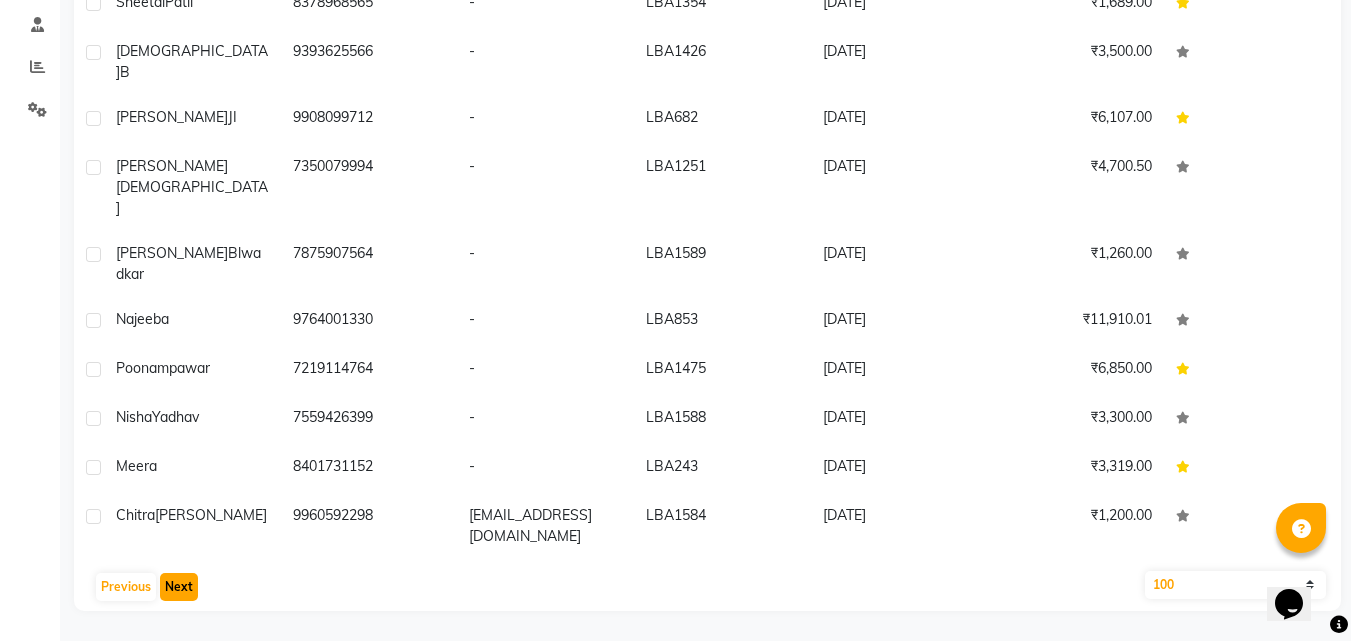 click on "Next" 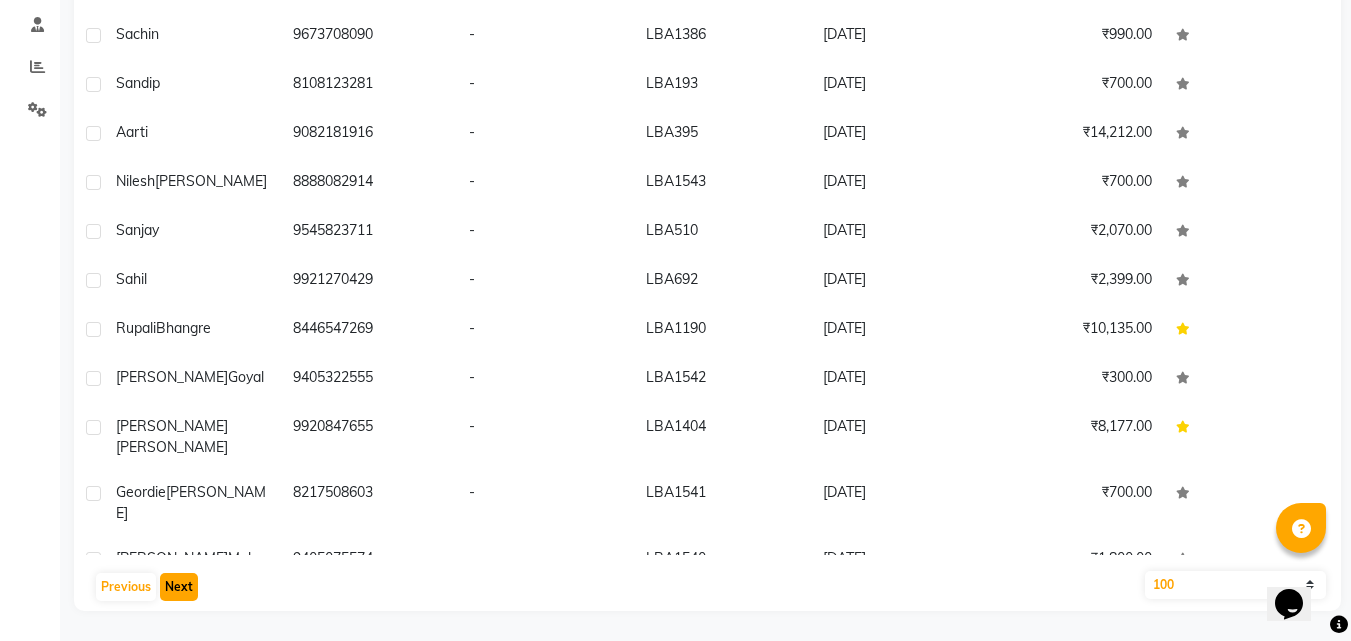 click on "Next" 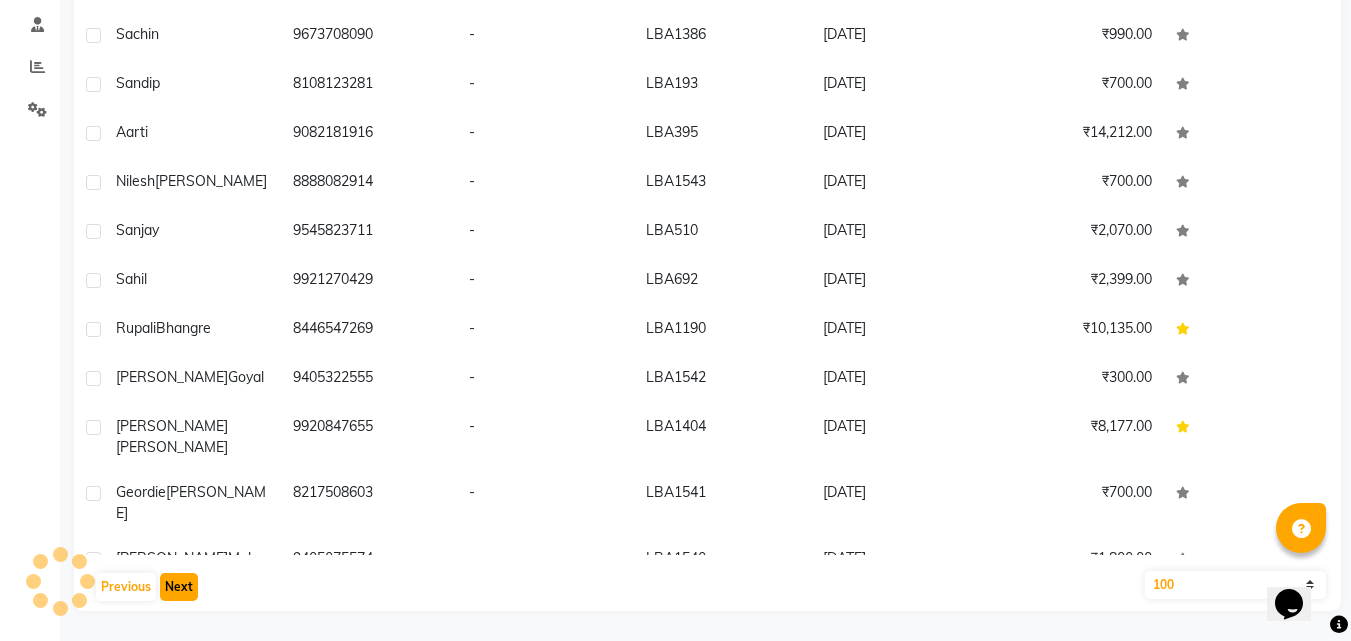 click on "Next" 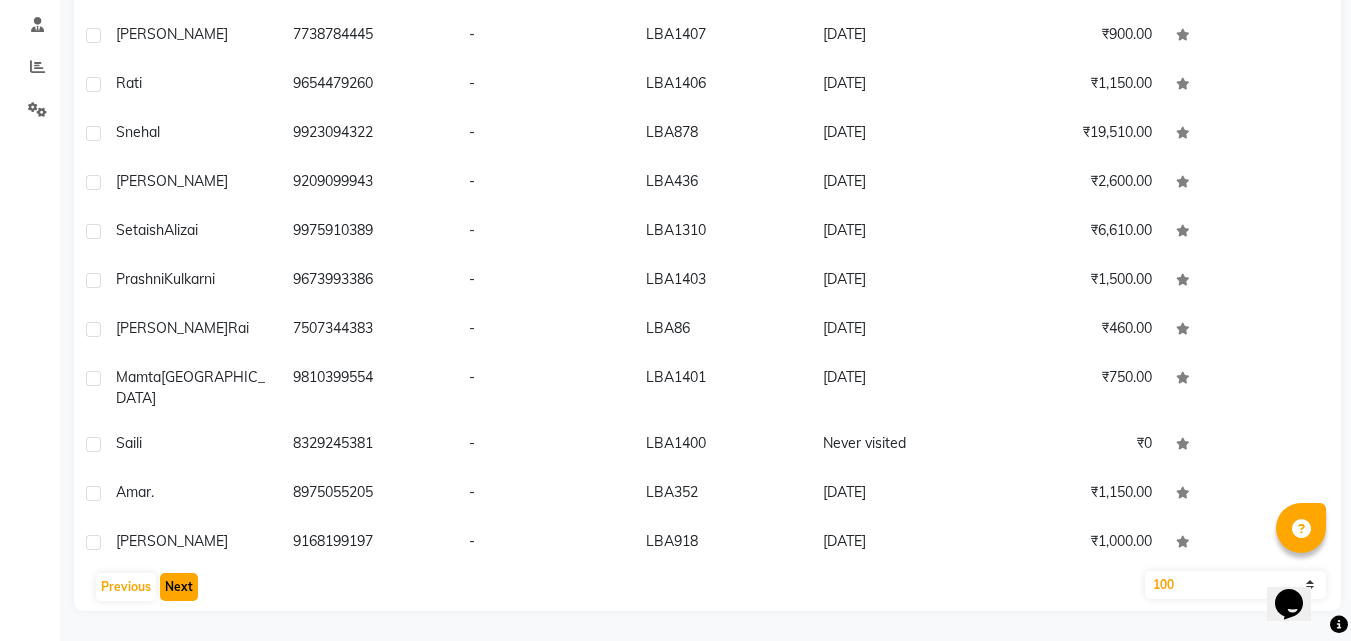 click on "Next" 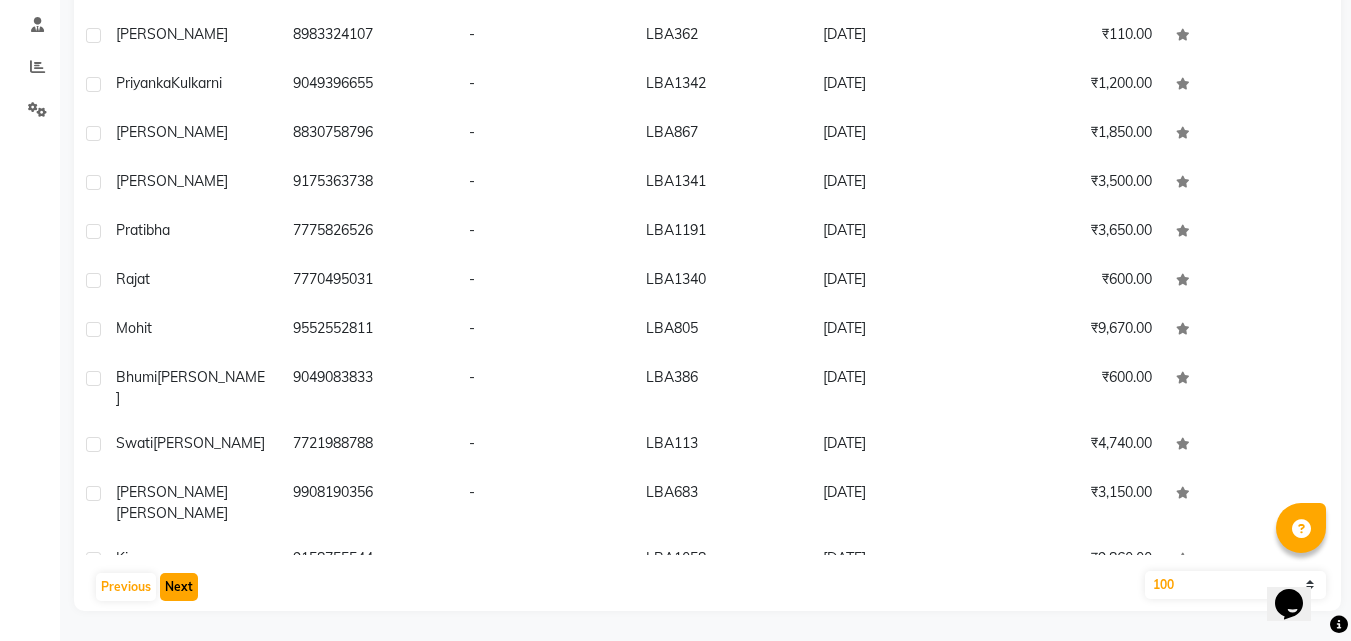 click on "Next" 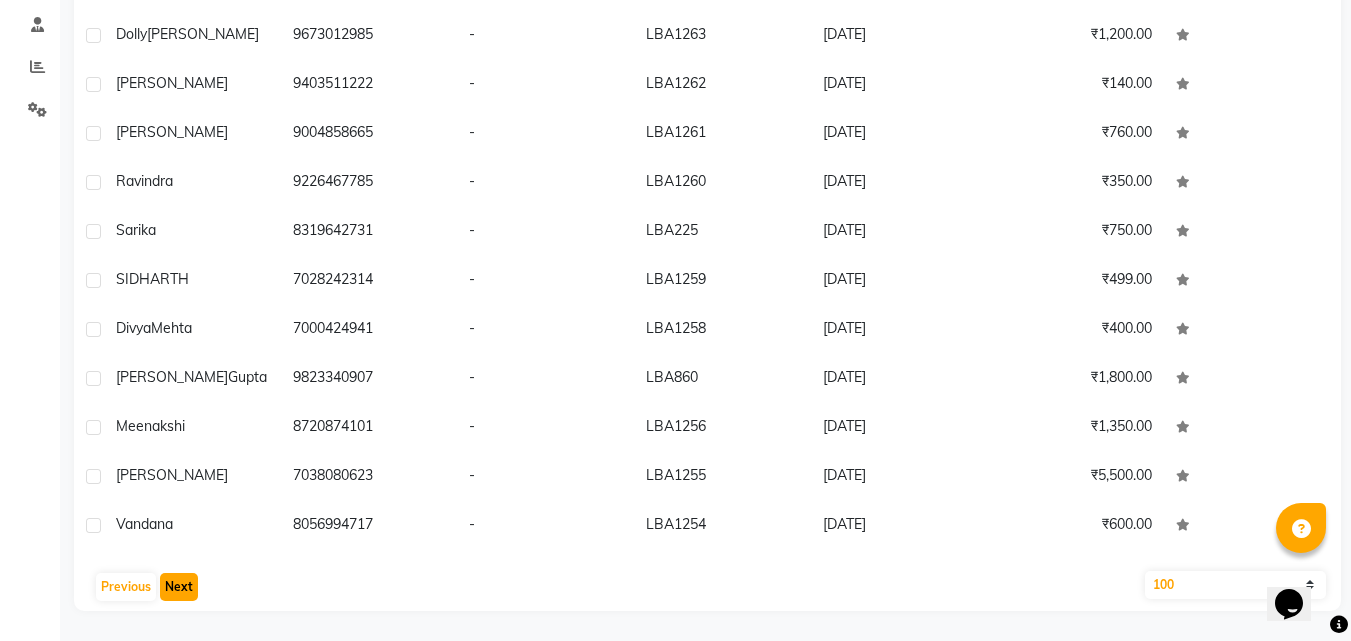 click on "Next" 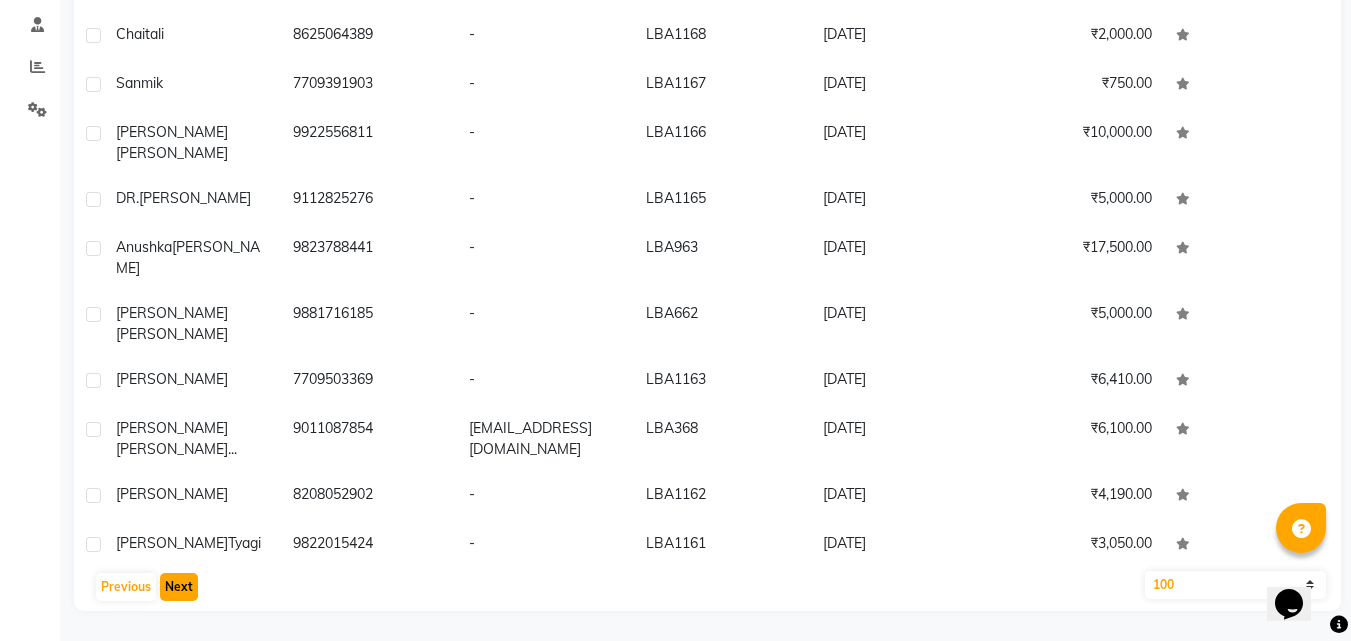 click on "Next" 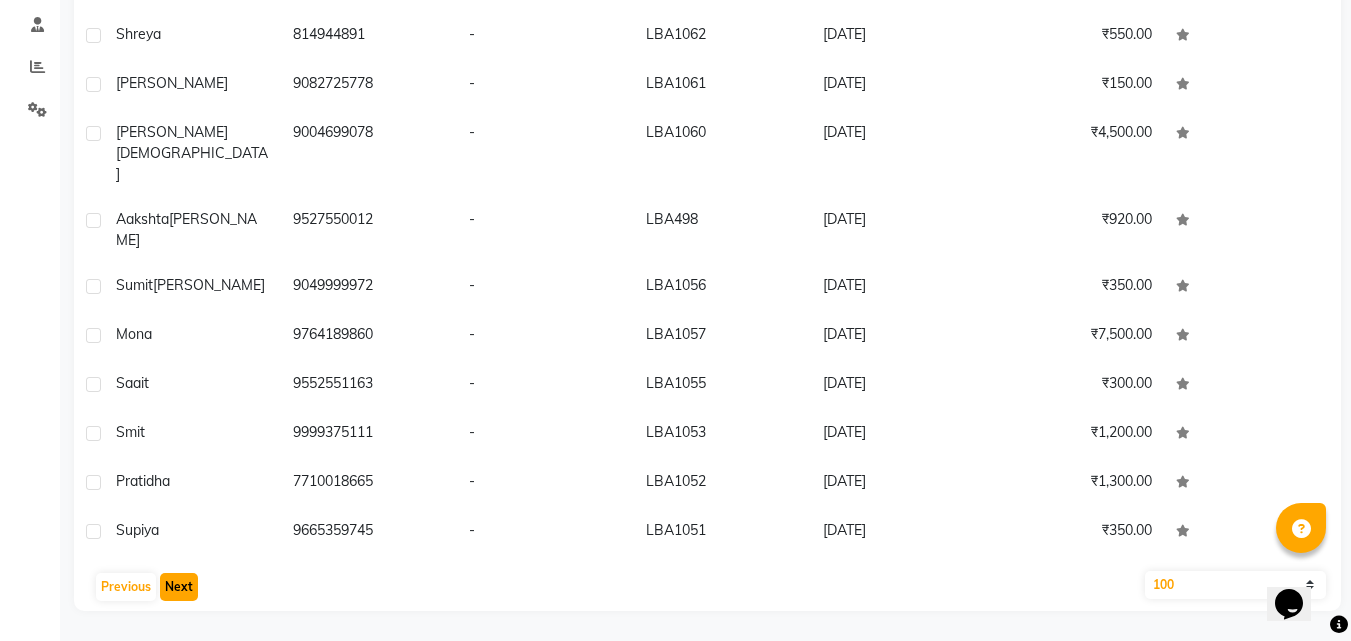 click on "Next" 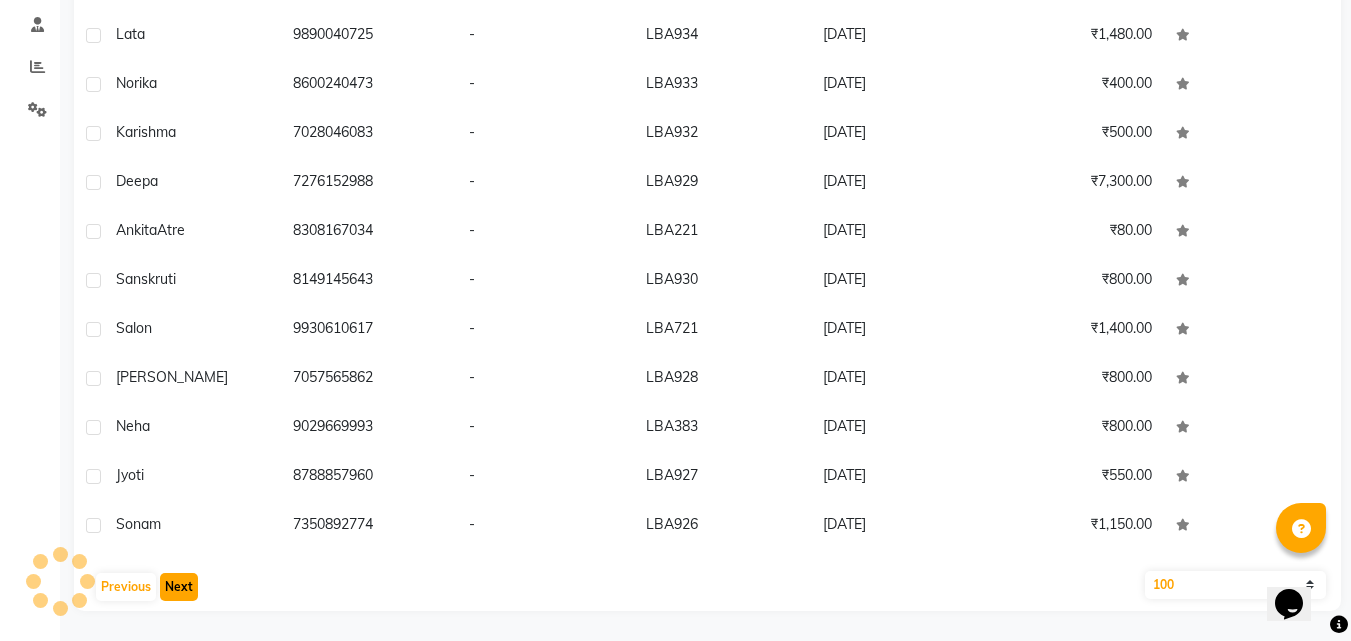 click on "Next" 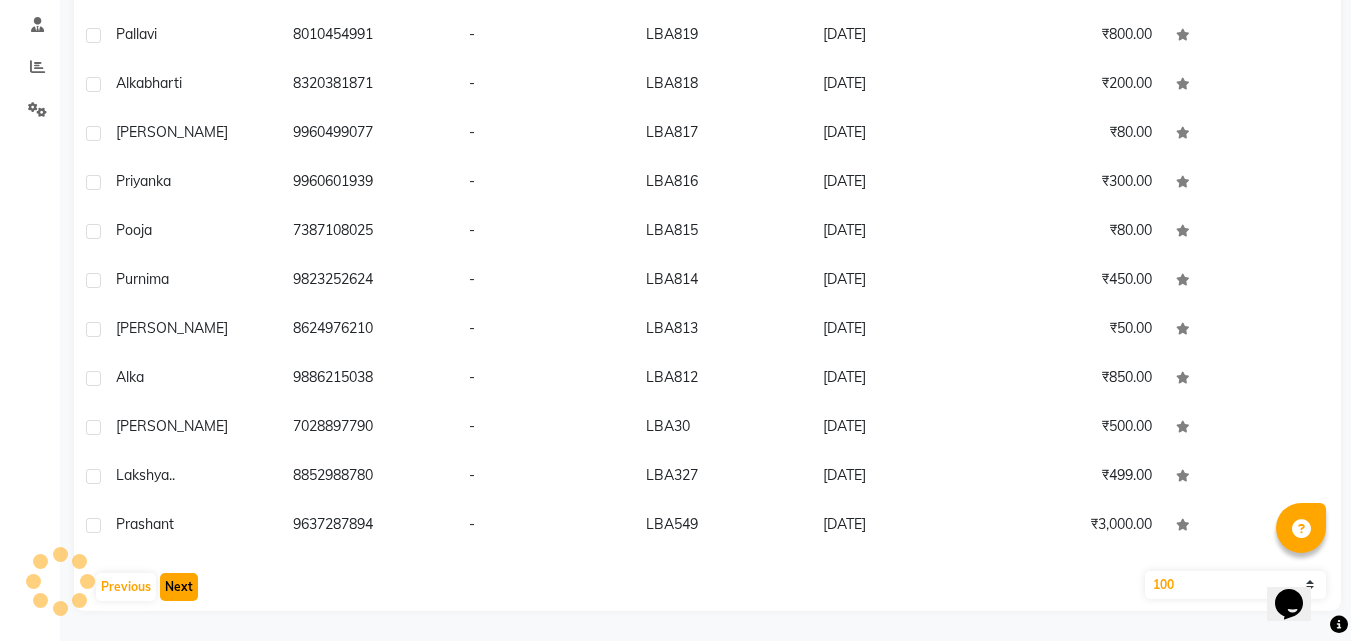click on "Next" 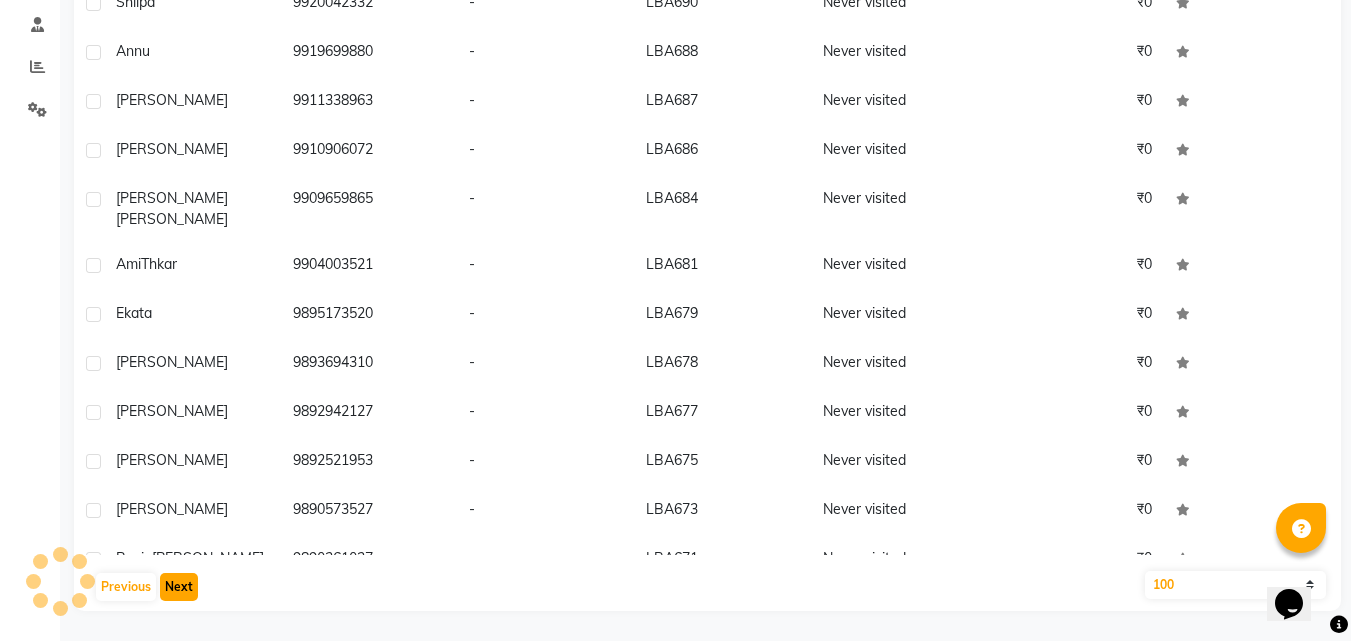 click on "Next" 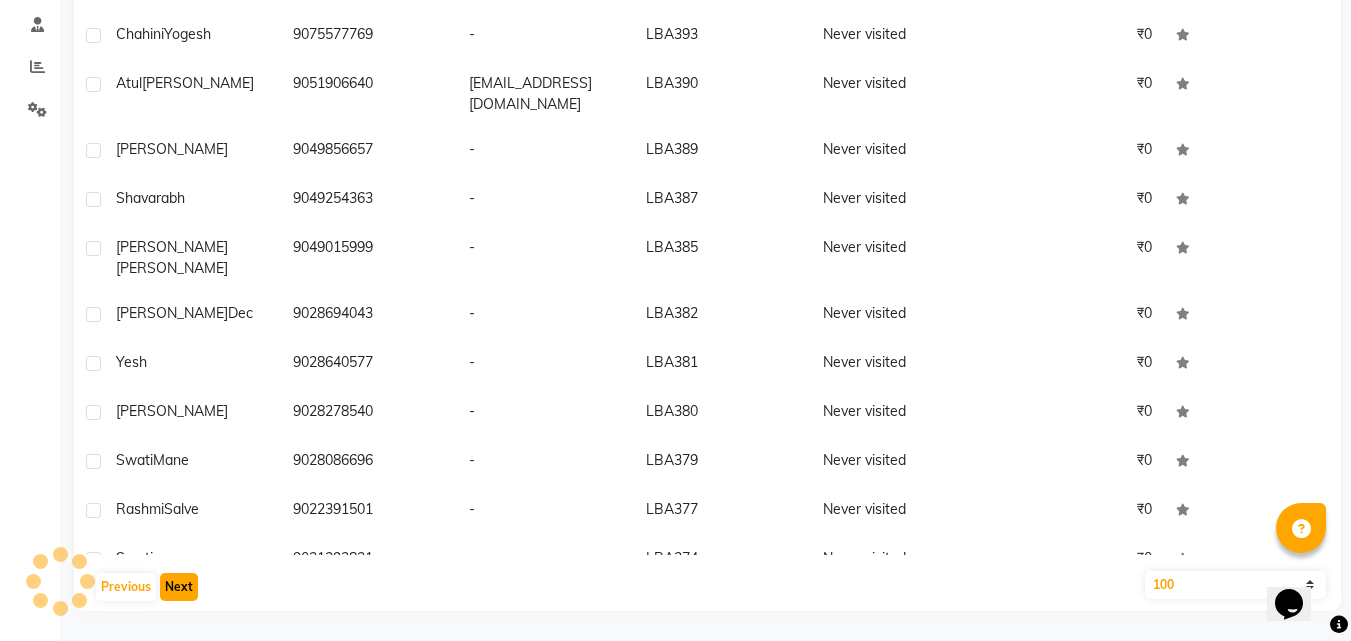 click on "Next" 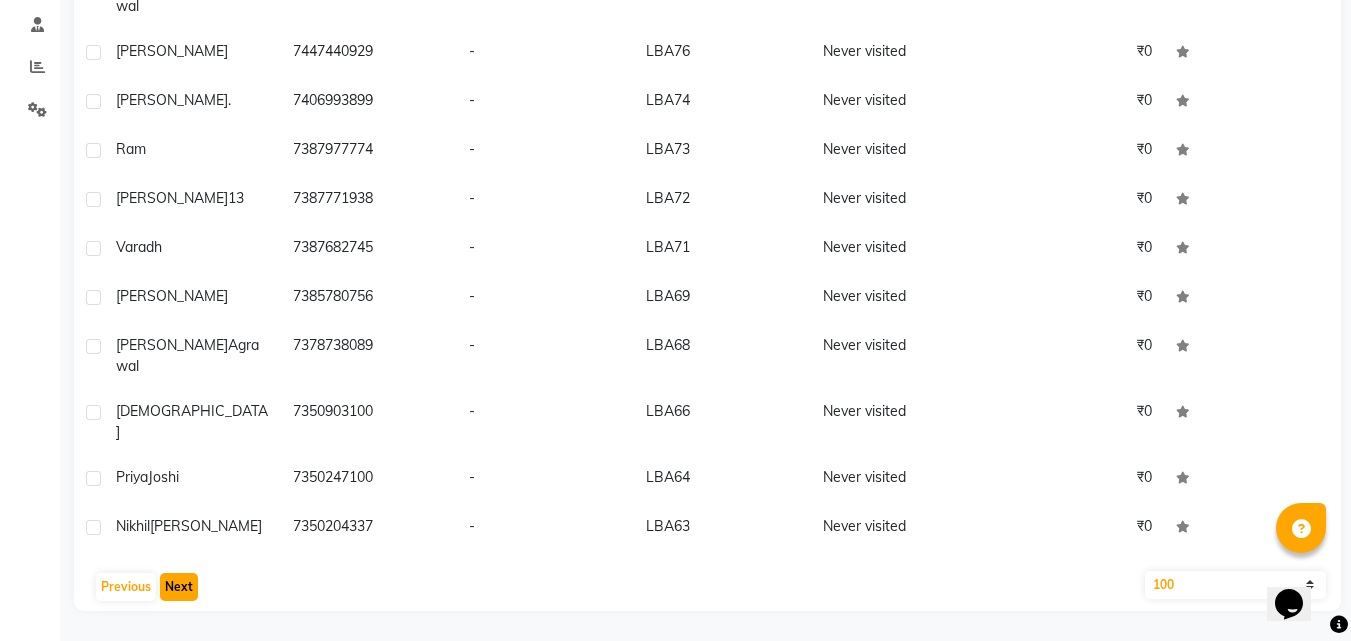 click on "Next" 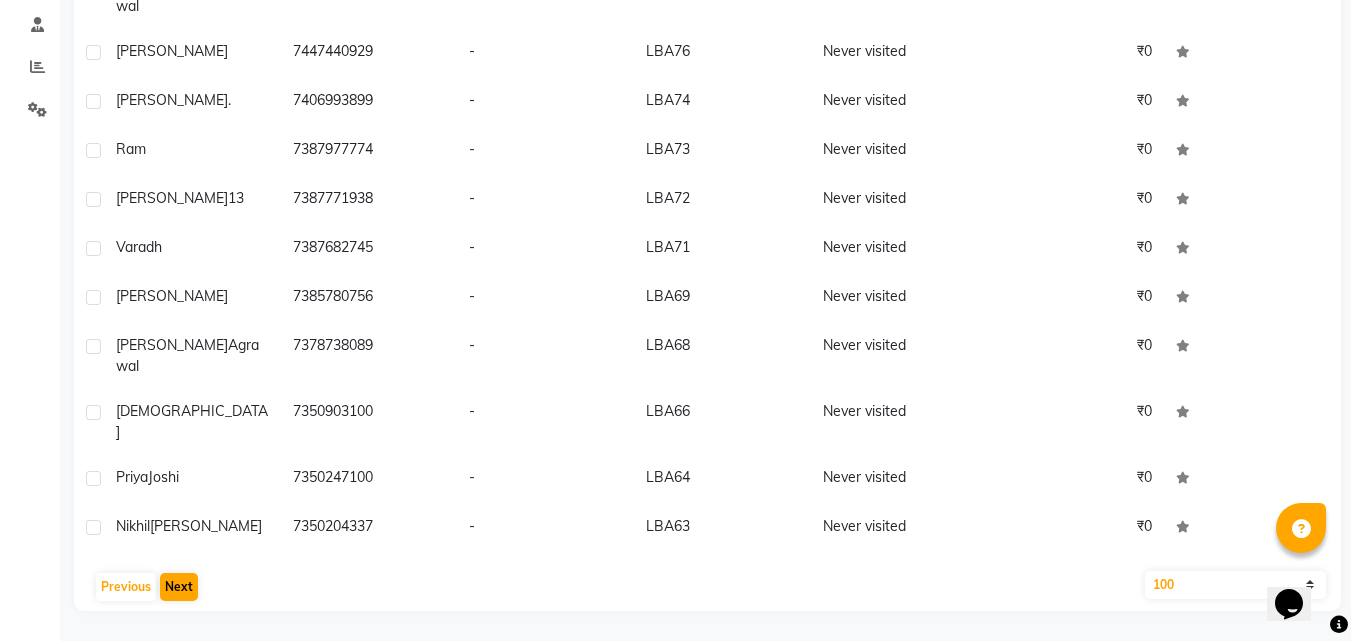 scroll, scrollTop: 123, scrollLeft: 0, axis: vertical 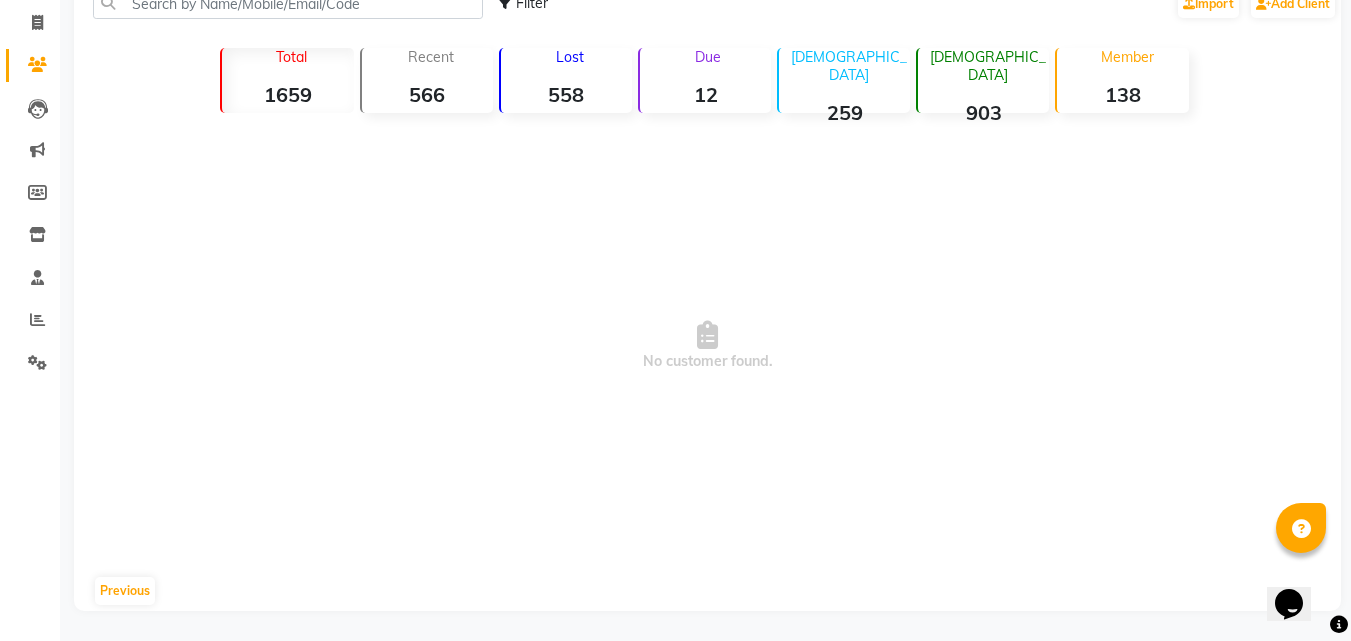 click on "Previous" 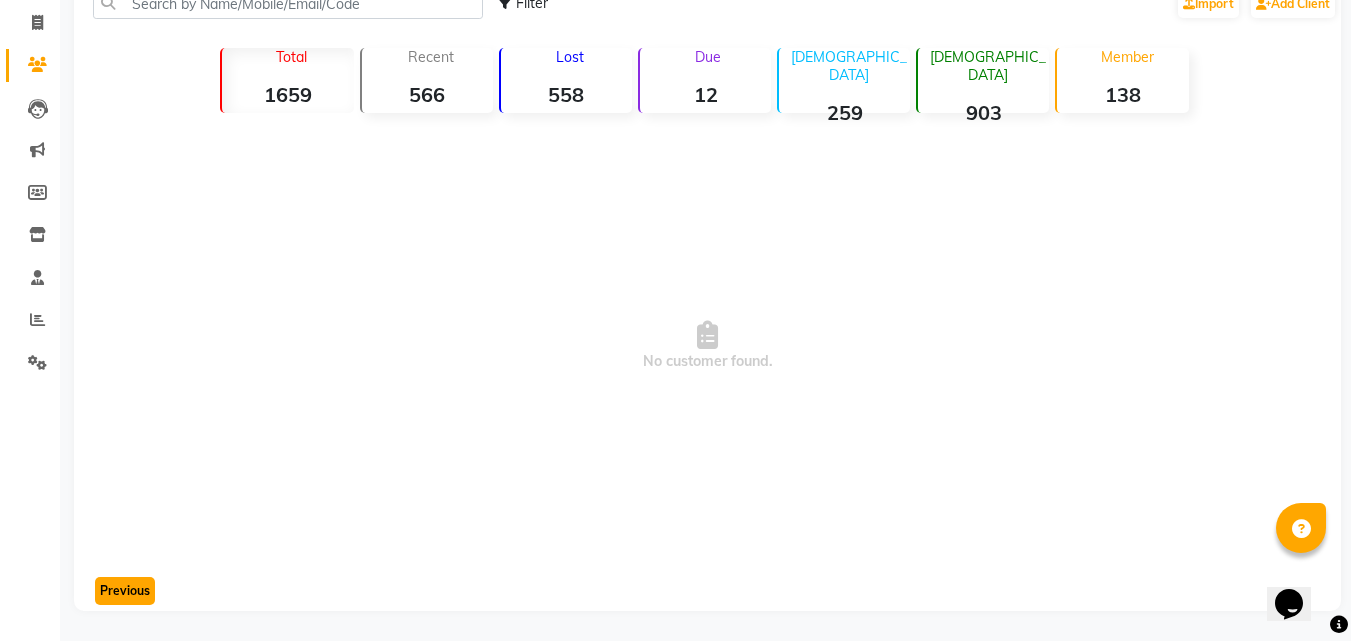 click on "Previous" 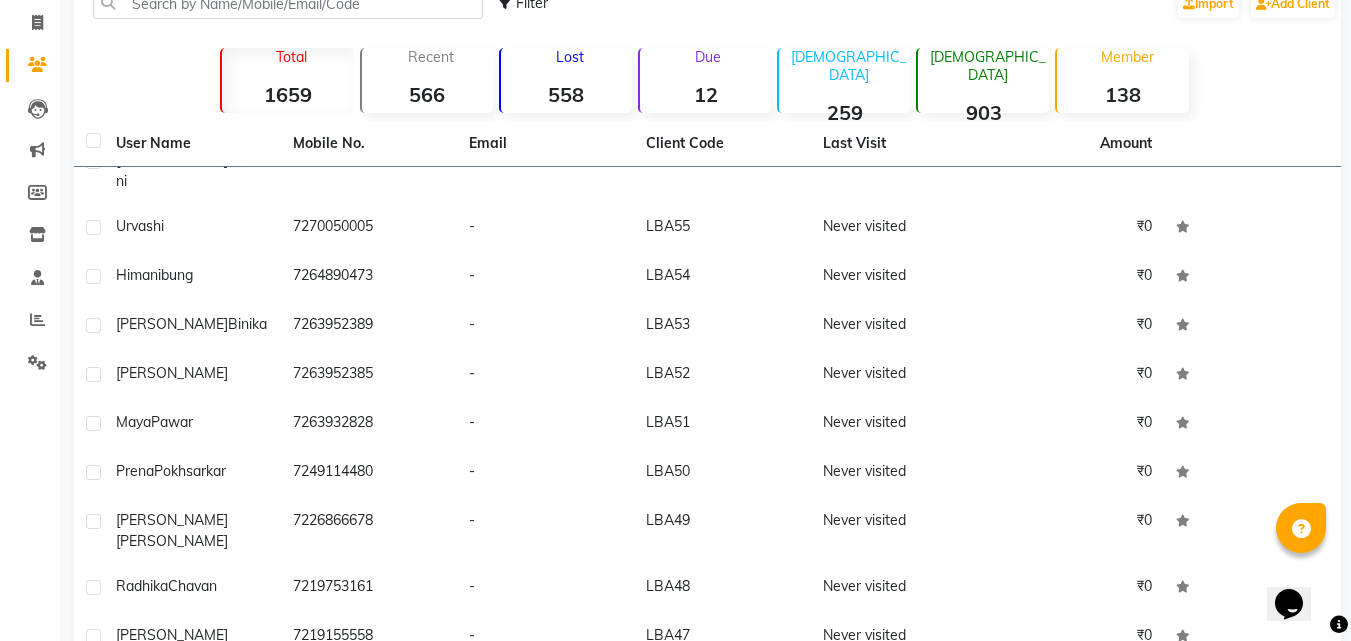 scroll, scrollTop: 0, scrollLeft: 0, axis: both 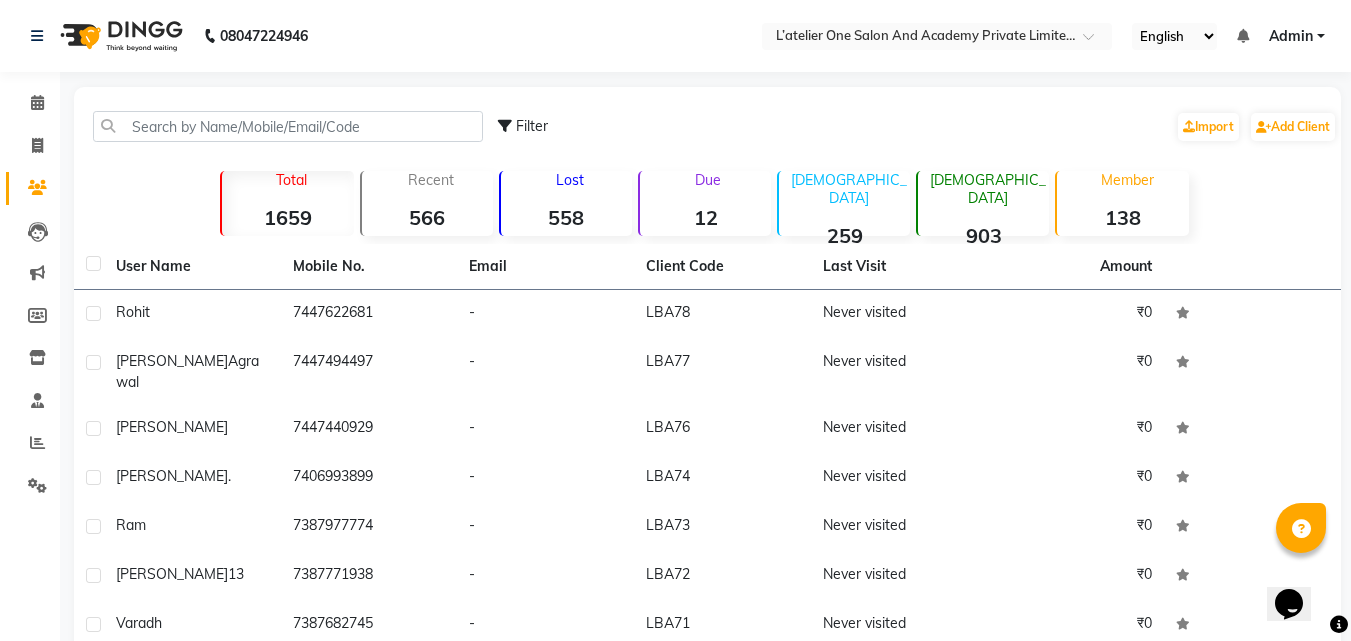 click 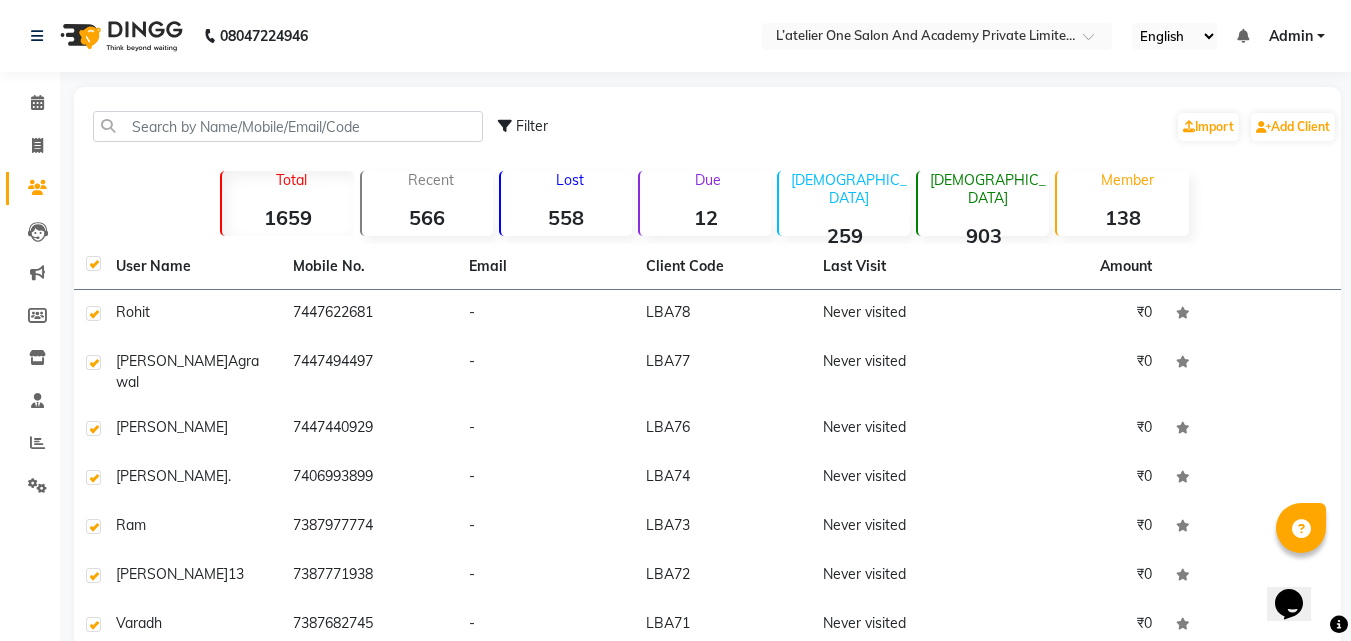 checkbox on "true" 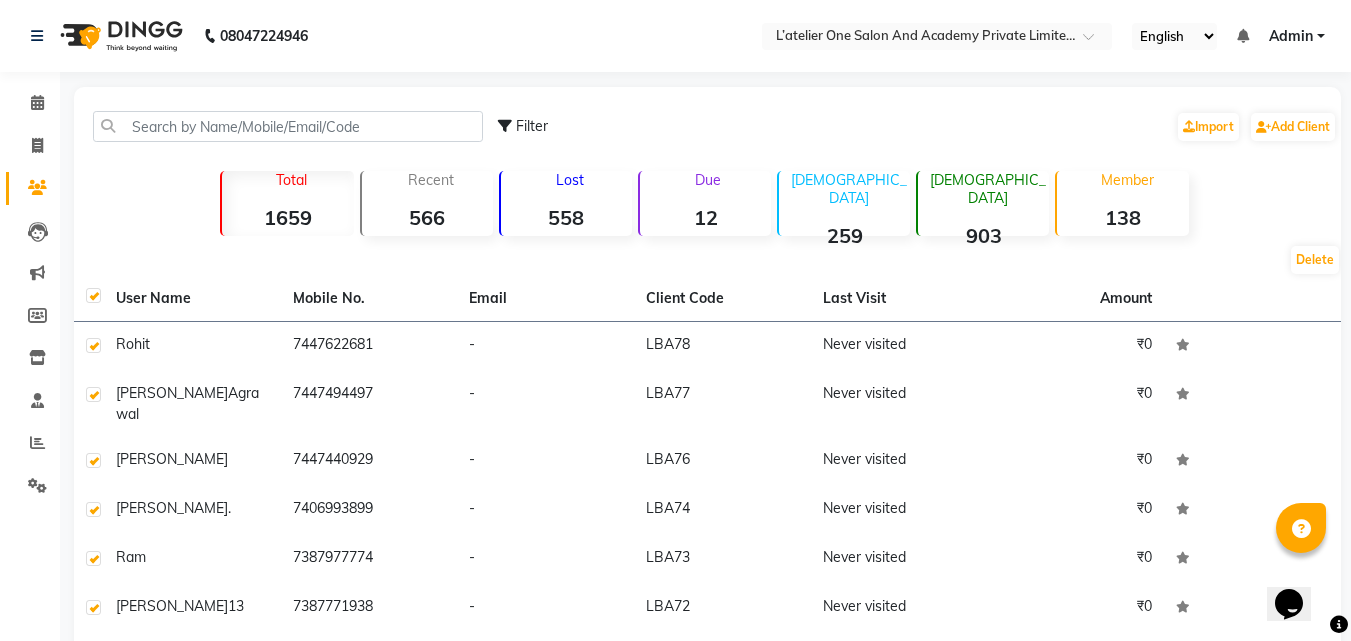 click 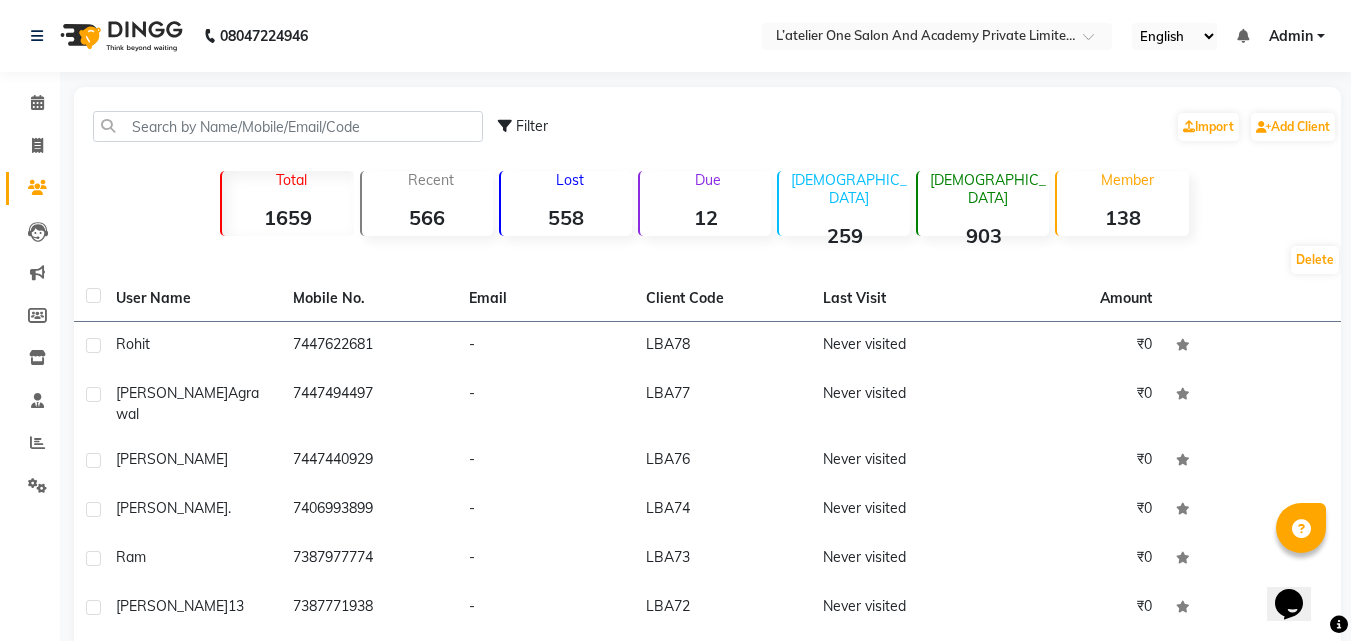checkbox on "false" 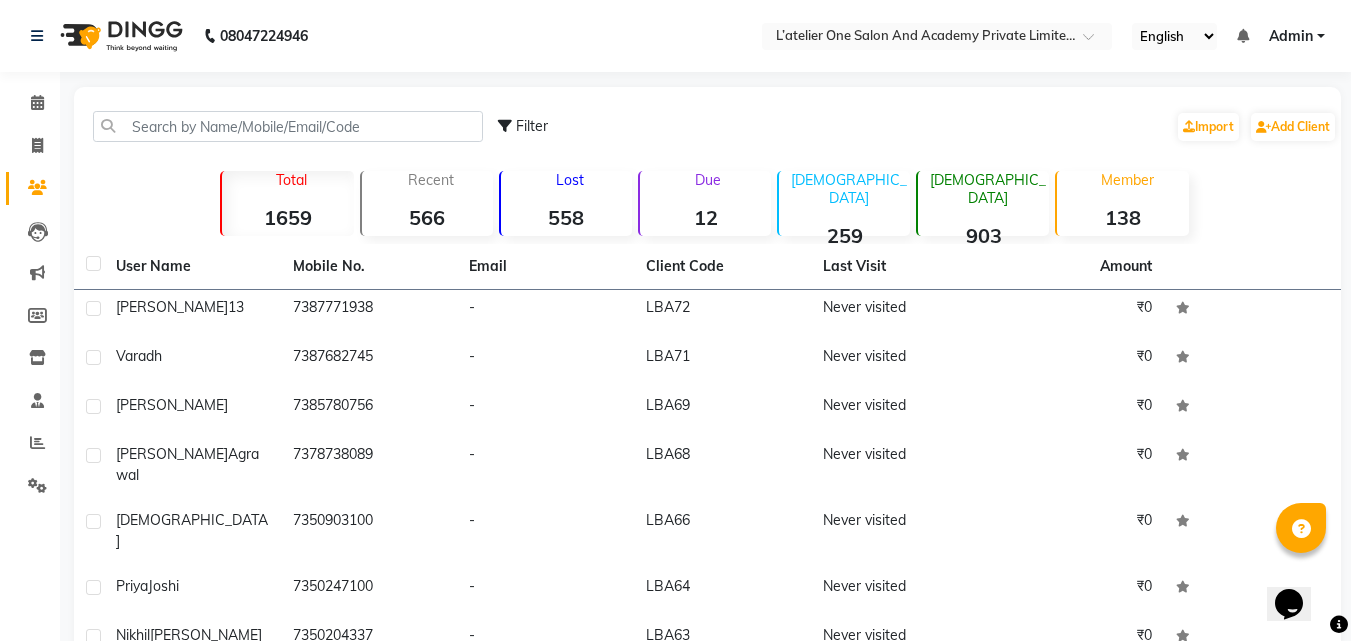 scroll, scrollTop: 0, scrollLeft: 0, axis: both 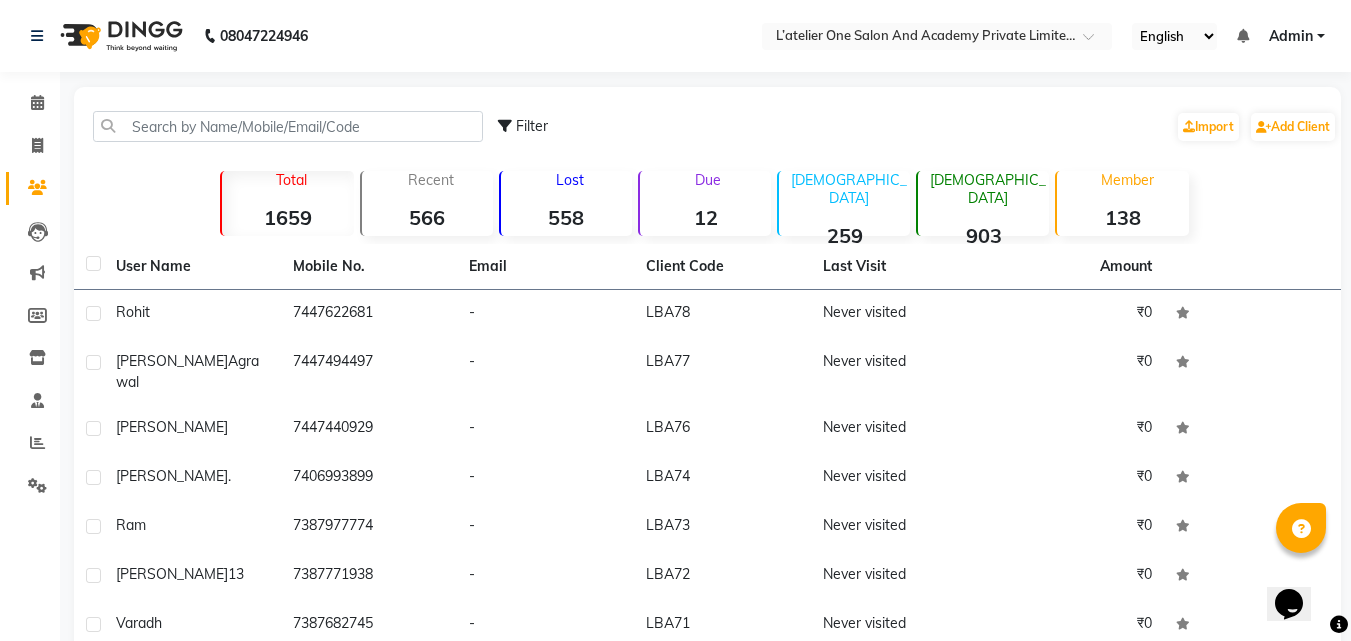 click 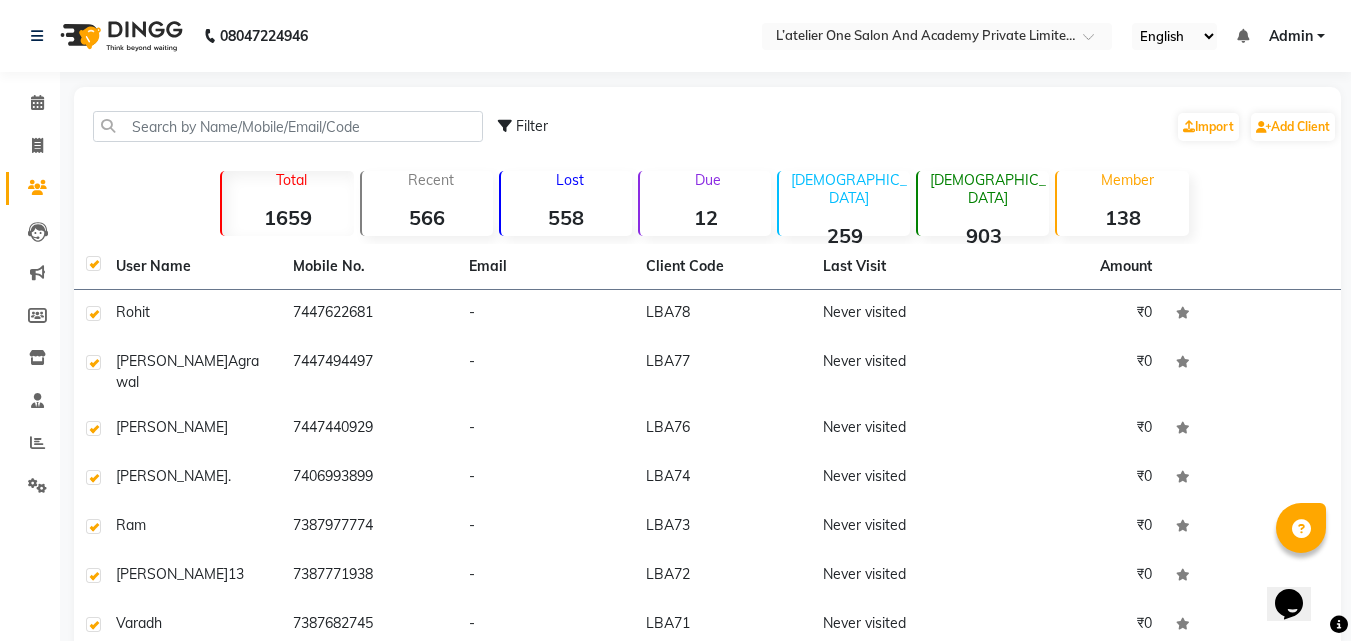 checkbox on "true" 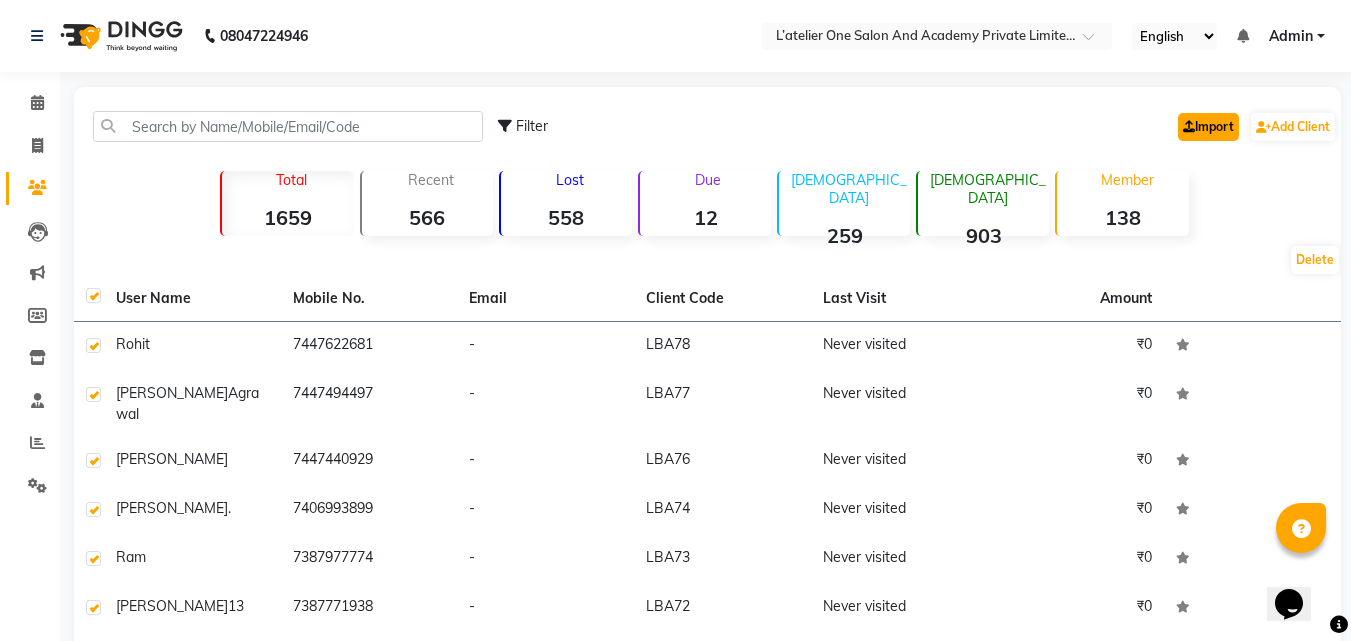 click on "Import" 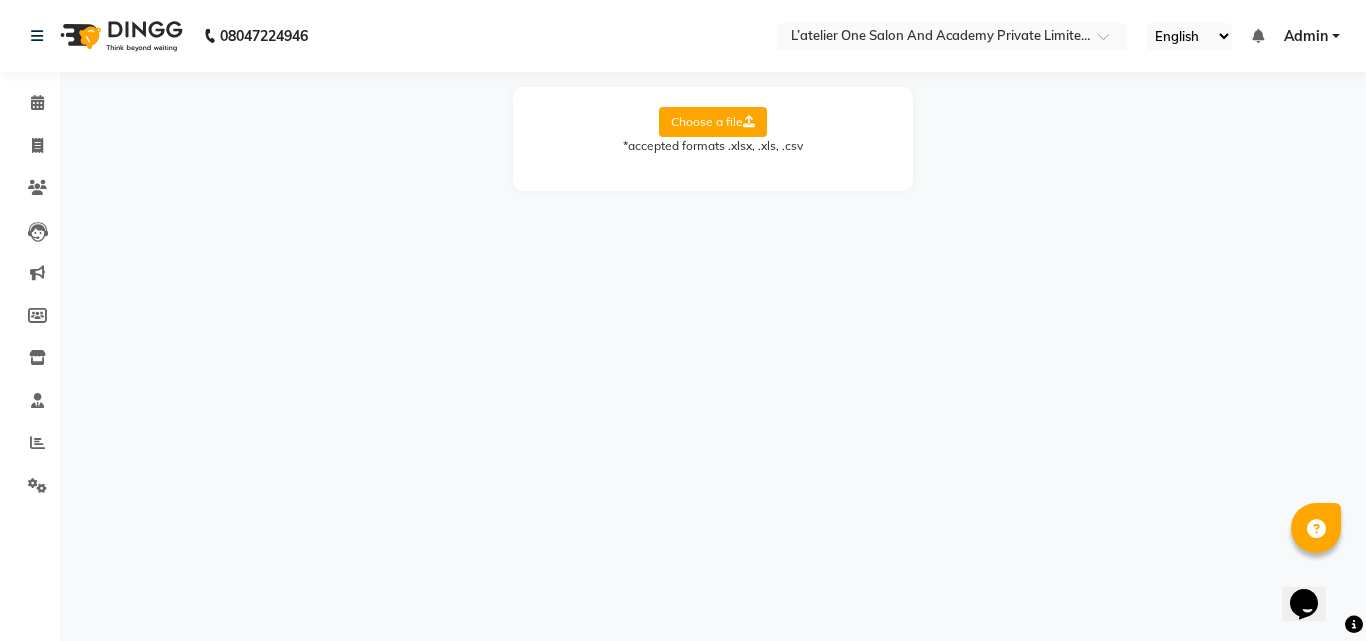 click on "Choose a file" 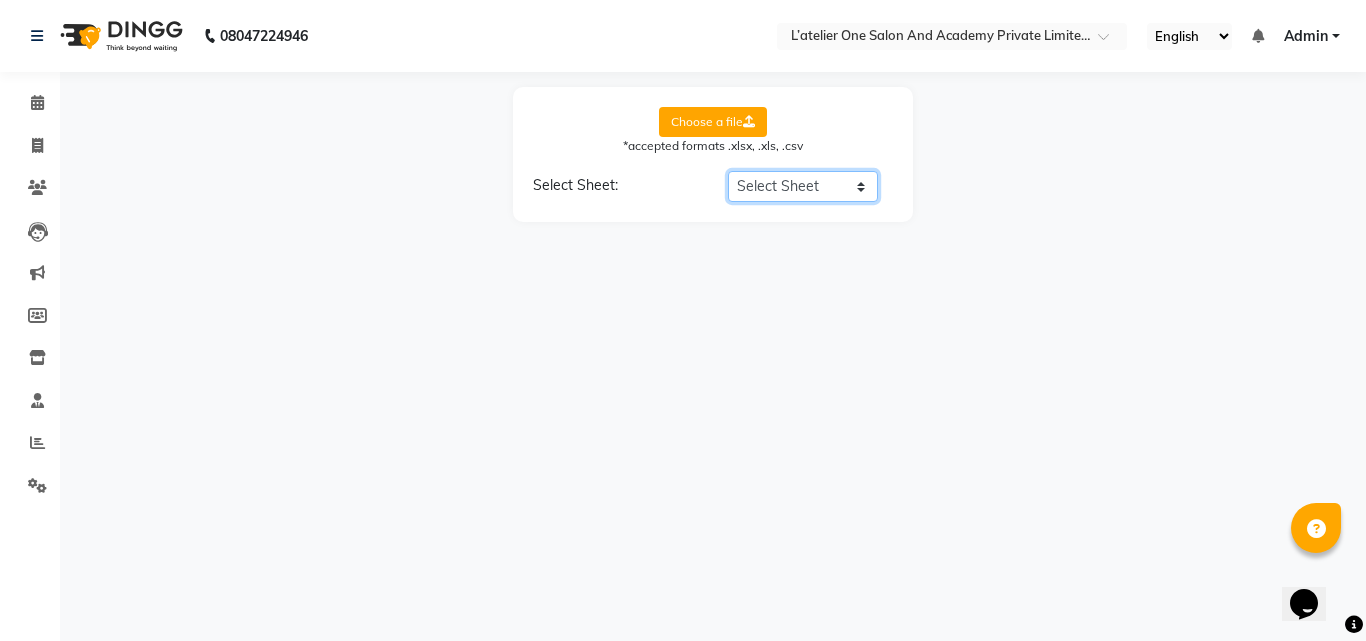 click on "Select Sheet Sheet1" 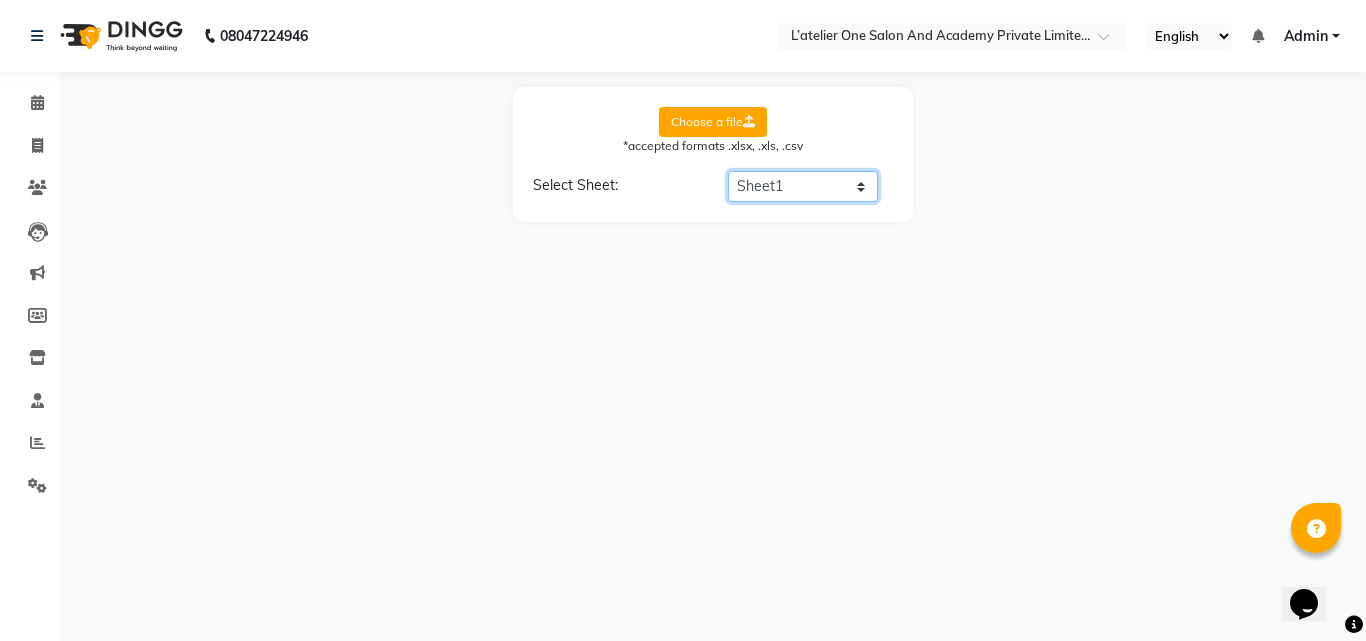 click on "Select Sheet Sheet1" 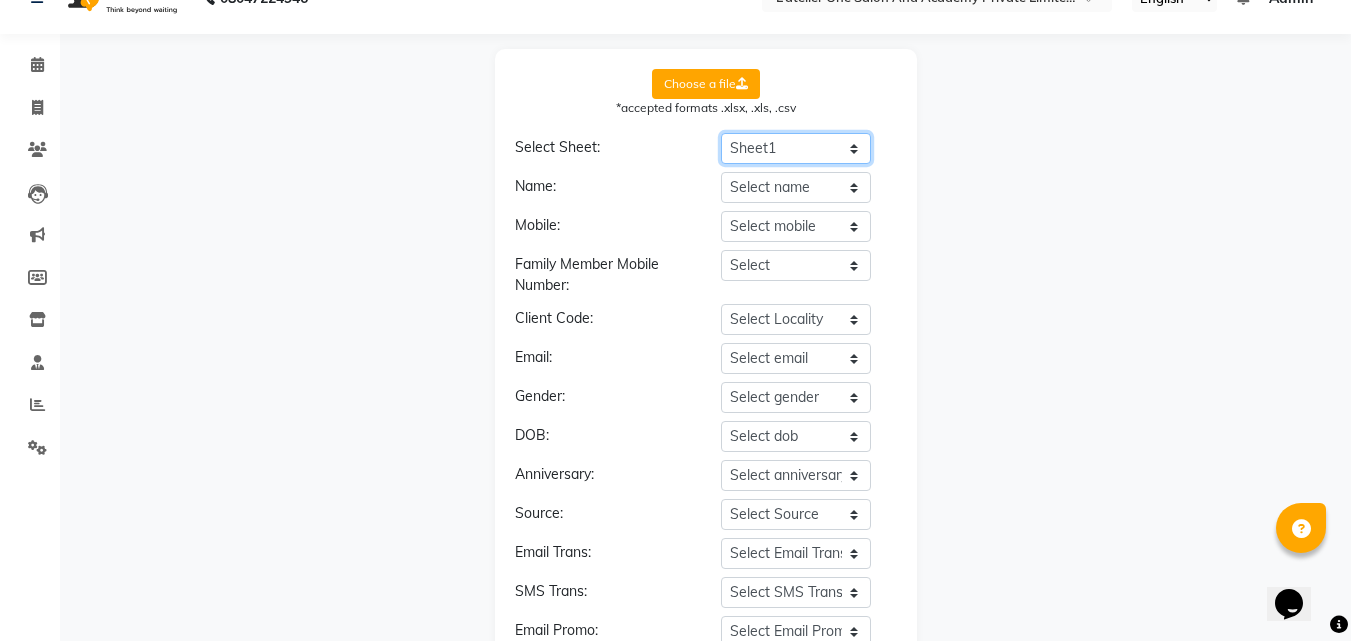 scroll, scrollTop: 0, scrollLeft: 0, axis: both 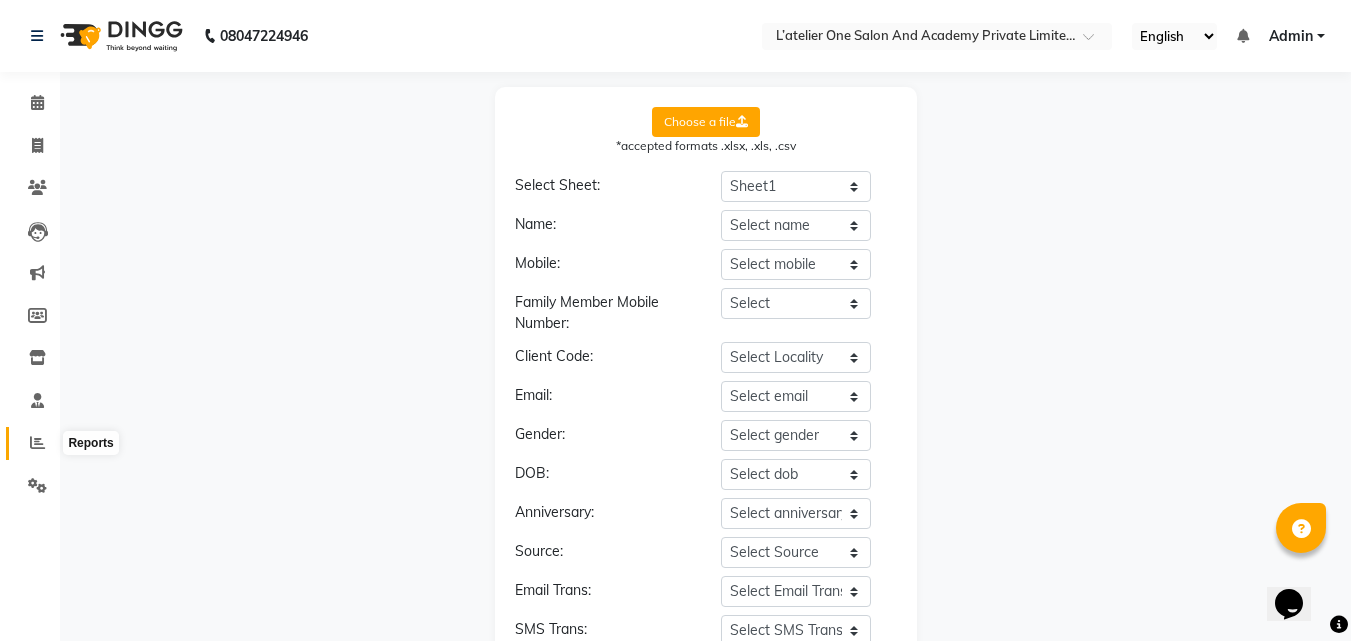click 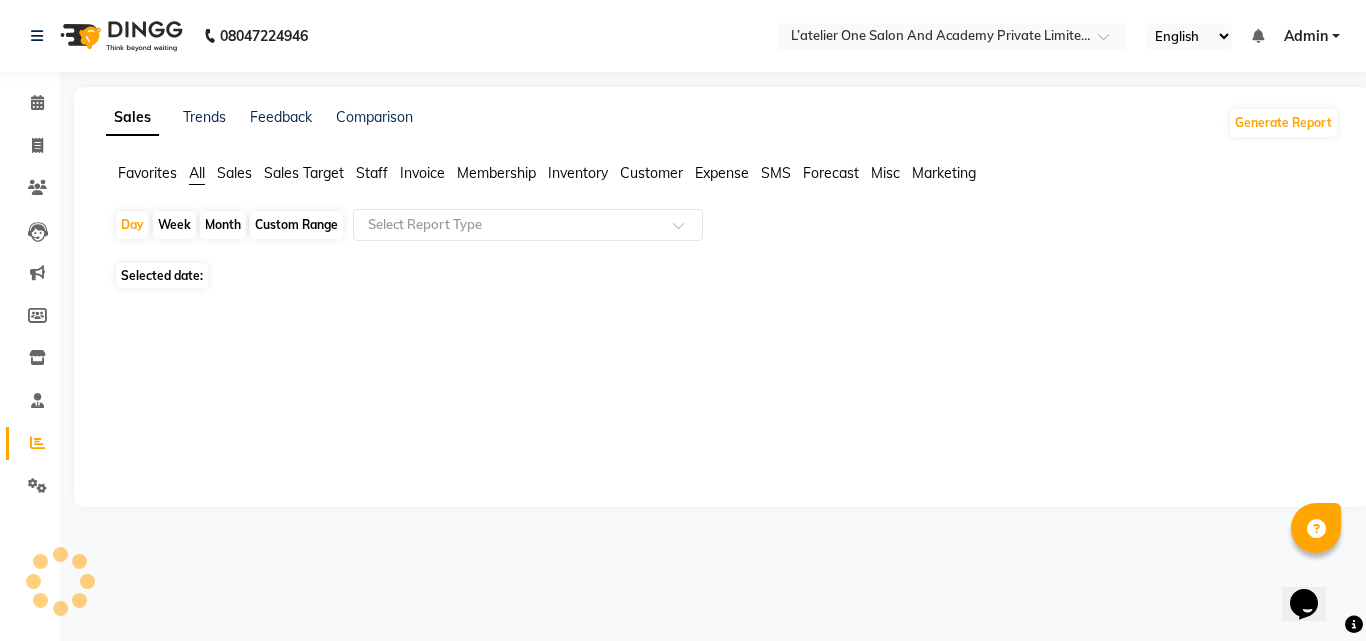 click on "Month" 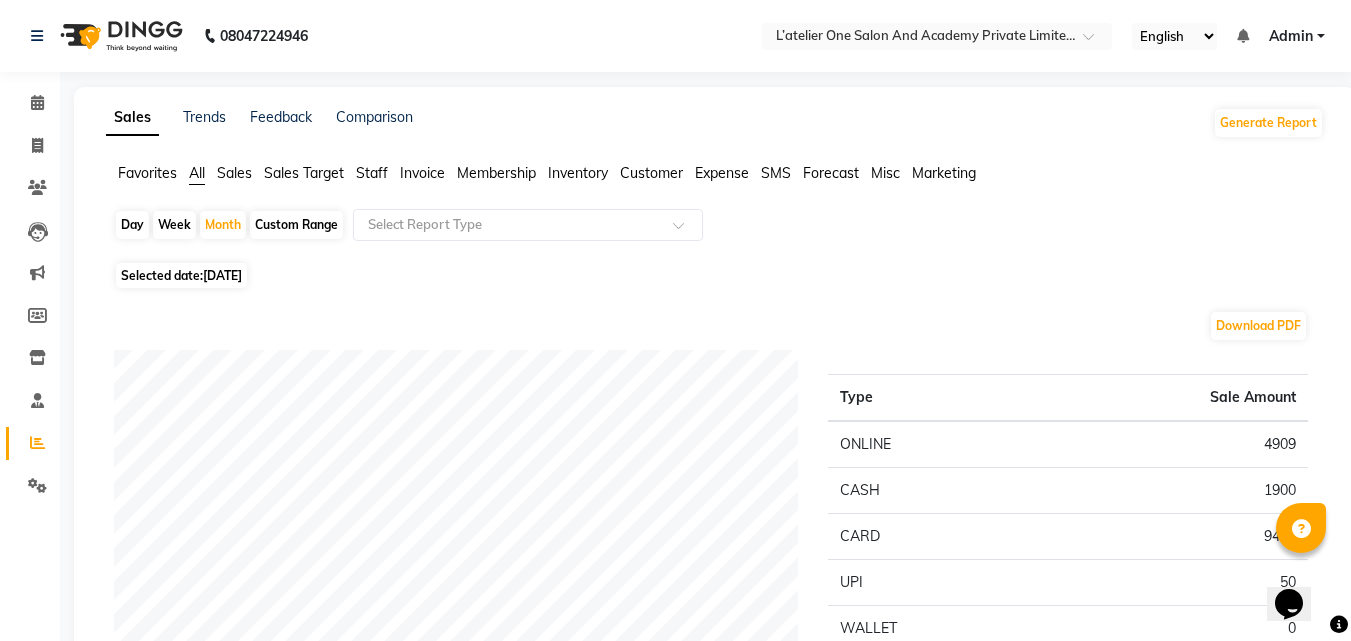 click on "Day" 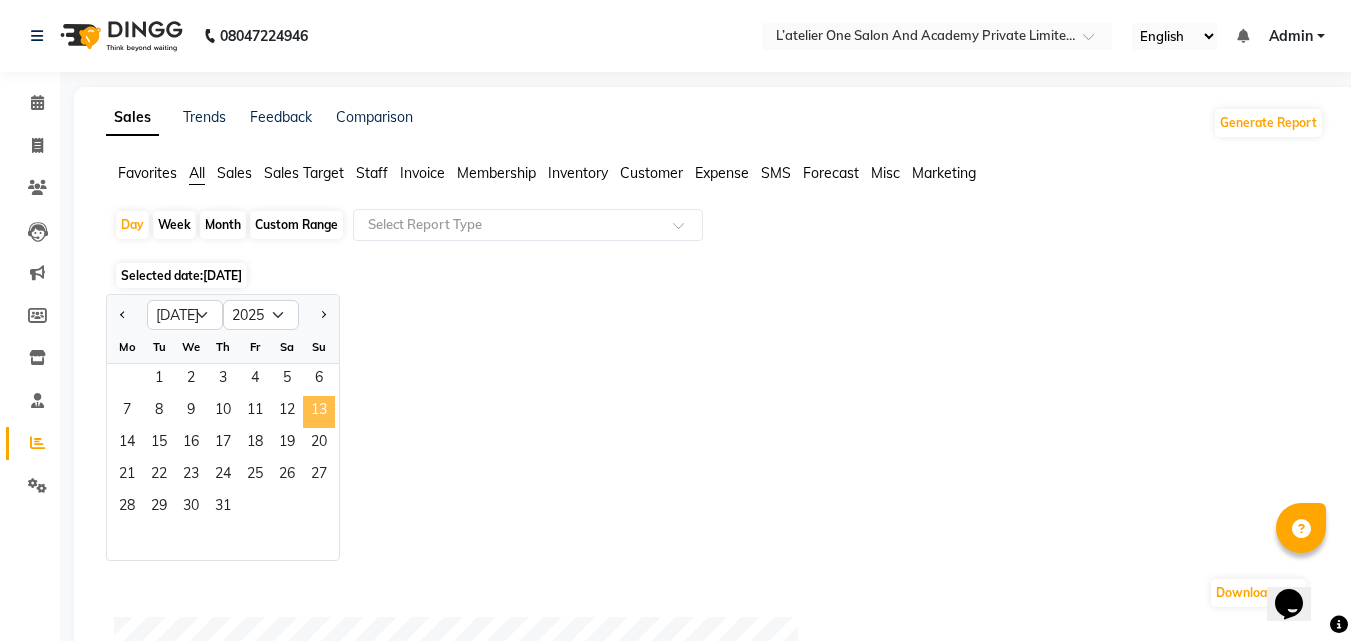 click on "13" 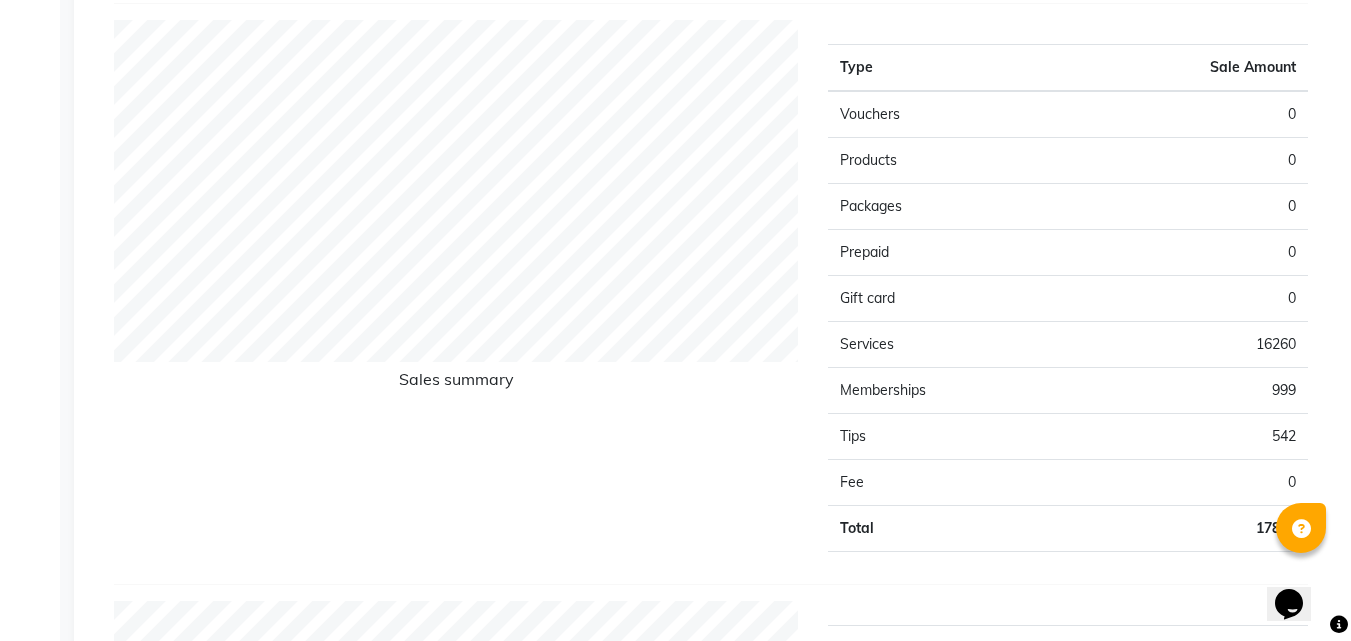 scroll, scrollTop: 1067, scrollLeft: 0, axis: vertical 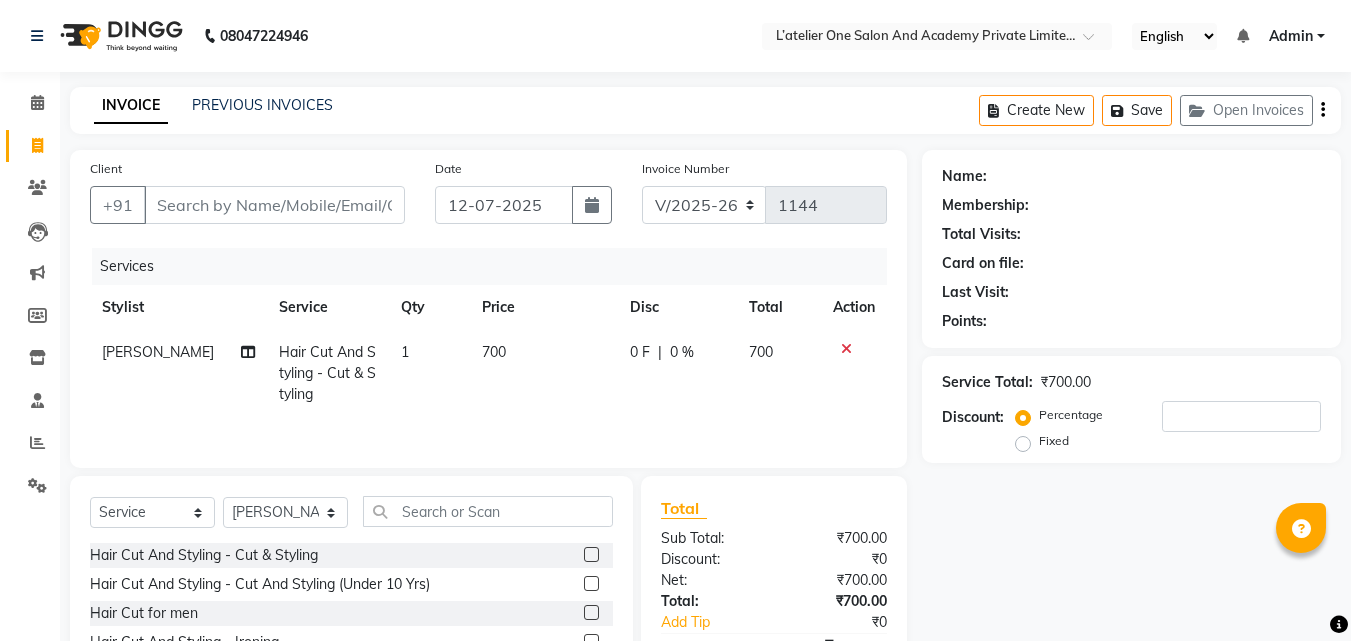 select on "6939" 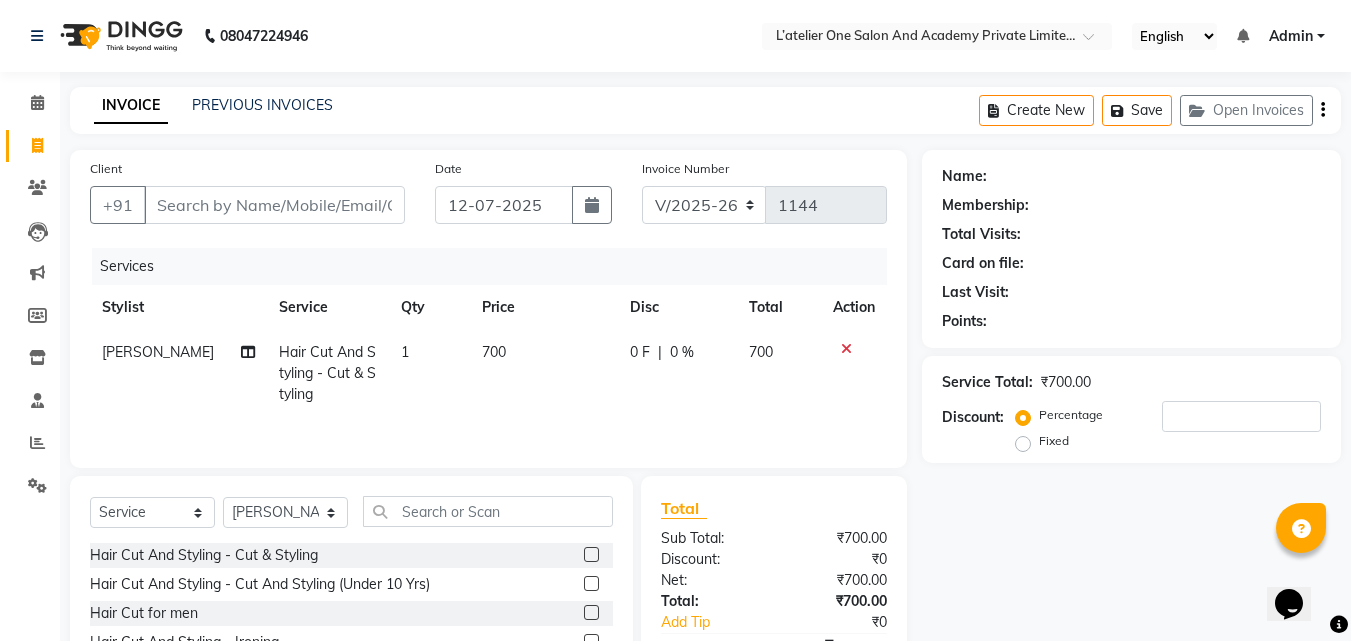 scroll, scrollTop: 0, scrollLeft: 0, axis: both 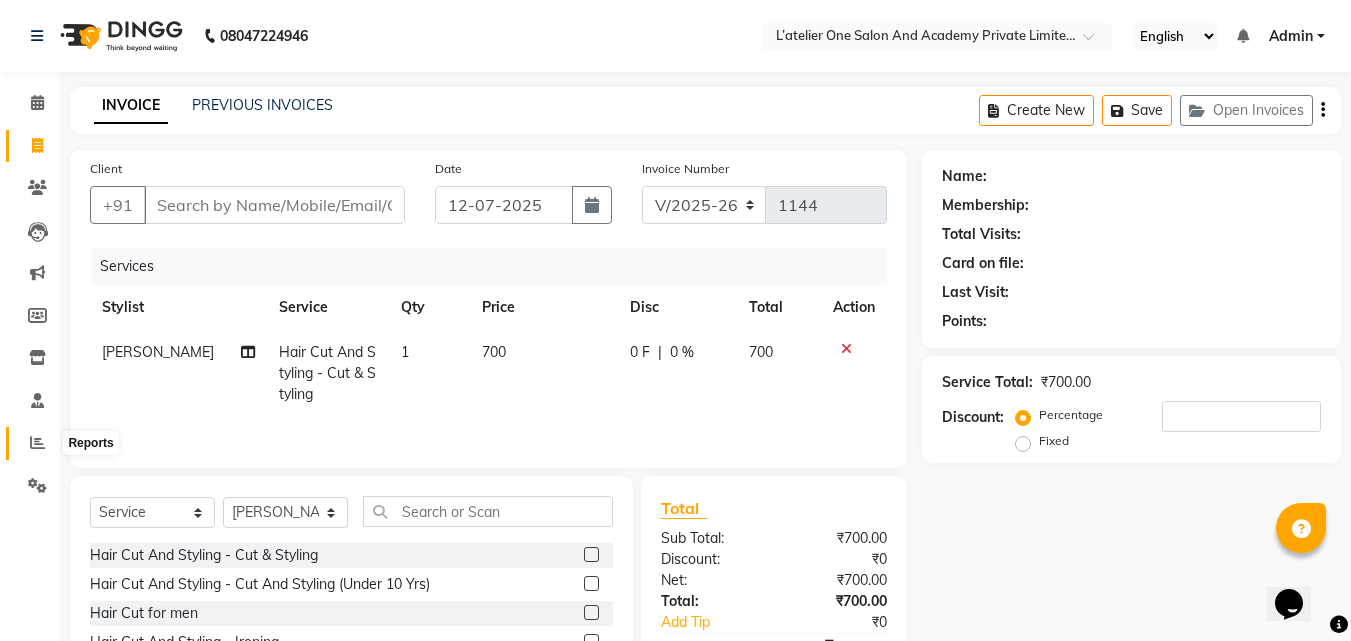 click 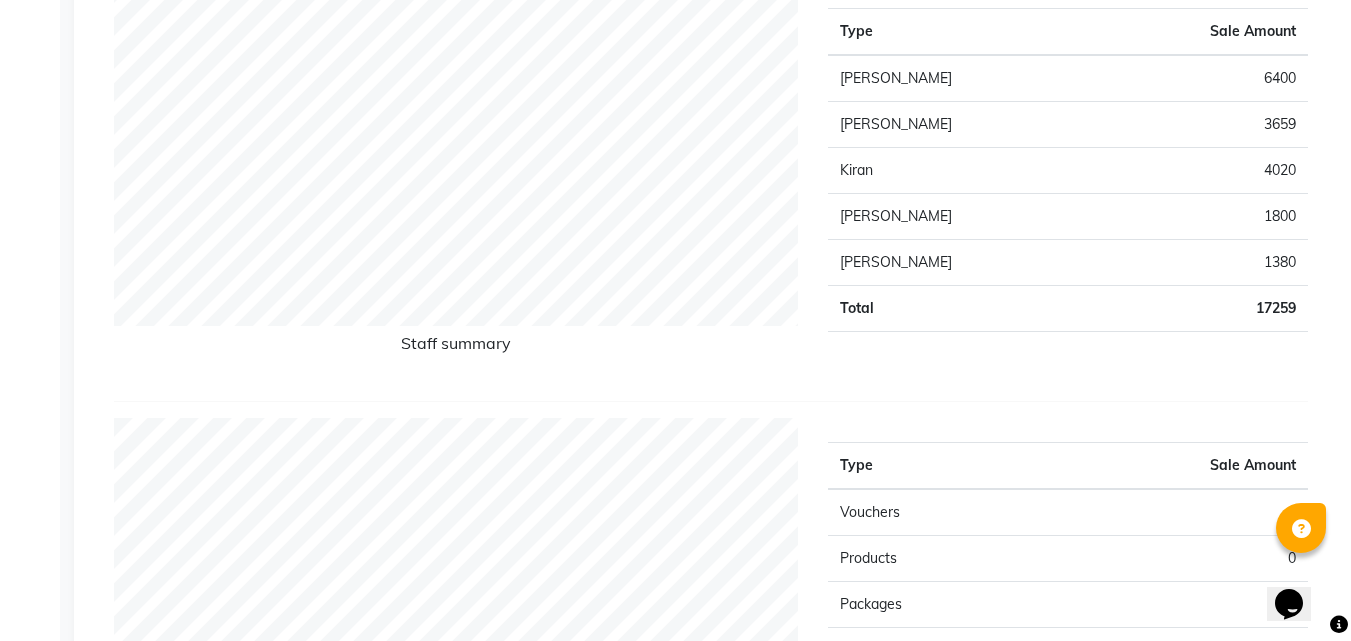 scroll, scrollTop: 0, scrollLeft: 0, axis: both 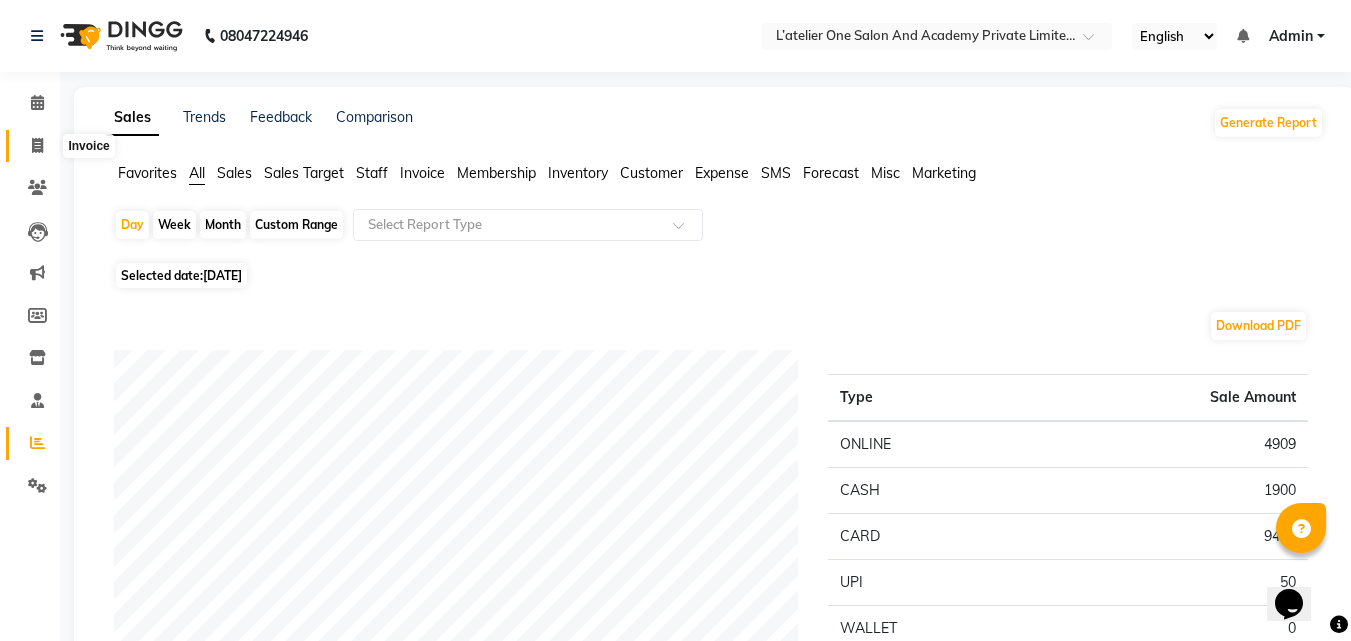click 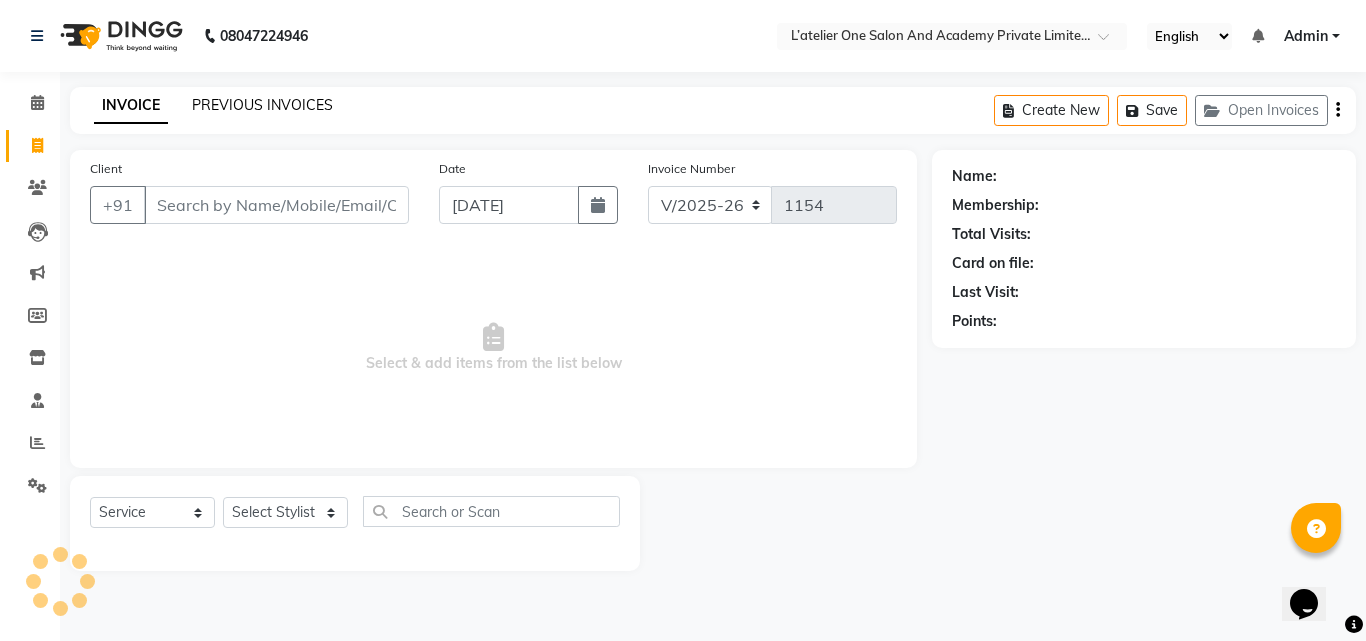 click on "PREVIOUS INVOICES" 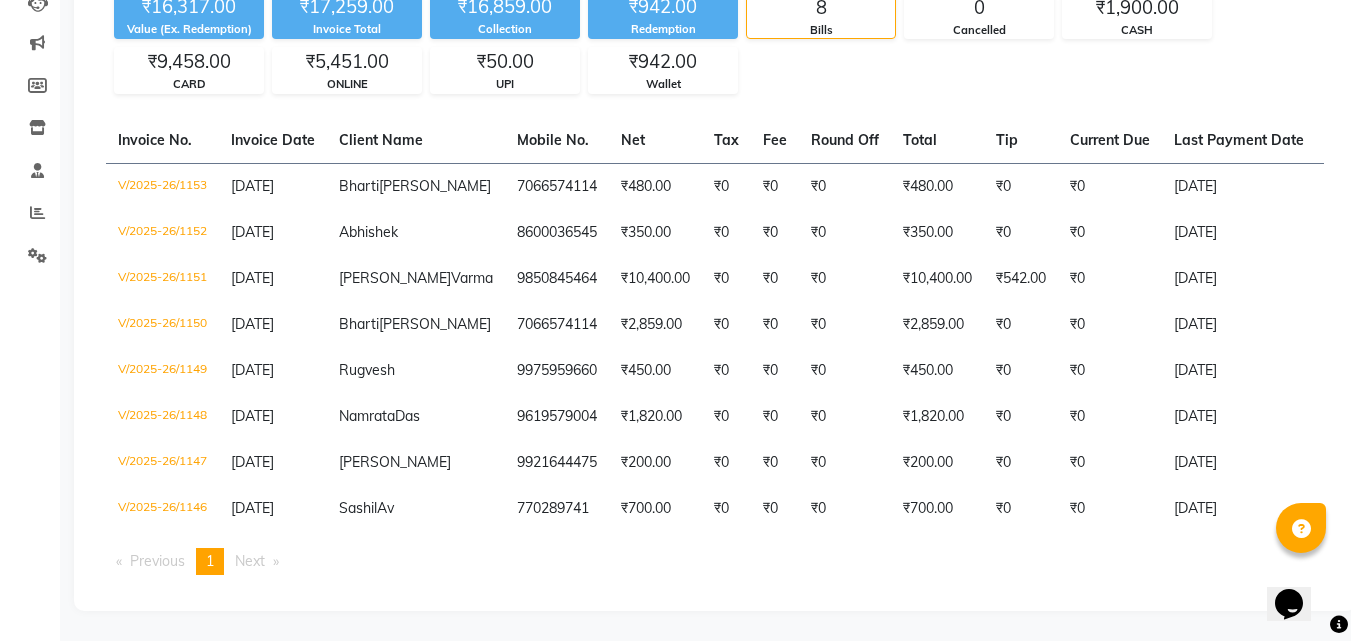 scroll, scrollTop: 285, scrollLeft: 0, axis: vertical 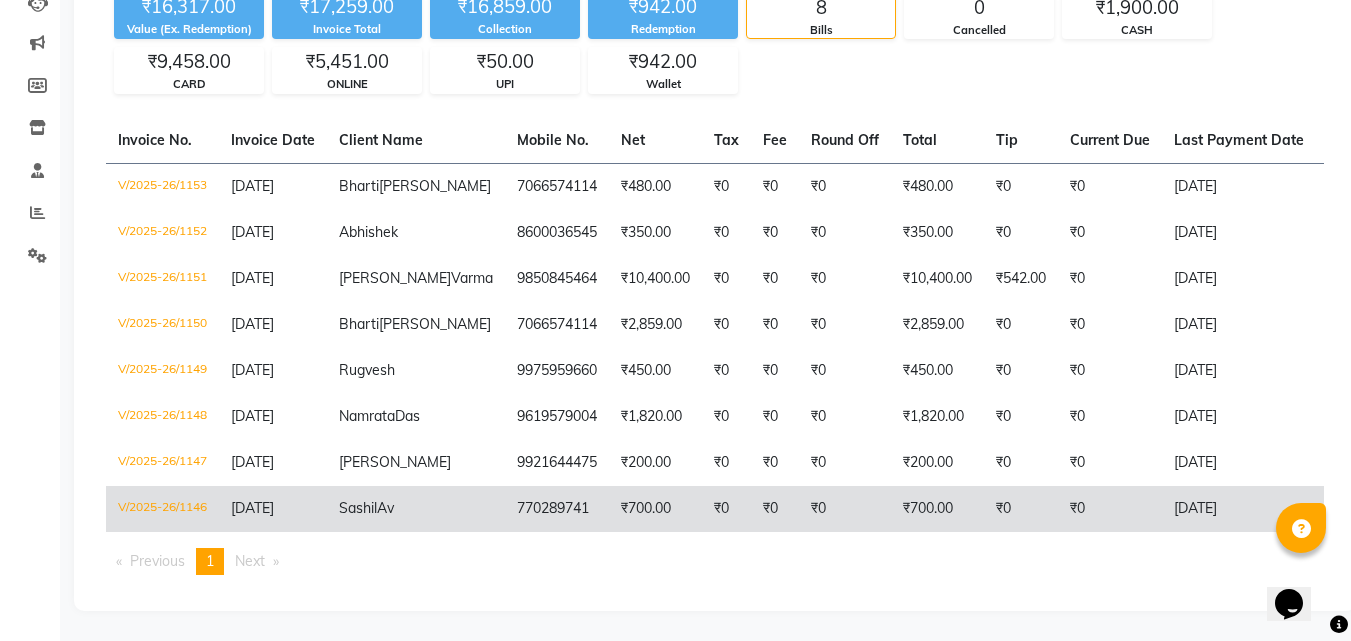 click on "₹0" 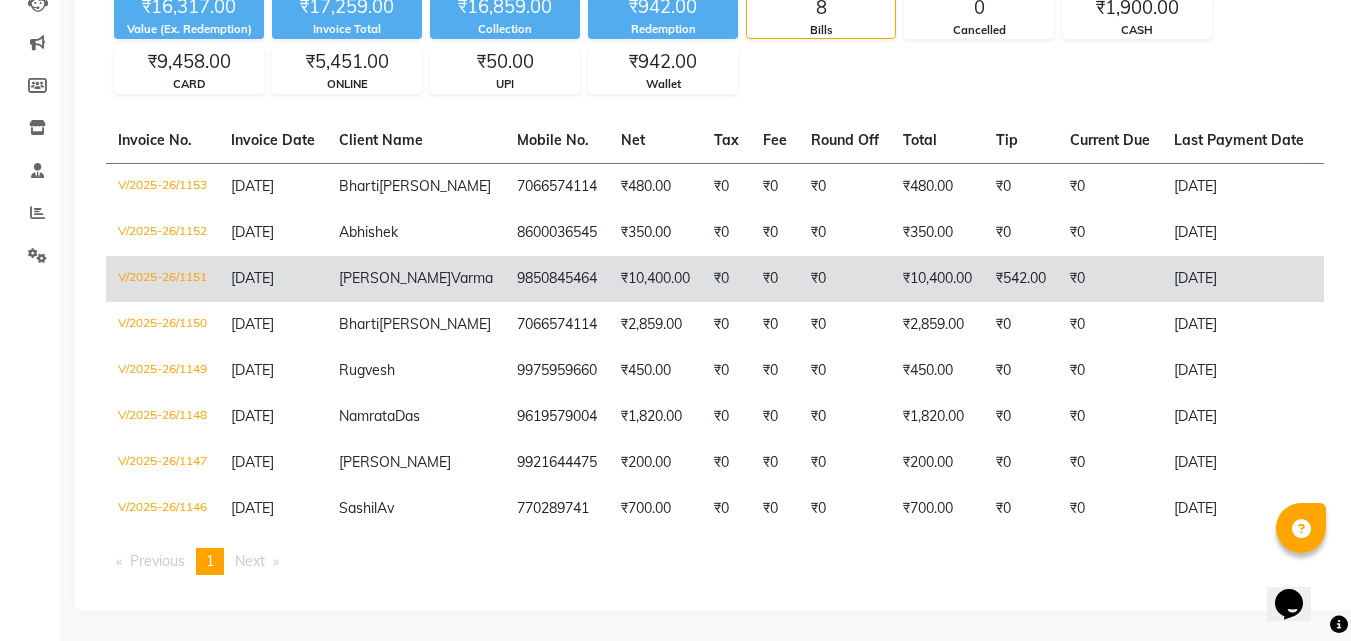 scroll, scrollTop: 285, scrollLeft: 0, axis: vertical 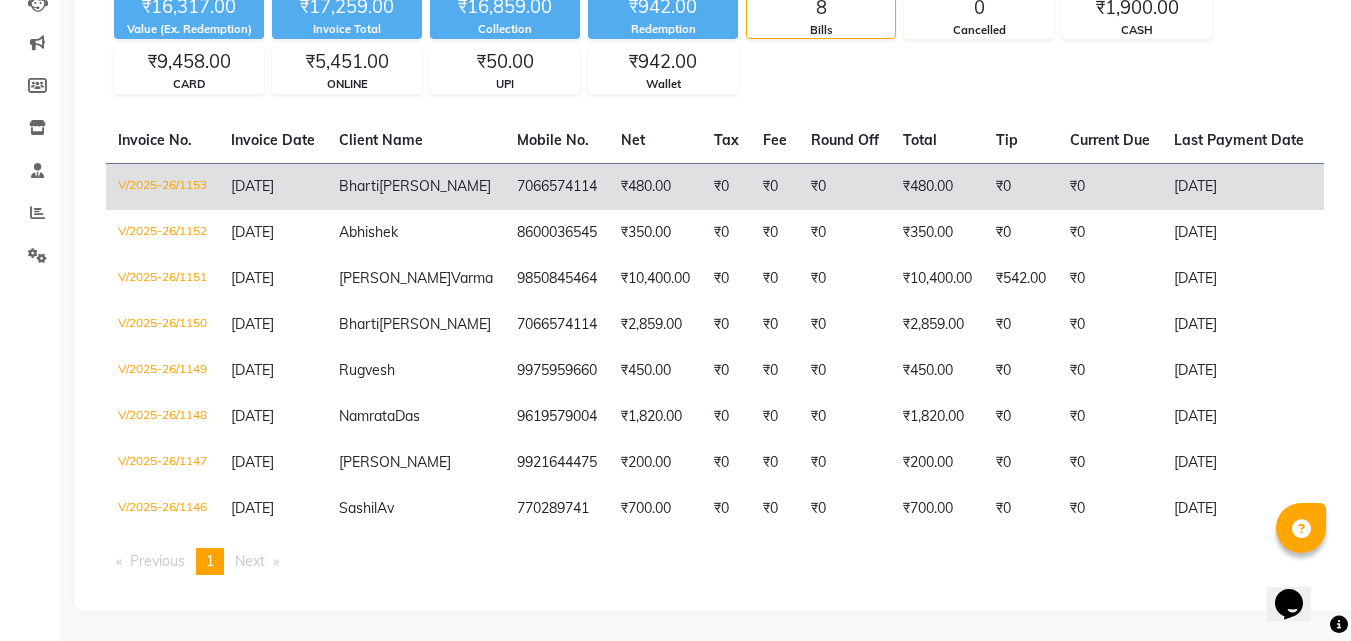 click on "[PERSON_NAME]" 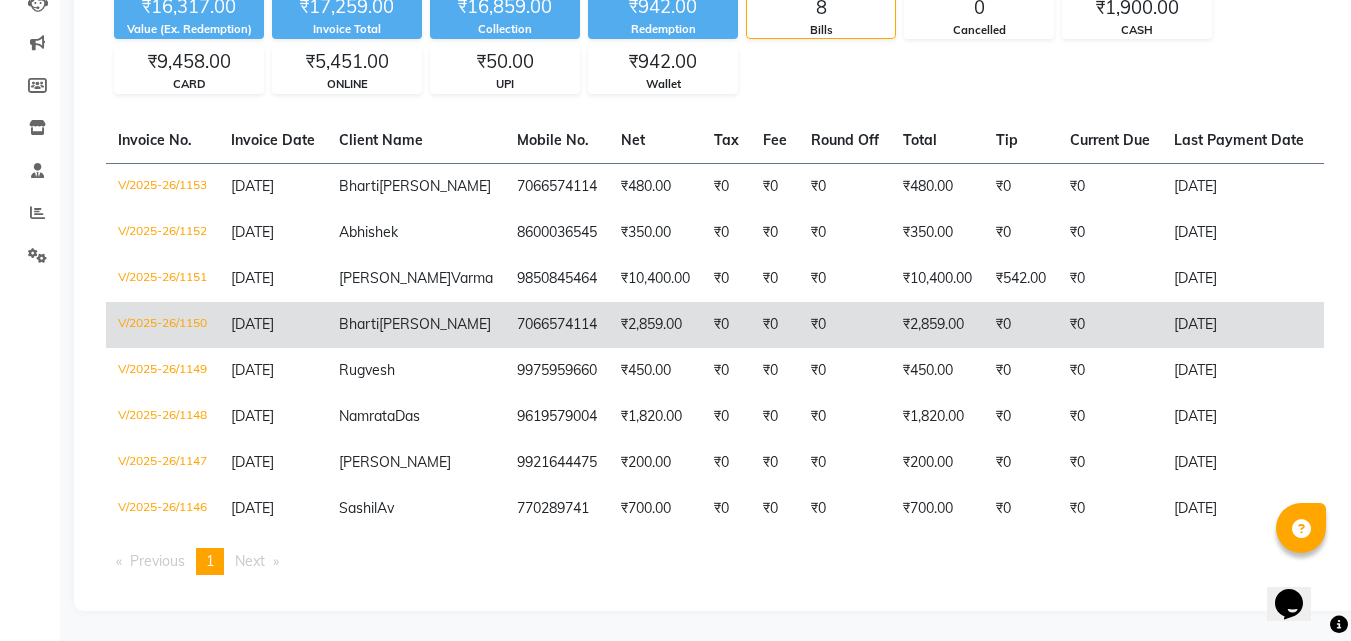 click on "₹0" 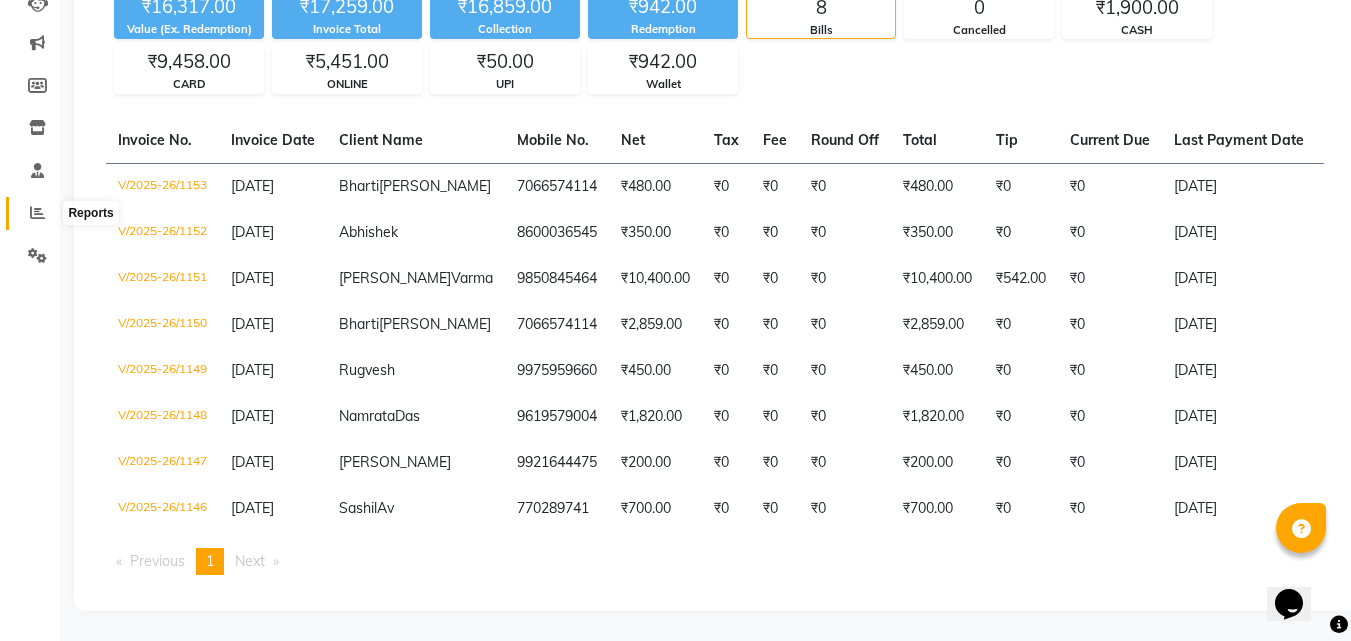 click 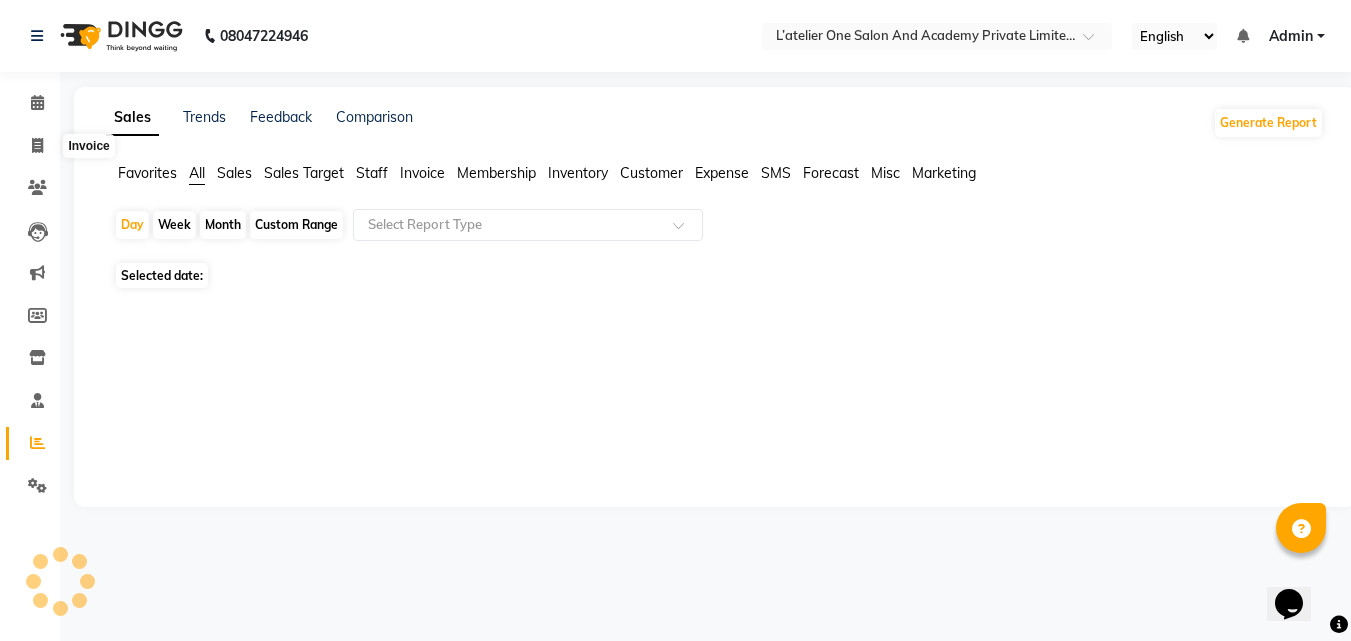 scroll, scrollTop: 0, scrollLeft: 0, axis: both 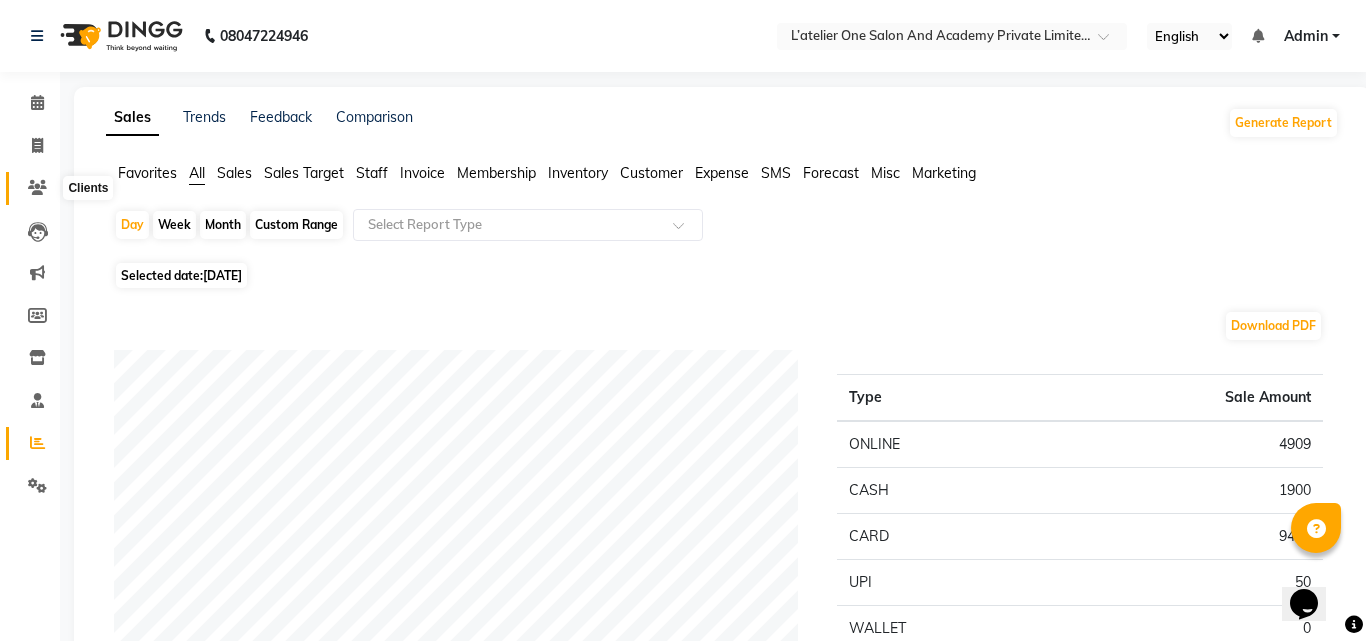 click 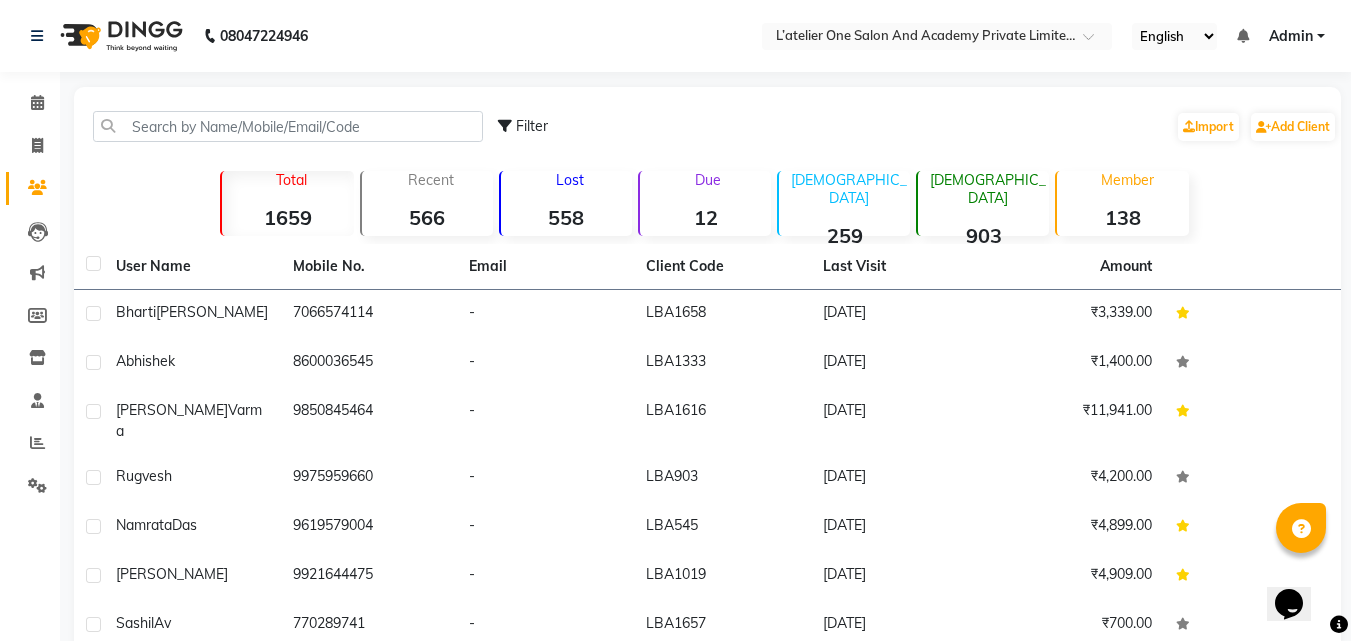 click on "558" 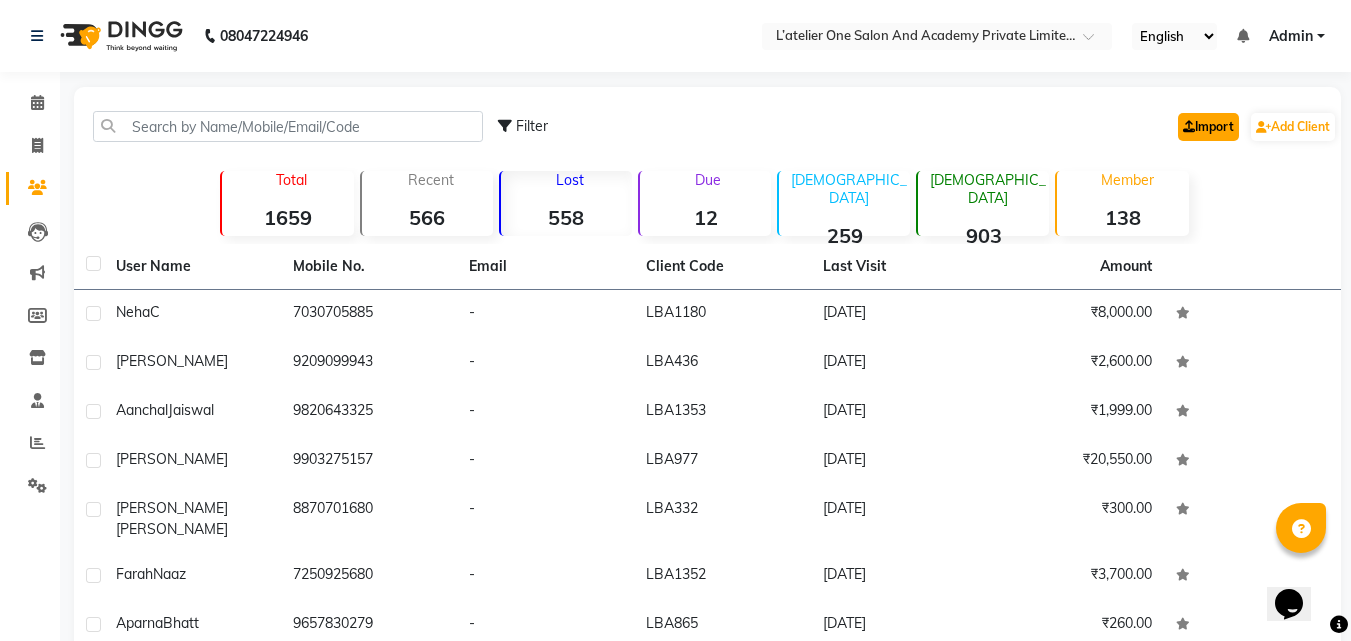 click on "Import" 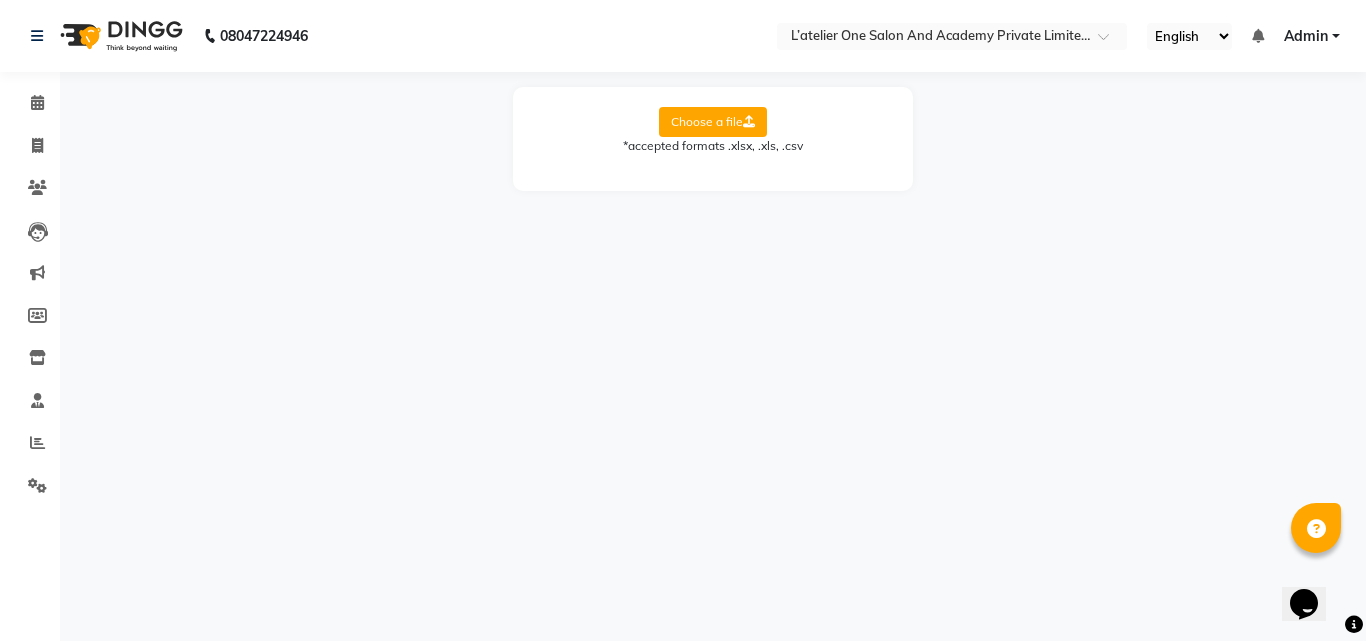 click on "Choose a file" 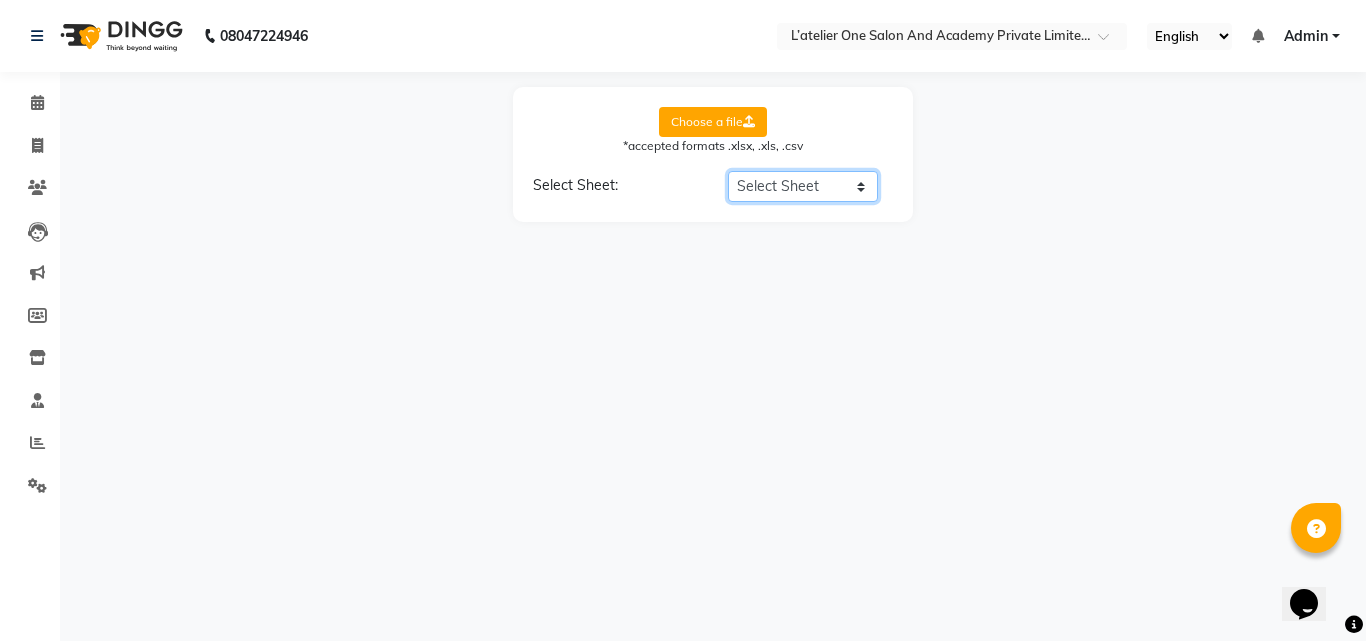 click on "Select Sheet Sheet1" 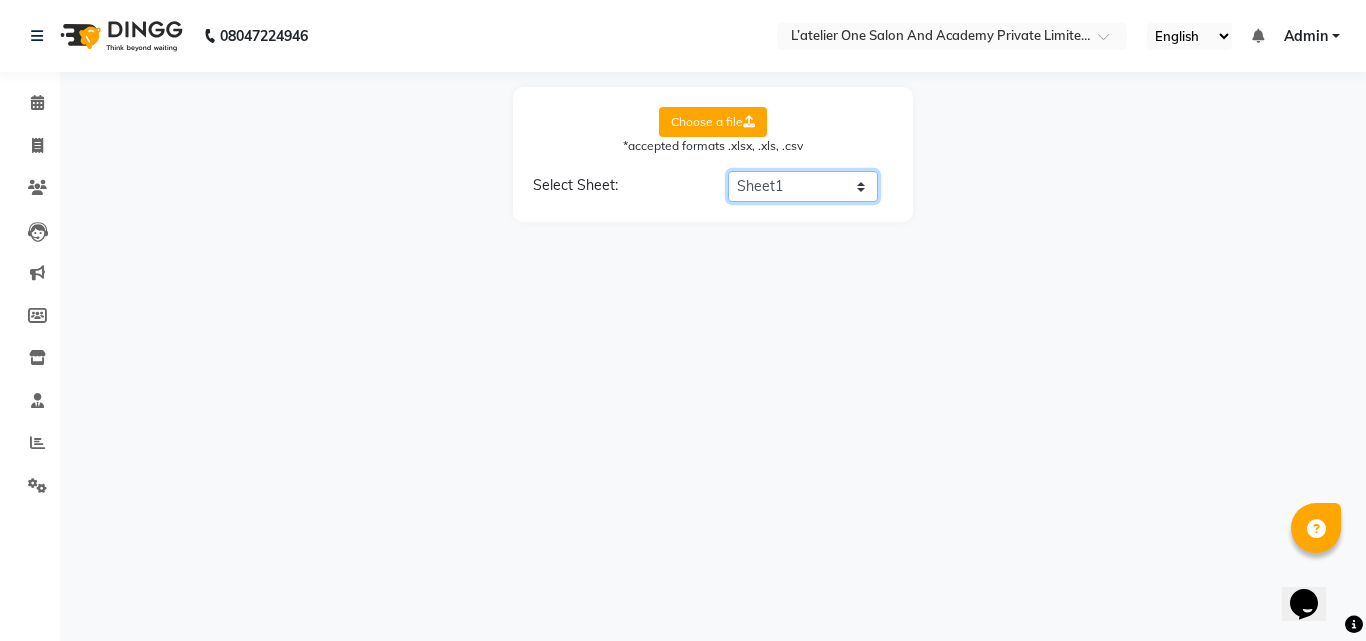 click on "Select Sheet Sheet1" 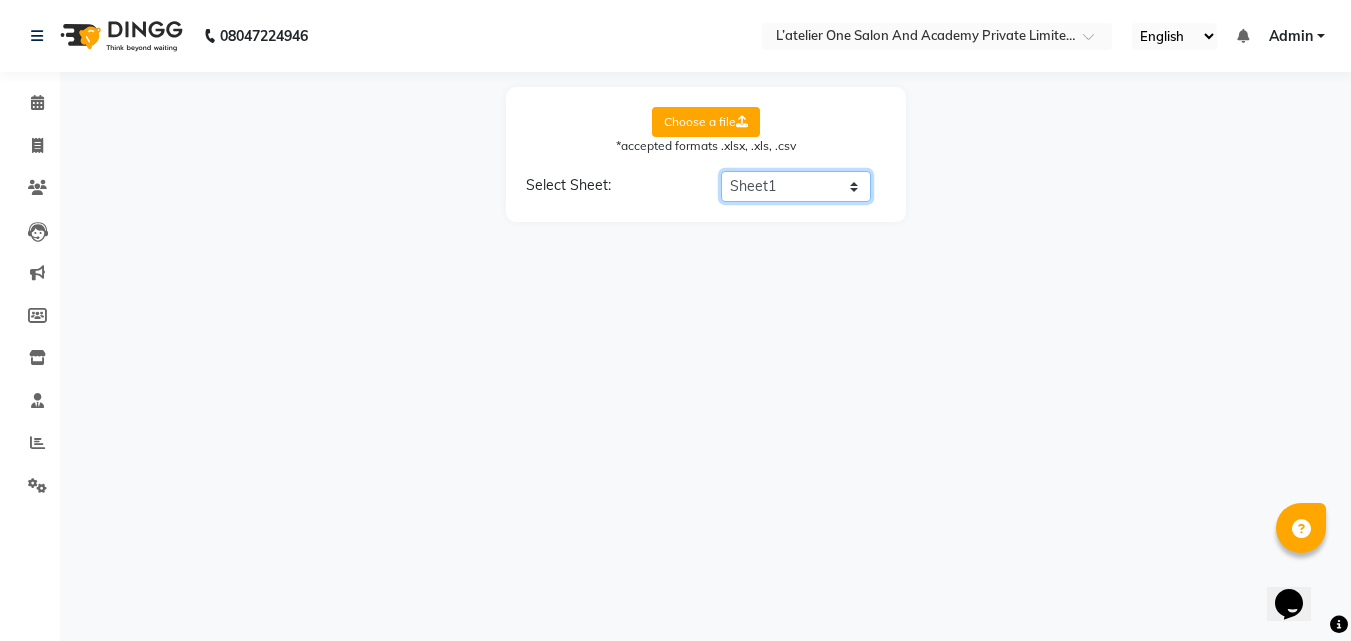 select on "CONTACT" 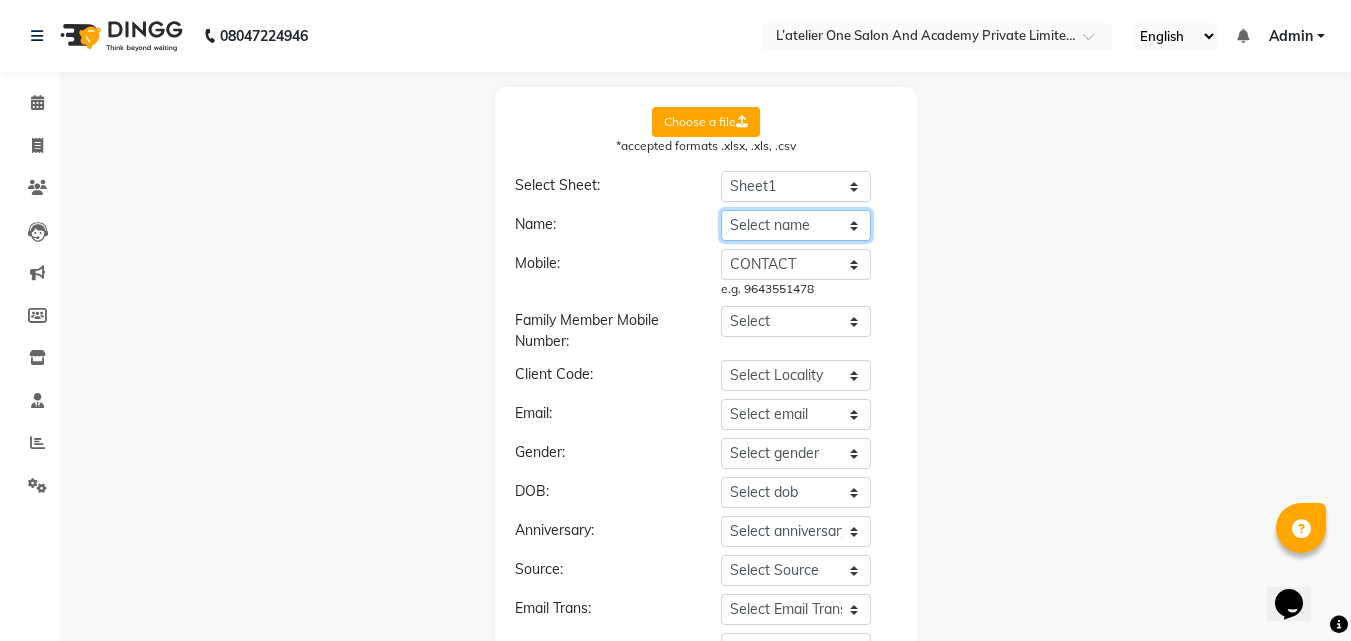 drag, startPoint x: 801, startPoint y: 198, endPoint x: 801, endPoint y: 237, distance: 39 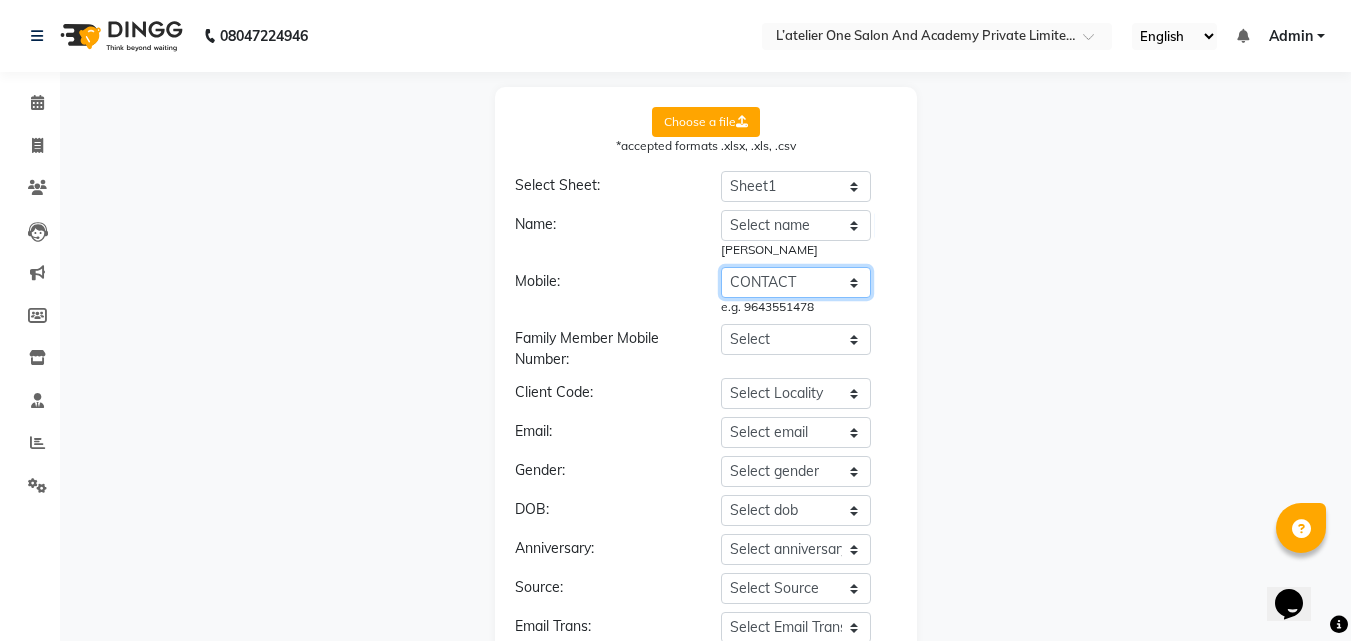 click on "Select mobile NAMES  CONTACT" 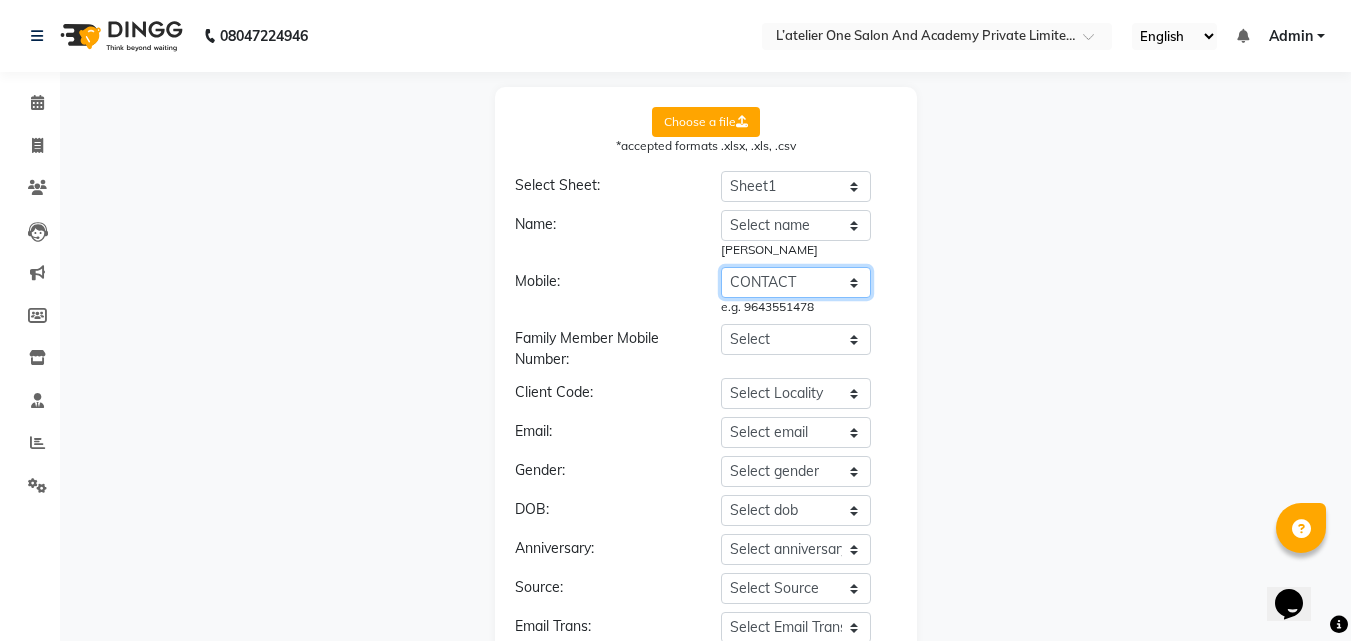 click on "Select mobile NAMES  CONTACT" 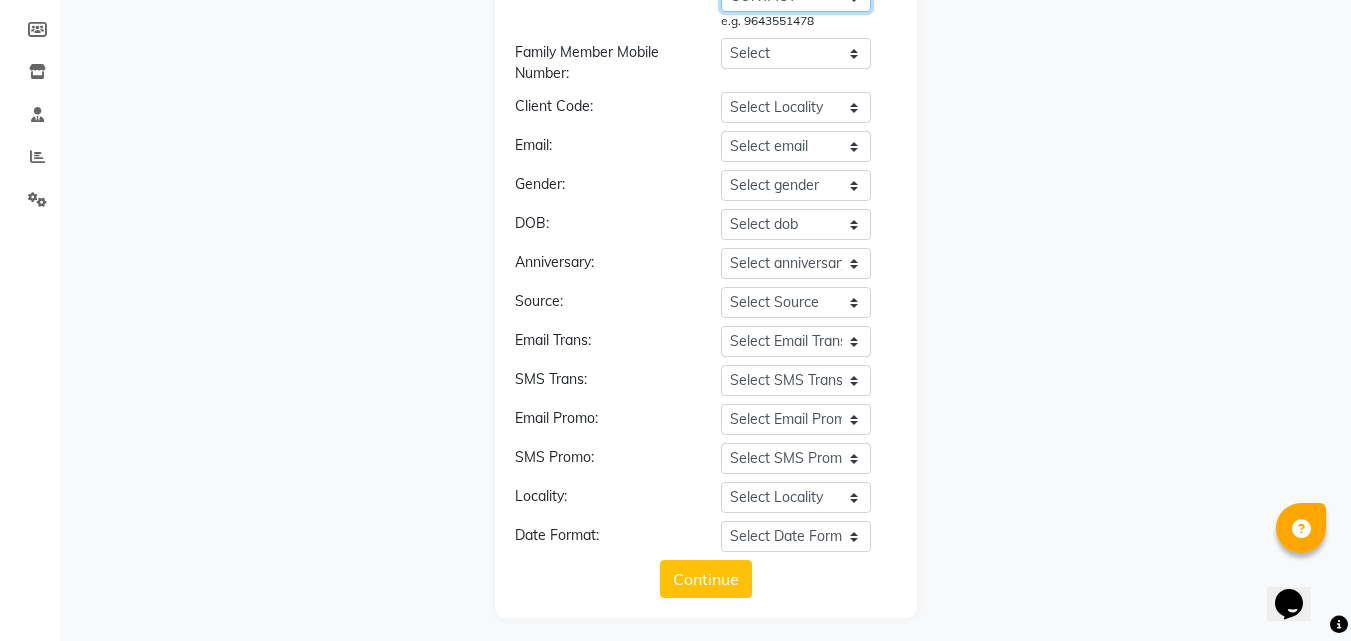 scroll, scrollTop: 293, scrollLeft: 0, axis: vertical 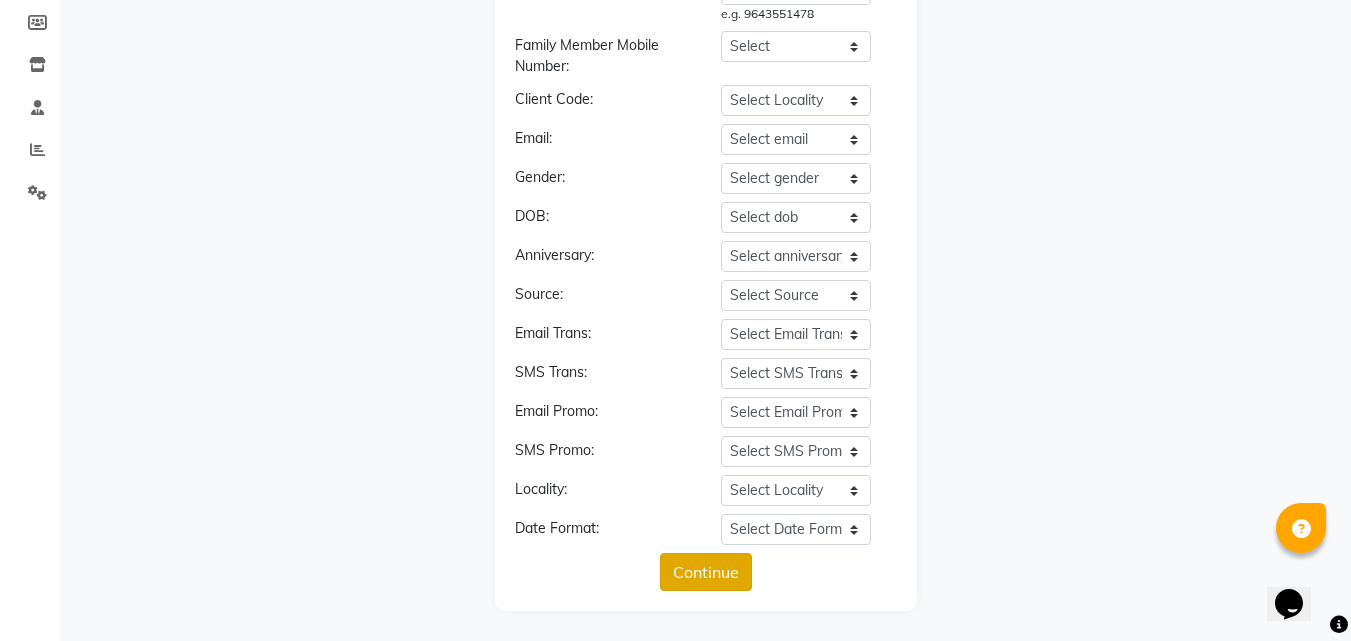 click on "Continue" 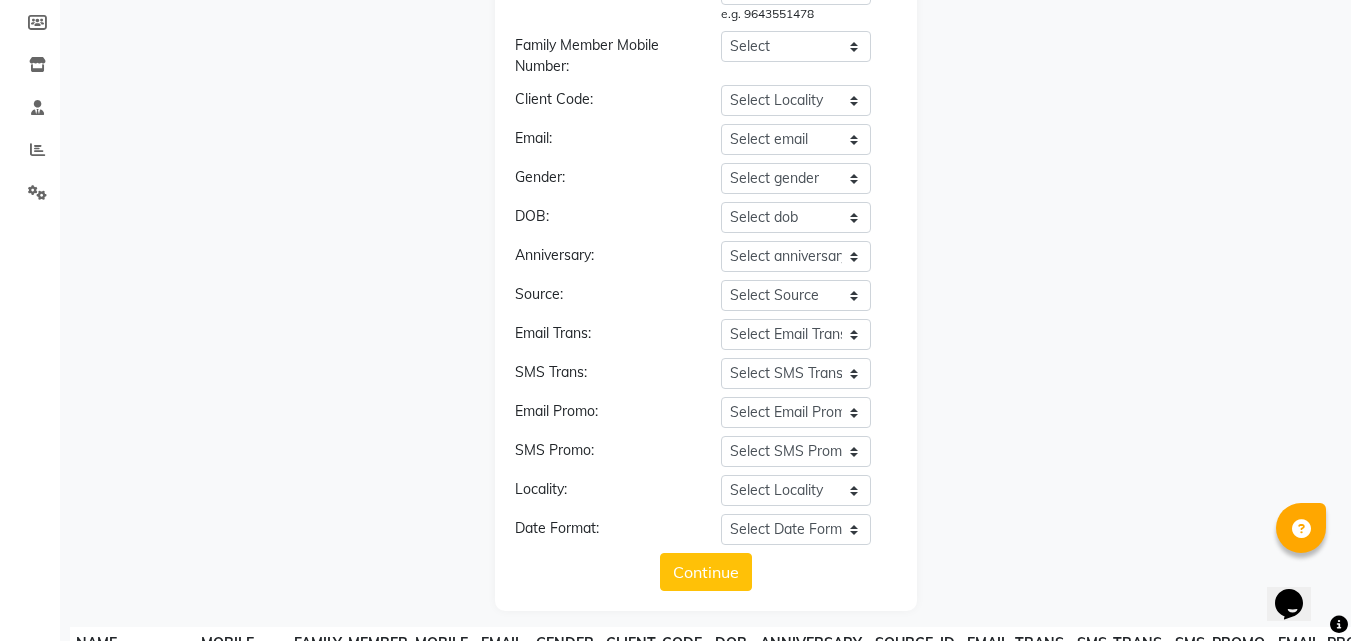 drag, startPoint x: 725, startPoint y: 582, endPoint x: 760, endPoint y: 333, distance: 251.44781 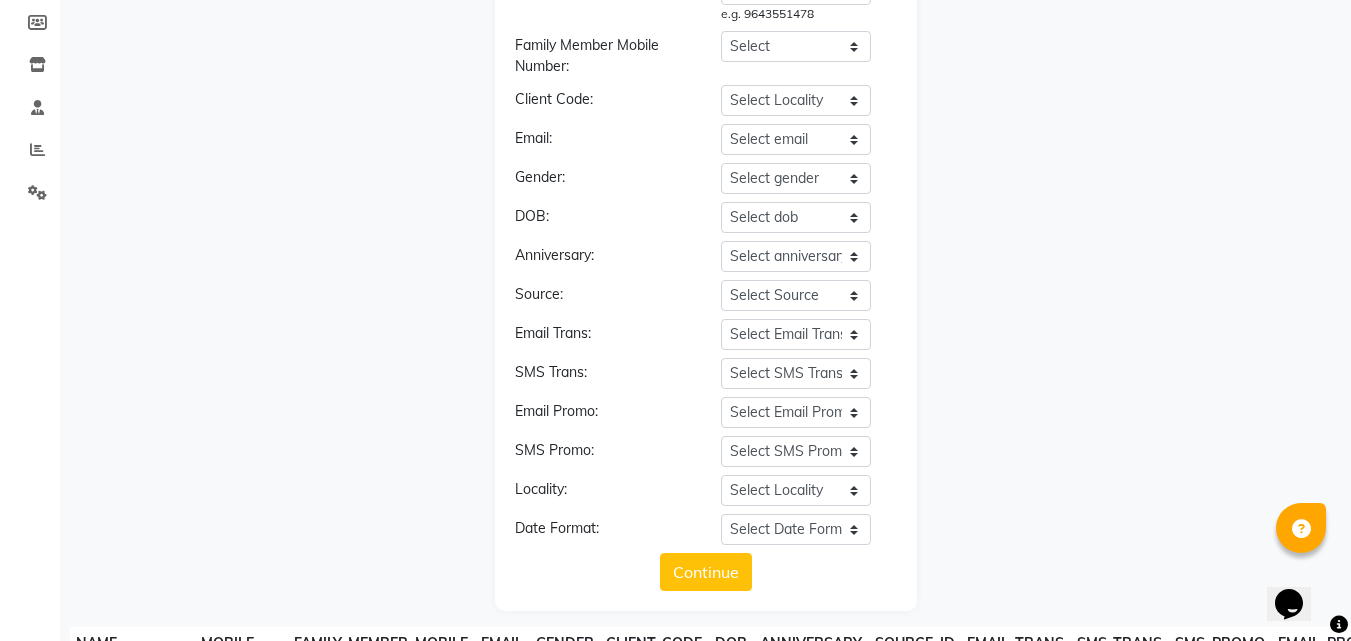 click on "Choose a file  *accepted formats .xlsx, .xls, .csv Select Sheet: Select Sheet Sheet1 Name: Select name NAMES  CONTACT e.g. [PERSON_NAME]  Mobile: Select mobile NAMES  CONTACT e.g. [PHONE_NUMBER] Family Member Mobile Number: Select NAMES  CONTACT Client Code: Select Locality NAMES  CONTACT Email: Select email NAMES  CONTACT Gender: Select gender NAMES  CONTACT DOB: Select dob NAMES  CONTACT Anniversary: Select anniversary NAMES  CONTACT Source: Select Source NAMES  CONTACT Email Trans: Select Email Trans NAMES  CONTACT SMS Trans: Select SMS Trans NAMES  CONTACT Email Promo: Select Email Promo NAMES  CONTACT SMS Promo: Select SMS Promo NAMES  CONTACT Locality: Select Locality NAMES  CONTACT Date Format: Select Date Format YYYY-MM-DD MM-DD-YYYY DD-MM-YYYY MMMM Do, YYYY M/D/YYYY D/M/YYYY MMM Do YY MM/DD/YYYY DD/MM/YYYY Excel Date Continue" 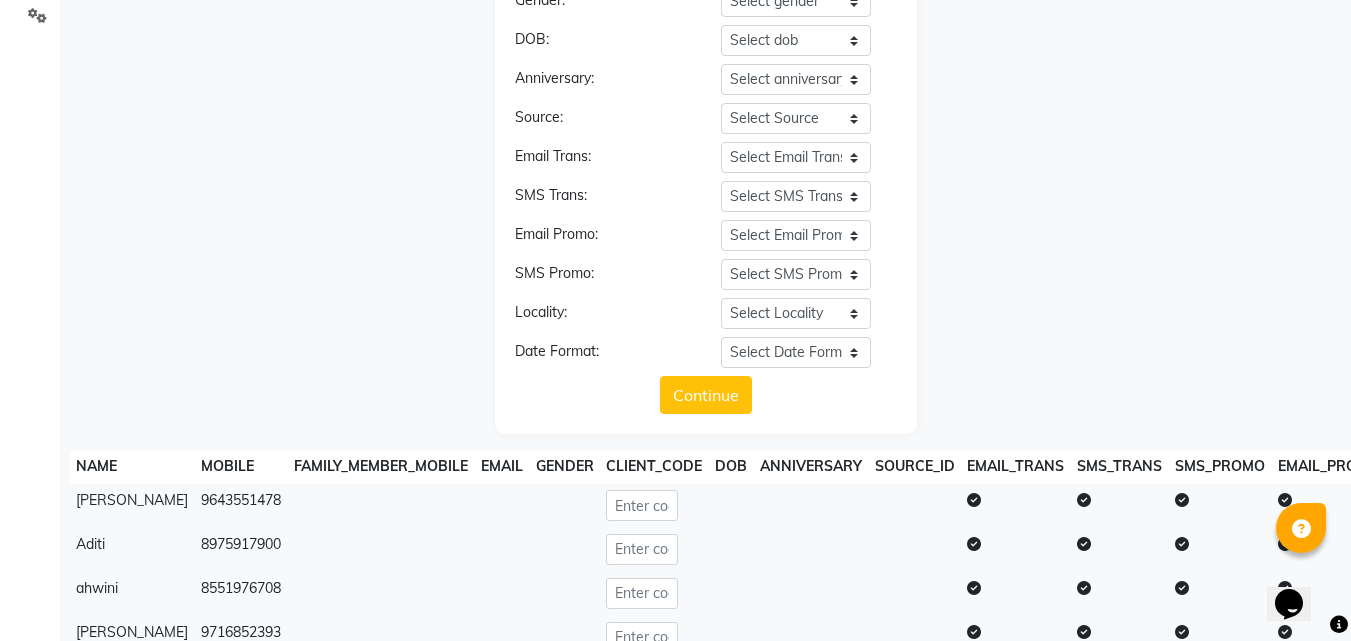 scroll, scrollTop: 482, scrollLeft: 0, axis: vertical 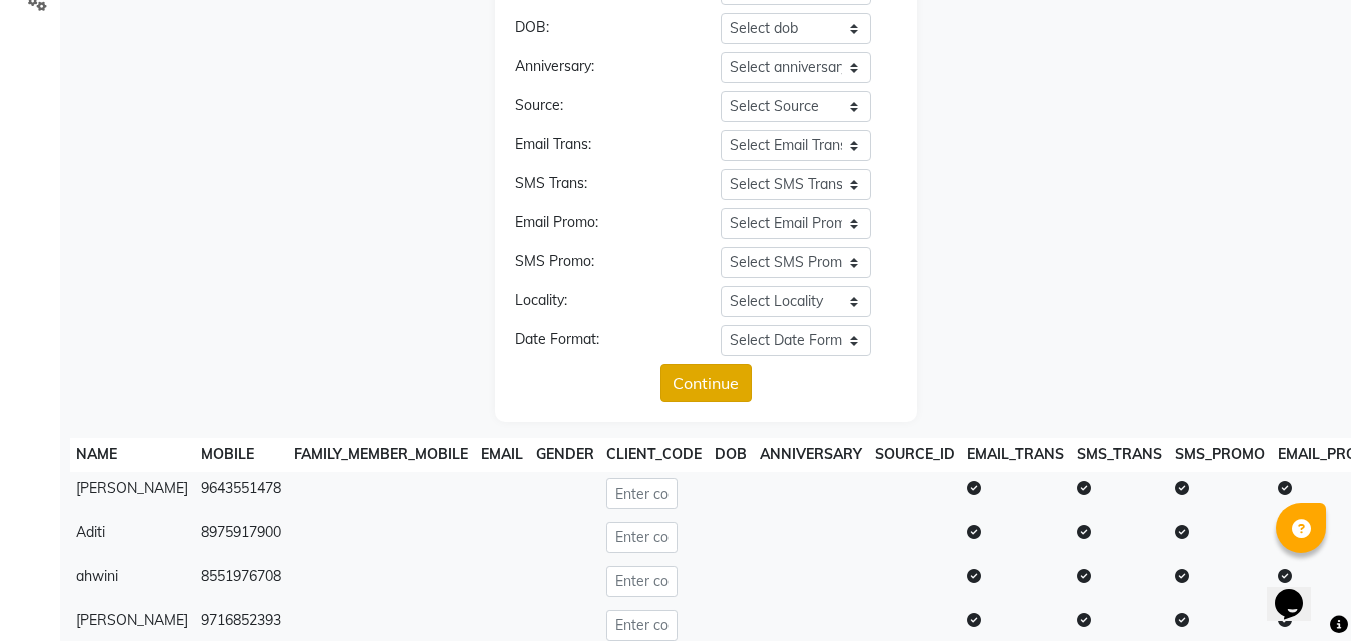 click on "Continue" 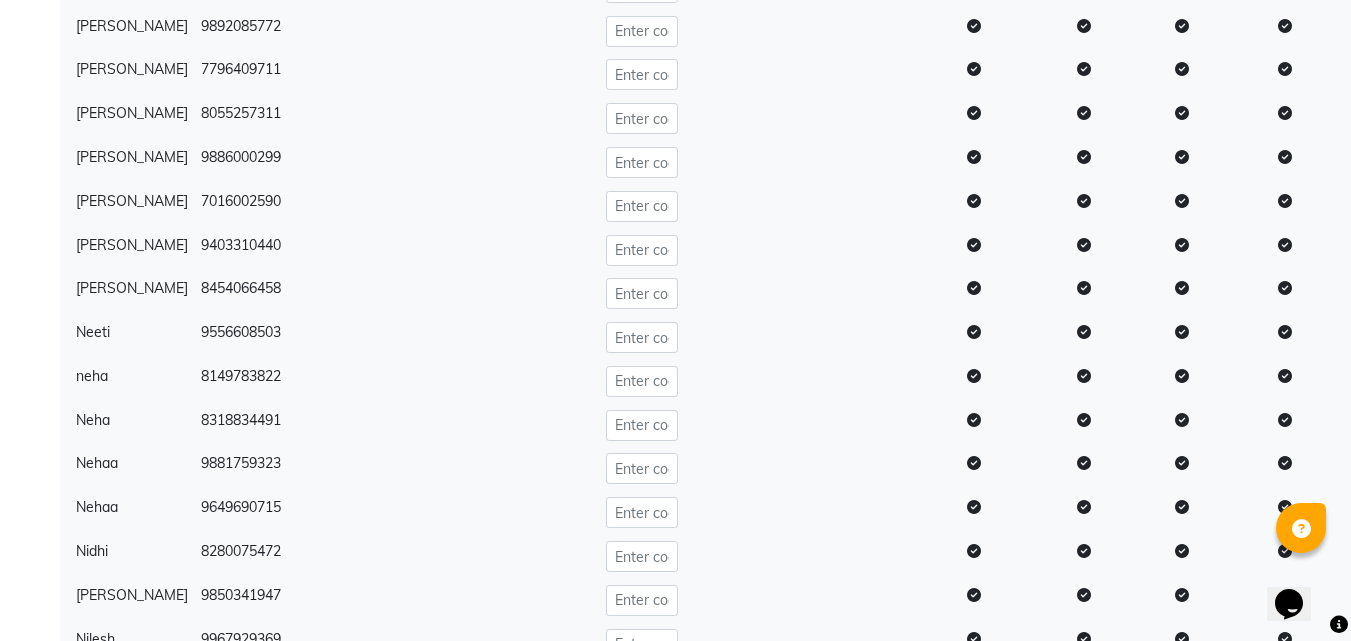 scroll, scrollTop: 4906, scrollLeft: 0, axis: vertical 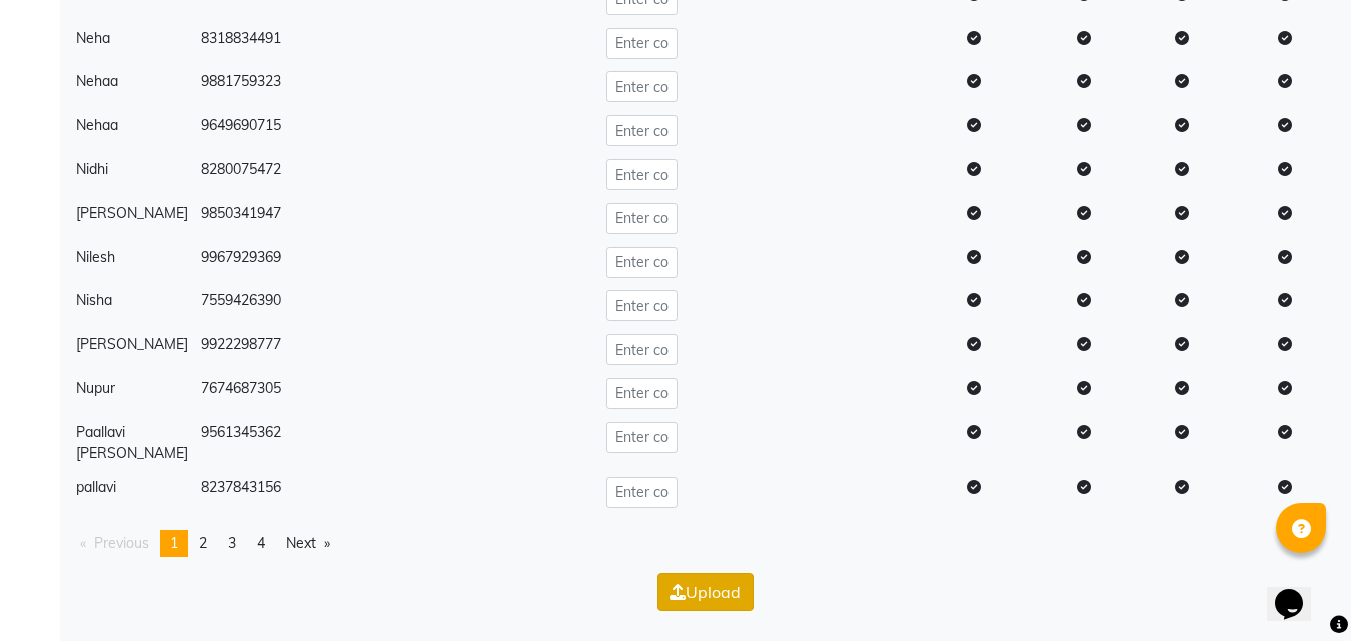 click on "Upload" 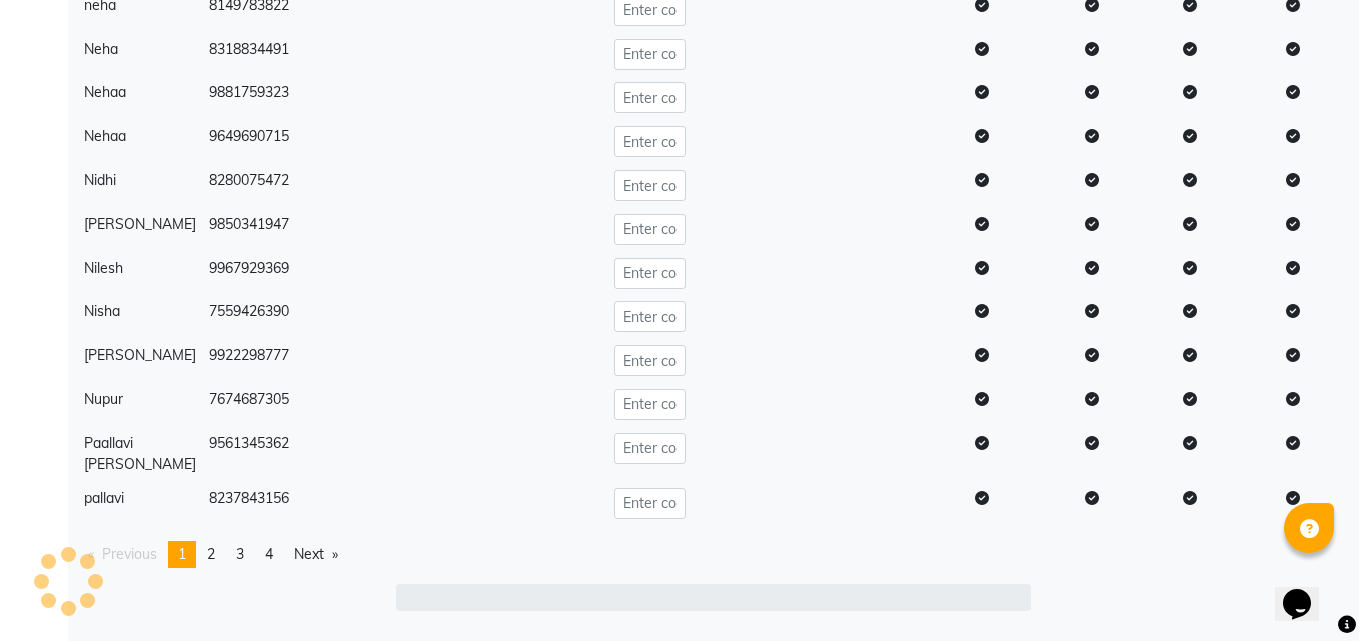 scroll, scrollTop: 0, scrollLeft: 0, axis: both 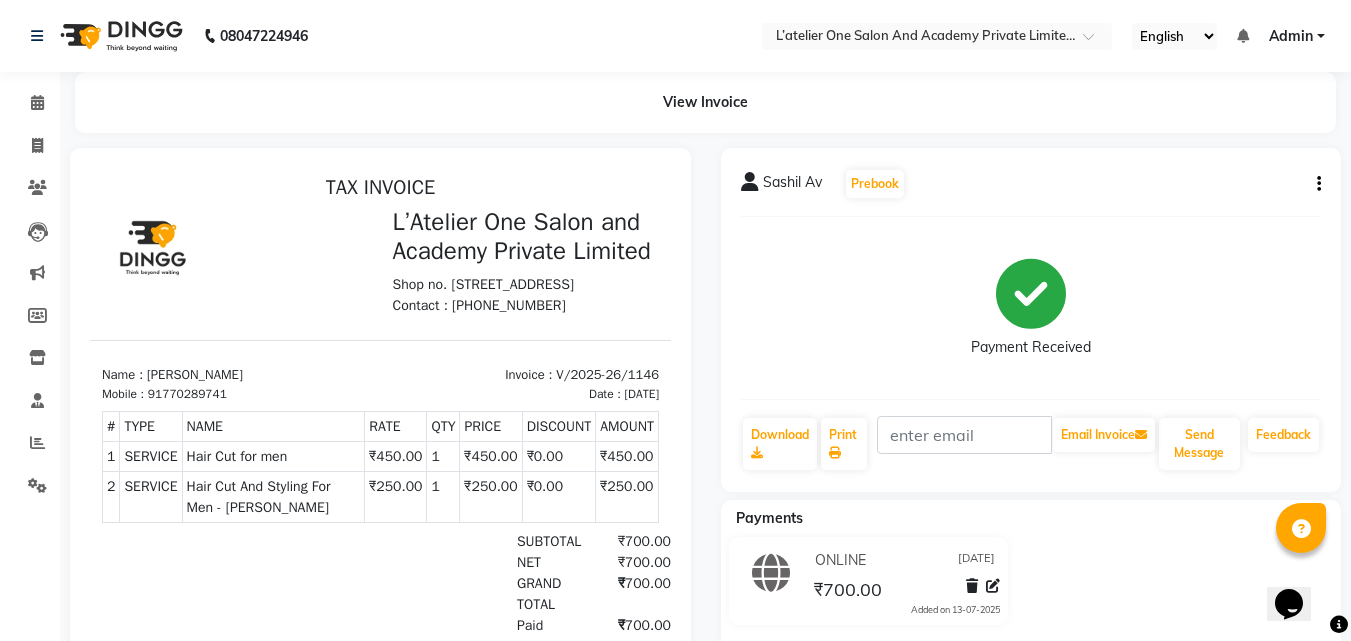 click 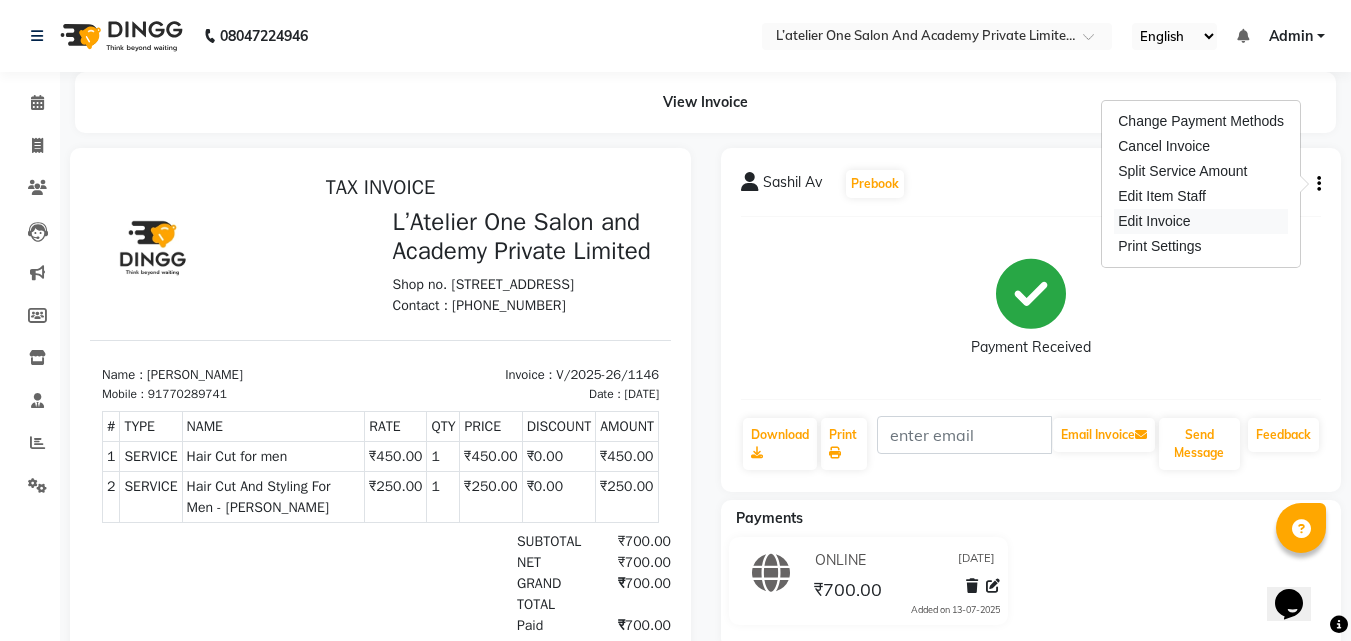 click on "Edit Invoice" at bounding box center [1201, 221] 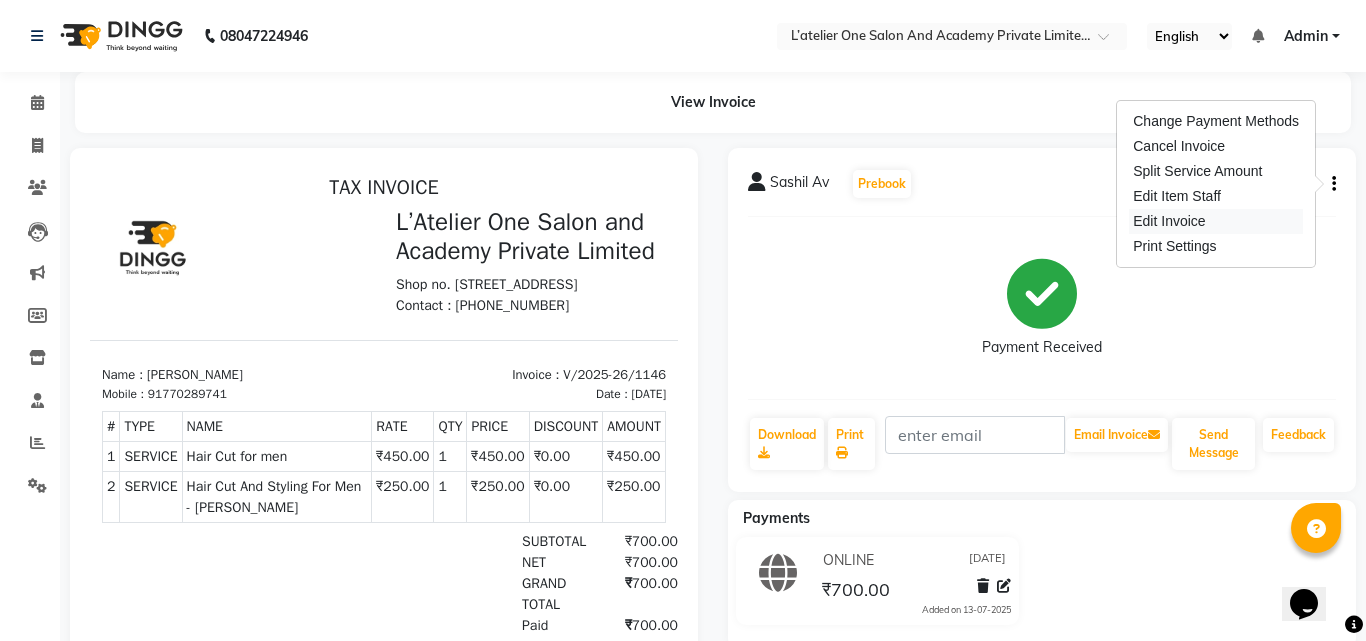 select on "service" 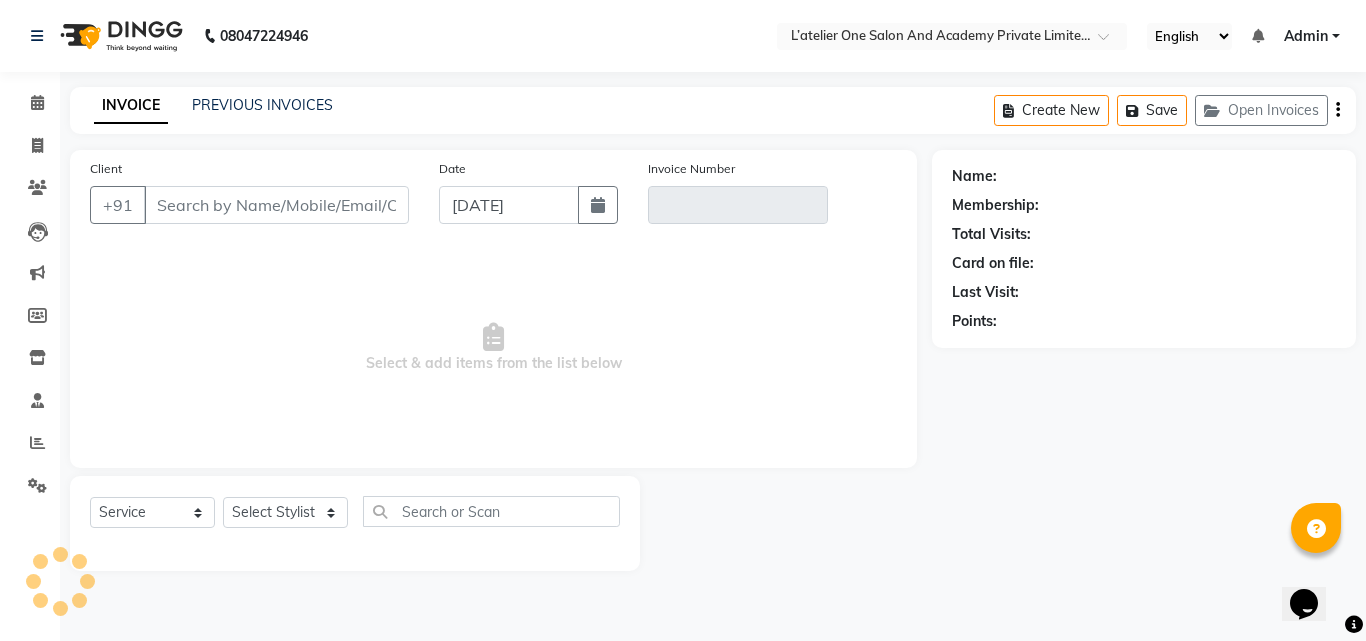 type on "770289741" 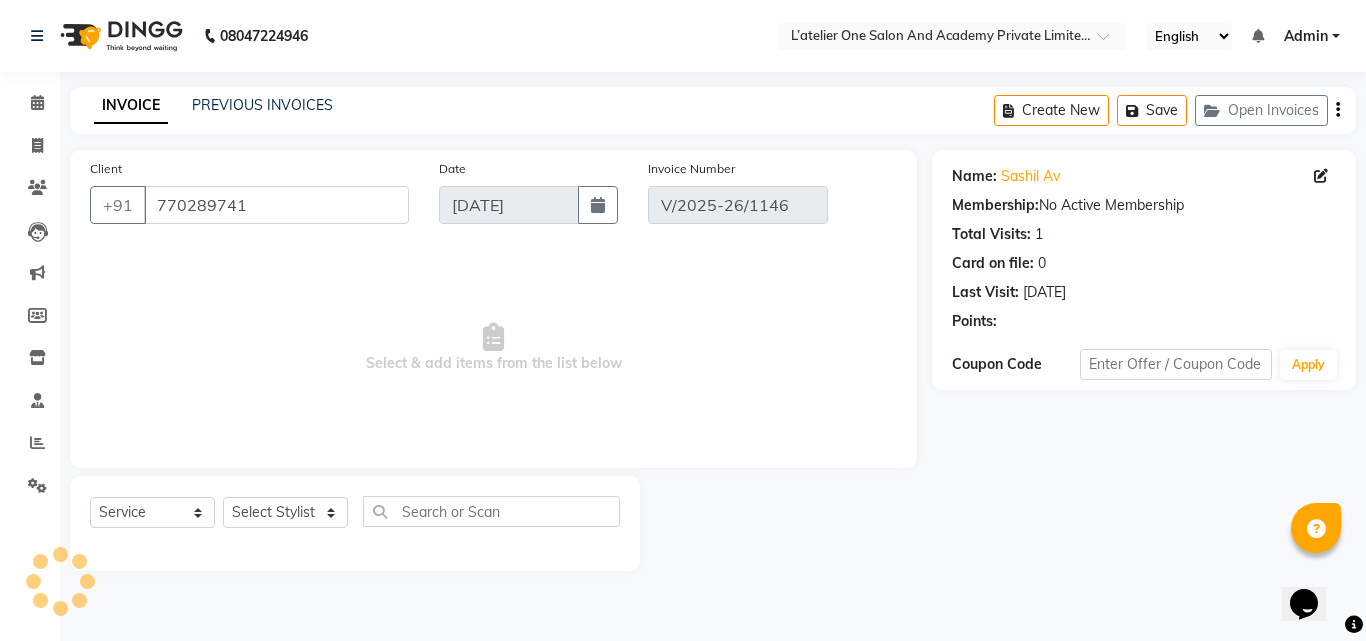 select on "select" 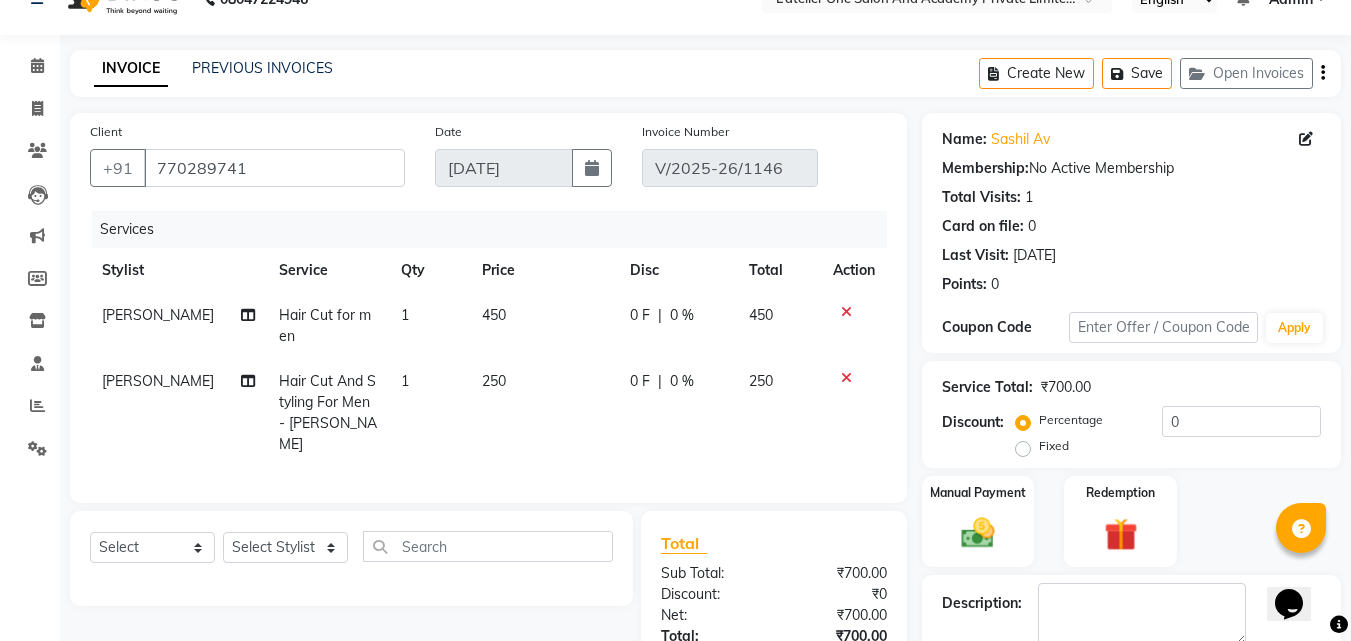 scroll, scrollTop: 0, scrollLeft: 0, axis: both 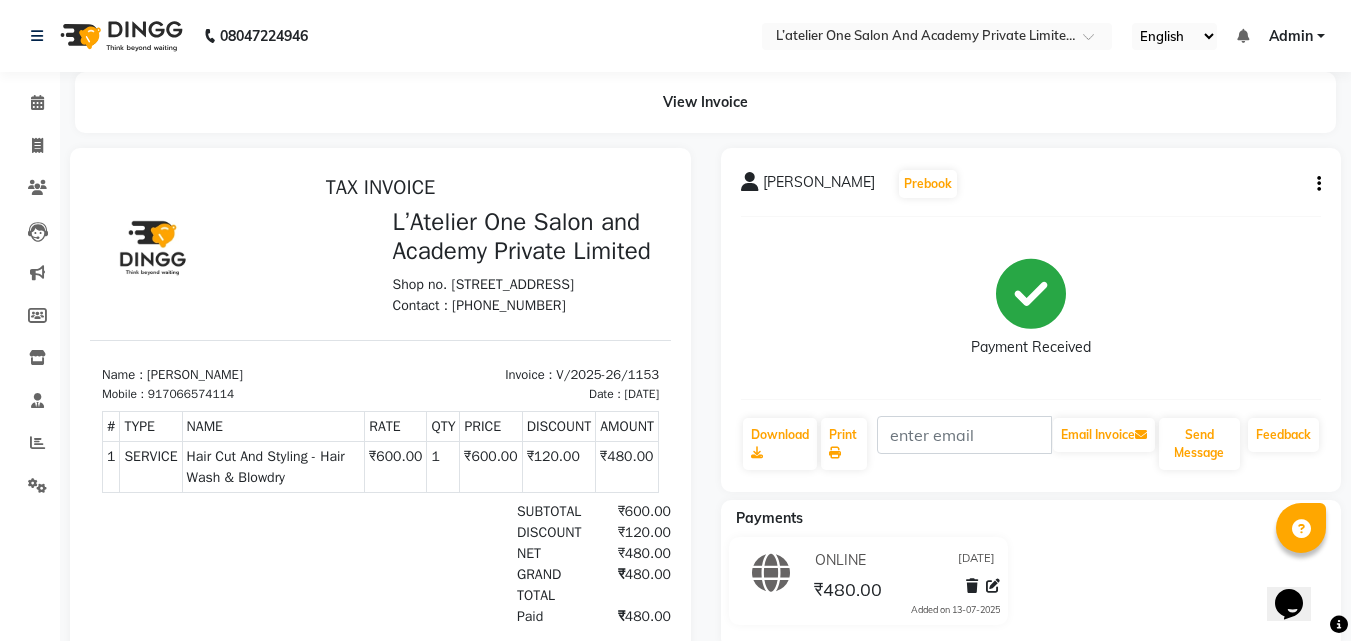 click 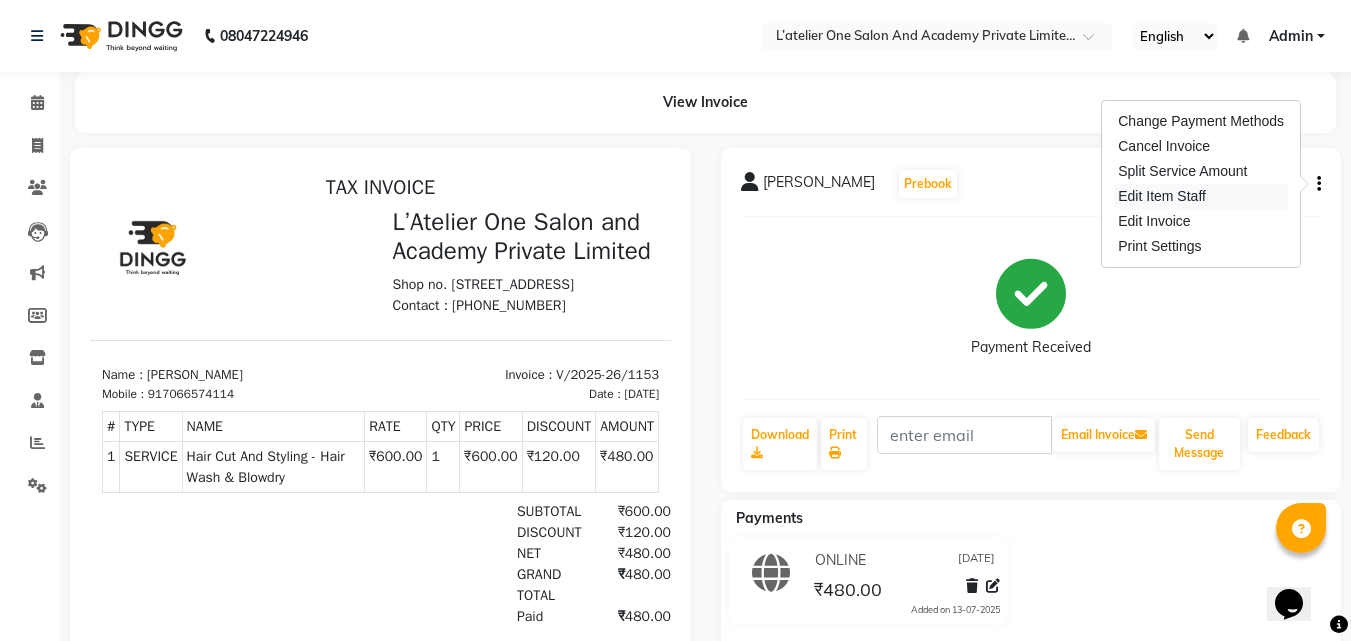 click on "Edit Item Staff" at bounding box center (1201, 196) 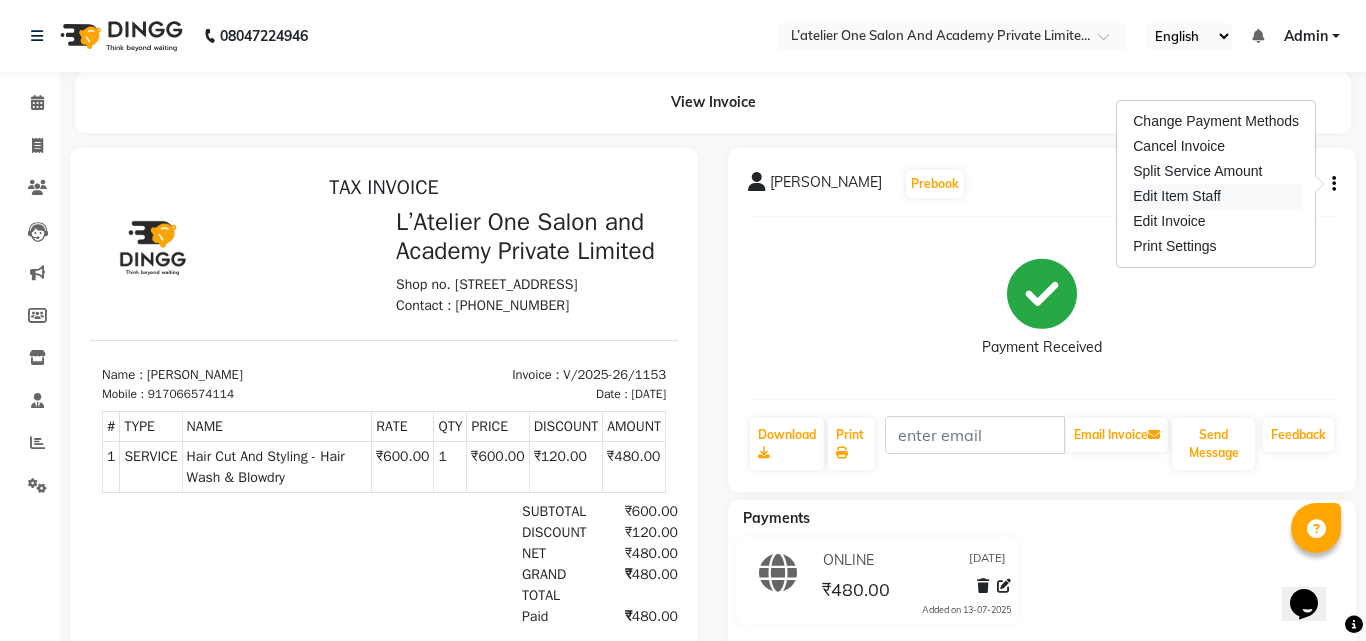 select on "69694" 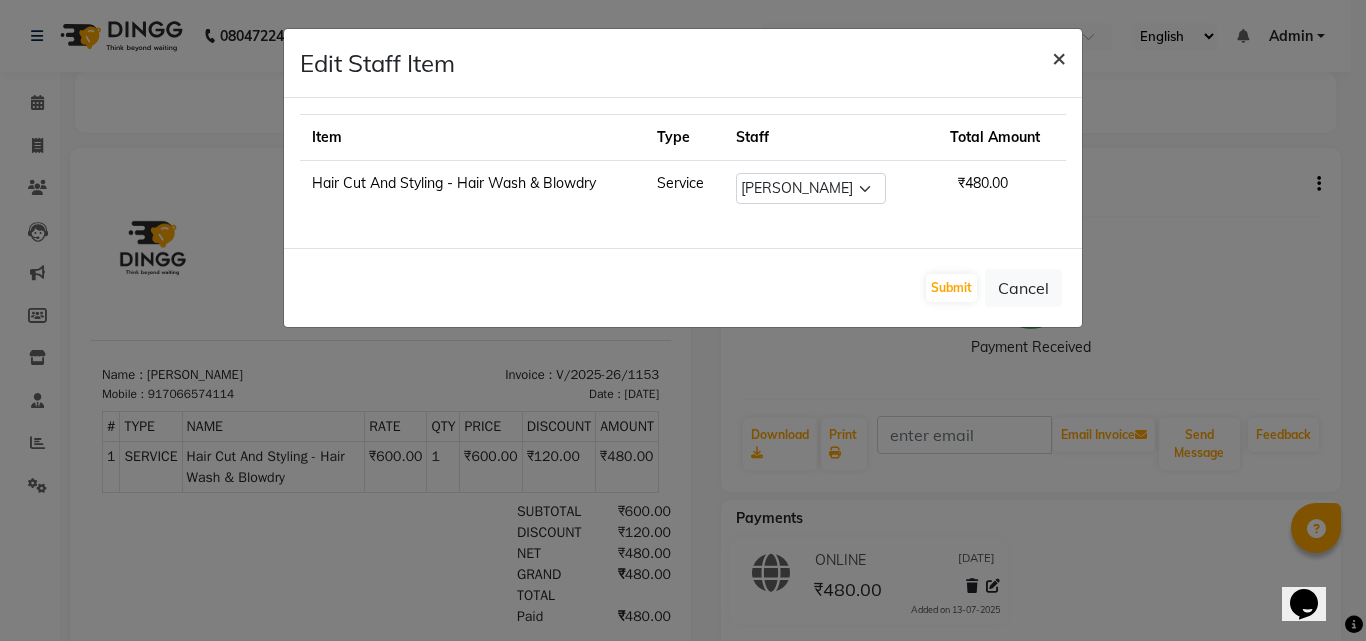 click on "×" 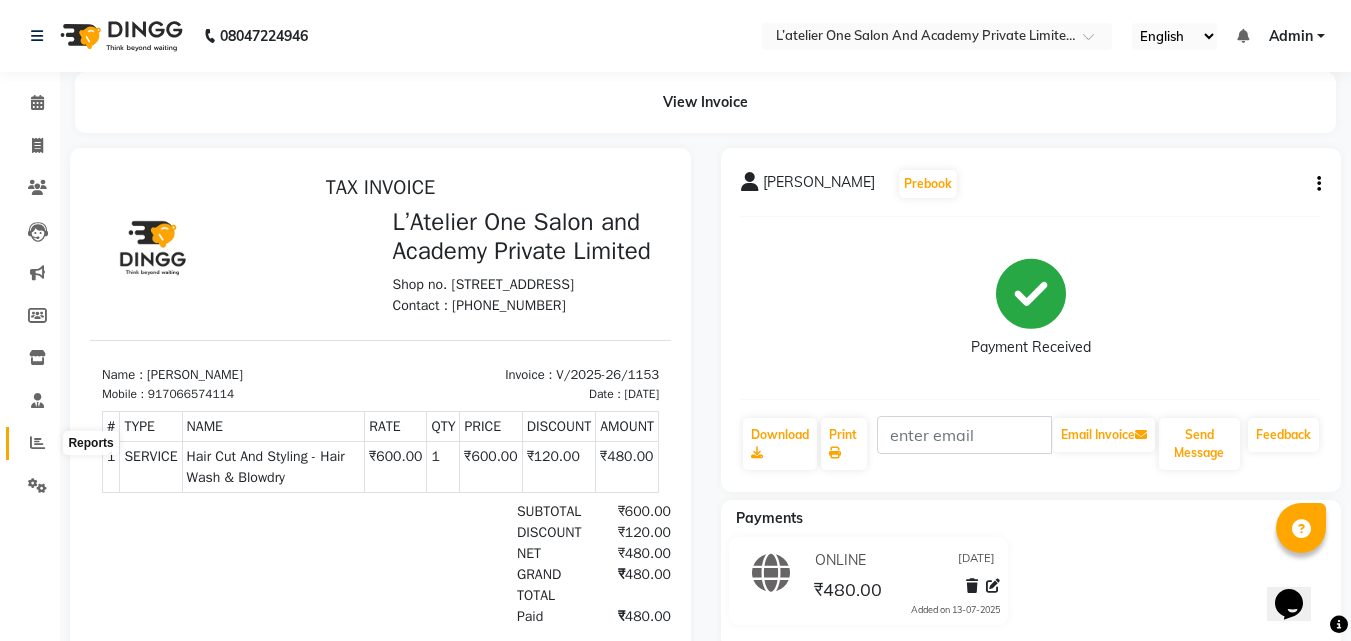 click 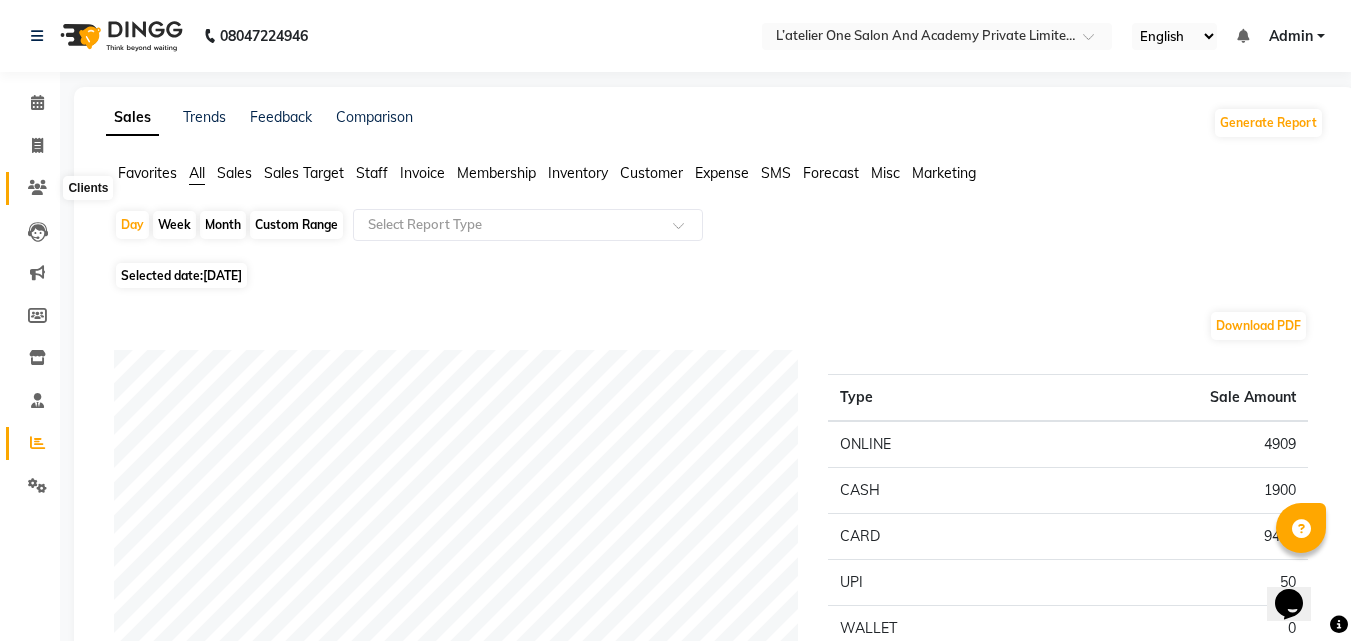 click 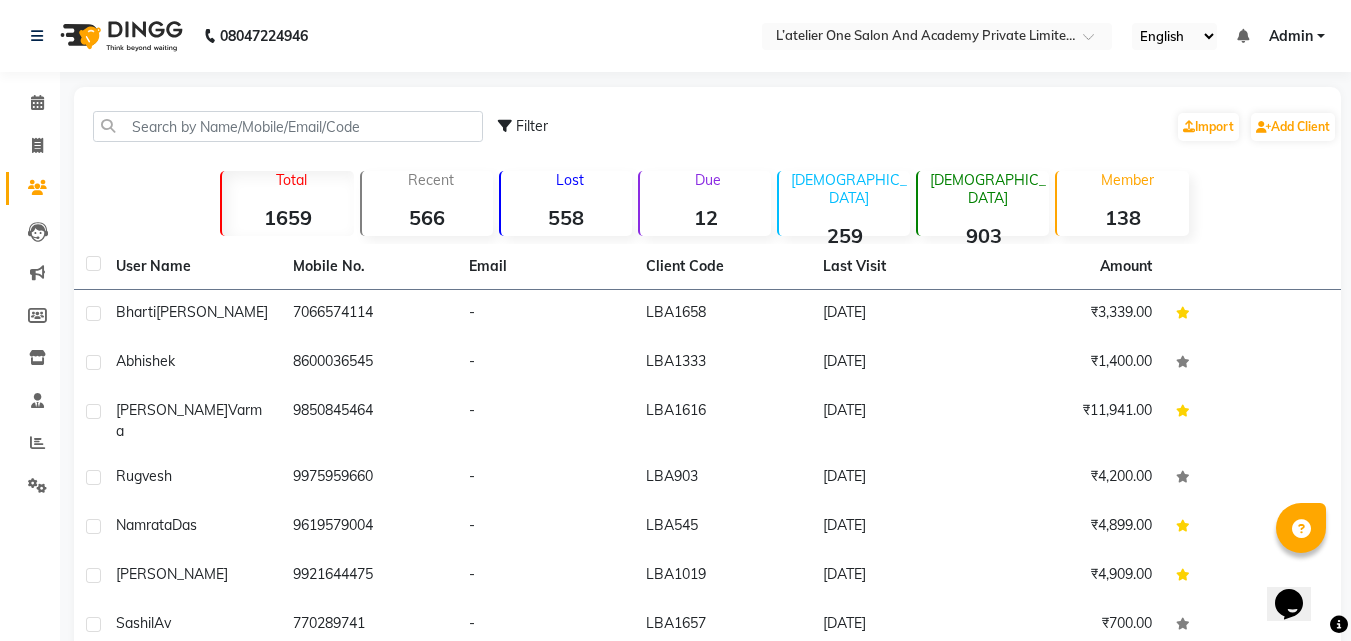 click on "Lost  558" 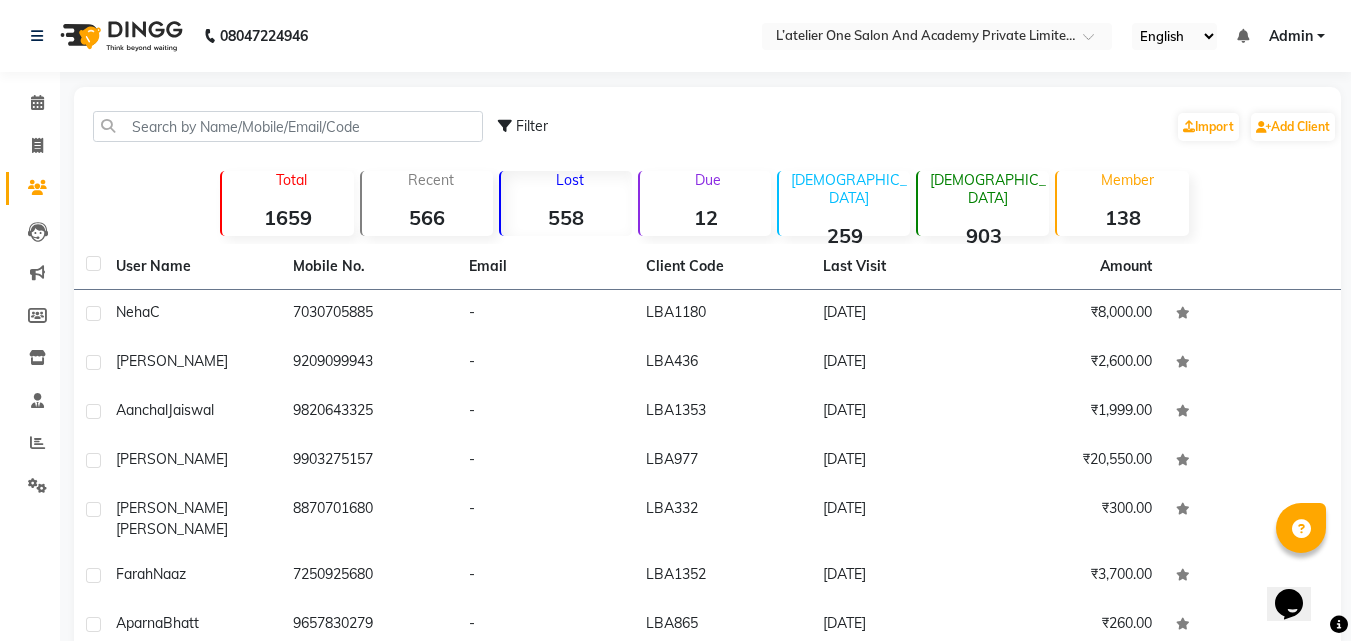 click on "Filter" 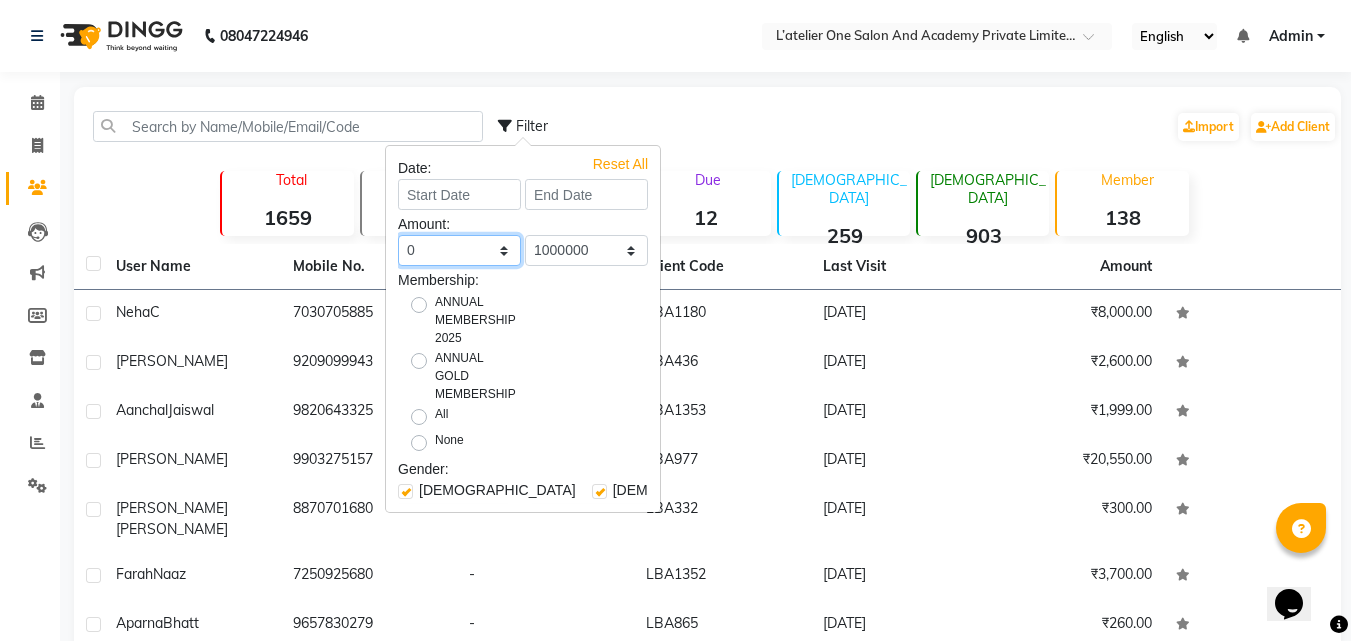 click on "0   500   1000   1500   2000   3000   4000   5000   10000   100000   1000000" at bounding box center (459, 250) 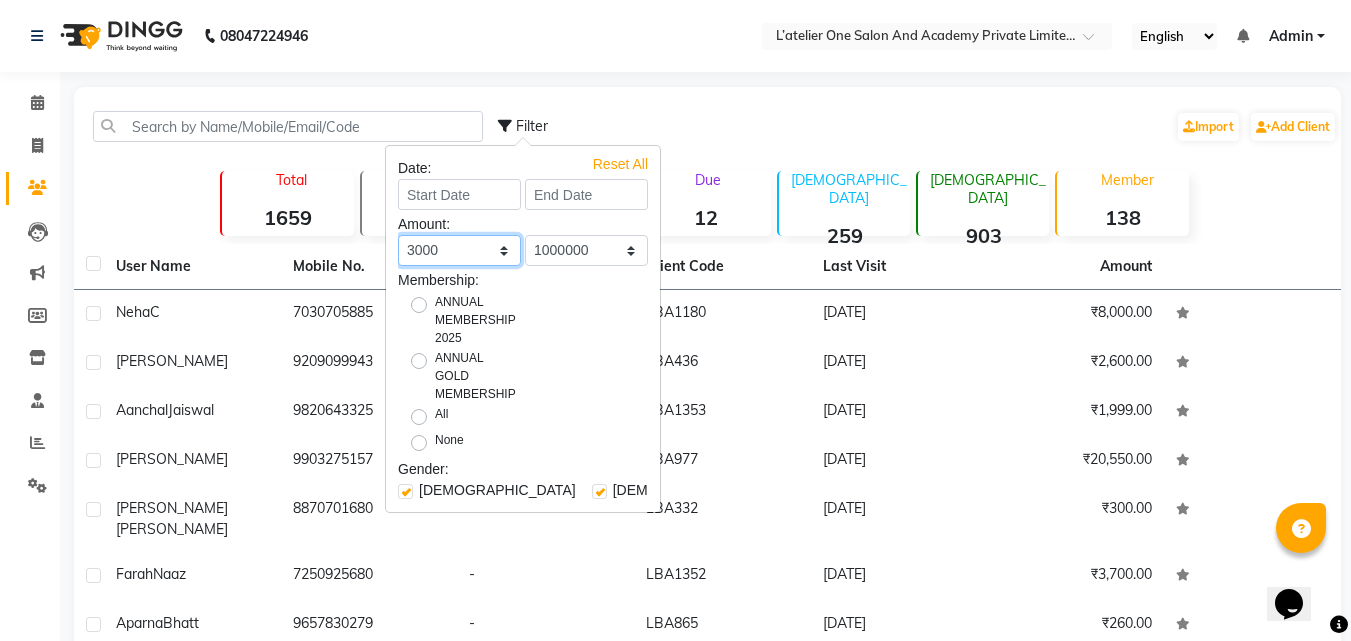 click on "0   500   1000   1500   2000   3000   4000   5000   10000   100000   1000000" at bounding box center [459, 250] 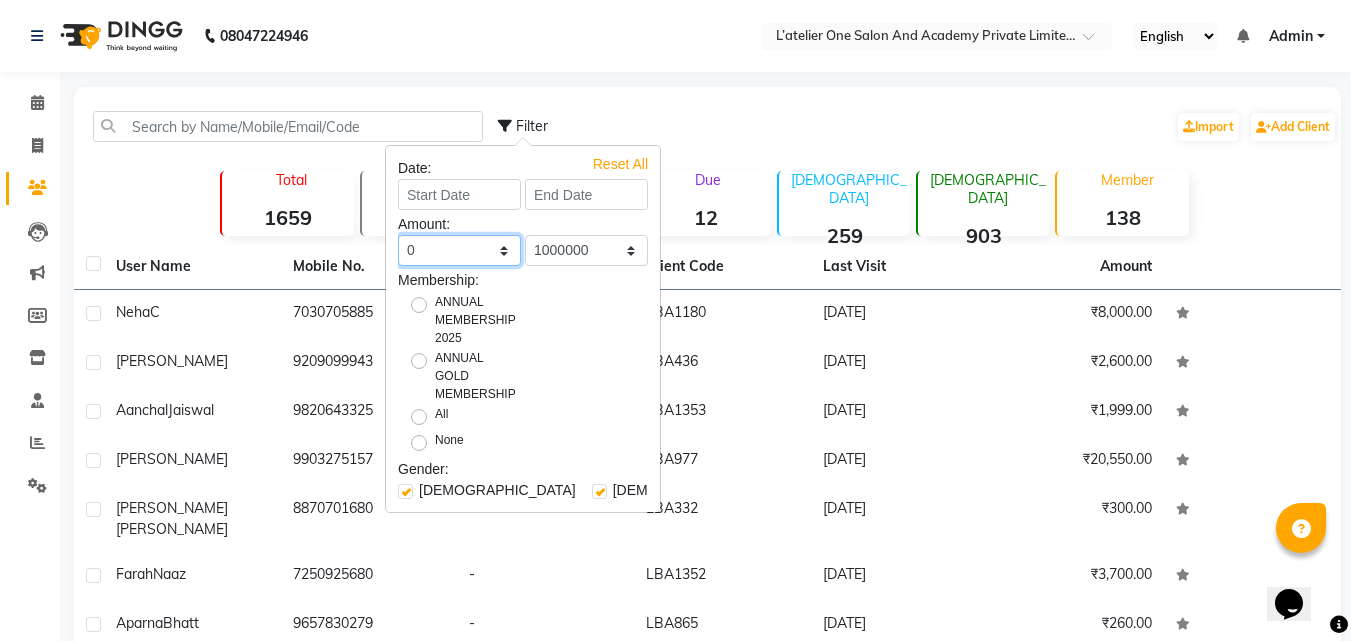 click on "0   500   1000   1500   2000   3000   4000   5000   10000   100000   1000000" at bounding box center (459, 250) 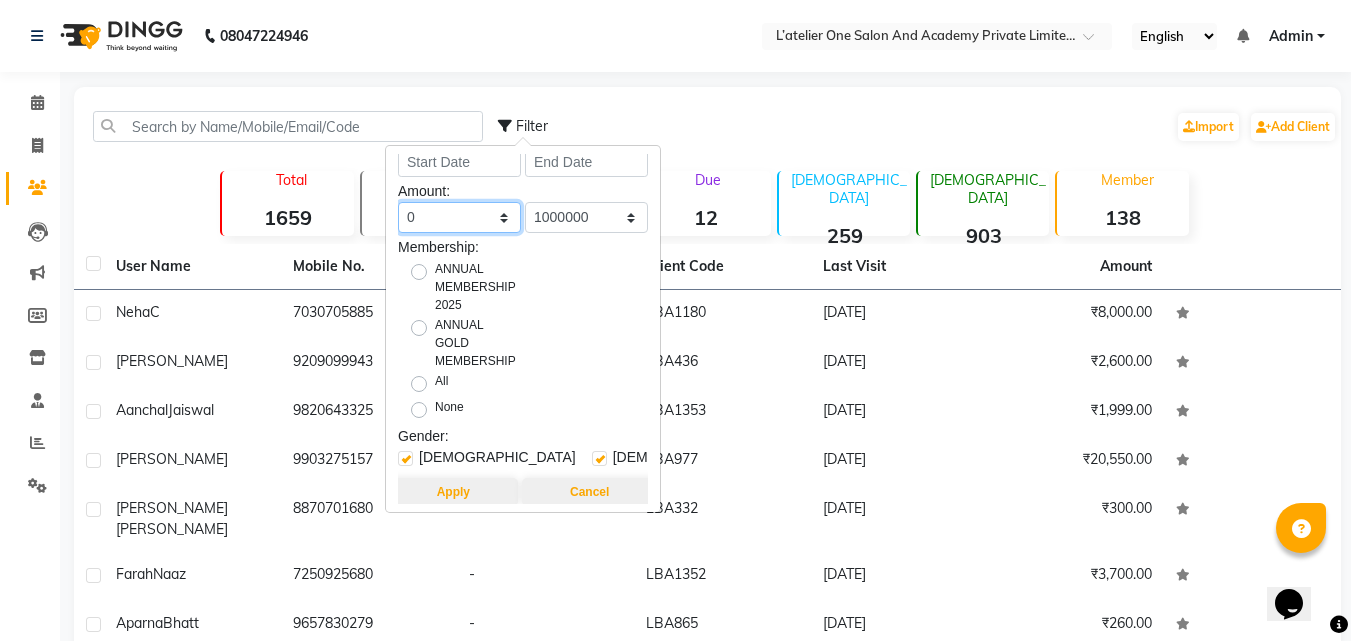scroll, scrollTop: 52, scrollLeft: 0, axis: vertical 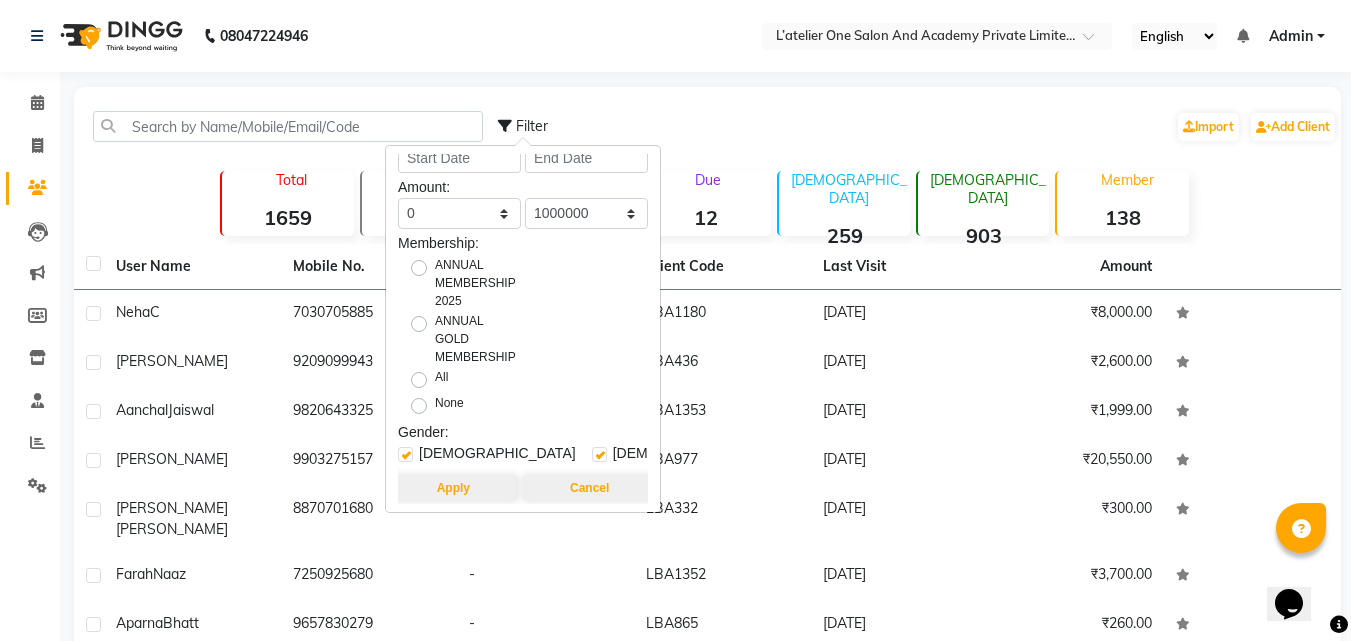 click at bounding box center (405, 454) 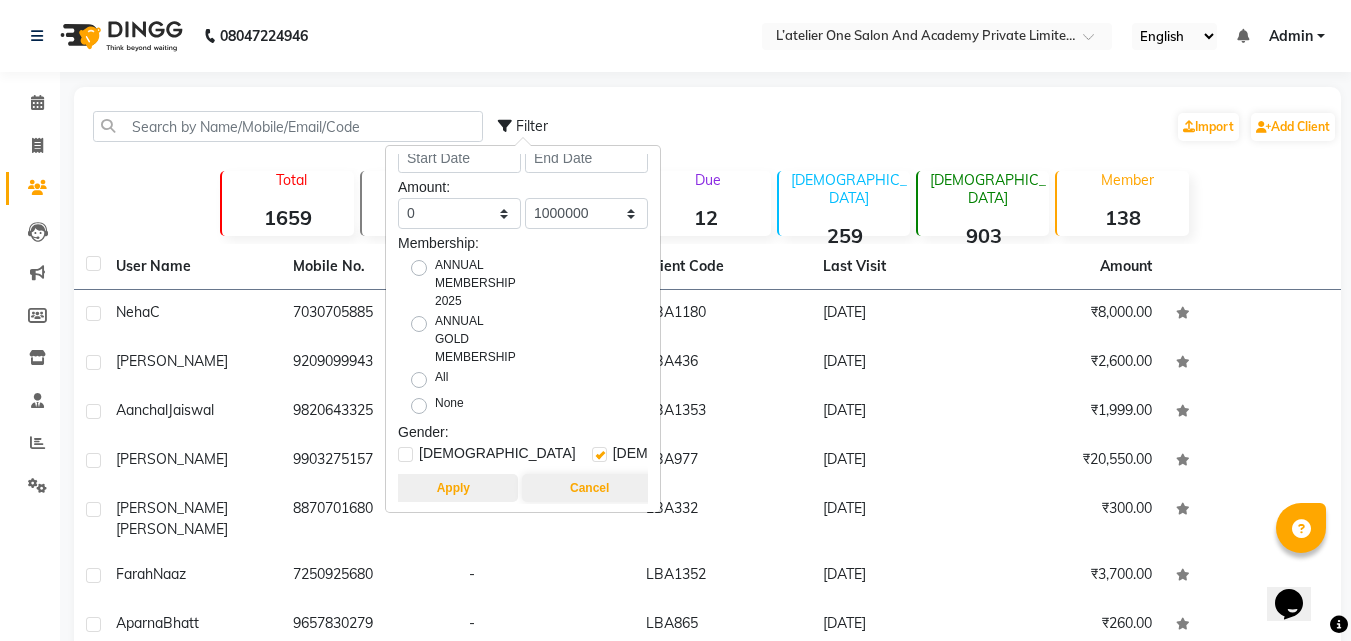 click on "Apply" at bounding box center [453, 488] 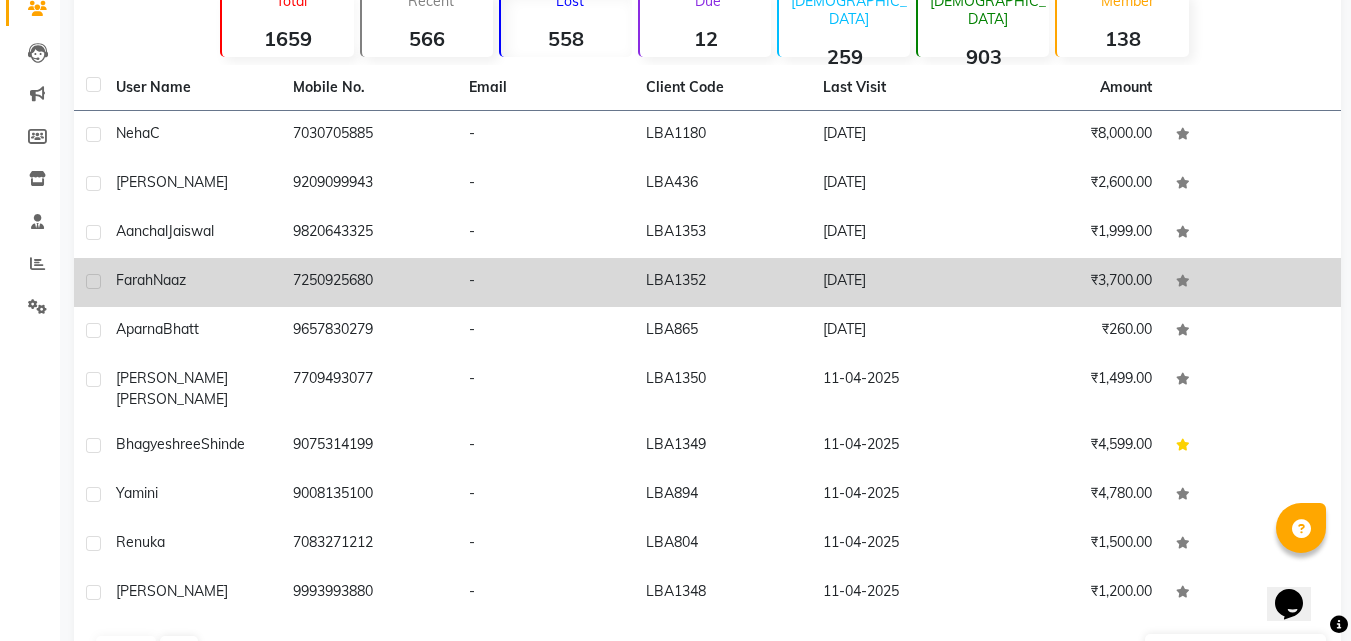 scroll, scrollTop: 225, scrollLeft: 0, axis: vertical 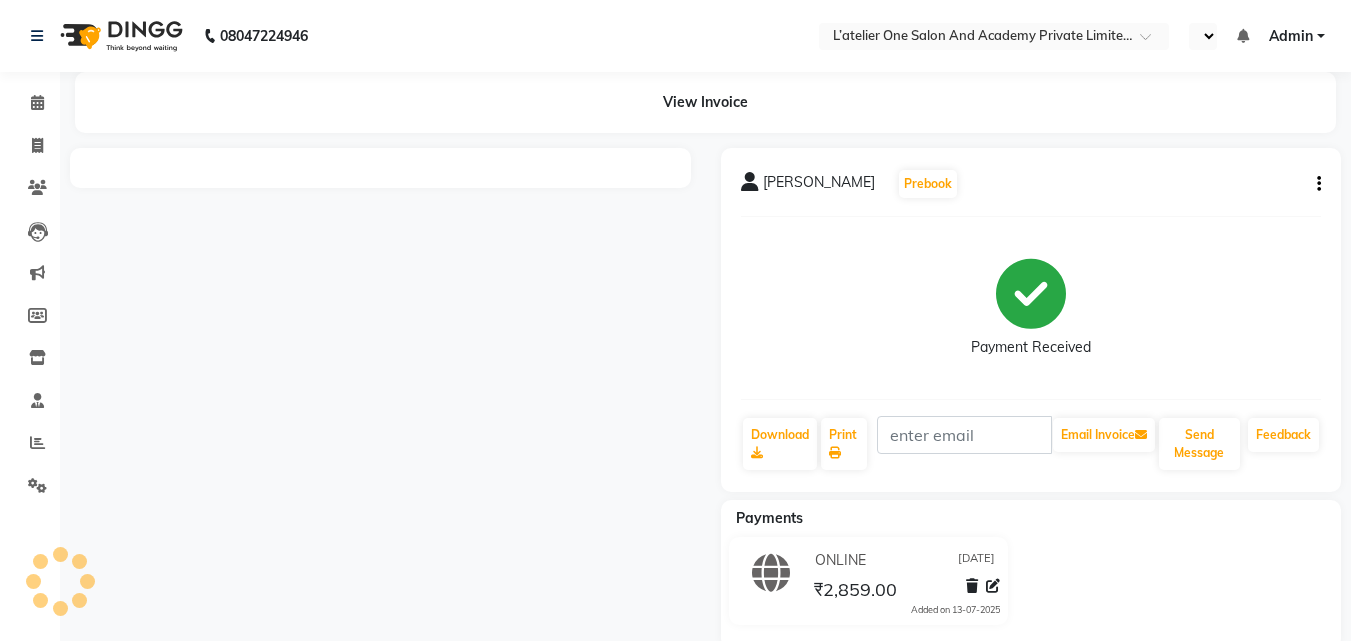select on "en" 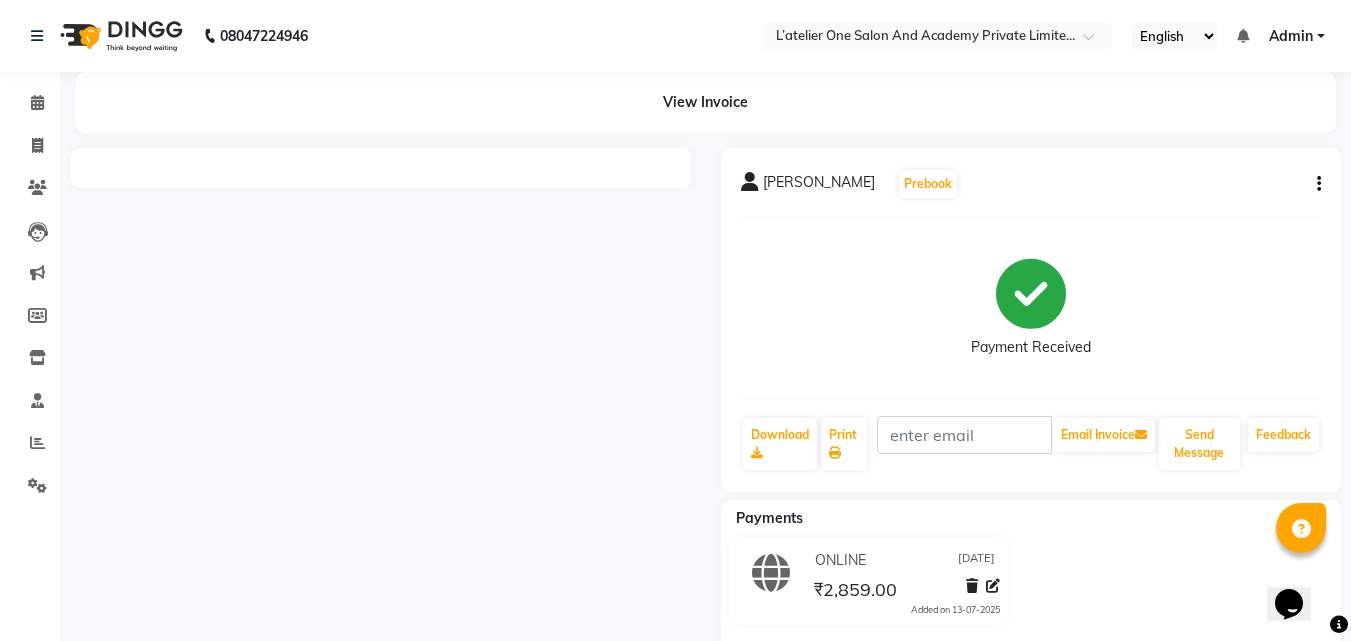 scroll, scrollTop: 0, scrollLeft: 0, axis: both 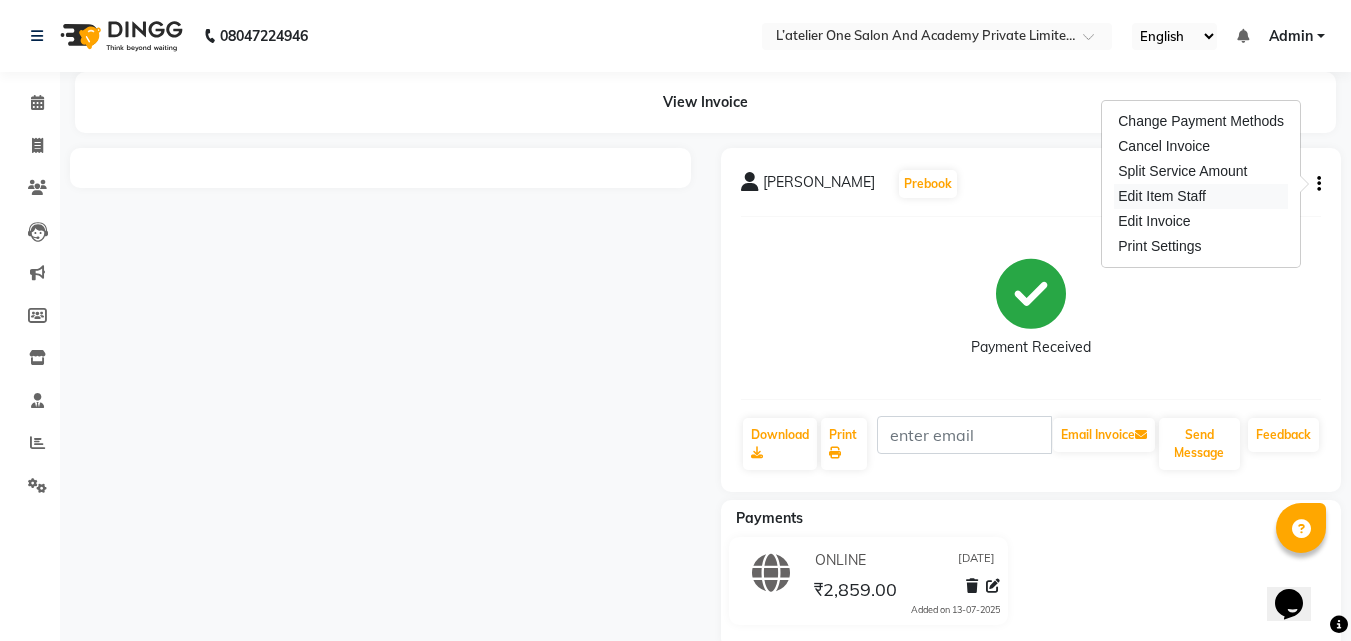 click on "Edit Item Staff" at bounding box center (1201, 196) 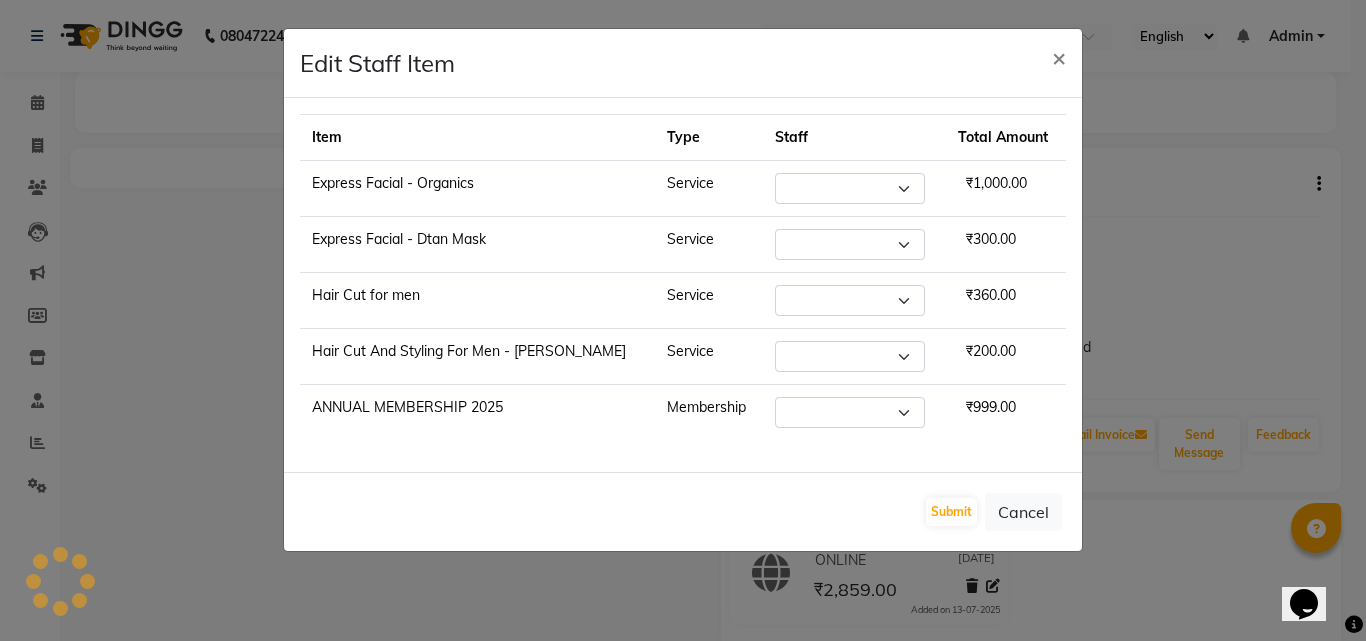select on "55360" 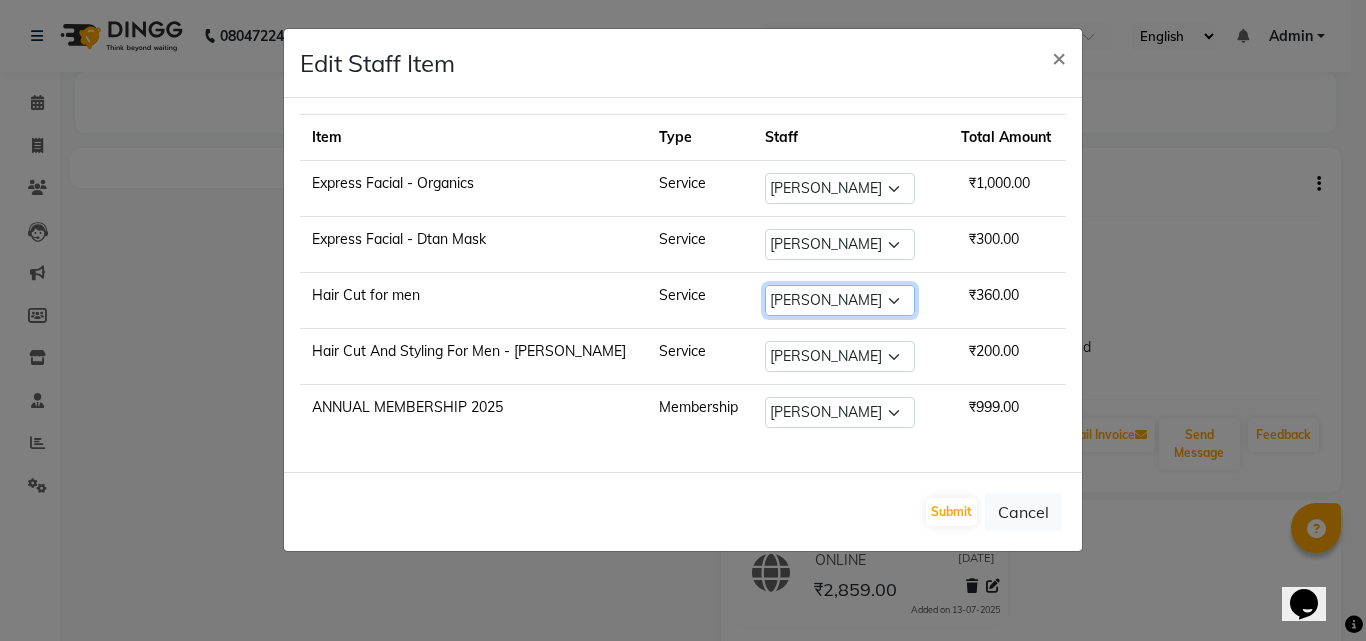 click on "Select  [PERSON_NAME]    [PERSON_NAME]   [PERSON_NAME]    [PERSON_NAME]   [PERSON_NAME]    [PERSON_NAME]   [PERSON_NAME]   [PERSON_NAME] Damai" 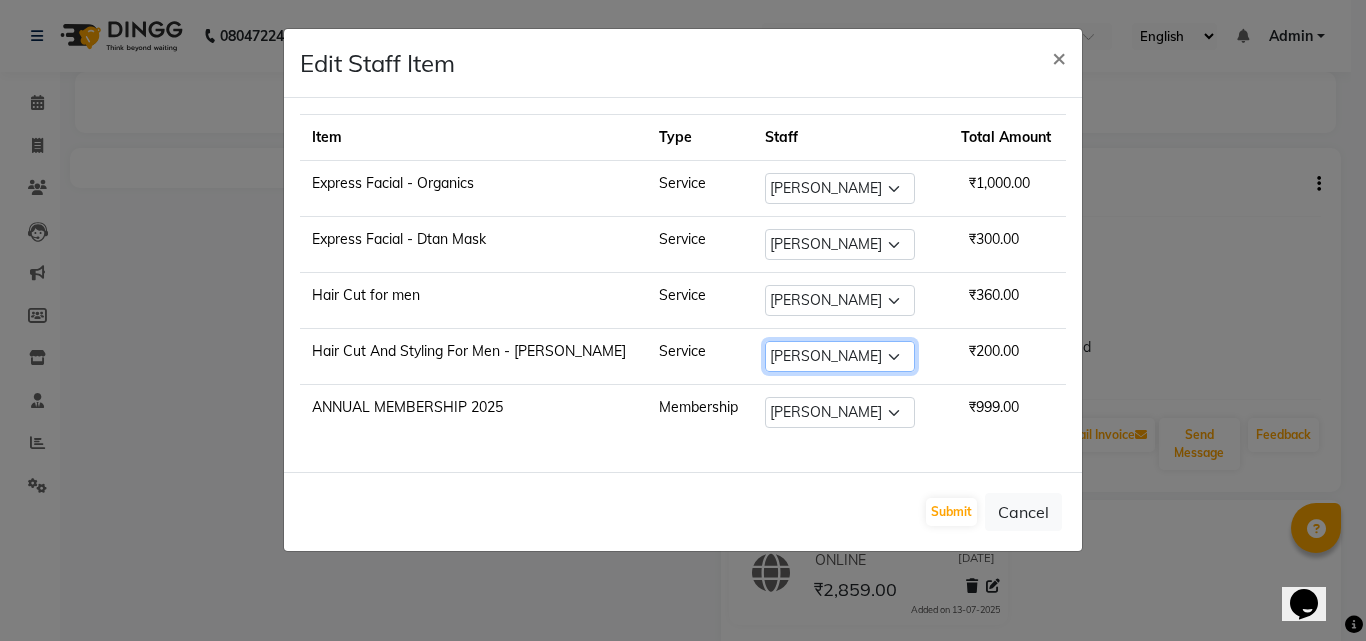 click on "Select  [PERSON_NAME]    [PERSON_NAME]   [PERSON_NAME]    [PERSON_NAME]   [PERSON_NAME]    [PERSON_NAME]   [PERSON_NAME]   [PERSON_NAME] Damai" 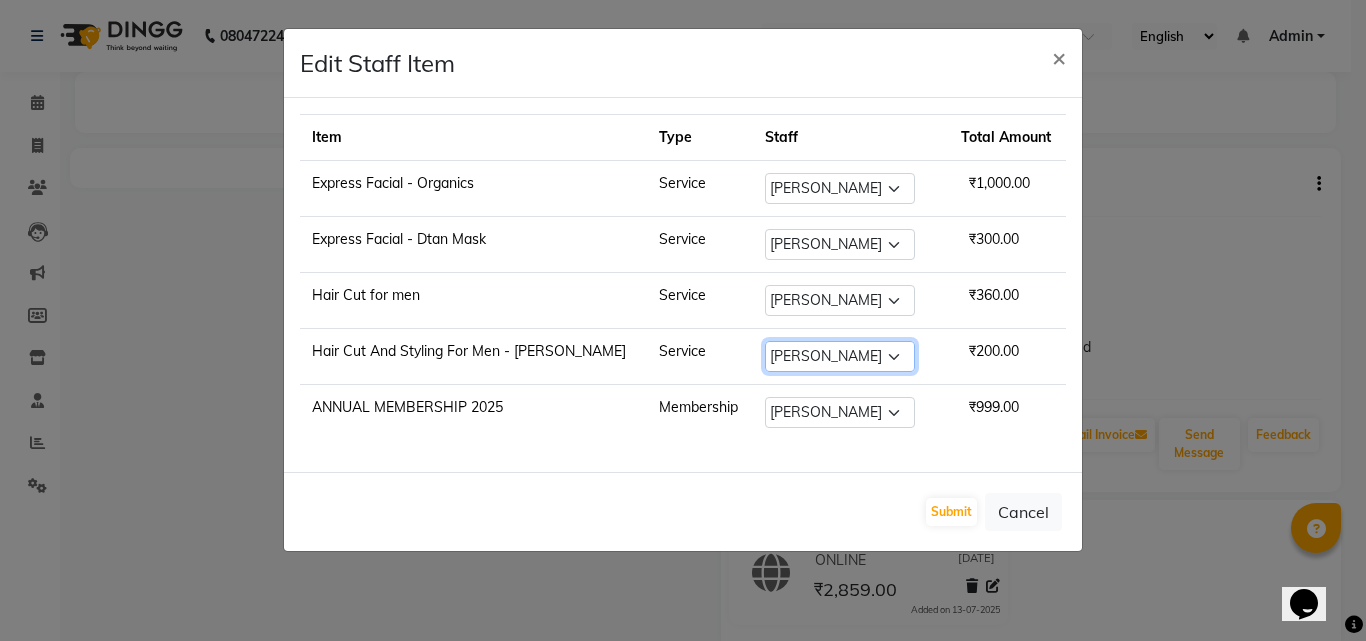 select on "69694" 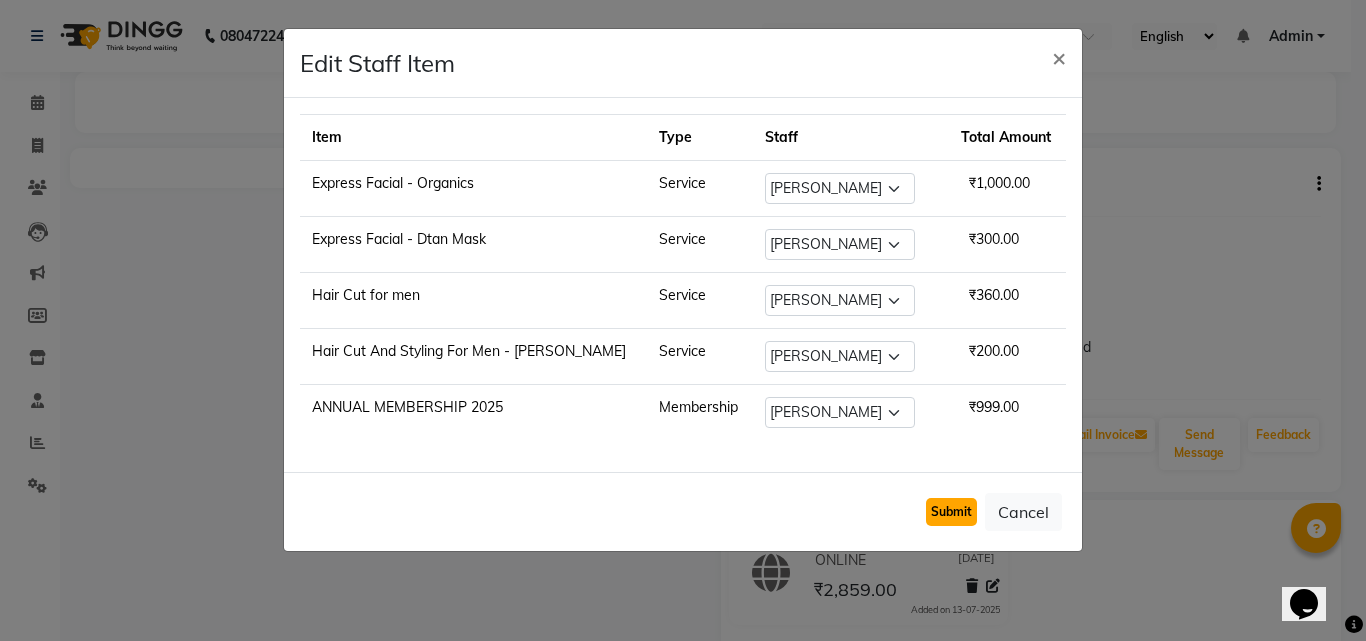 click on "Submit" 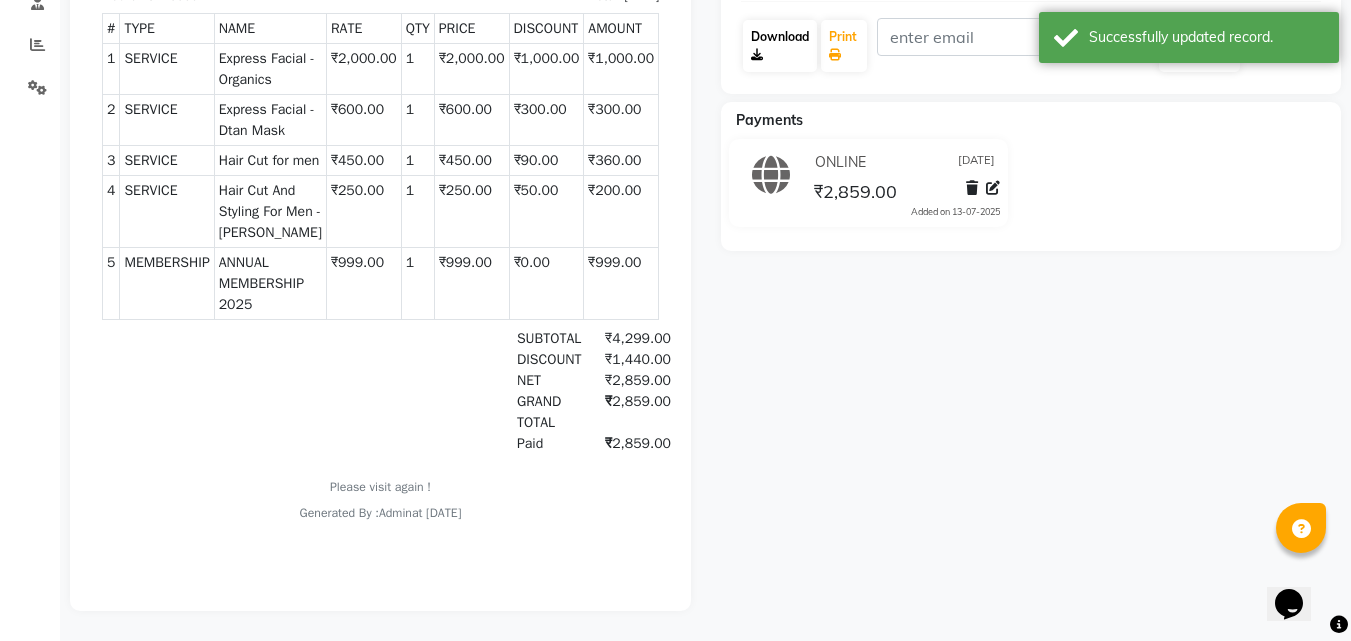 scroll, scrollTop: 146, scrollLeft: 0, axis: vertical 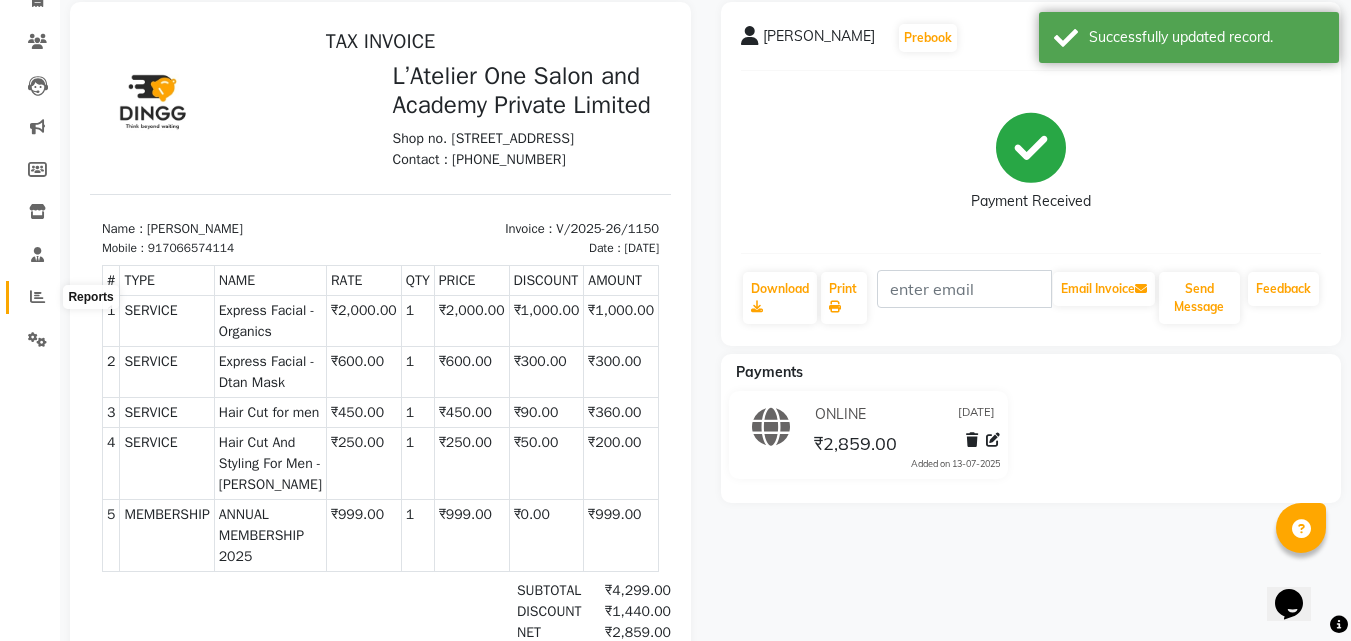 click 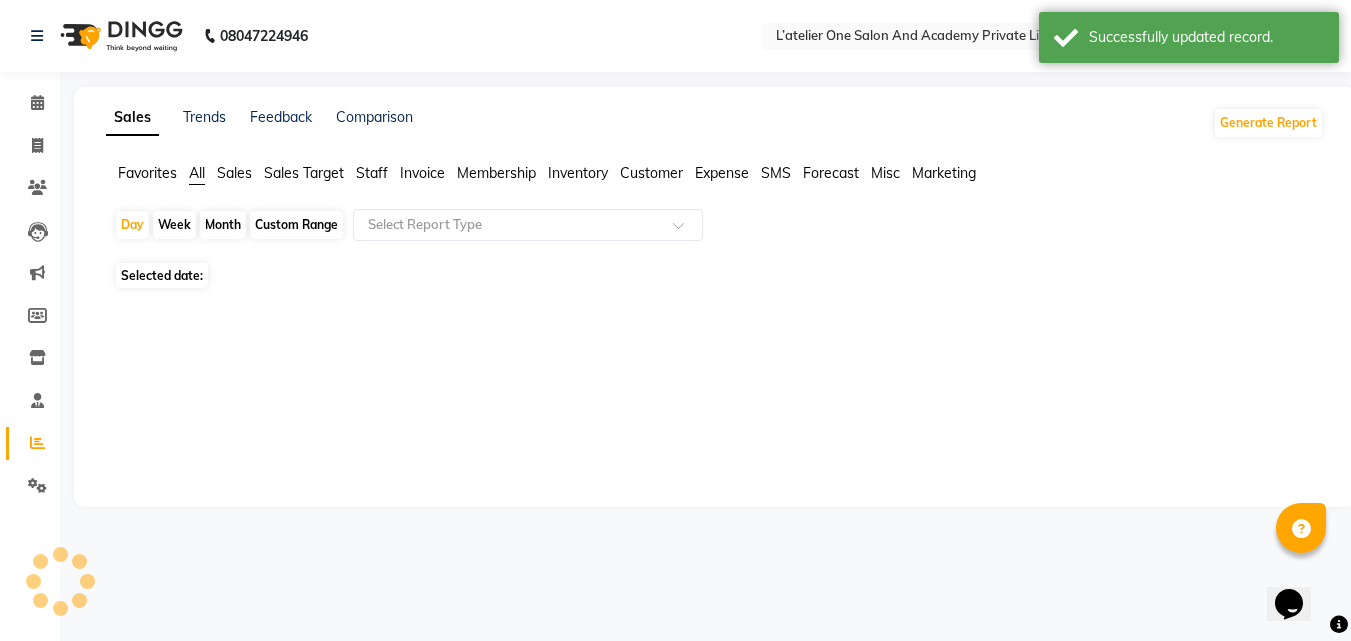 scroll, scrollTop: 0, scrollLeft: 0, axis: both 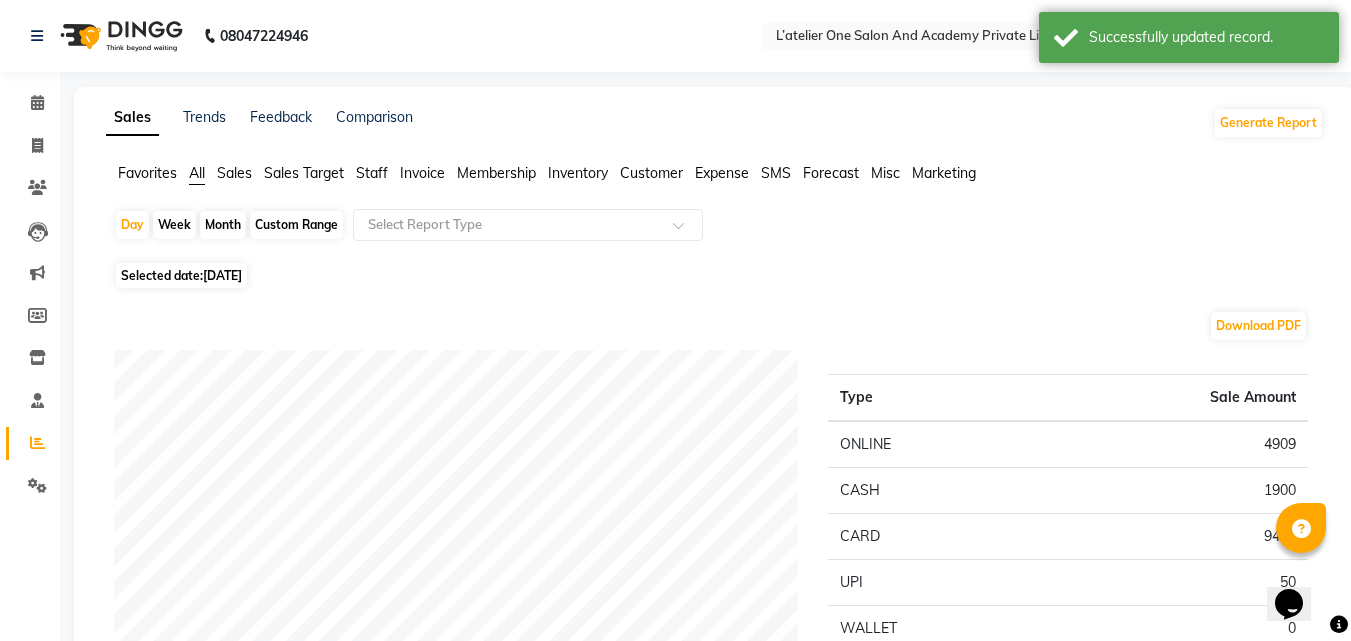 click on "Month" 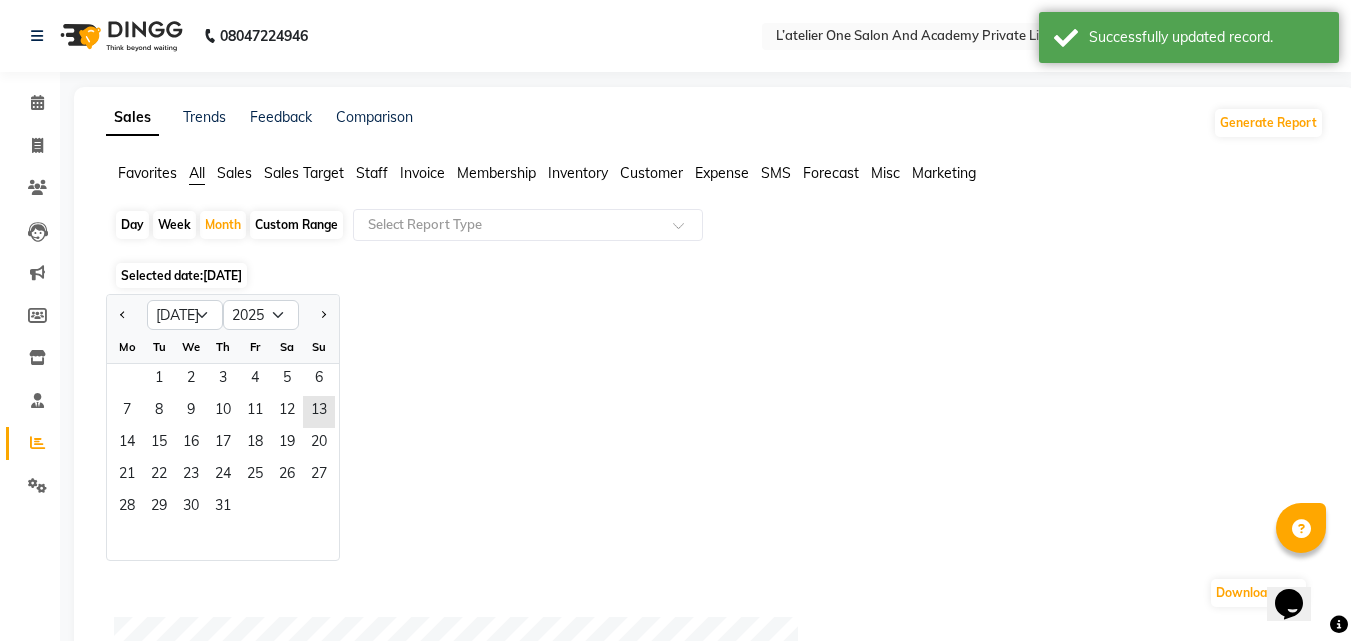 click on "Day" 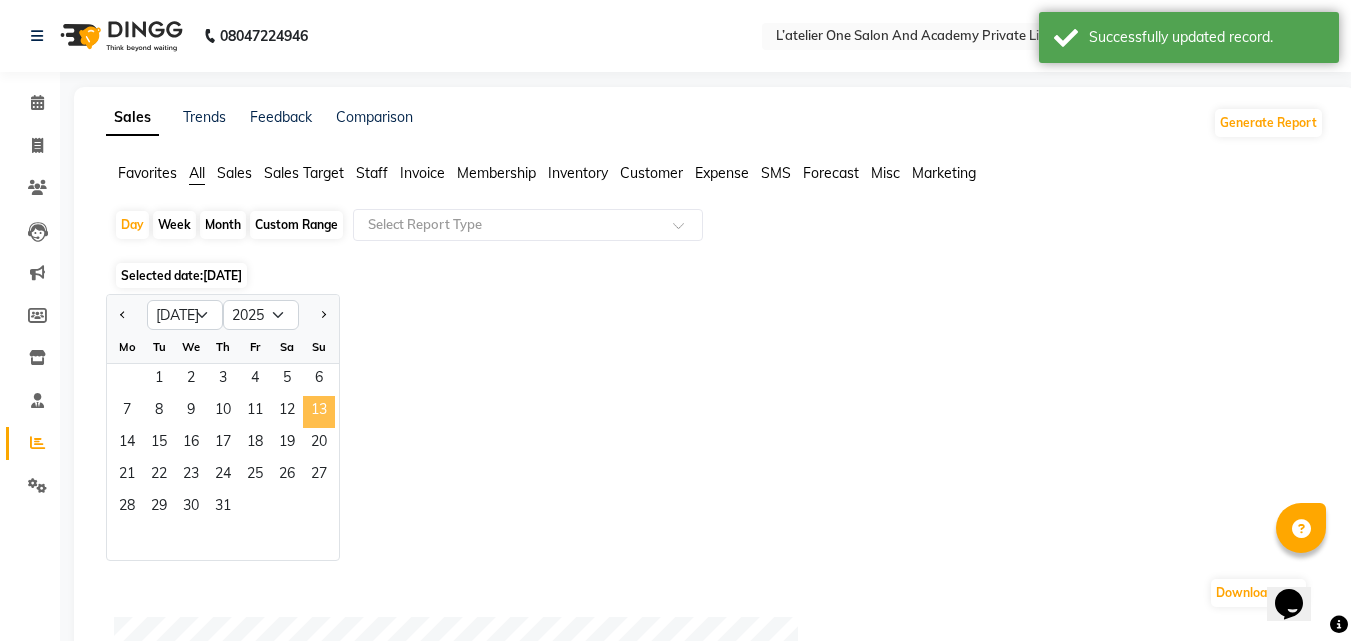 click on "13" 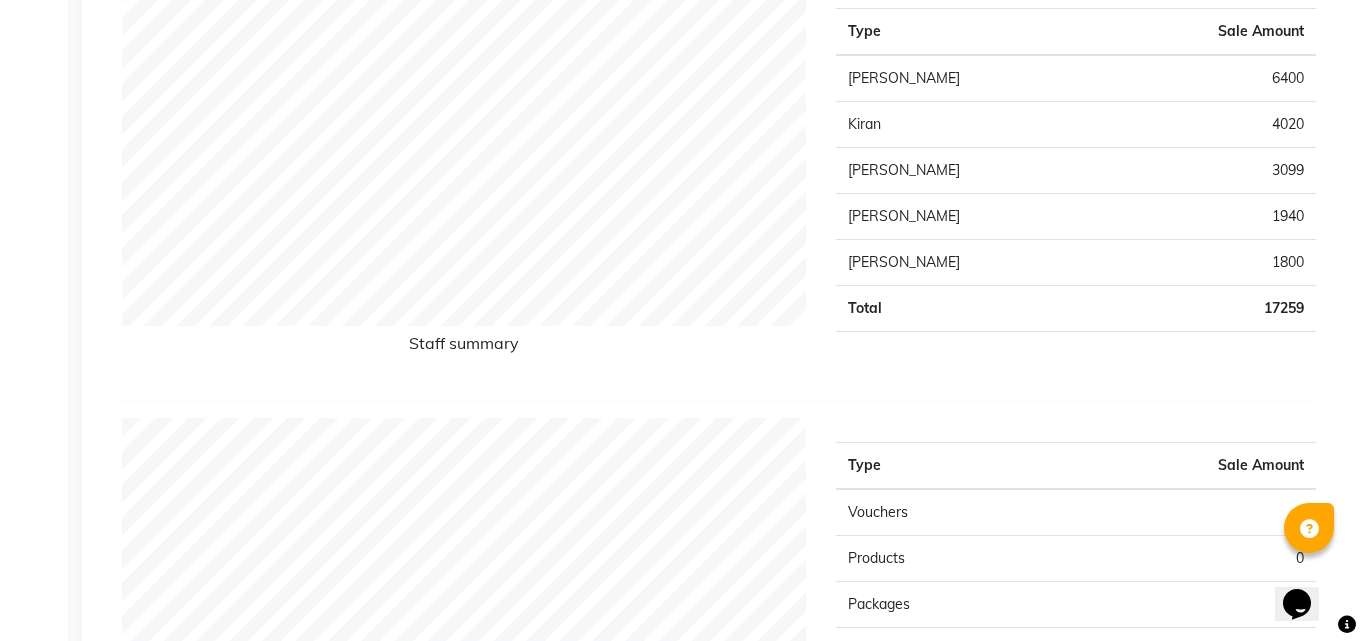 scroll, scrollTop: 0, scrollLeft: 0, axis: both 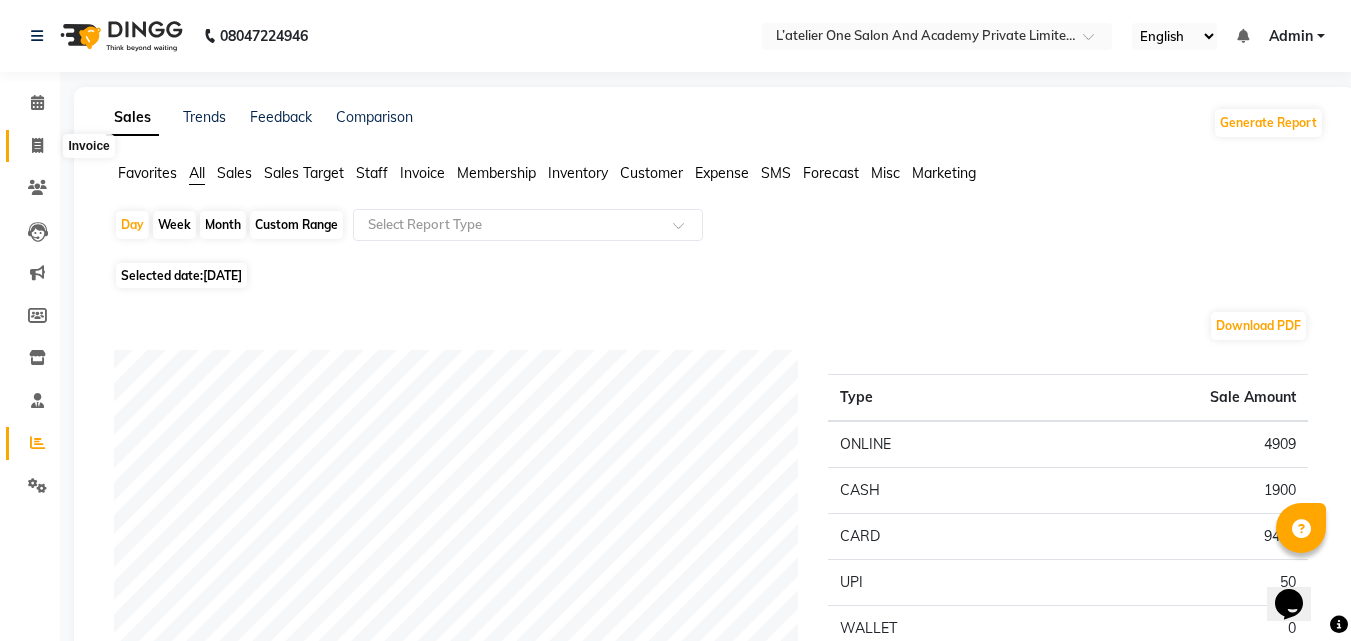 click 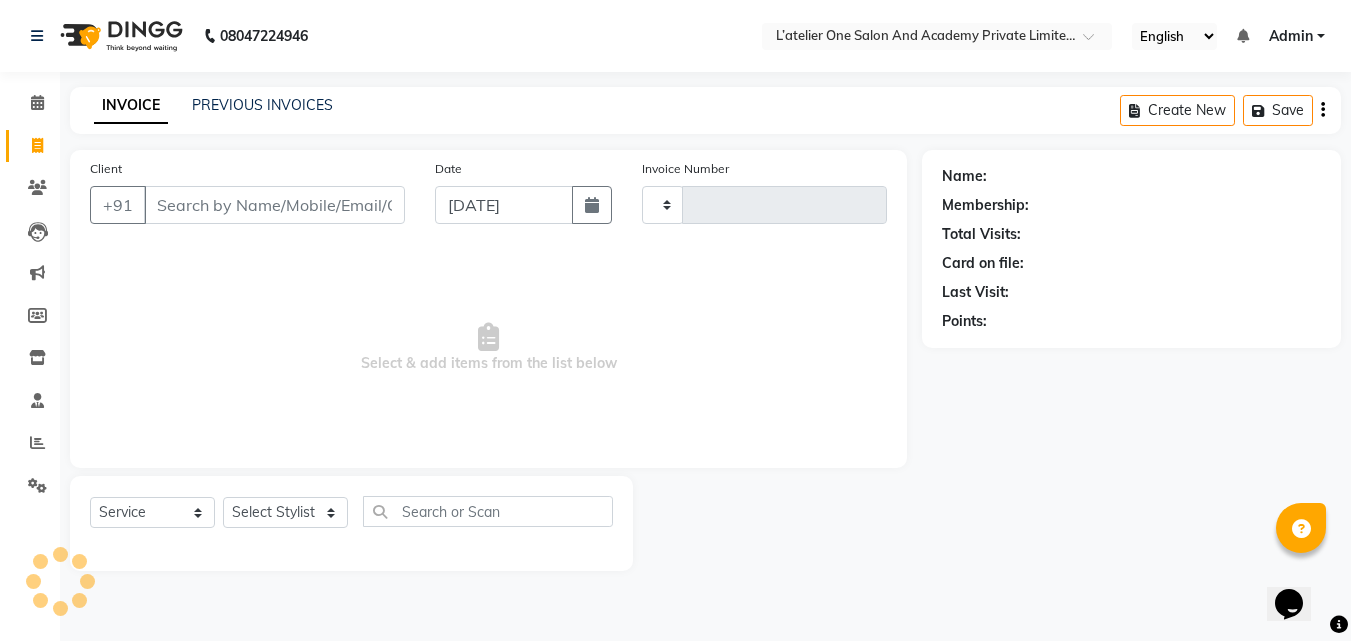 type on "1154" 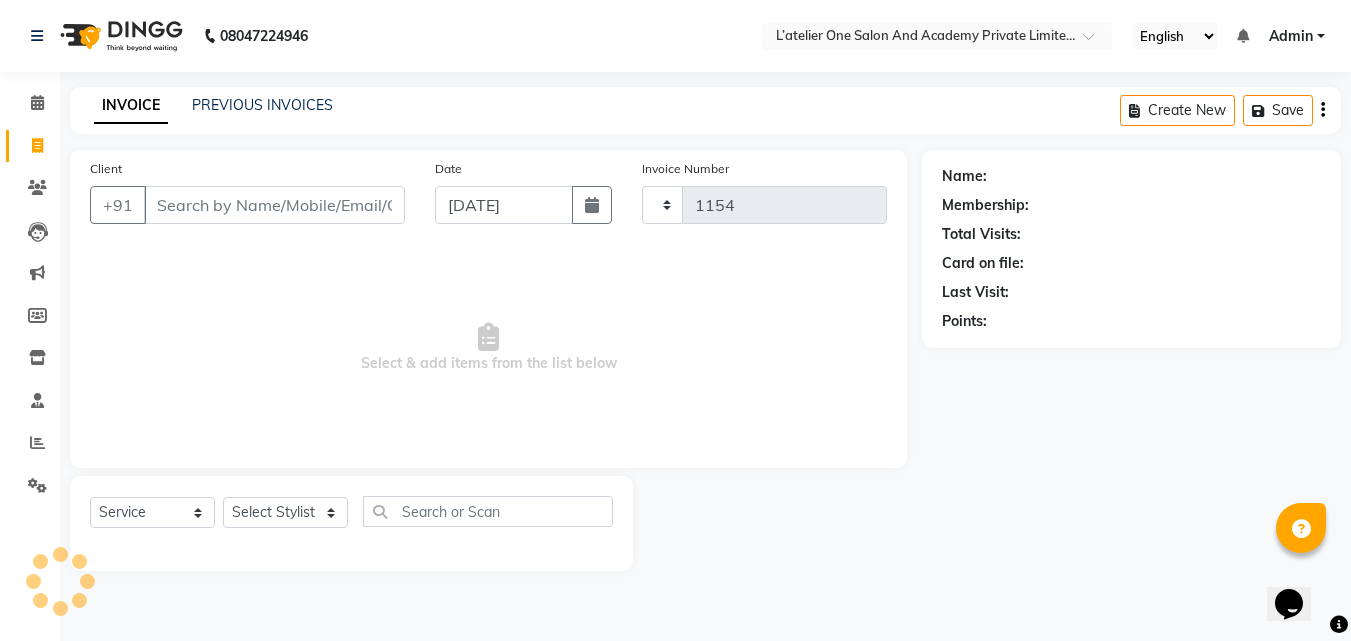 select on "6939" 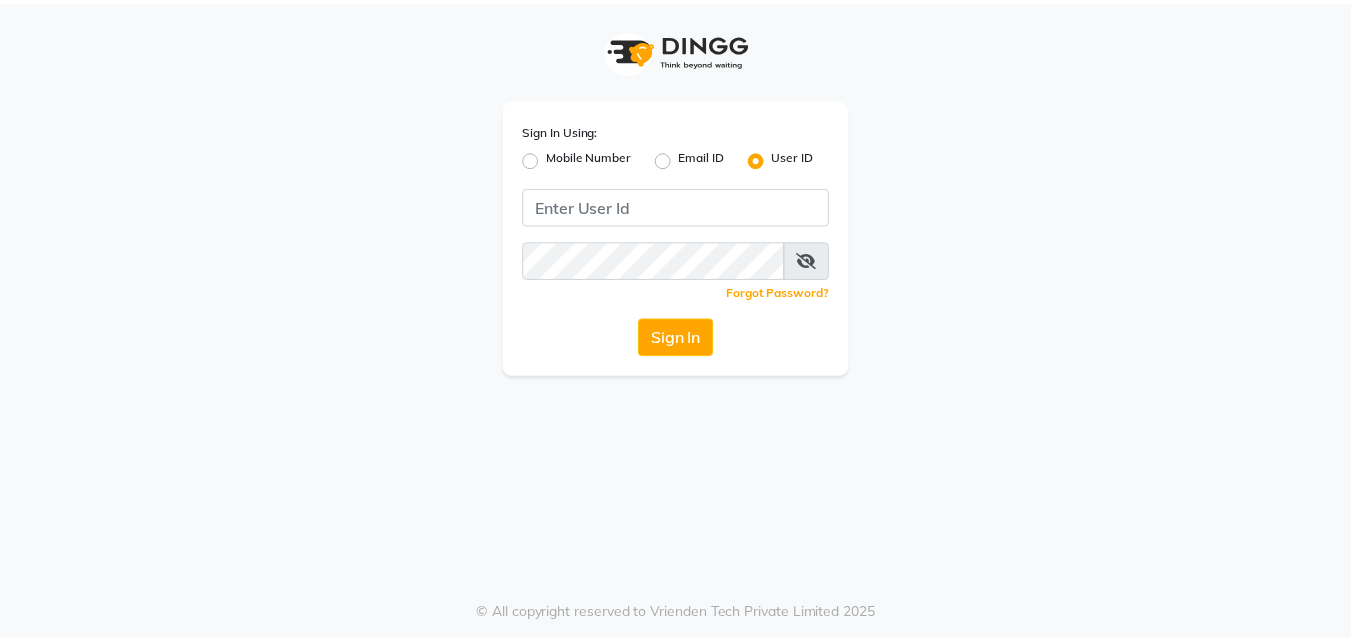 scroll, scrollTop: 0, scrollLeft: 0, axis: both 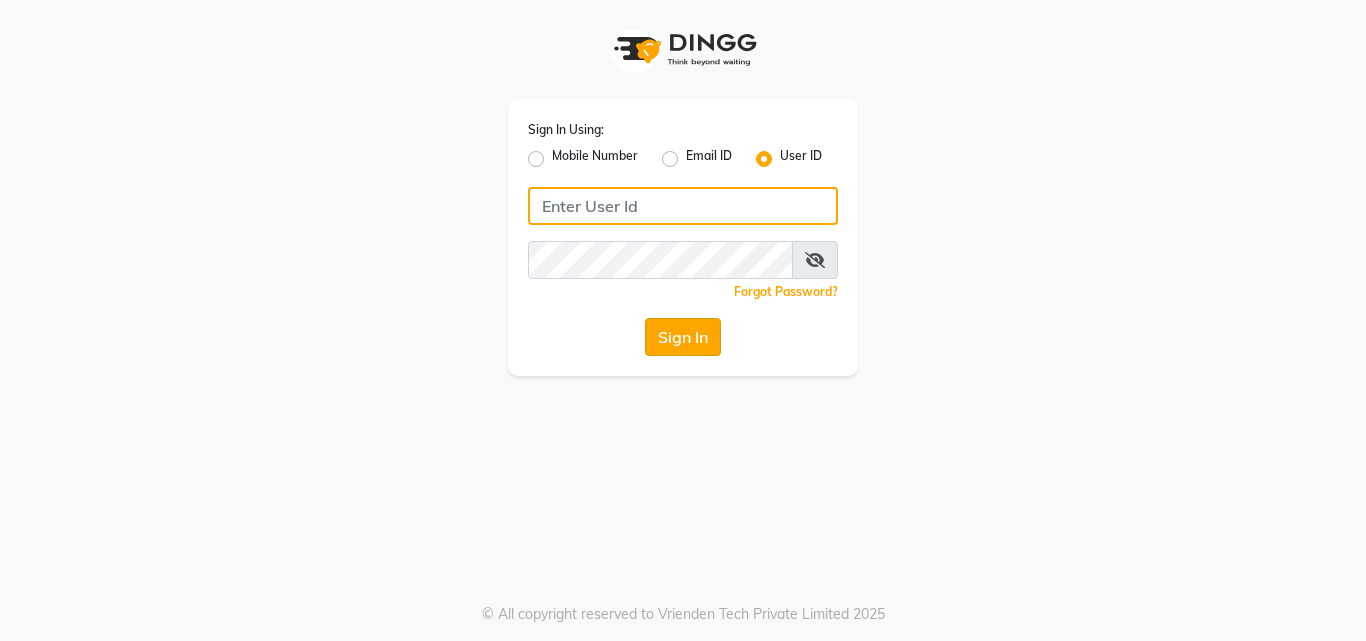 type on "lateliersalon" 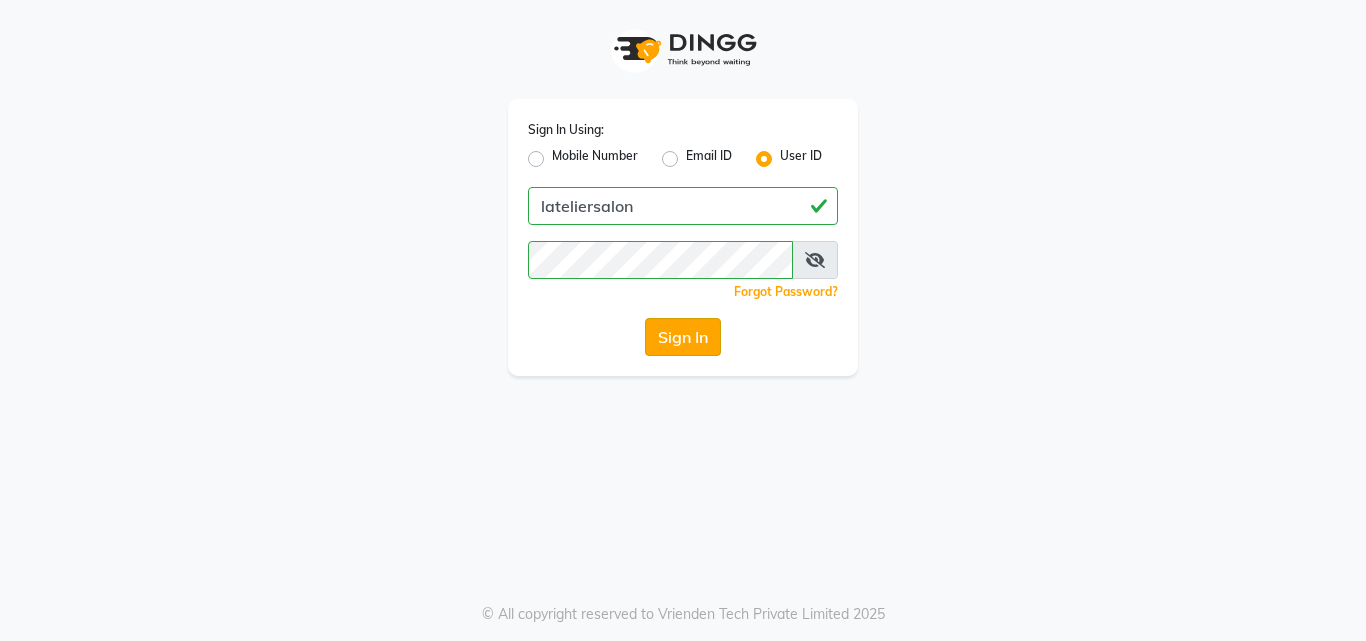 click on "Sign In" 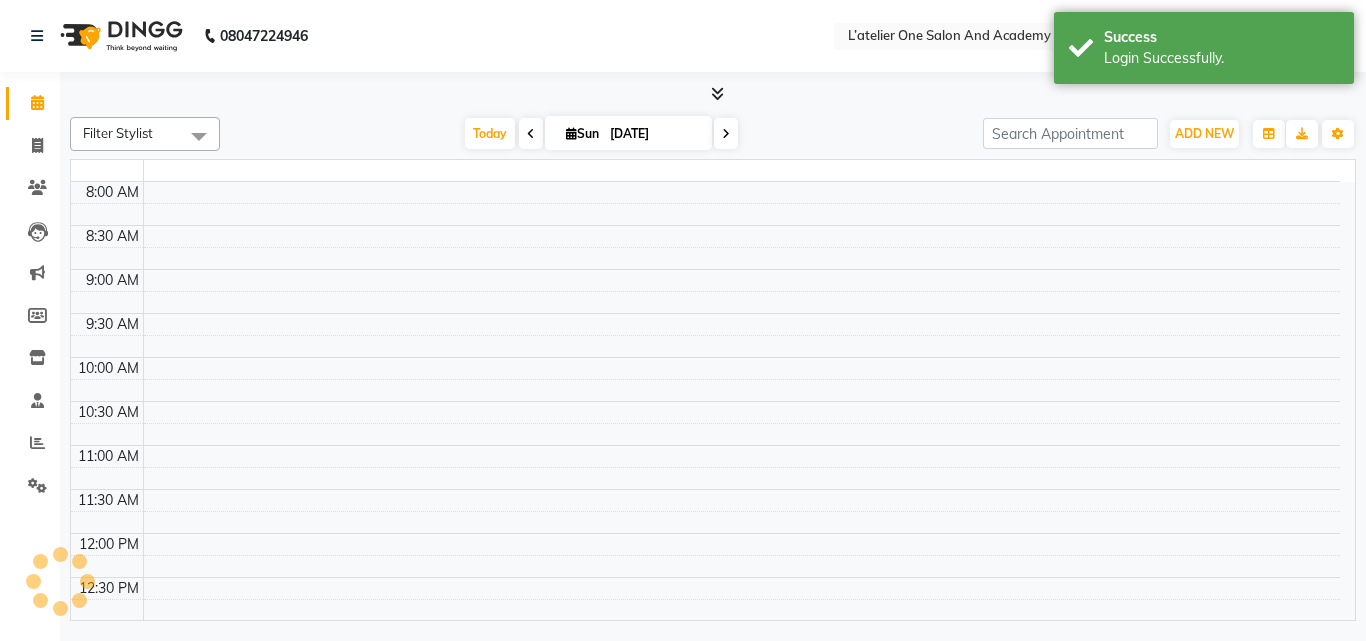 select on "en" 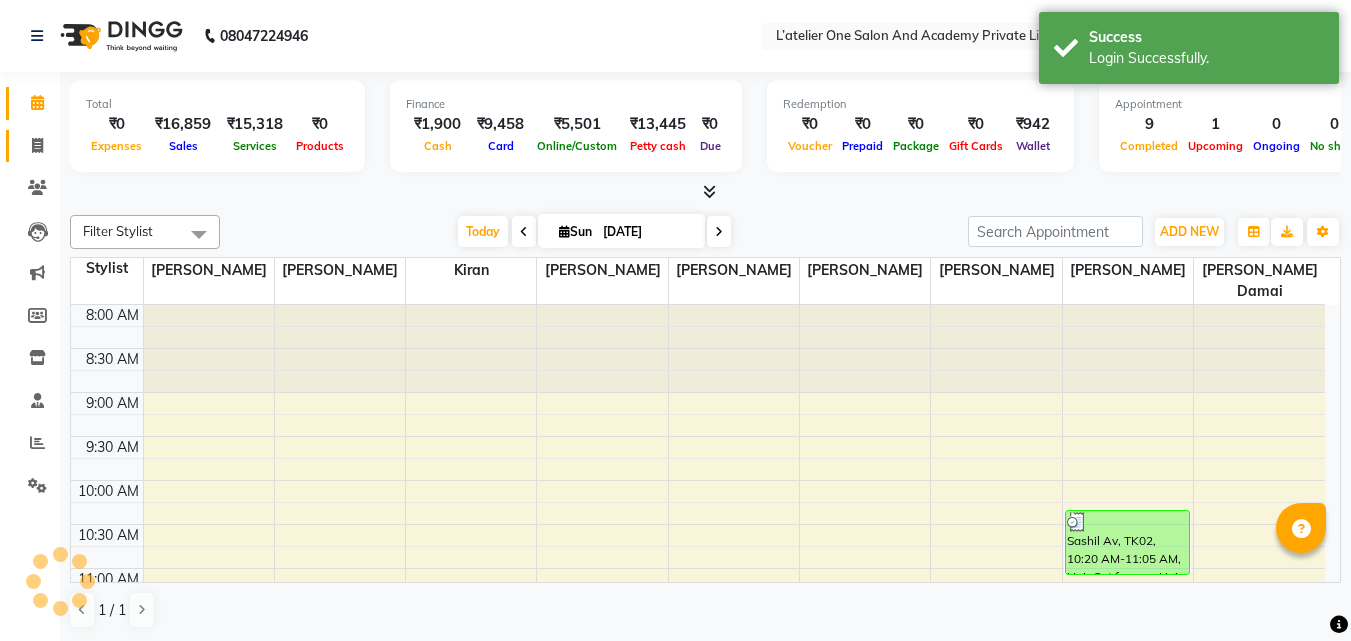 scroll, scrollTop: 0, scrollLeft: 0, axis: both 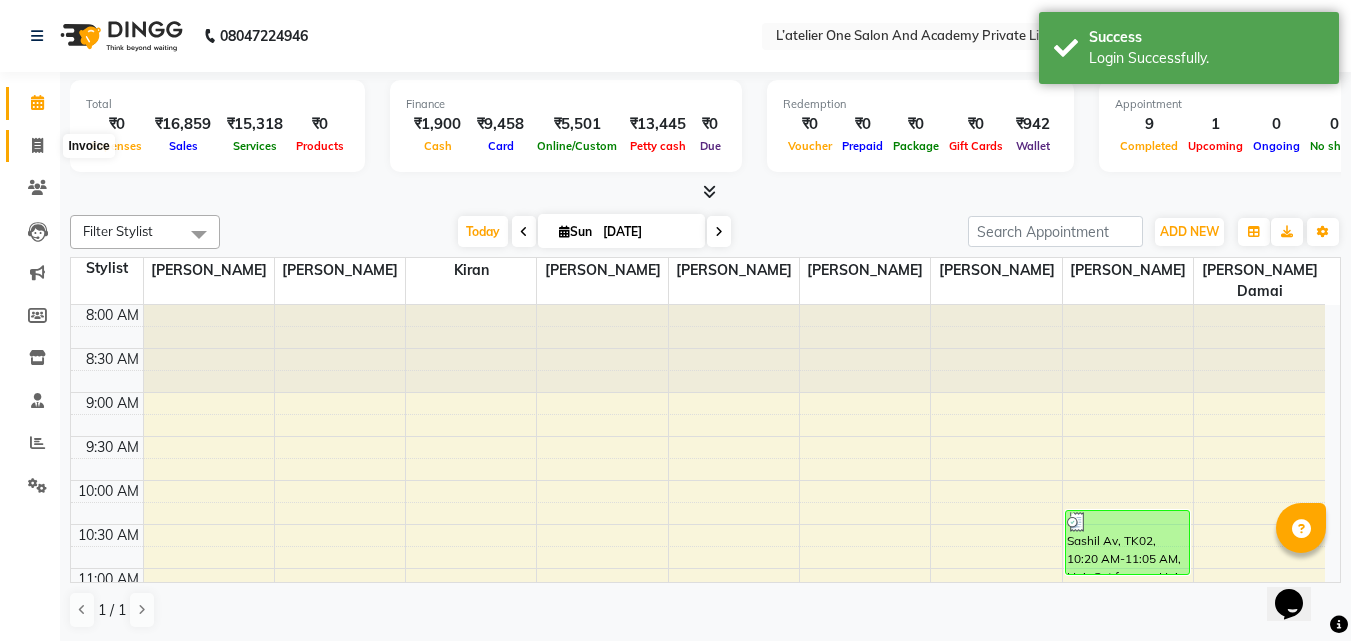 click 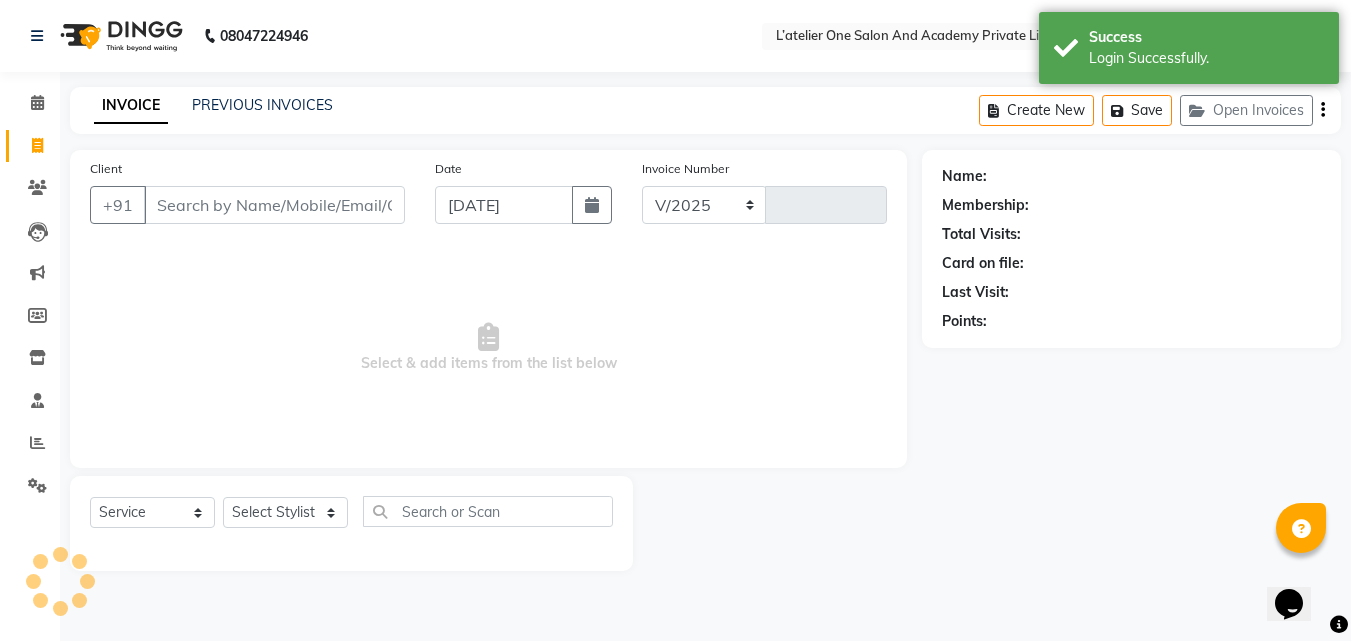 select on "6939" 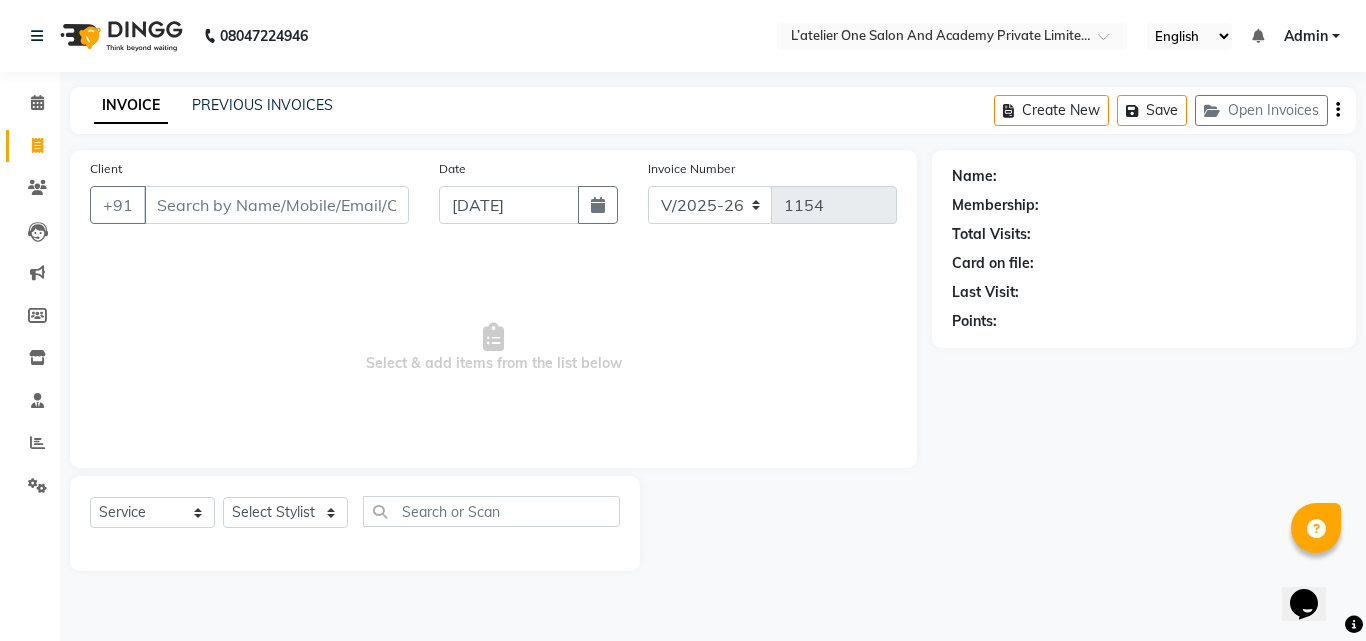 click on "Client" at bounding box center (276, 205) 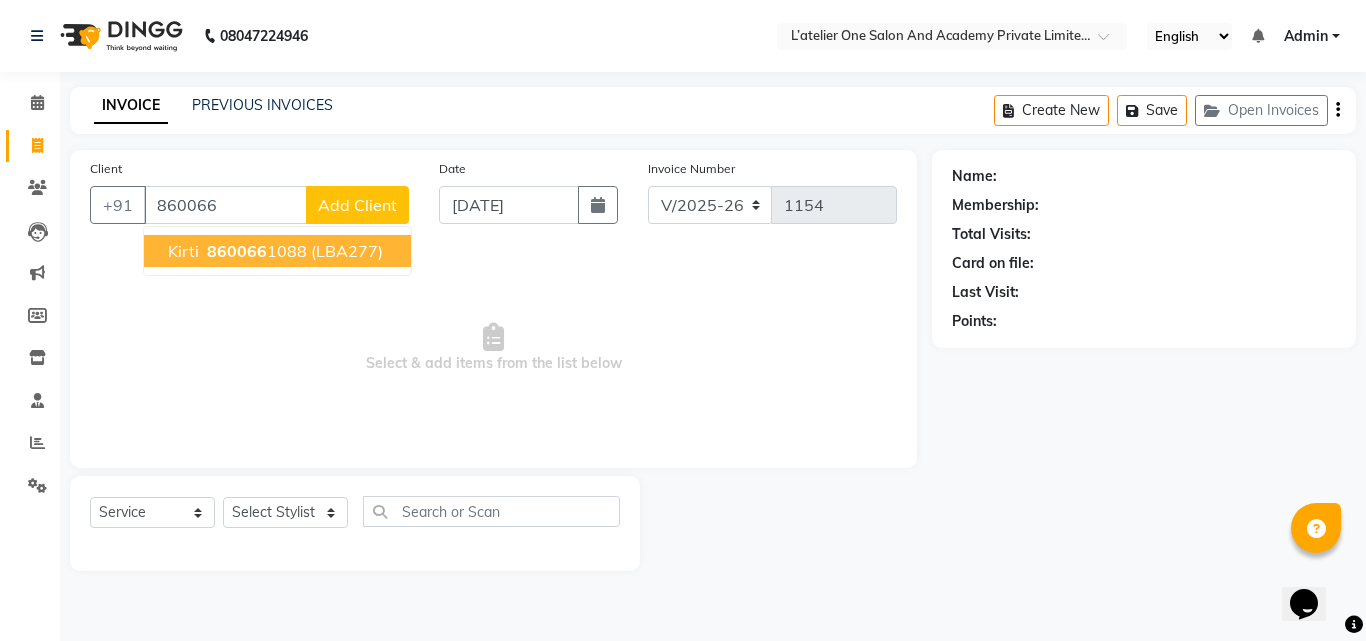 click on "(LBA277)" at bounding box center [347, 251] 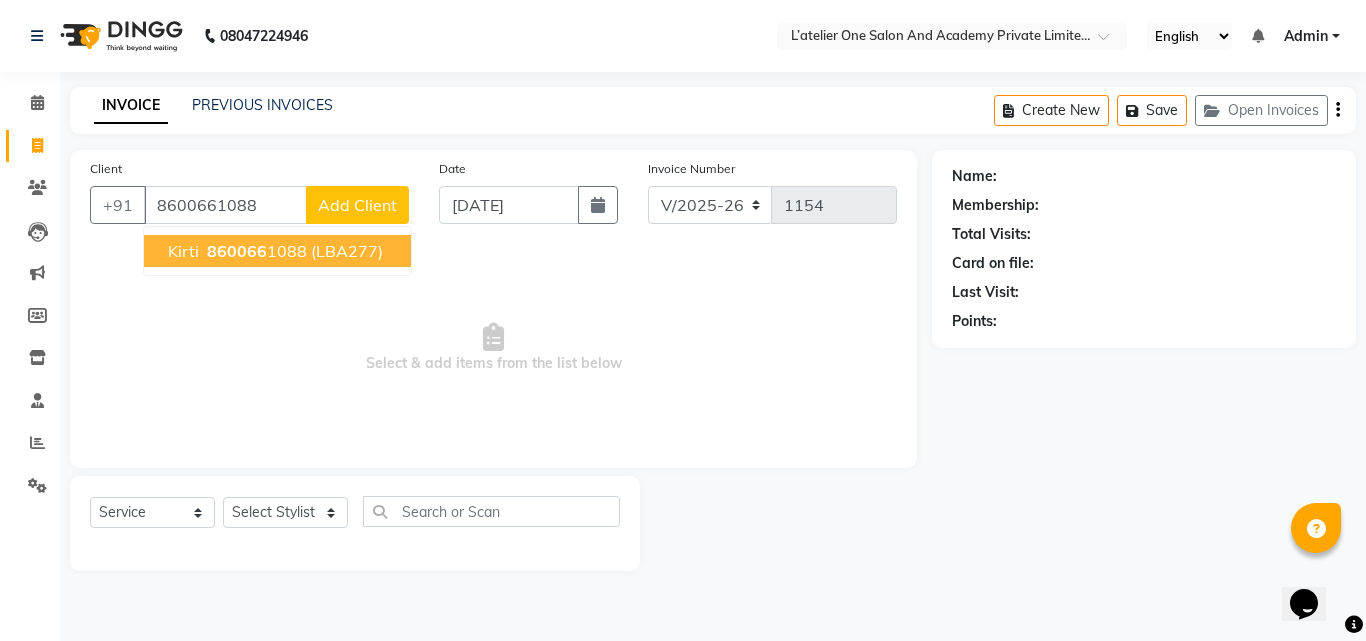 type on "8600661088" 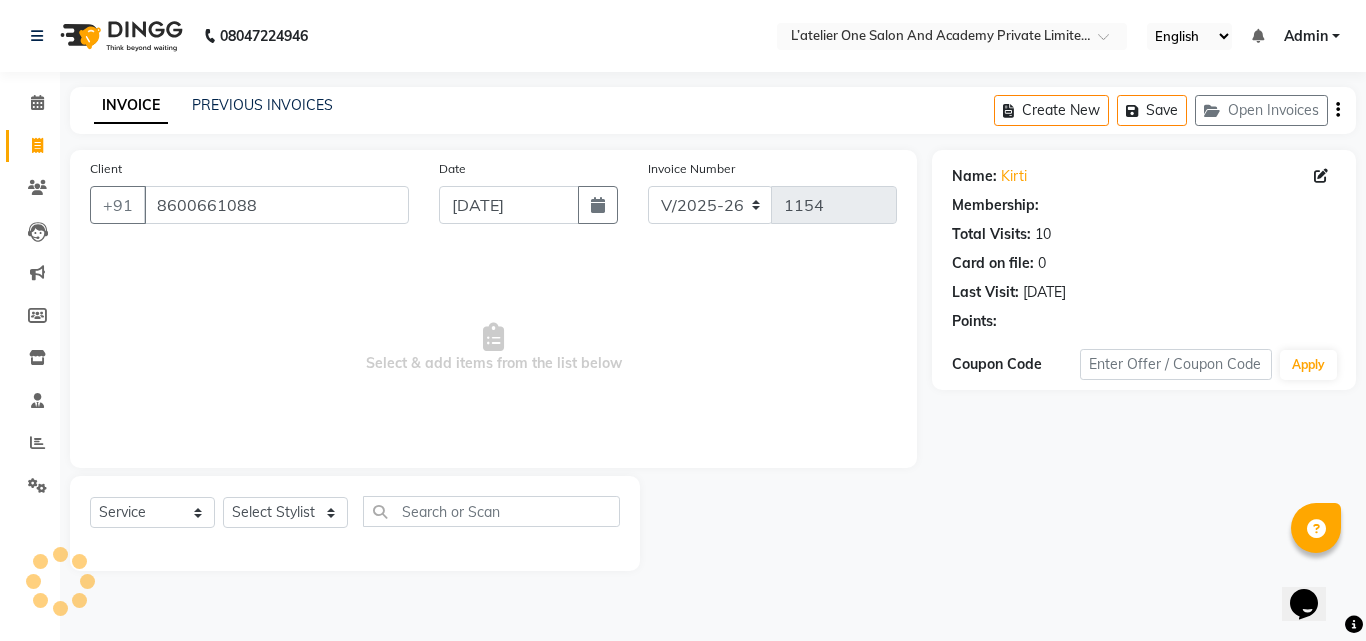 select on "2: Object" 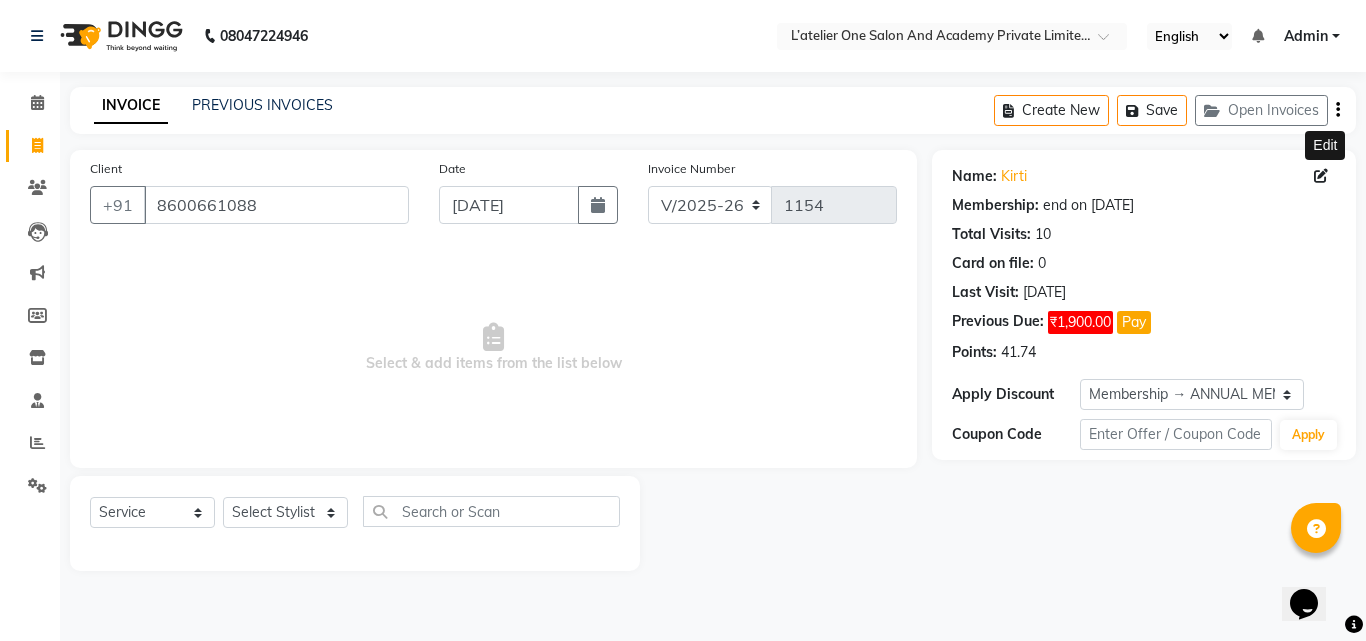 click 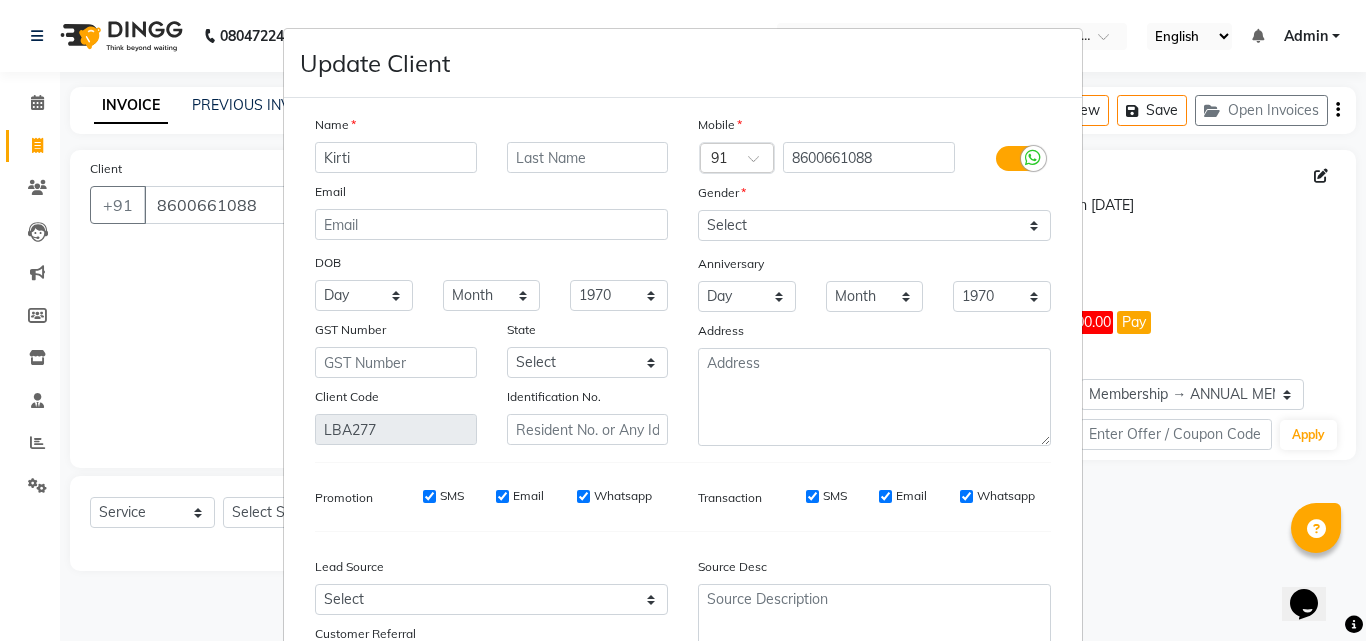 click on "Update Client Name [PERSON_NAME] Email DOB Day 01 02 03 04 05 06 07 08 09 10 11 12 13 14 15 16 17 18 19 20 21 22 23 24 25 26 27 28 29 30 31 Month January February March April May June July August September October November [DATE] 1941 1942 1943 1944 1945 1946 1947 1948 1949 1950 1951 1952 1953 1954 1955 1956 1957 1958 1959 1960 1961 1962 1963 1964 1965 1966 1967 1968 1969 1970 1971 1972 1973 1974 1975 1976 1977 1978 1979 1980 1981 1982 1983 1984 1985 1986 1987 1988 1989 1990 1991 1992 1993 1994 1995 1996 1997 1998 1999 2000 2001 2002 2003 2004 2005 2006 2007 2008 2009 2010 2011 2012 2013 2014 2015 2016 2017 2018 2019 2020 2021 2022 2023 2024 GST Number State Select [GEOGRAPHIC_DATA] and [GEOGRAPHIC_DATA] [GEOGRAPHIC_DATA] [GEOGRAPHIC_DATA] [GEOGRAPHIC_DATA] [GEOGRAPHIC_DATA] [GEOGRAPHIC_DATA] [GEOGRAPHIC_DATA] [GEOGRAPHIC_DATA] and [GEOGRAPHIC_DATA] [GEOGRAPHIC_DATA] [GEOGRAPHIC_DATA] [GEOGRAPHIC_DATA] [GEOGRAPHIC_DATA] [GEOGRAPHIC_DATA] [GEOGRAPHIC_DATA] [GEOGRAPHIC_DATA] [GEOGRAPHIC_DATA] [GEOGRAPHIC_DATA] [GEOGRAPHIC_DATA] [GEOGRAPHIC_DATA] [GEOGRAPHIC_DATA] [GEOGRAPHIC_DATA] [GEOGRAPHIC_DATA] [GEOGRAPHIC_DATA] [GEOGRAPHIC_DATA] [GEOGRAPHIC_DATA] [GEOGRAPHIC_DATA] [GEOGRAPHIC_DATA] [GEOGRAPHIC_DATA] [GEOGRAPHIC_DATA] [GEOGRAPHIC_DATA] [GEOGRAPHIC_DATA]" at bounding box center (683, 320) 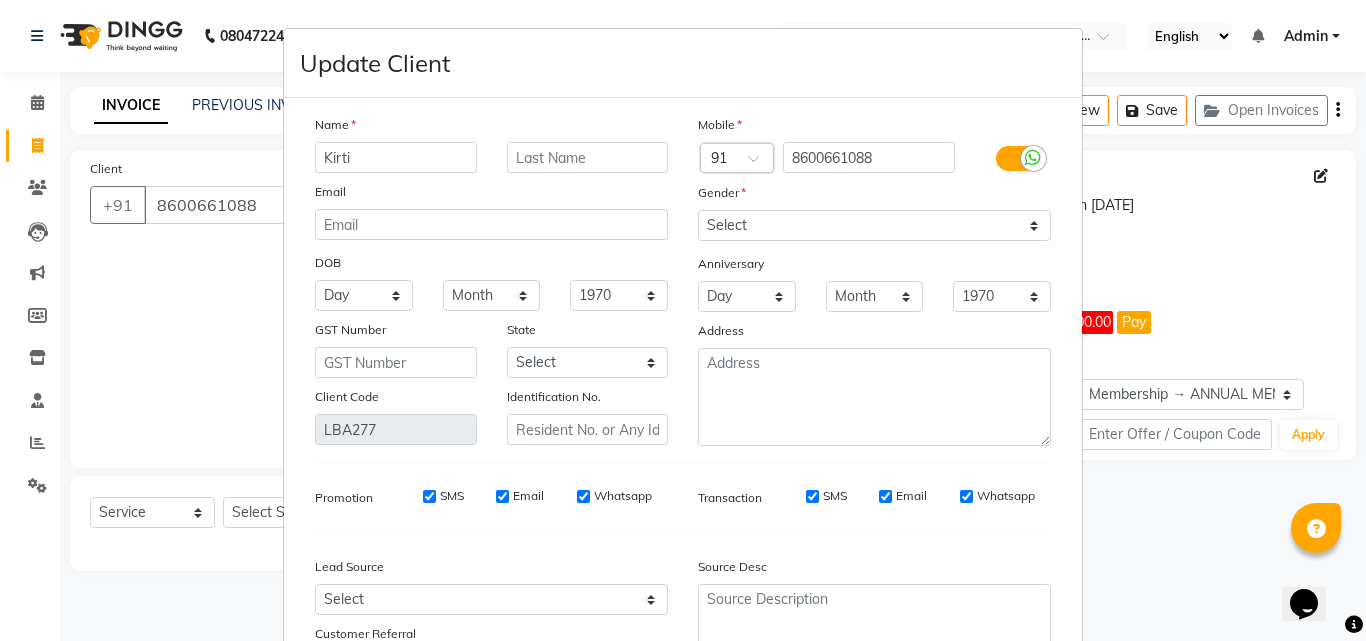 scroll, scrollTop: 172, scrollLeft: 0, axis: vertical 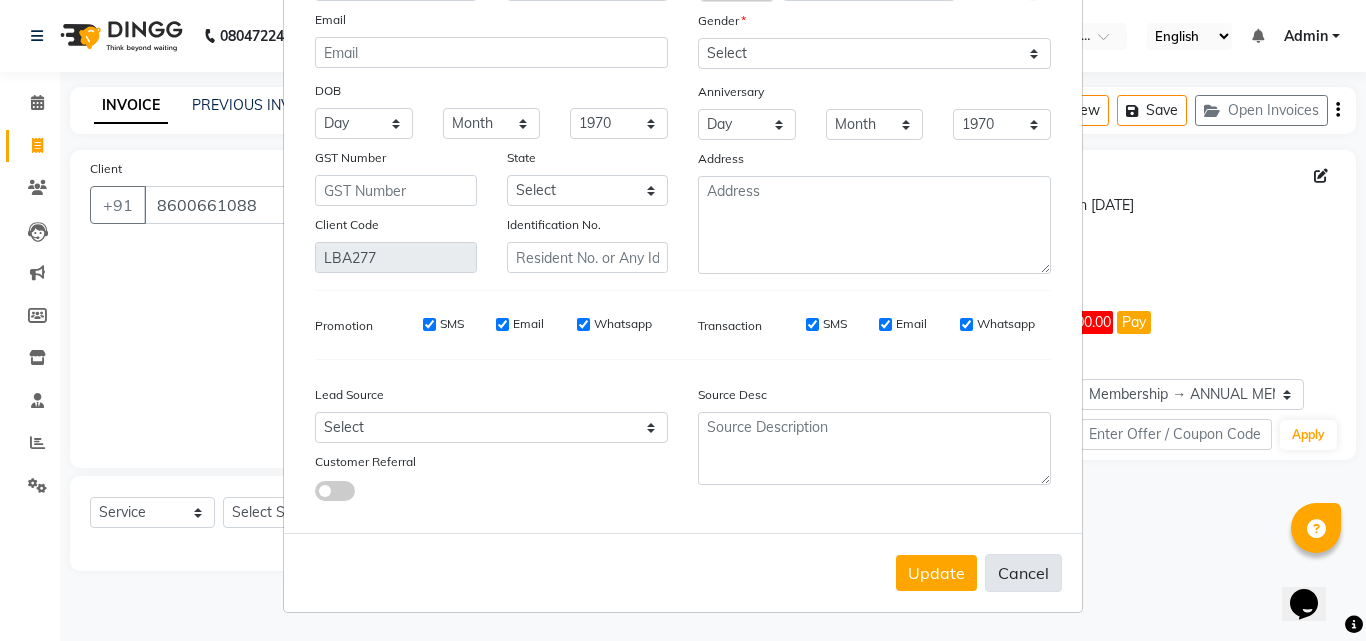 click on "Cancel" at bounding box center [1023, 573] 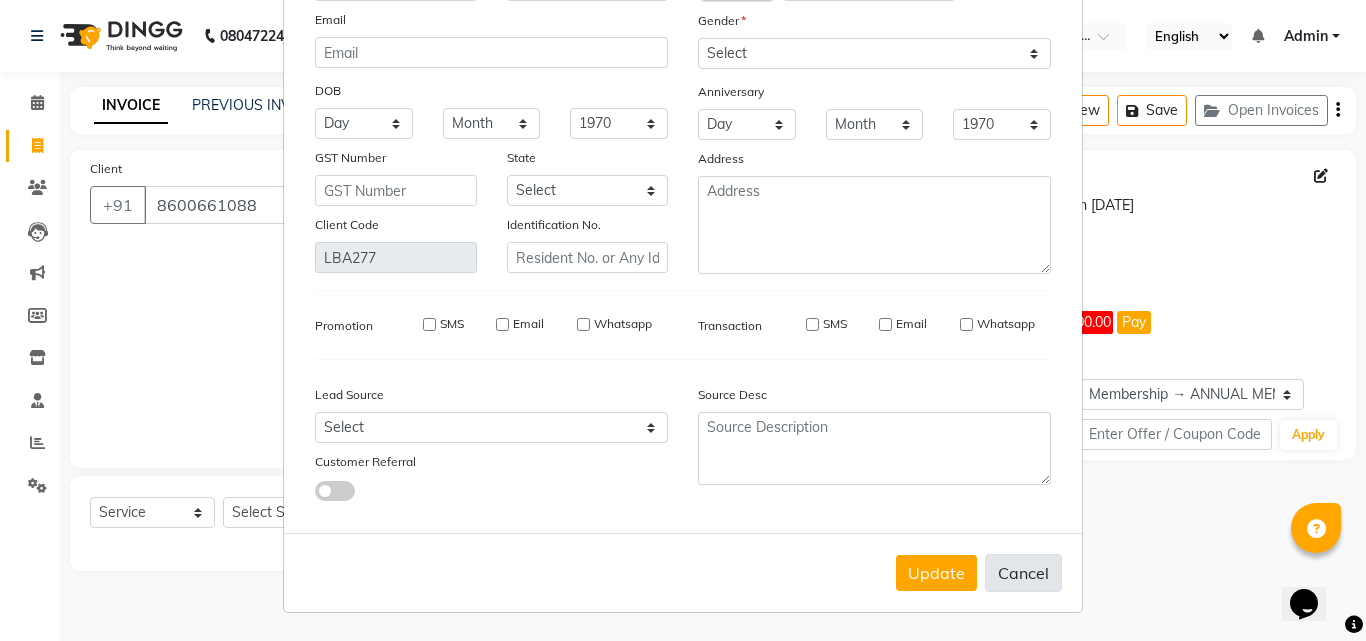 type 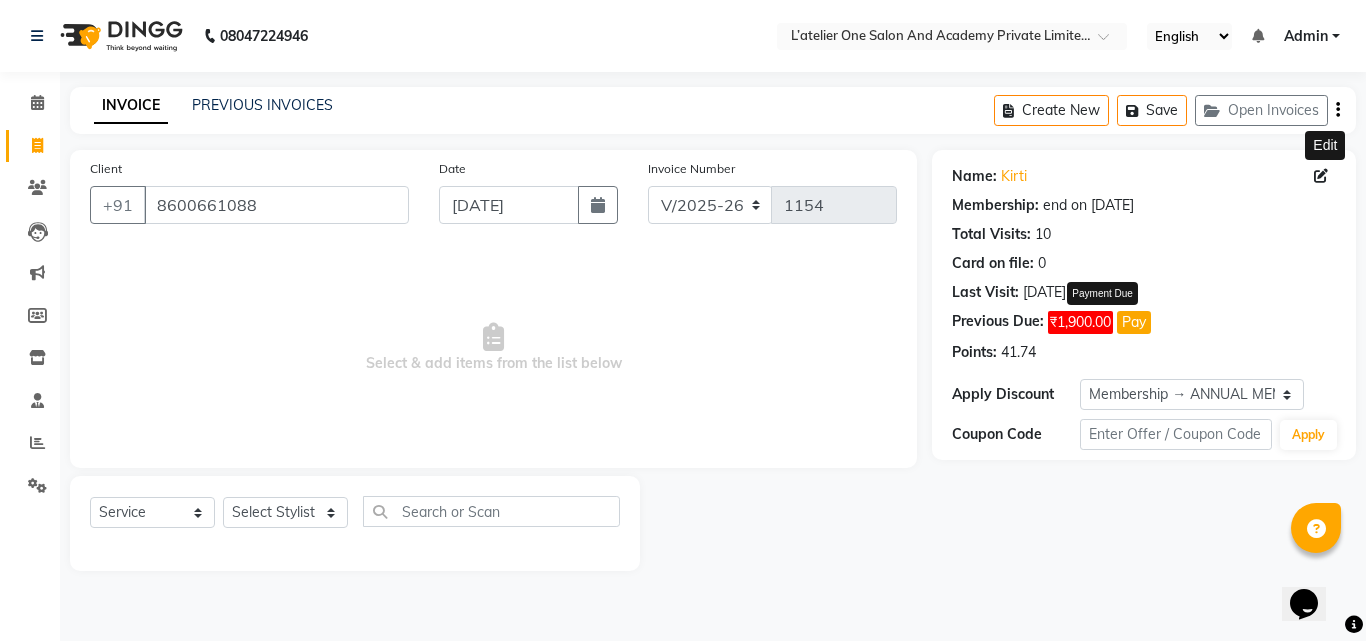 click on "Pay" 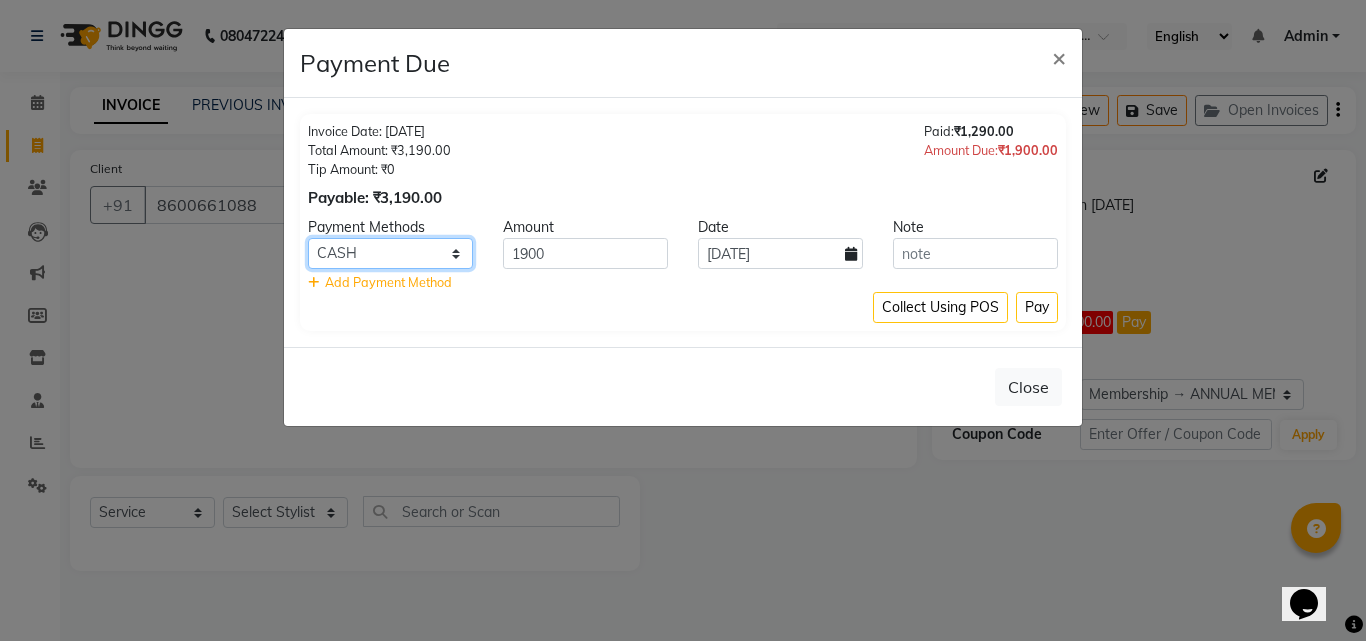 click on "UPI ONLINE CASH CARD" 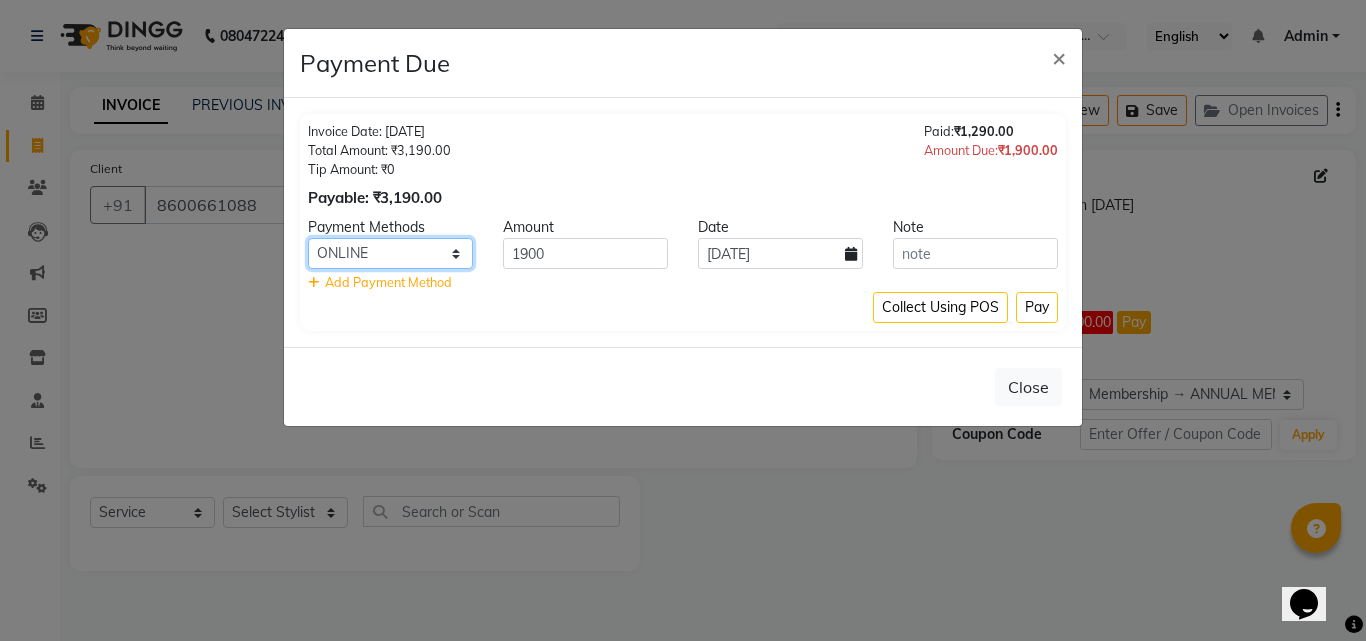 click on "UPI ONLINE CASH CARD" 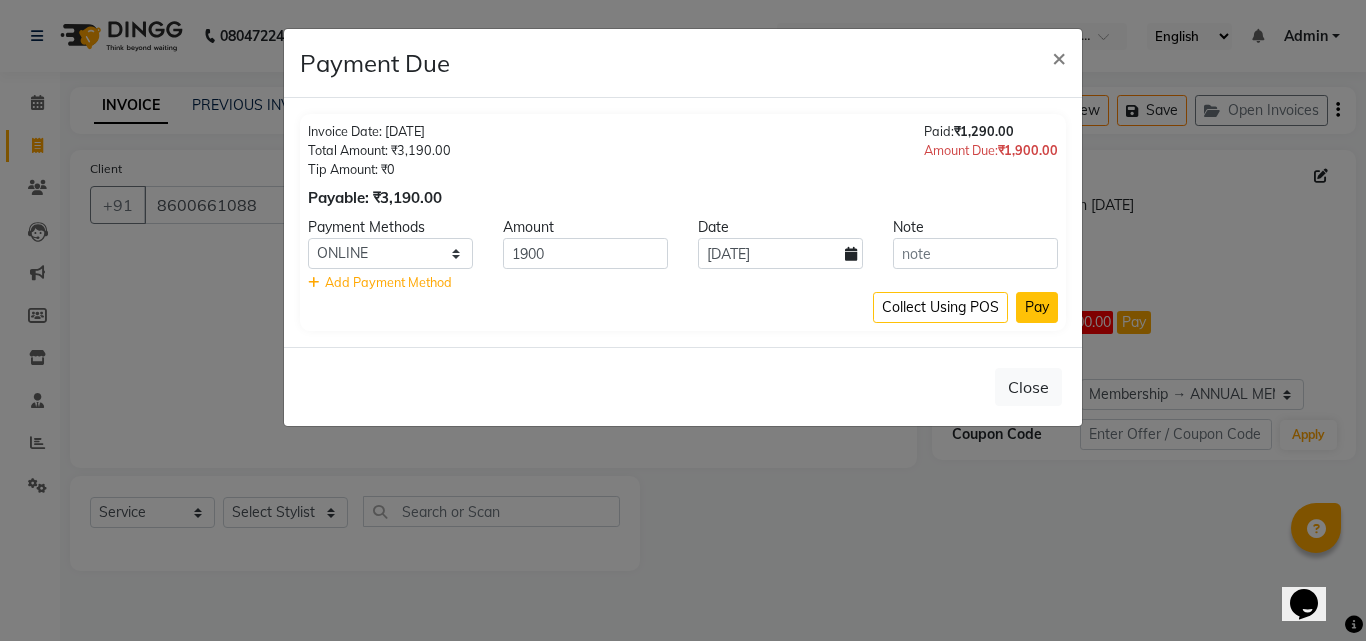 click on "Pay" 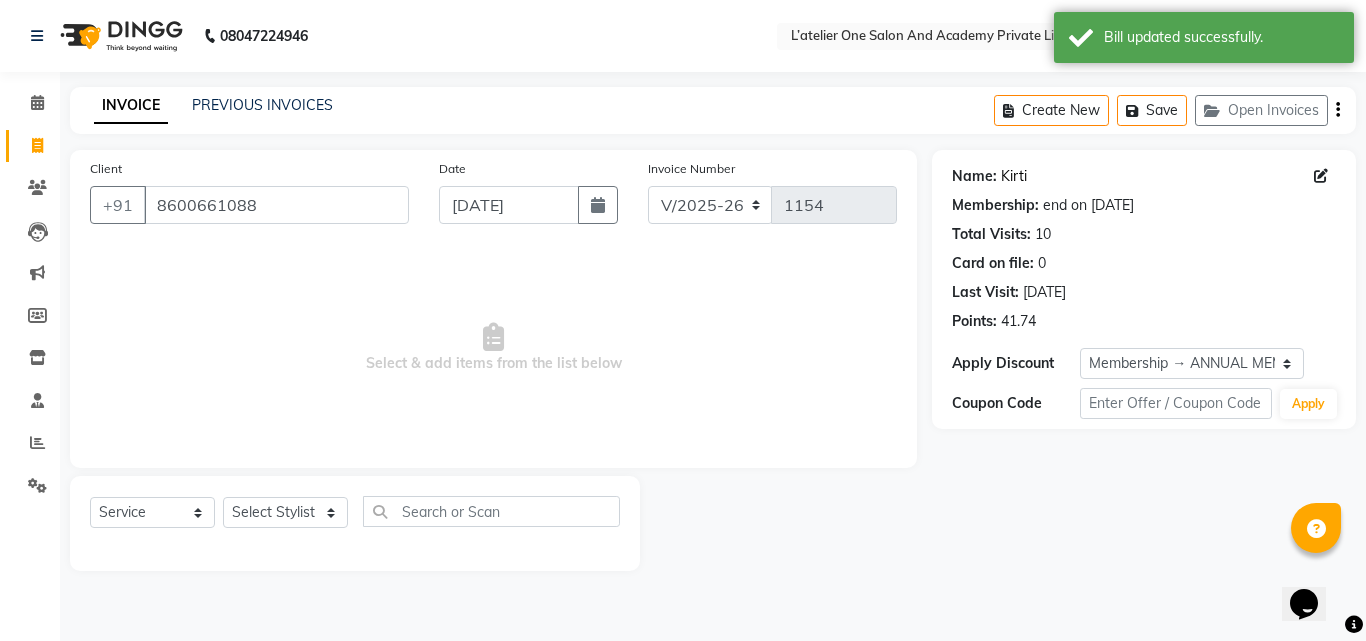 click on "Kirti" 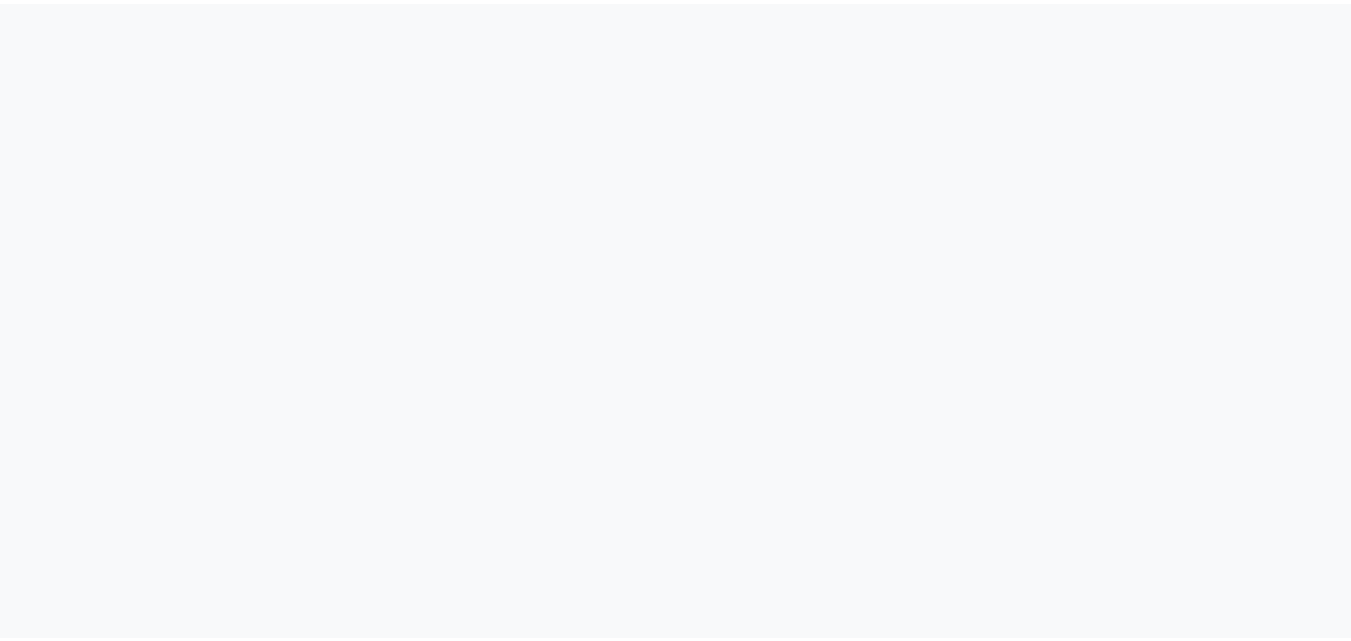 scroll, scrollTop: 0, scrollLeft: 0, axis: both 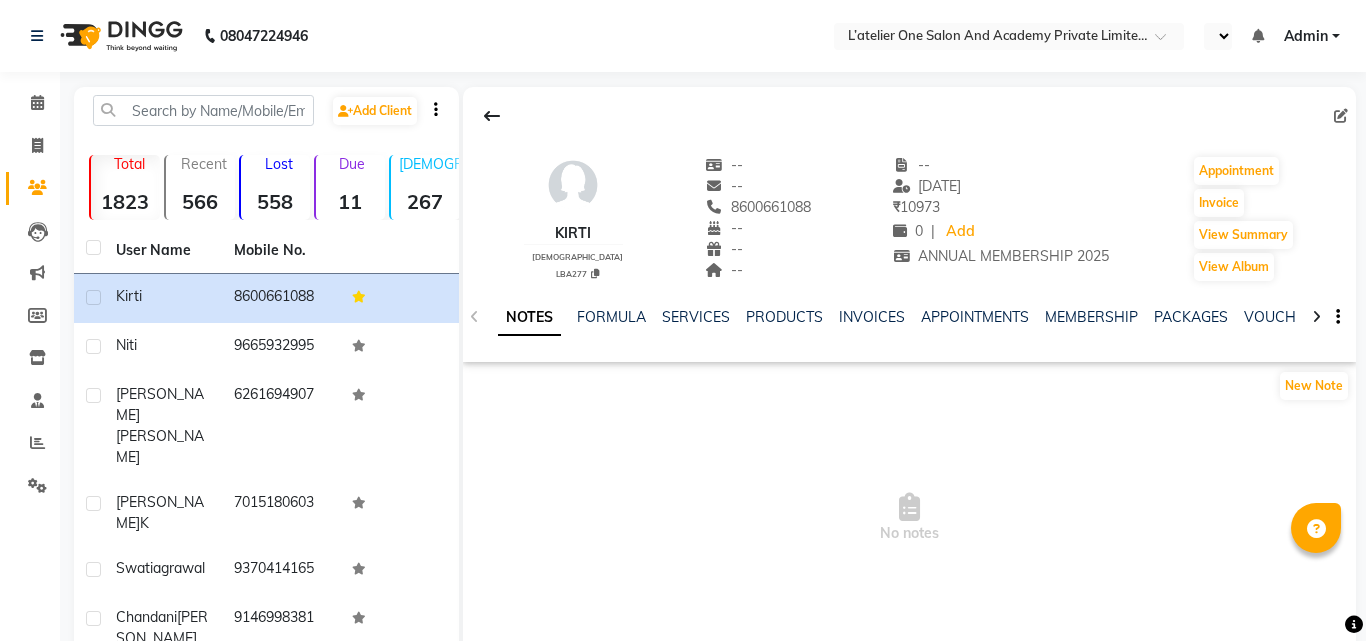 select on "en" 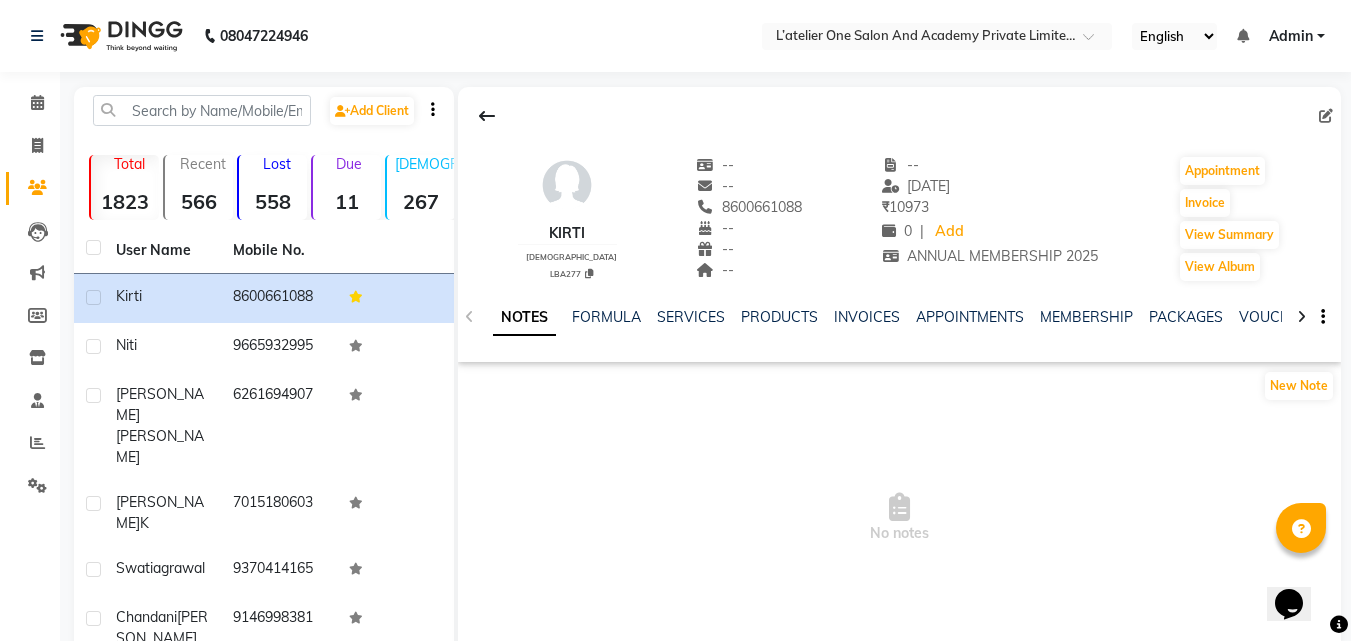 scroll, scrollTop: 0, scrollLeft: 0, axis: both 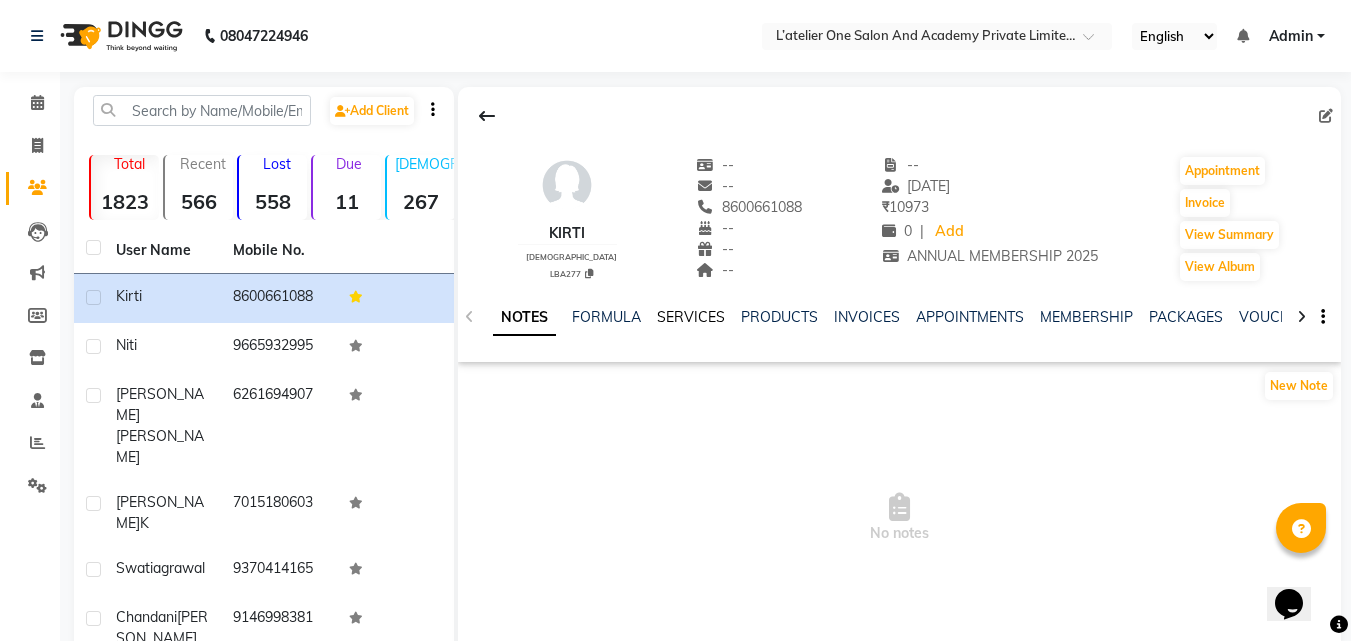 click on "SERVICES" 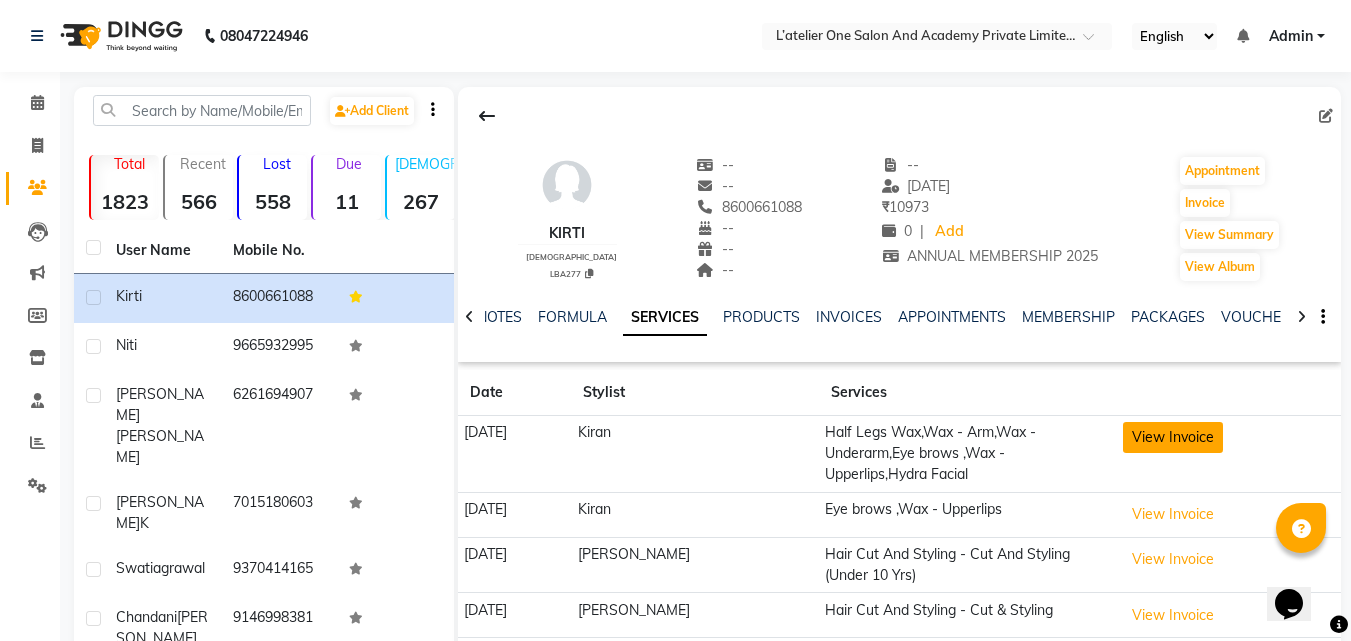 click on "View Invoice" 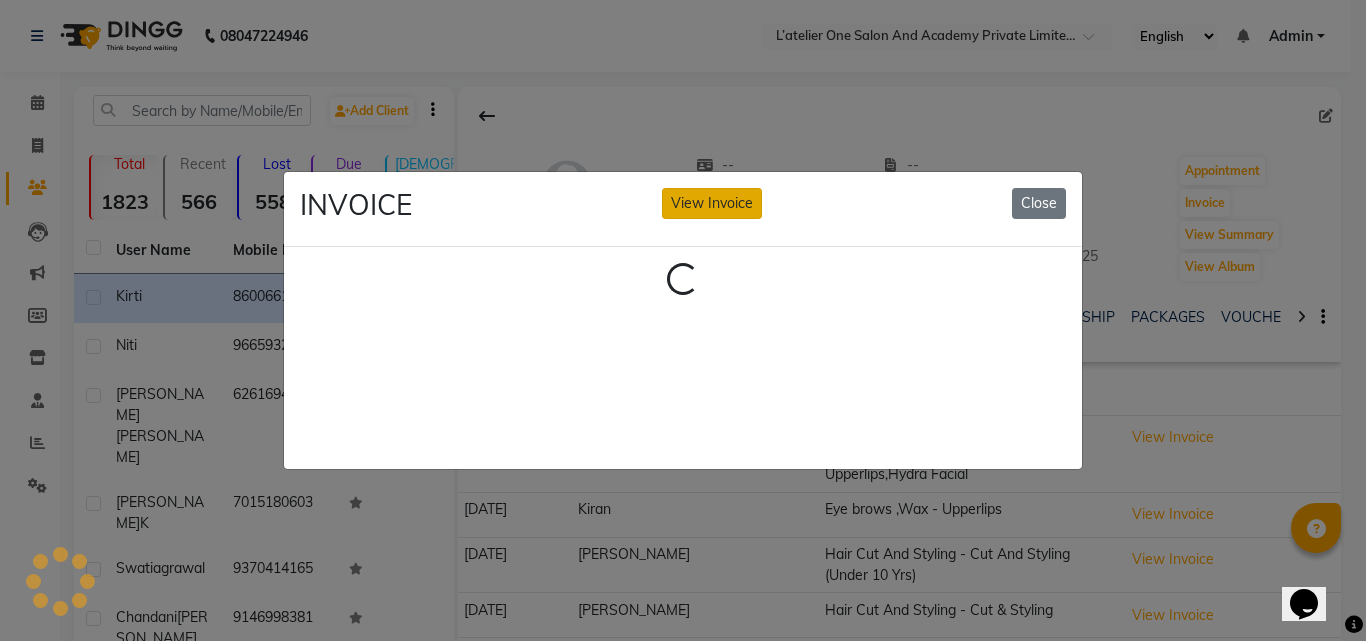 click on "View Invoice" 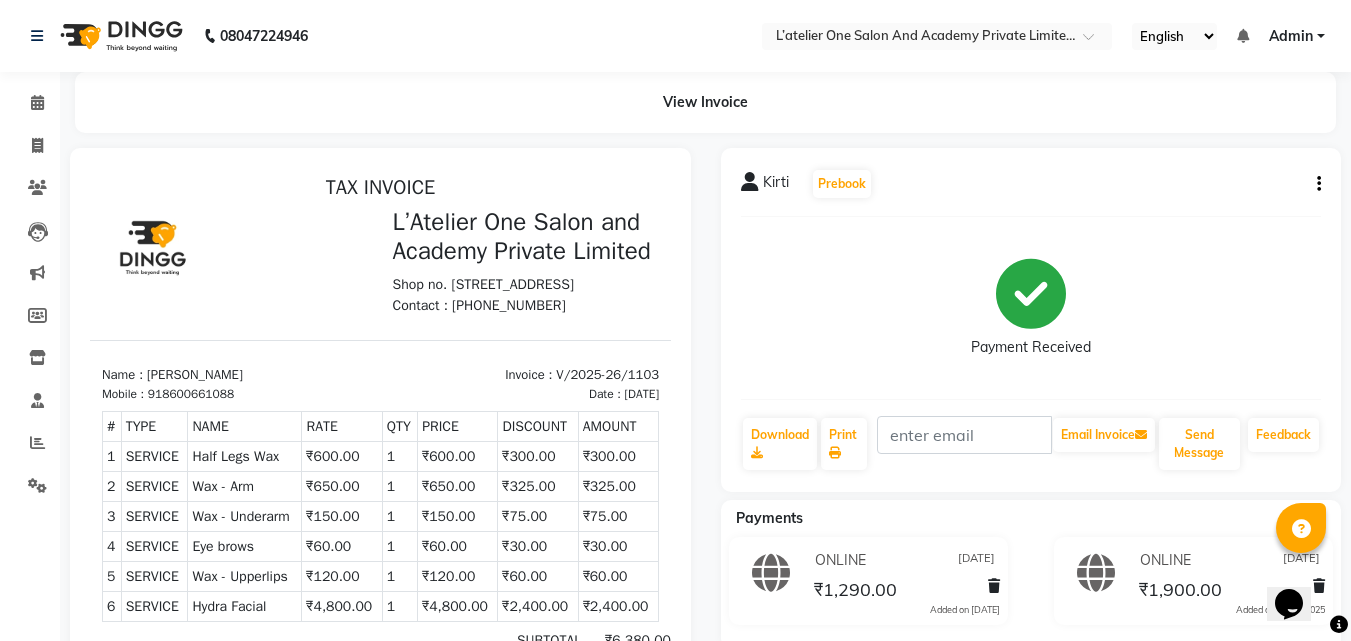scroll, scrollTop: 0, scrollLeft: 0, axis: both 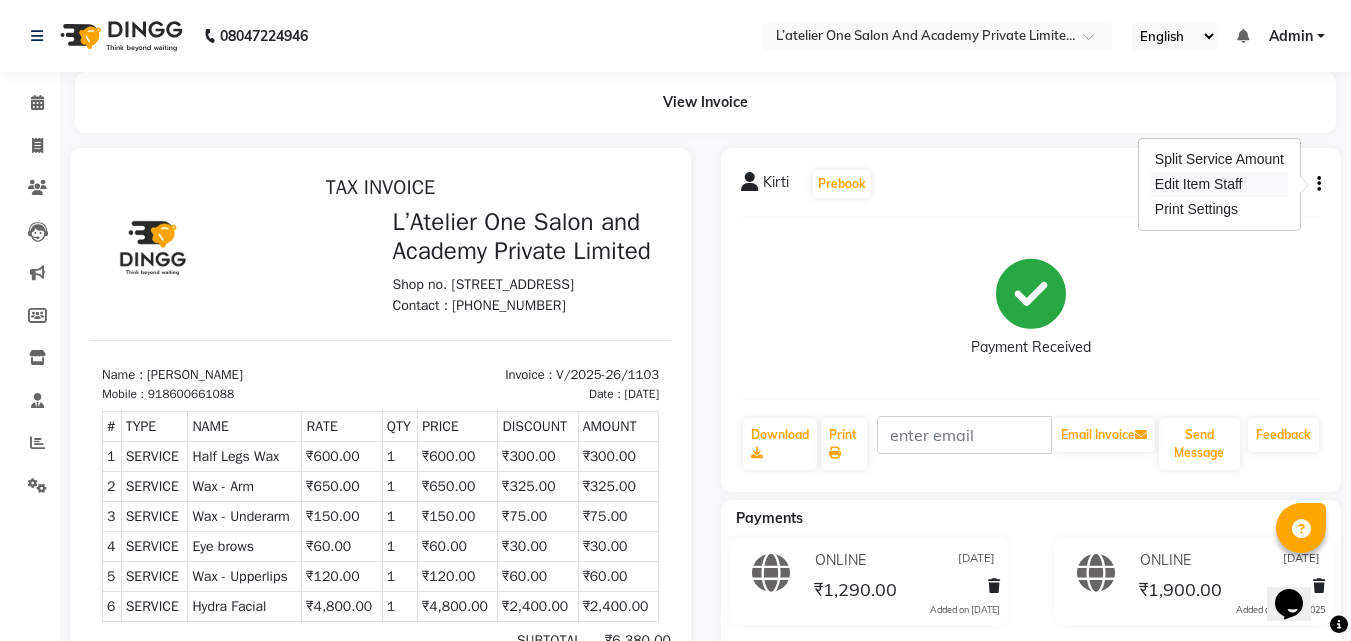 click on "Edit Item Staff" at bounding box center (1219, 184) 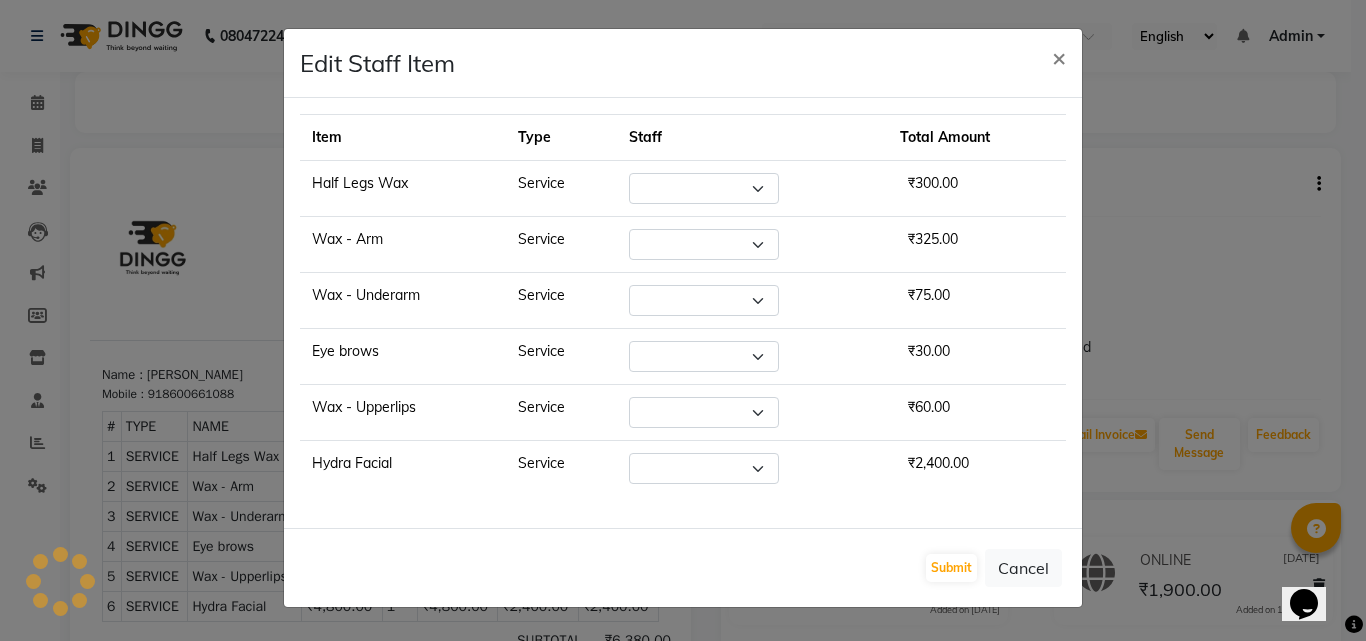 select on "57084" 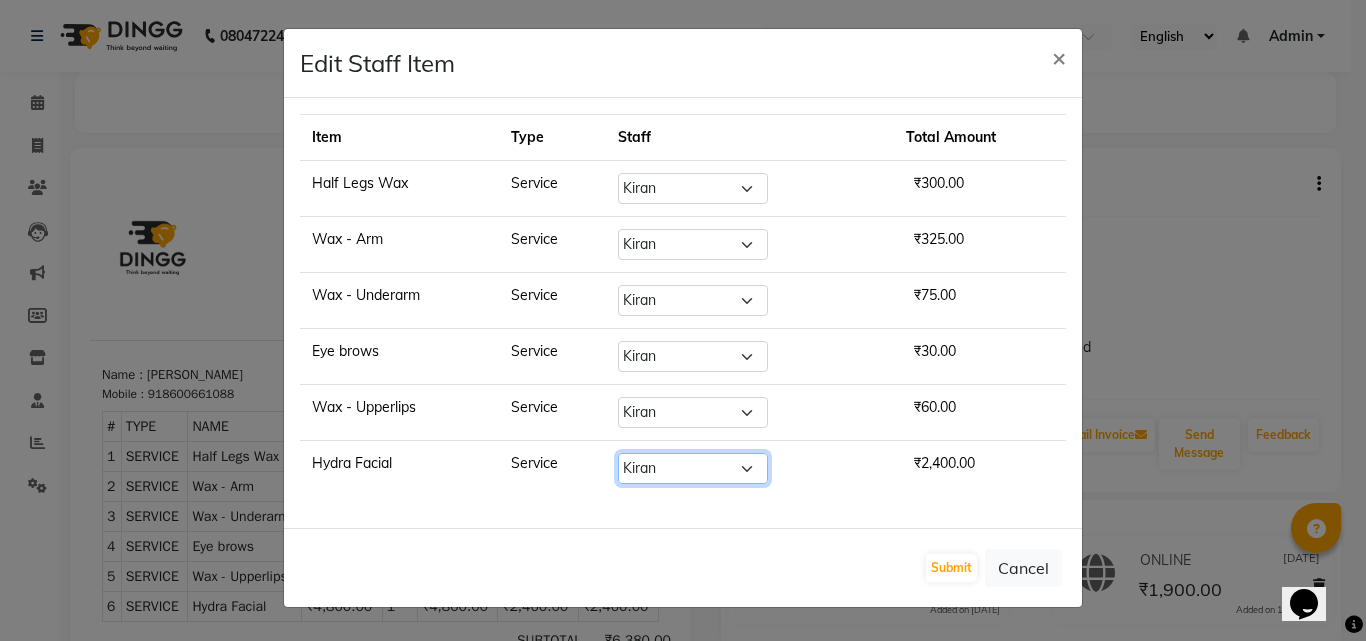 click on "Select  [PERSON_NAME]    [PERSON_NAME]   [PERSON_NAME]    [PERSON_NAME]   [PERSON_NAME]    [PERSON_NAME]   [PERSON_NAME]   [PERSON_NAME] Damai" 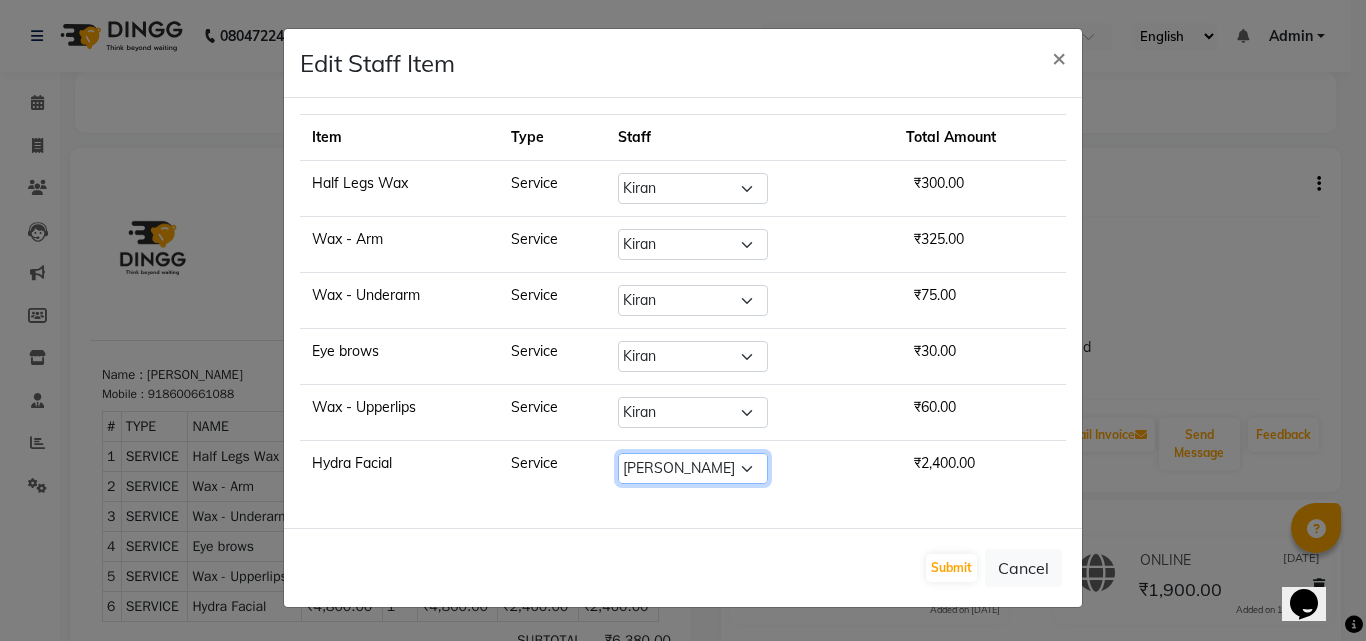 click on "Select  [PERSON_NAME]    [PERSON_NAME]   [PERSON_NAME]    [PERSON_NAME]   [PERSON_NAME]    [PERSON_NAME]   [PERSON_NAME]   [PERSON_NAME] Damai" 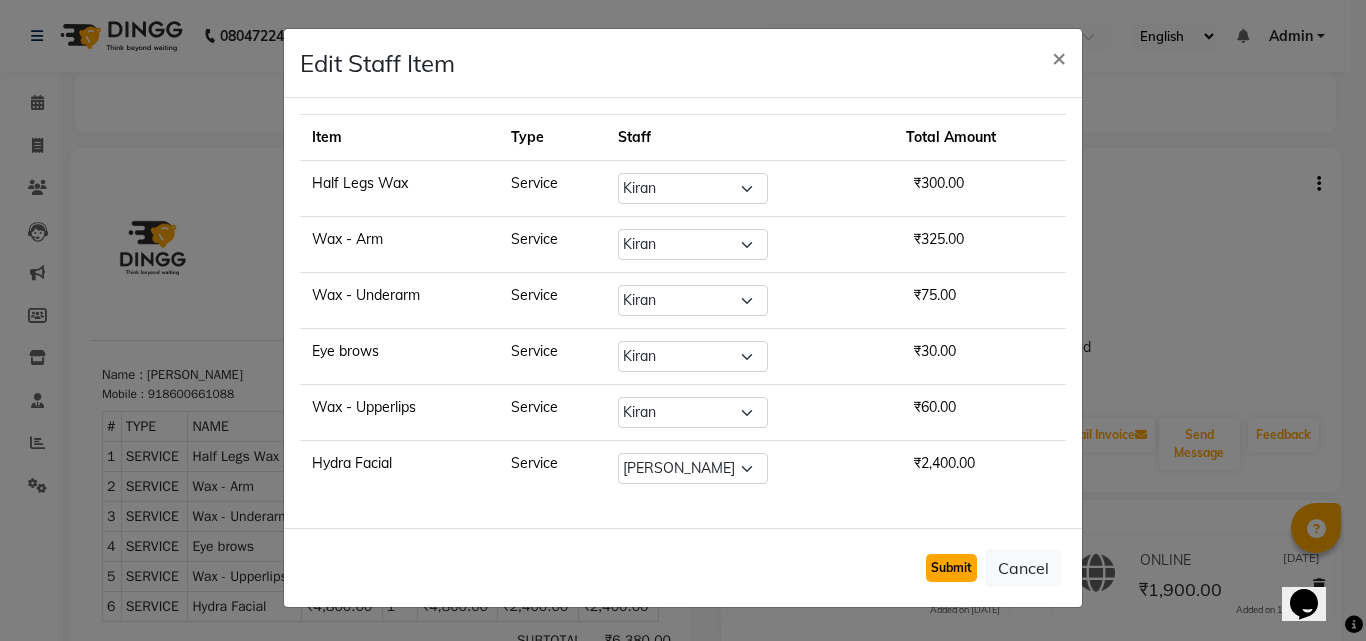click on "Submit" 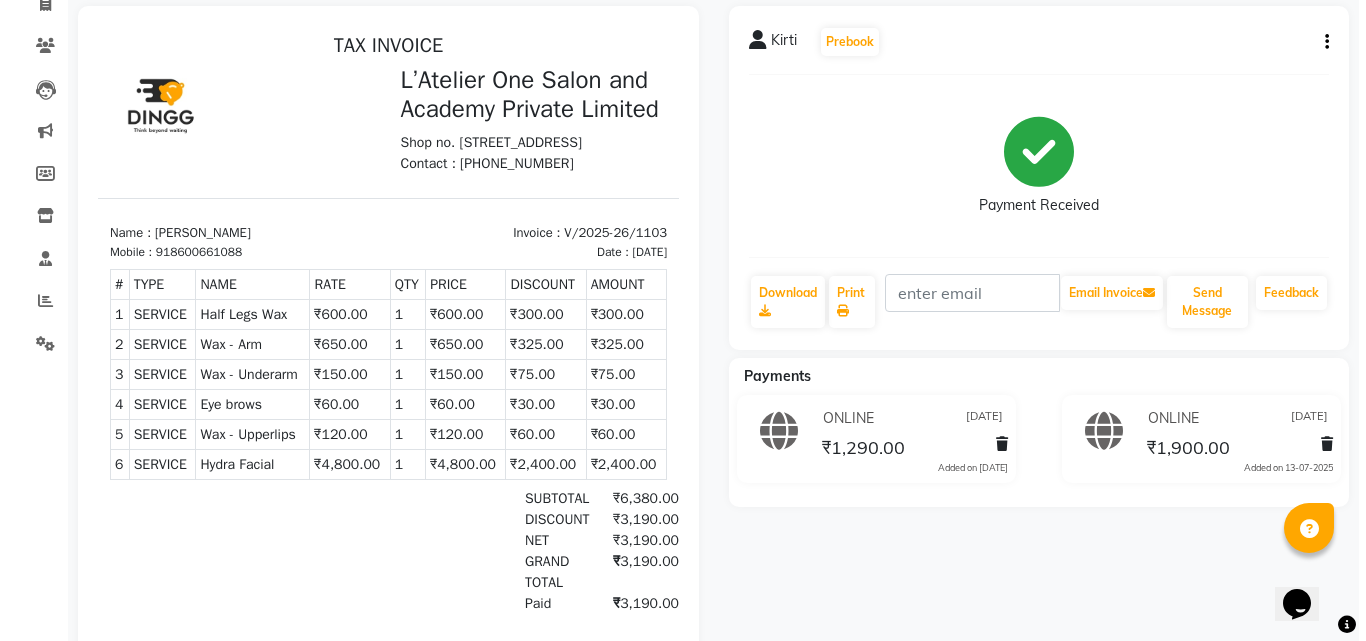 scroll, scrollTop: 0, scrollLeft: 0, axis: both 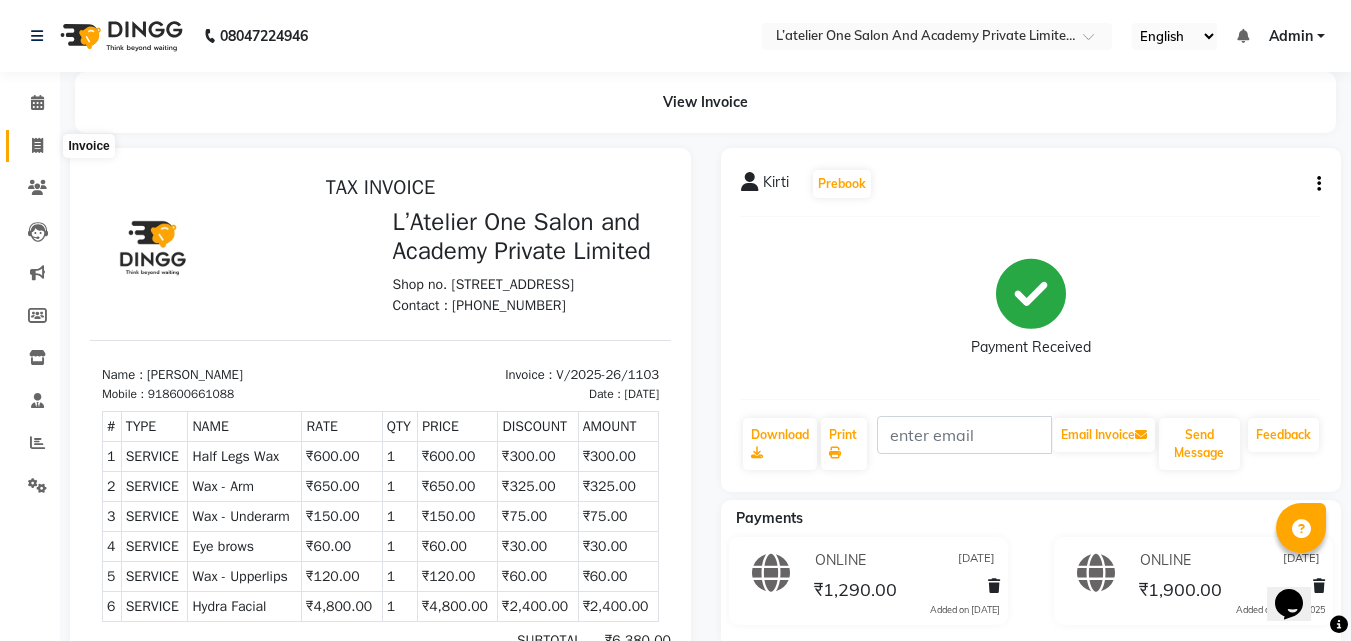click 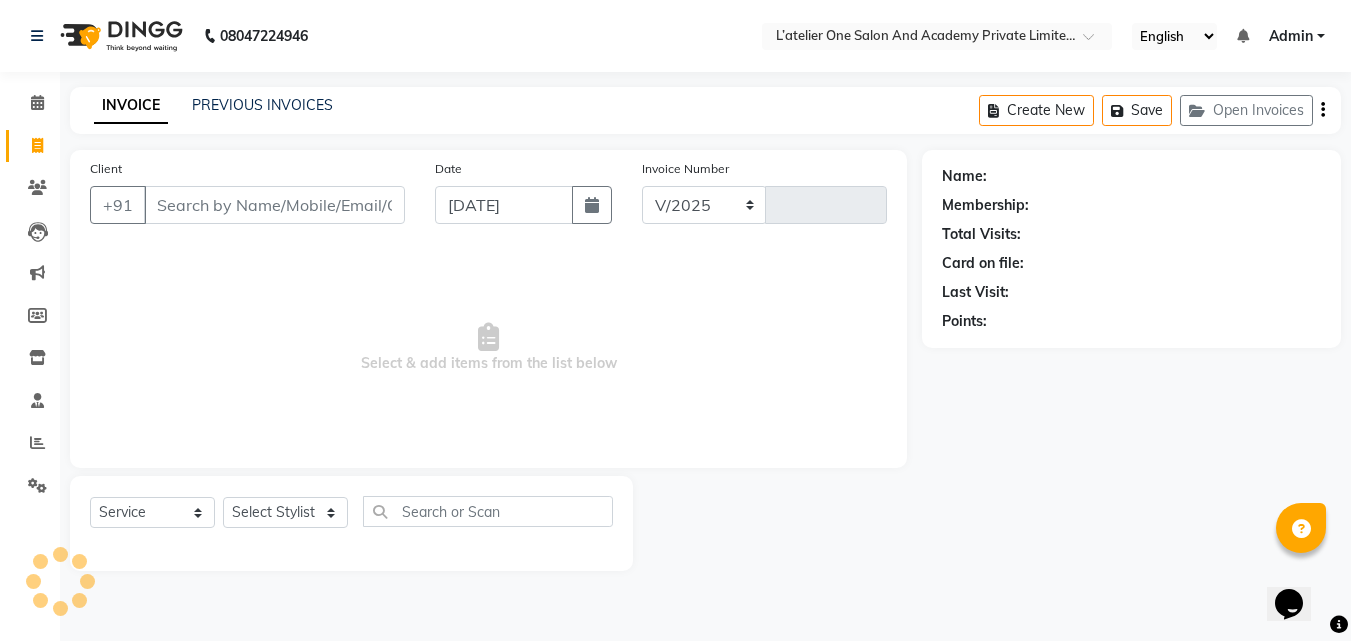 select on "6939" 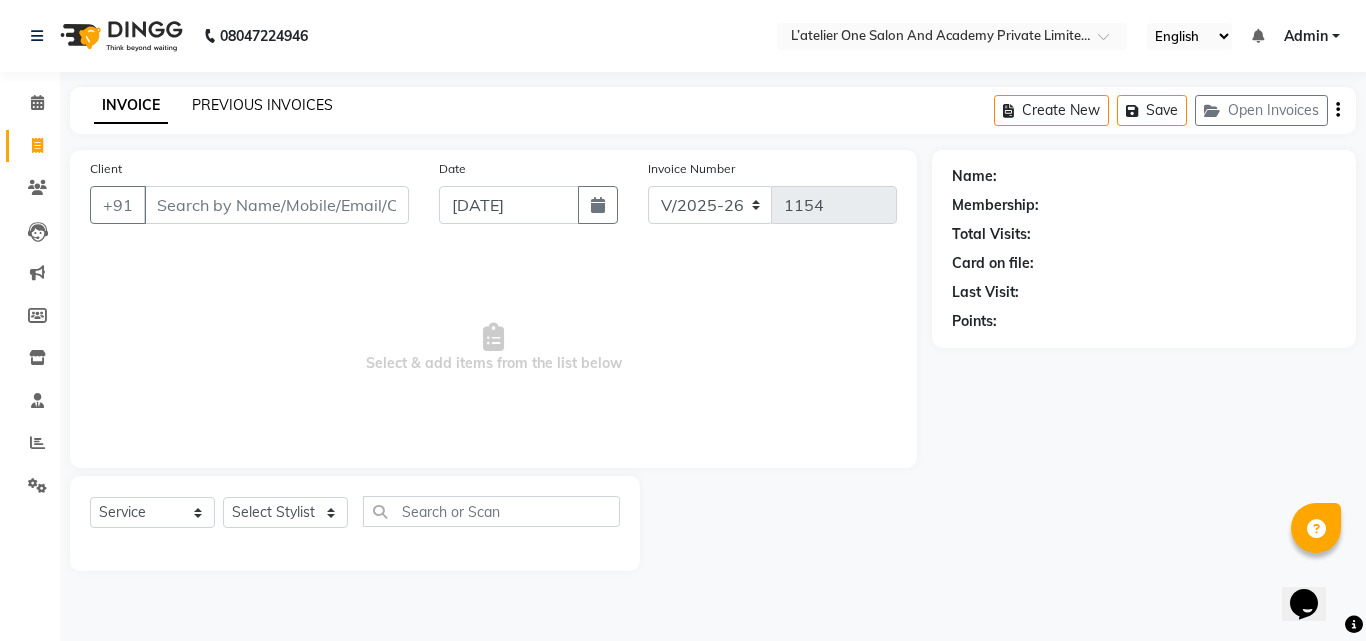 click on "PREVIOUS INVOICES" 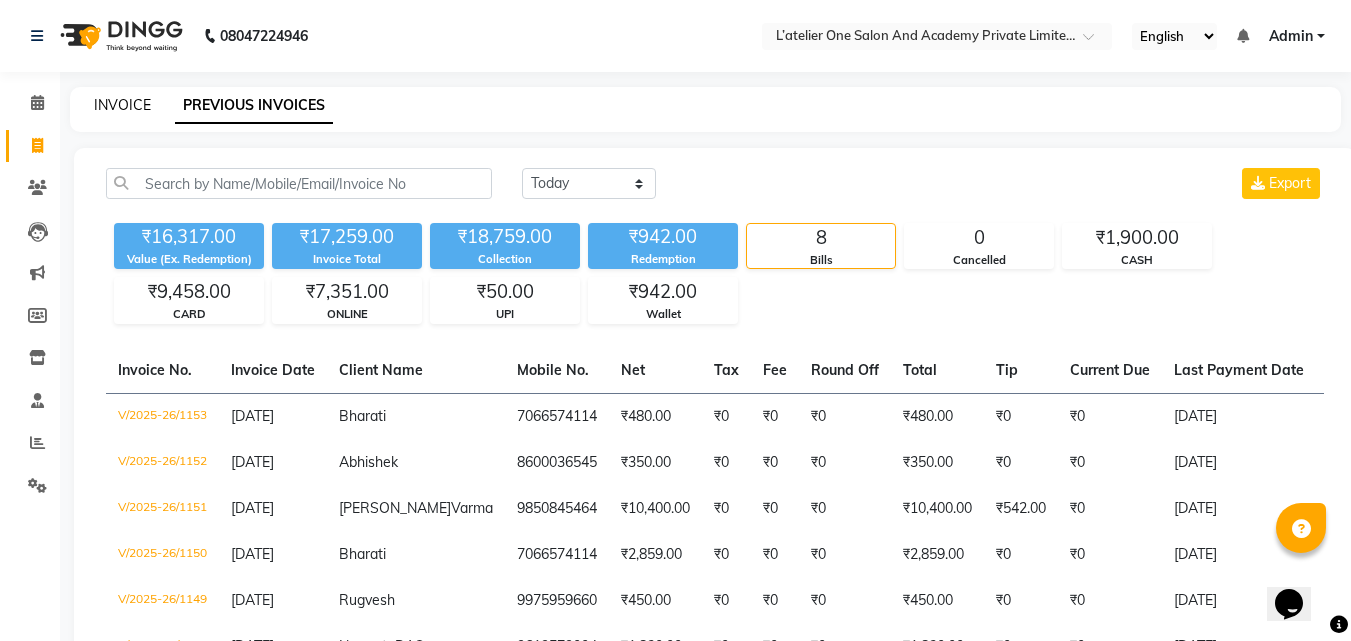 click on "INVOICE" 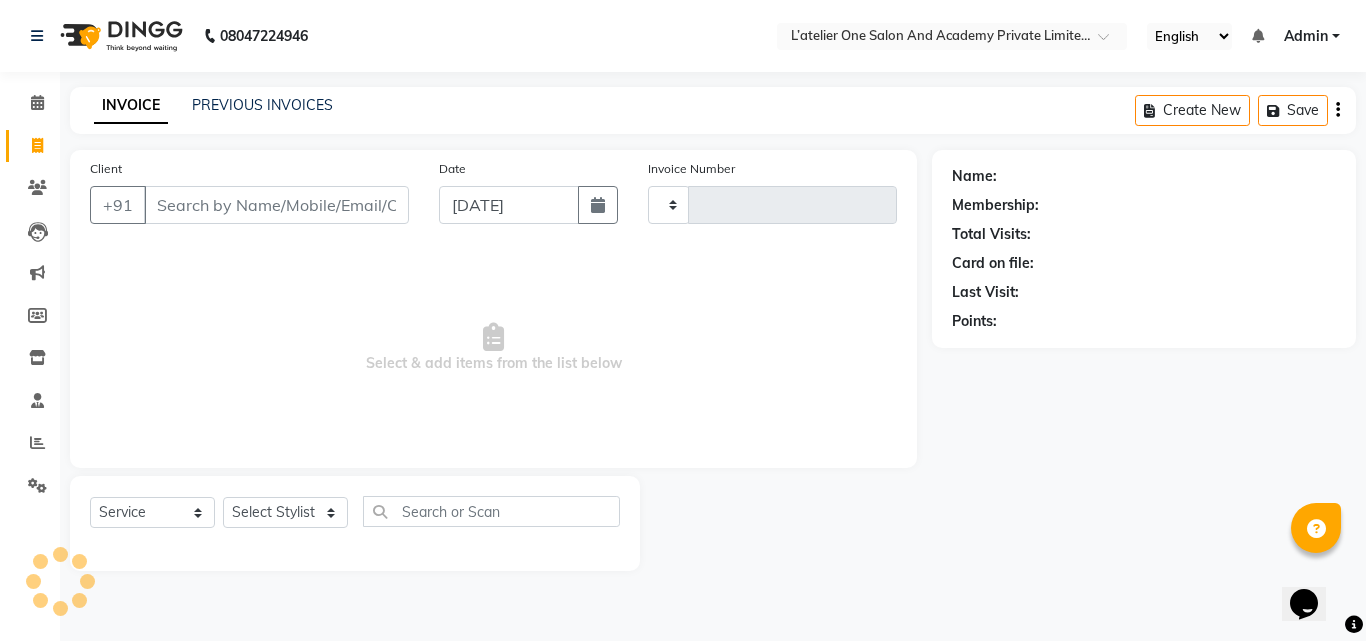 type on "1154" 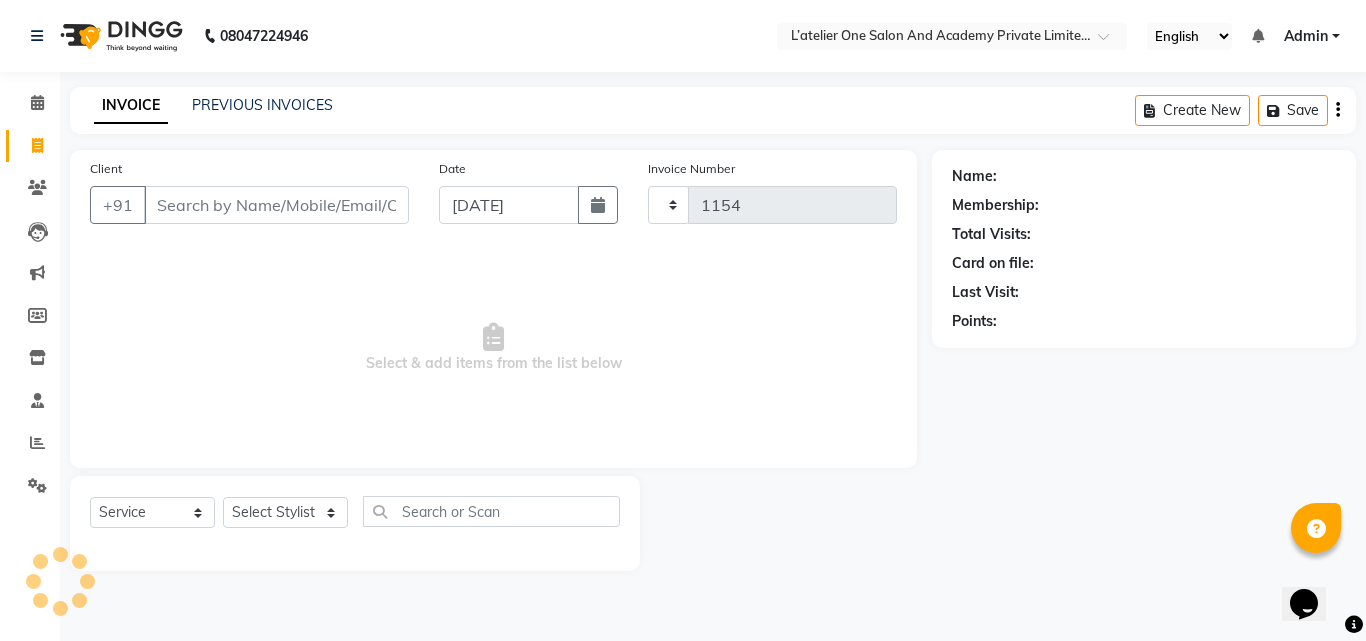 select on "6939" 